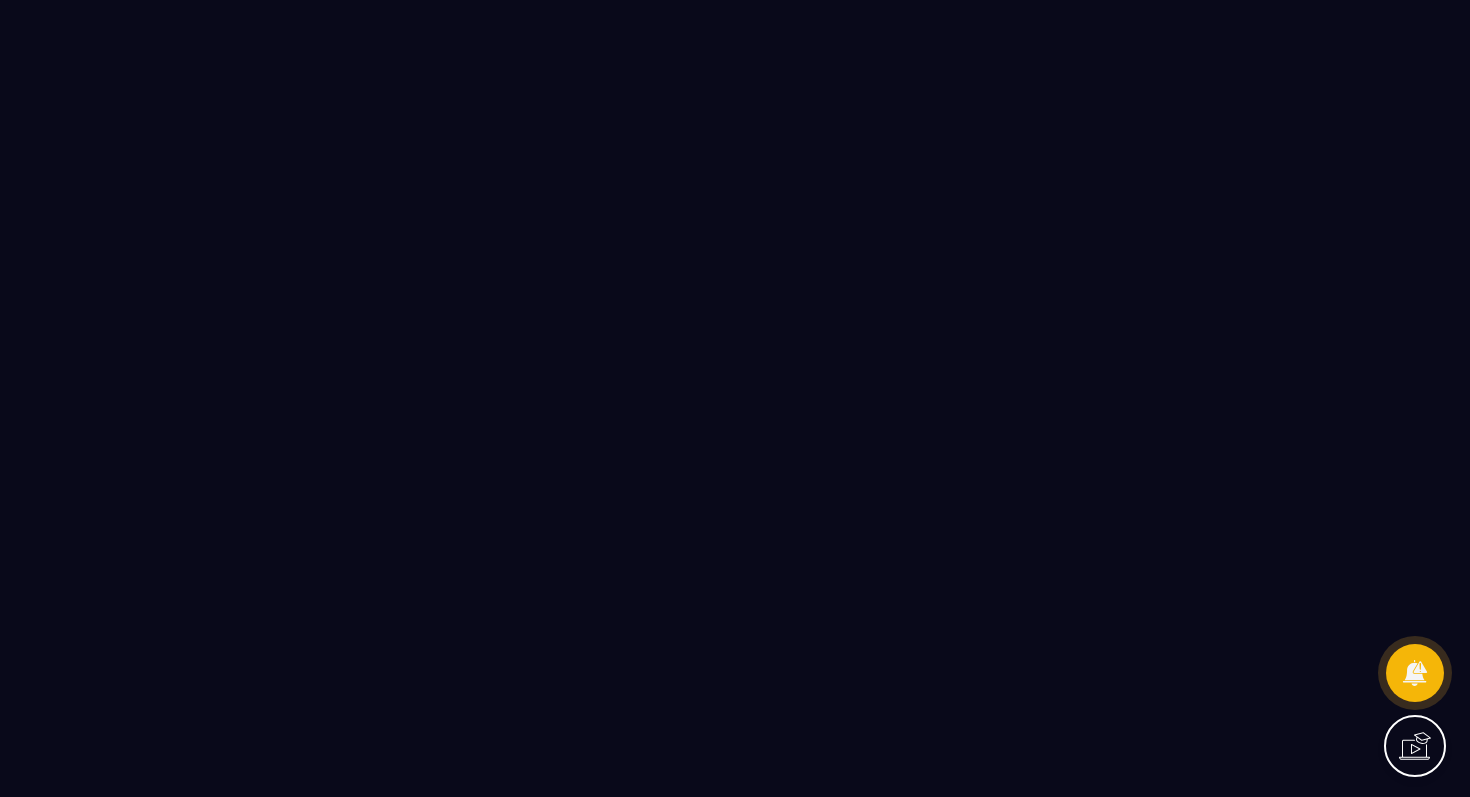 scroll, scrollTop: 0, scrollLeft: 0, axis: both 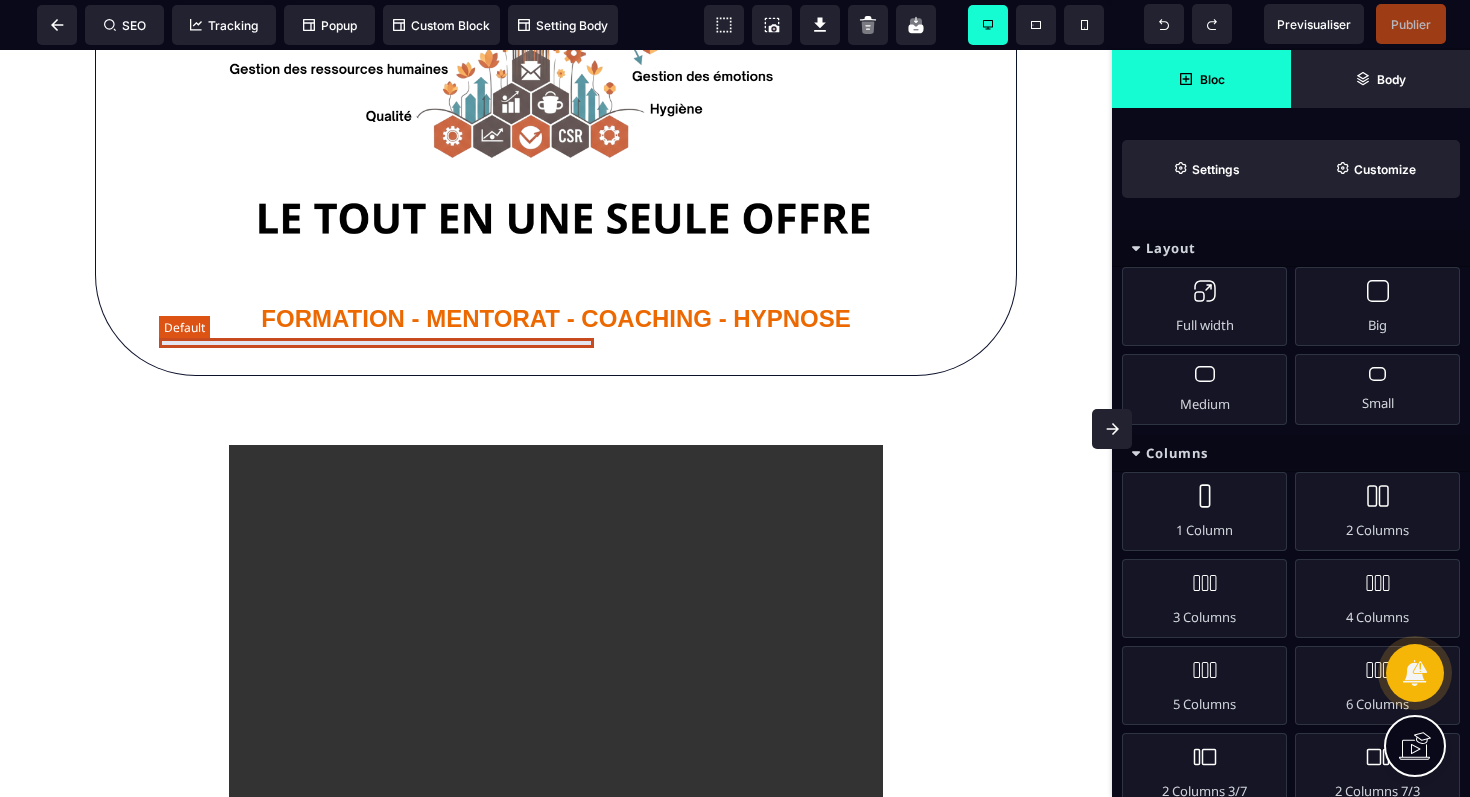 click at bounding box center [376, 320] 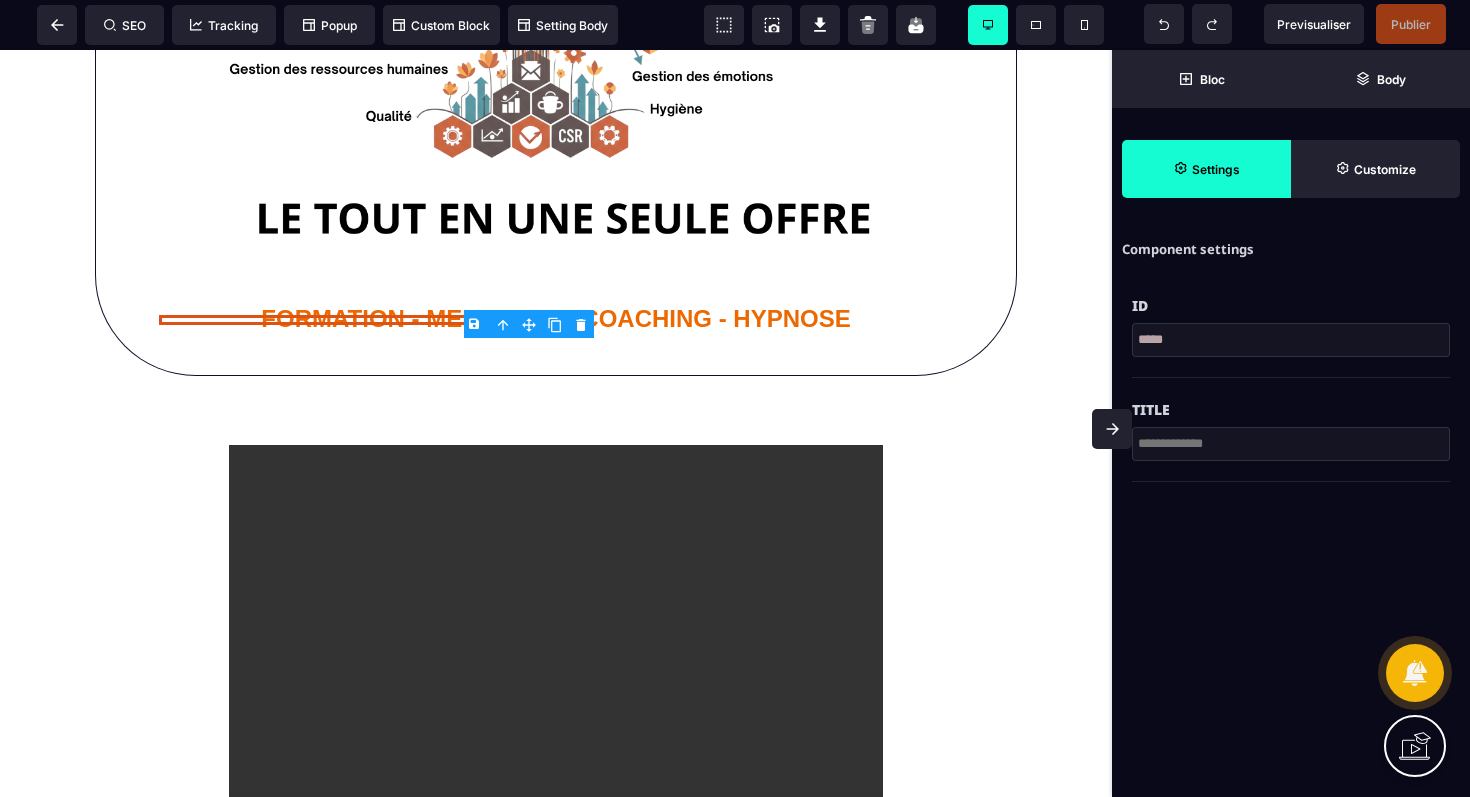 click on "B I U S
A *******
Default
SEO
Tracking" at bounding box center (735, 398) 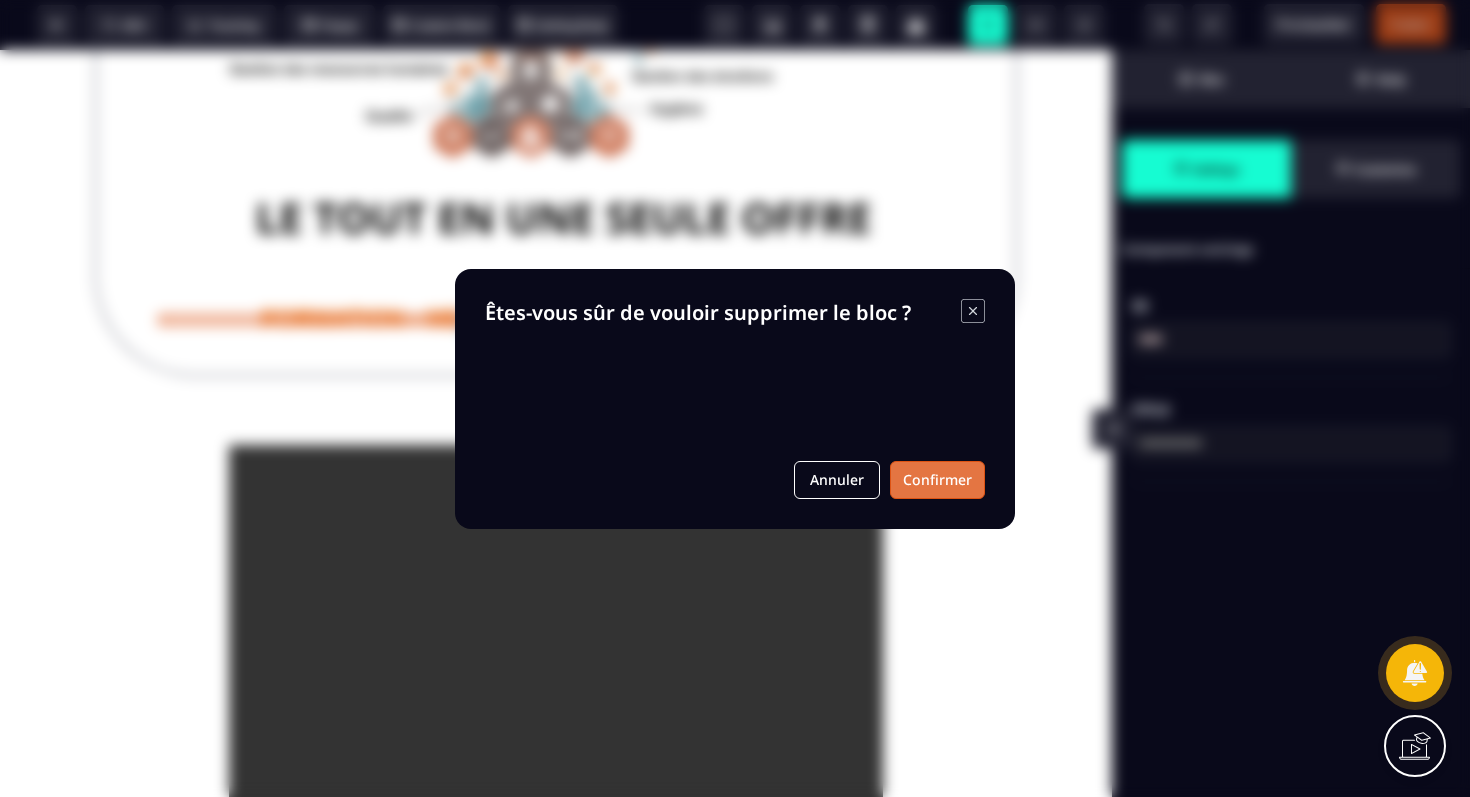 click on "Confirmer" at bounding box center (937, 480) 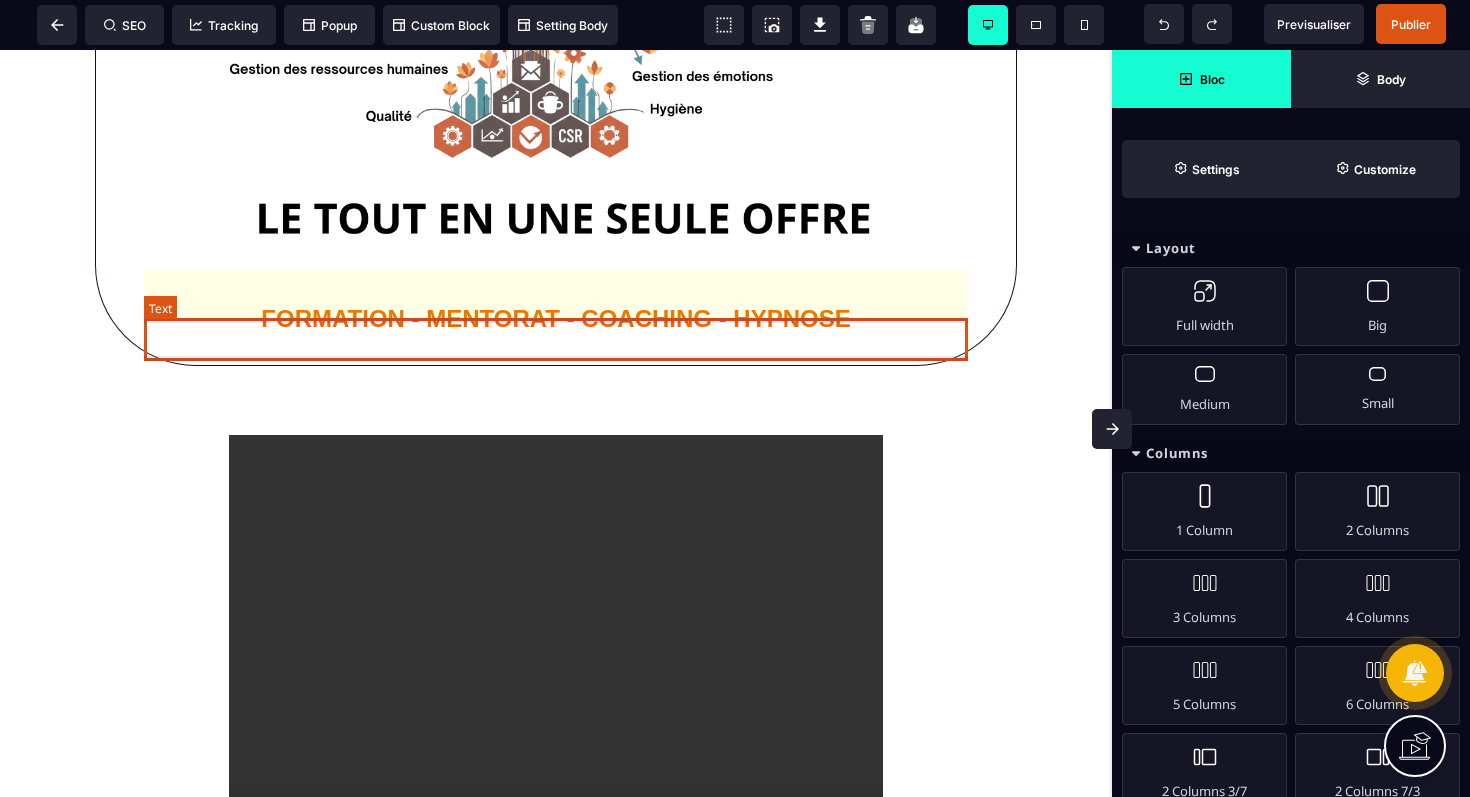 click on "FORMATION - MENTORAT - COACHING - HYPNOSE" at bounding box center (556, 319) 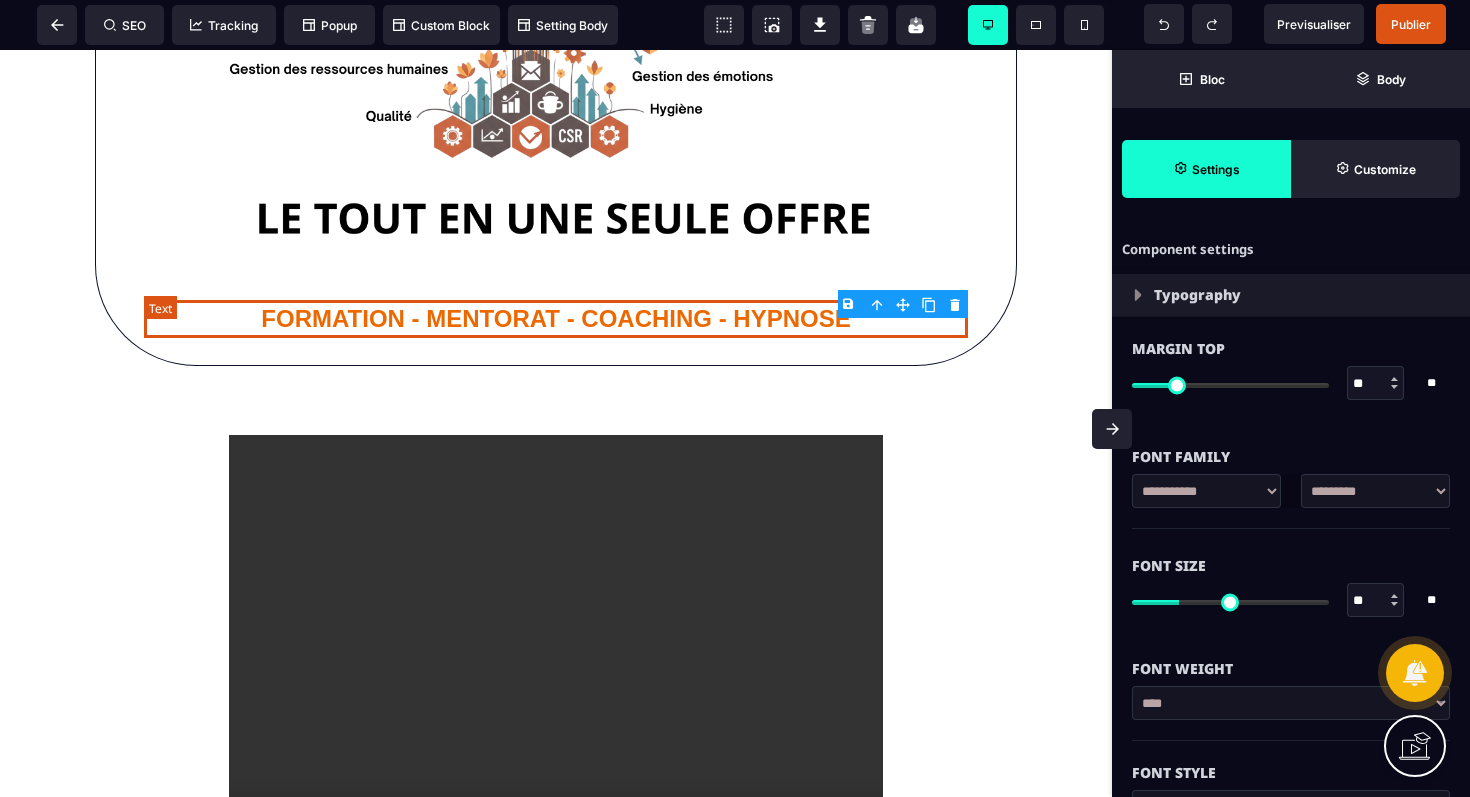 click on "FORMATION - MENTORAT - COACHING - HYPNOSE" at bounding box center (556, 319) 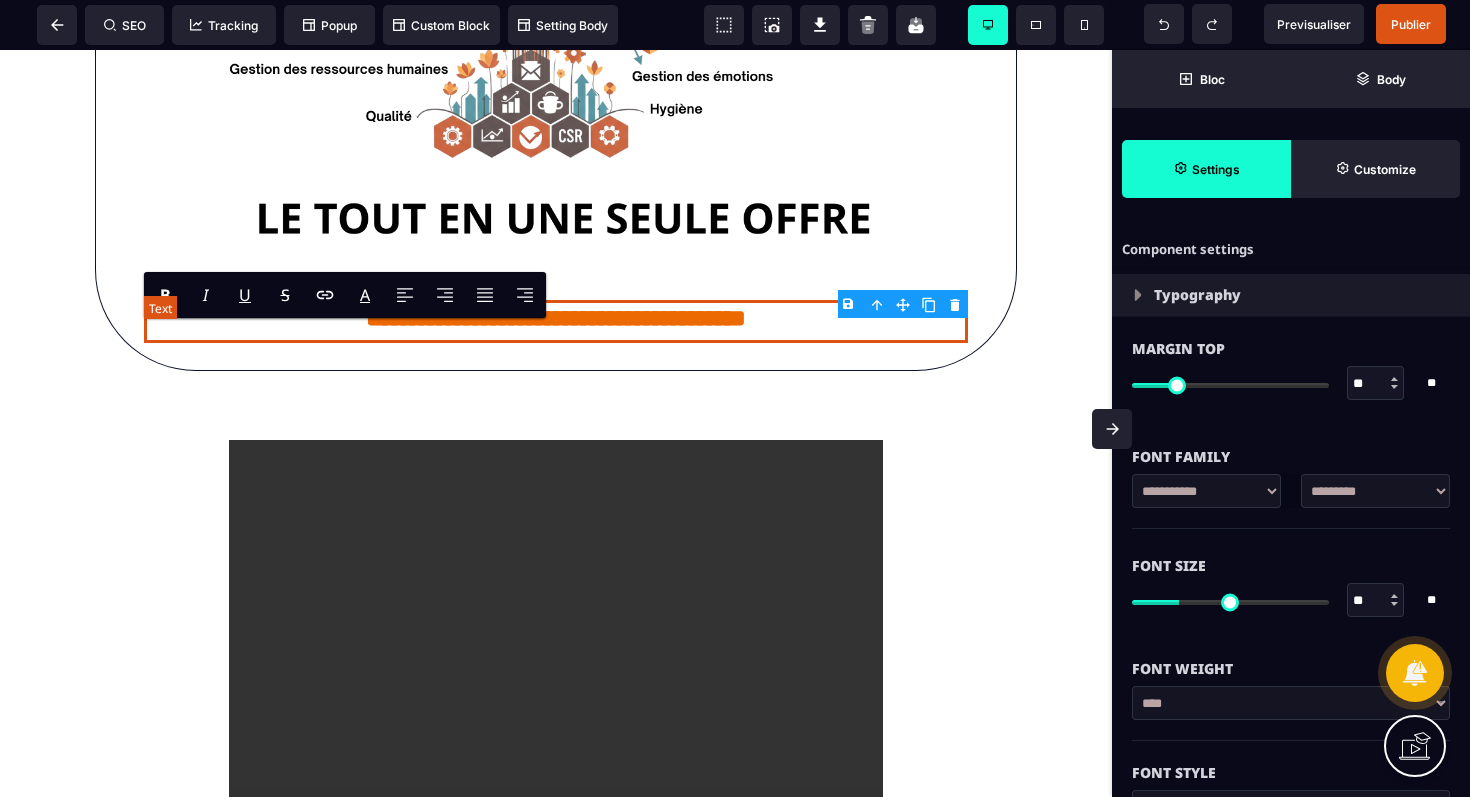 type 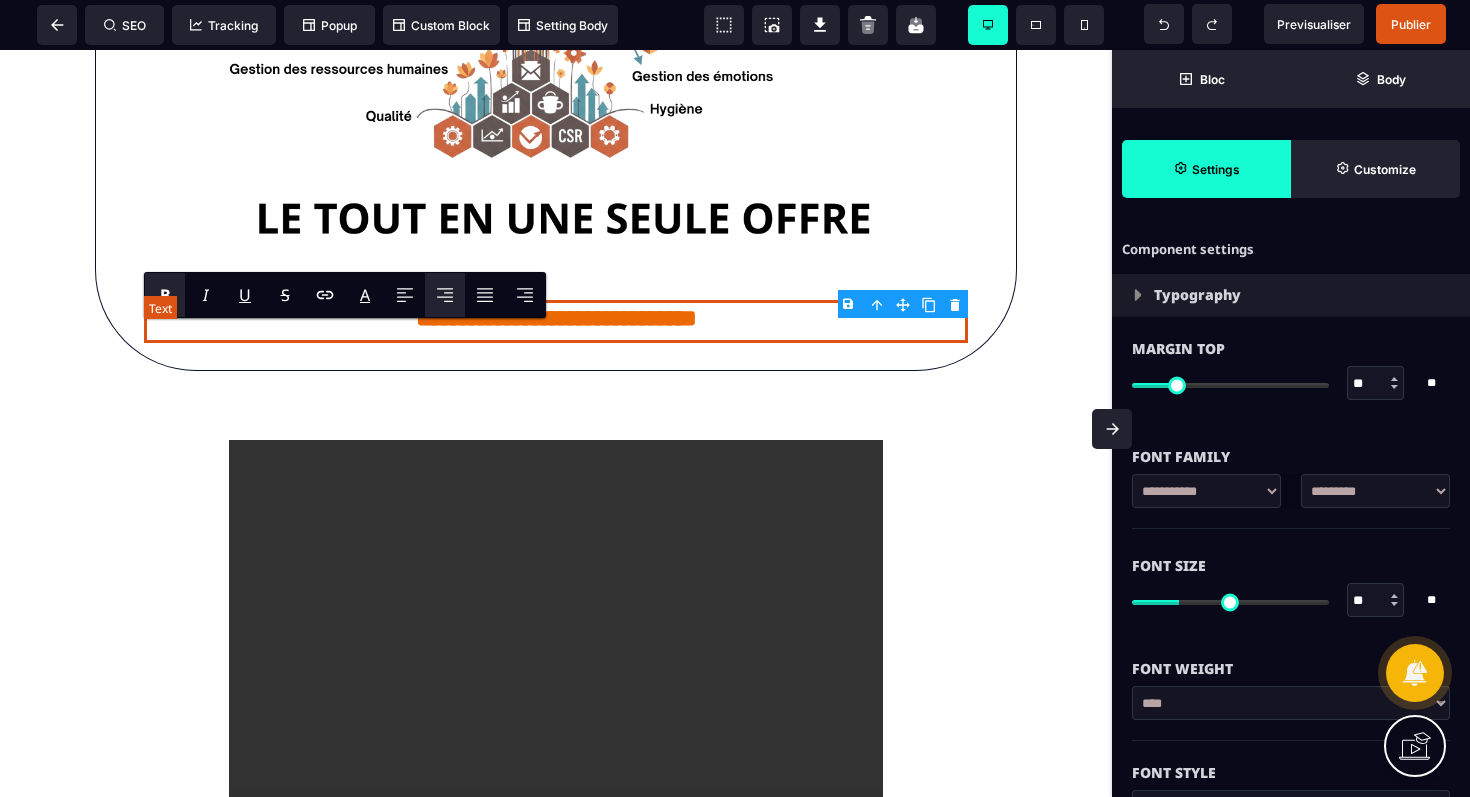 click on "**********" at bounding box center [556, 321] 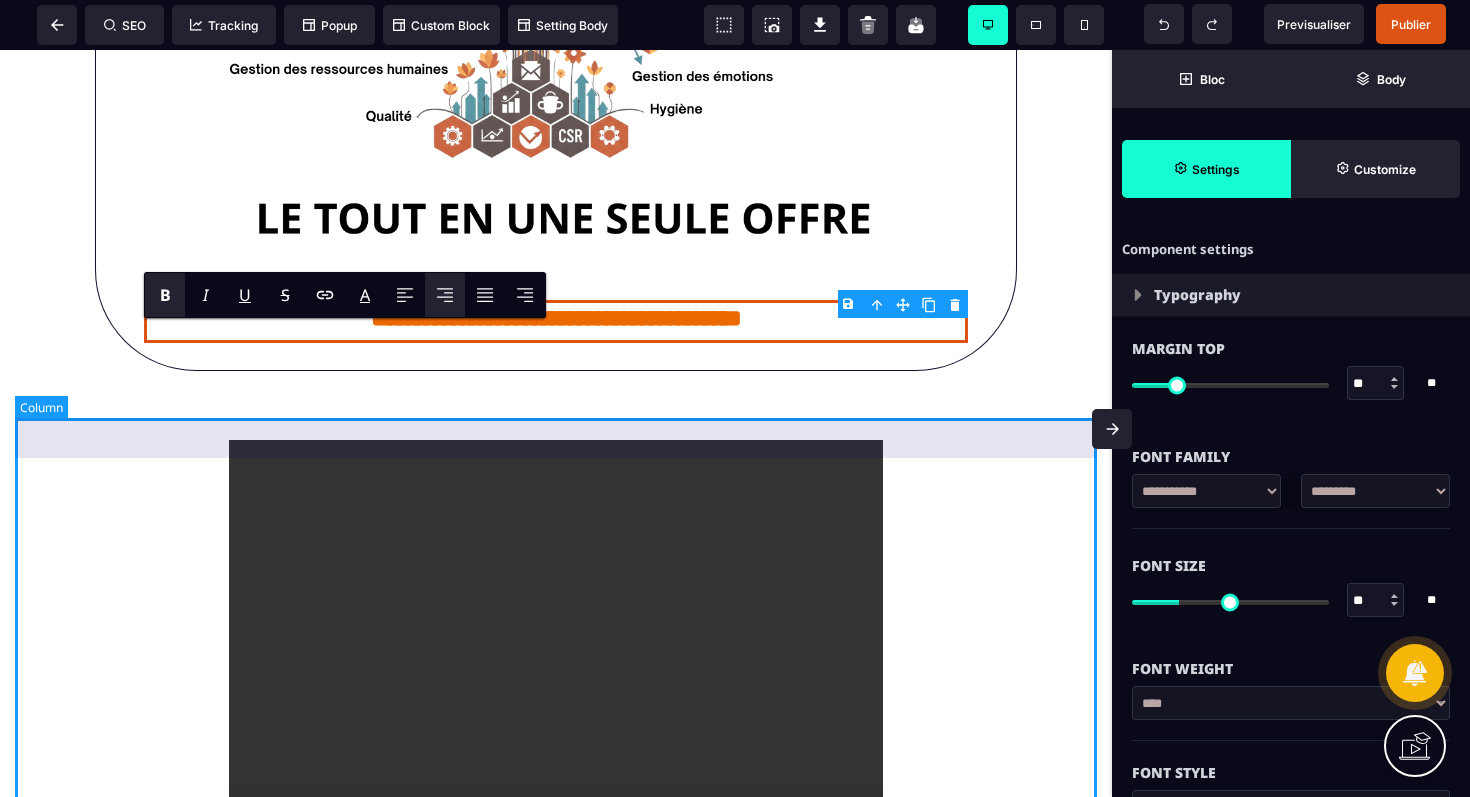 click at bounding box center [556, 665] 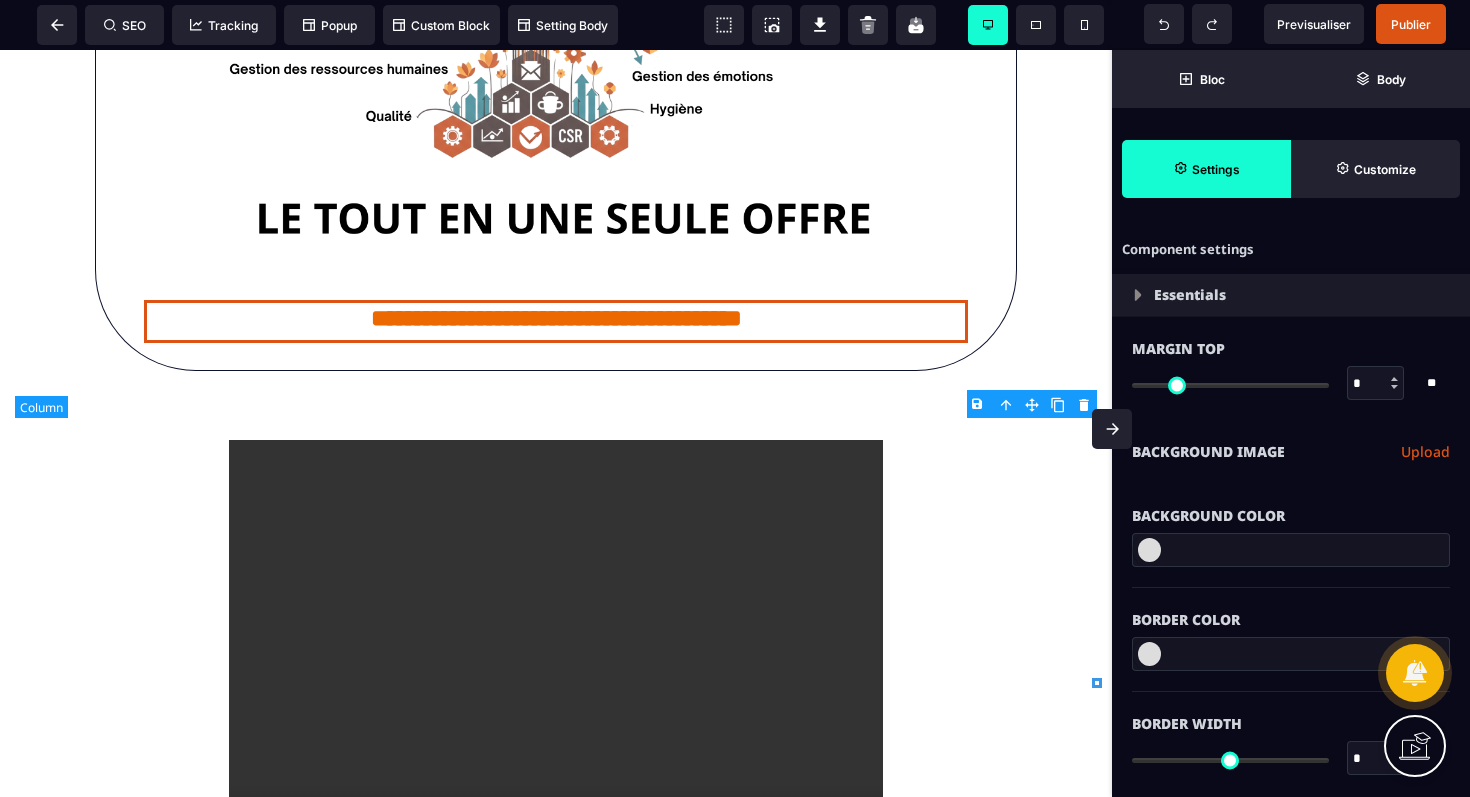 type on "*" 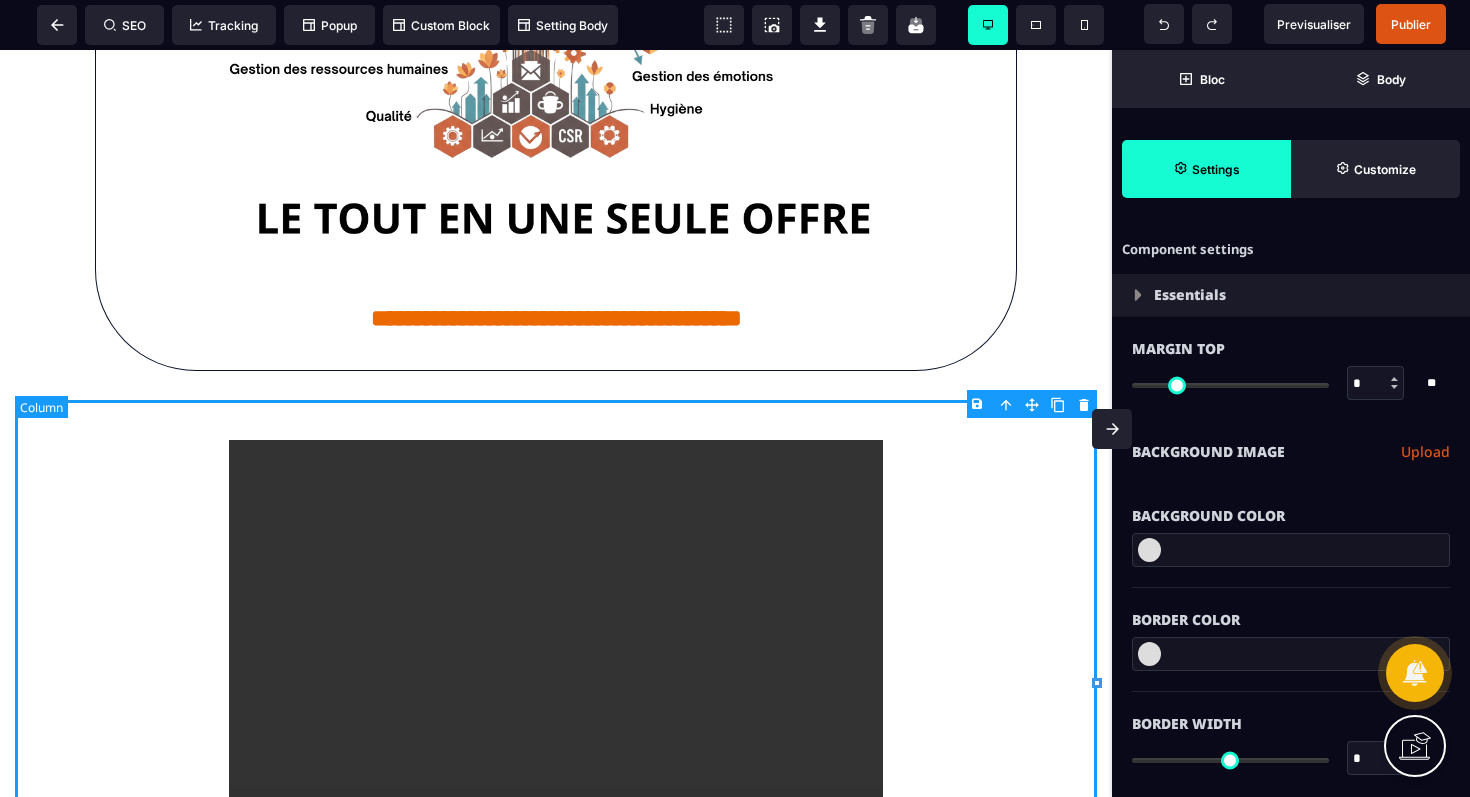 select on "**" 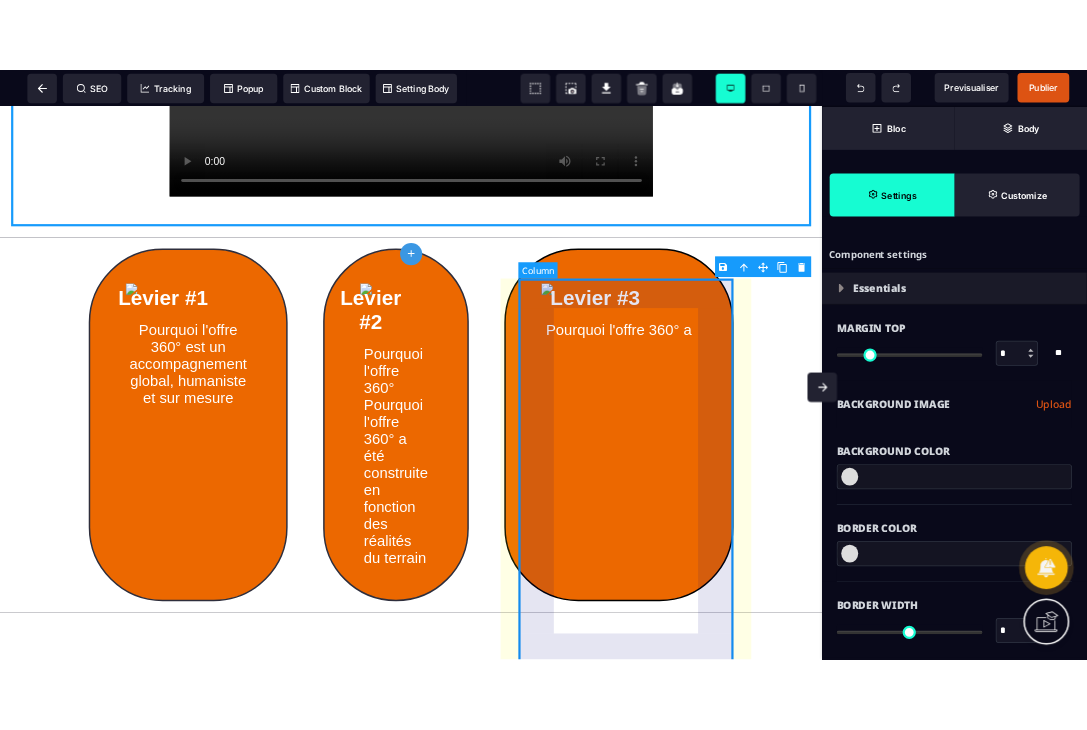 scroll, scrollTop: 1386, scrollLeft: 0, axis: vertical 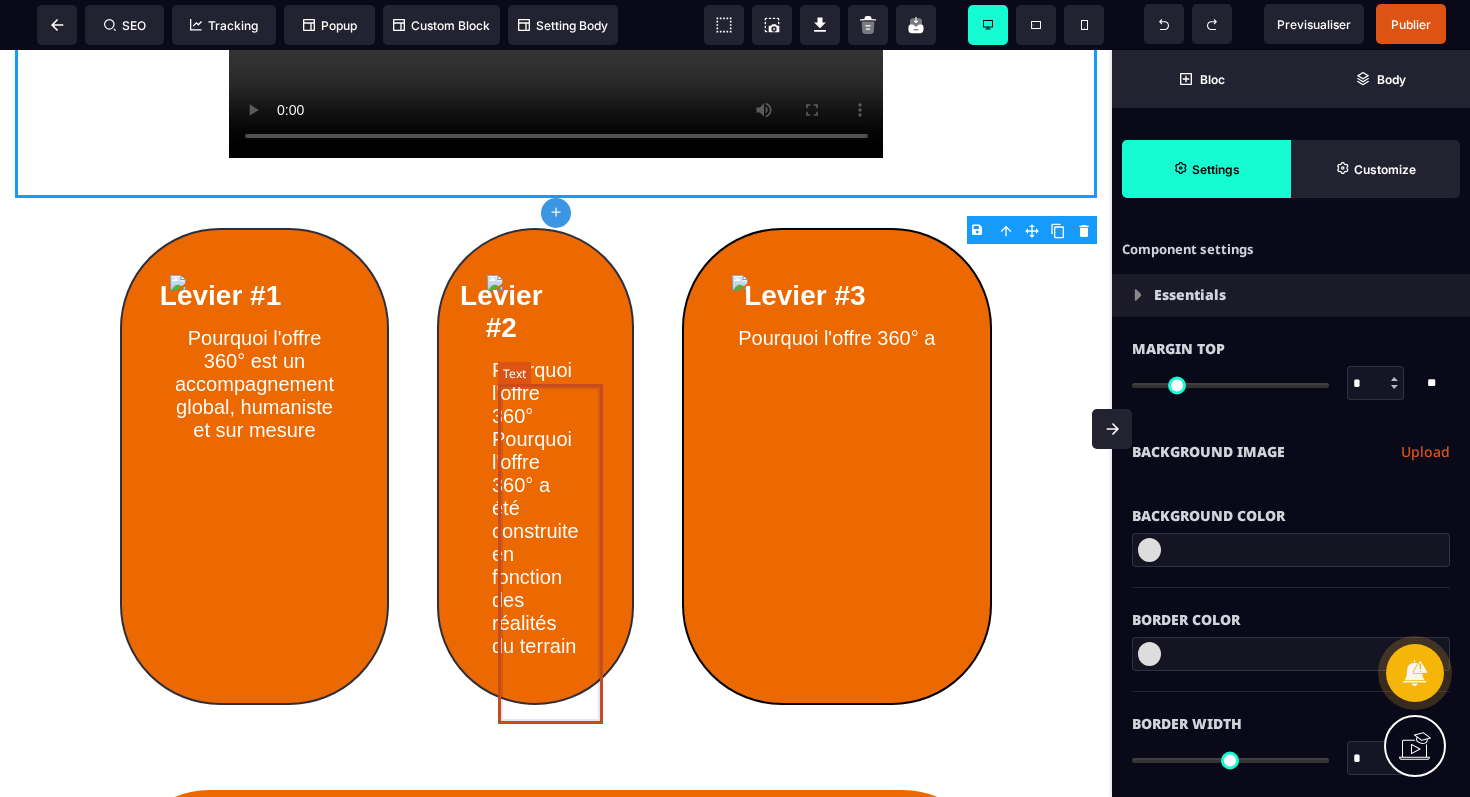 click on "Pourquoi l'offre 360° Pourquoi l'offre 360° a été construite en fonction des réalités du terrain" at bounding box center (535, 508) 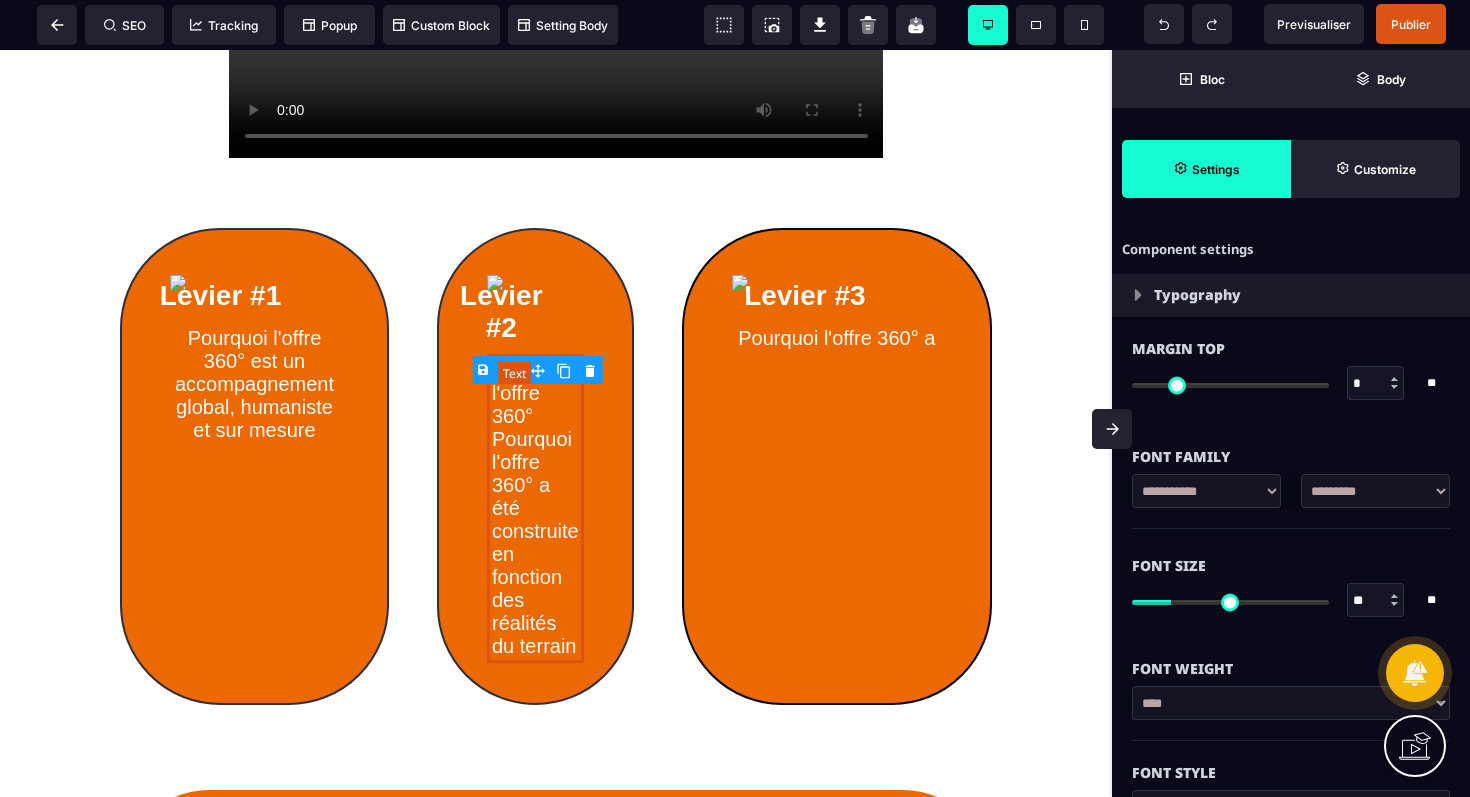 type on "*" 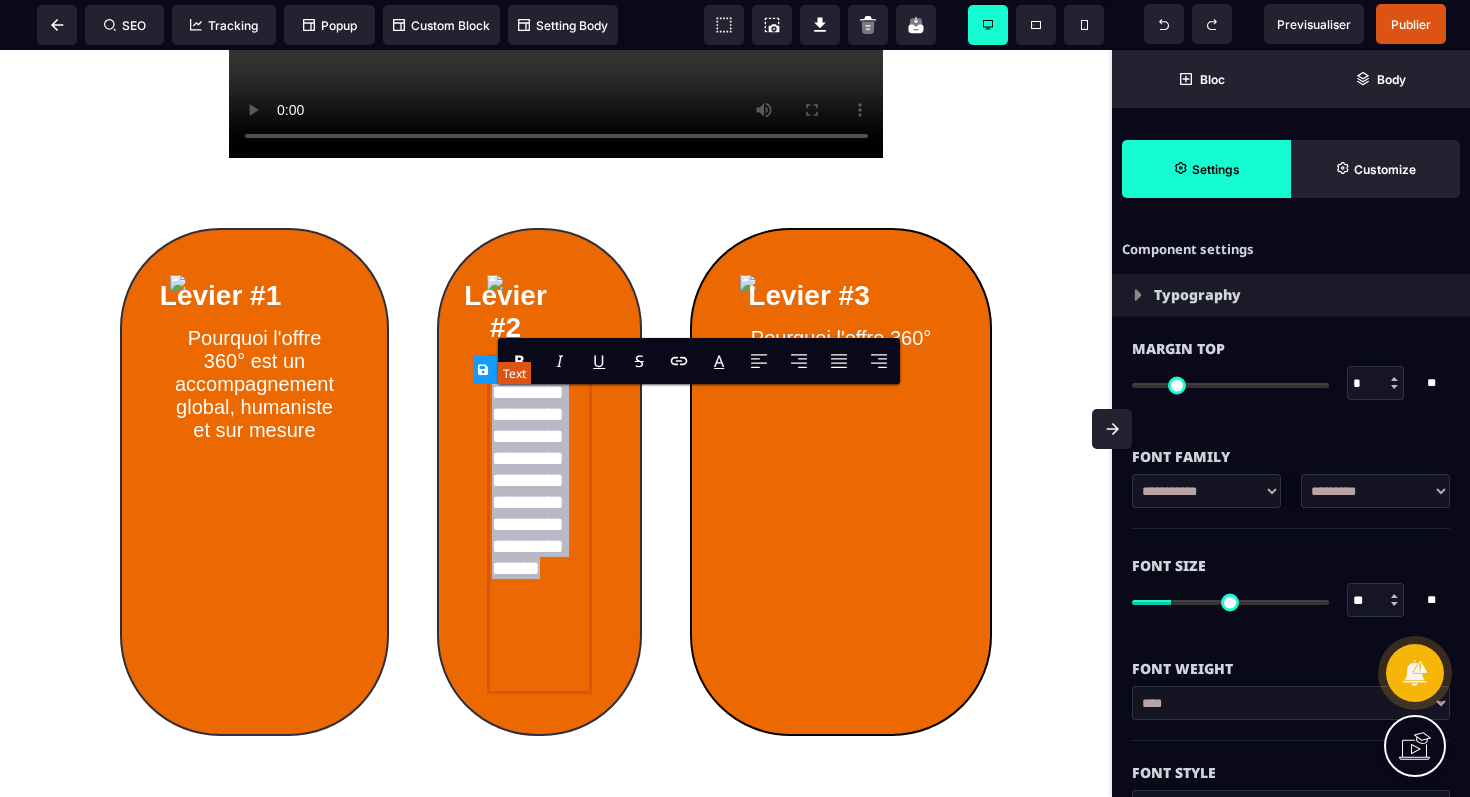 drag, startPoint x: 592, startPoint y: 711, endPoint x: 506, endPoint y: 394, distance: 328.45853 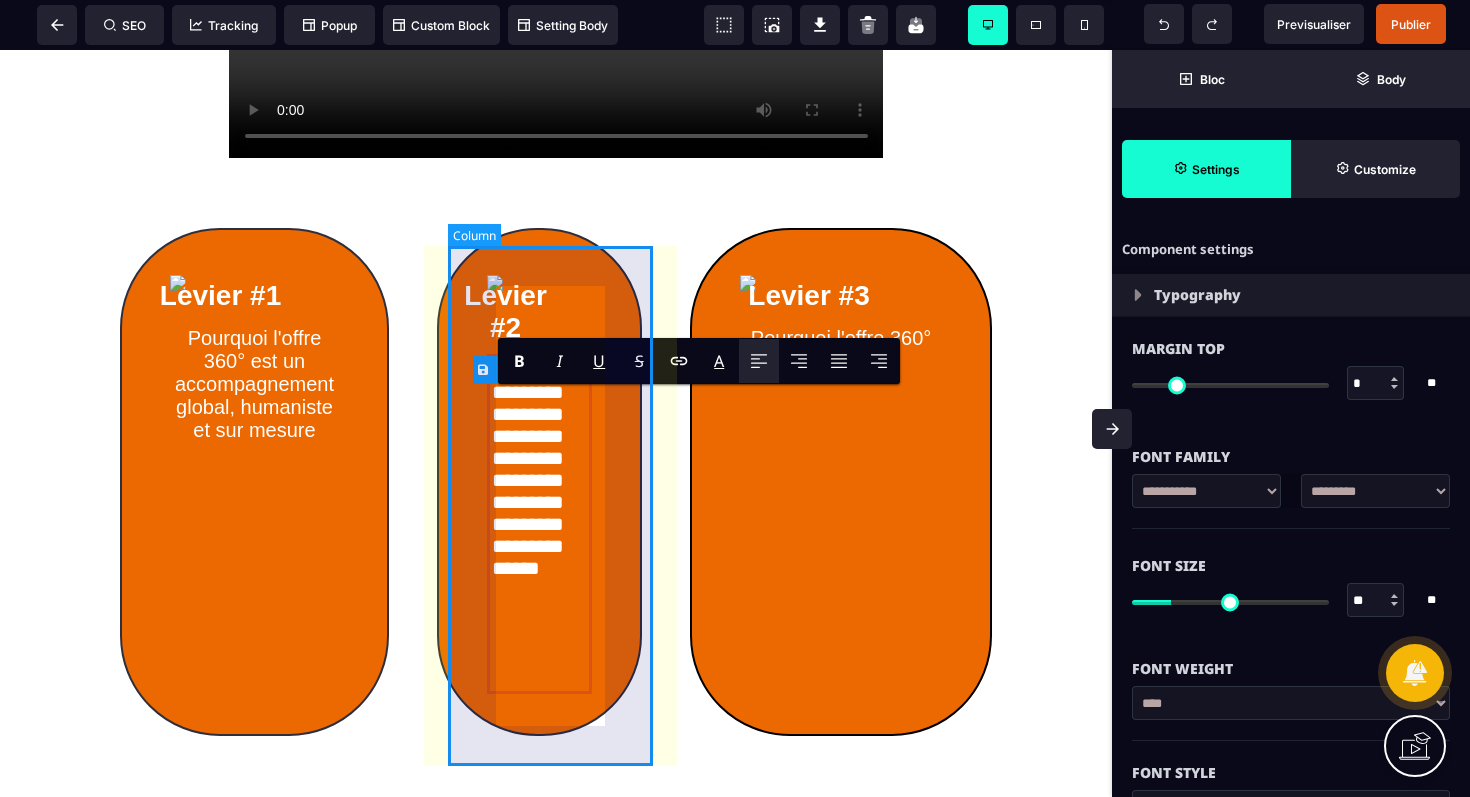 click on "**********" at bounding box center (539, 482) 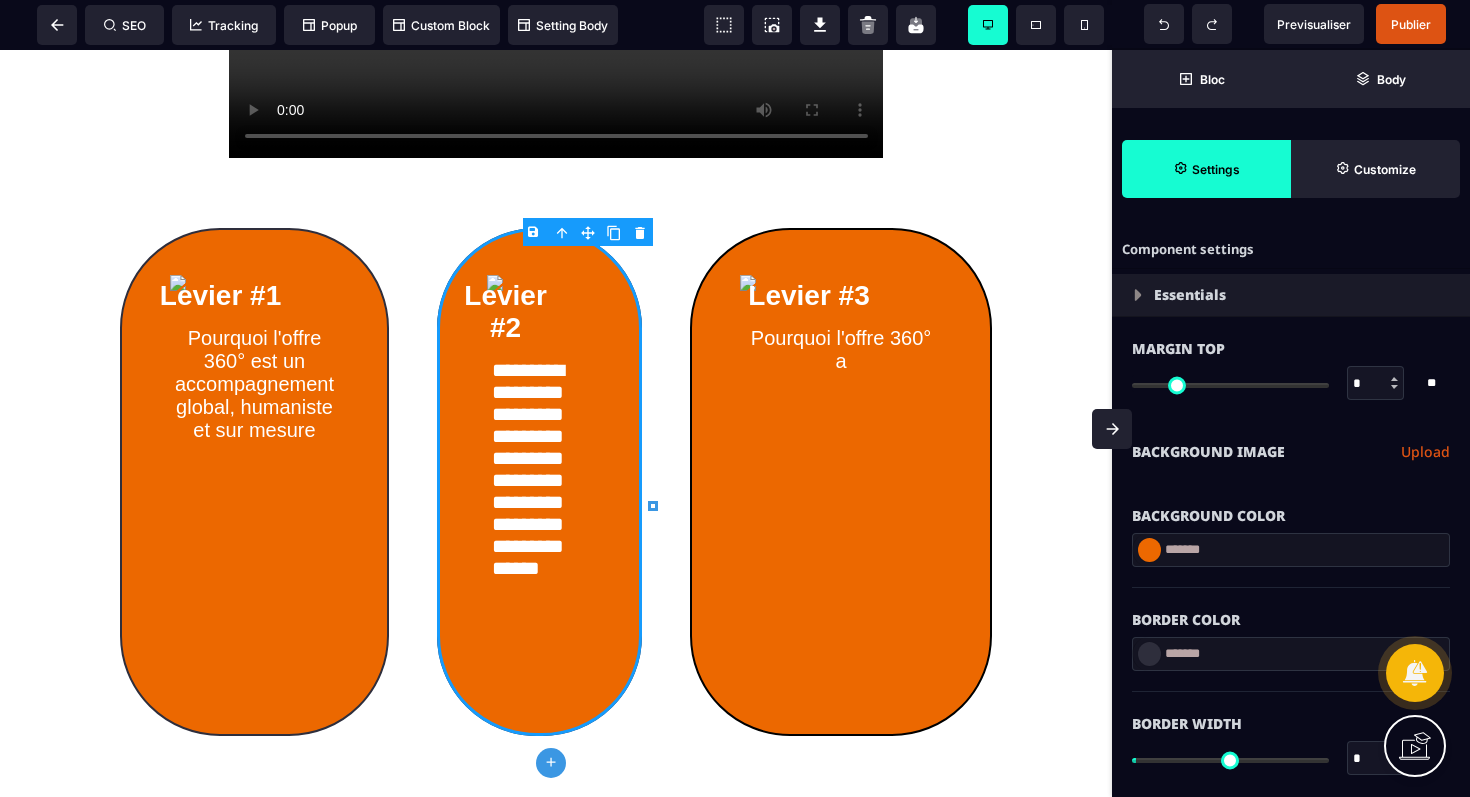 click on "B I U S
A *******
plus
Row
SEO
Big" at bounding box center [735, 398] 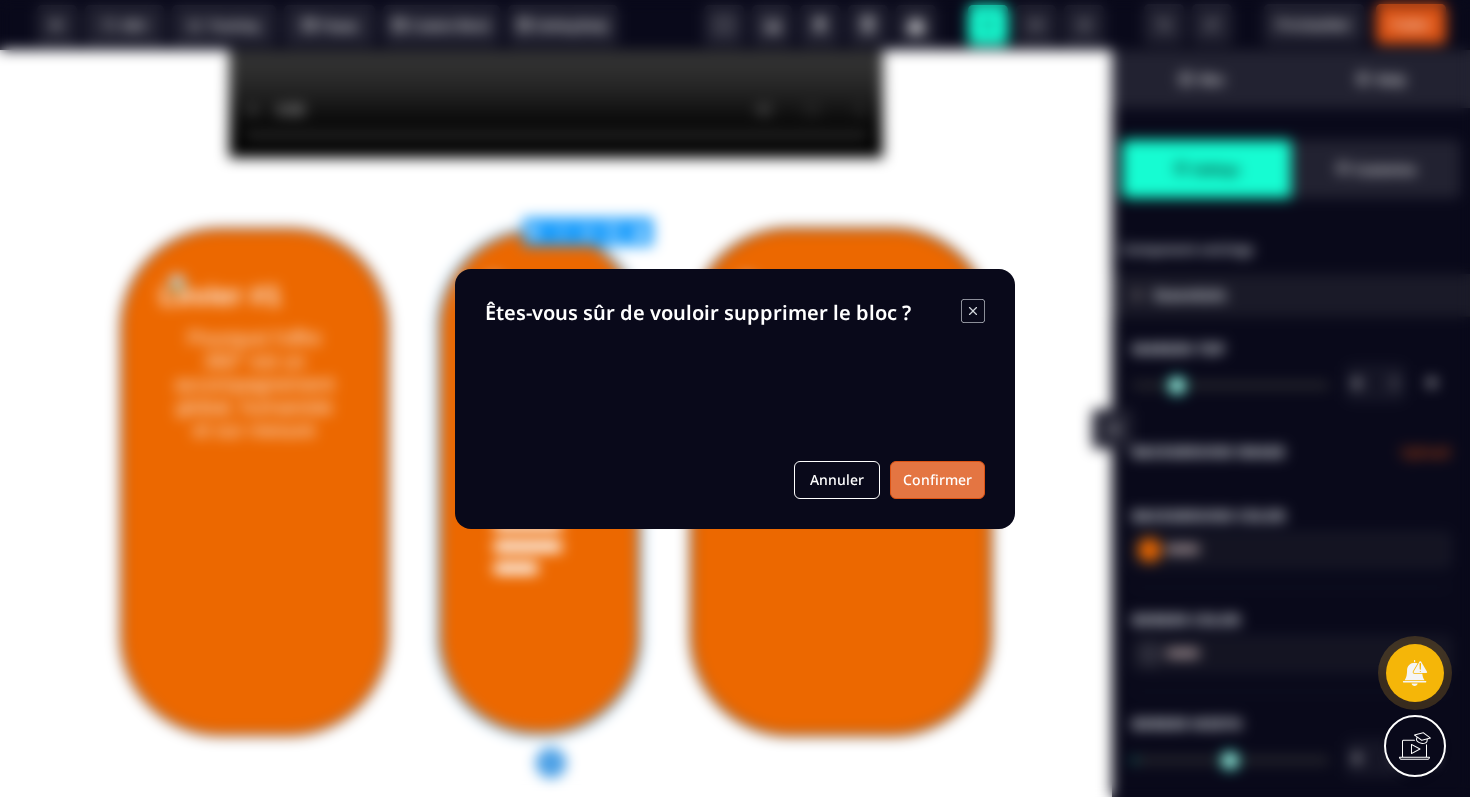 click on "Confirmer" at bounding box center (937, 480) 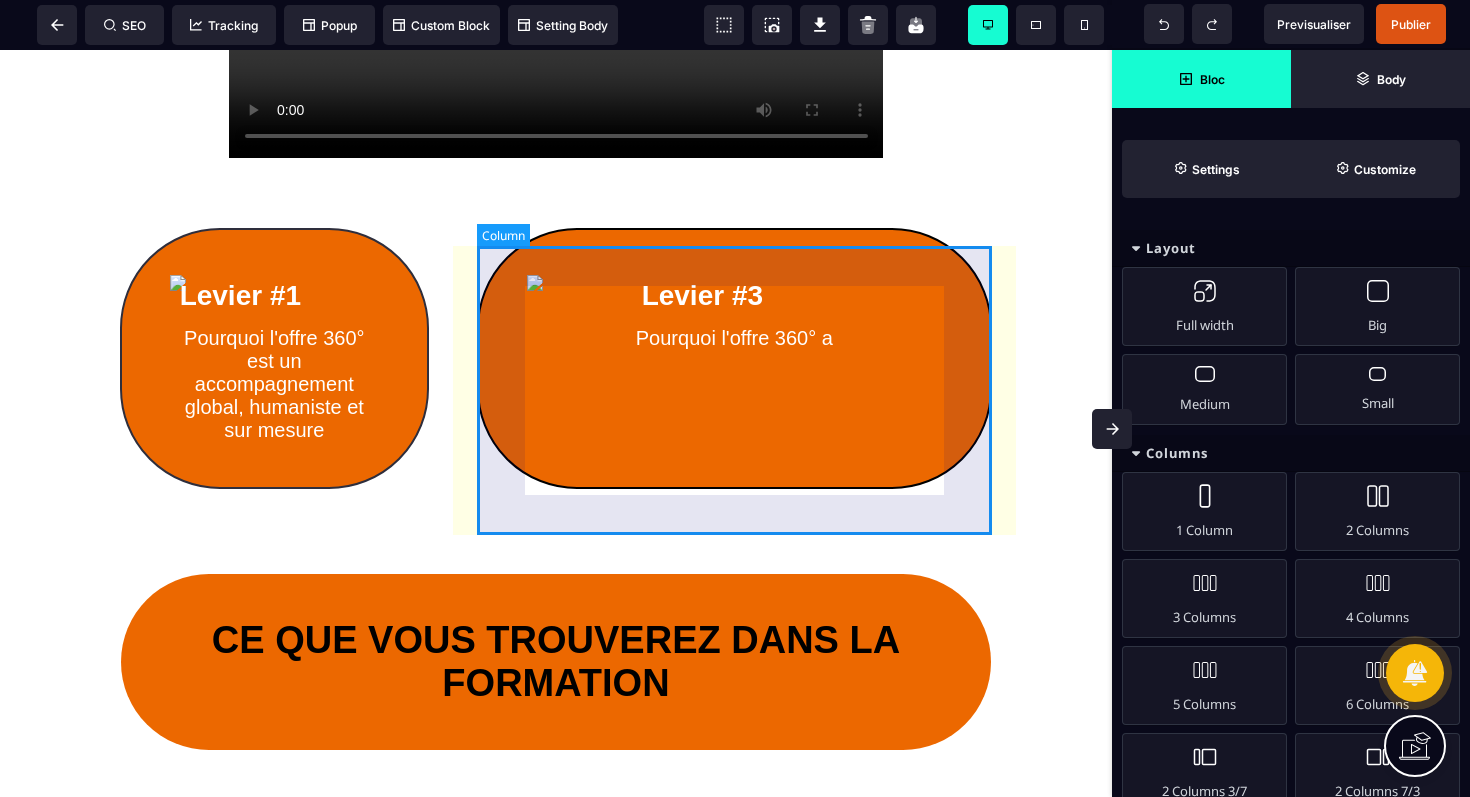 click on "Levier #3 Pourquoi l'offre 360° a" at bounding box center [734, 358] 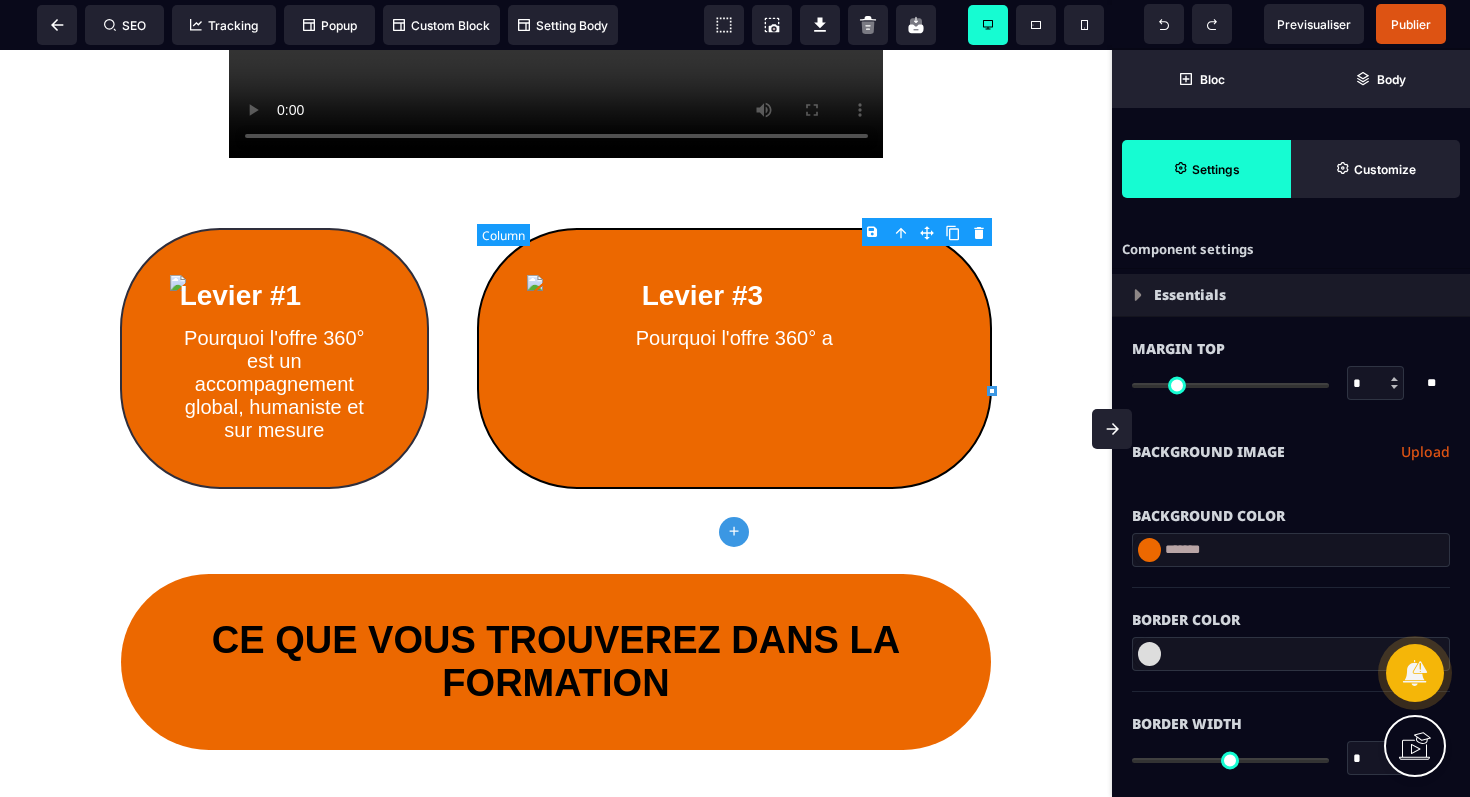 type on "*" 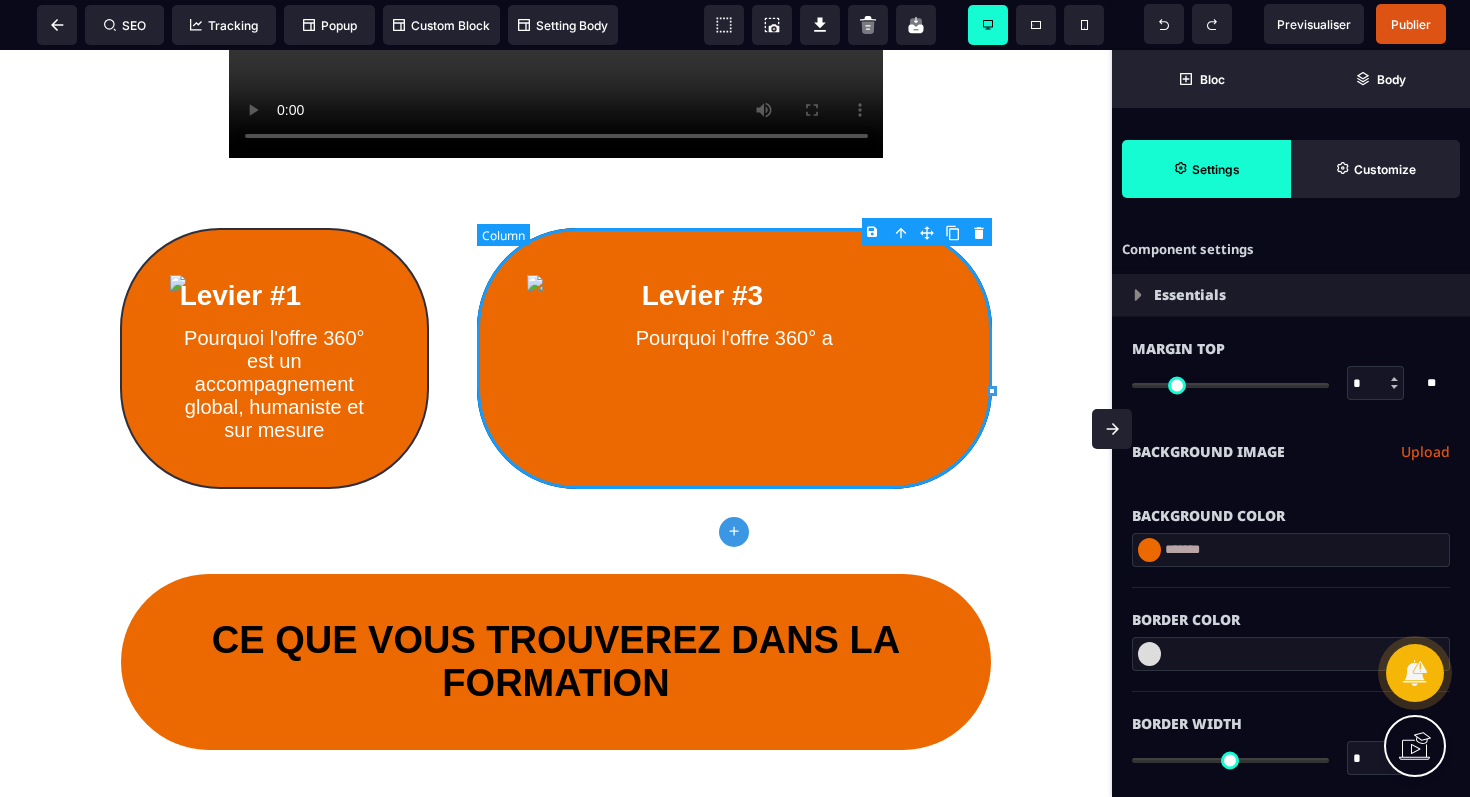 select on "*****" 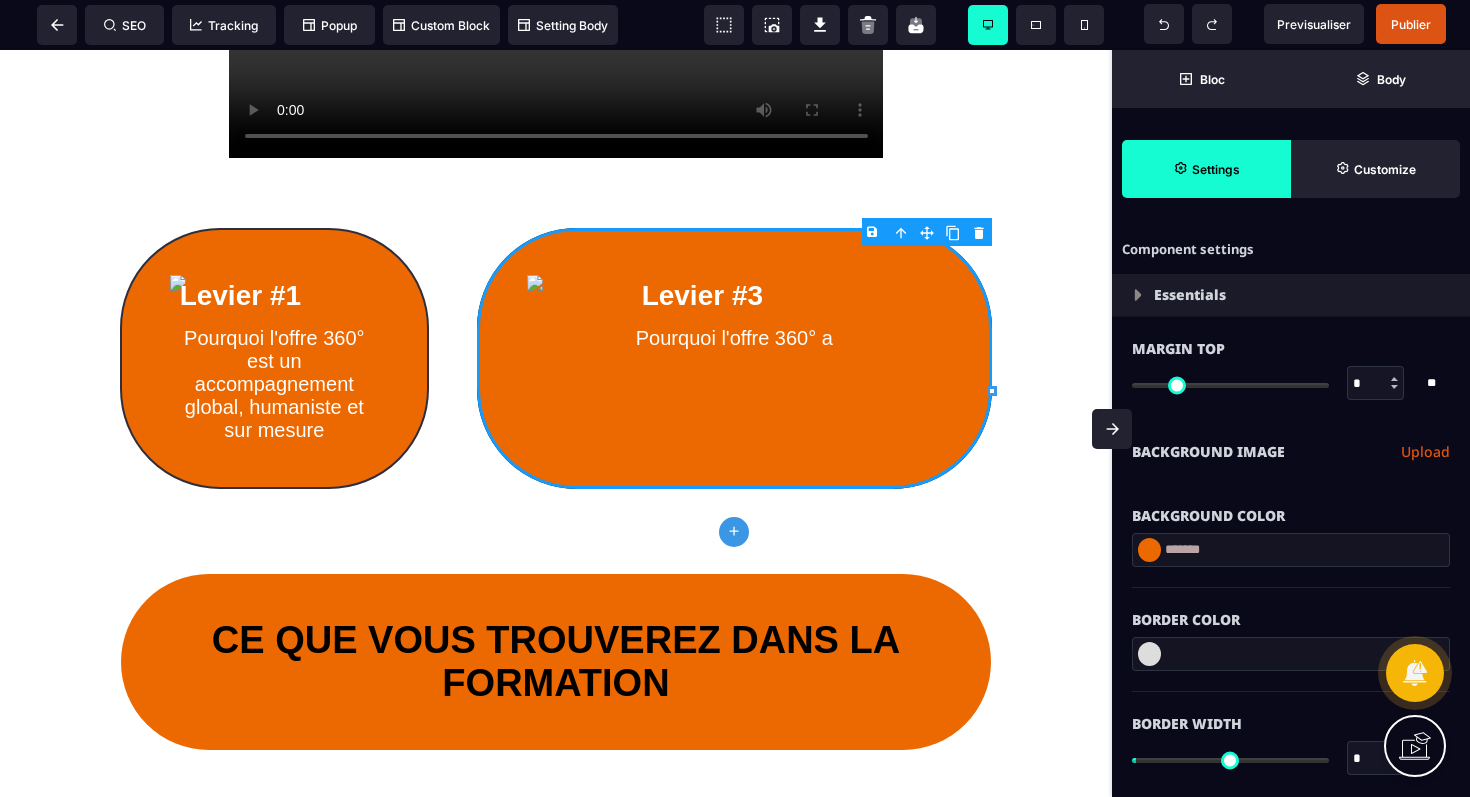click on "B I U S
A *******
plus
Row
SEO
Big" at bounding box center [735, 398] 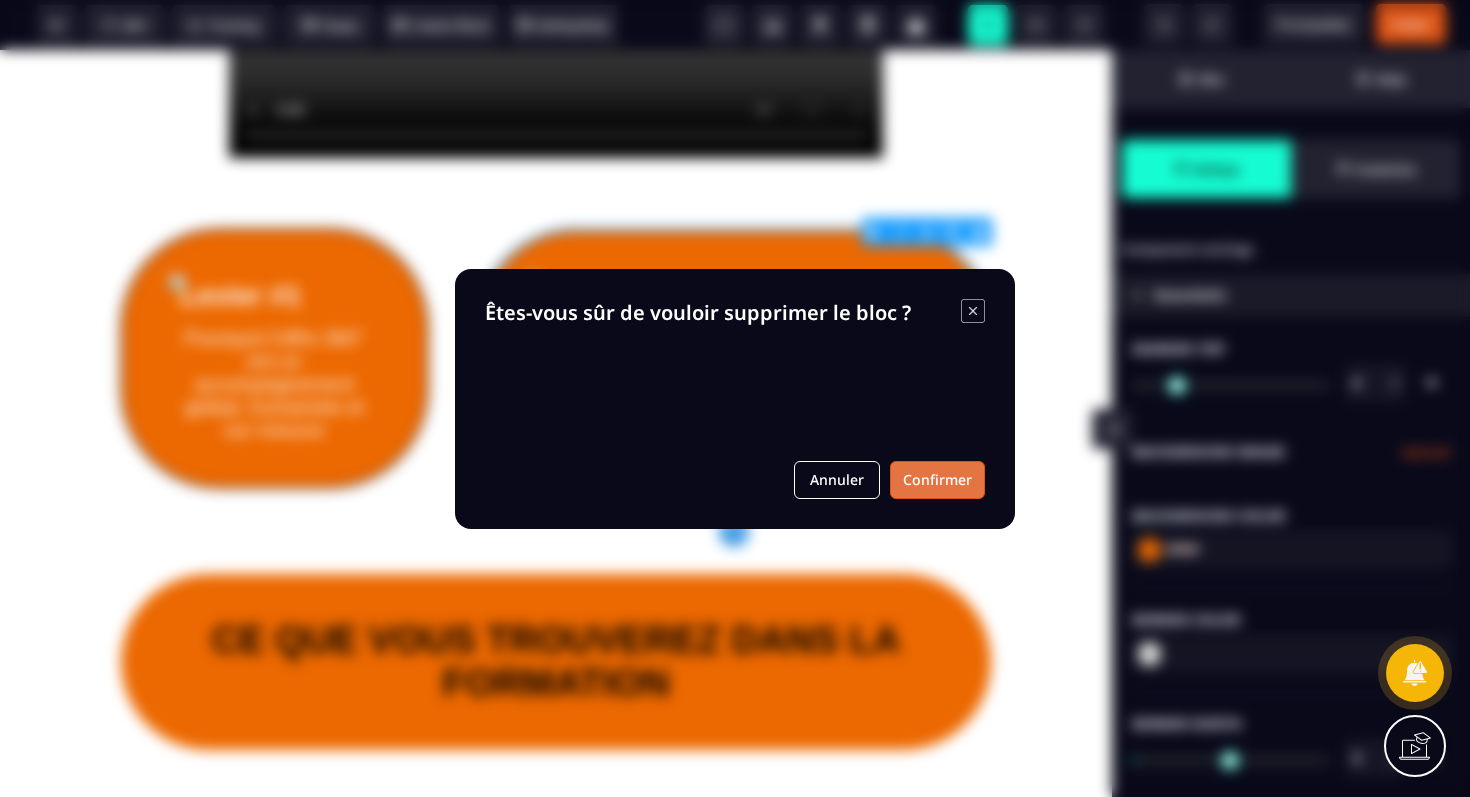 click on "Confirmer" at bounding box center [937, 480] 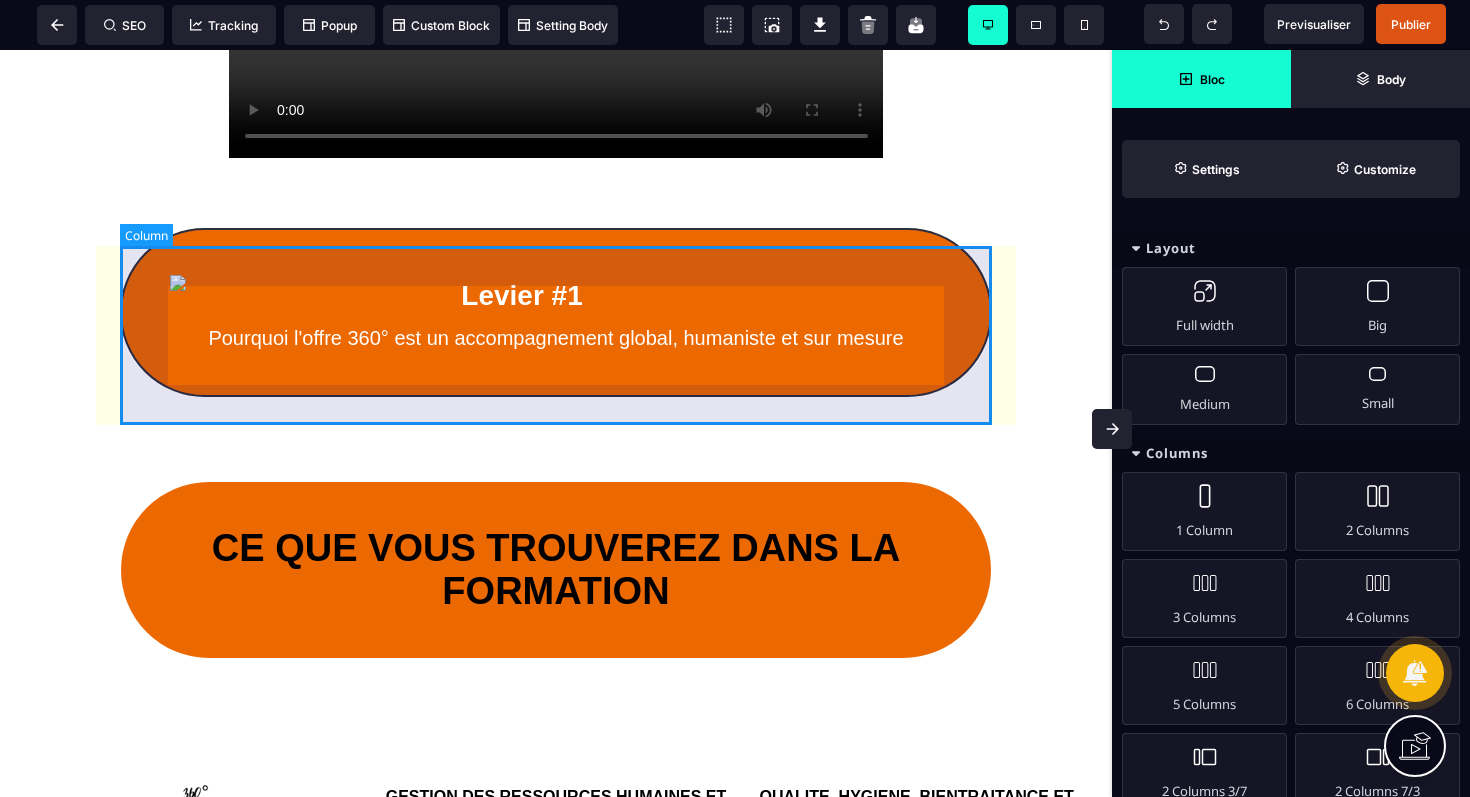click on "Levier #1 Pourquoi l'offre 360° est un accompagnement global, humaniste et sur mesure" at bounding box center (556, 312) 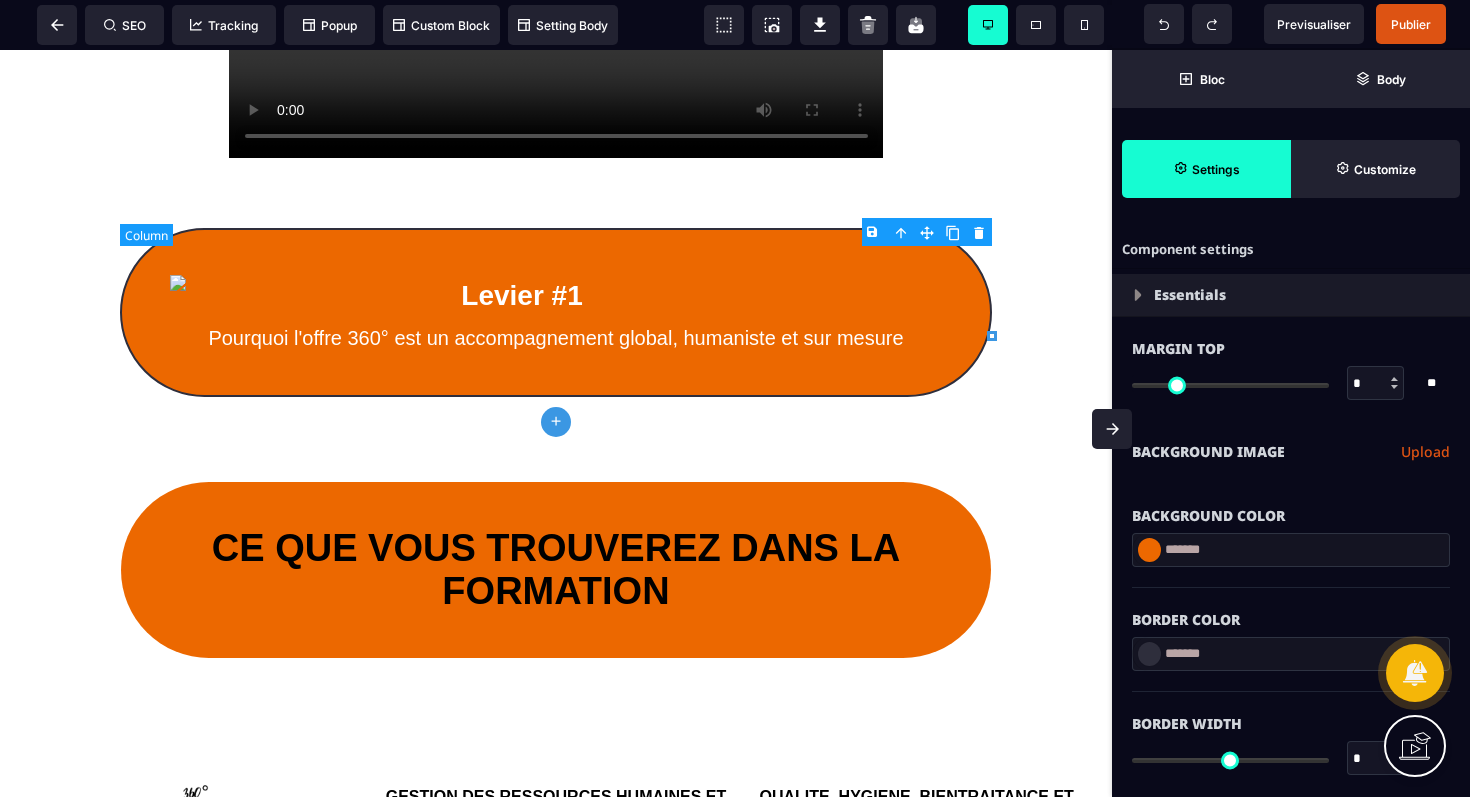 type on "*" 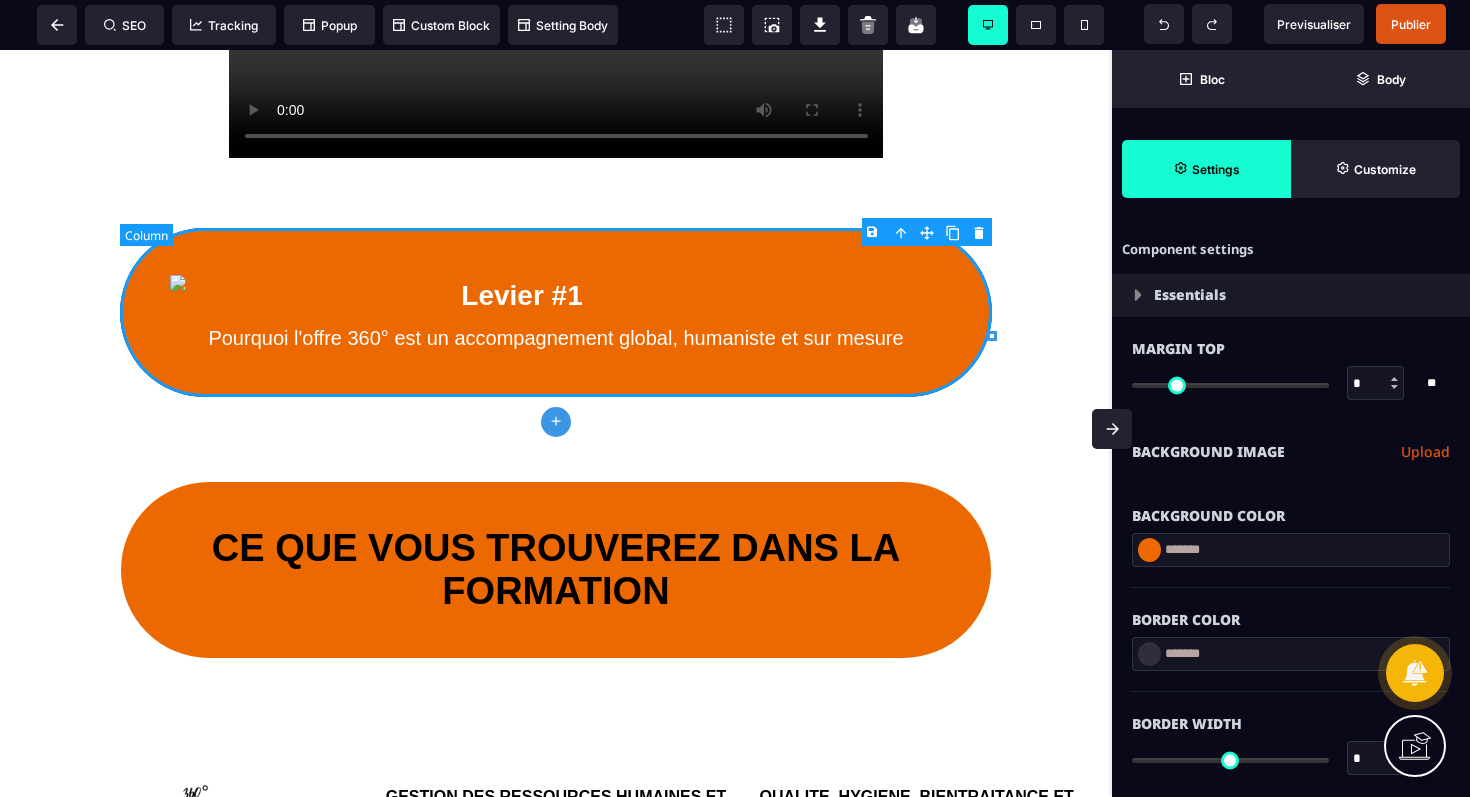 select on "*****" 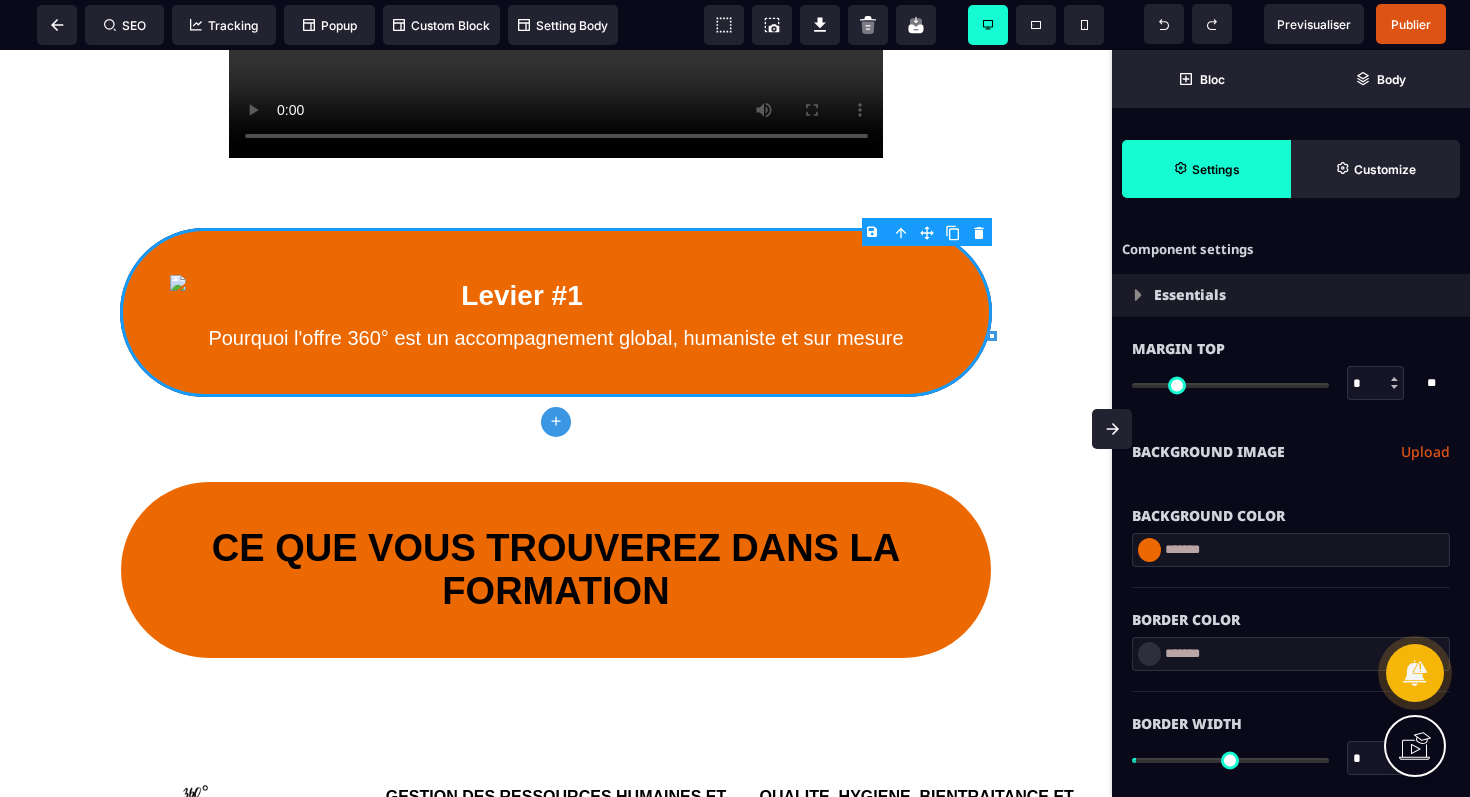 select on "*****" 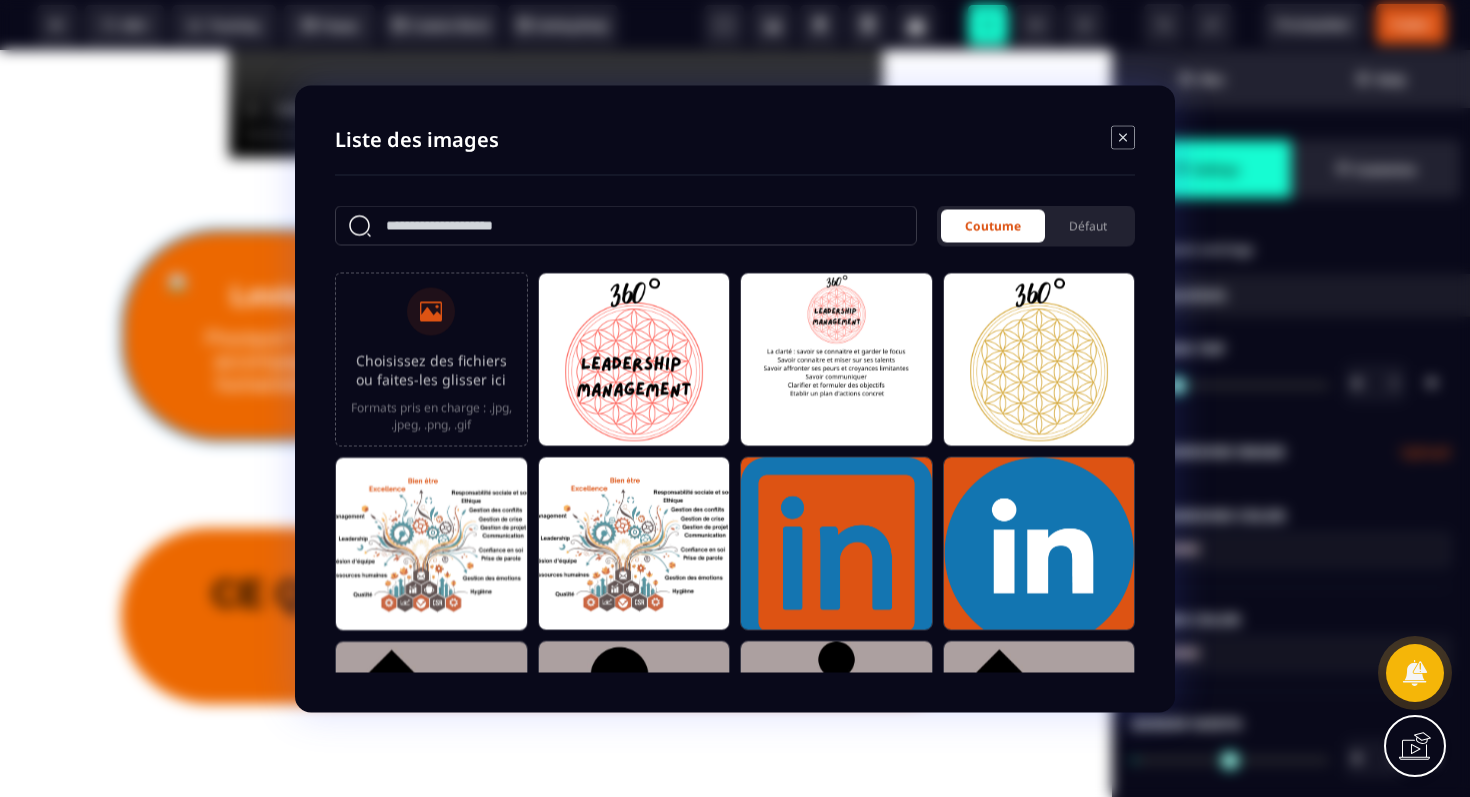 click 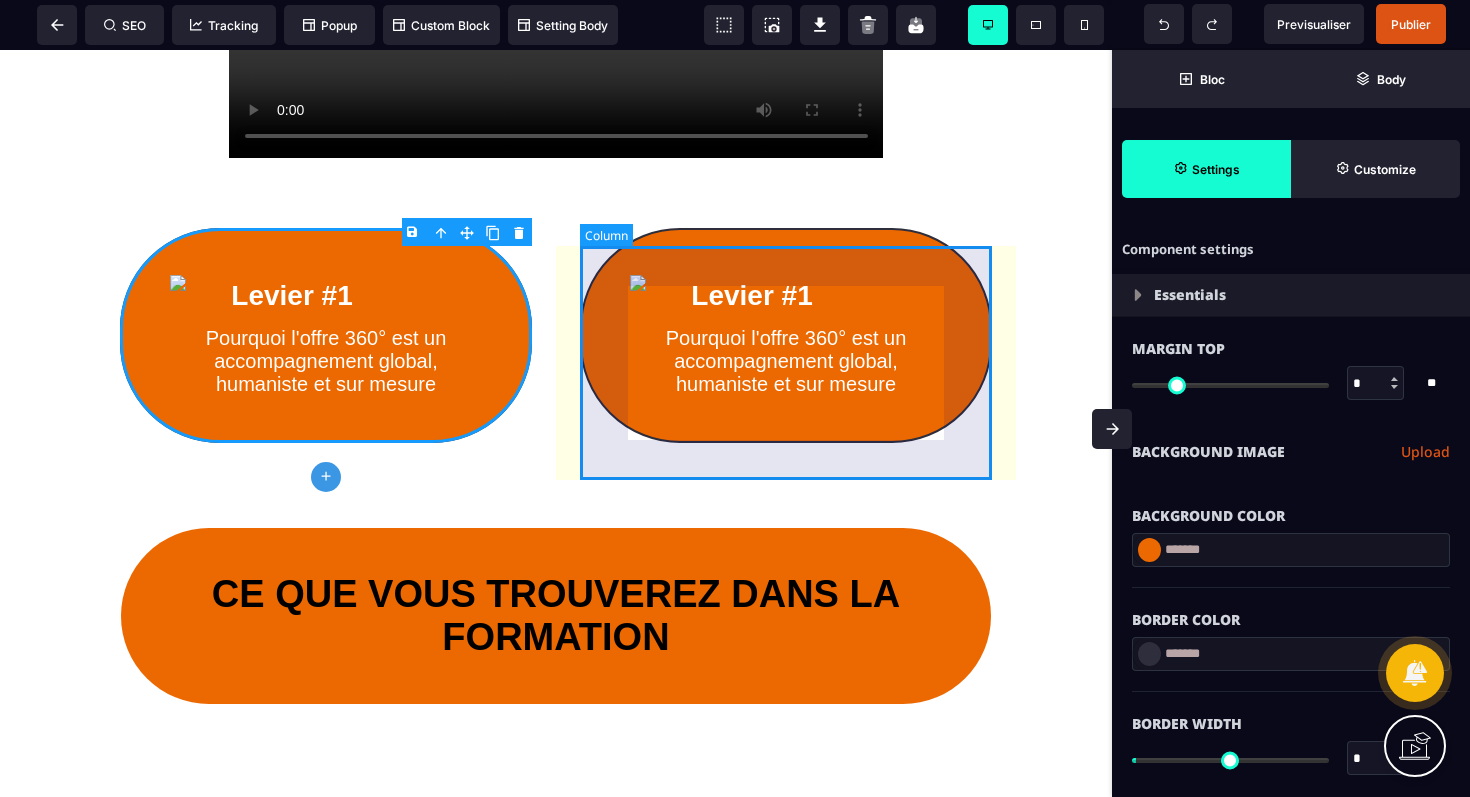click on "Levier #1 Pourquoi l'offre 360° est un accompagnement global, humaniste et sur mesure" at bounding box center (786, 335) 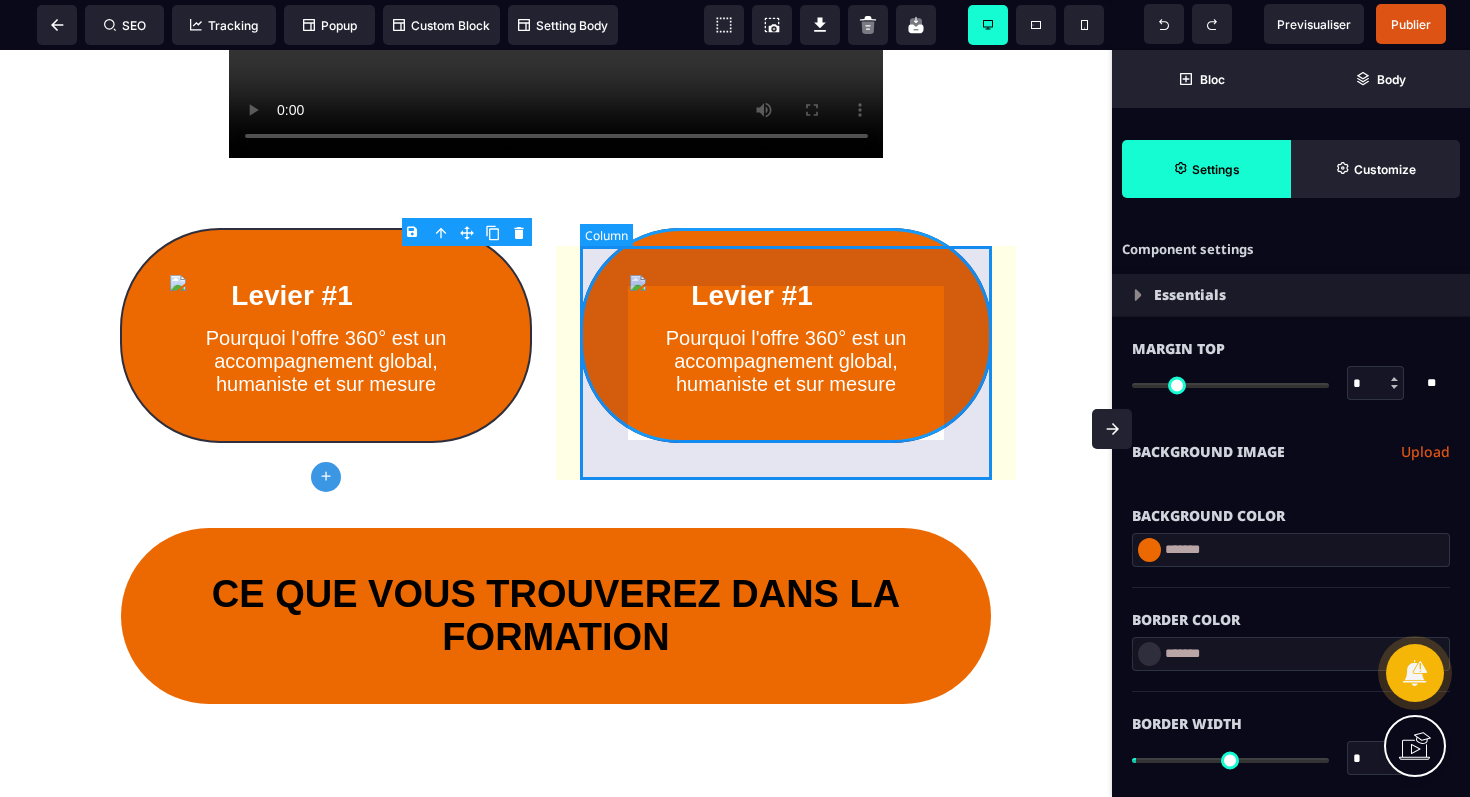 select on "*****" 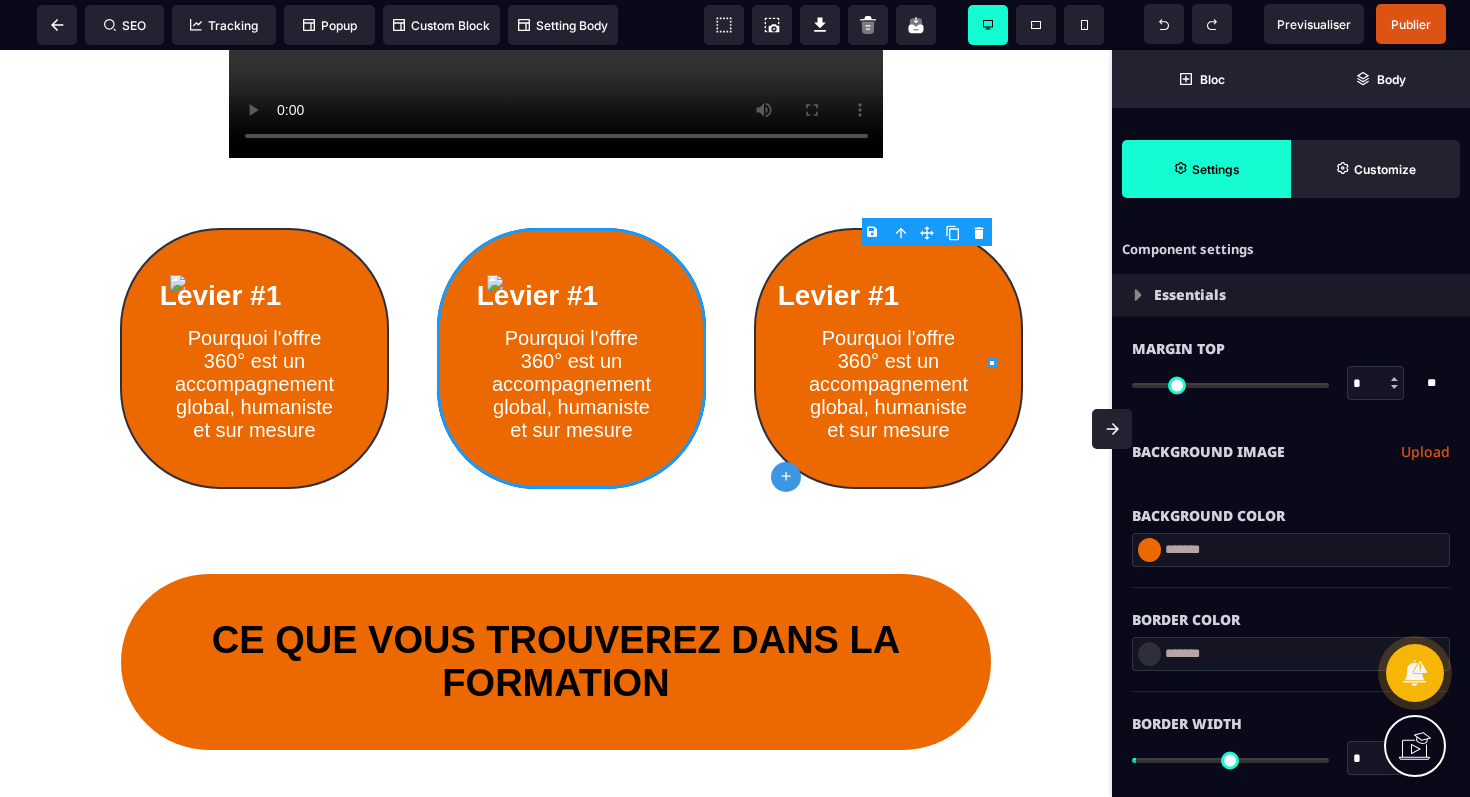 select on "*****" 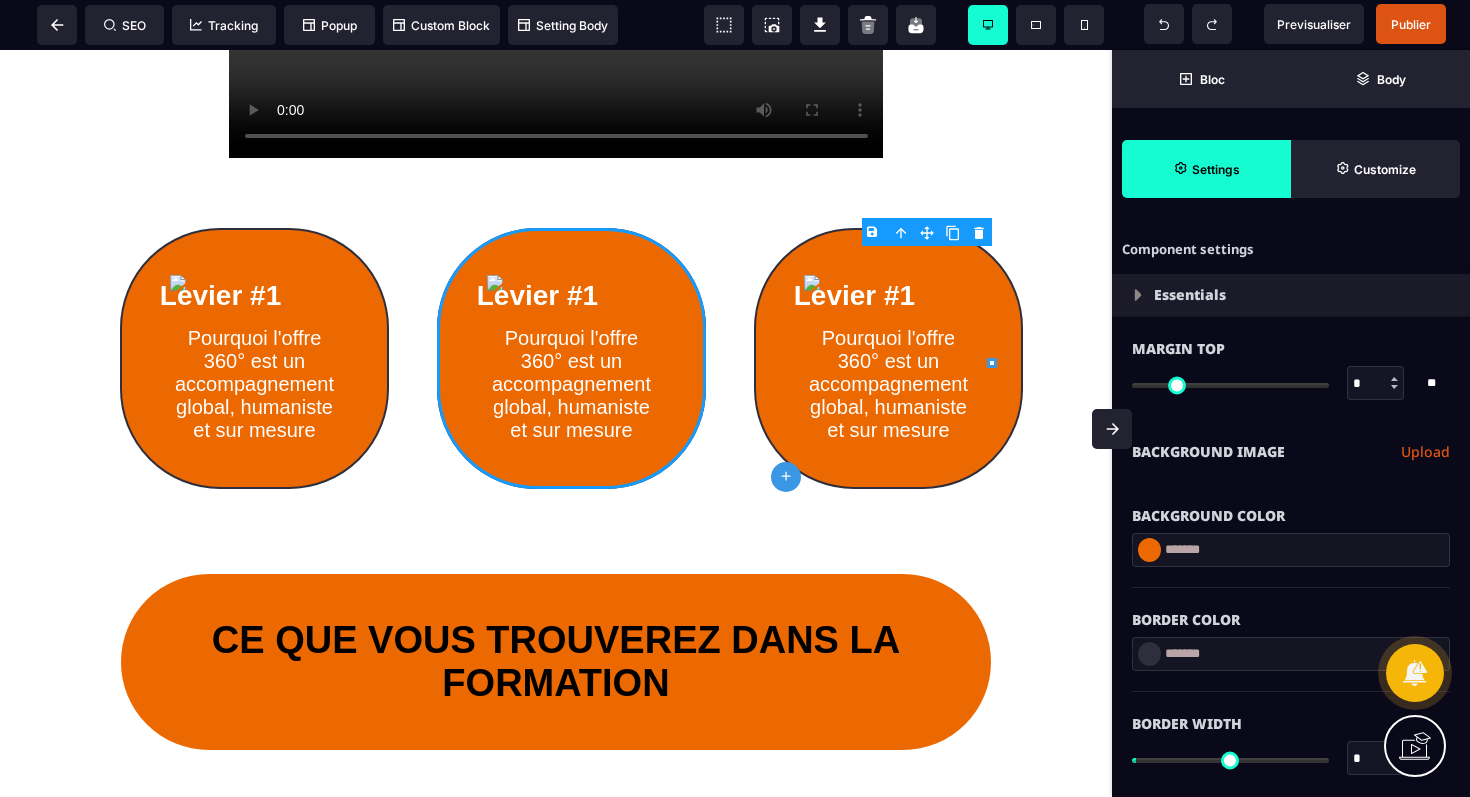 select on "*" 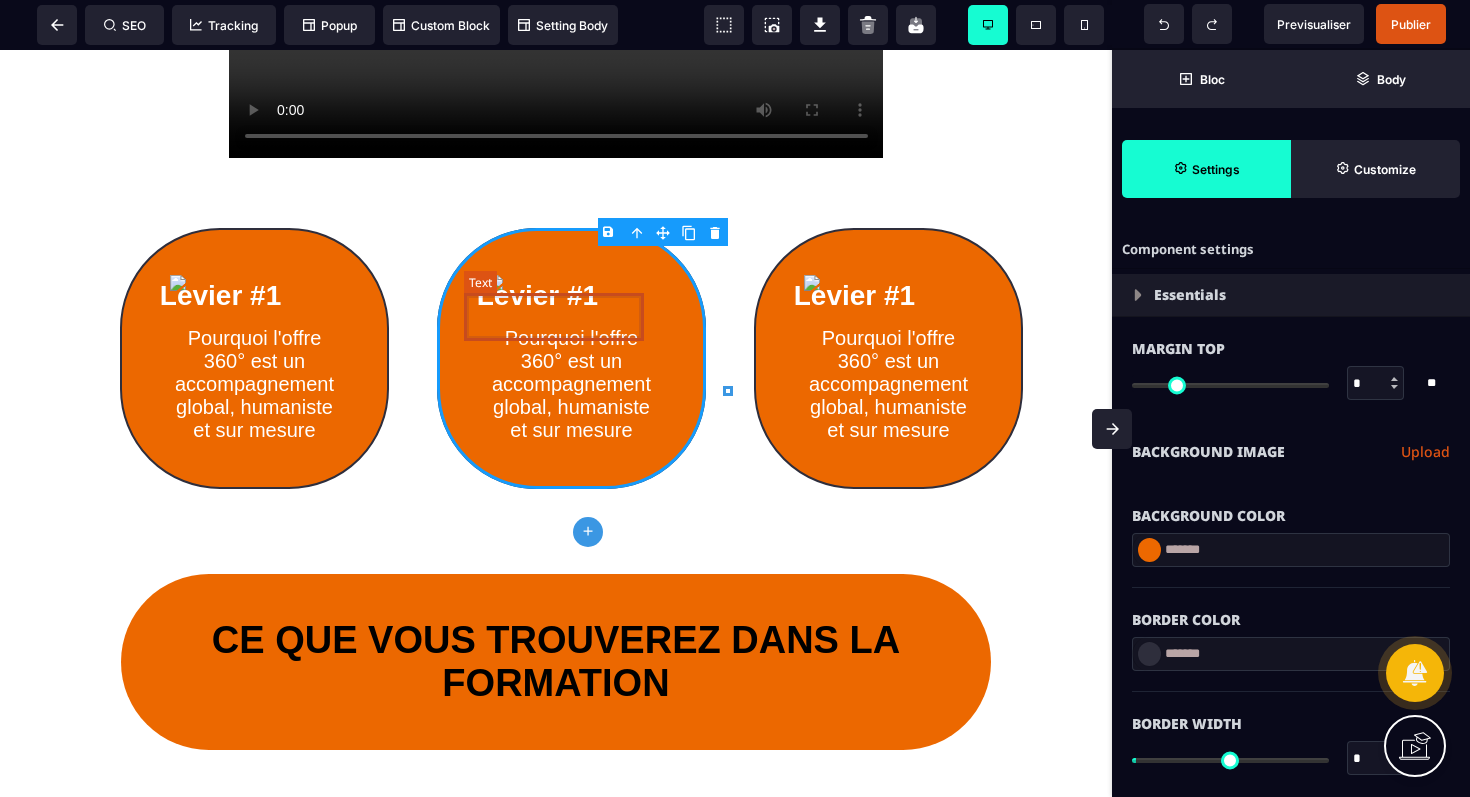 click on "Levier #1" at bounding box center [537, 296] 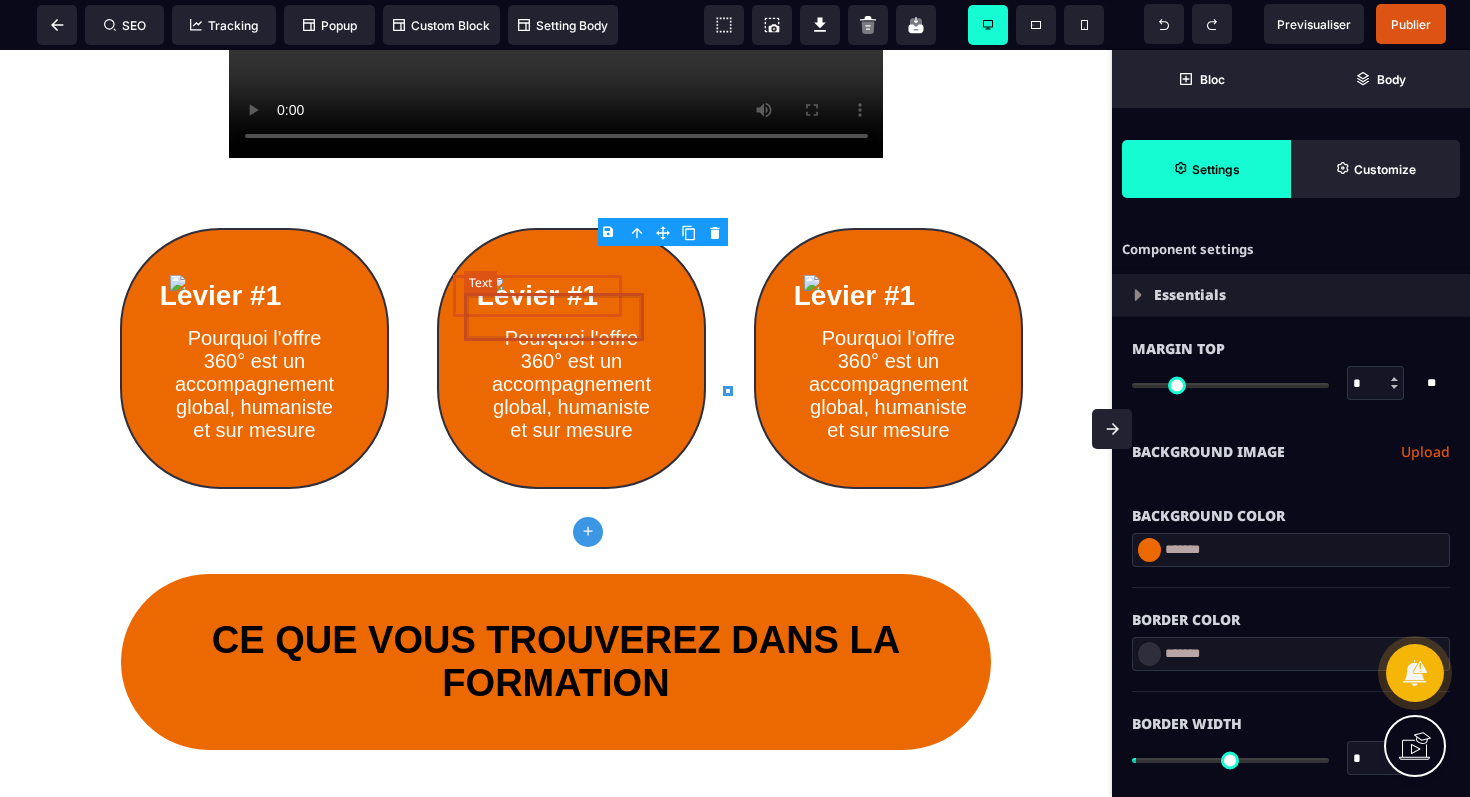 select on "***" 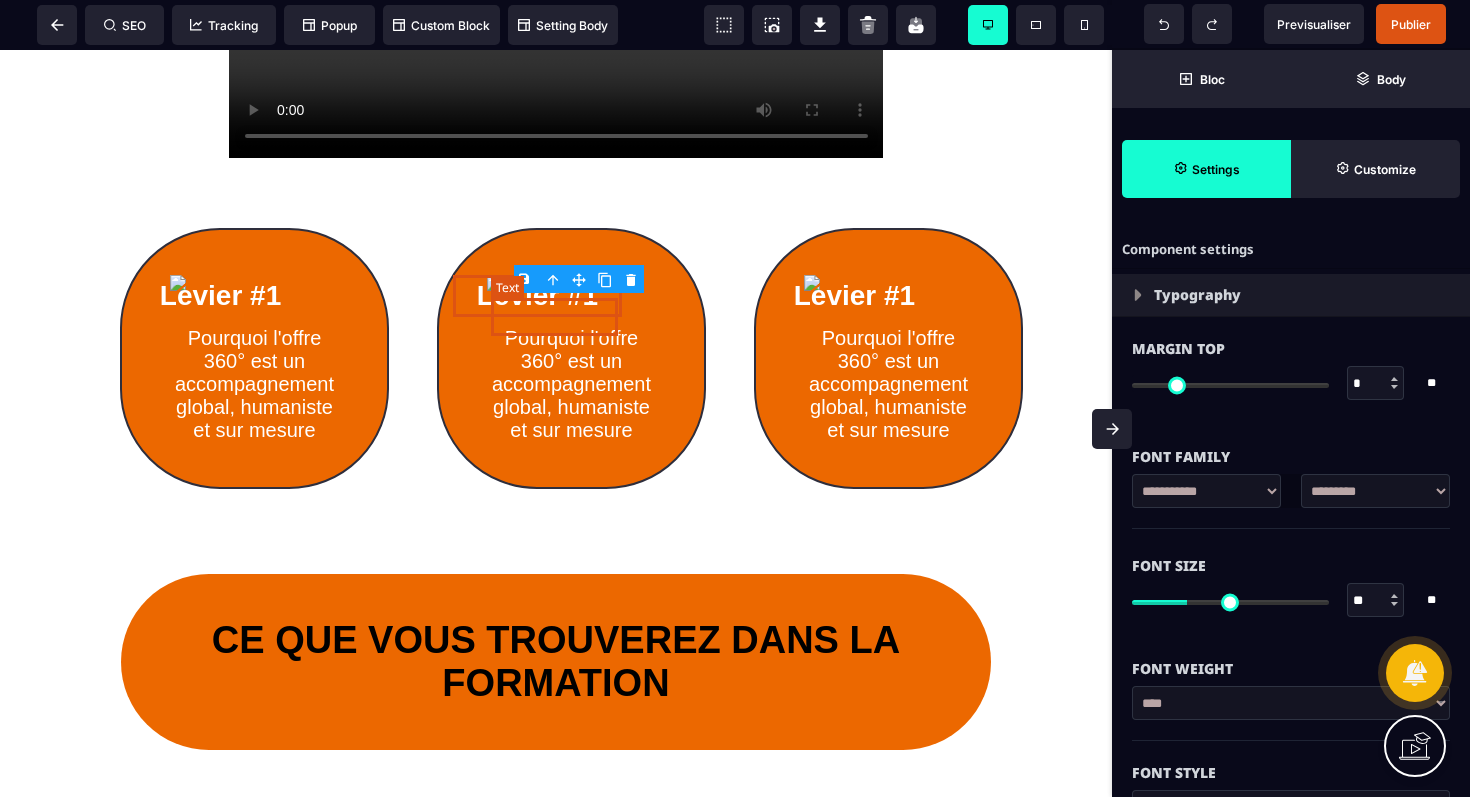 click on "Levier #1" at bounding box center (537, 295) 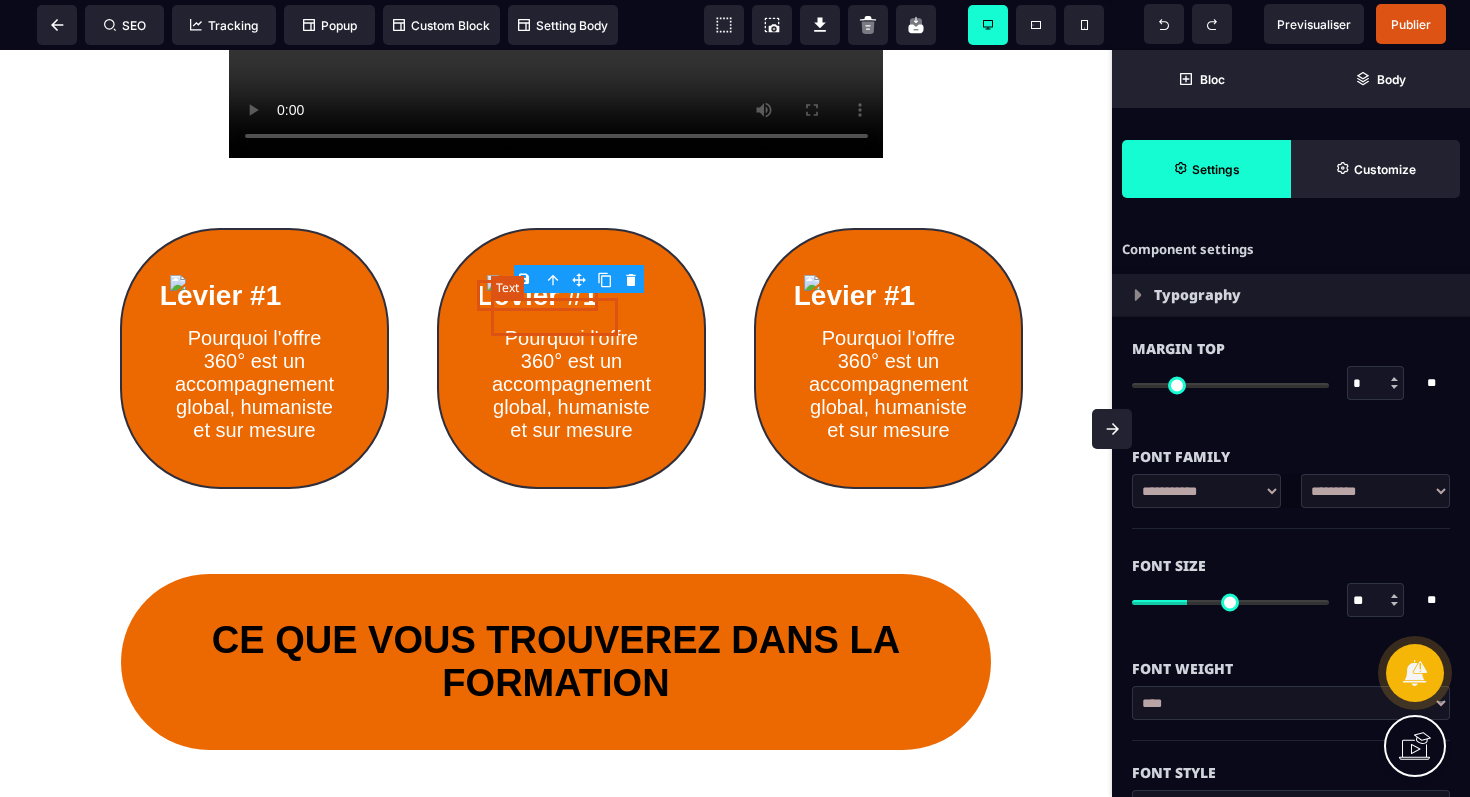 select on "***" 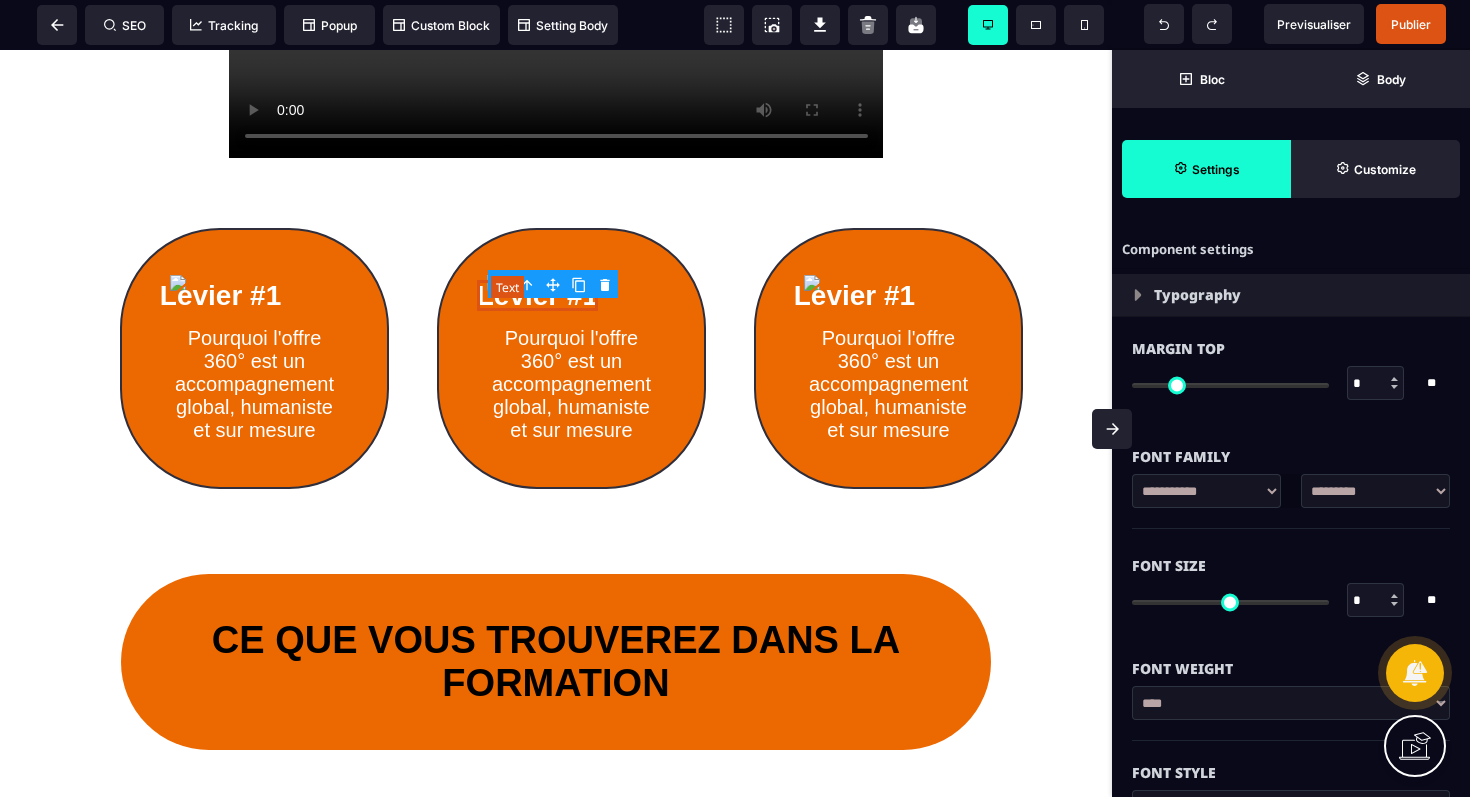 click on "Levier #1" at bounding box center [537, 295] 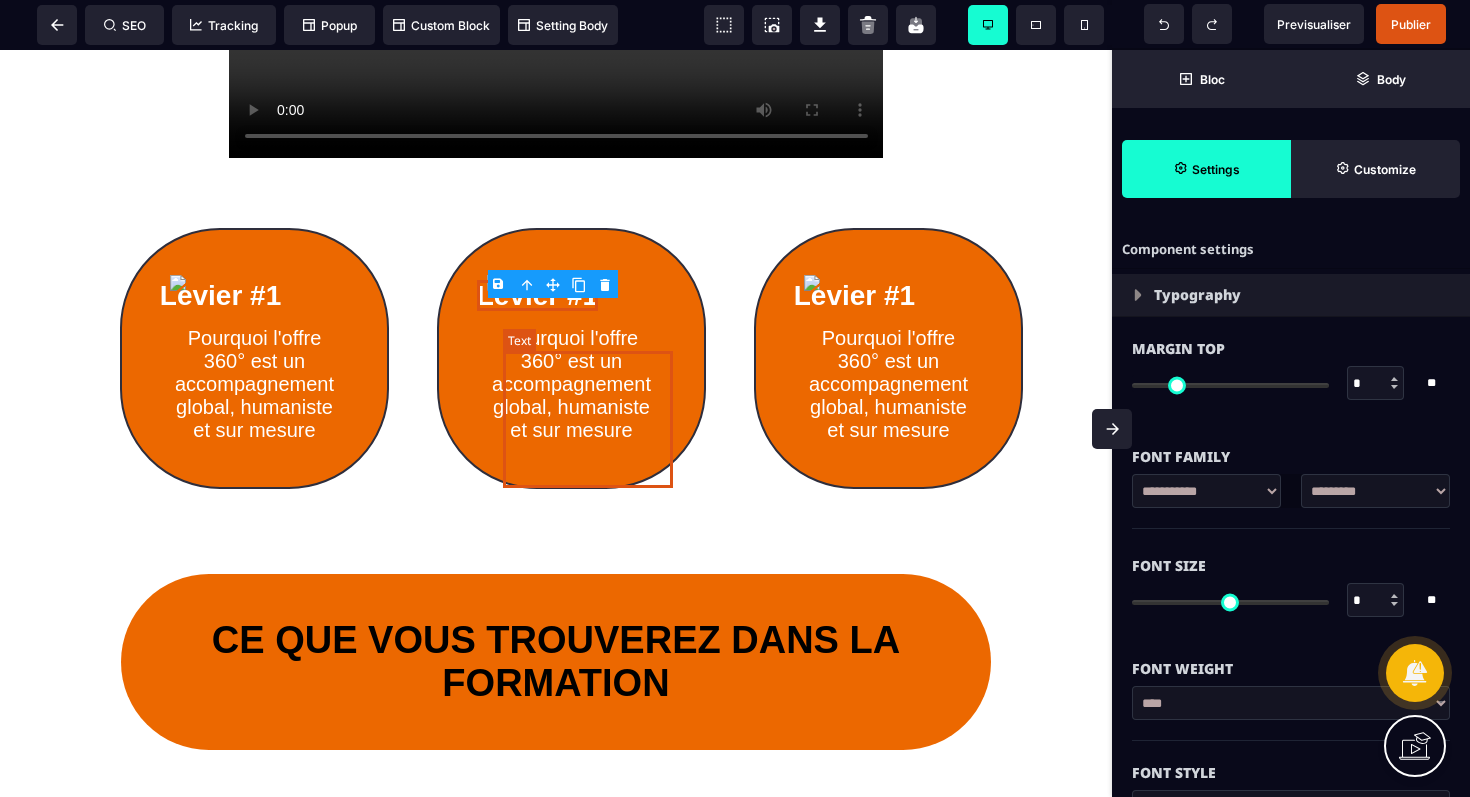 click on "Pourquoi l'offre 360° est un accompagnement global, humaniste et sur mesure" at bounding box center [571, 384] 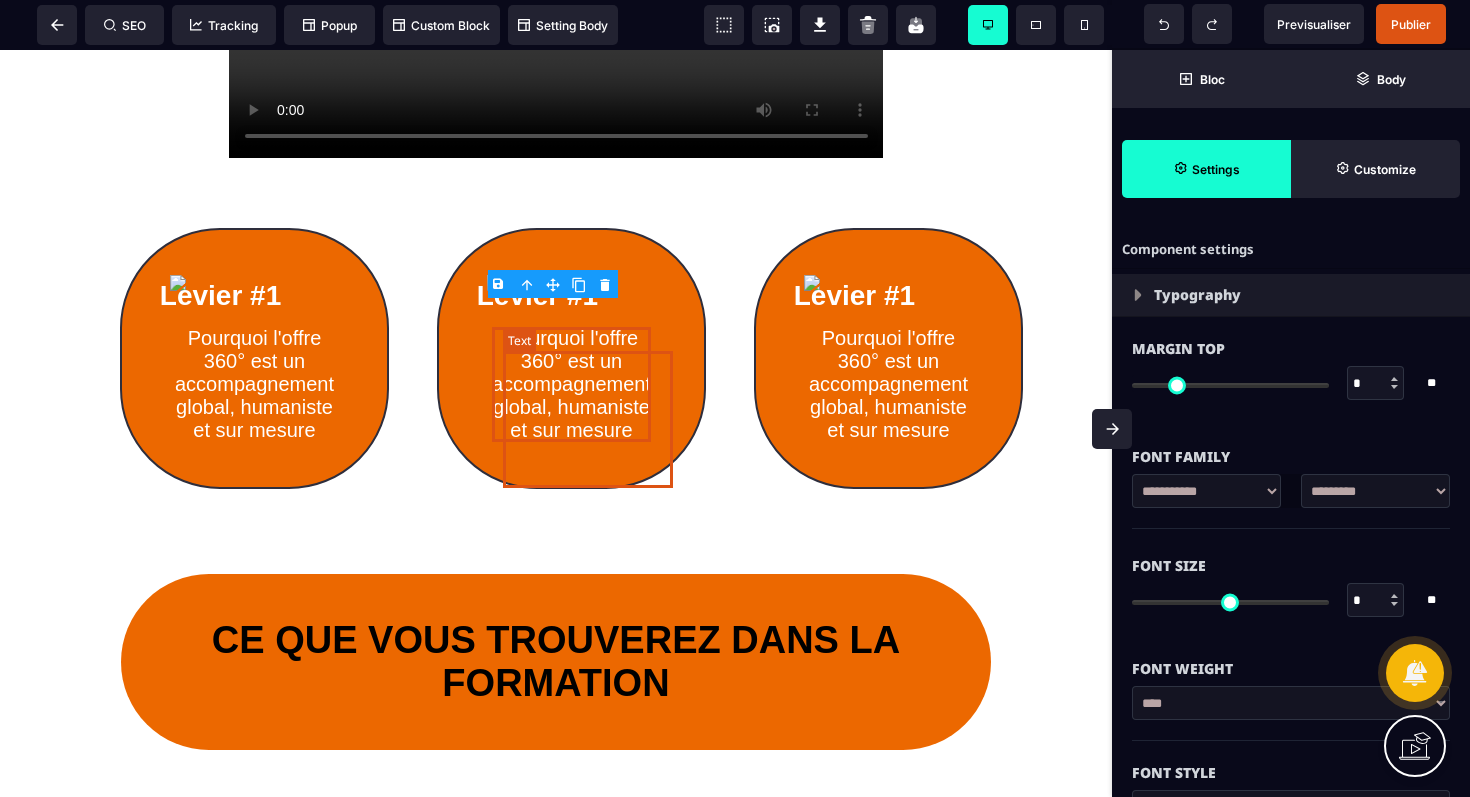 select on "***" 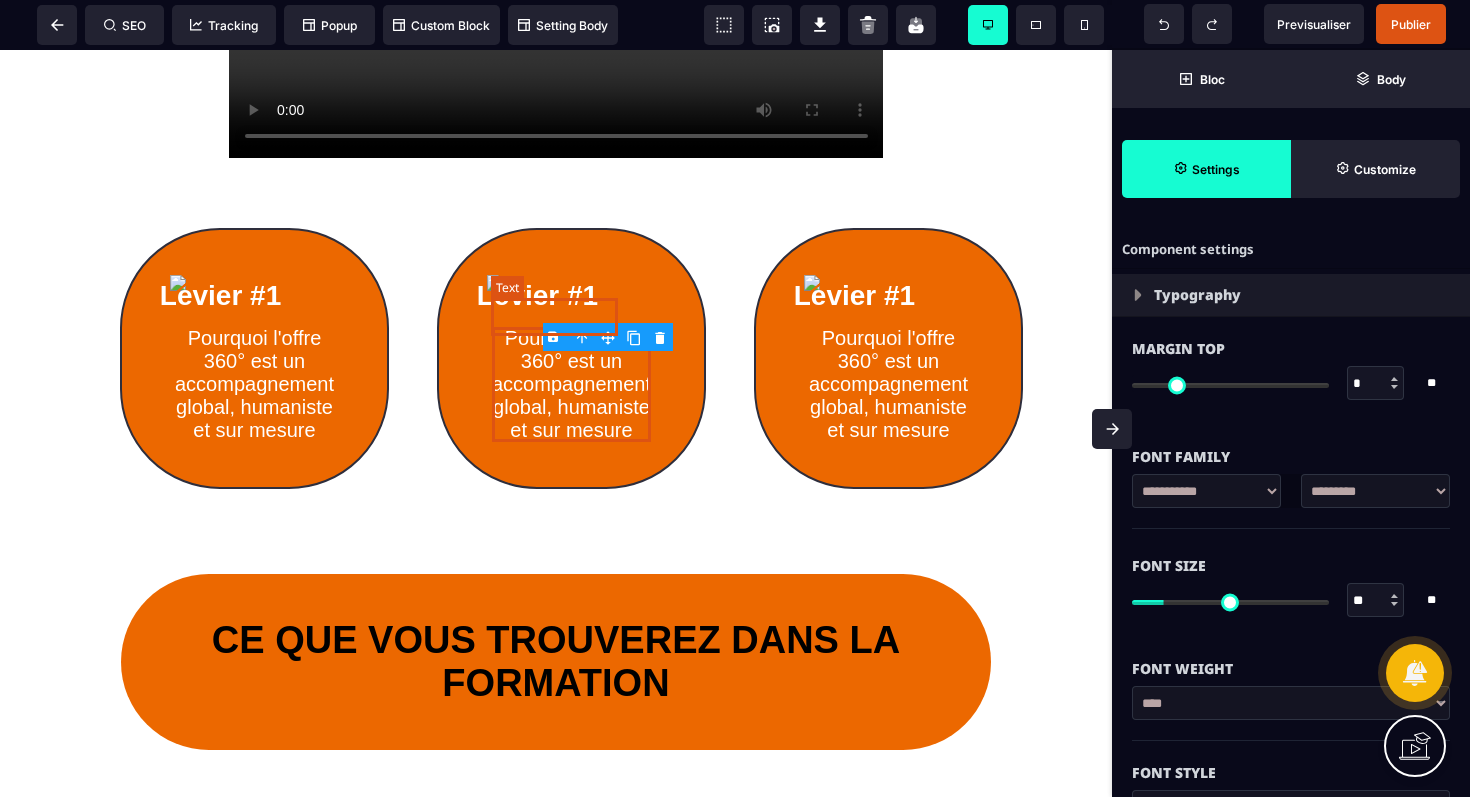 click on "Levier #1" at bounding box center [537, 295] 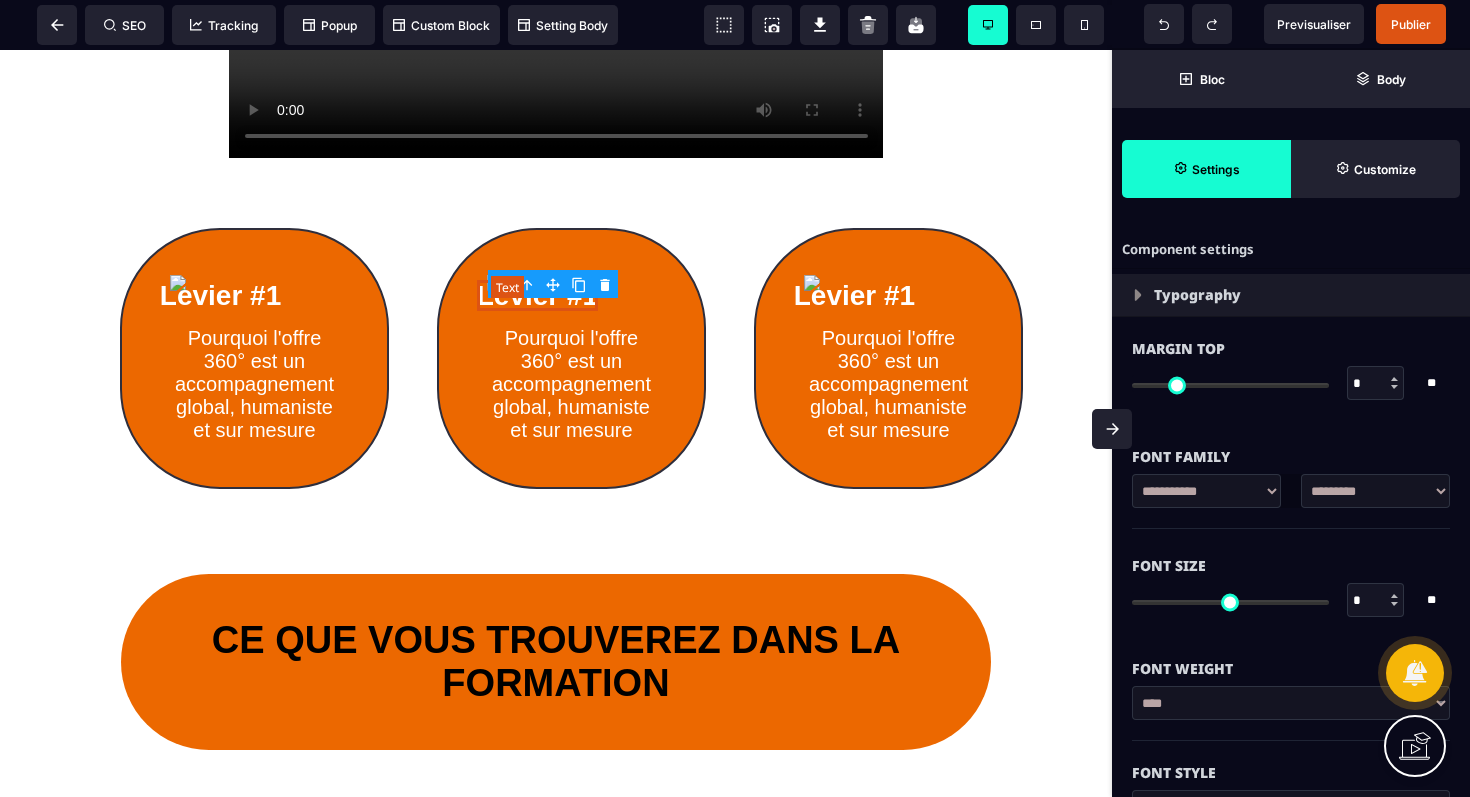 click on "Levier #1" at bounding box center [537, 295] 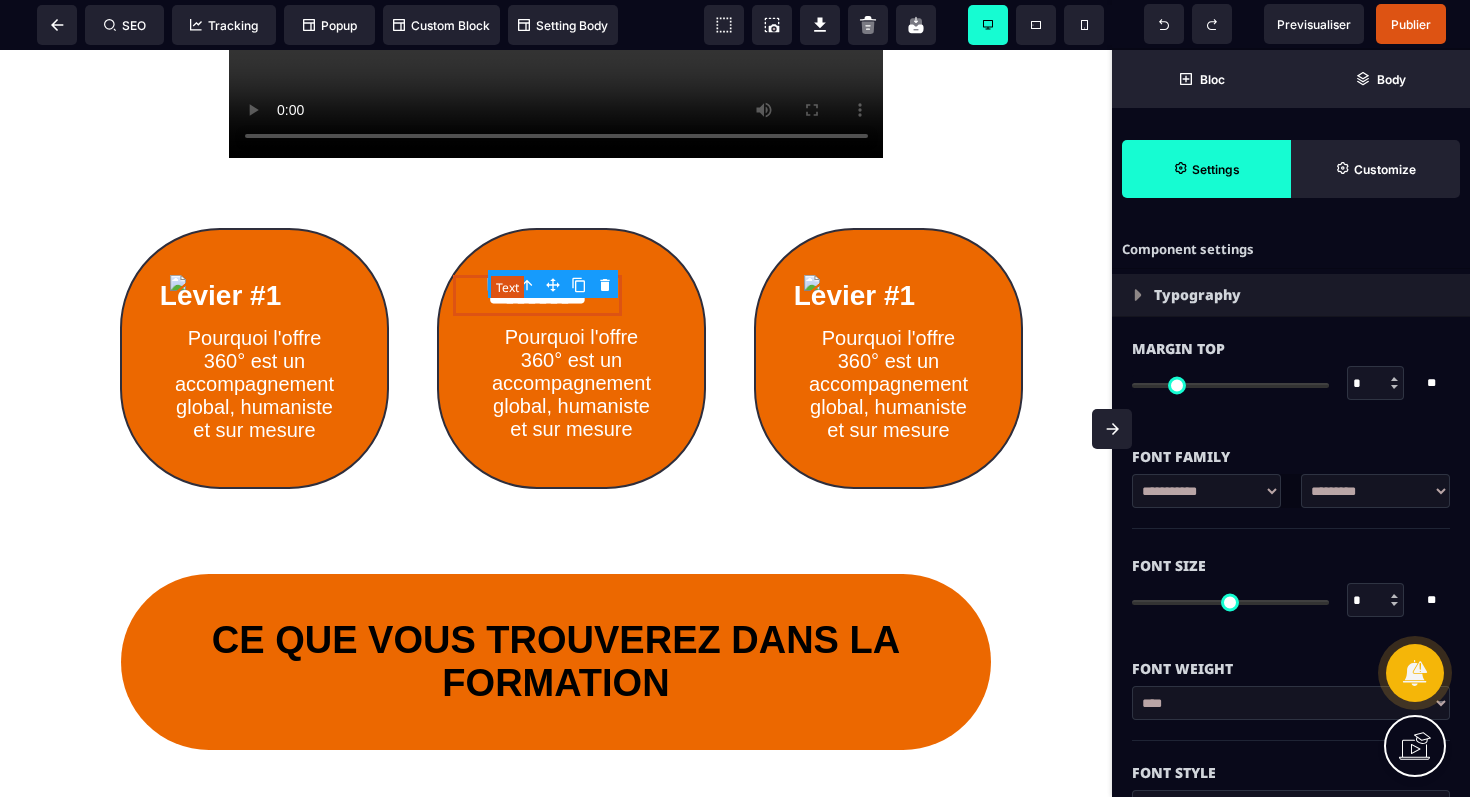 select on "***" 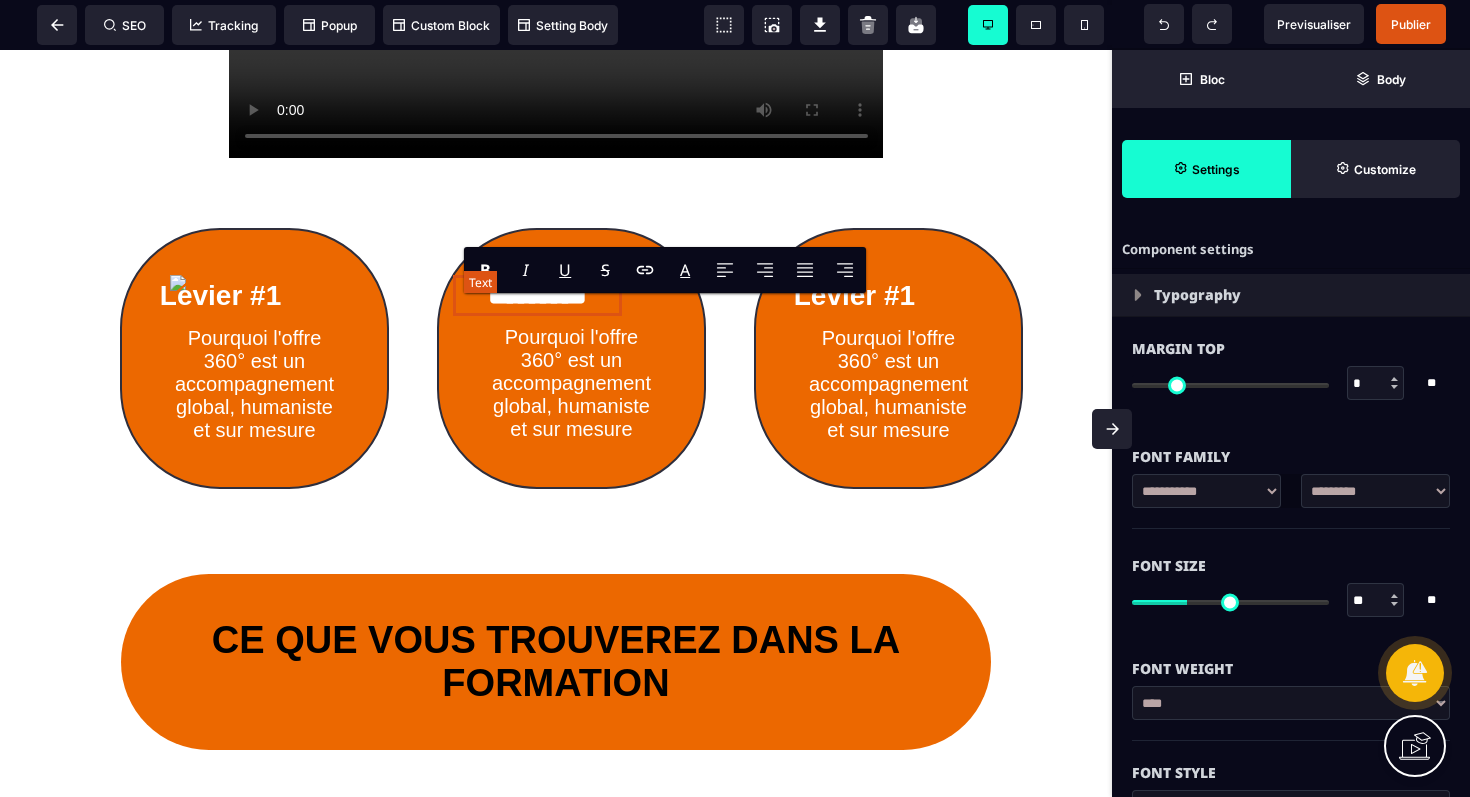 type 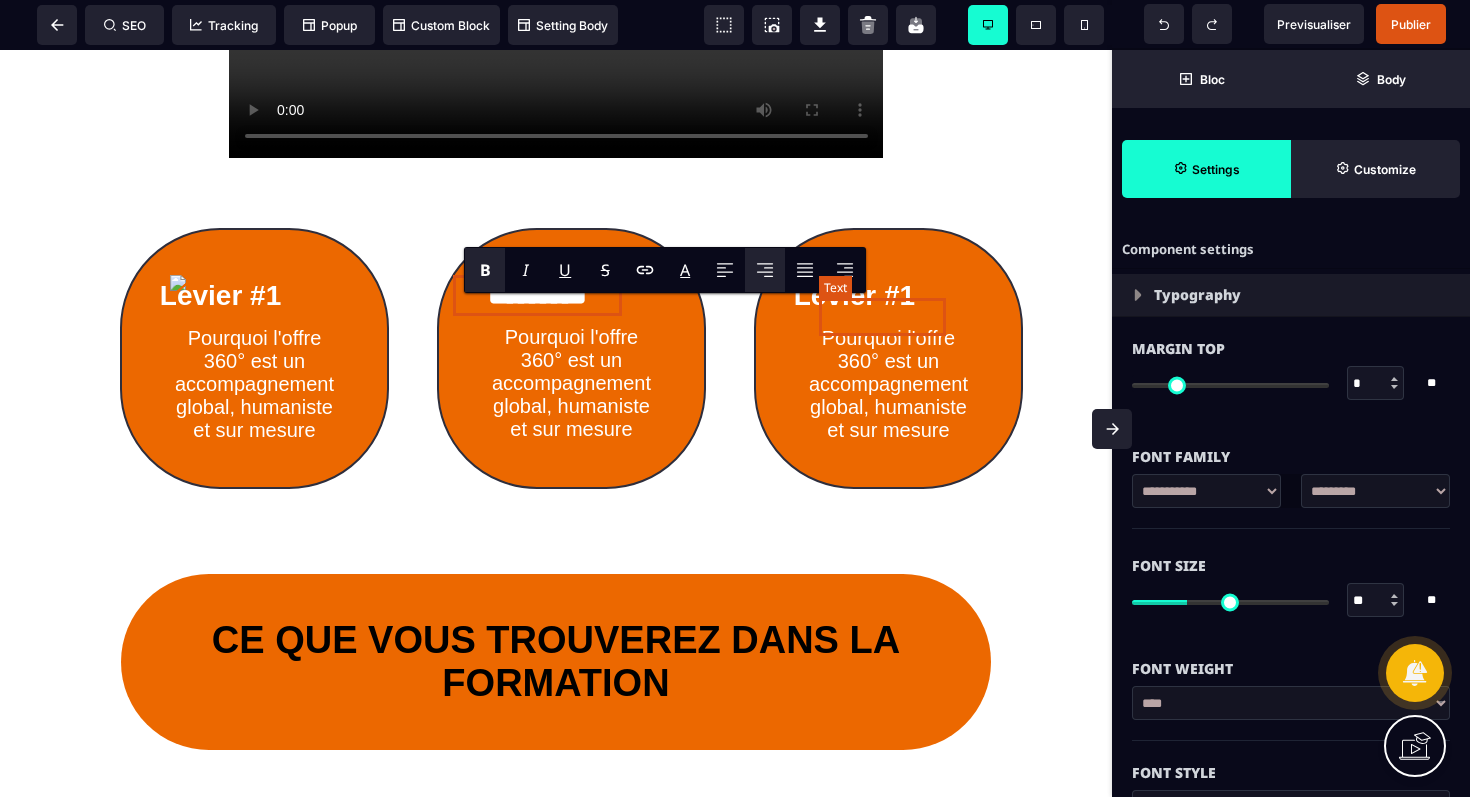 click on "Levier #1" at bounding box center [854, 295] 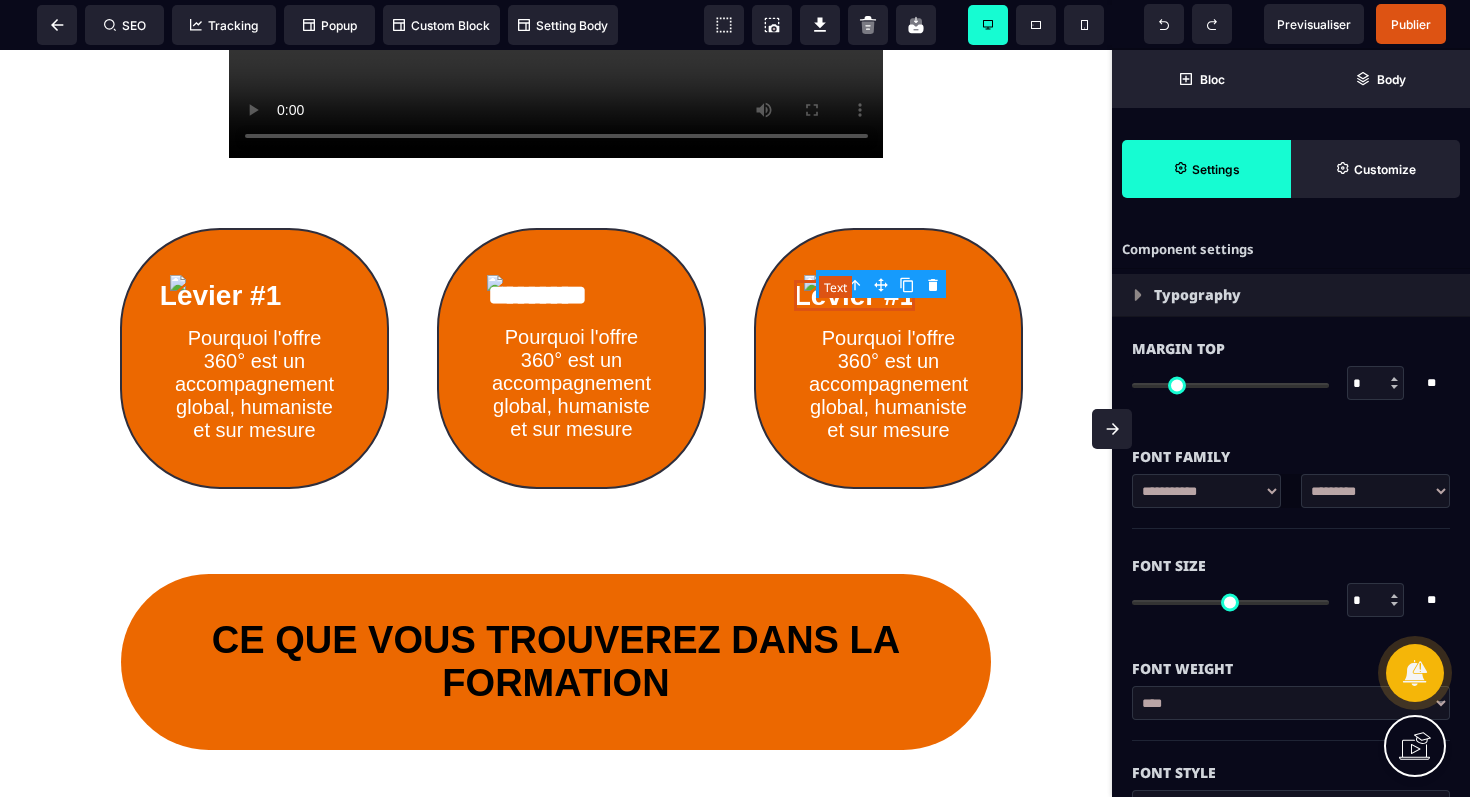 click on "Levier #1" at bounding box center (854, 295) 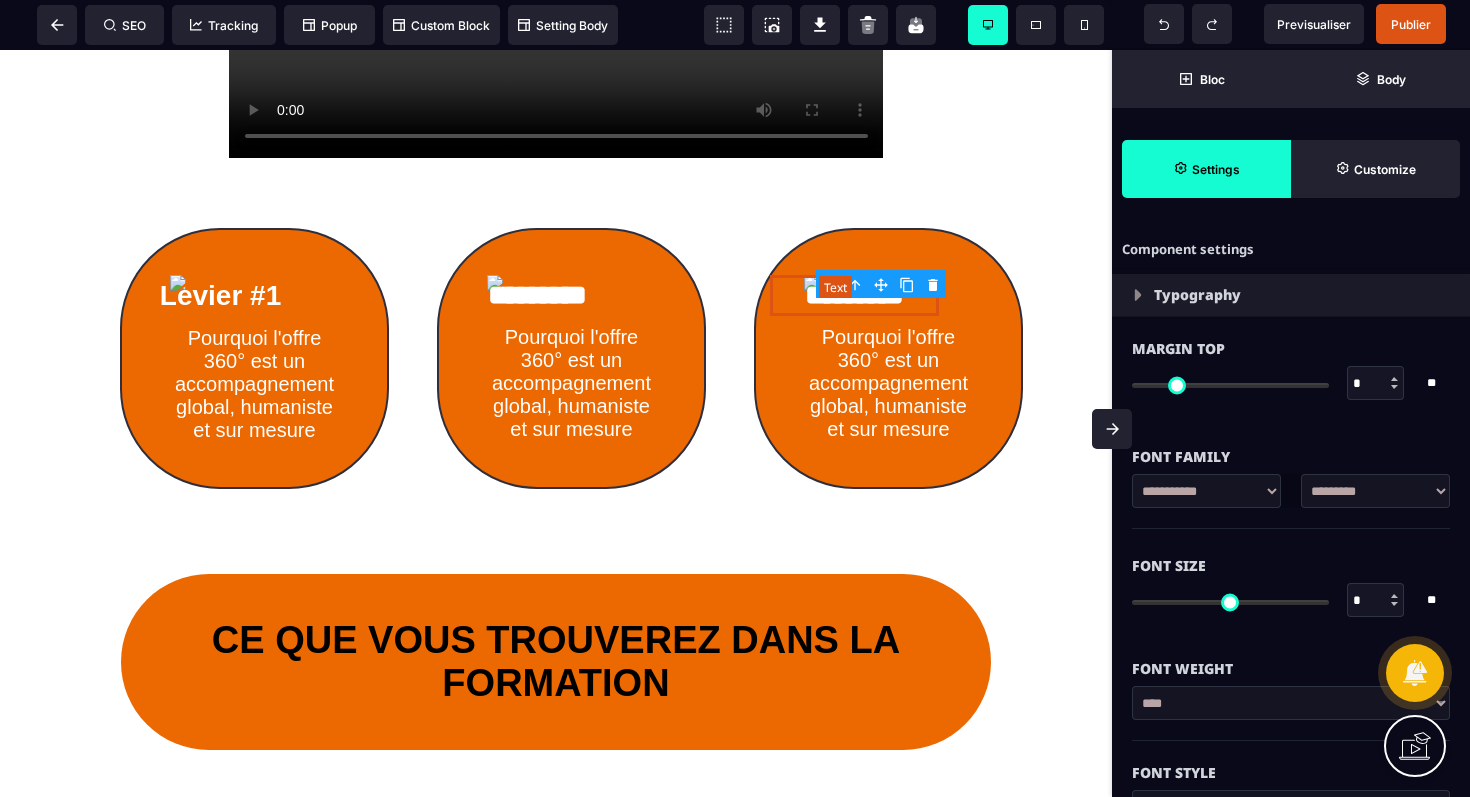 select on "***" 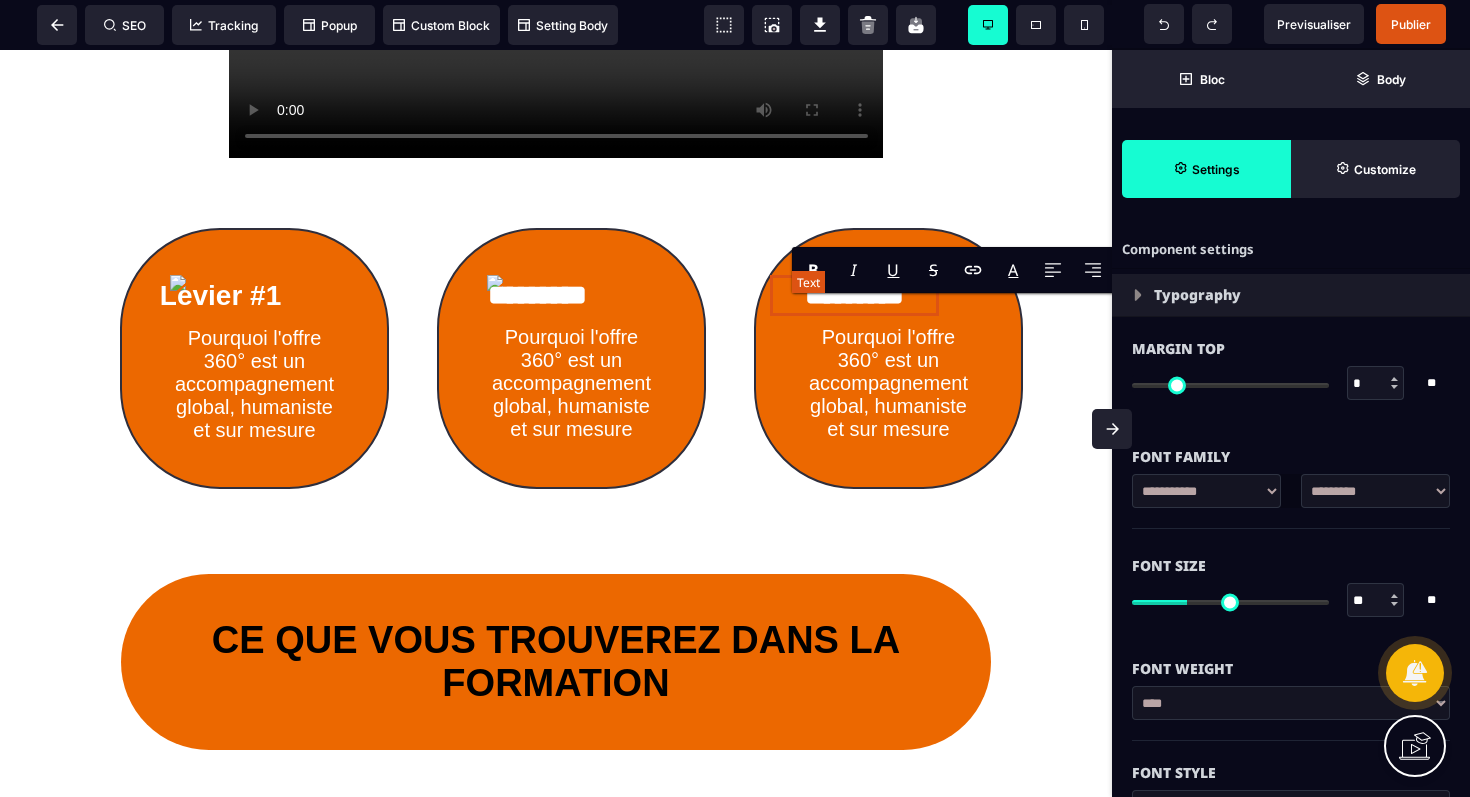 type 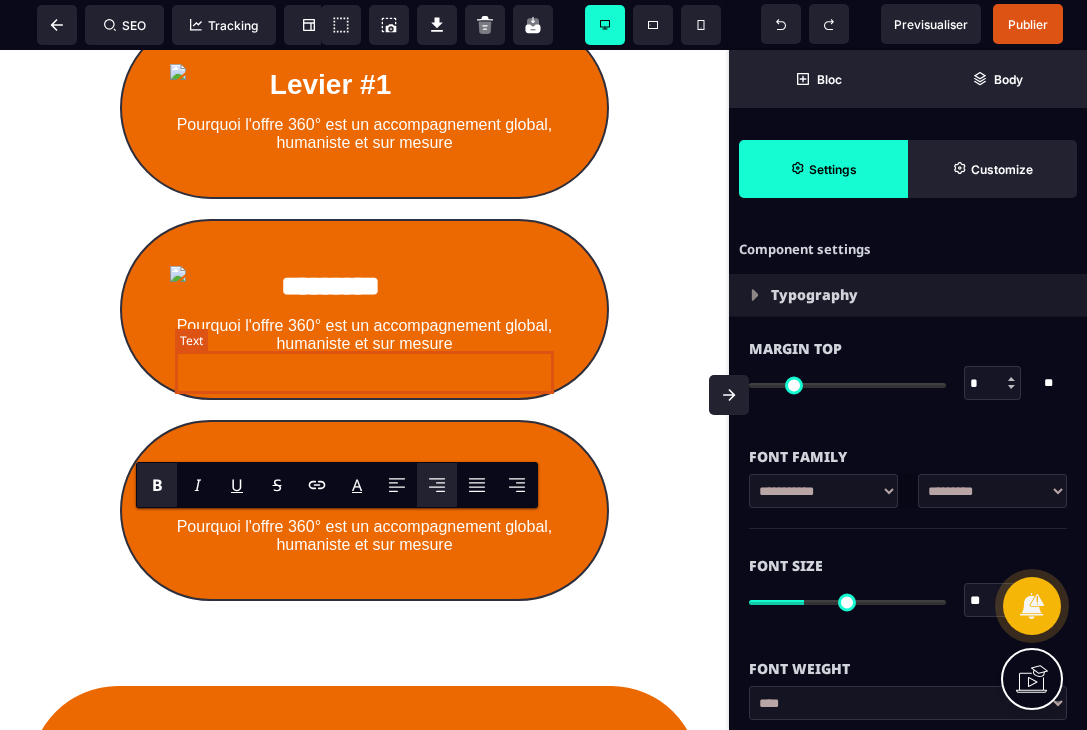 click on "Pourquoi l'offre 360° est un accompagnement global, humaniste et sur mesure" at bounding box center [364, 335] 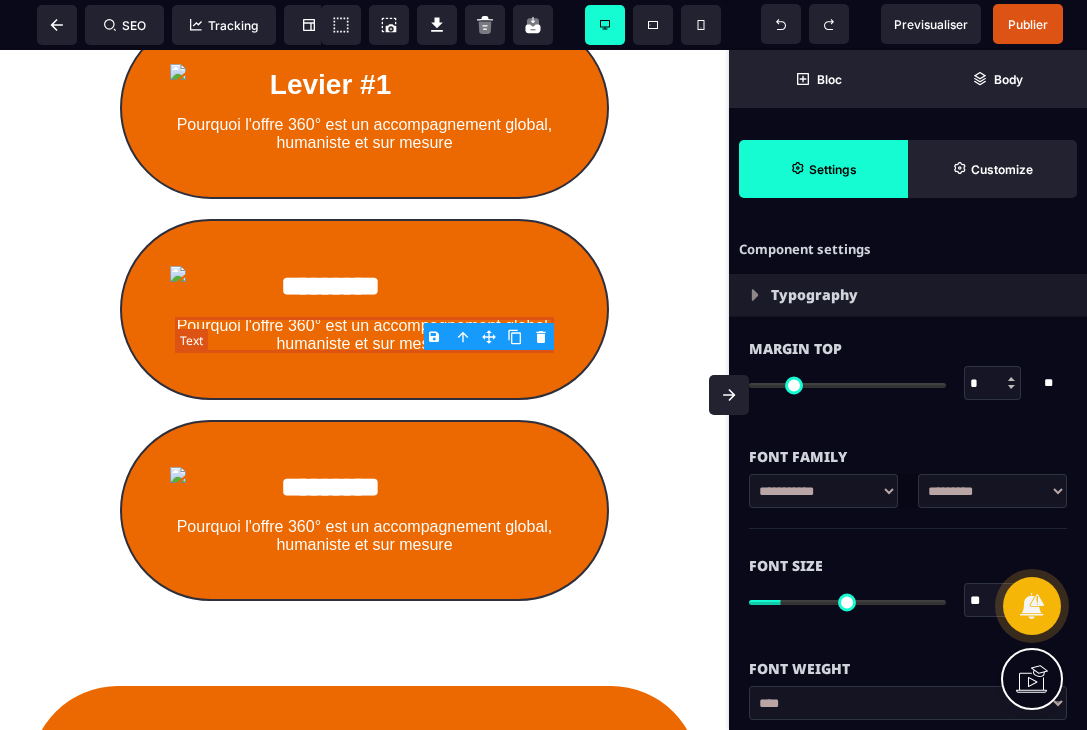 click on "Pourquoi l'offre 360° est un accompagnement global, humaniste et sur mesure" at bounding box center [364, 335] 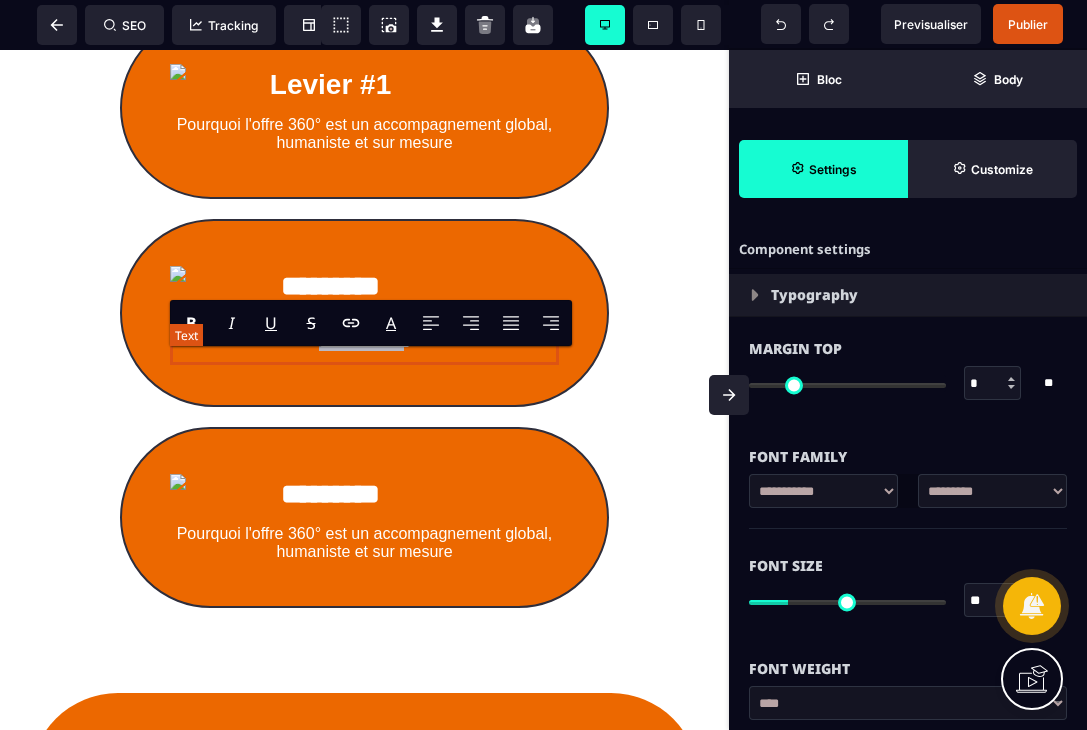 drag, startPoint x: 481, startPoint y: 382, endPoint x: 191, endPoint y: 363, distance: 290.62173 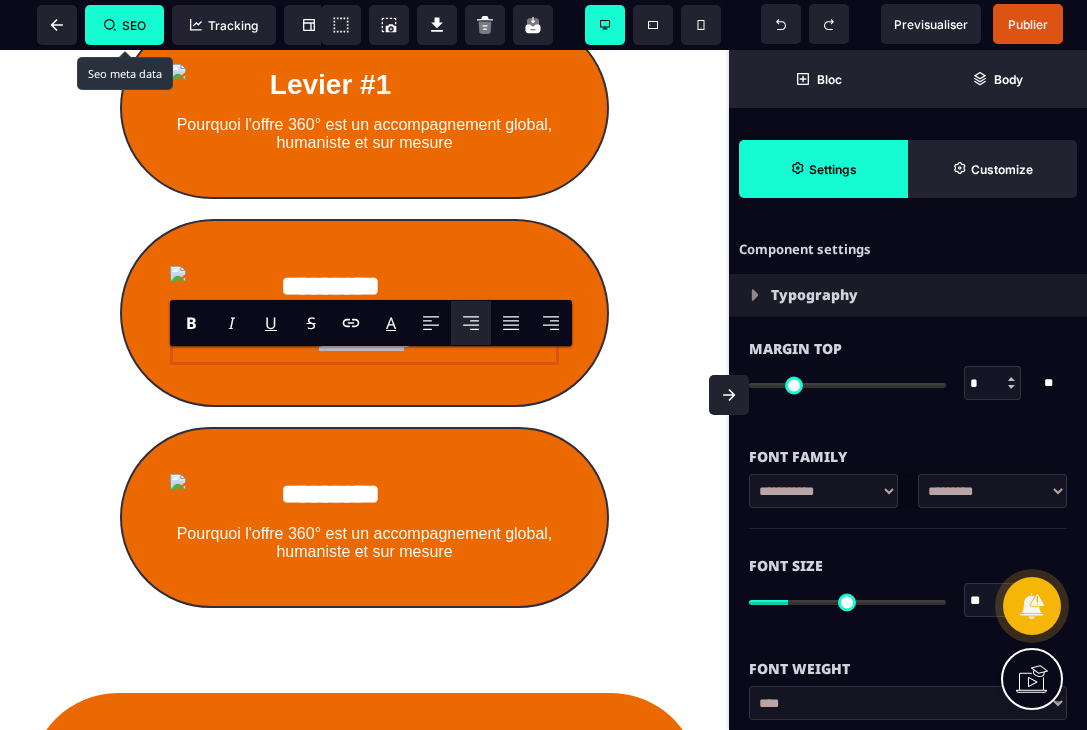 copy on "**********" 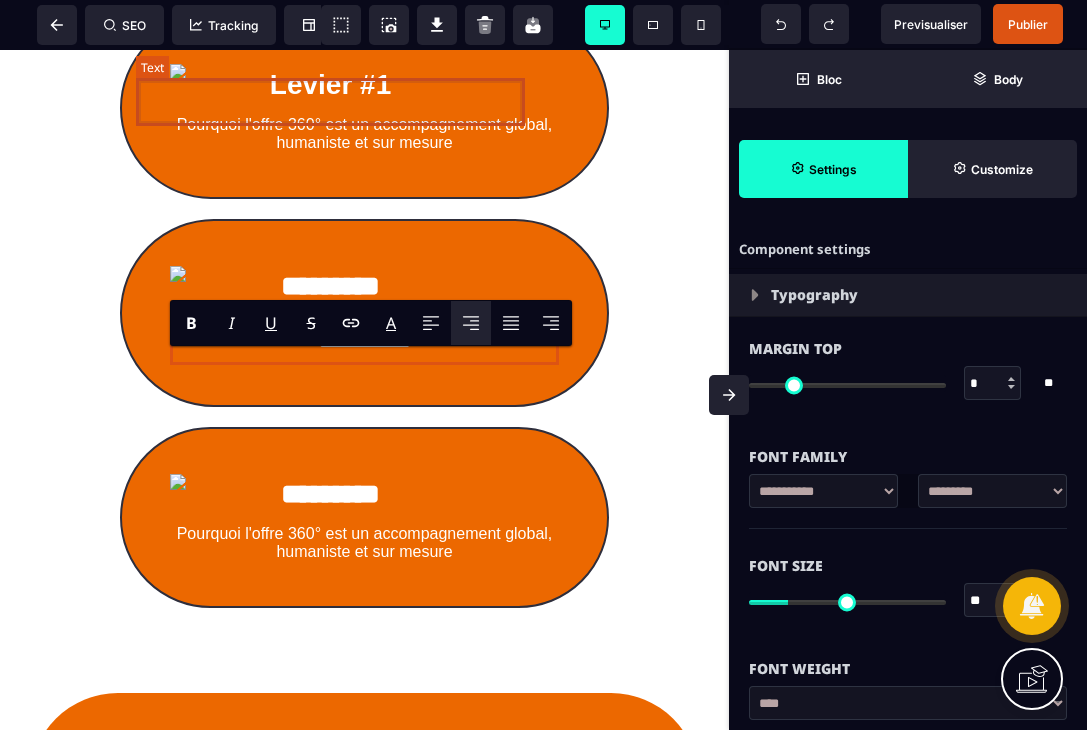 click on "Levier #1" at bounding box center (330, 85) 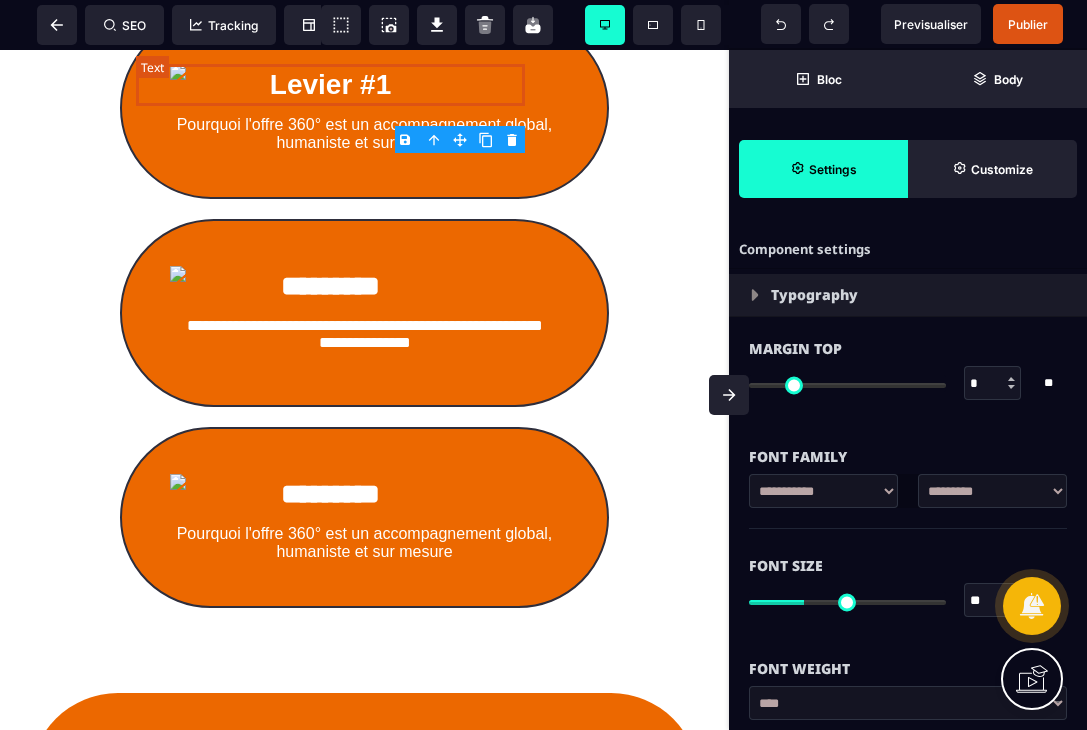 click on "Levier #1" at bounding box center (330, 85) 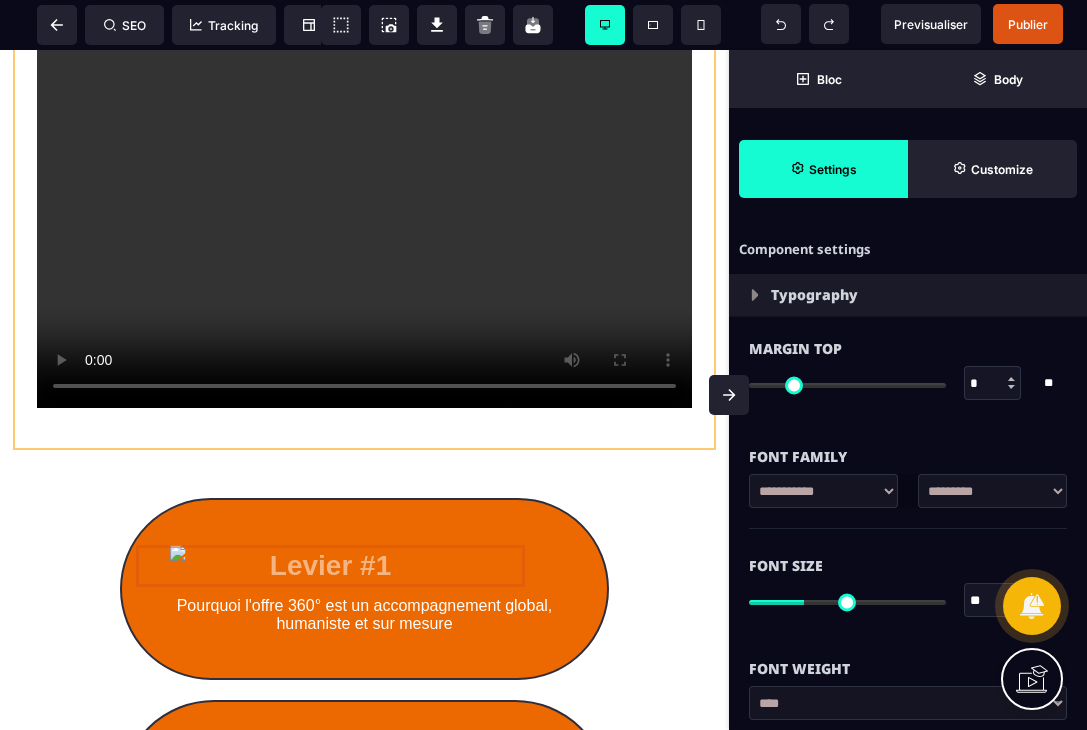 drag, startPoint x: 249, startPoint y: 92, endPoint x: 291, endPoint y: 76, distance: 44.94441 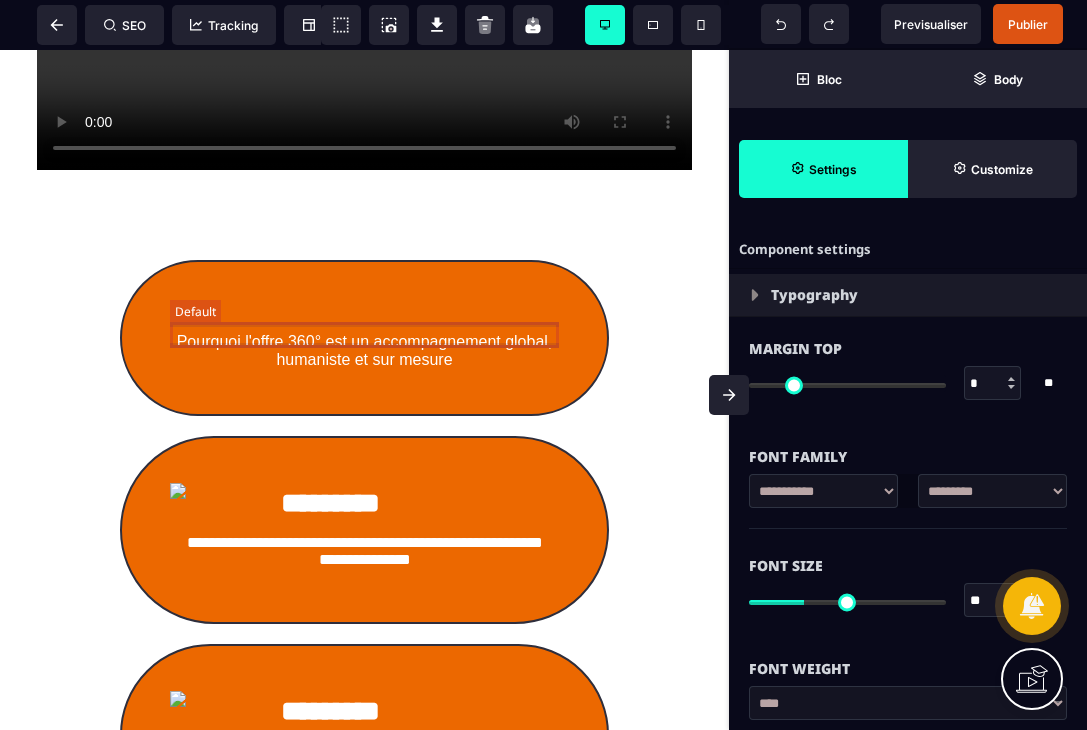 scroll, scrollTop: 1190, scrollLeft: 0, axis: vertical 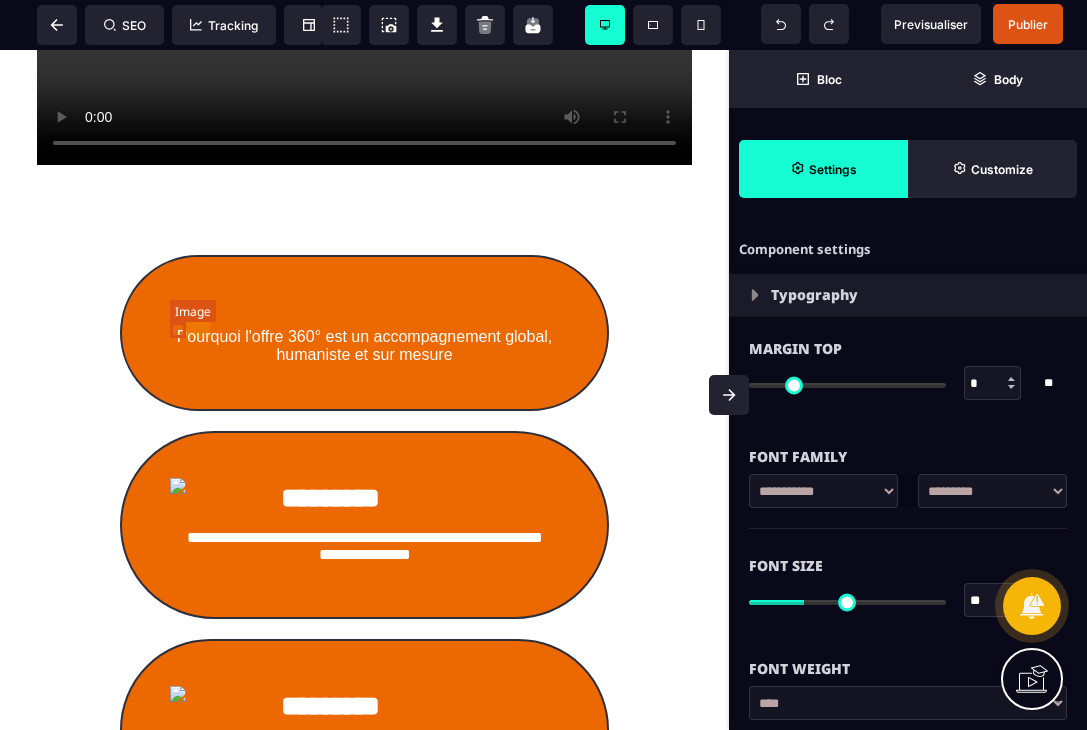 click at bounding box center [178, 310] 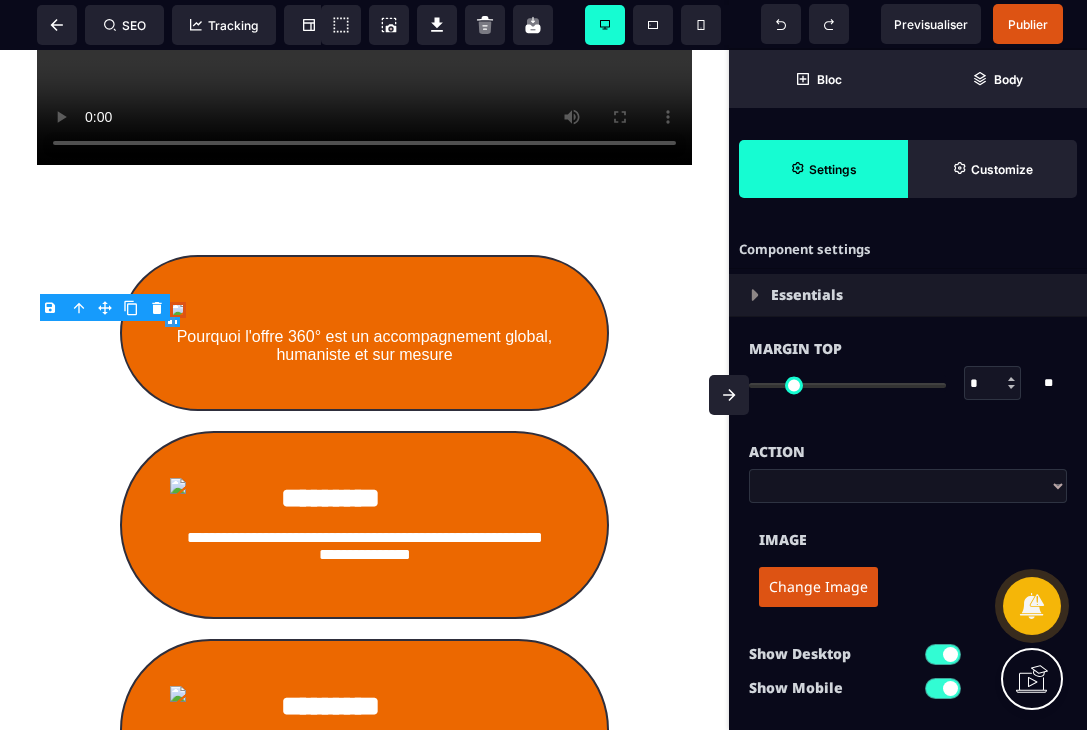 click on "B I U S
A *******
Image
SEO
Tracking
Popup" at bounding box center [543, 365] 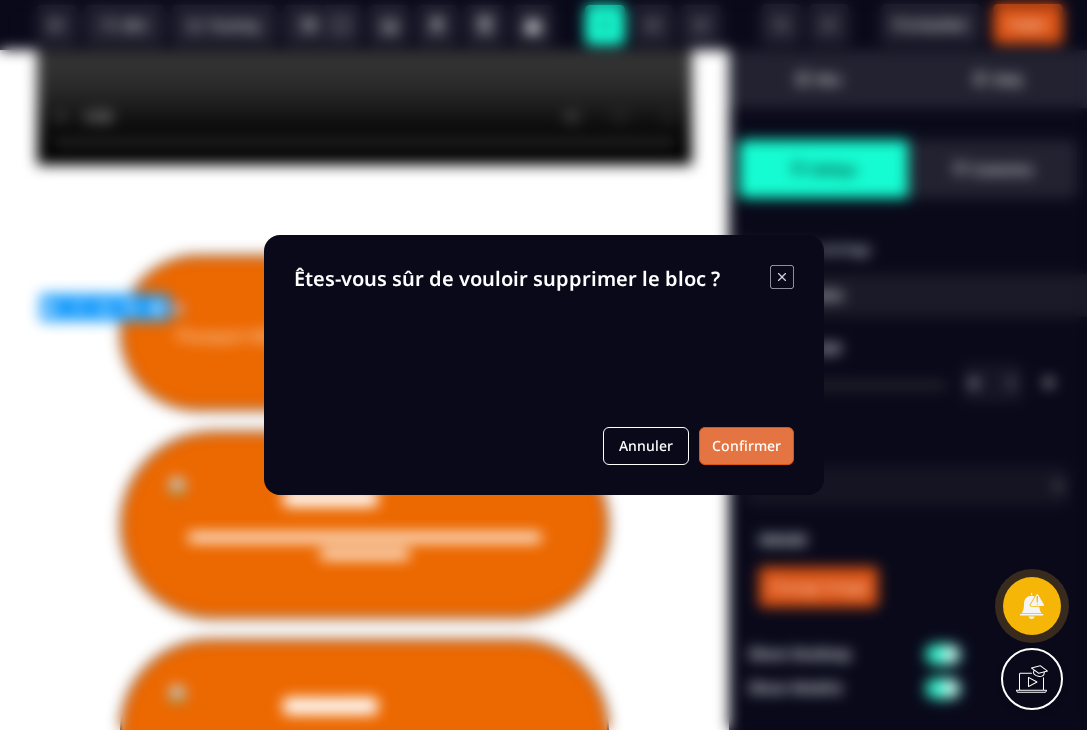 click on "Confirmer" at bounding box center [746, 446] 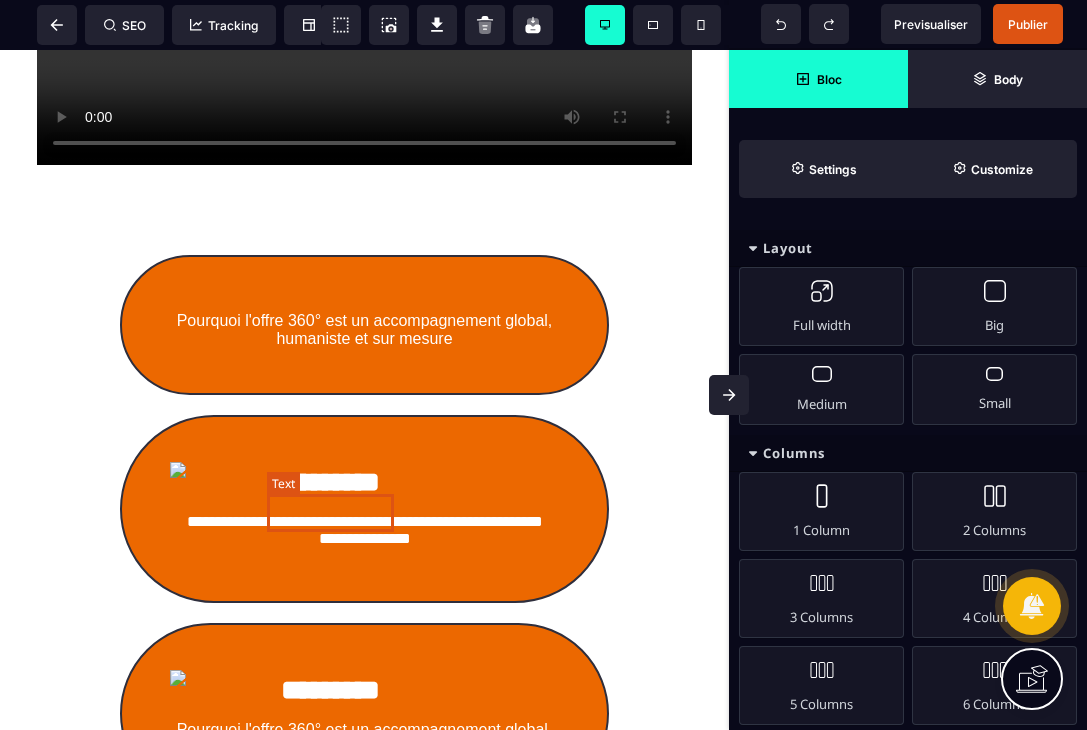 click on "*********" at bounding box center (330, 482) 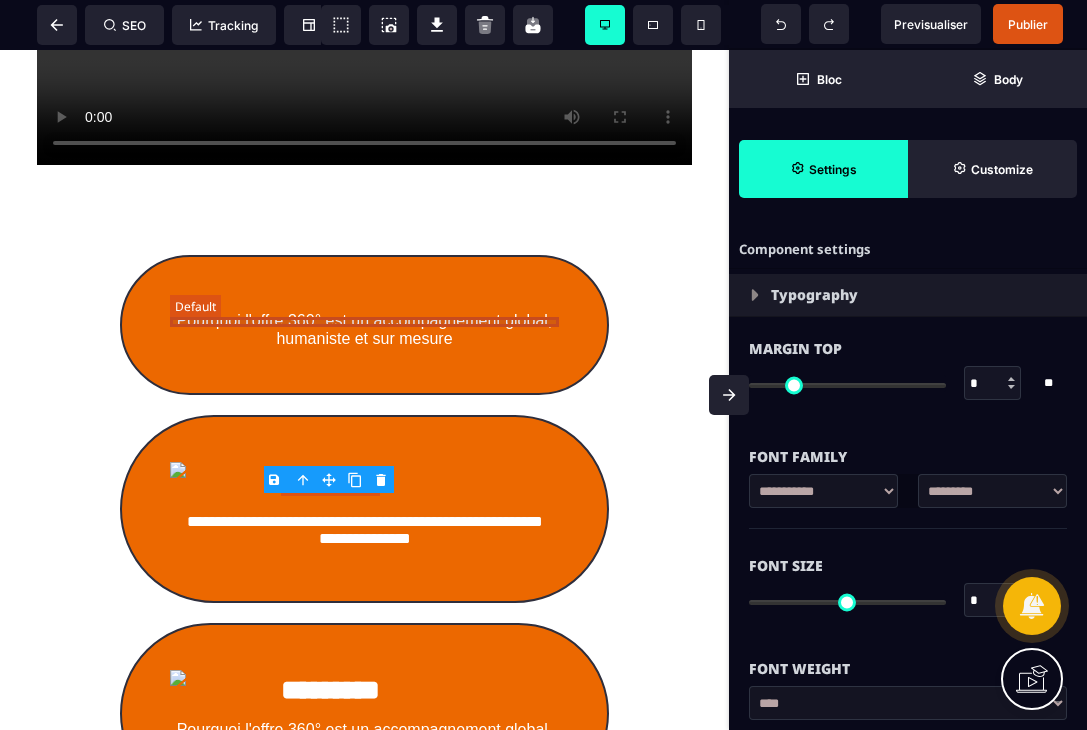 click at bounding box center (364, 302) 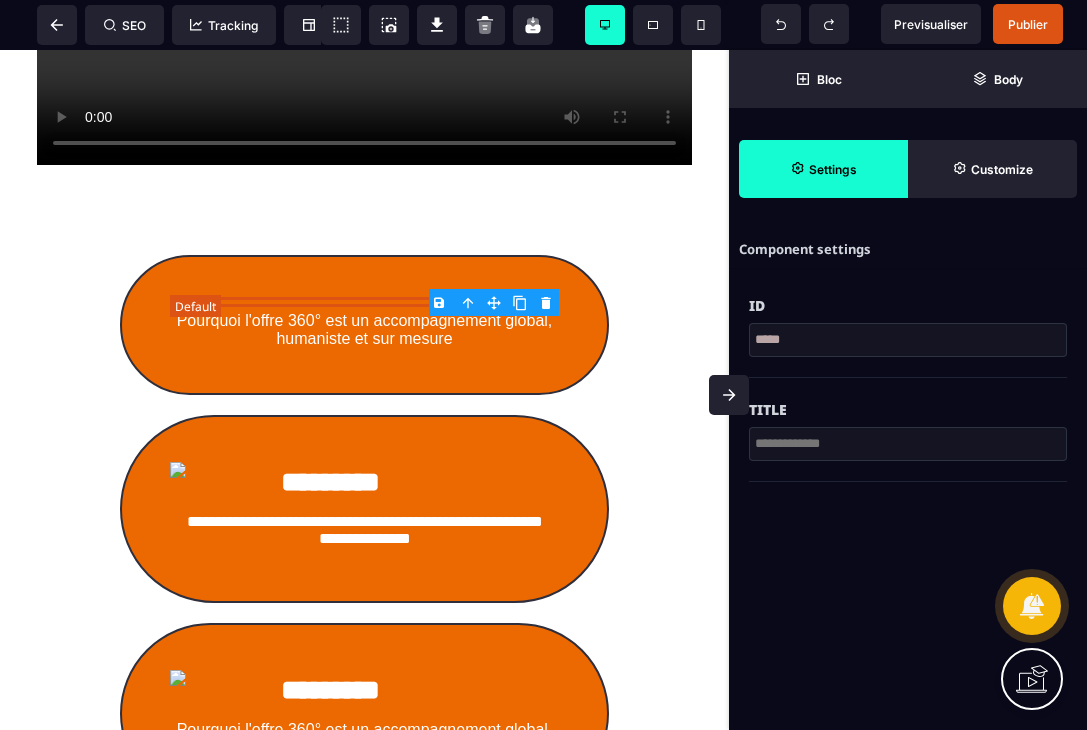 click at bounding box center (364, 302) 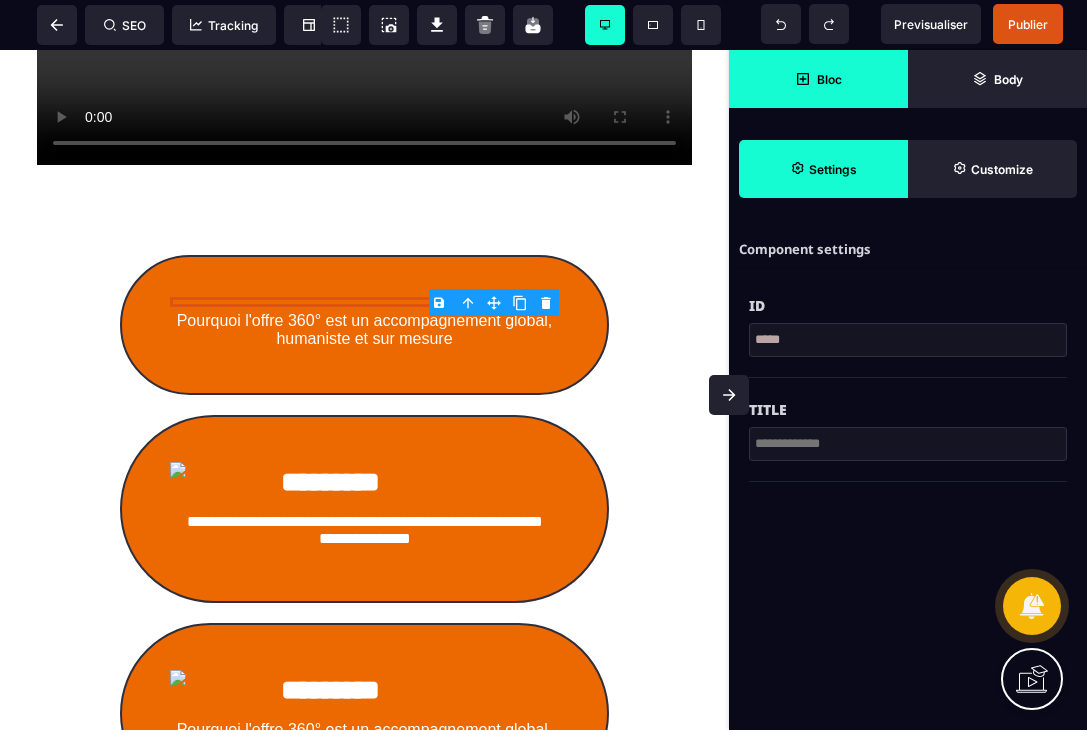 click 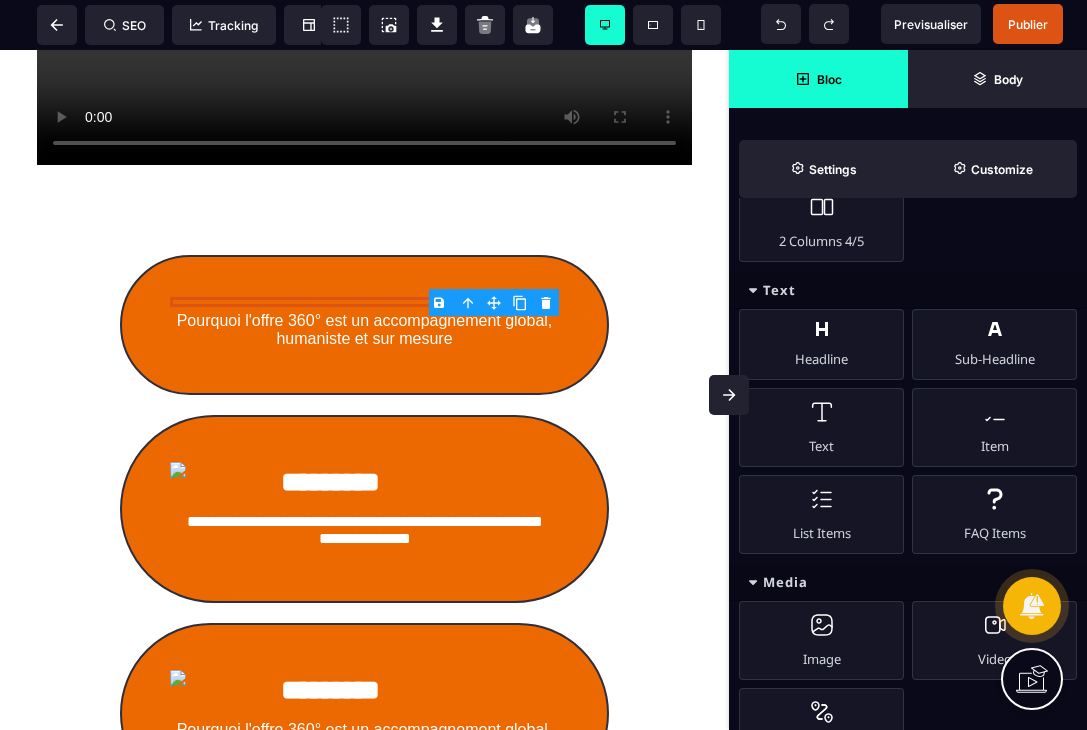 scroll, scrollTop: 631, scrollLeft: 0, axis: vertical 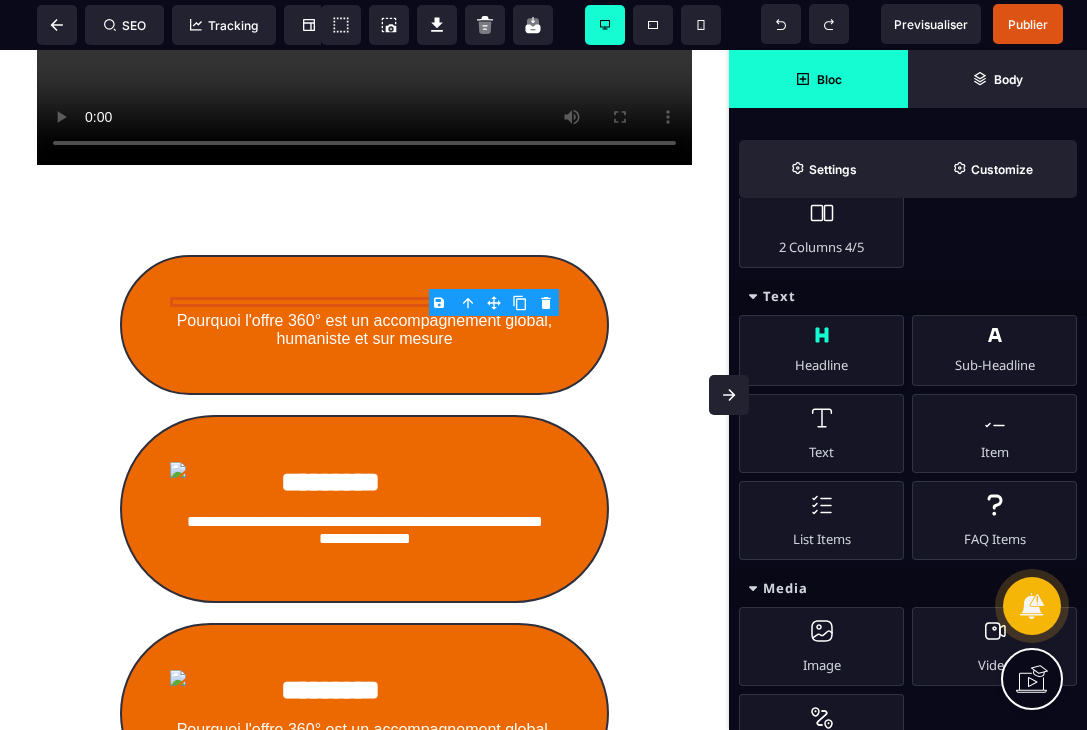 click on "Headline" at bounding box center [821, 350] 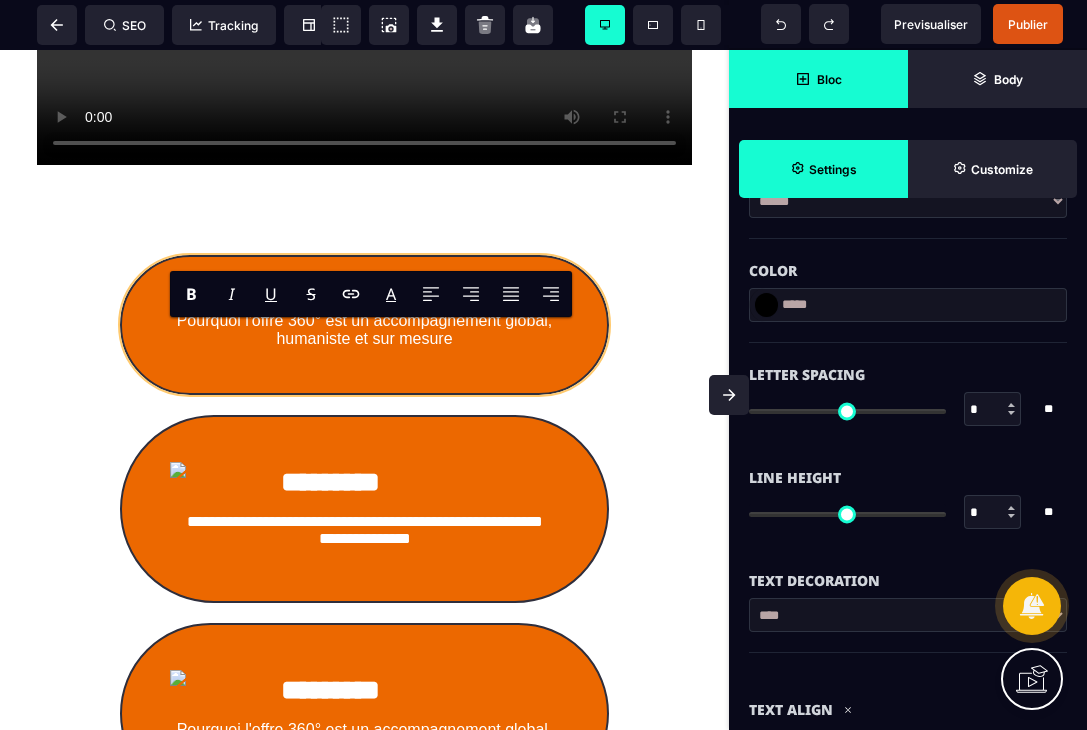 scroll, scrollTop: 0, scrollLeft: 0, axis: both 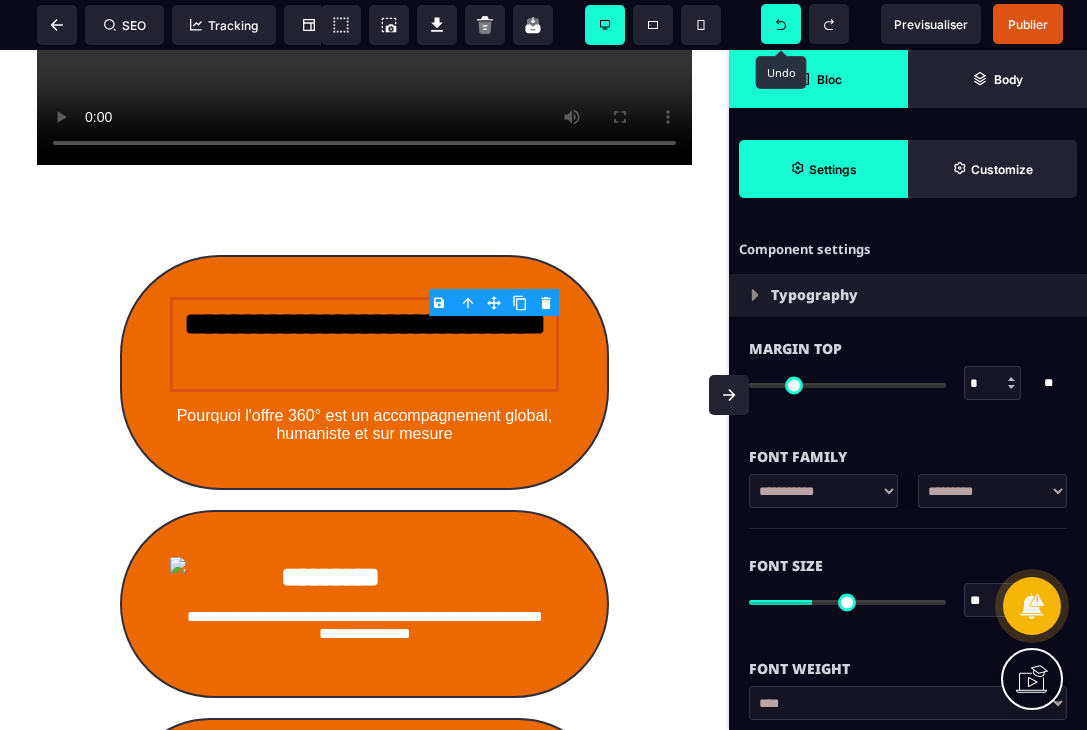 click at bounding box center [781, 24] 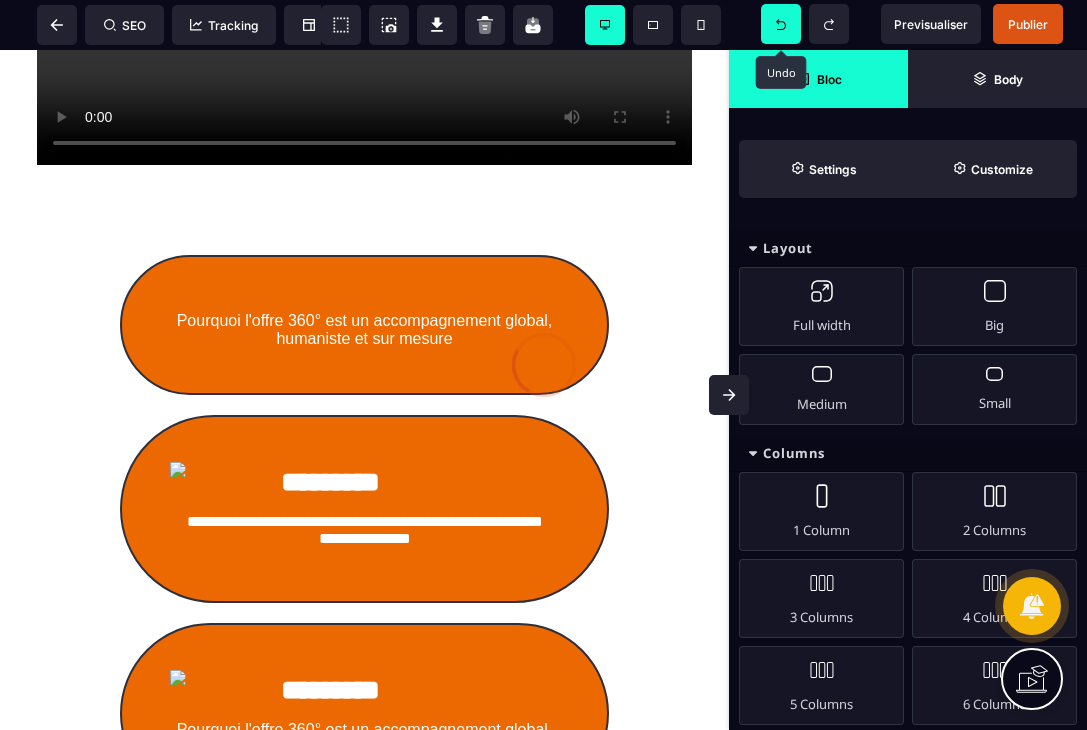 click 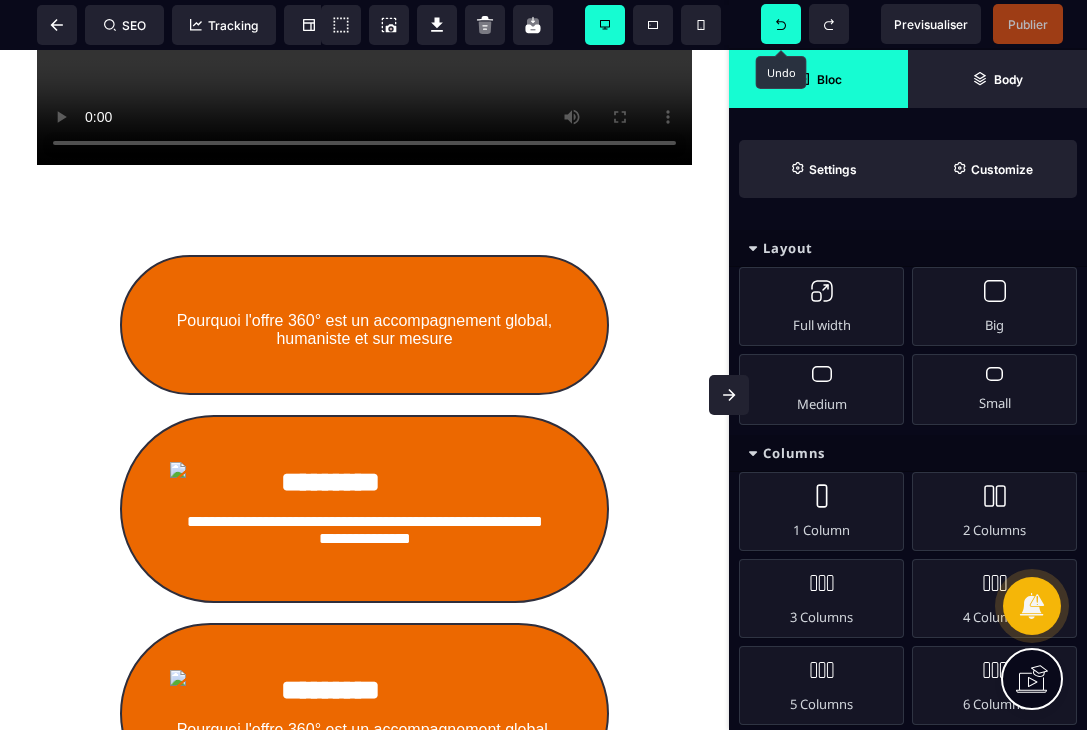 click at bounding box center (781, 24) 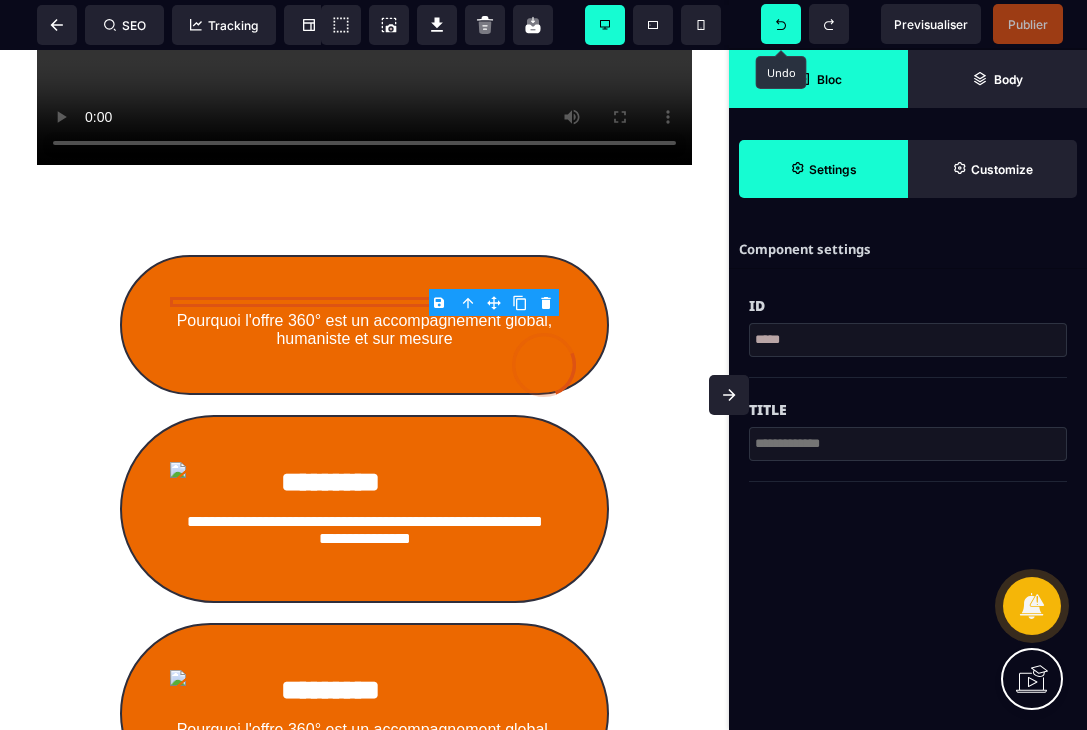 click at bounding box center (781, 24) 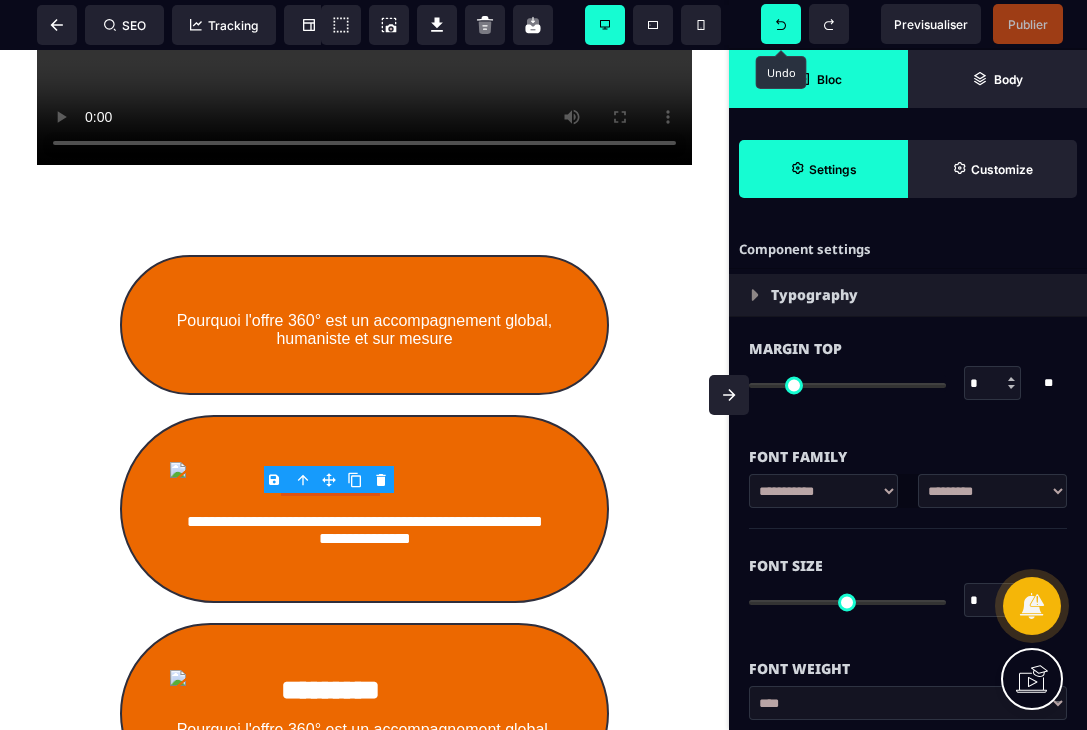 click at bounding box center [781, 24] 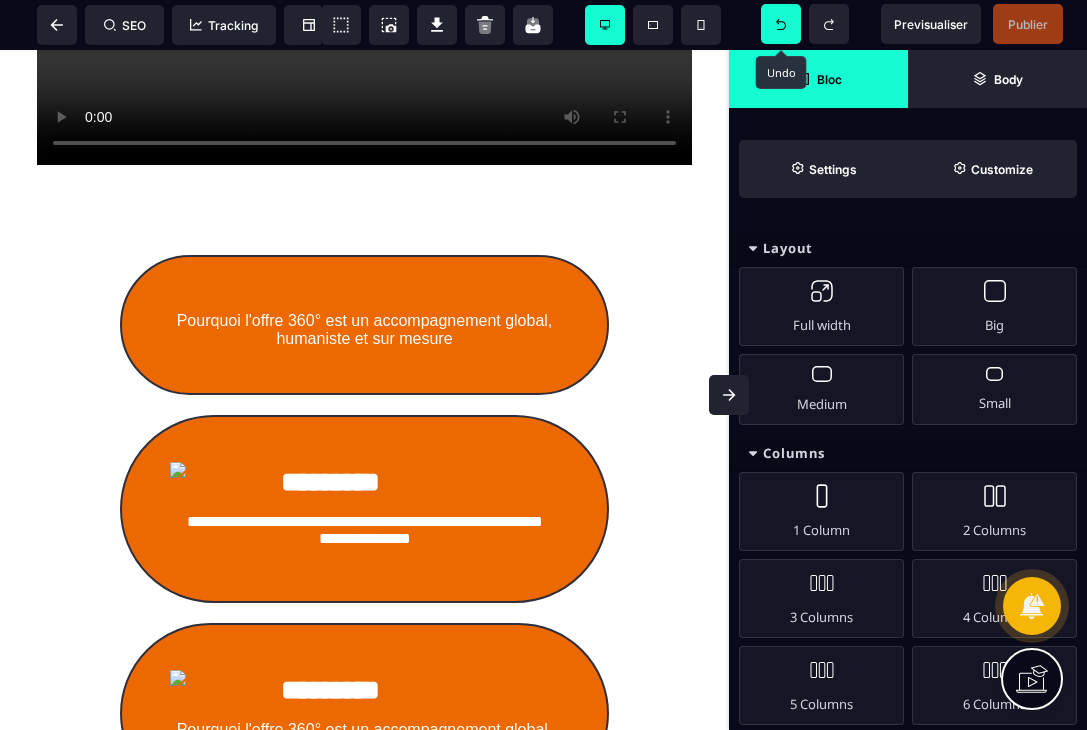 click at bounding box center [781, 24] 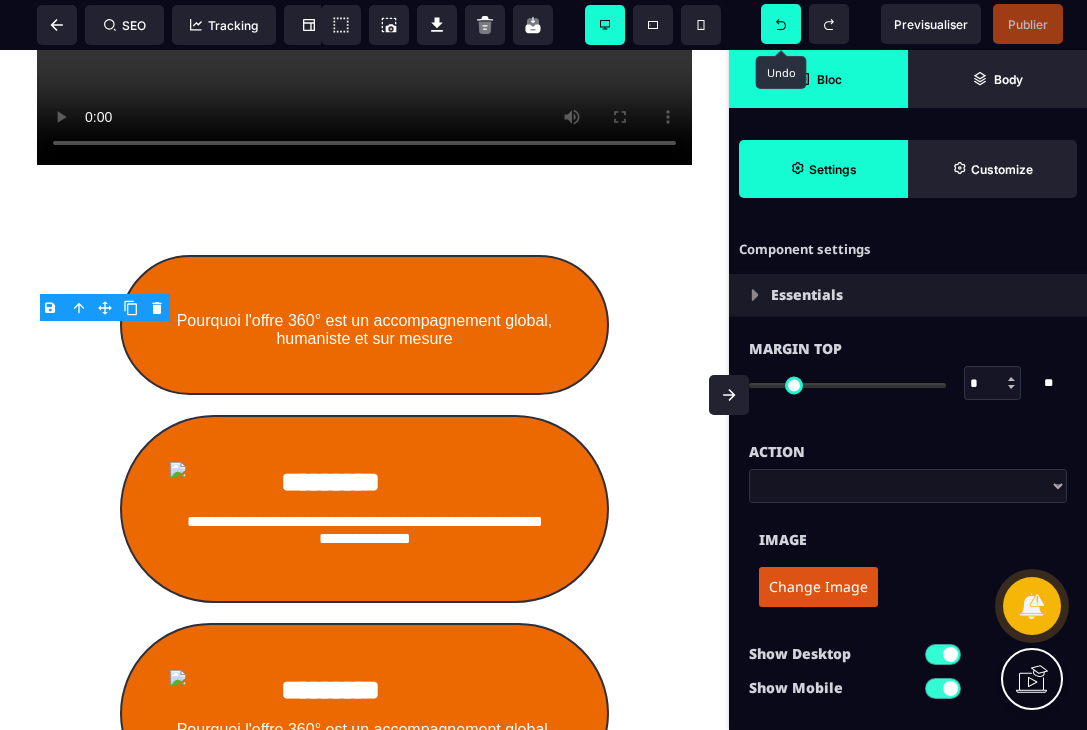 click at bounding box center (781, 24) 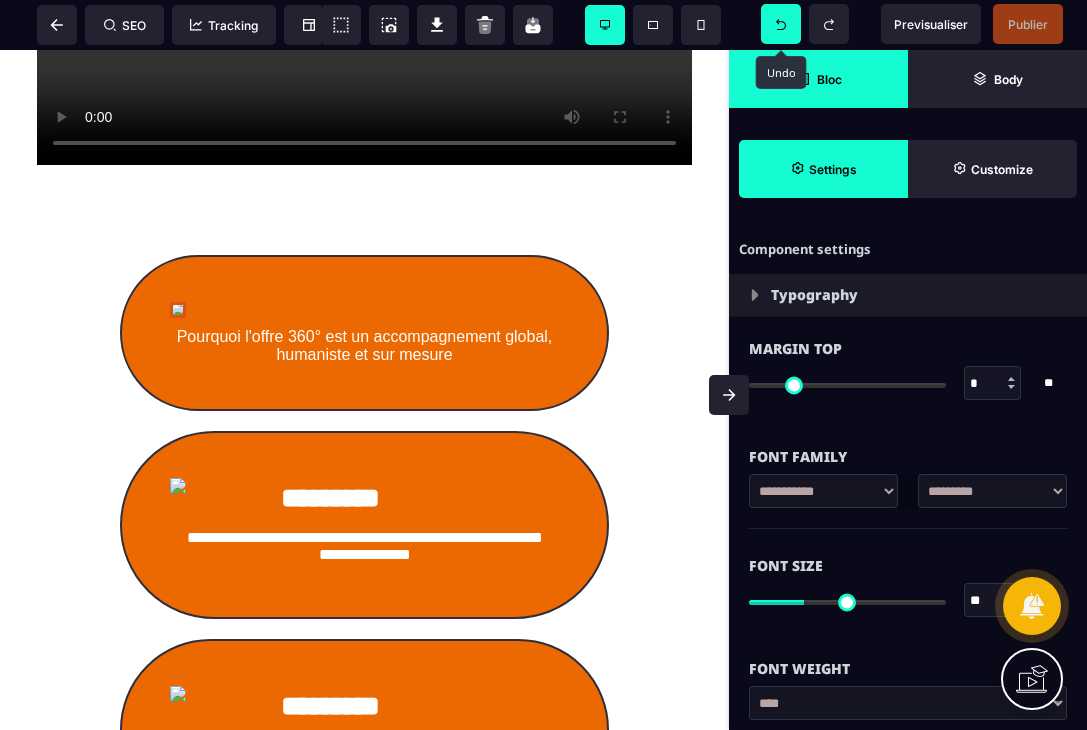 click at bounding box center [781, 24] 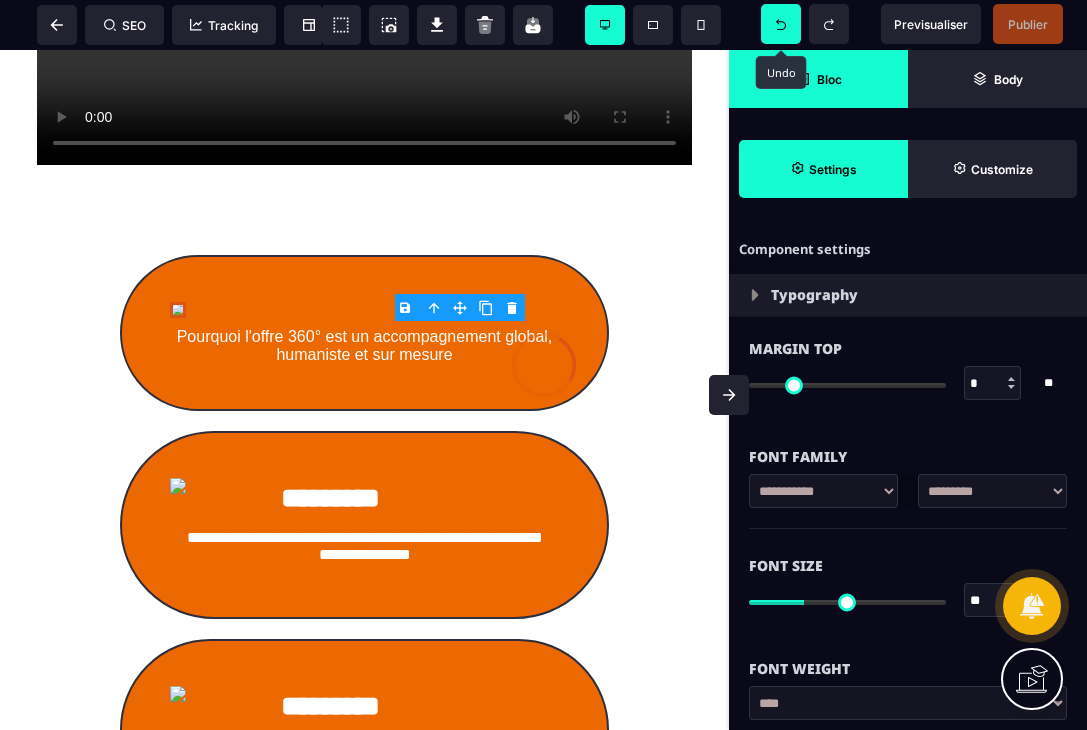 scroll, scrollTop: 1142, scrollLeft: 0, axis: vertical 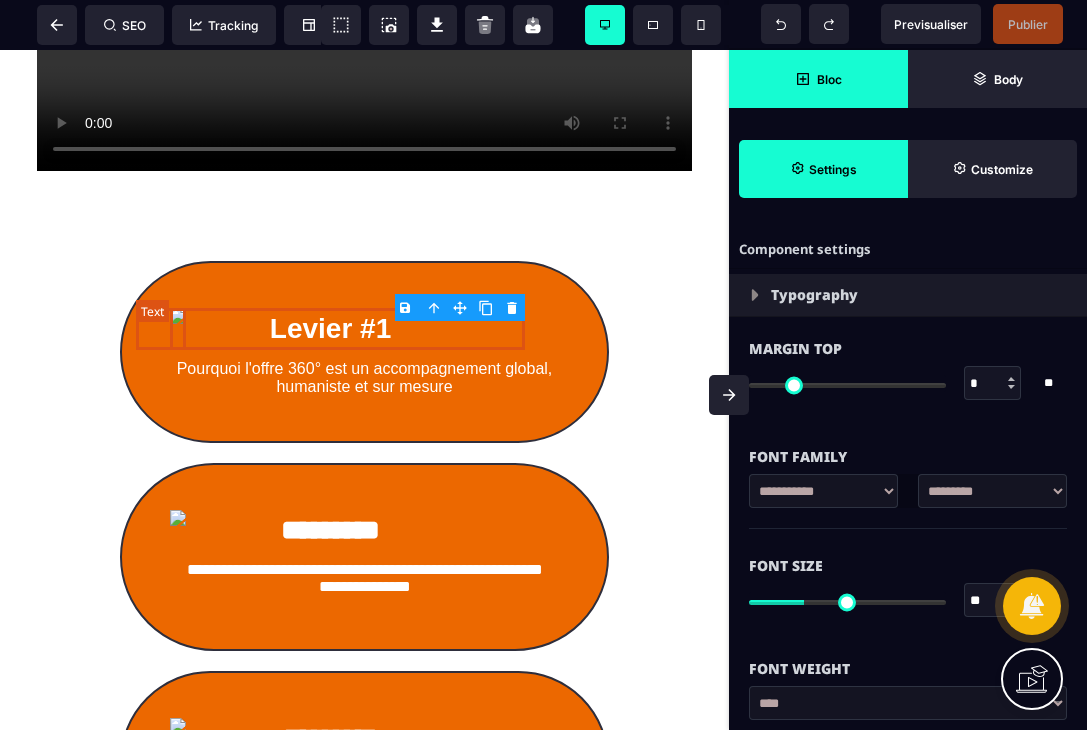 click on "Levier #1" at bounding box center (330, 329) 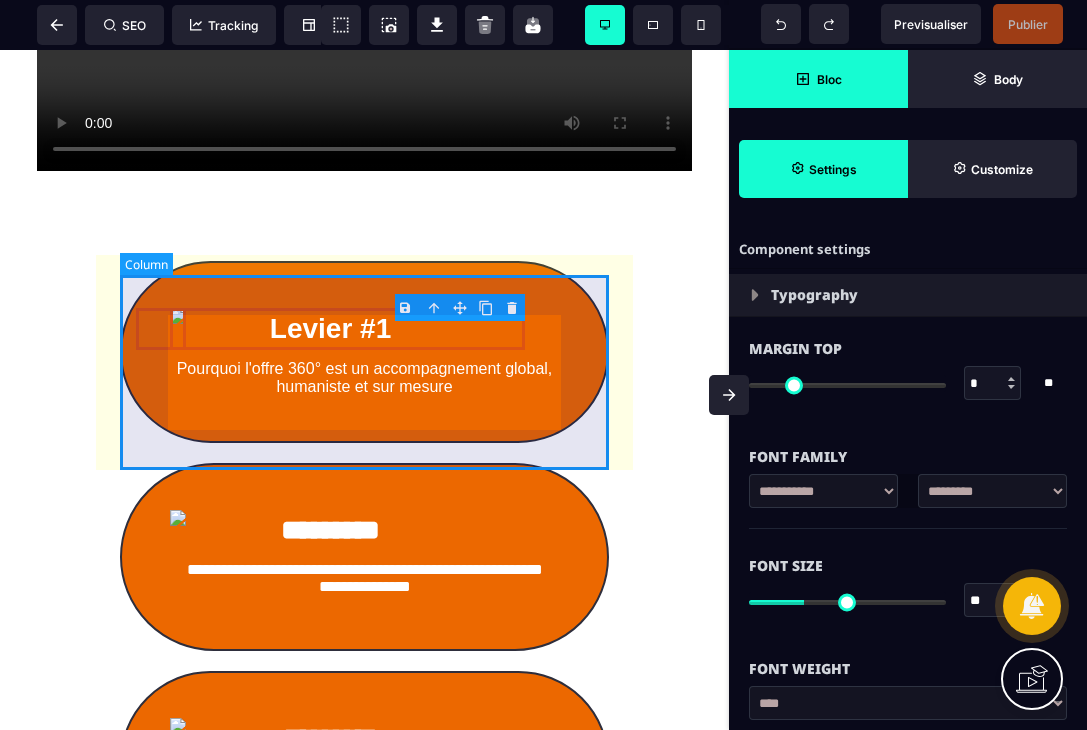 click on "Levier #1 Pourquoi l'offre 360° est un accompagnement global, humaniste et sur mesure" at bounding box center [364, 352] 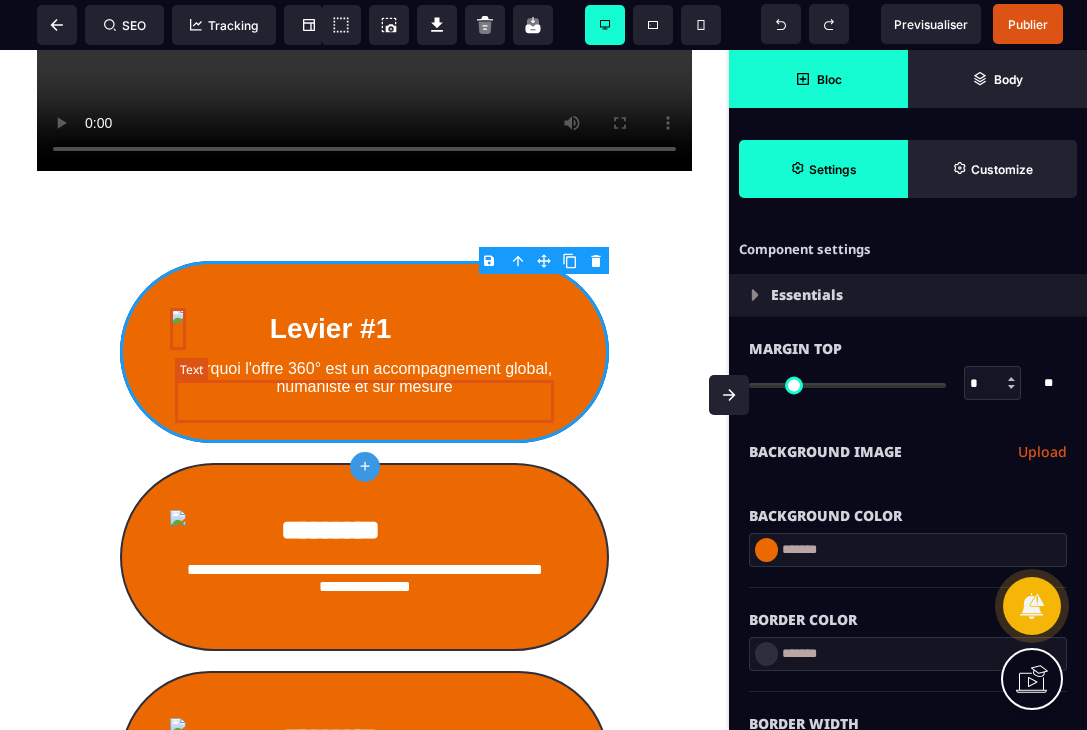 click on "Pourquoi l'offre 360° est un accompagnement global, humaniste et sur mesure" at bounding box center (364, 378) 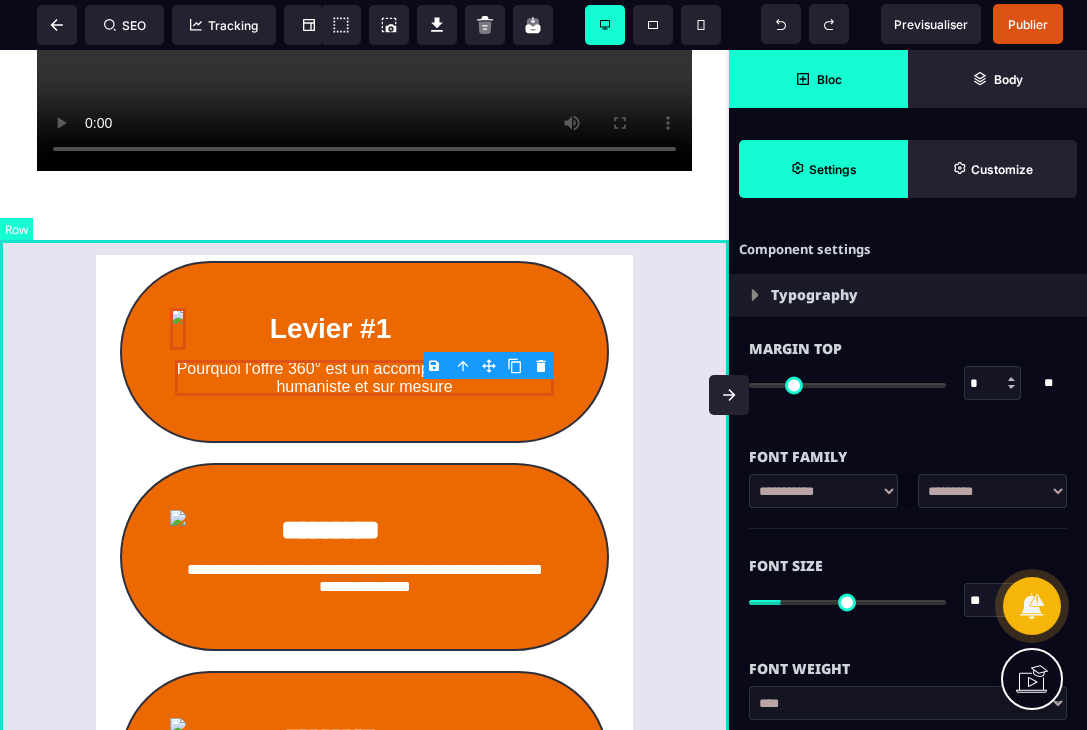 click on "**********" at bounding box center [364, 546] 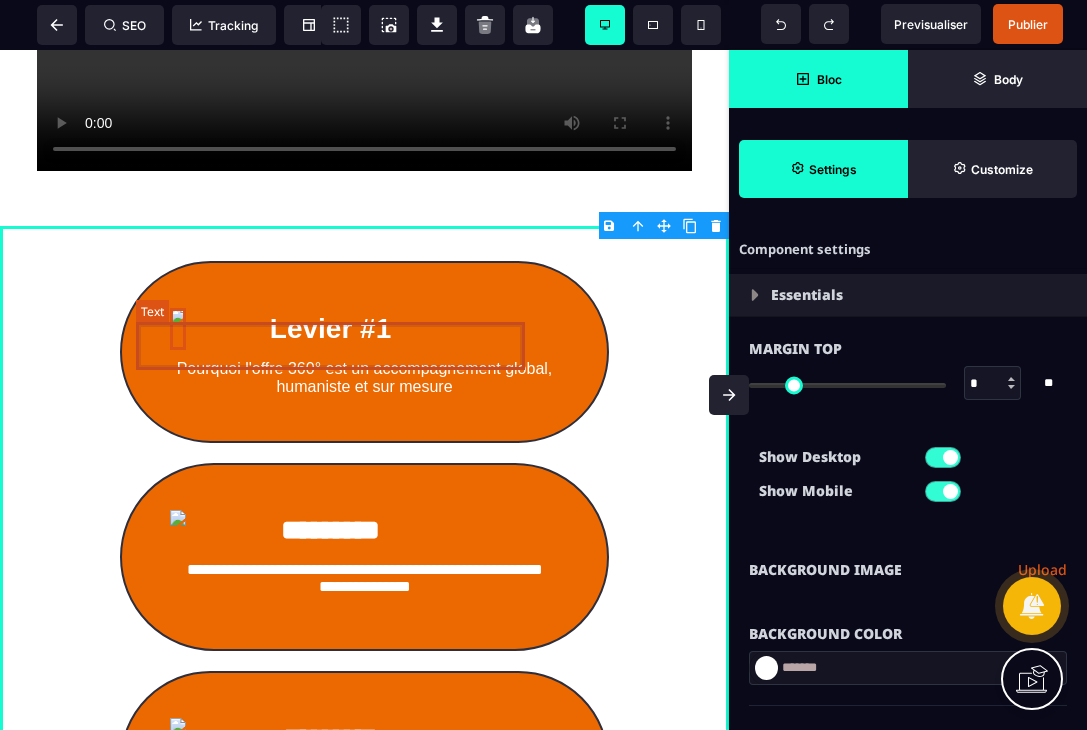 click on "Levier #1" at bounding box center (330, 329) 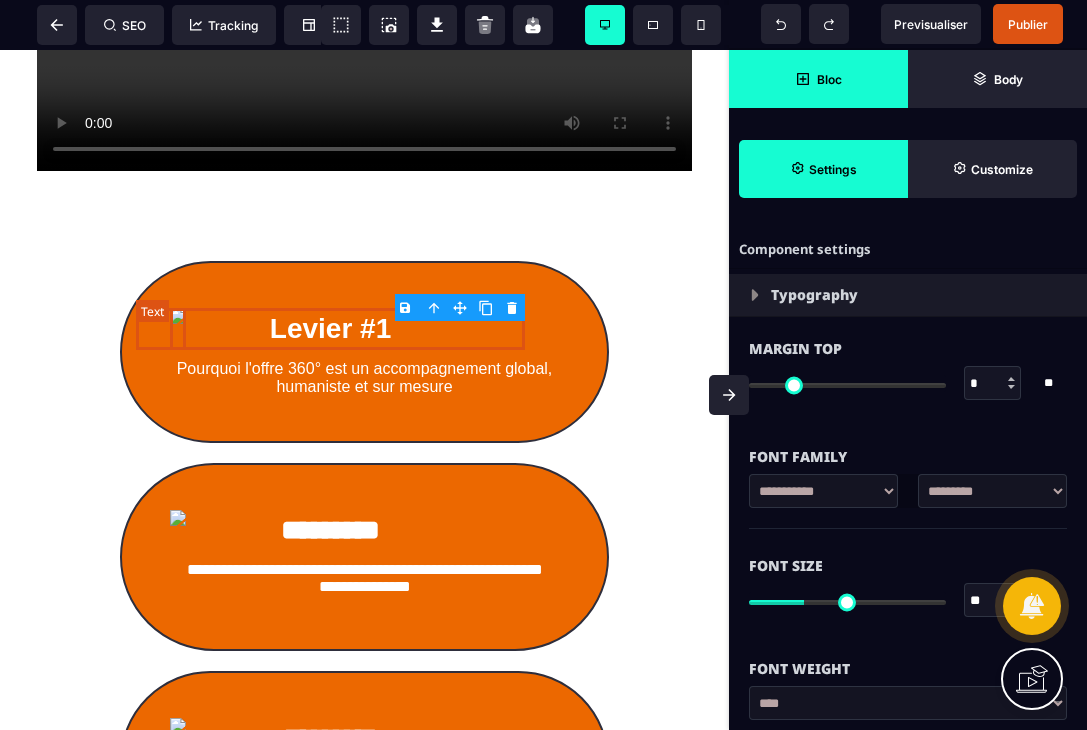 click on "Levier #1" at bounding box center [330, 329] 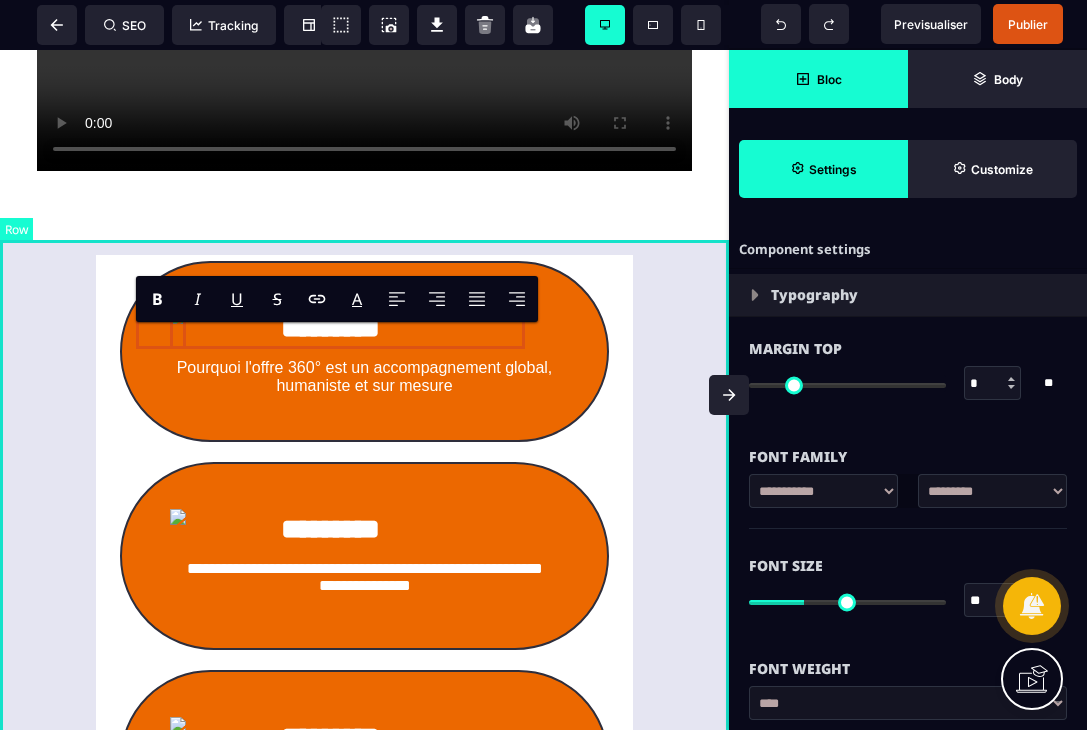 click on "**********" at bounding box center (364, 546) 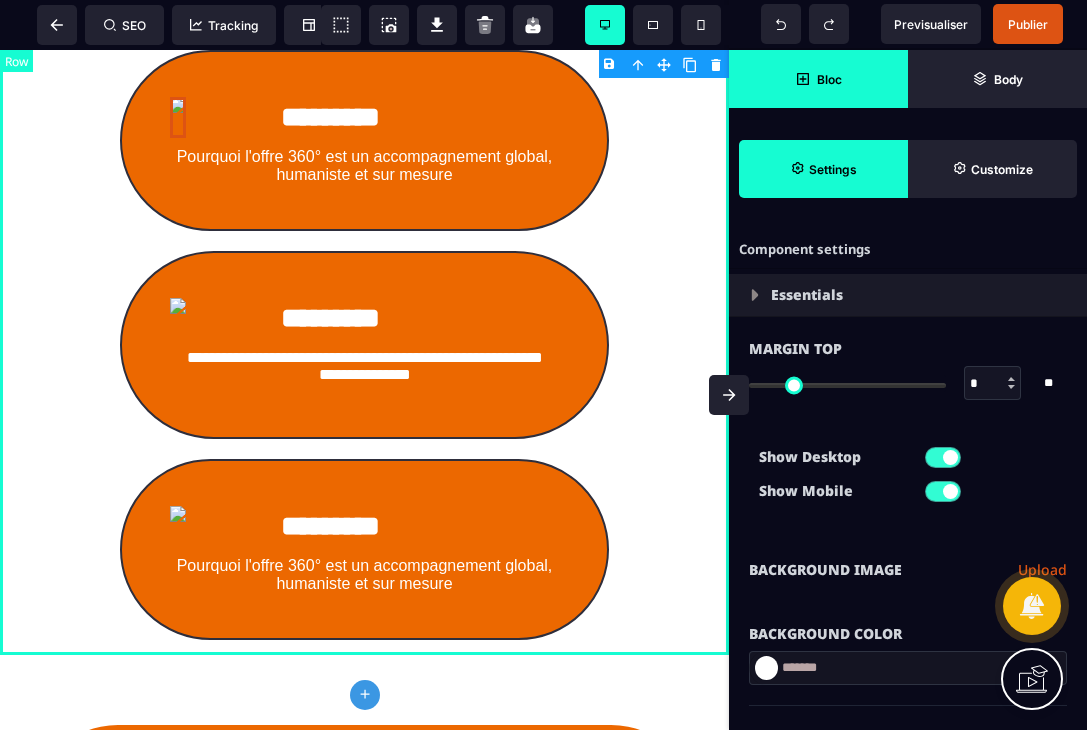 scroll, scrollTop: 1348, scrollLeft: 0, axis: vertical 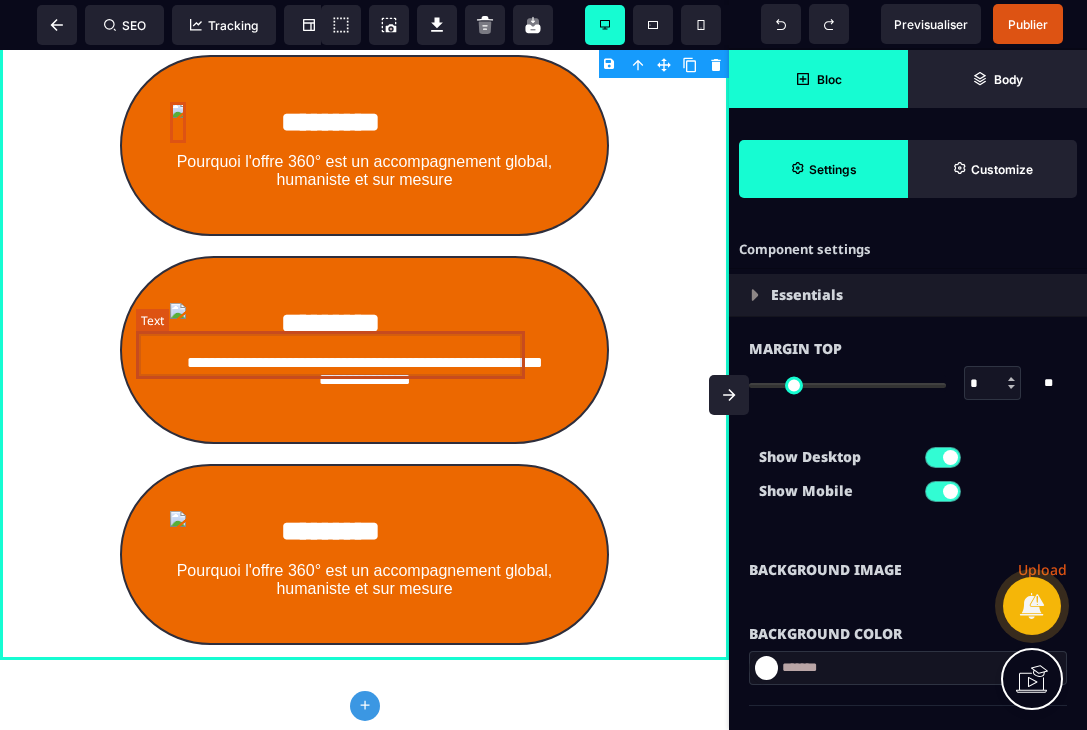 click on "*********" at bounding box center (330, 323) 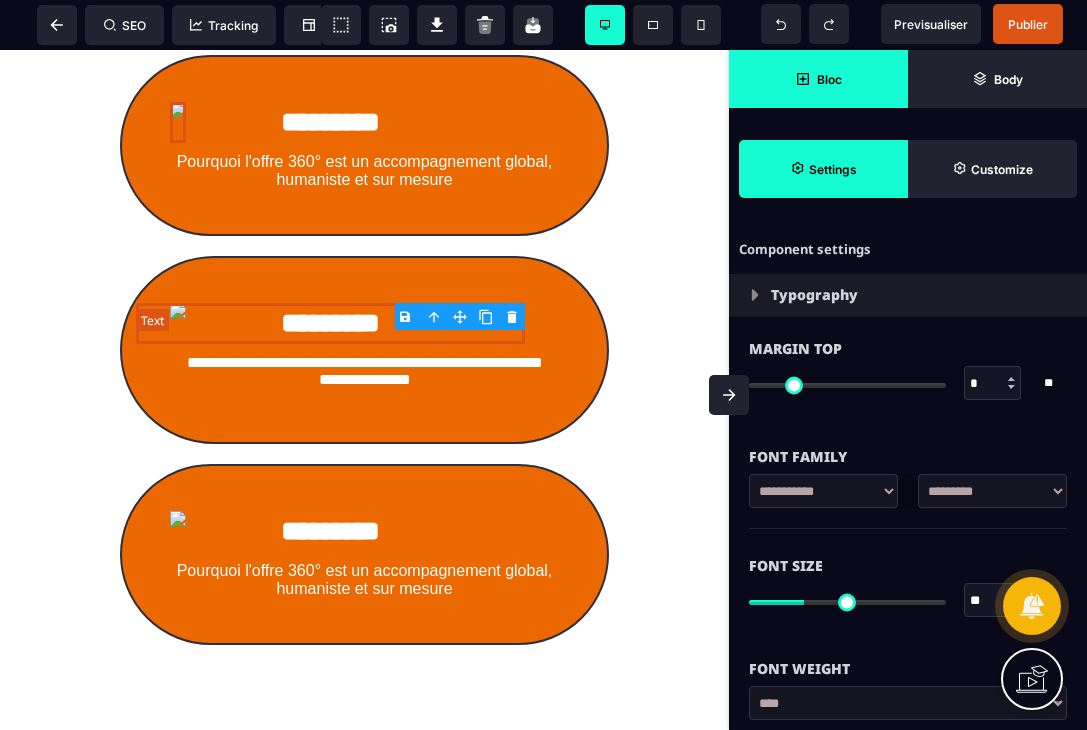 click on "*********" at bounding box center [330, 323] 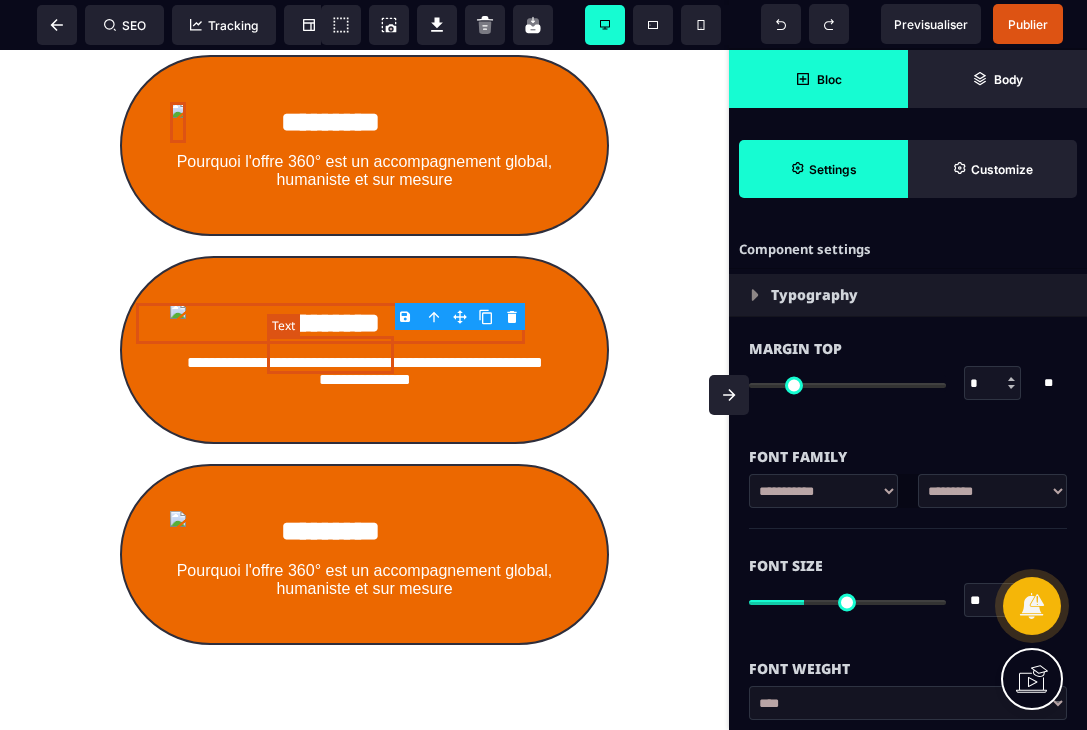 click on "*********" at bounding box center (330, 323) 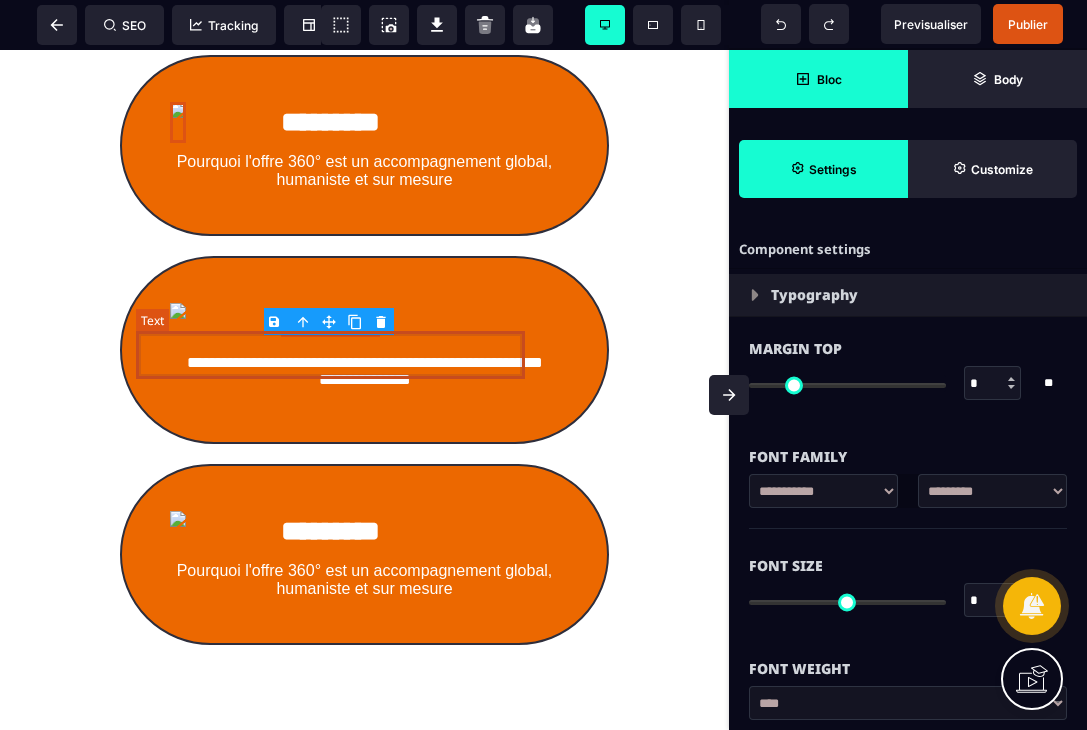 click on "*********" at bounding box center (330, 323) 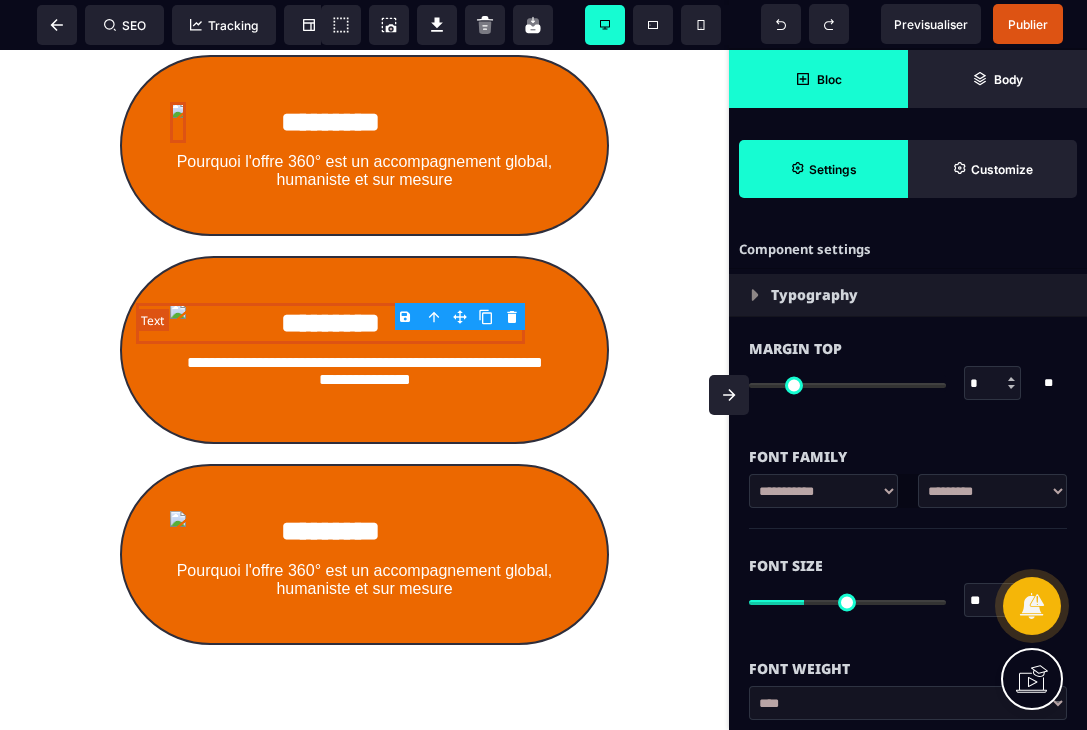click on "*********" at bounding box center (330, 323) 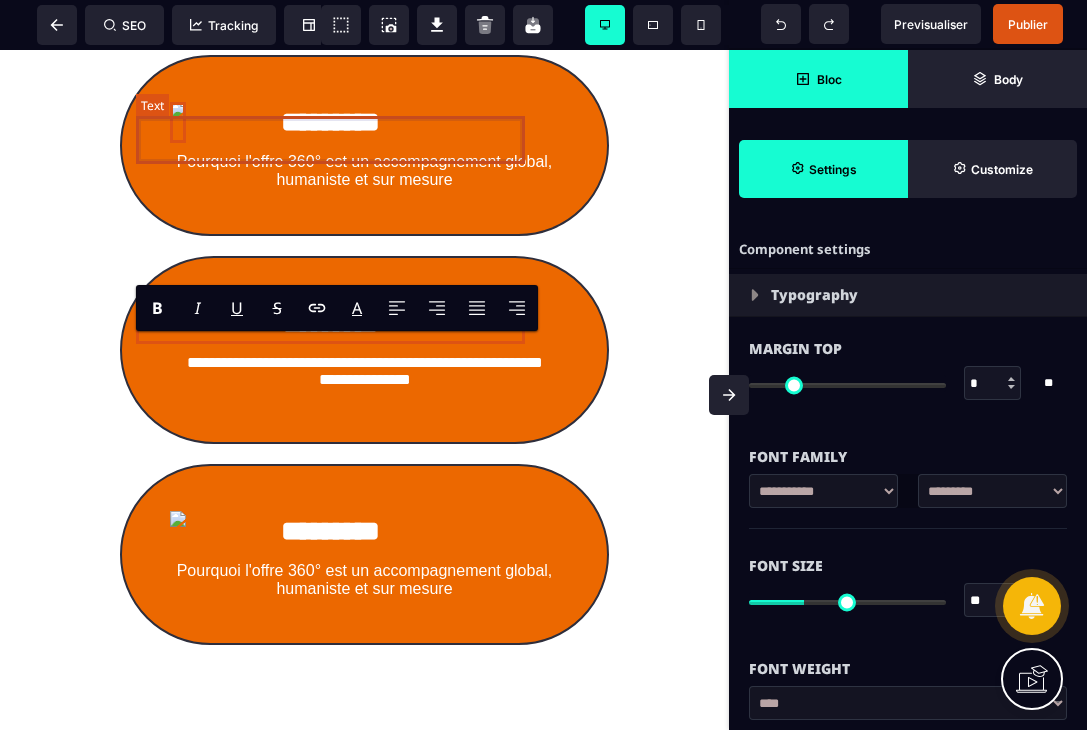 click on "*********" at bounding box center [330, 122] 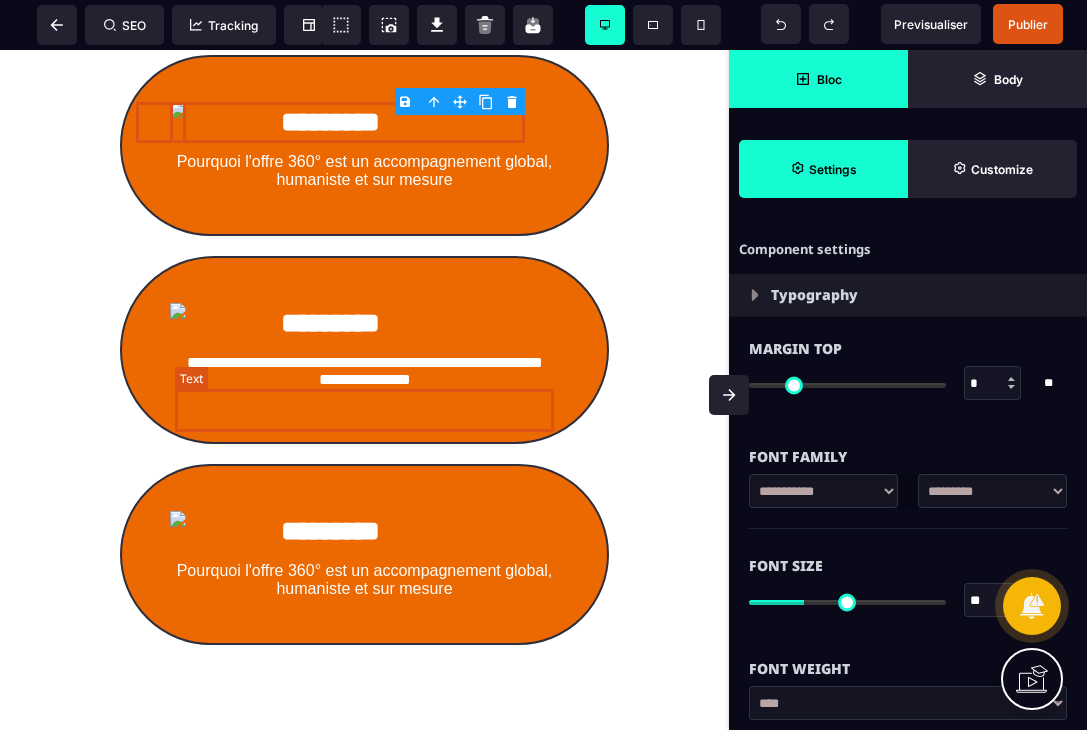 click on "**********" at bounding box center (364, 375) 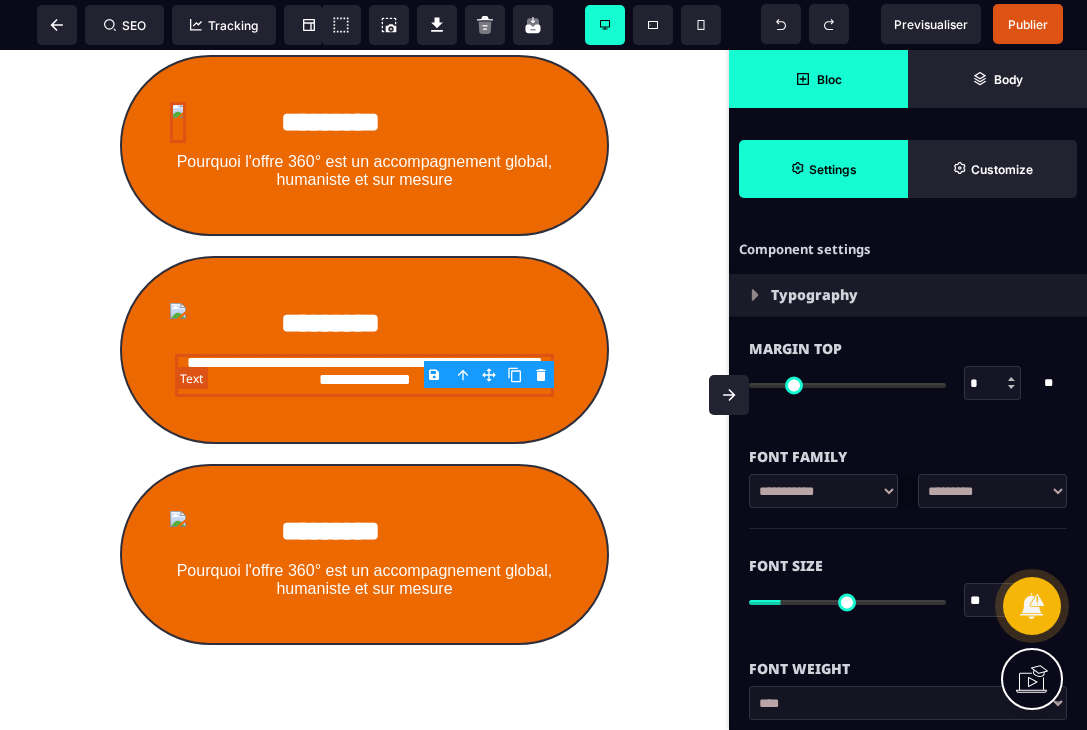 click on "**********" at bounding box center [364, 375] 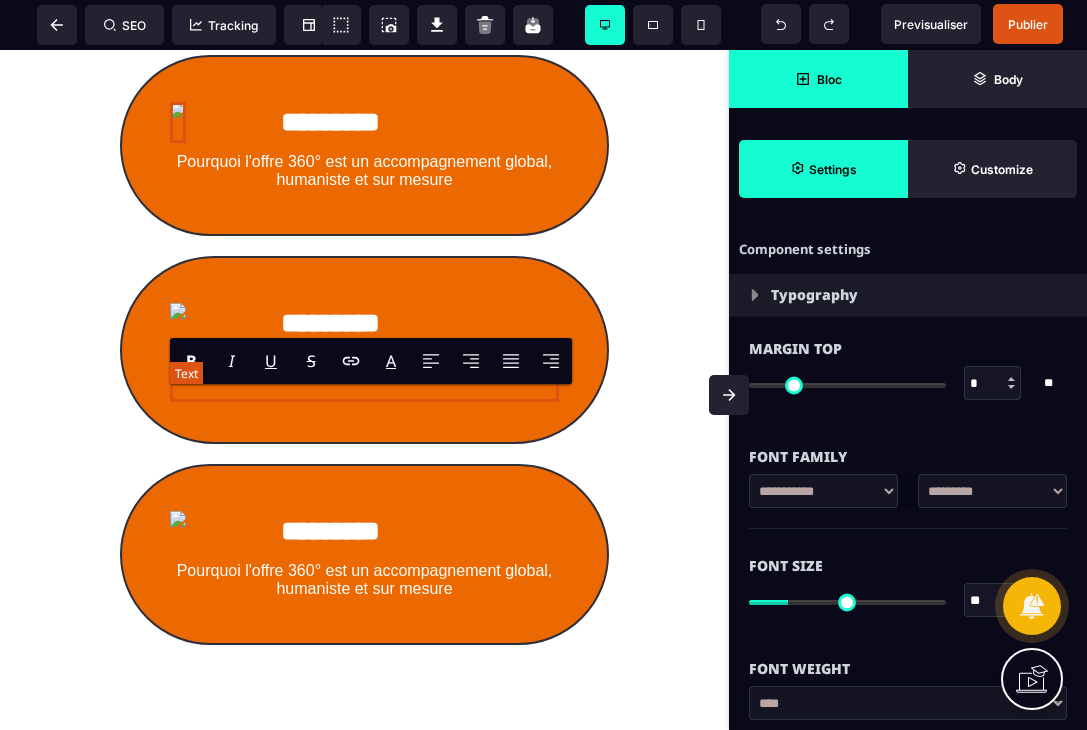 drag, startPoint x: 377, startPoint y: 400, endPoint x: 405, endPoint y: 400, distance: 28 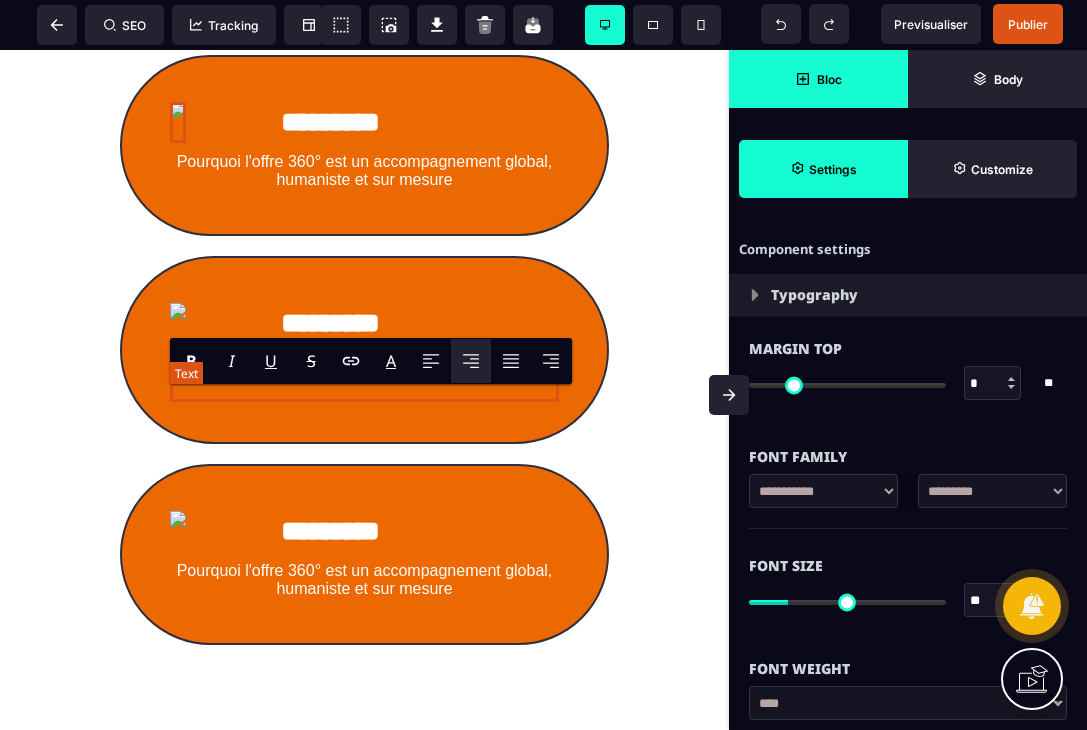 click on "**********" at bounding box center [364, 375] 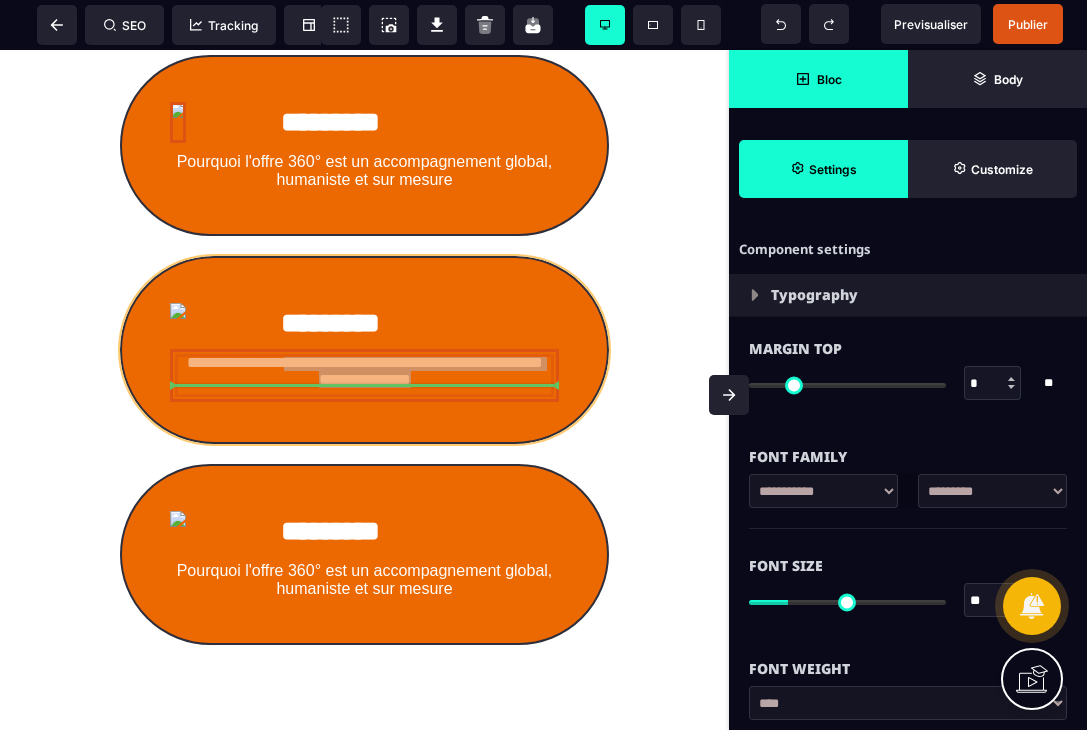 drag, startPoint x: 494, startPoint y: 413, endPoint x: 303, endPoint y: 391, distance: 192.26285 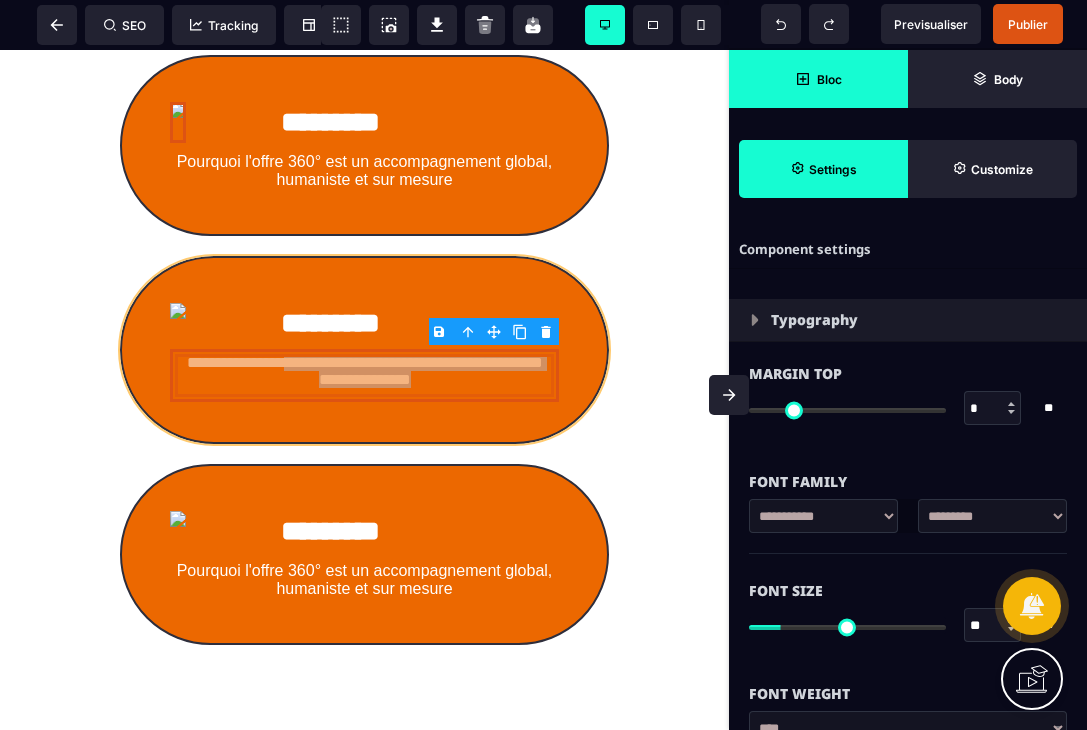scroll, scrollTop: 1386, scrollLeft: 0, axis: vertical 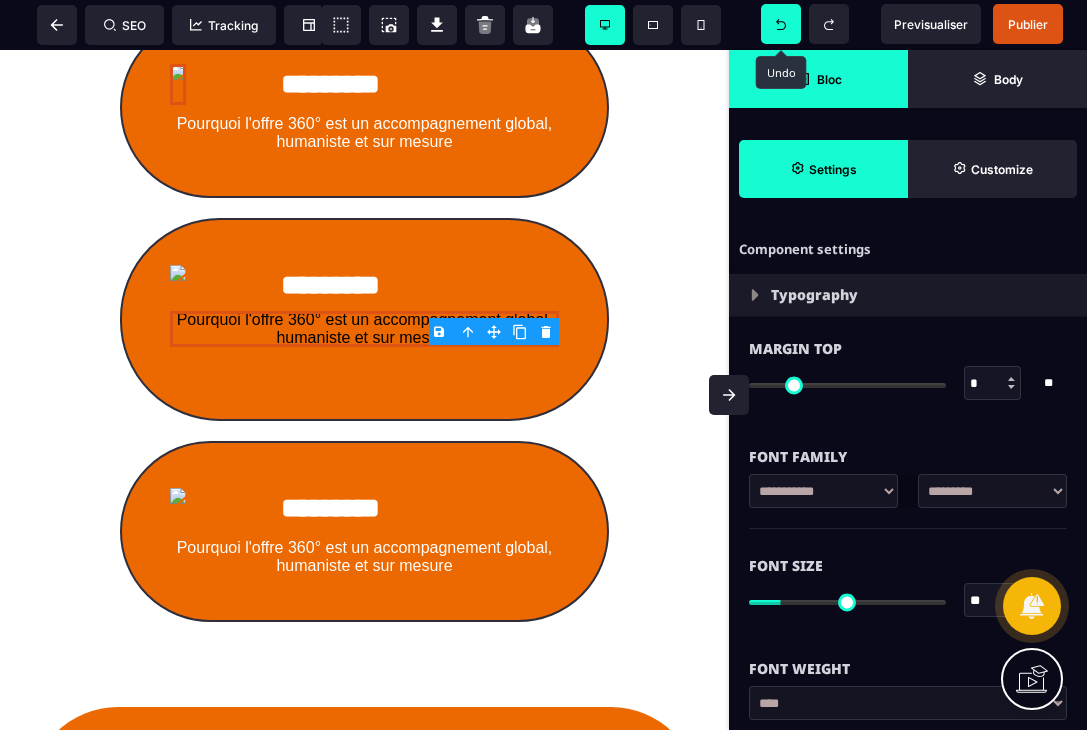 click 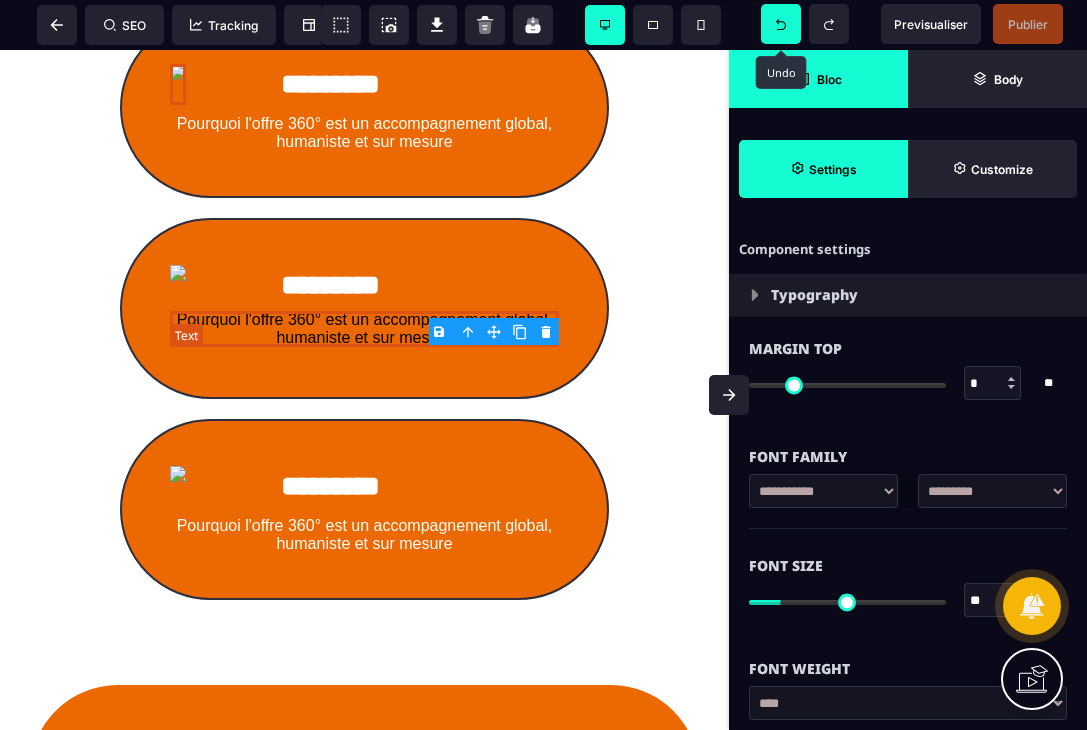 click on "Pourquoi l'offre 360° est un accompagnement global, humaniste et sur mesure" at bounding box center (364, 329) 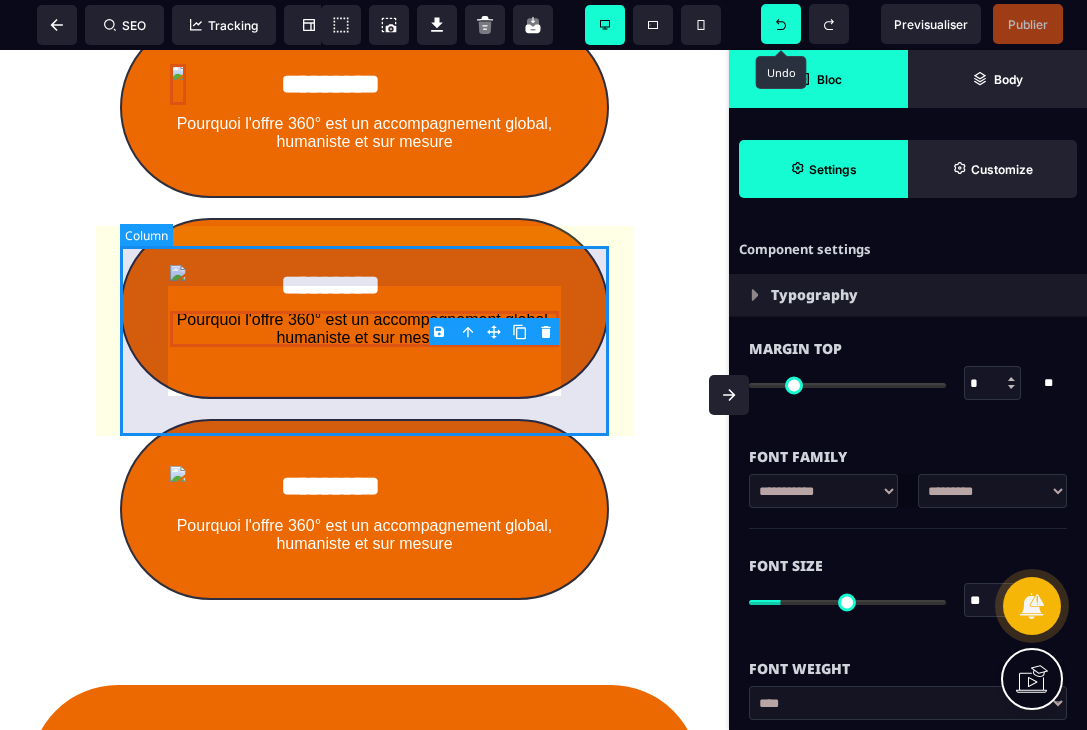 click on "********* Pourquoi l'offre 360° est un accompagnement global, humaniste et sur mesure" at bounding box center (364, 308) 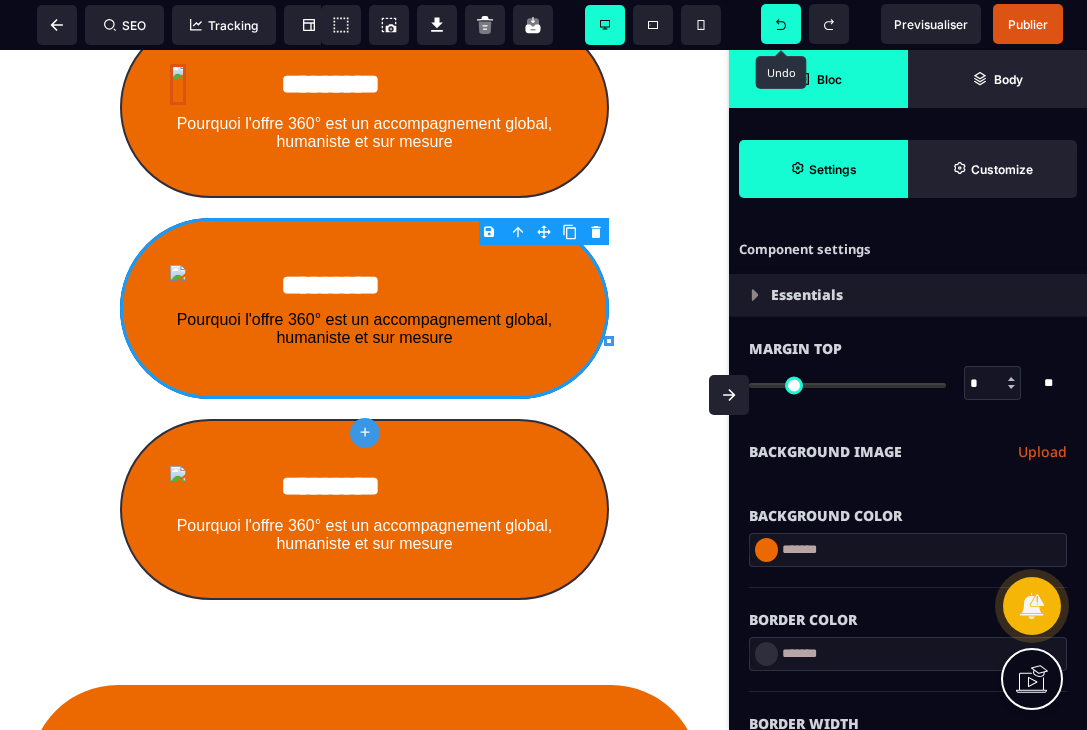 click at bounding box center [781, 24] 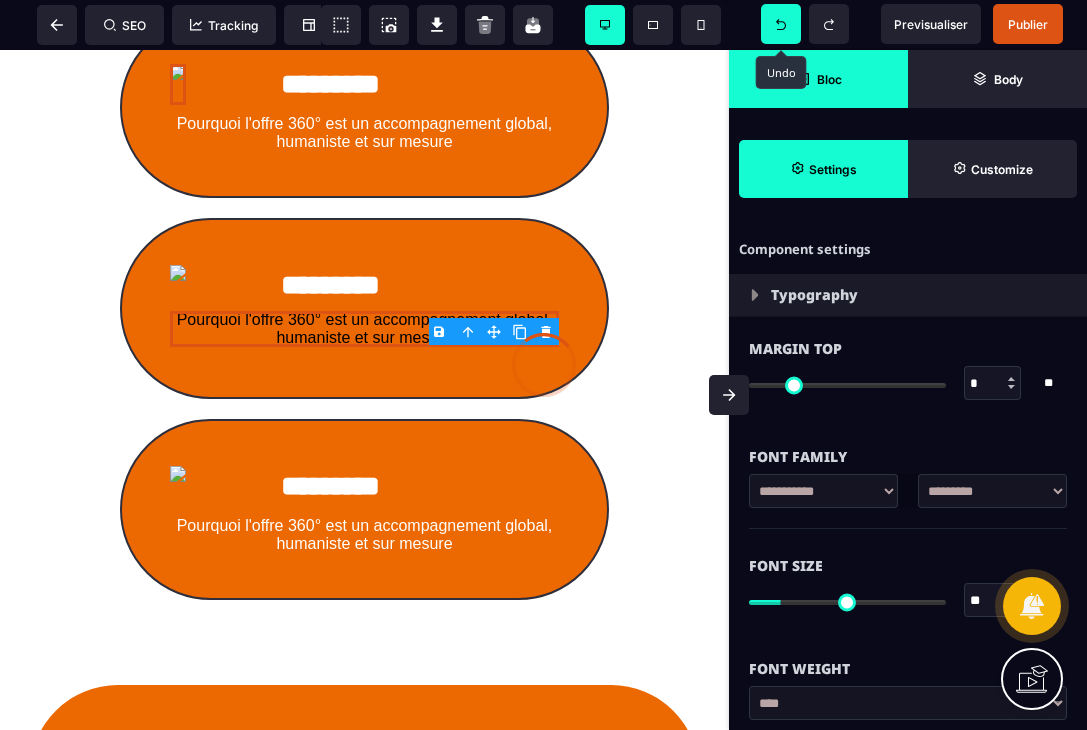 click at bounding box center [781, 24] 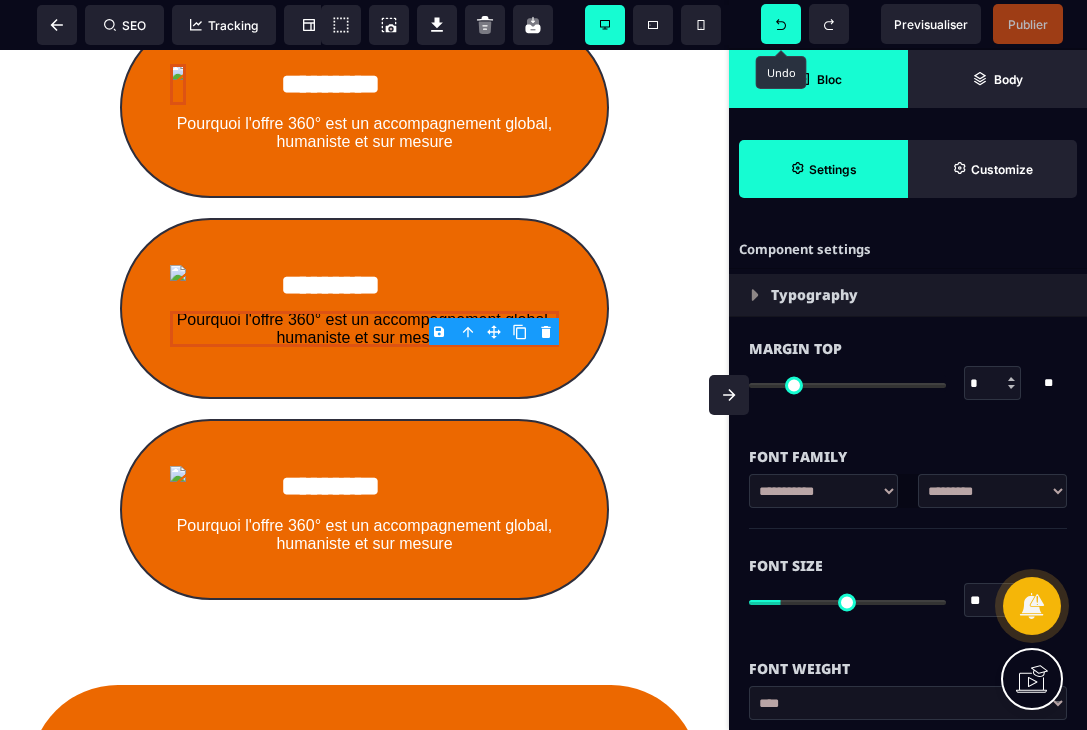 click at bounding box center [781, 24] 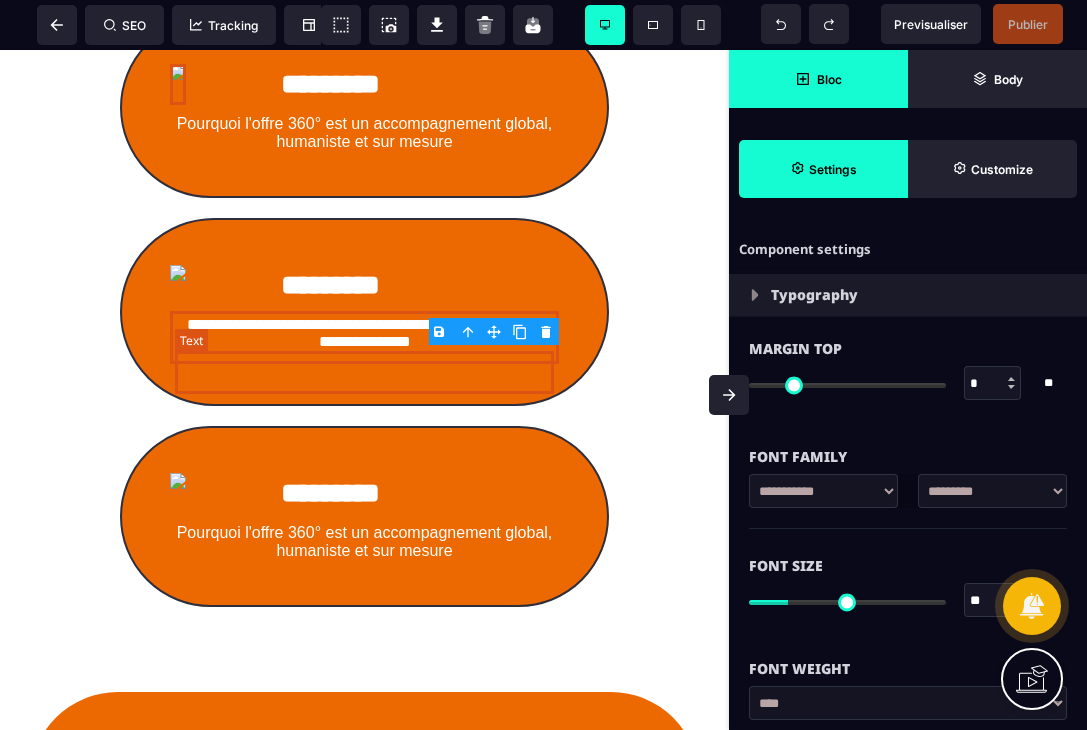 click on "**********" at bounding box center [364, 337] 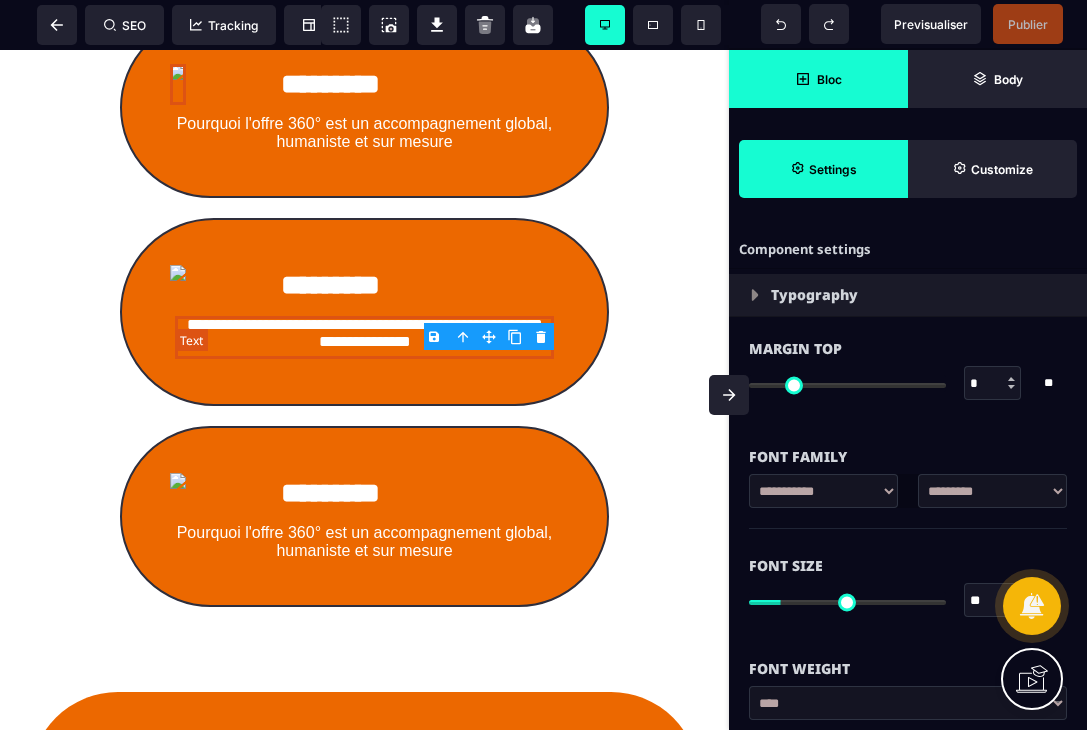 click on "**********" at bounding box center (364, 337) 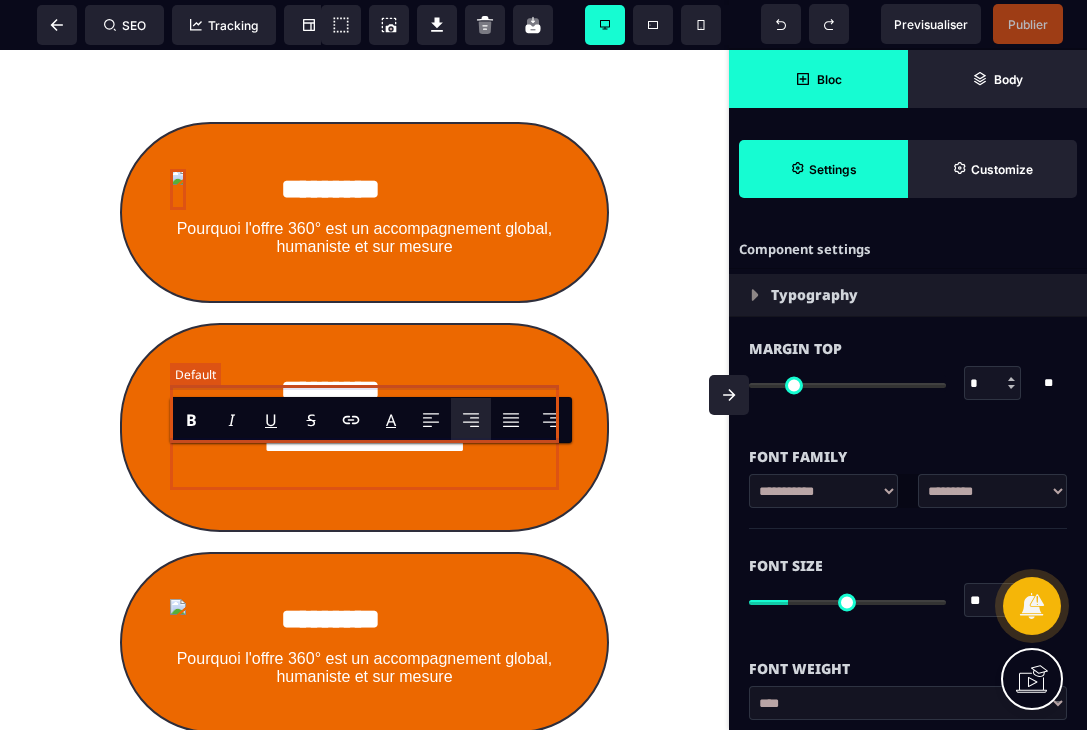 scroll, scrollTop: 1290, scrollLeft: 0, axis: vertical 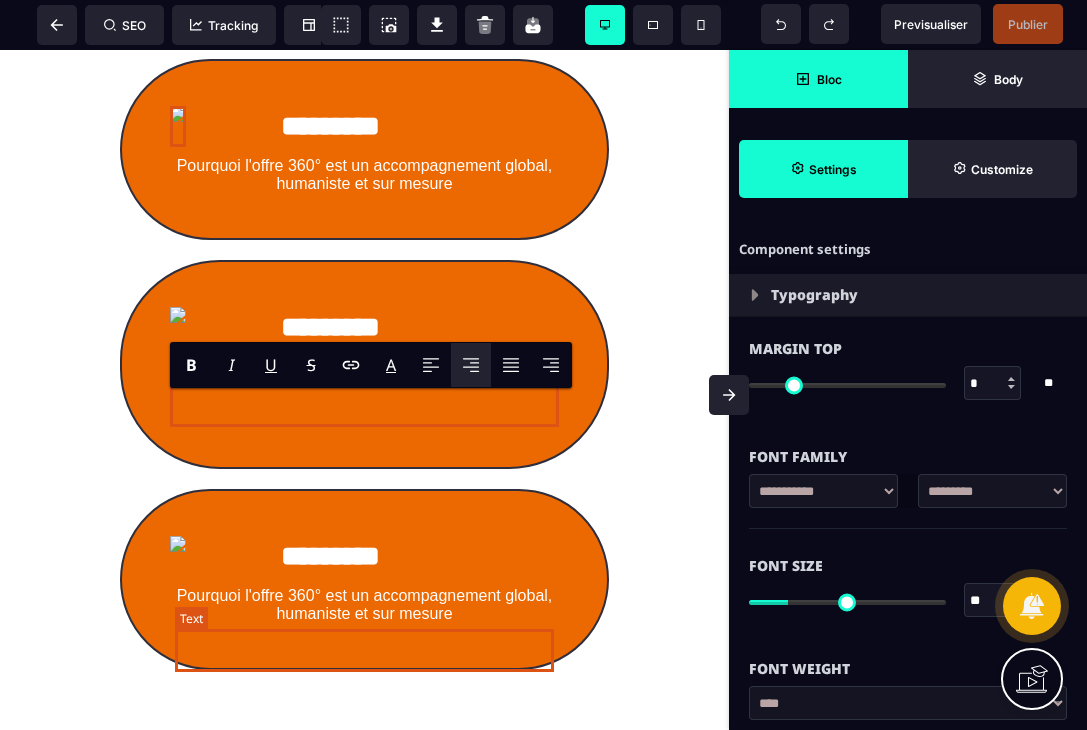 click on "Pourquoi l'offre 360° est un accompagnement global, humaniste et sur mesure" at bounding box center [364, 605] 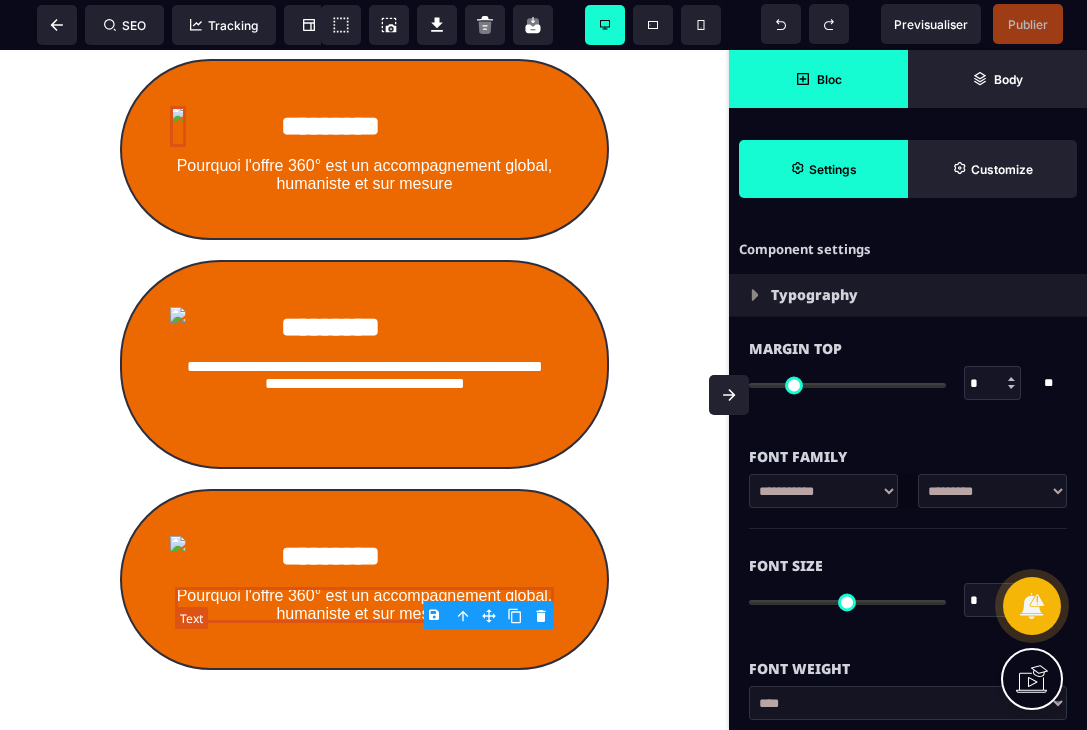 click on "Pourquoi l'offre 360° est un accompagnement global, humaniste et sur mesure" at bounding box center [364, 605] 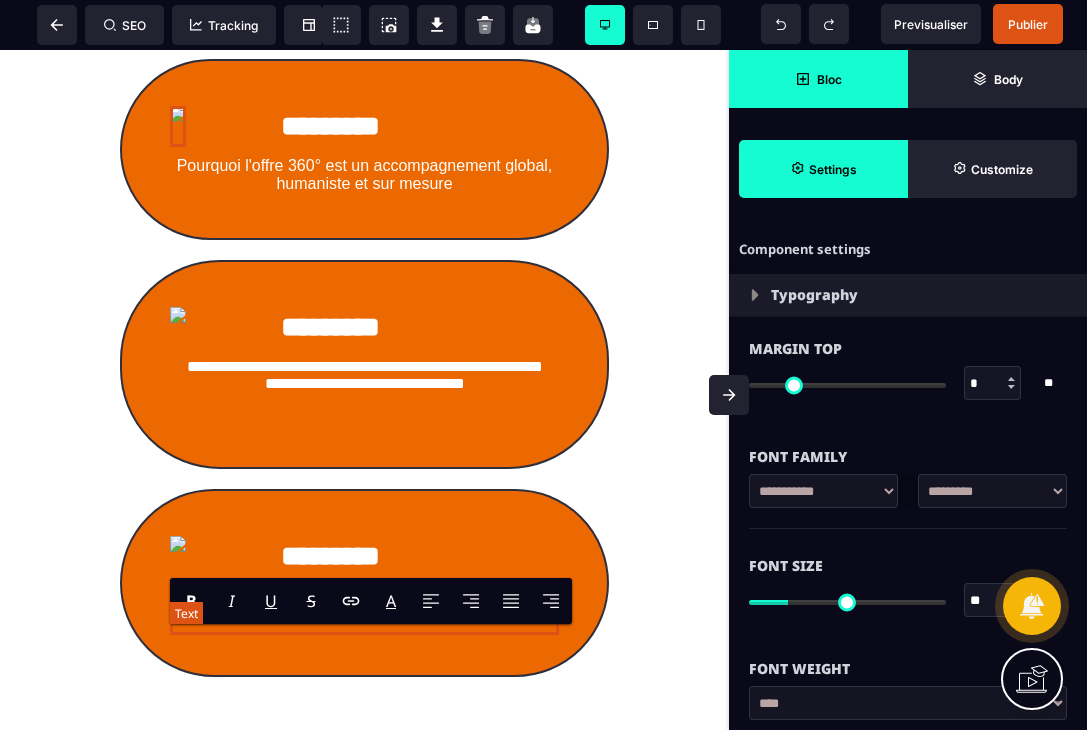 click on "**********" at bounding box center [364, 608] 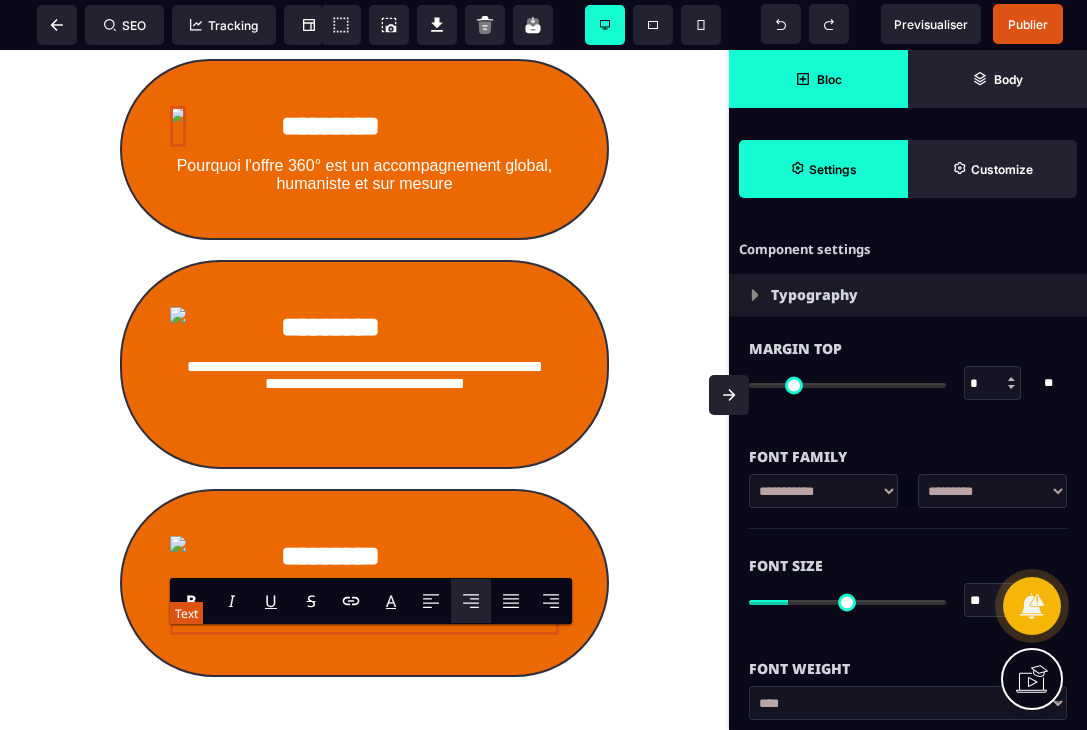 drag, startPoint x: 401, startPoint y: 643, endPoint x: 490, endPoint y: 667, distance: 92.17918 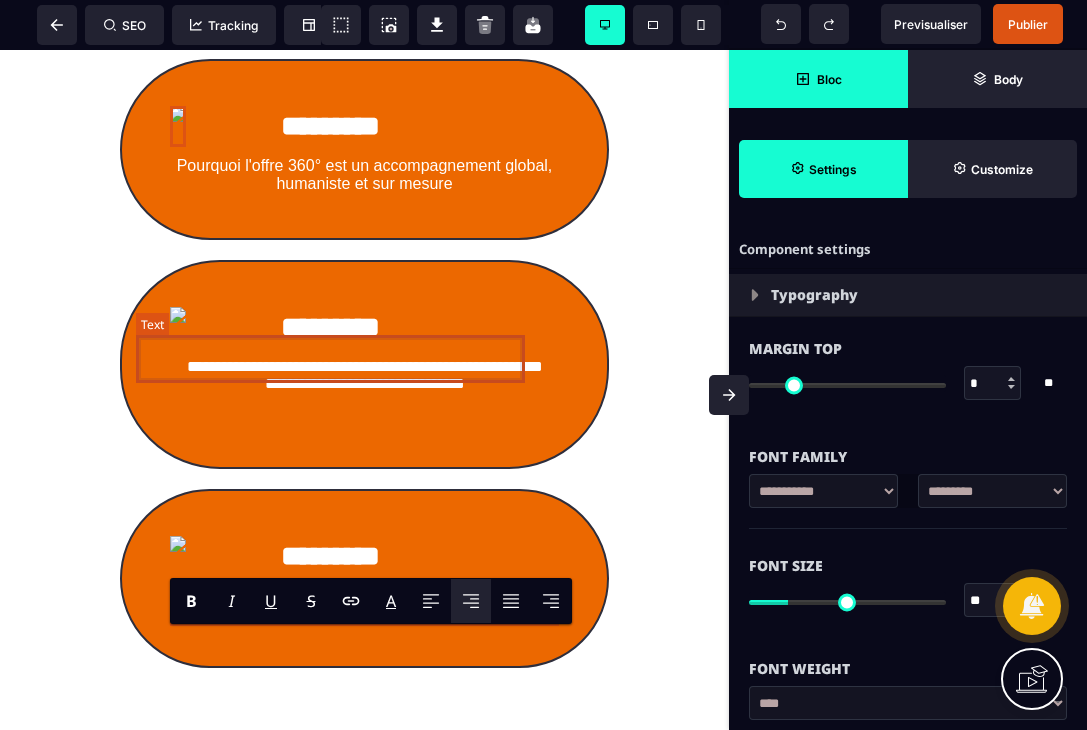 click on "*********" at bounding box center [330, 327] 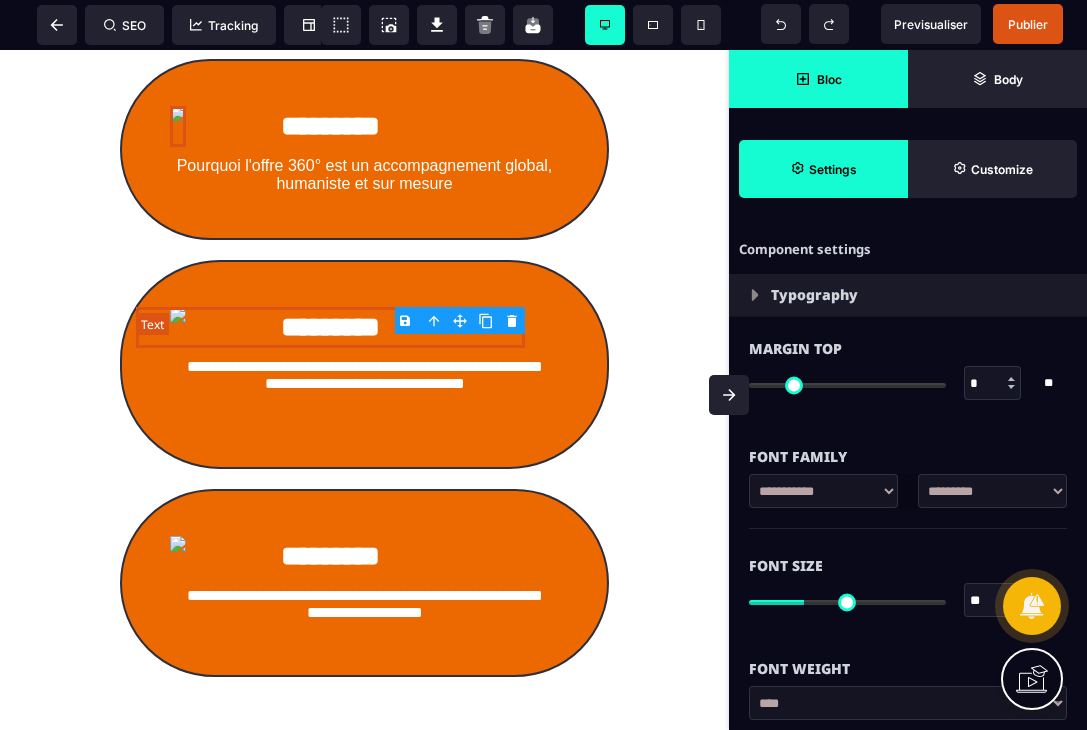 click on "*********" at bounding box center [330, 327] 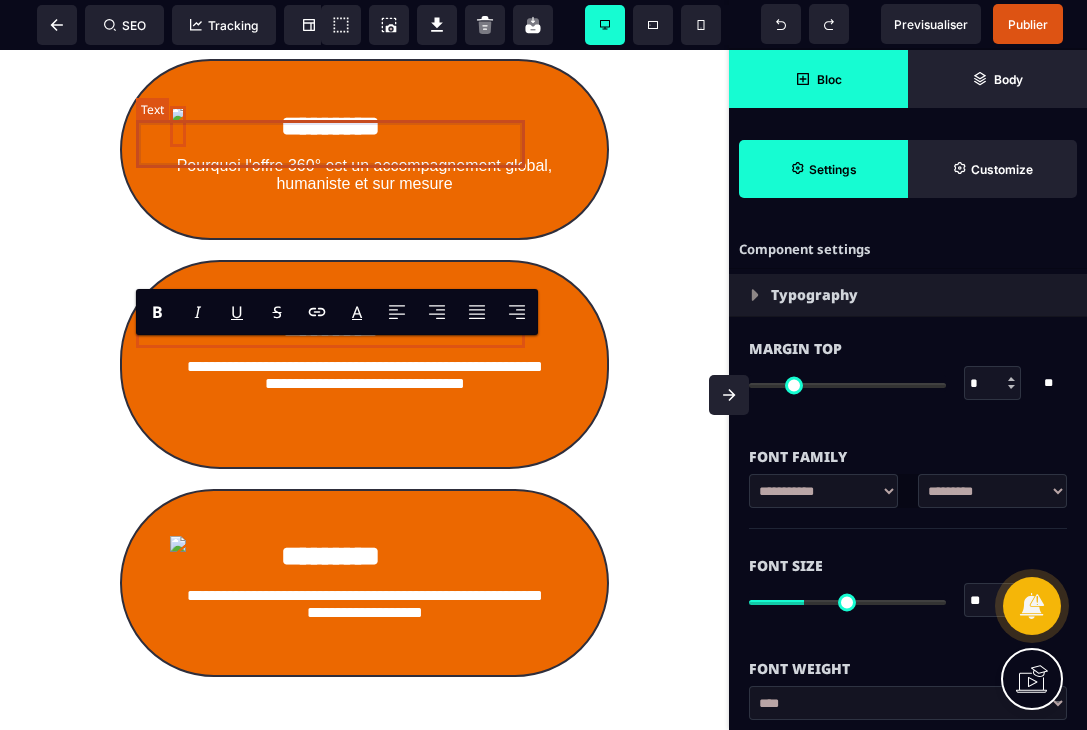 click on "*********" at bounding box center [330, 126] 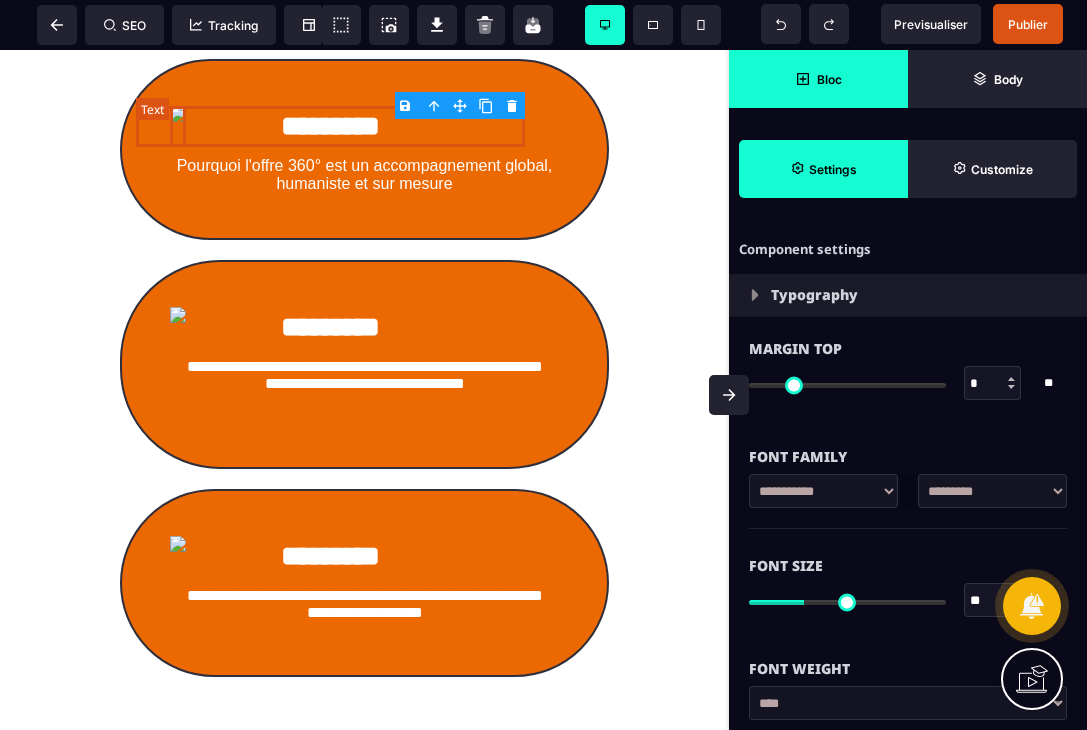 click on "*********" at bounding box center (330, 126) 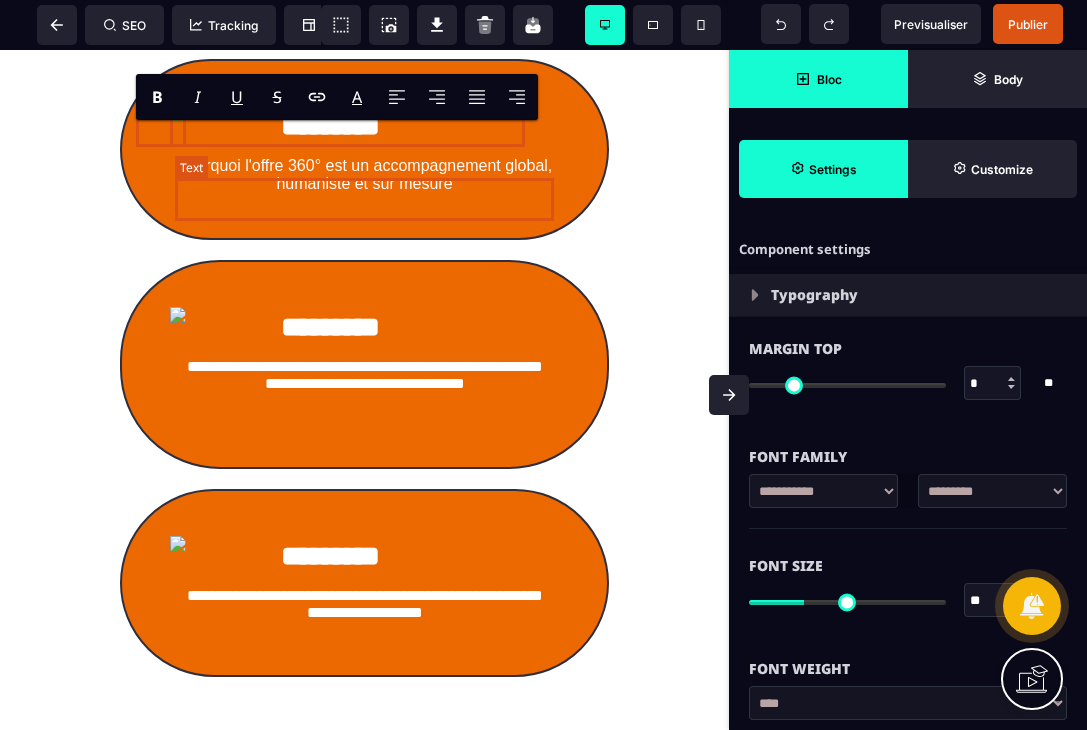 click on "Pourquoi l'offre 360° est un accompagnement global, humaniste et sur mesure" at bounding box center (364, 175) 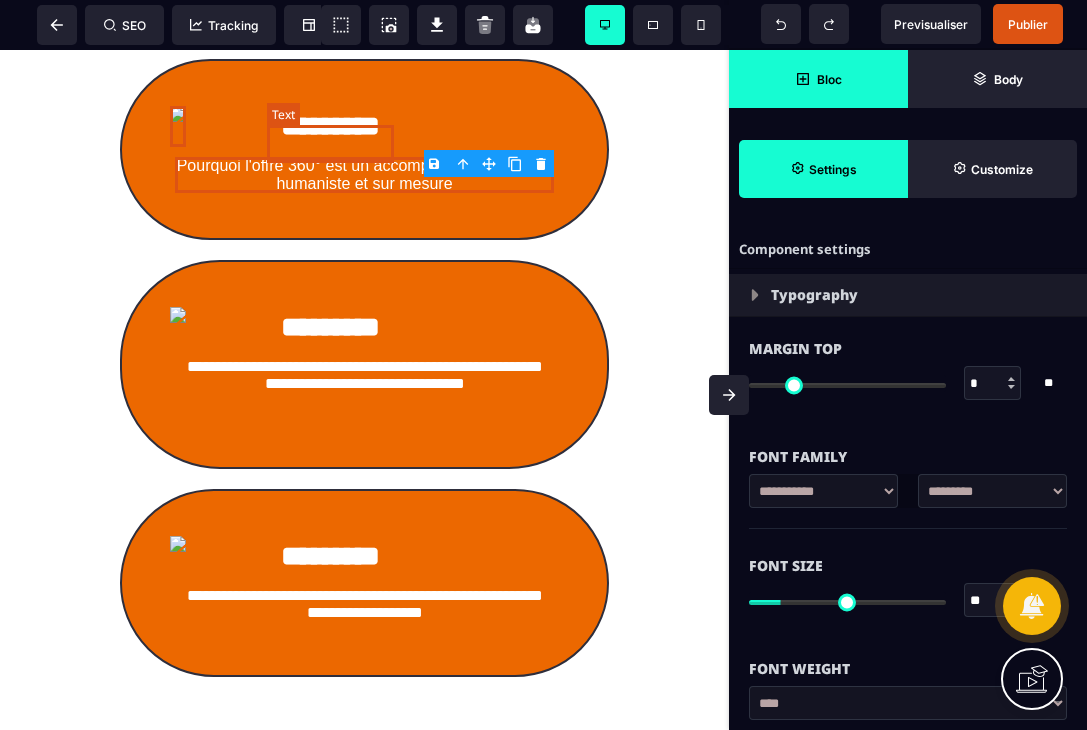 click on "*********" at bounding box center [330, 126] 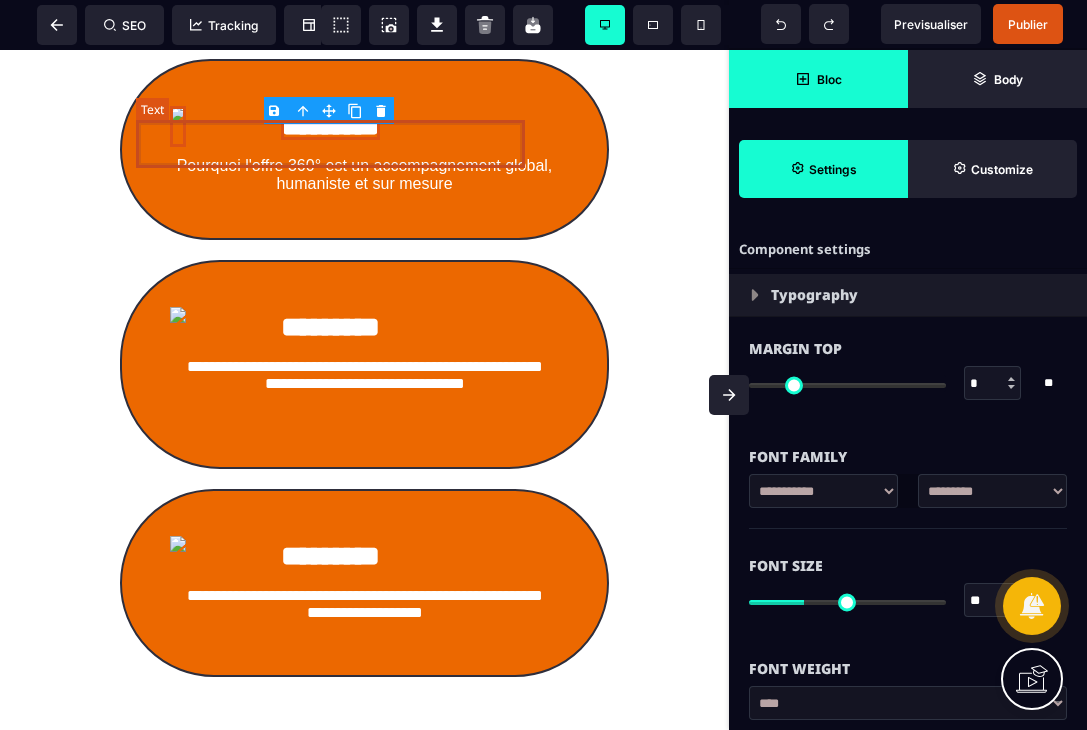 click on "*********" at bounding box center [330, 126] 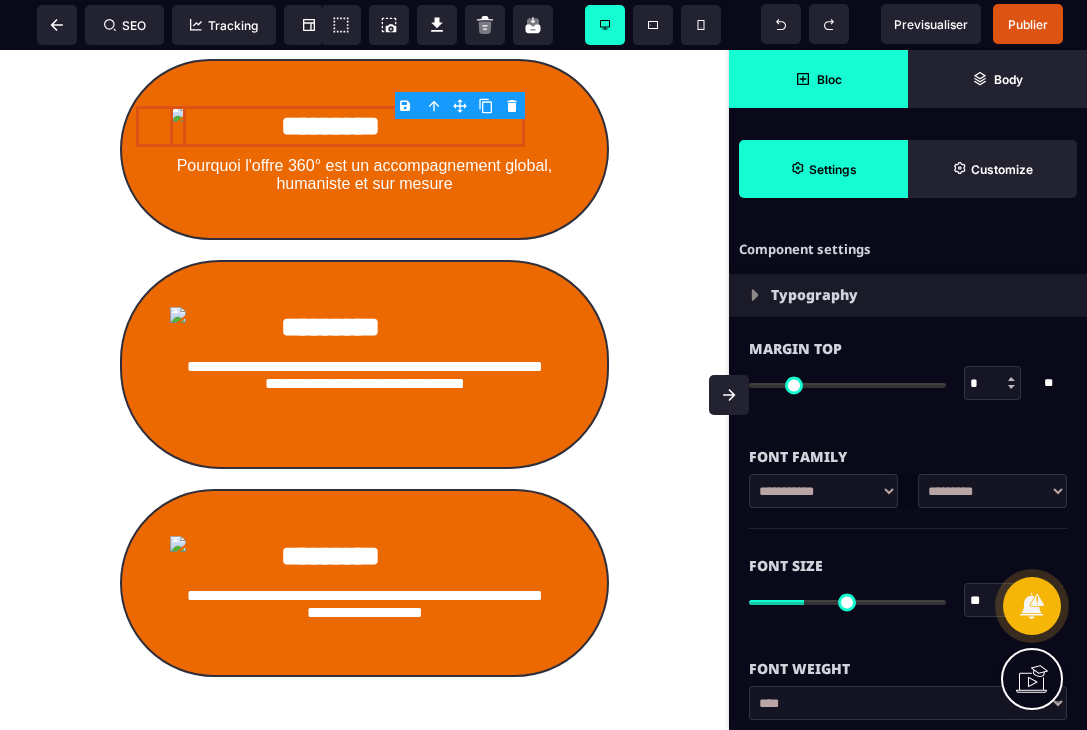 click on "B I U S
A *******
Default
SEO
Tracking" at bounding box center [543, 365] 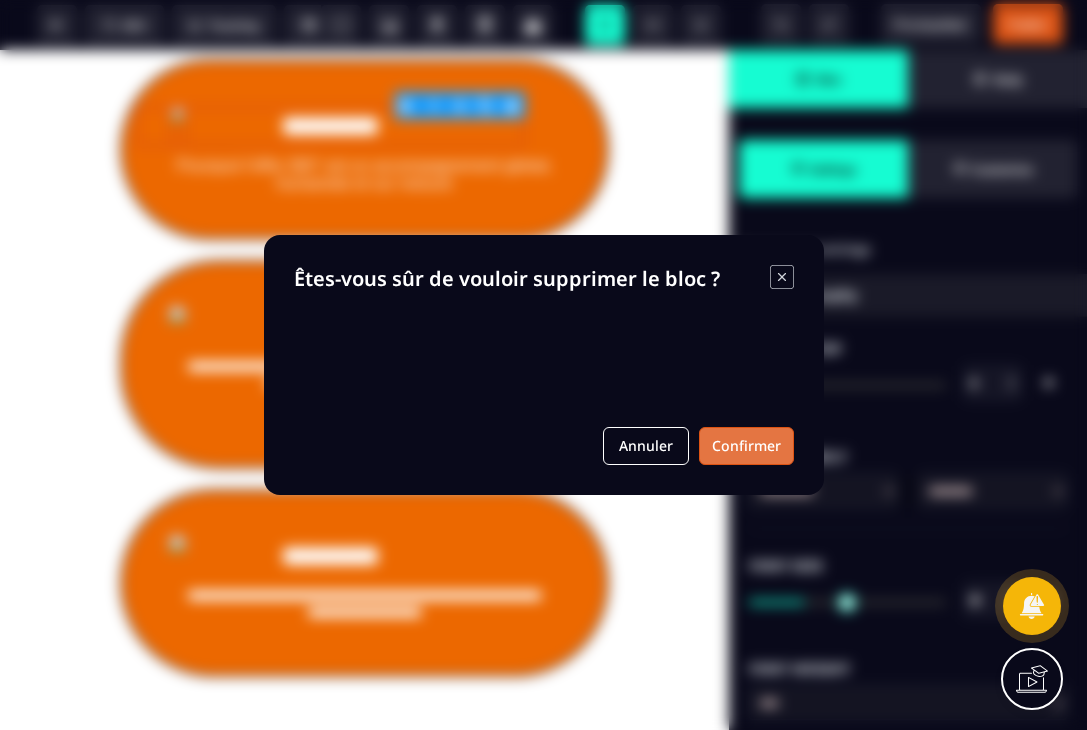 click on "Confirmer" at bounding box center (746, 446) 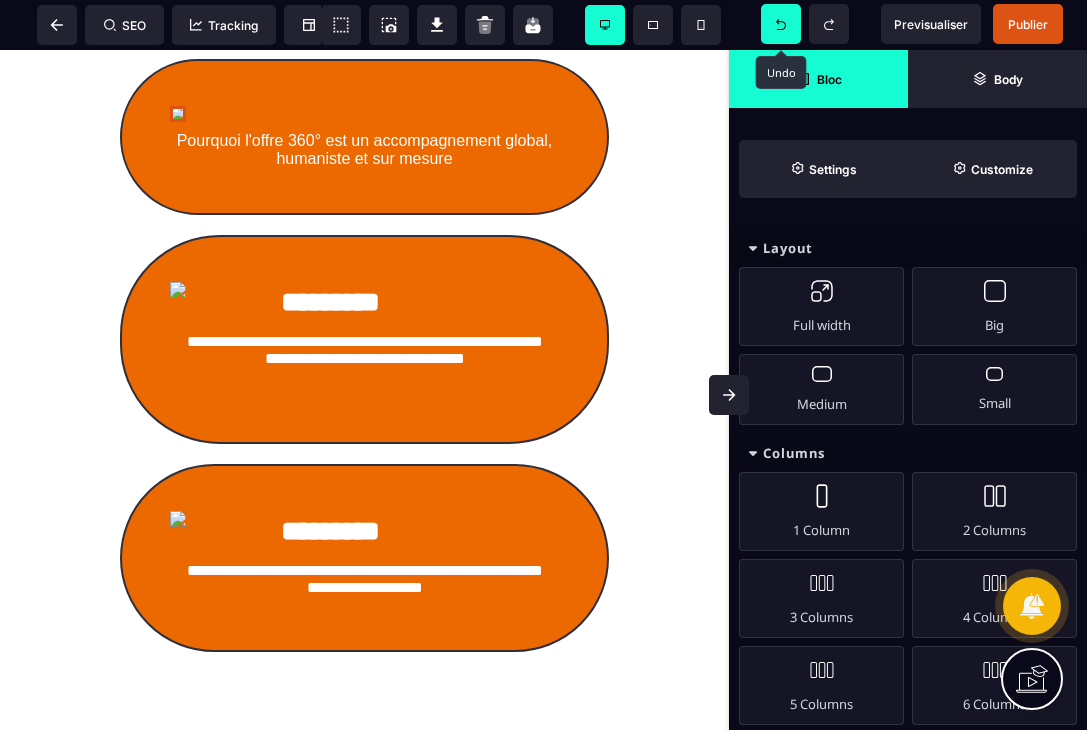 click 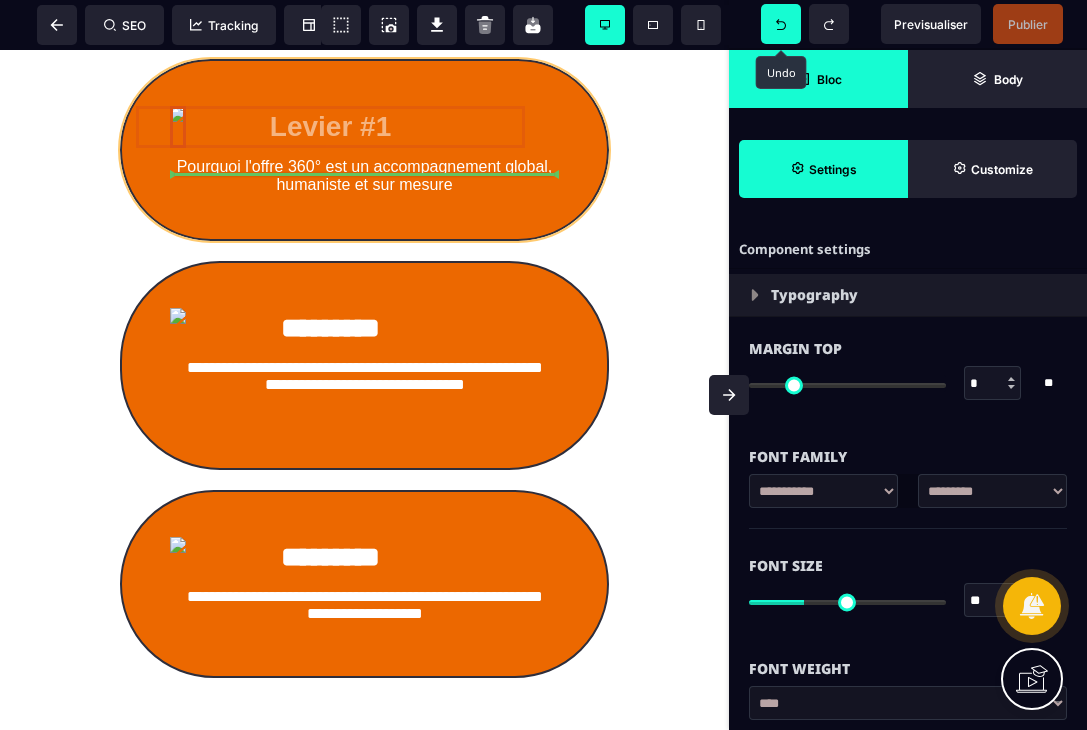 drag, startPoint x: 202, startPoint y: 146, endPoint x: 255, endPoint y: 199, distance: 74.953316 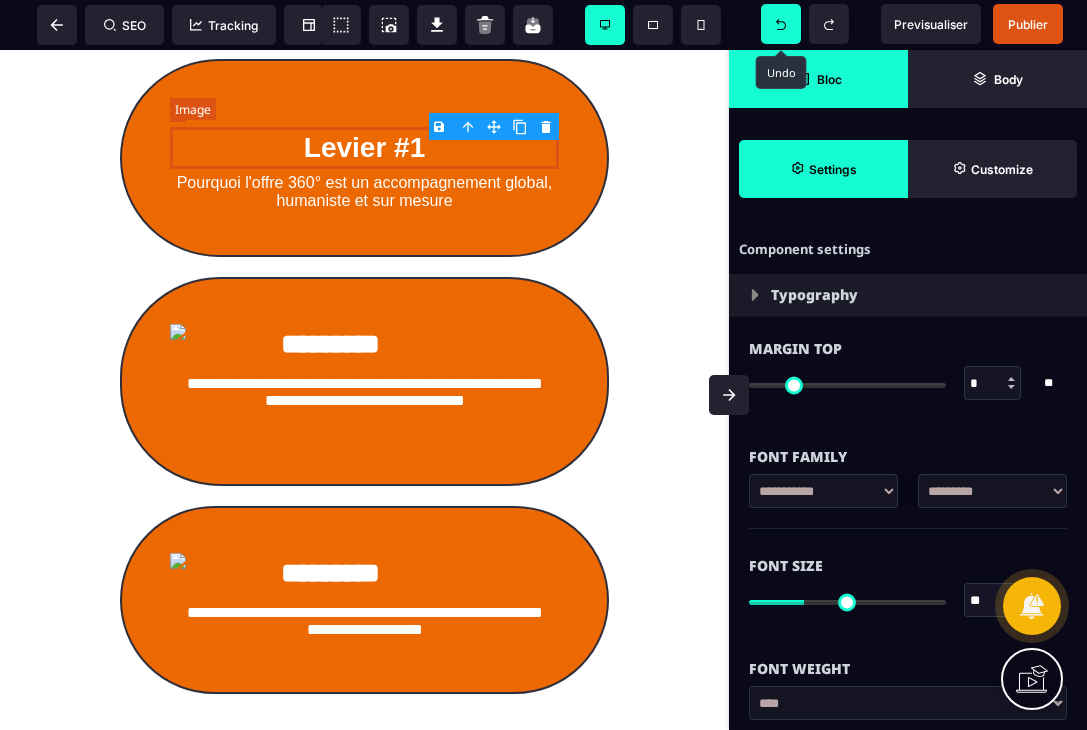 click at bounding box center (178, 114) 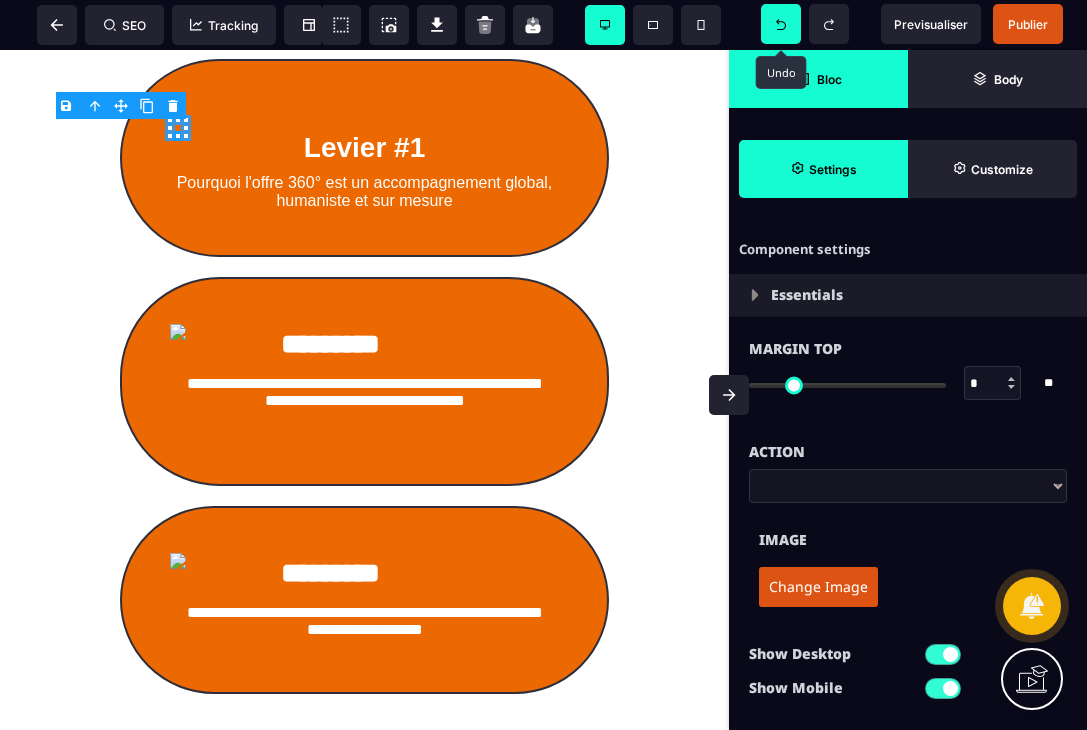 click on "B I U S
A *******
Column
SEO
Tracking" at bounding box center [543, 365] 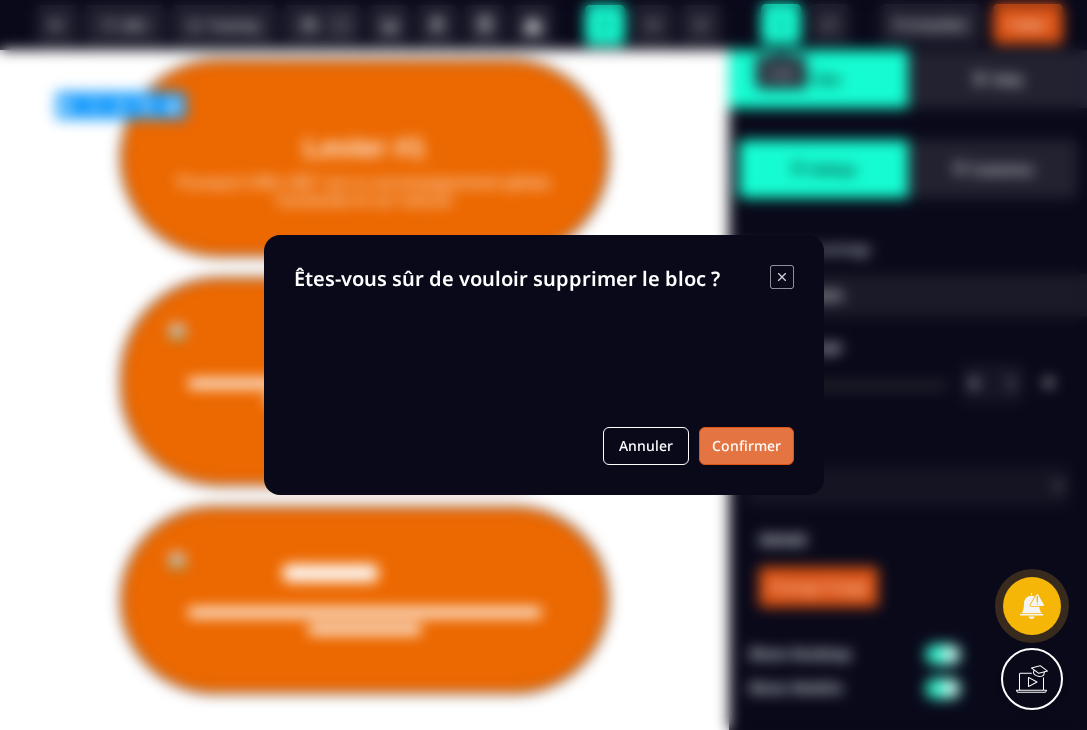 click on "Confirmer" at bounding box center (746, 446) 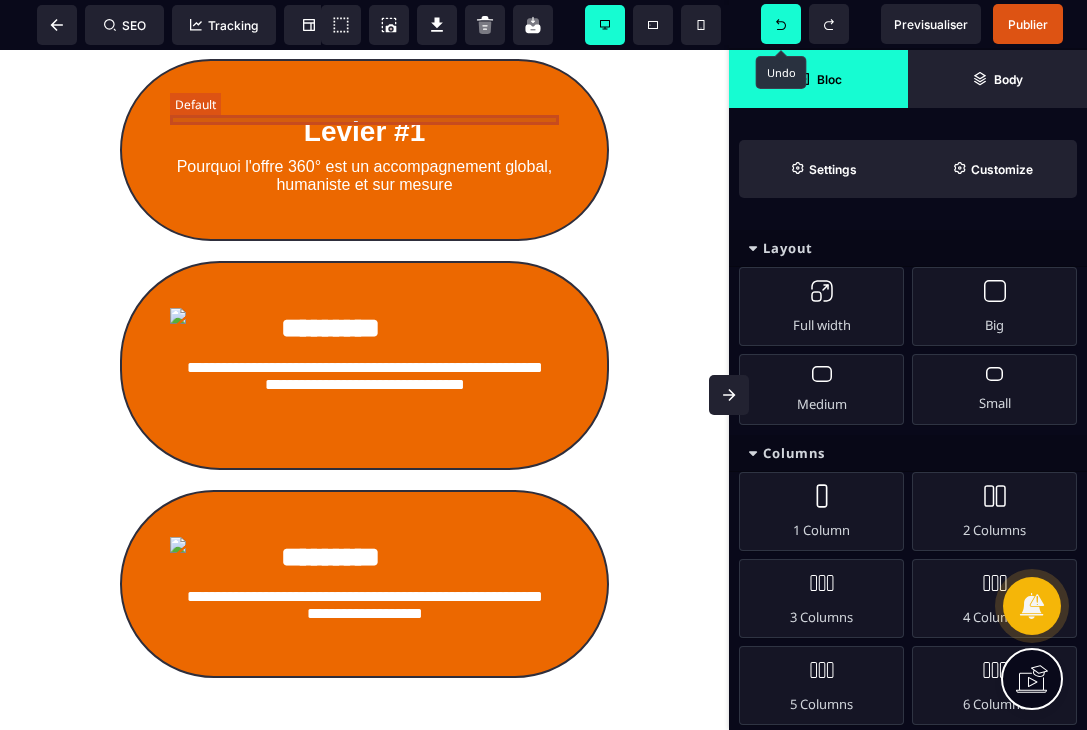 click at bounding box center [364, 106] 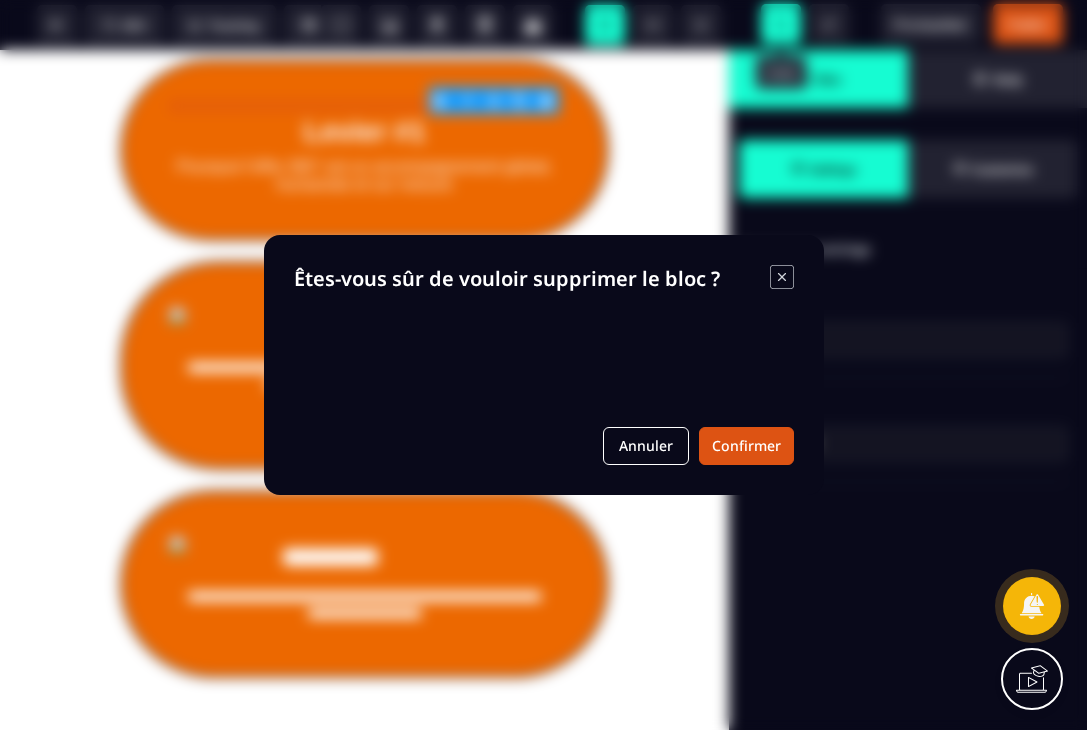 click on "B I U S
A *******
Default
SEO
Tracking" at bounding box center [543, 365] 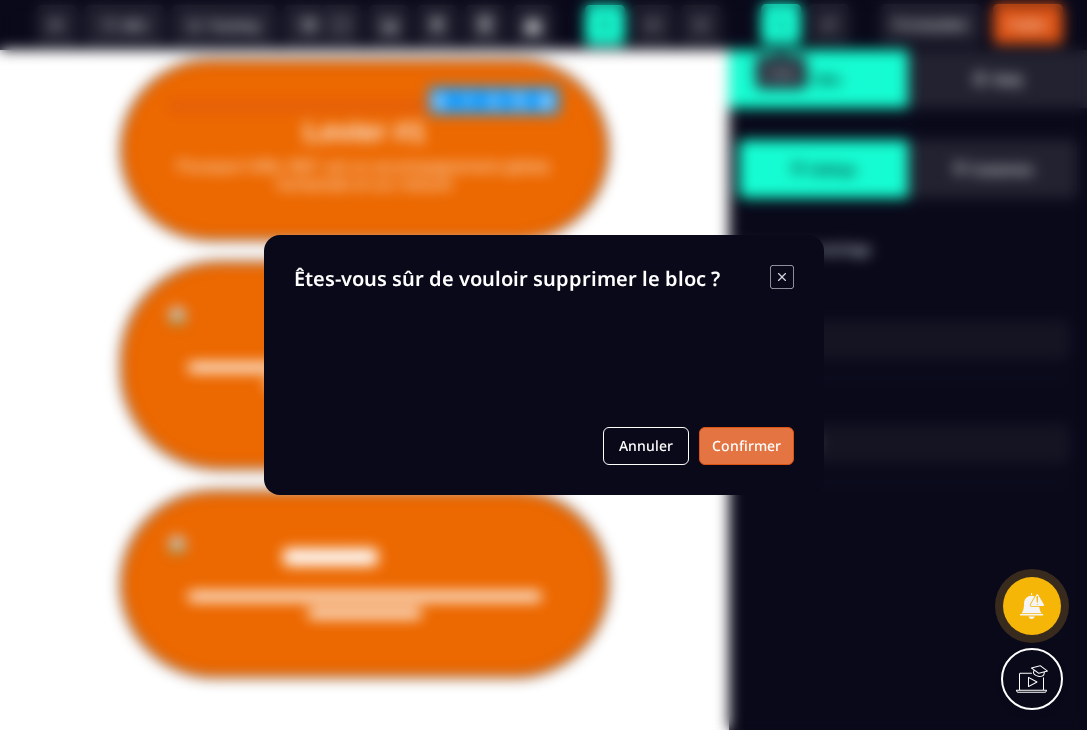 click on "Confirmer" at bounding box center [746, 446] 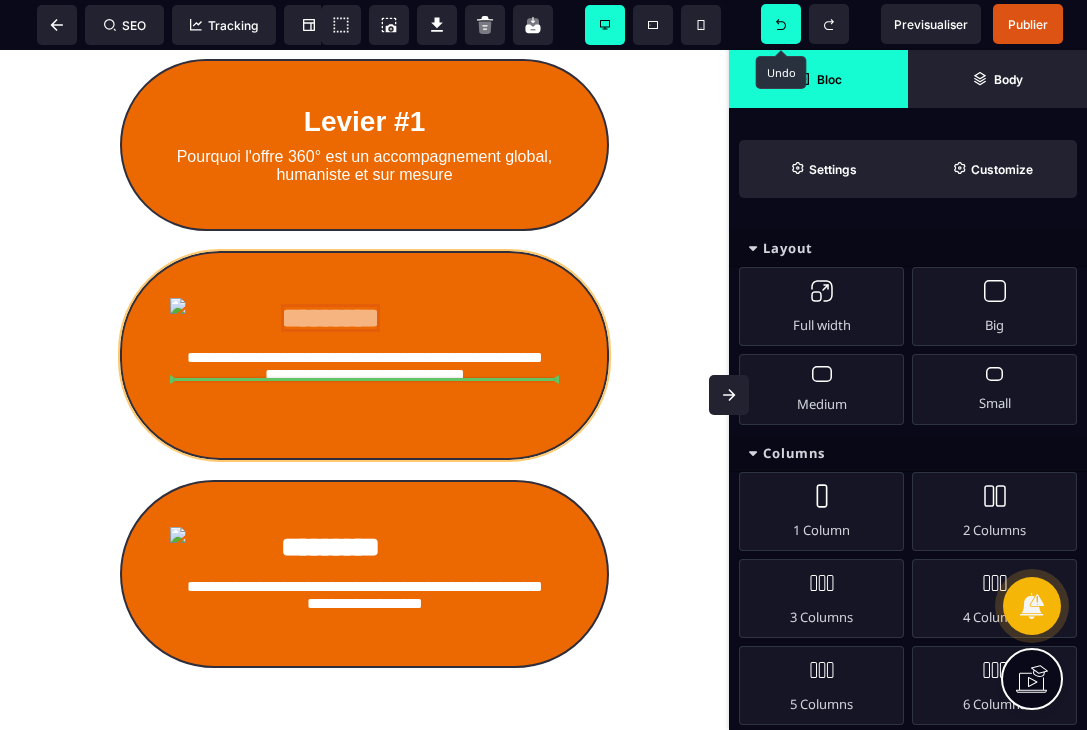 drag, startPoint x: 308, startPoint y: 340, endPoint x: 312, endPoint y: 383, distance: 43.185646 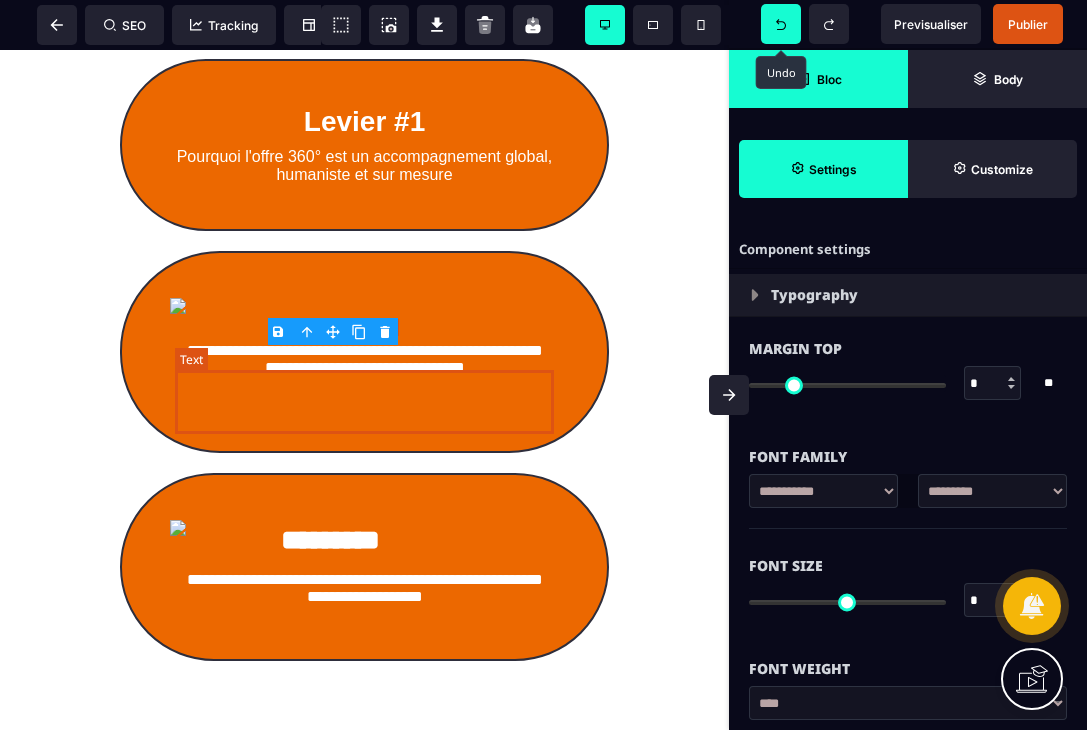 click on "**********" at bounding box center (364, 374) 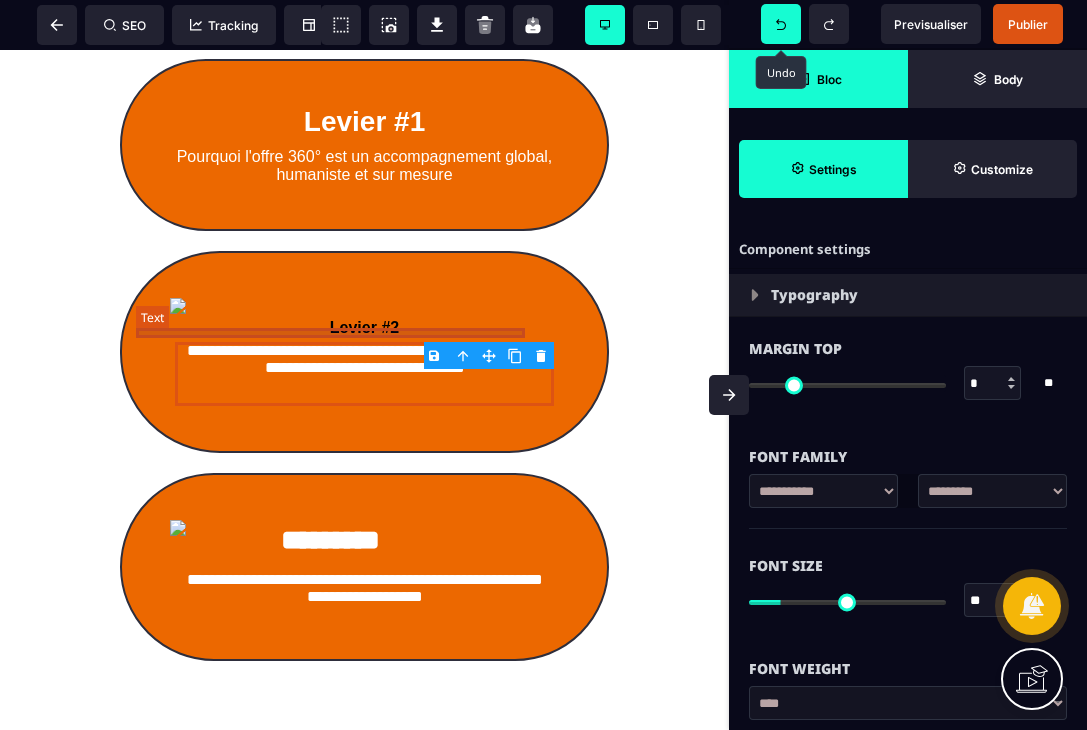 click at bounding box center [330, 306] 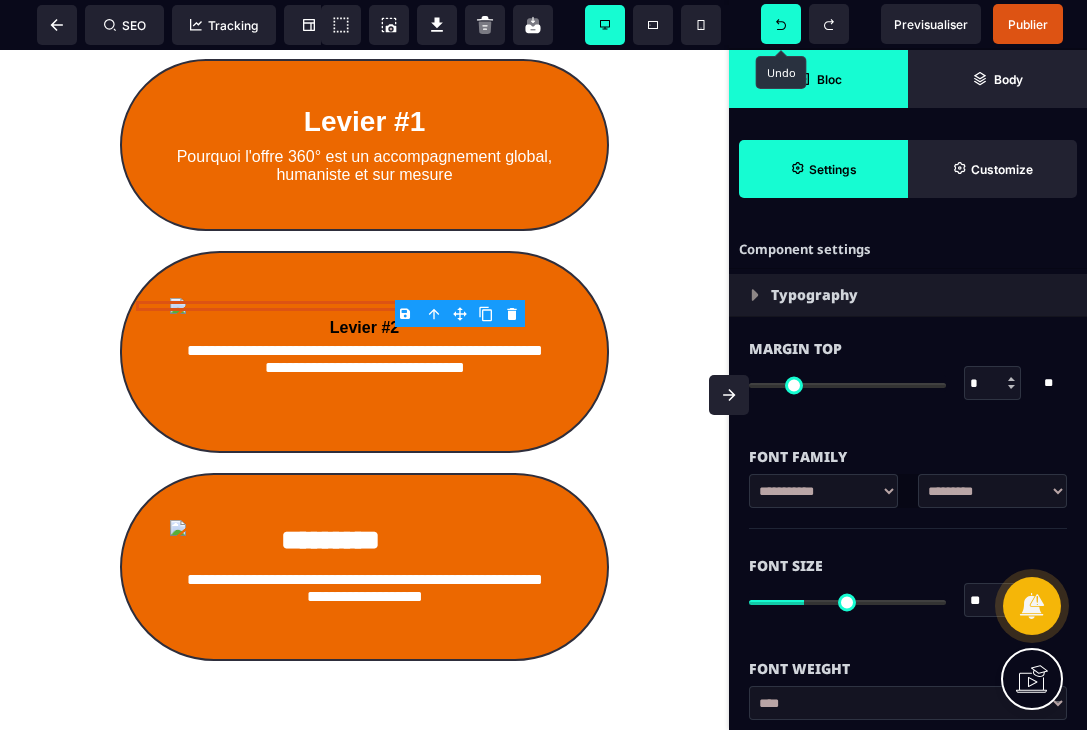 click on "B I U S
A *******
Column
SEO
Tracking" at bounding box center [543, 365] 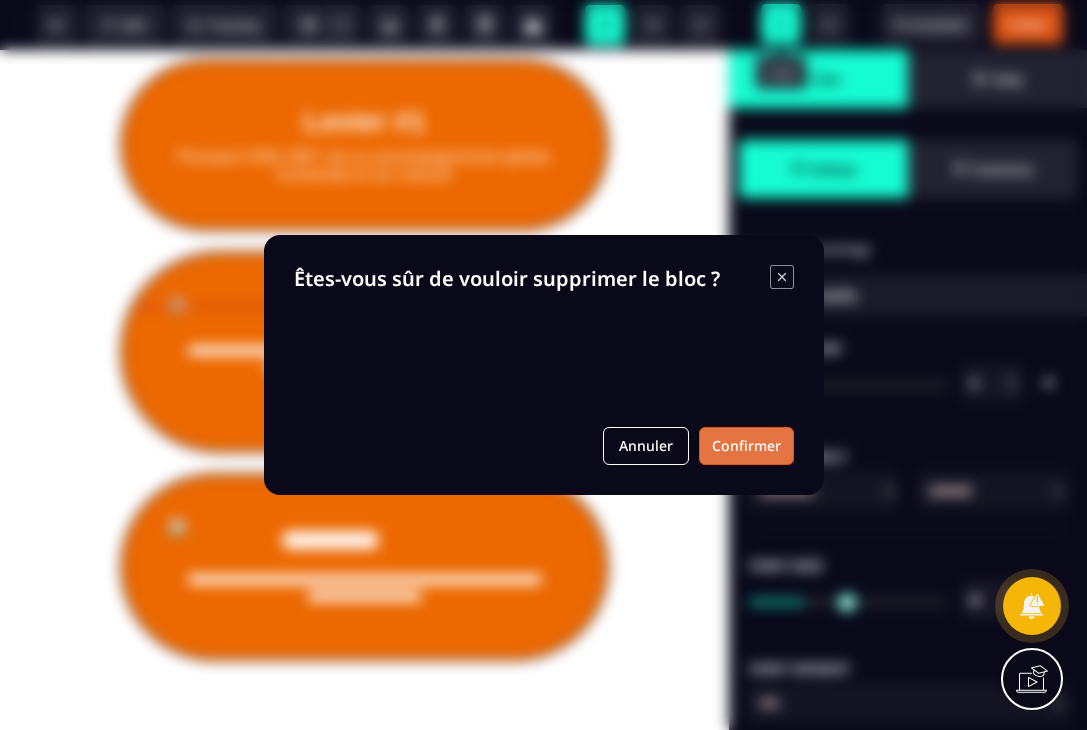 click on "Confirmer" at bounding box center [746, 446] 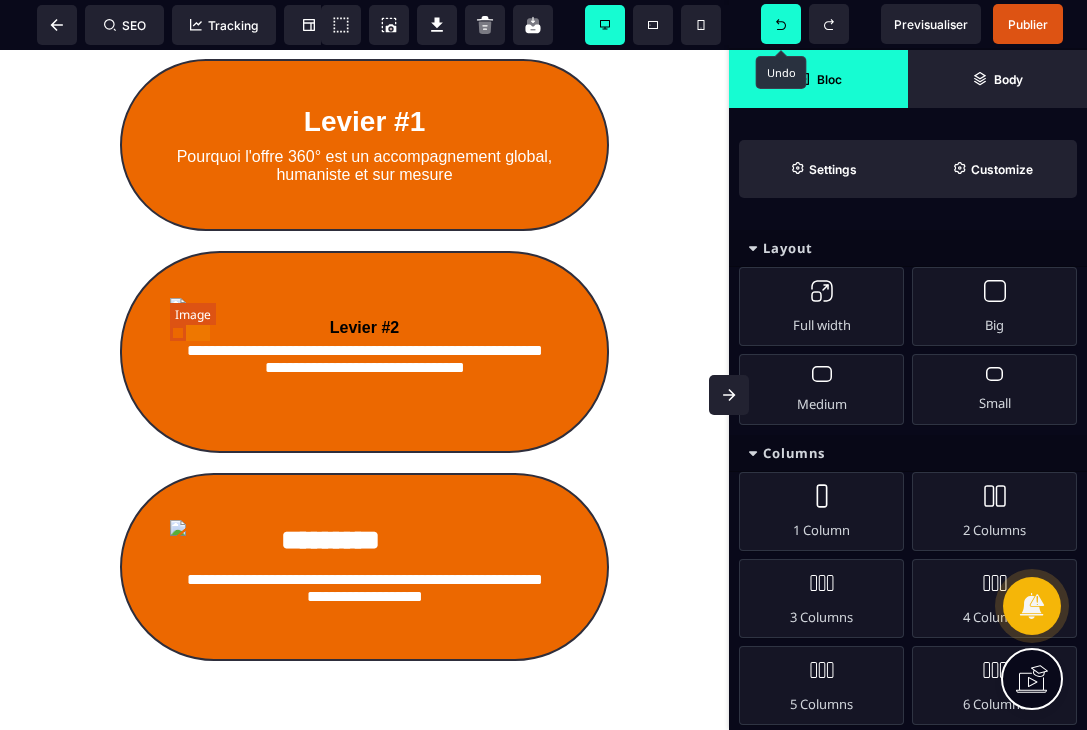 click at bounding box center (178, 306) 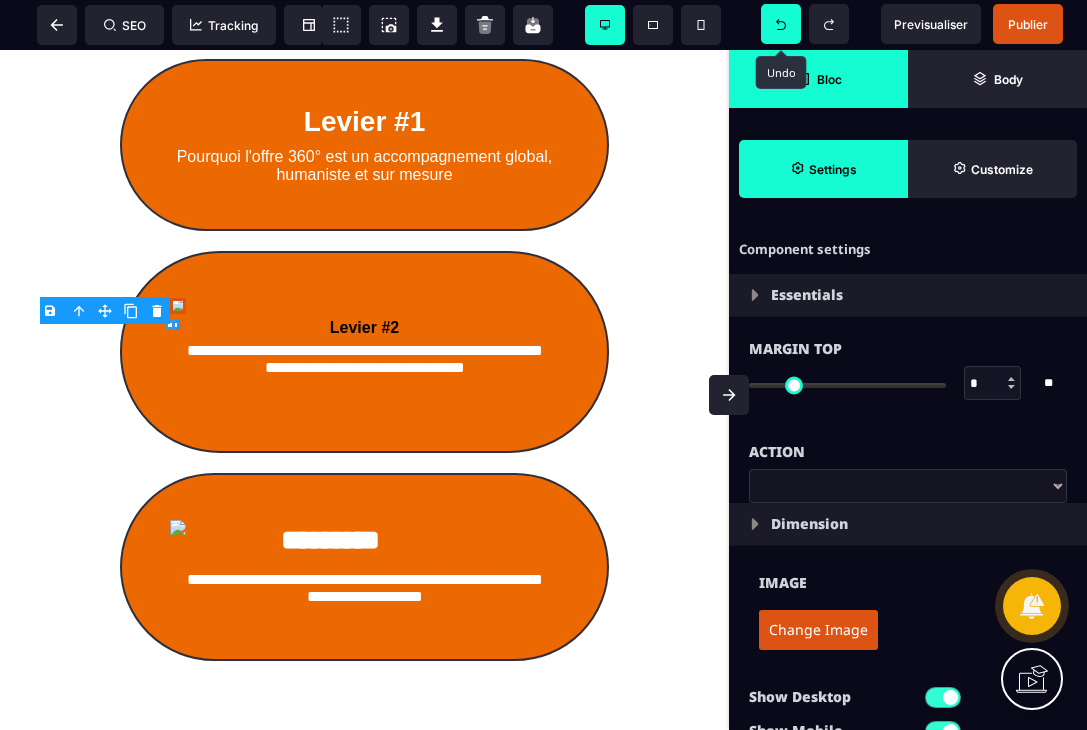 click on "B I U S
A *******
Row
SEO
Tracking
Popup" at bounding box center [543, 365] 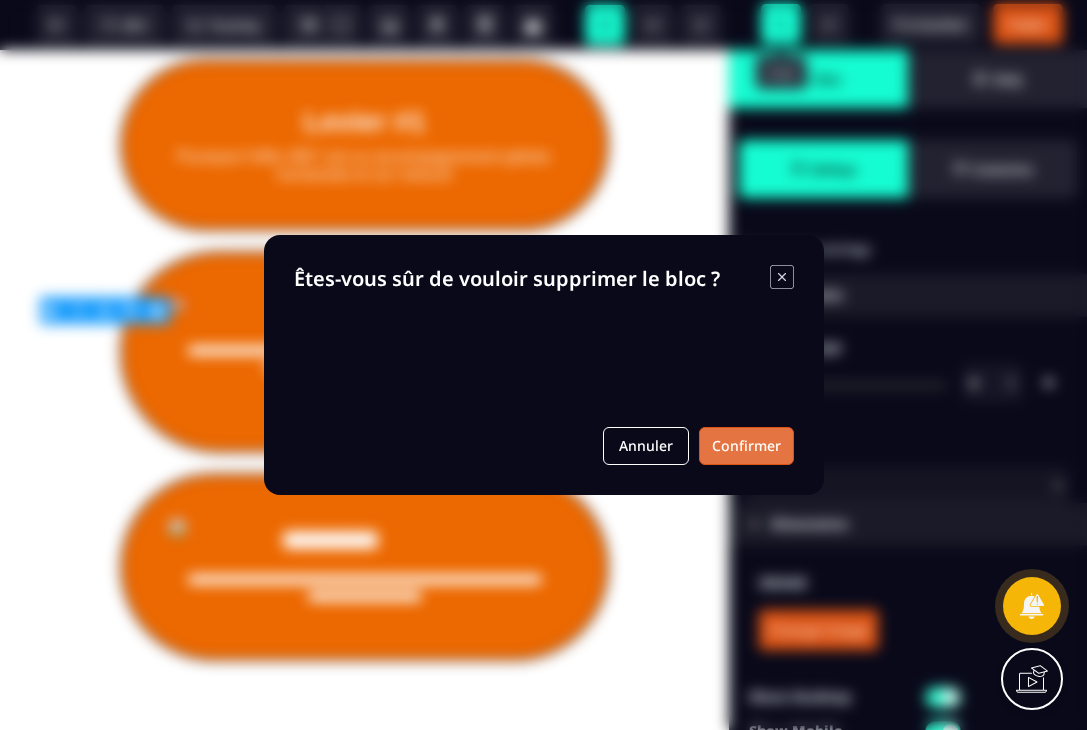 click on "Confirmer" at bounding box center (746, 446) 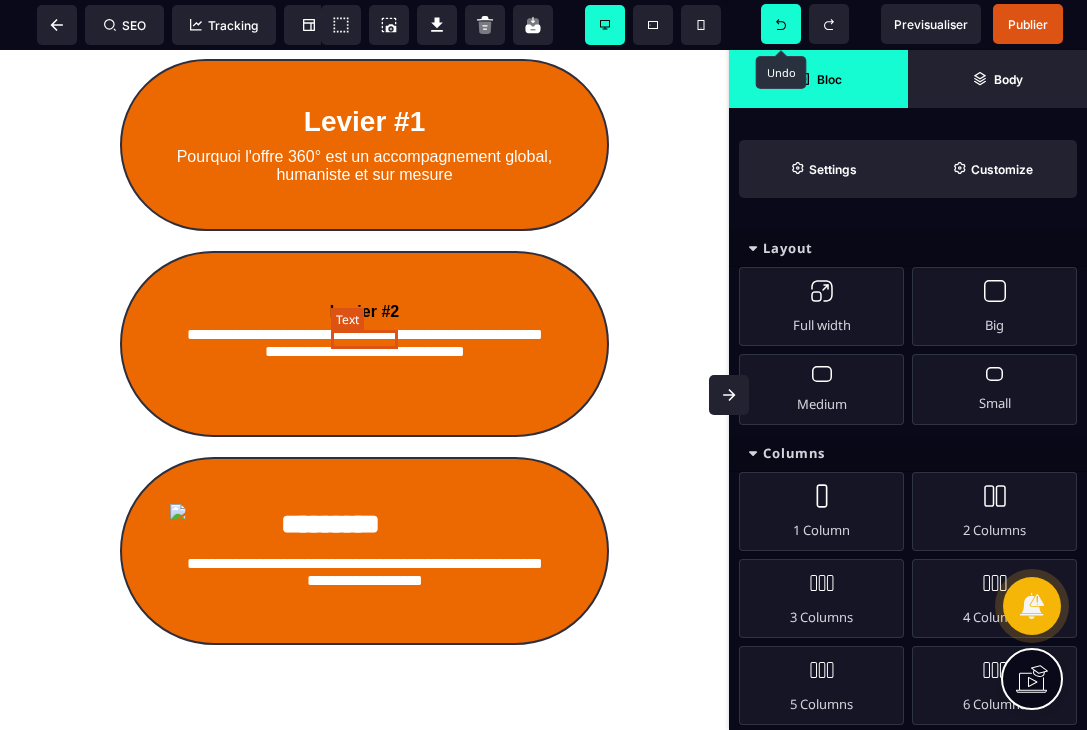 click on "Levier #2" at bounding box center [364, 311] 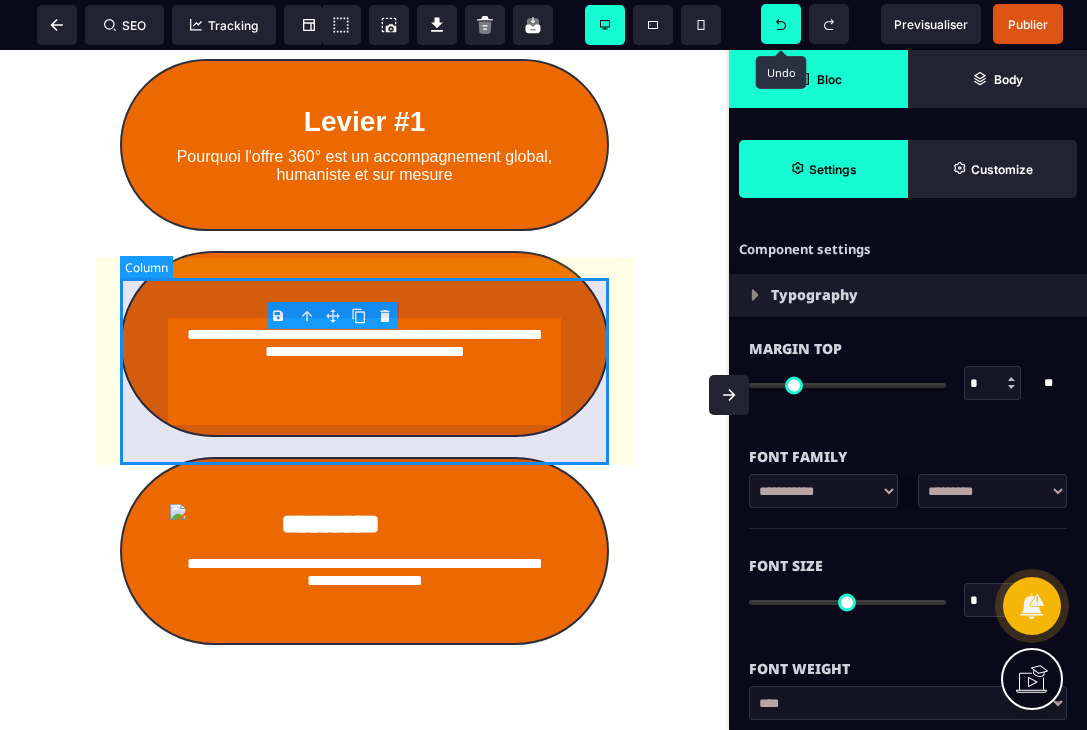 click on "**********" at bounding box center (364, 344) 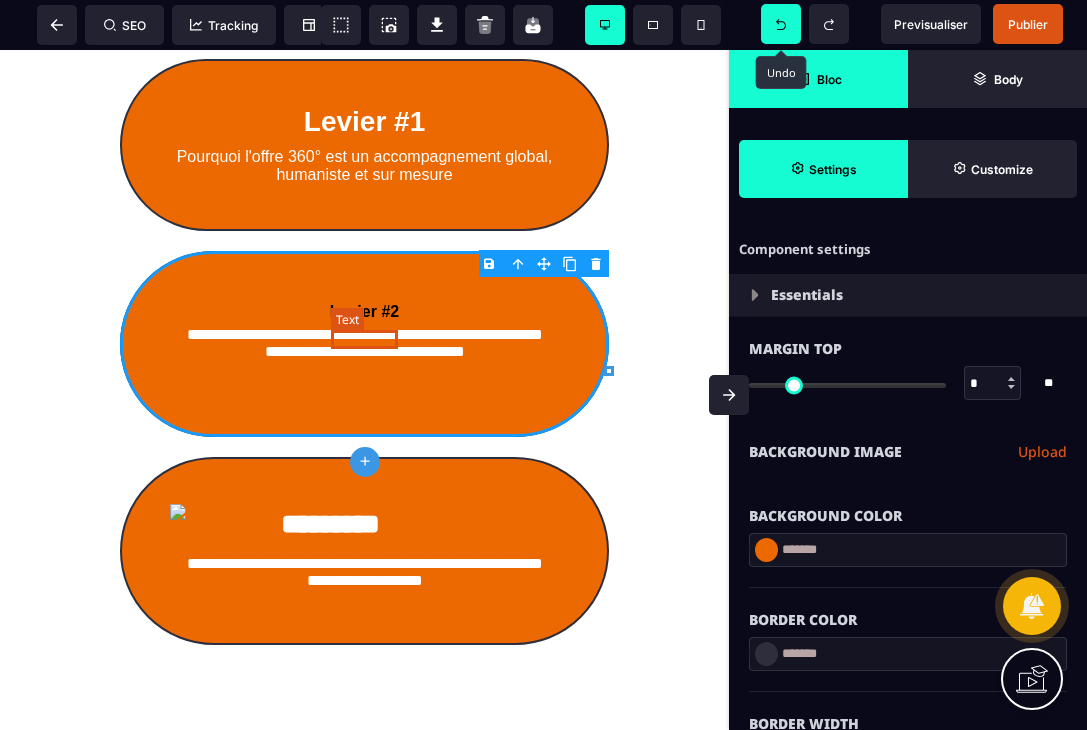 click on "Levier #2" at bounding box center [364, 311] 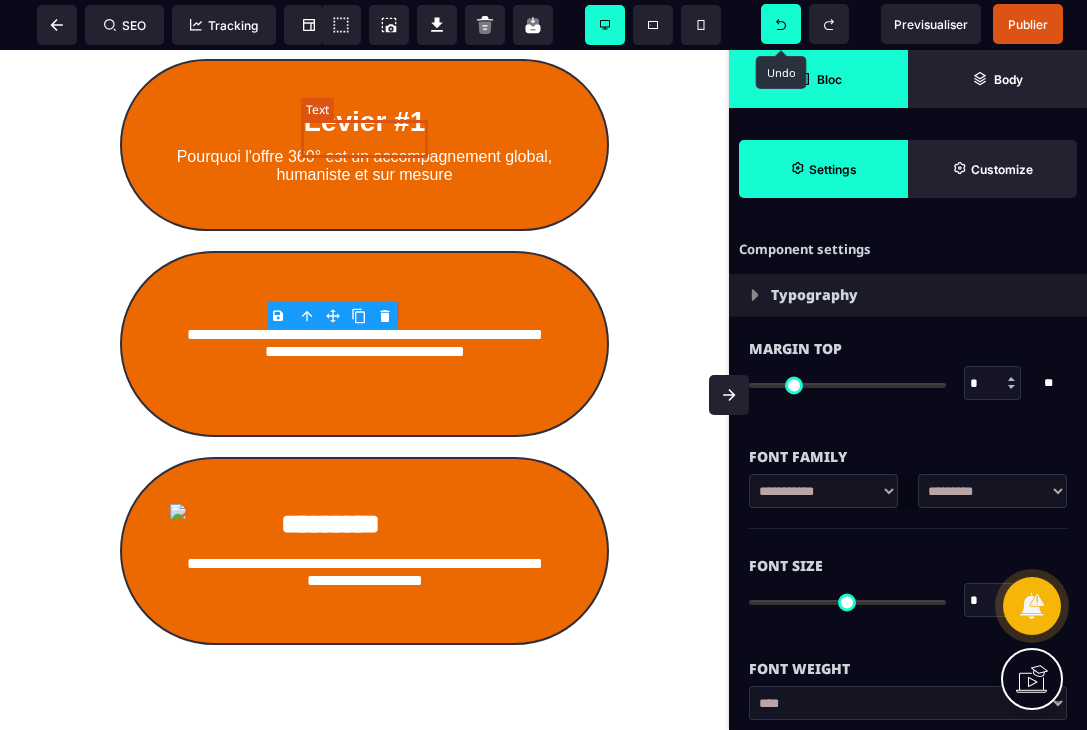 click on "Levier #1" at bounding box center [364, 121] 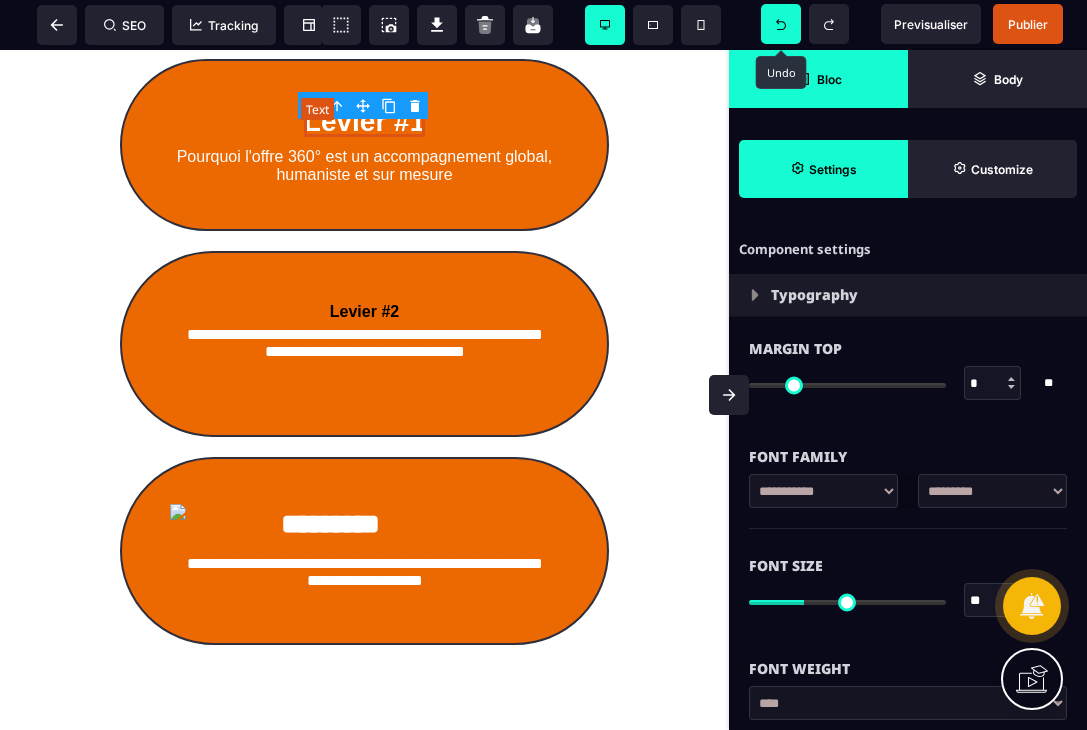 click on "Levier #1" at bounding box center [364, 121] 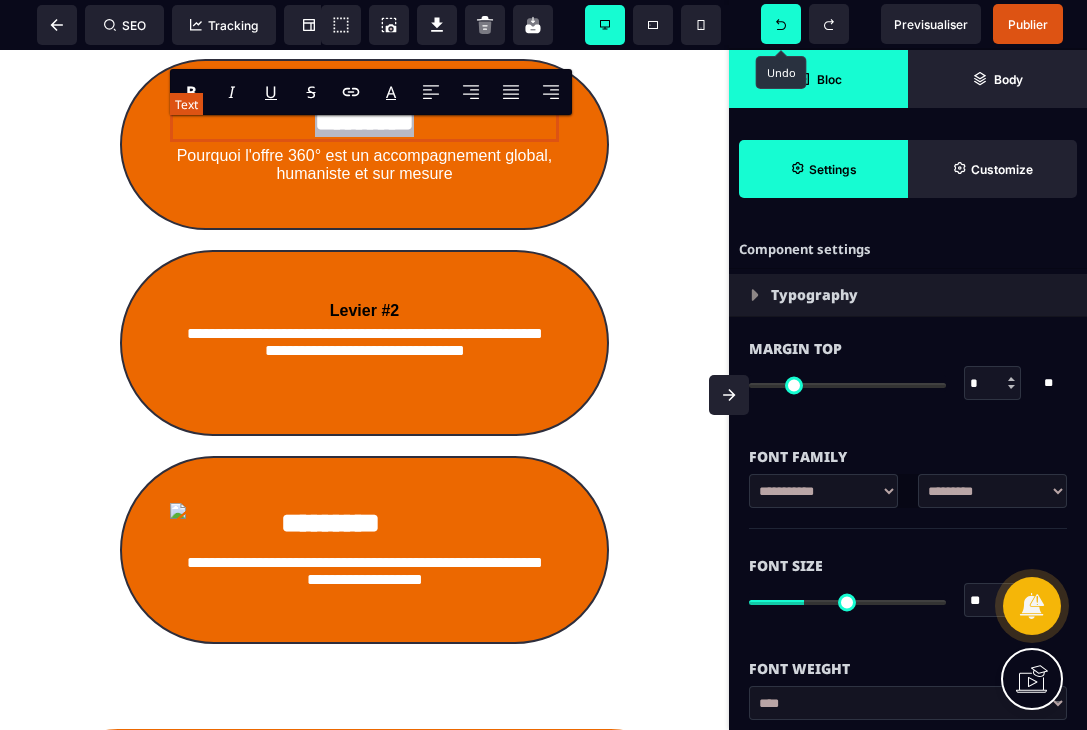 drag, startPoint x: 420, startPoint y: 135, endPoint x: 298, endPoint y: 132, distance: 122.03688 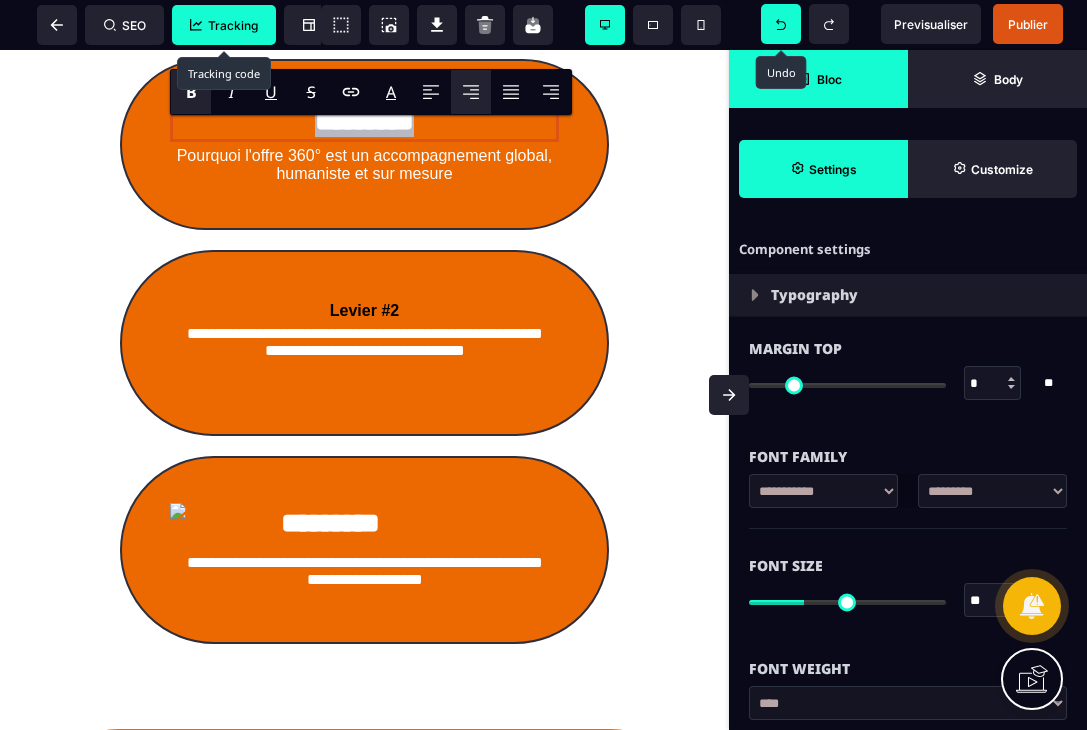 copy on "*********" 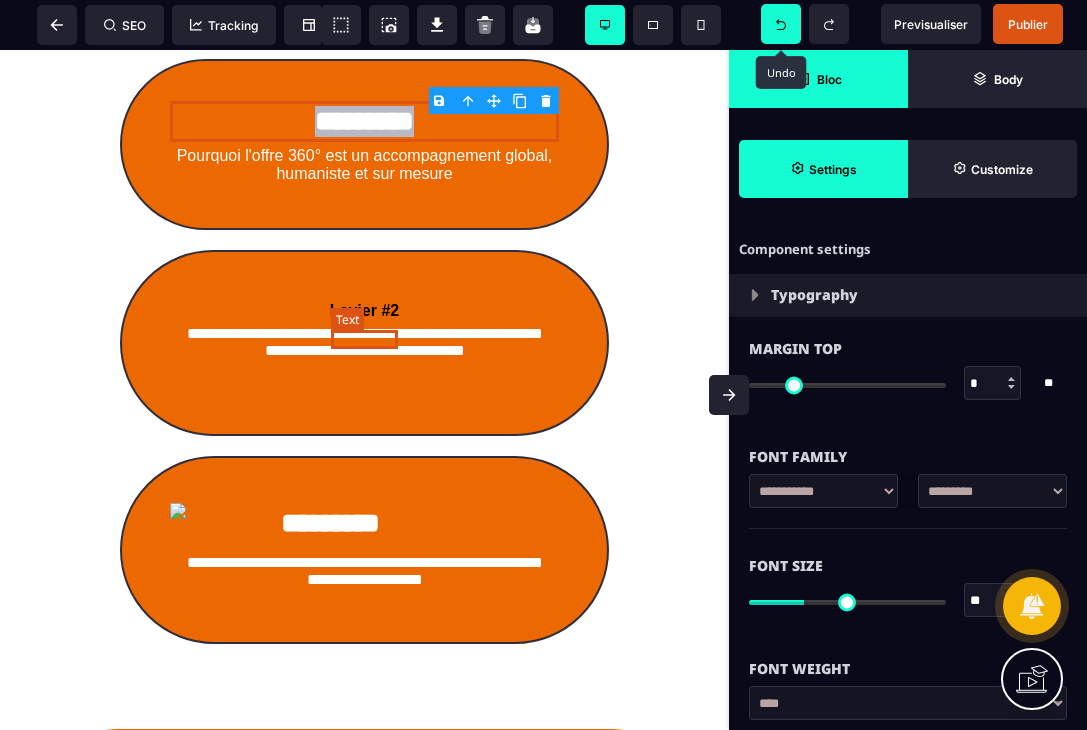 click on "Levier #2" at bounding box center [364, 310] 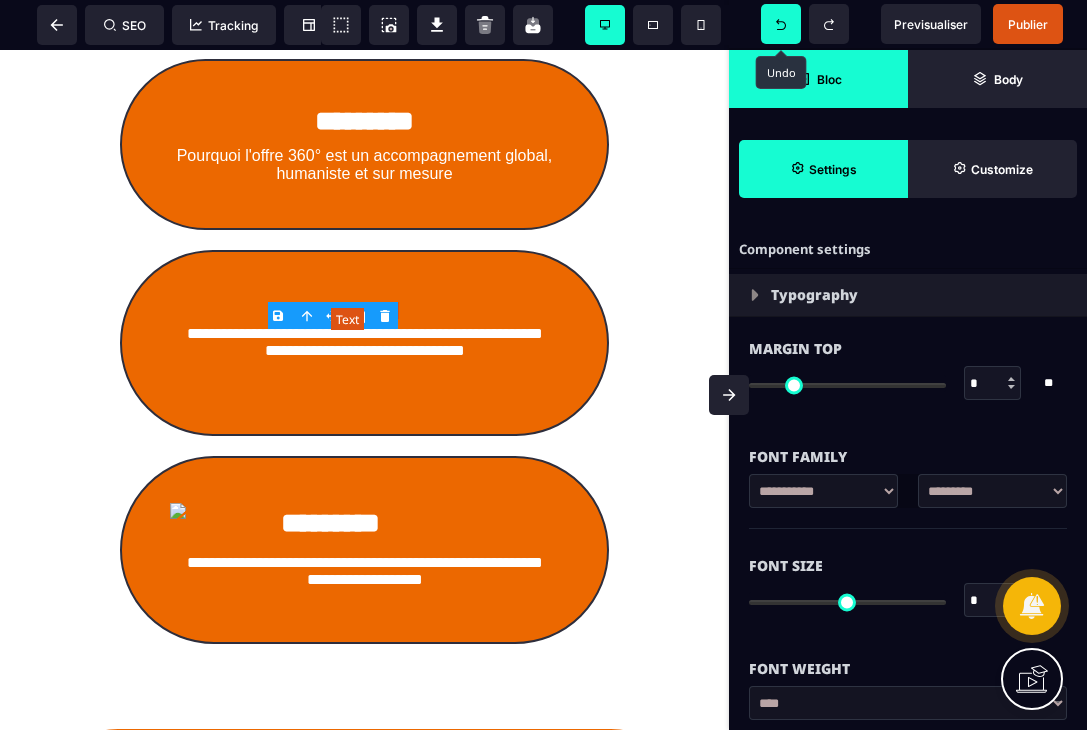 click on "Levier #2" at bounding box center (364, 310) 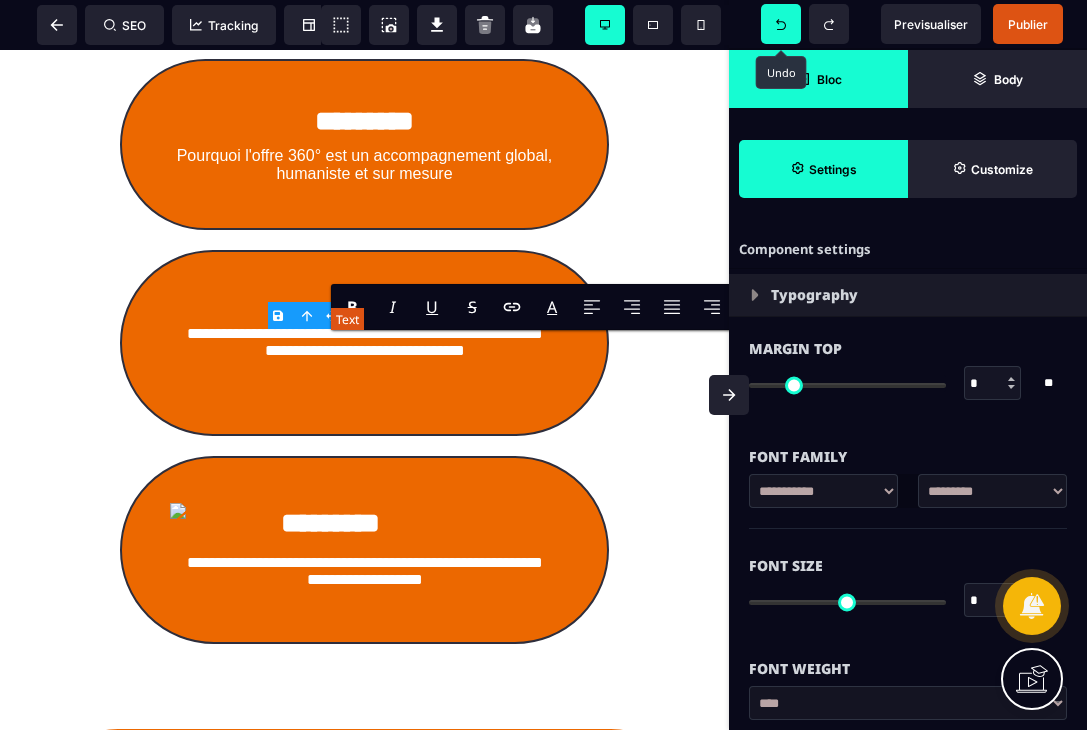 click on "*********" at bounding box center [365, 311] 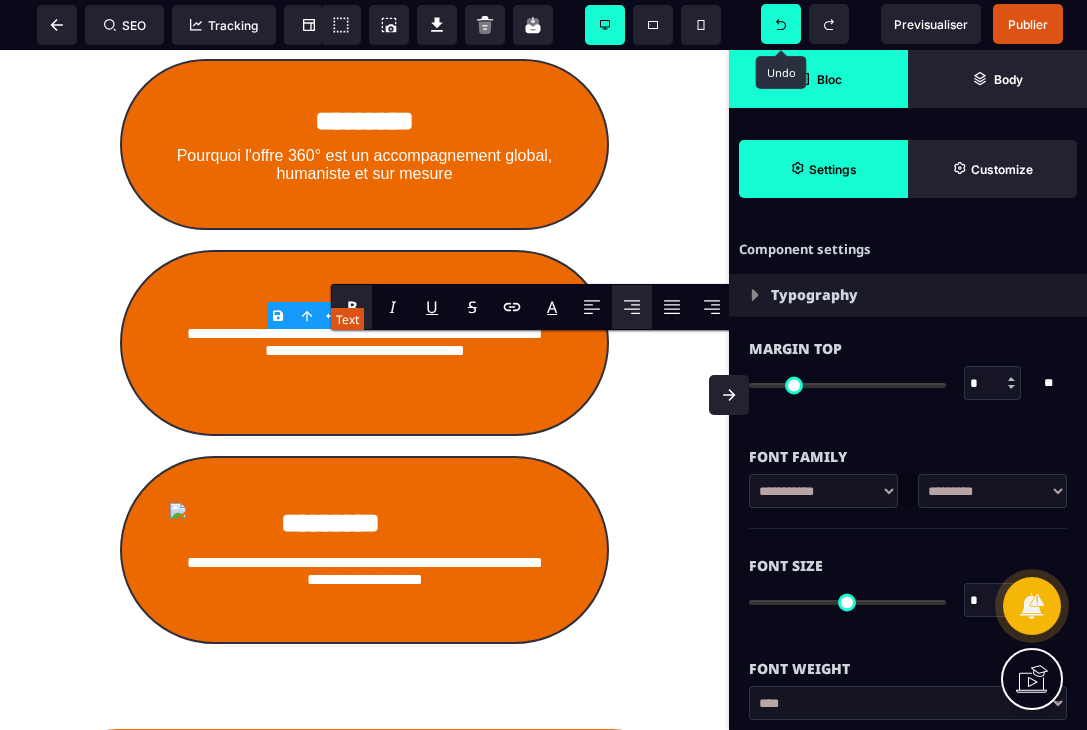 click on "*********" at bounding box center [365, 311] 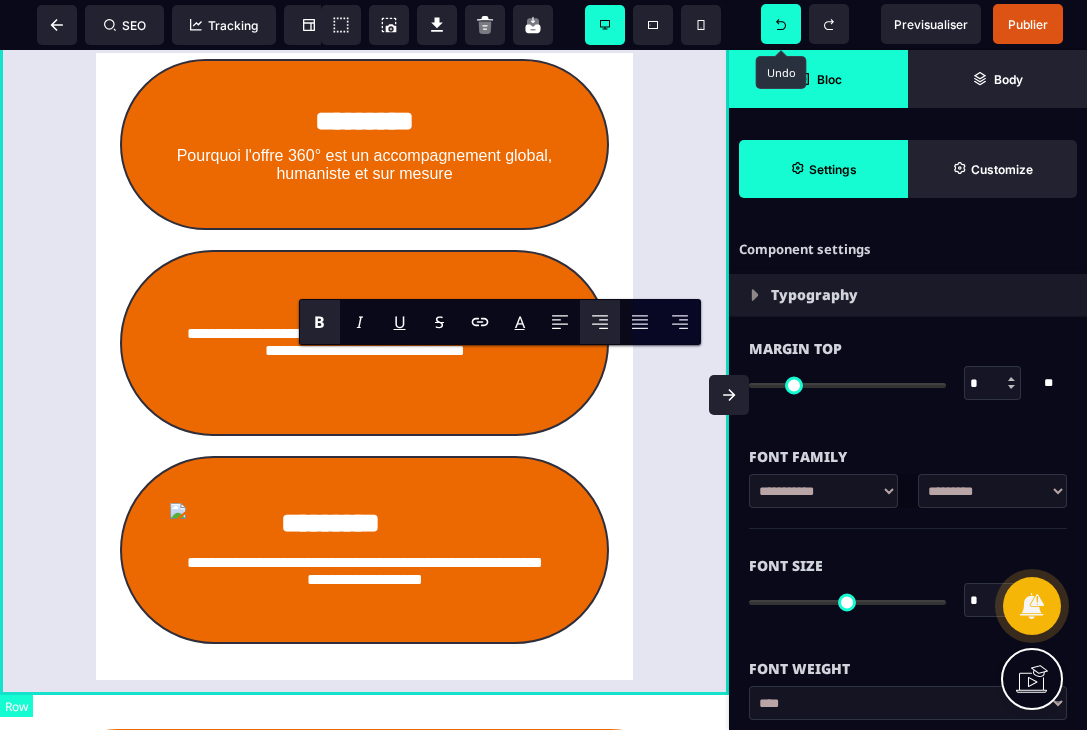 click on "**********" at bounding box center (364, 342) 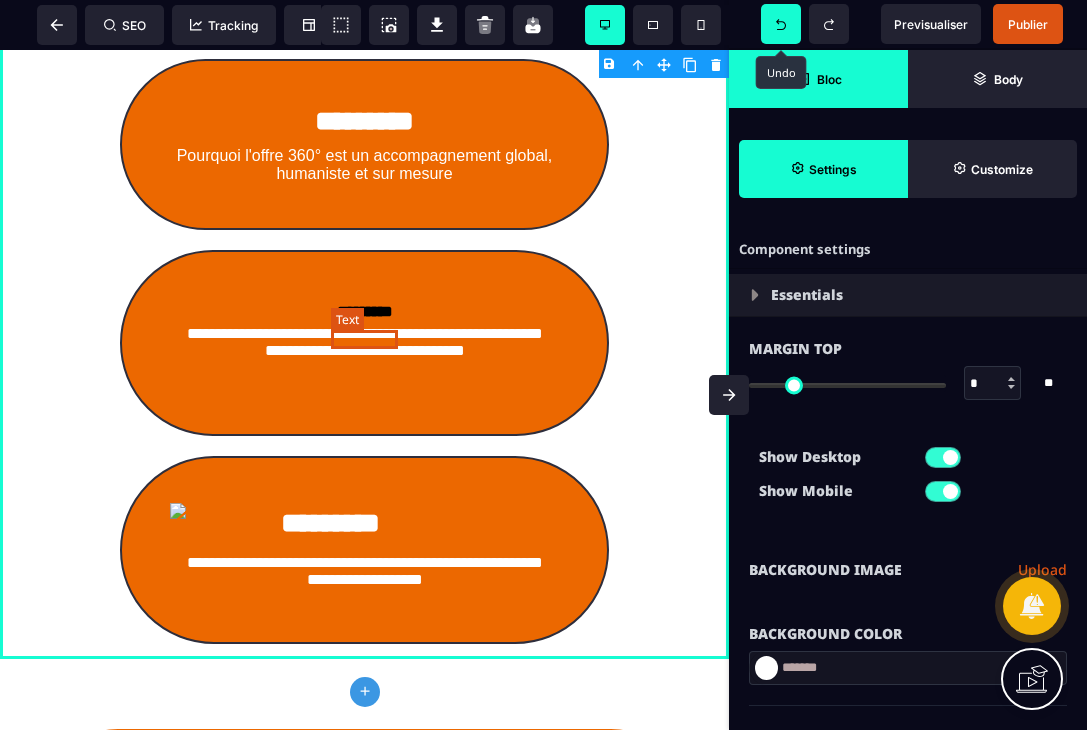 click on "*********" at bounding box center [365, 311] 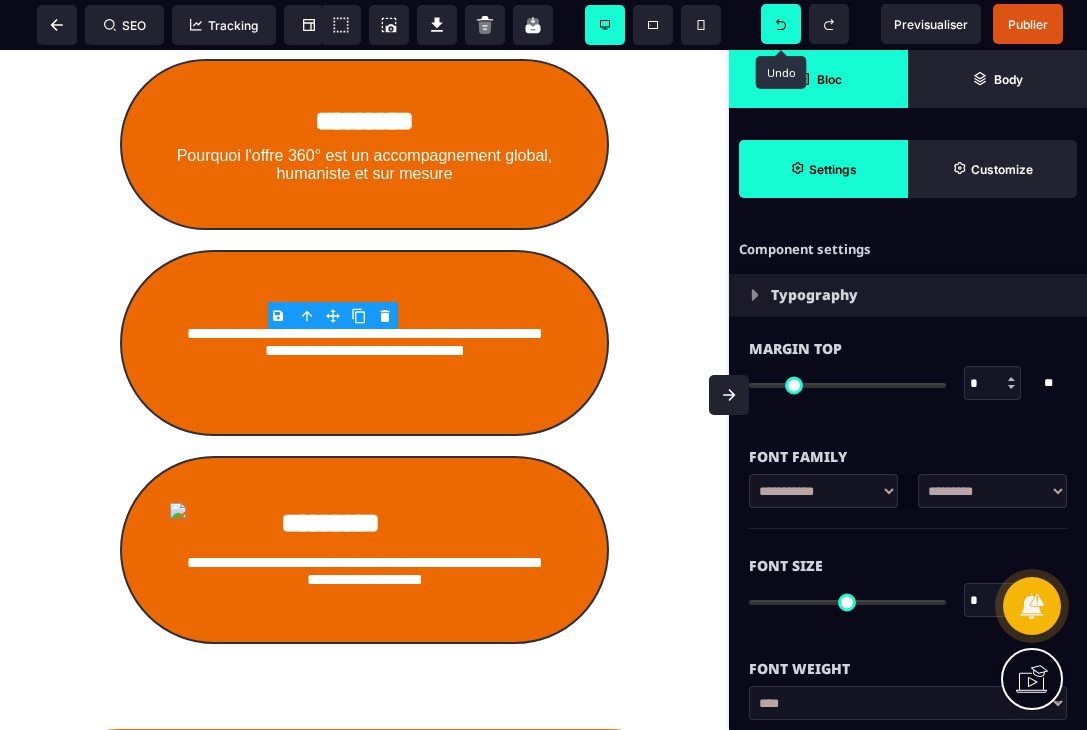 click on "Bloc" at bounding box center (818, 79) 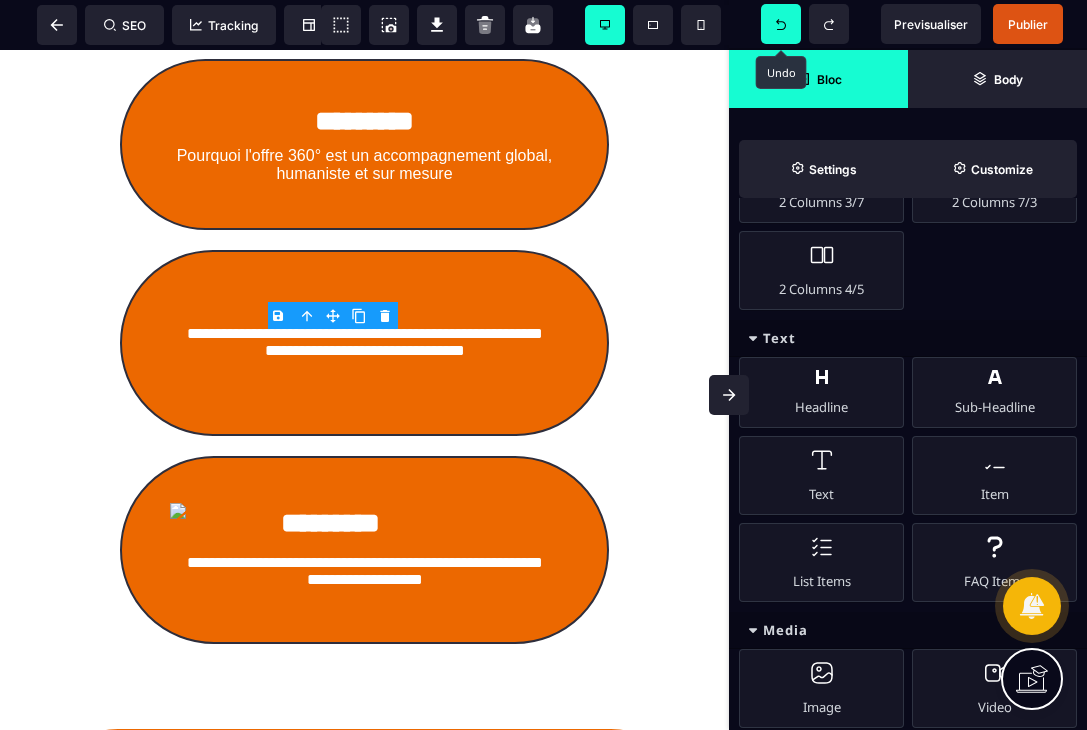 scroll, scrollTop: 601, scrollLeft: 0, axis: vertical 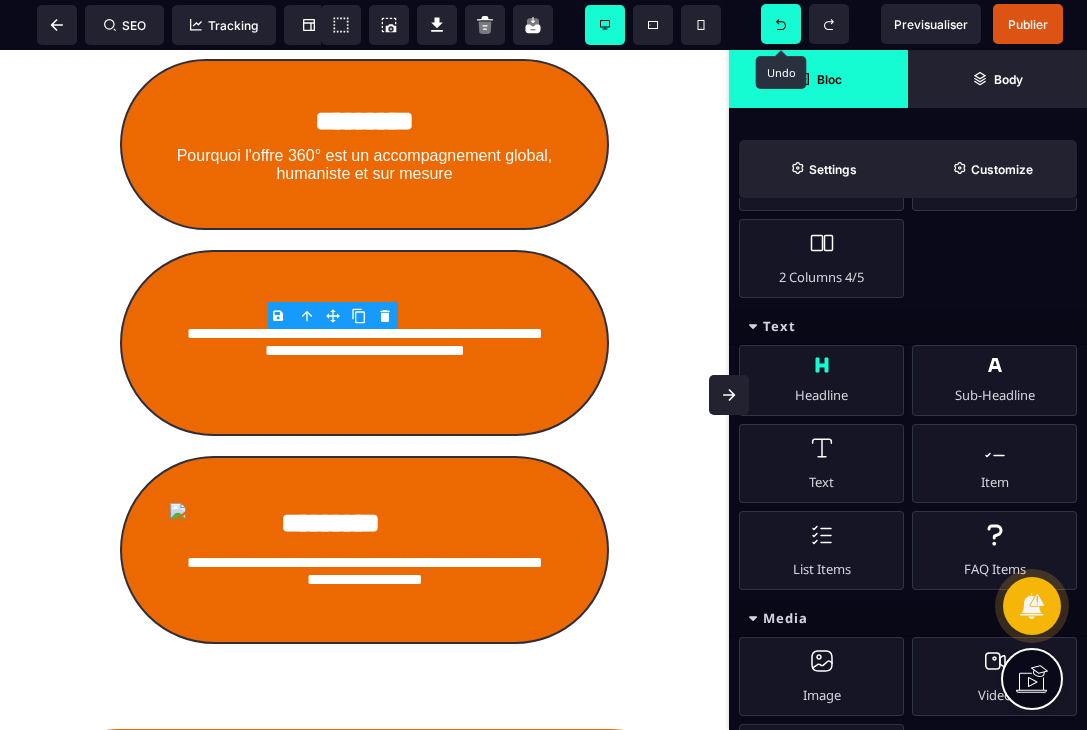click on "Headline" at bounding box center [821, 380] 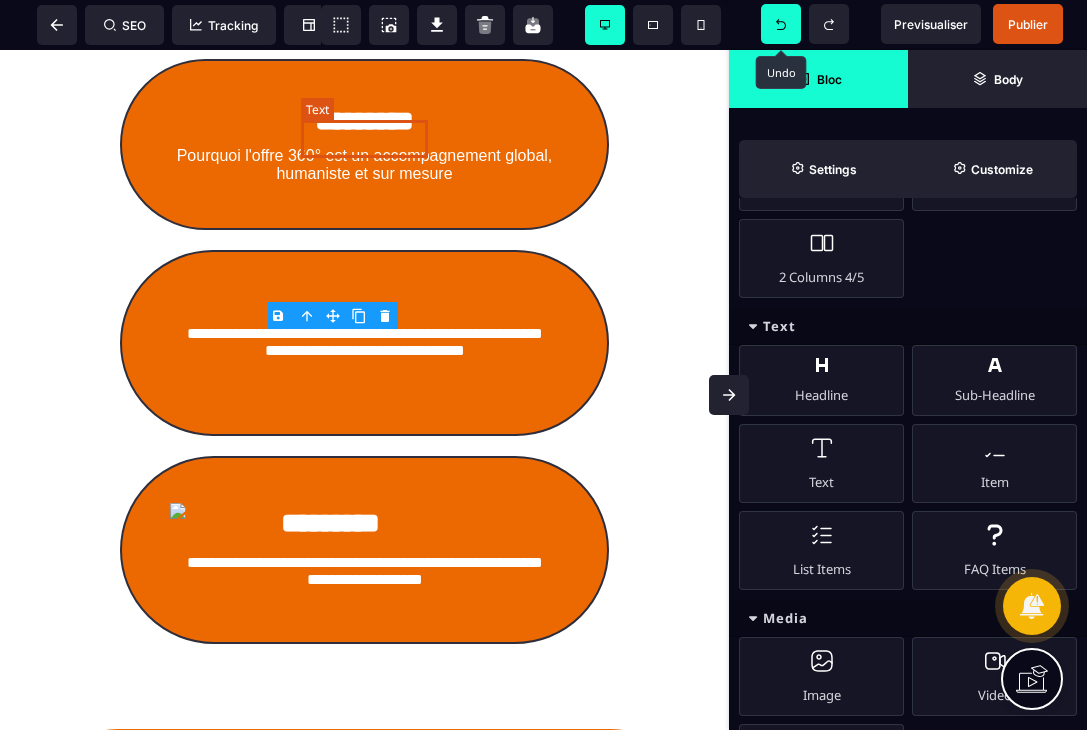 click on "*********" at bounding box center (364, 121) 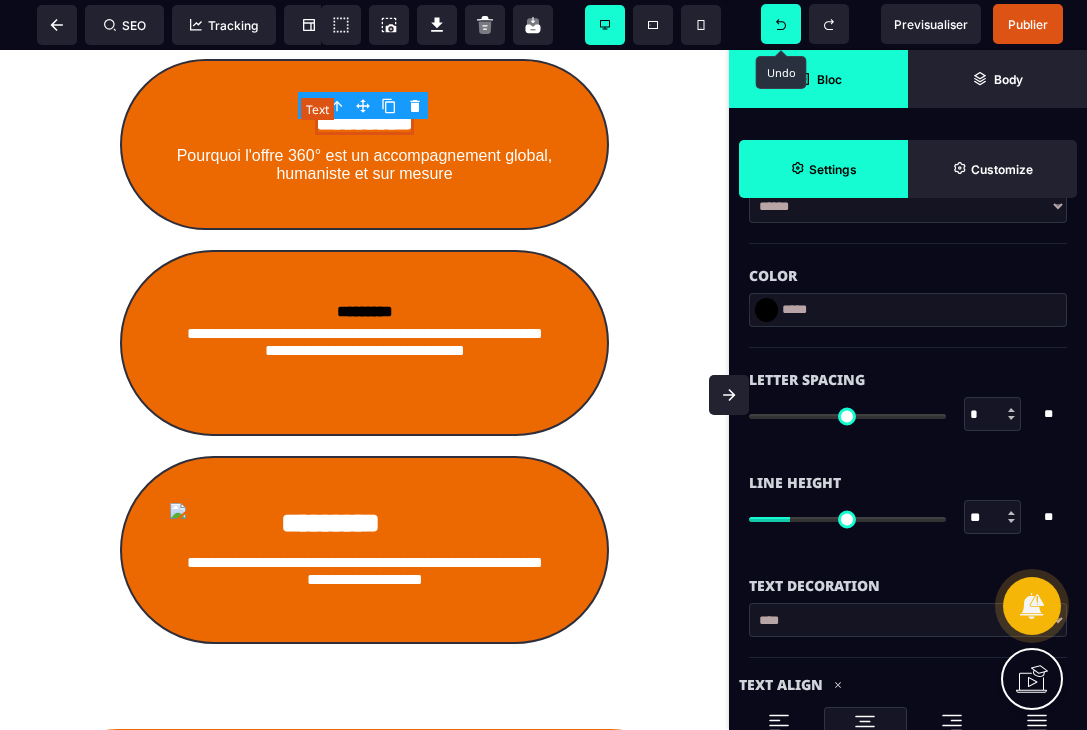 scroll, scrollTop: 0, scrollLeft: 0, axis: both 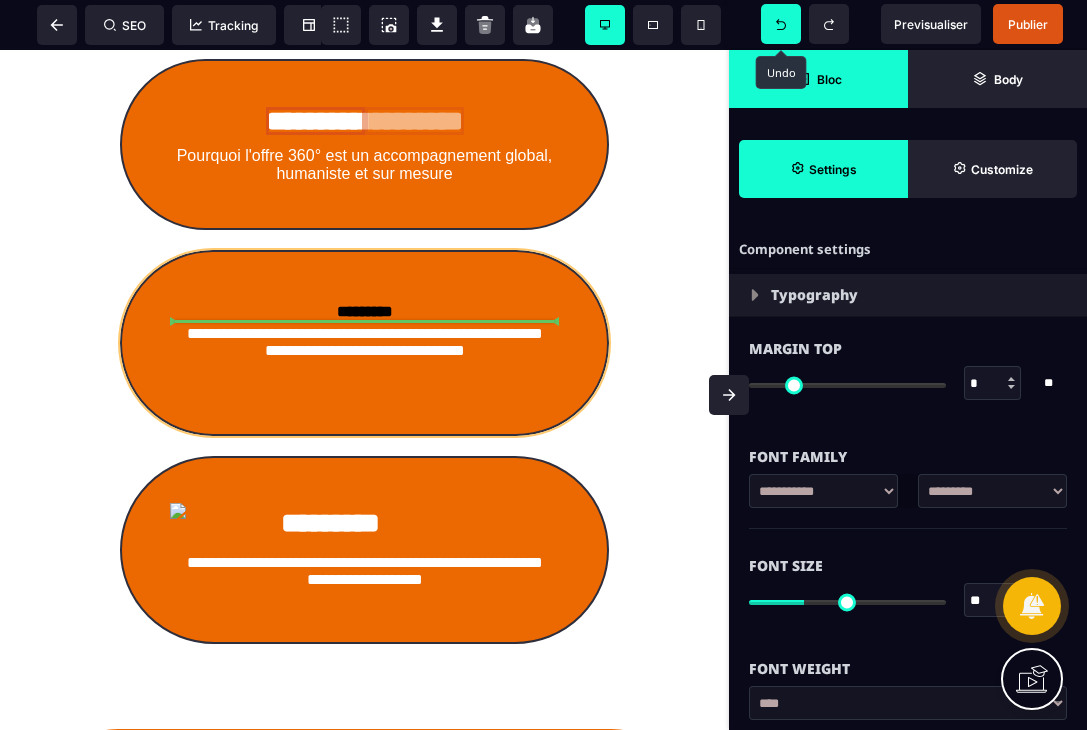 drag, startPoint x: 413, startPoint y: 142, endPoint x: 372, endPoint y: 322, distance: 184.6104 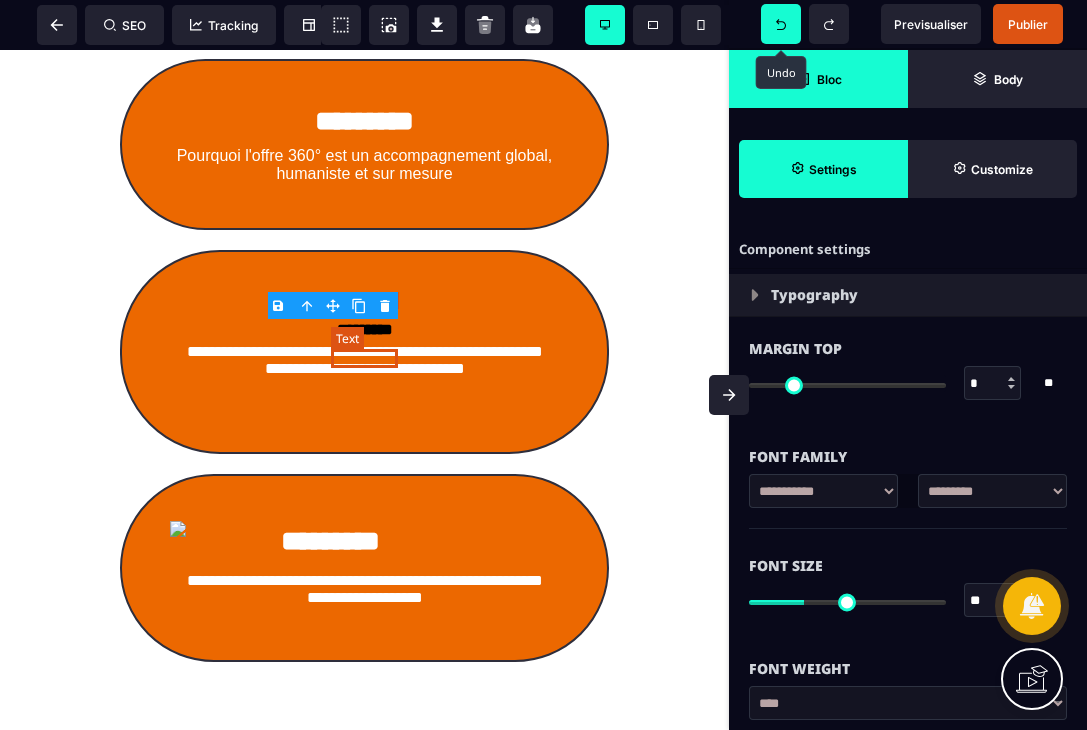 click on "*********" at bounding box center (365, 329) 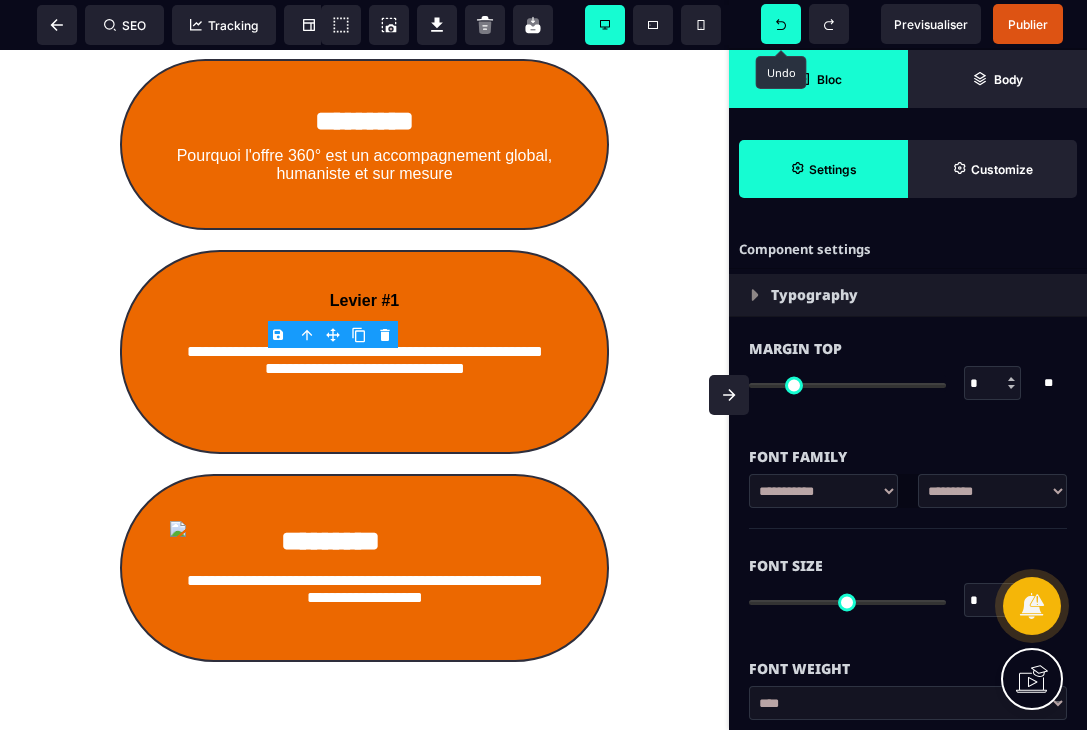 click on "B I U S
A *******
Text
SEO
Tracking
Popup" at bounding box center (543, 365) 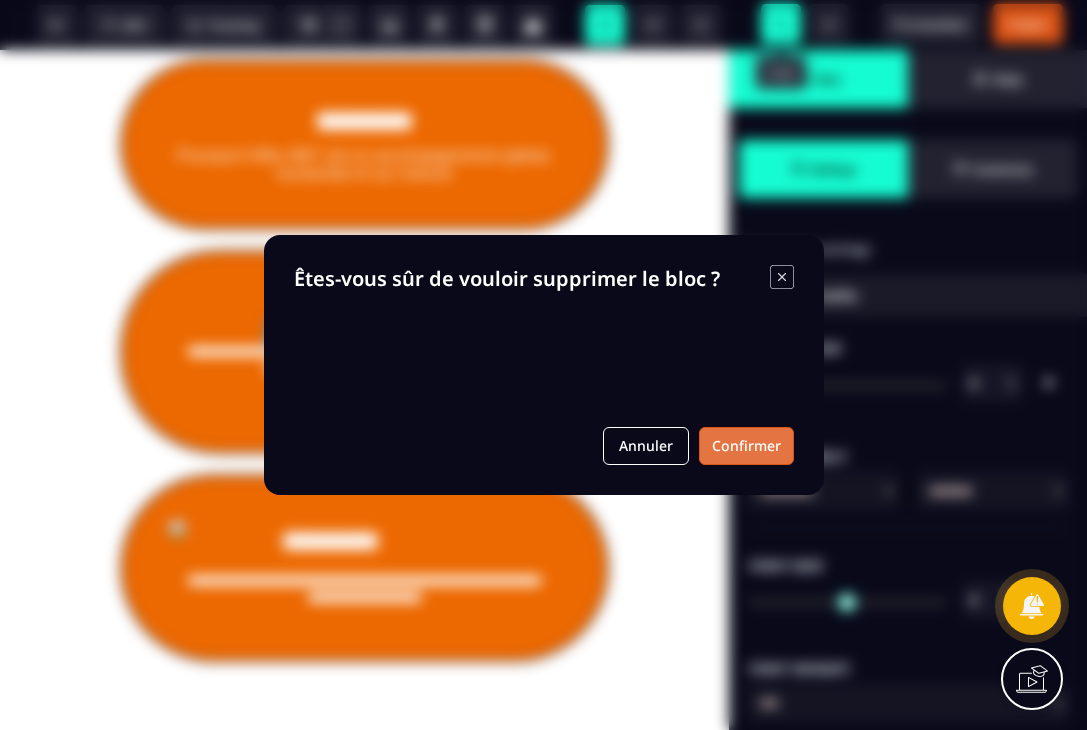 click on "Confirmer" at bounding box center (746, 446) 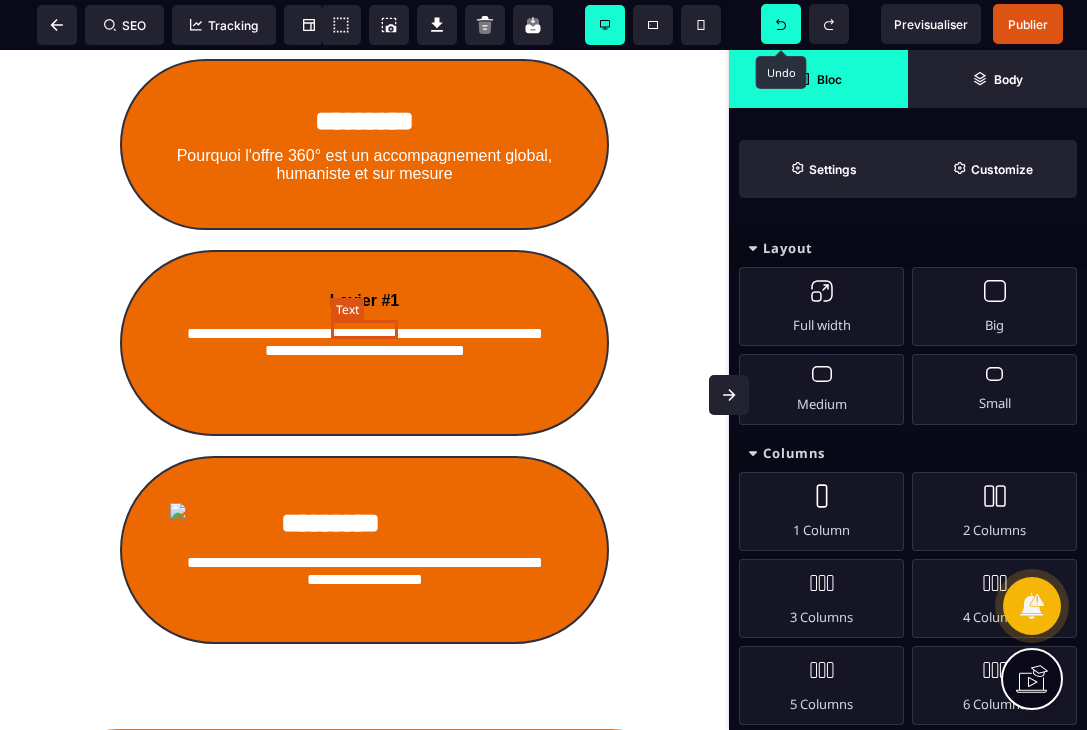 click on "Levier #1" at bounding box center [364, 300] 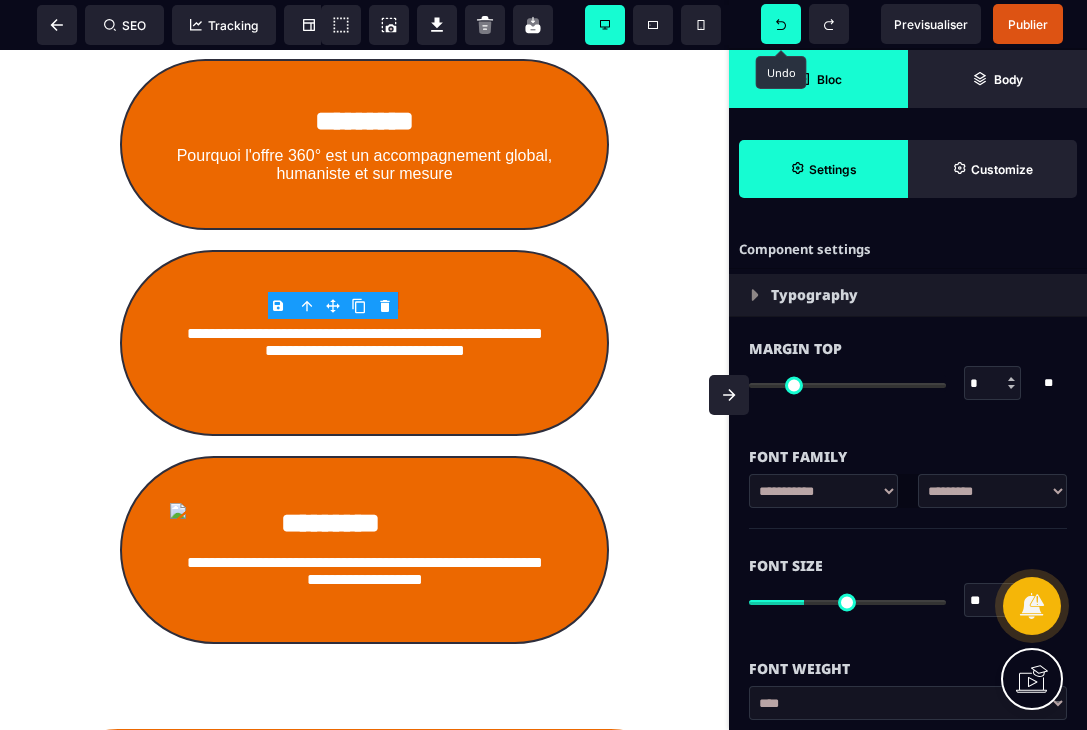 click on "B I U S
A *******
Column
SEO
Tracking" at bounding box center [543, 365] 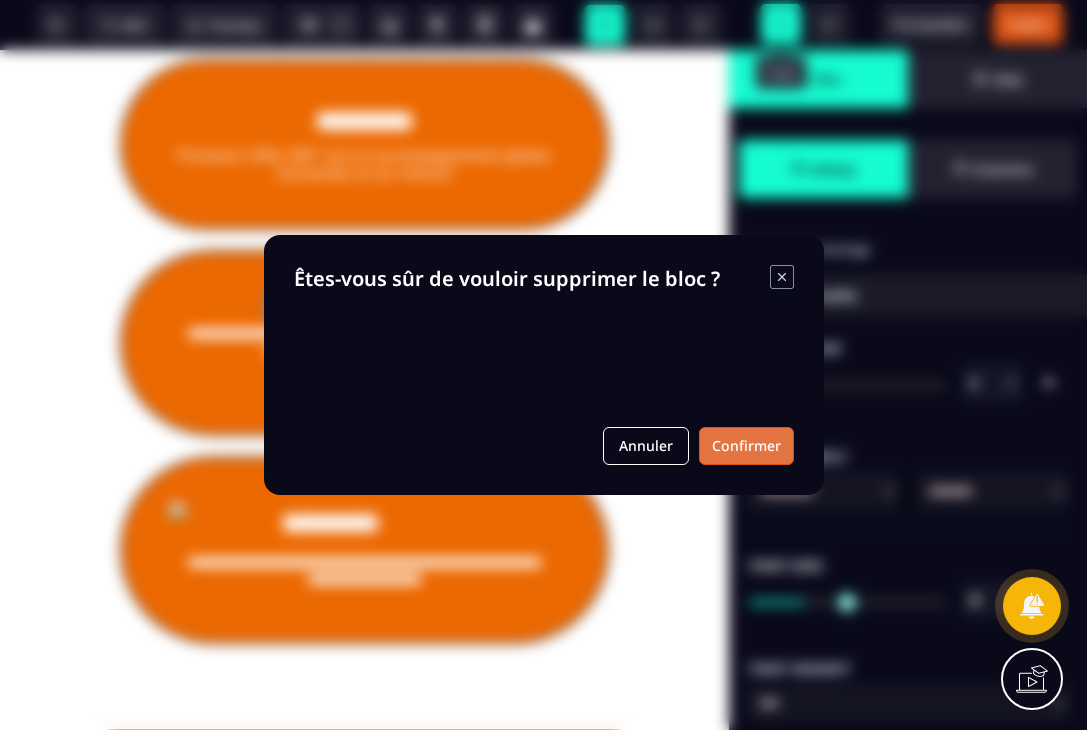 click on "Confirmer" at bounding box center (746, 446) 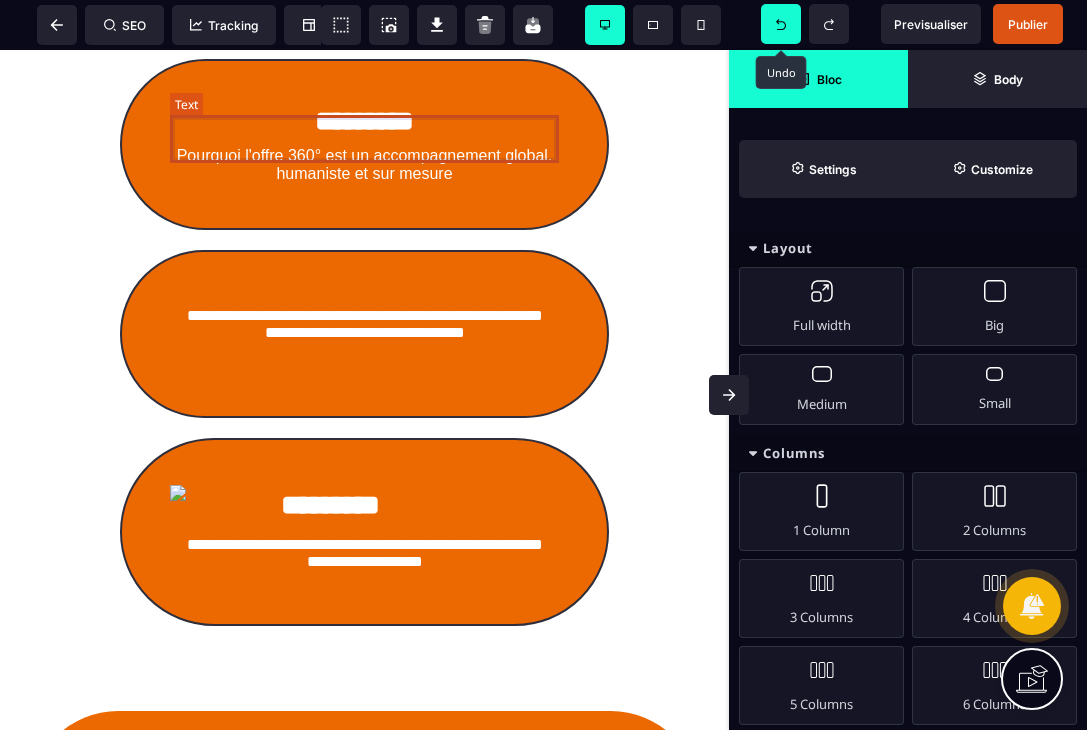 click on "*********" at bounding box center [364, 121] 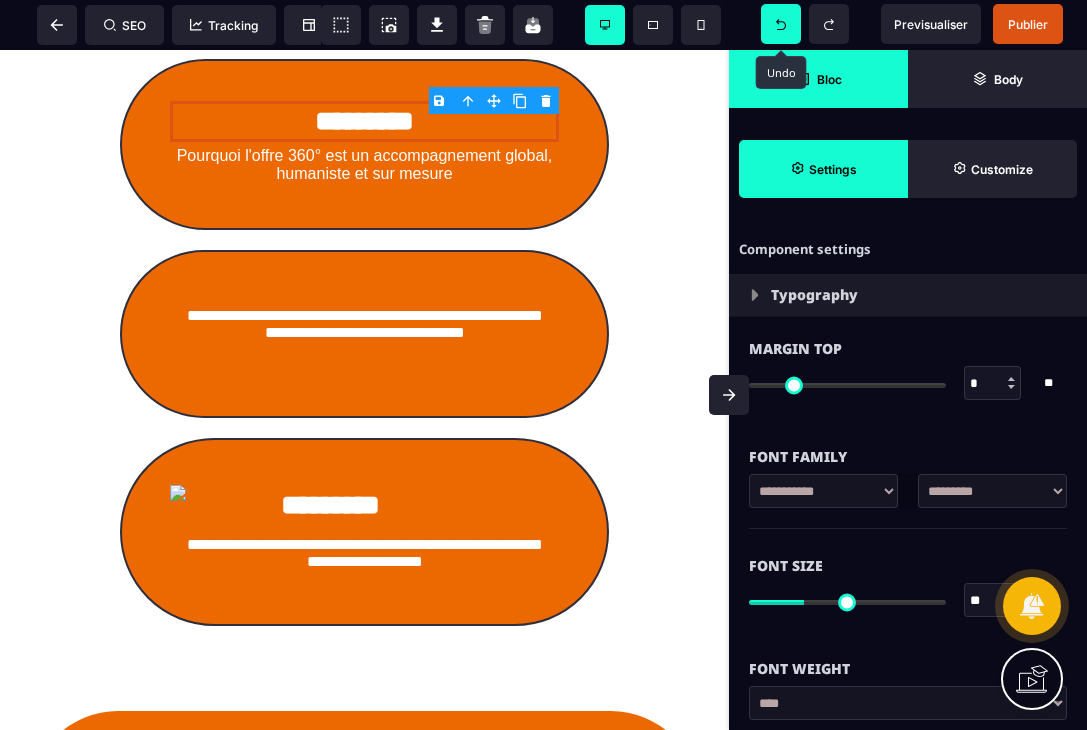 click 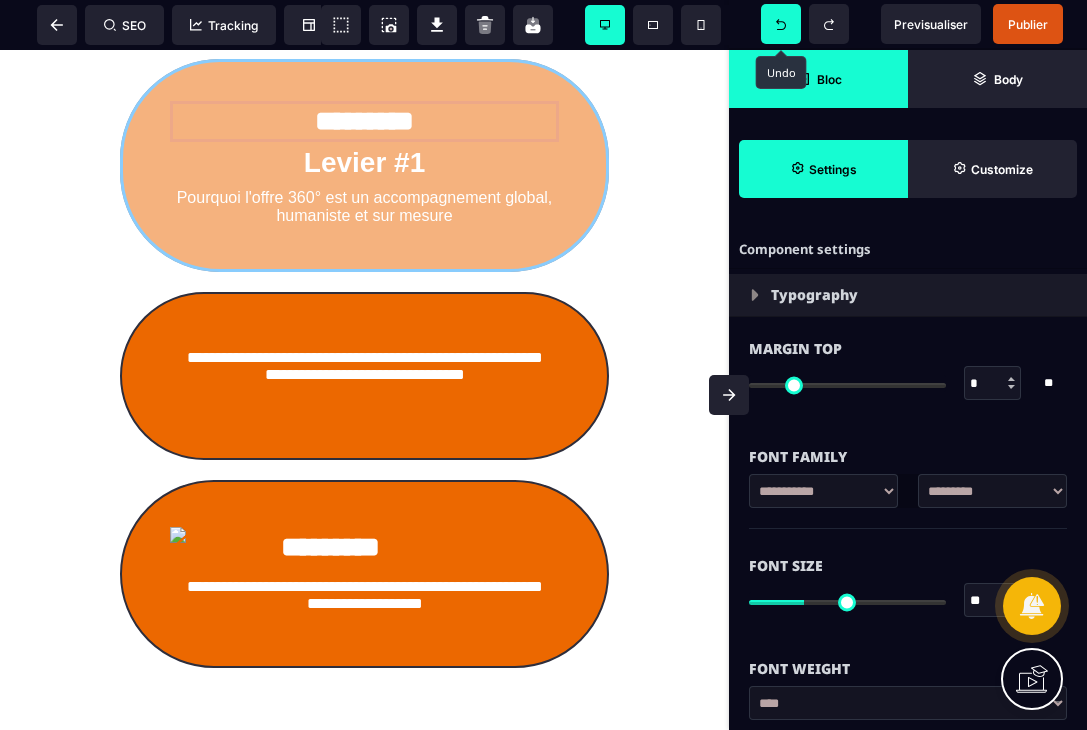 drag, startPoint x: 459, startPoint y: 125, endPoint x: 425, endPoint y: 382, distance: 259.23926 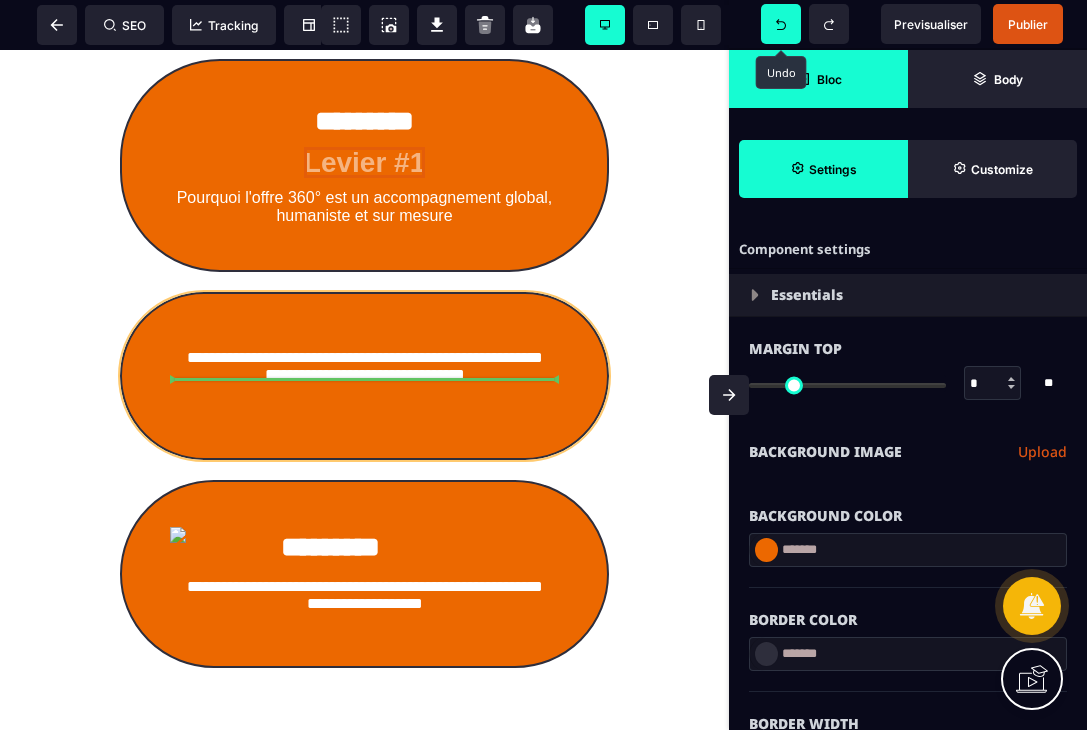 drag, startPoint x: 420, startPoint y: 192, endPoint x: 414, endPoint y: 382, distance: 190.09471 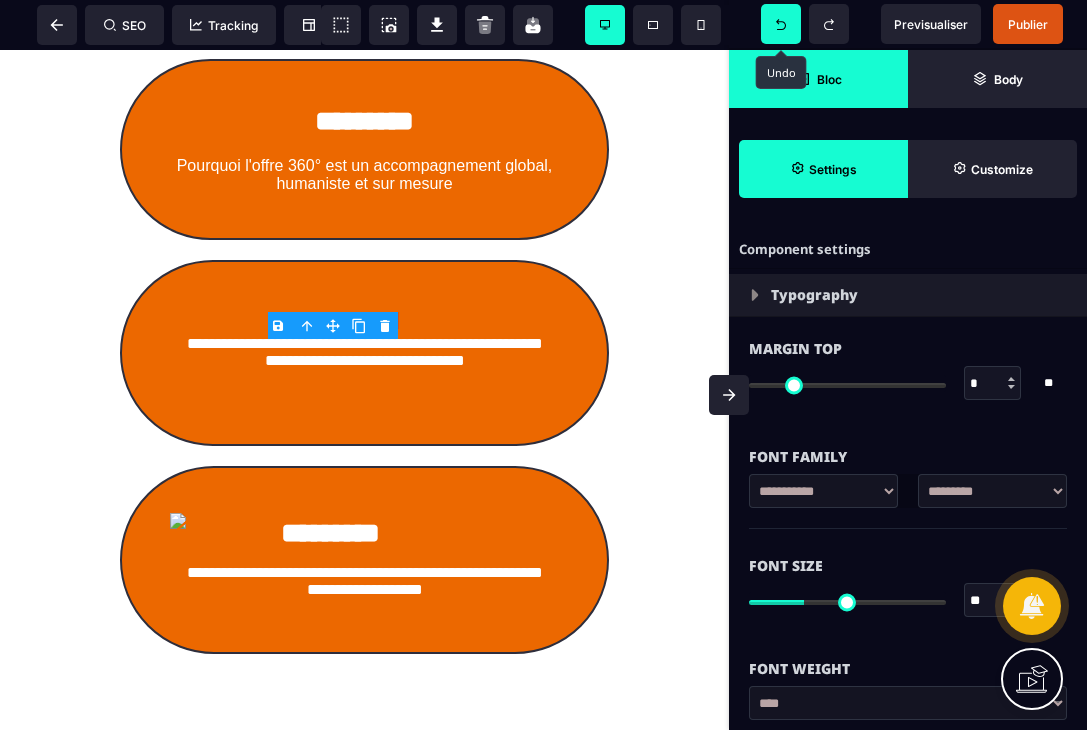 click 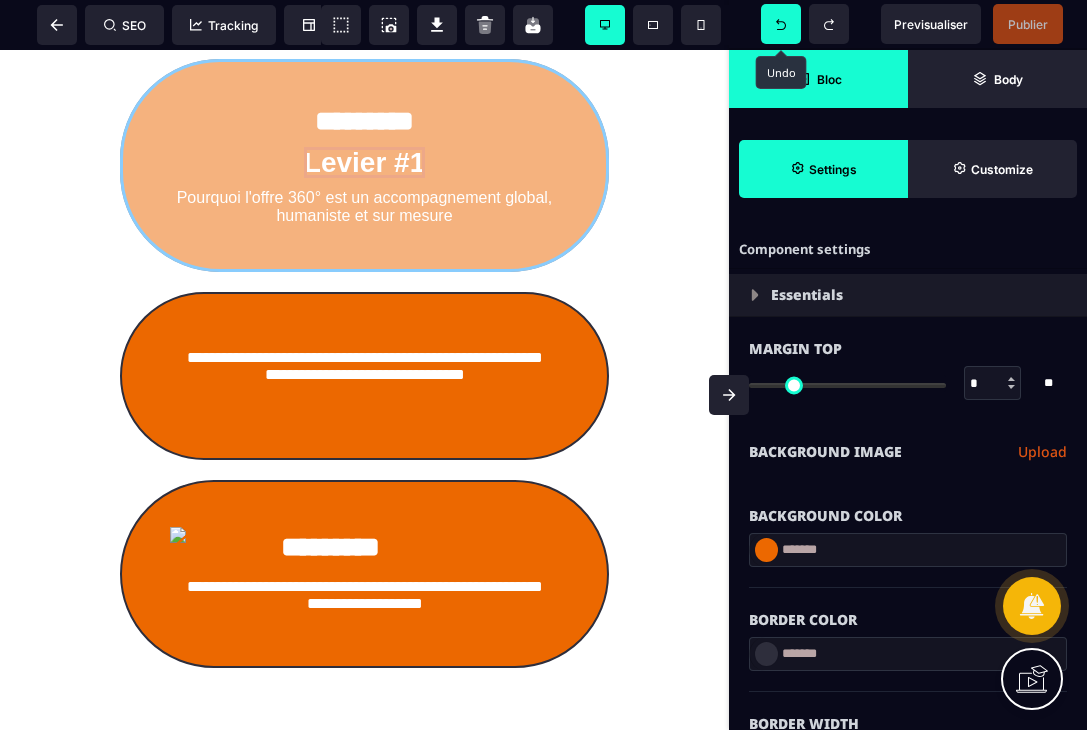 drag, startPoint x: 480, startPoint y: 191, endPoint x: 441, endPoint y: 382, distance: 194.94101 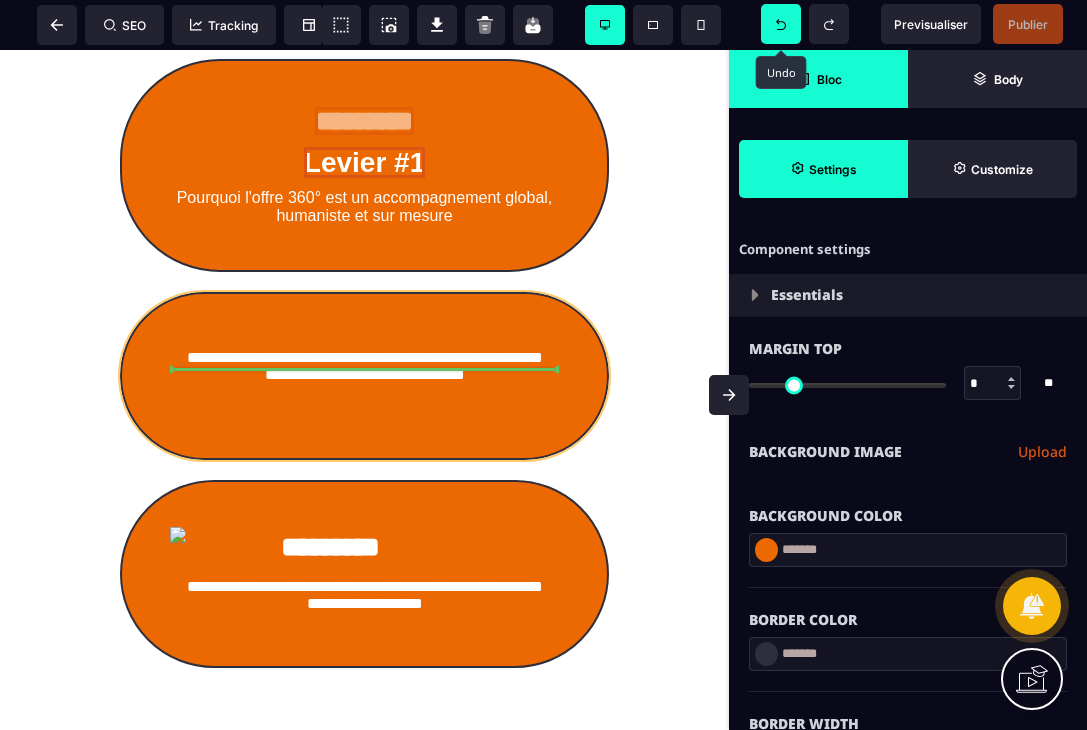 drag, startPoint x: 343, startPoint y: 147, endPoint x: 346, endPoint y: 347, distance: 200.02249 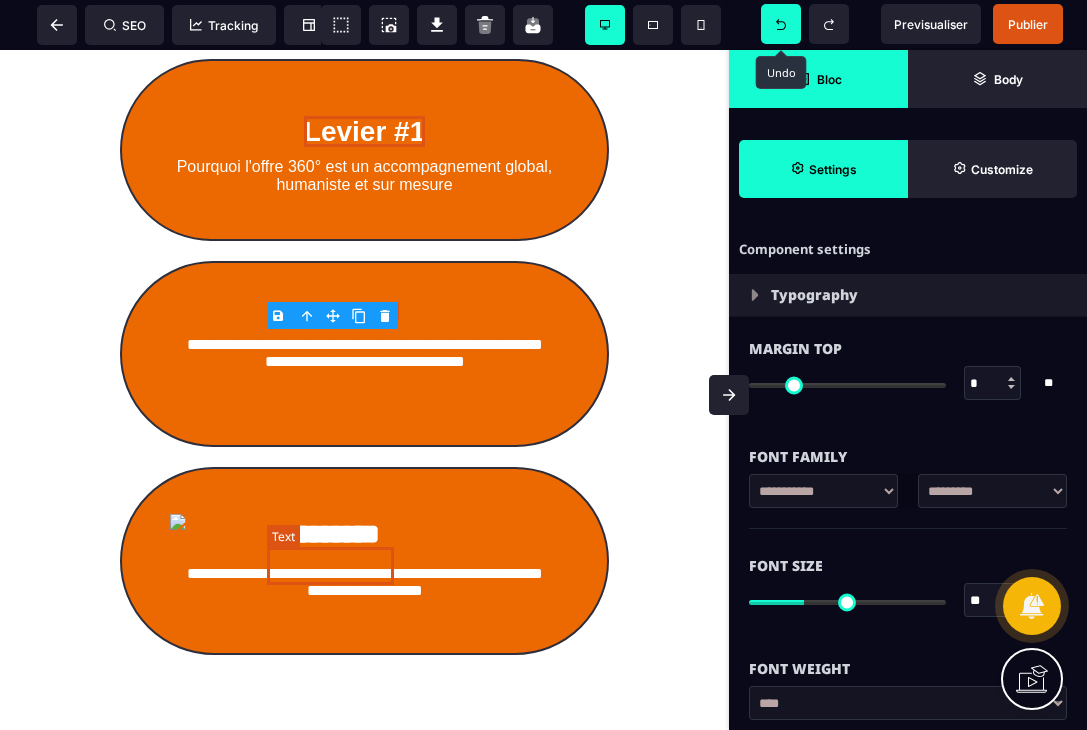 click on "*********" at bounding box center [330, 534] 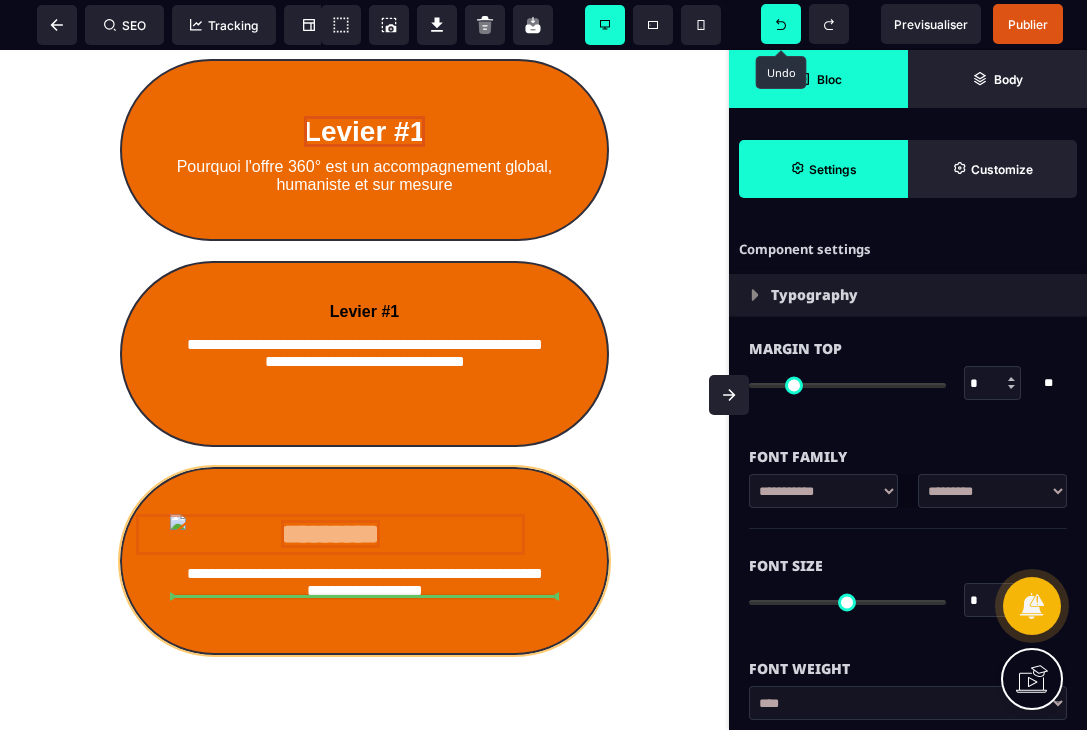 drag, startPoint x: 181, startPoint y: 553, endPoint x: 208, endPoint y: 607, distance: 60.373837 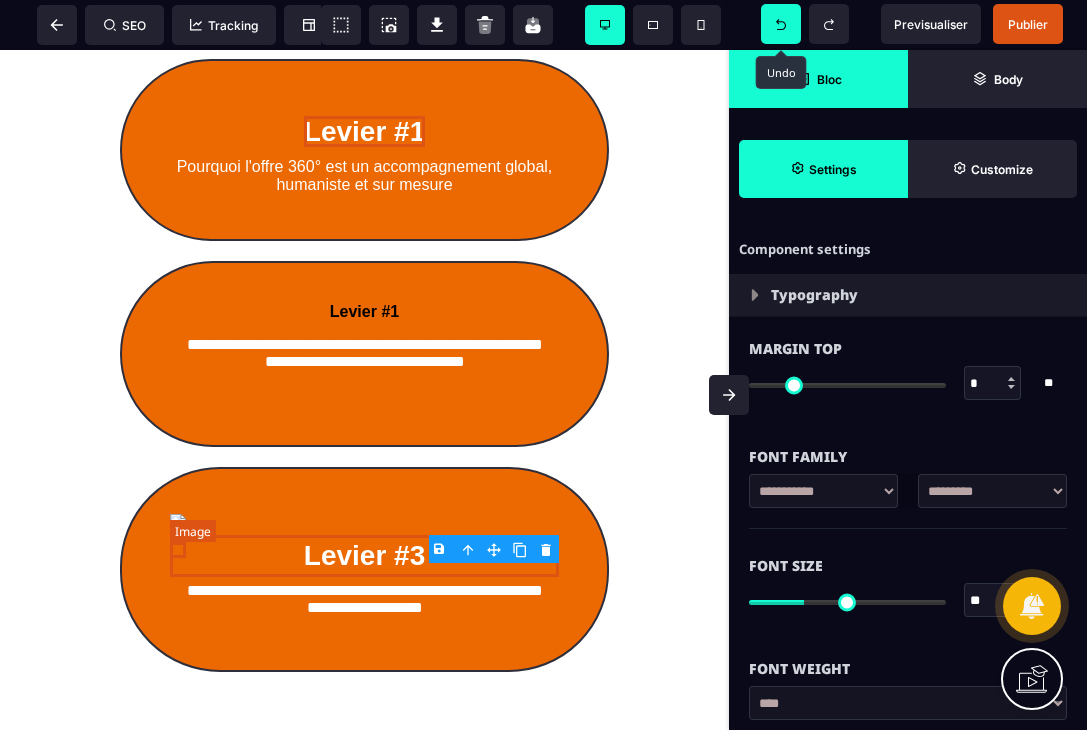 click at bounding box center (178, 522) 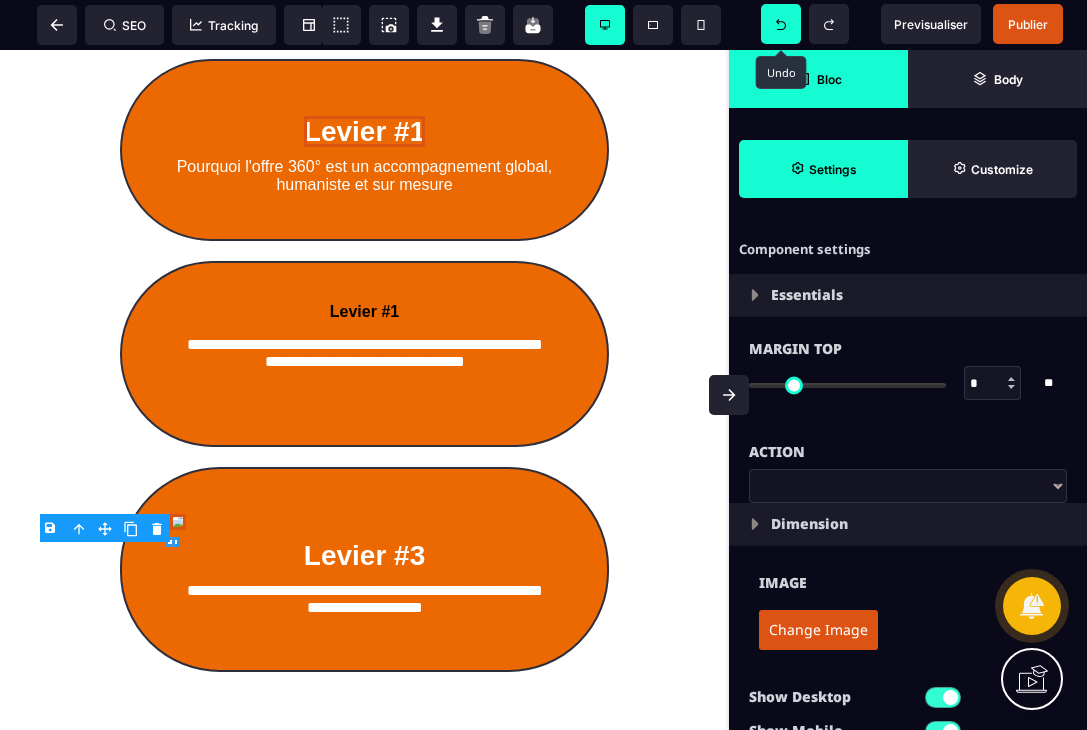 click on "B I U S
A *******
Column
SEO
Tracking" at bounding box center (543, 365) 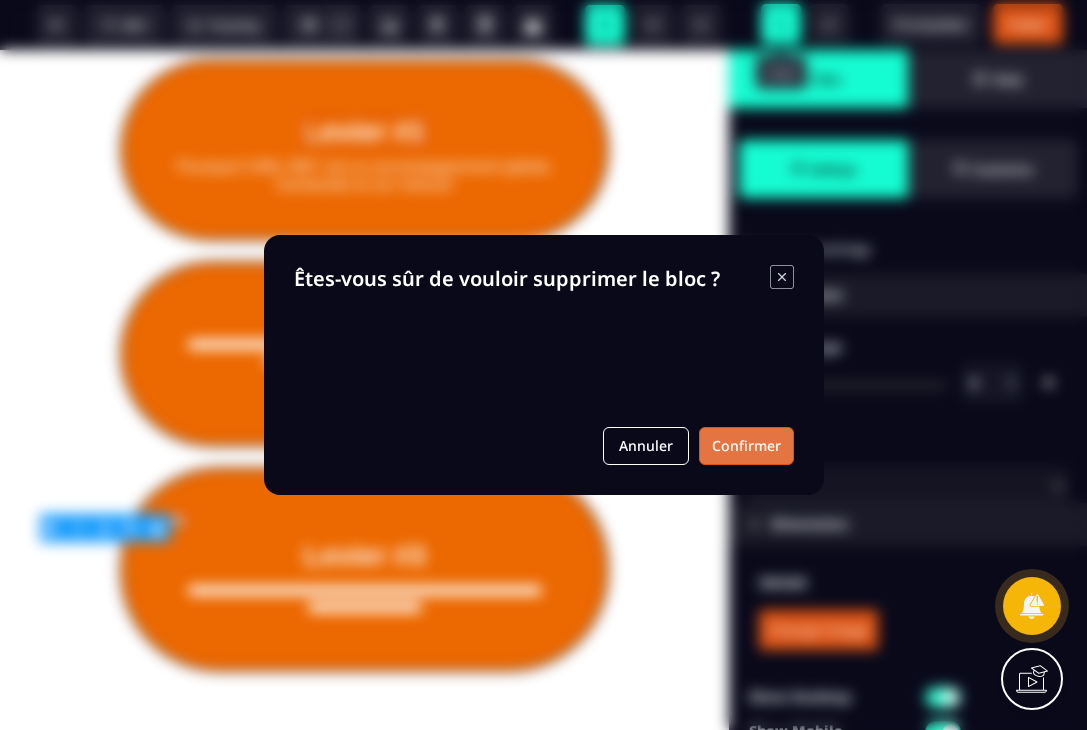 click on "Confirmer" at bounding box center [746, 446] 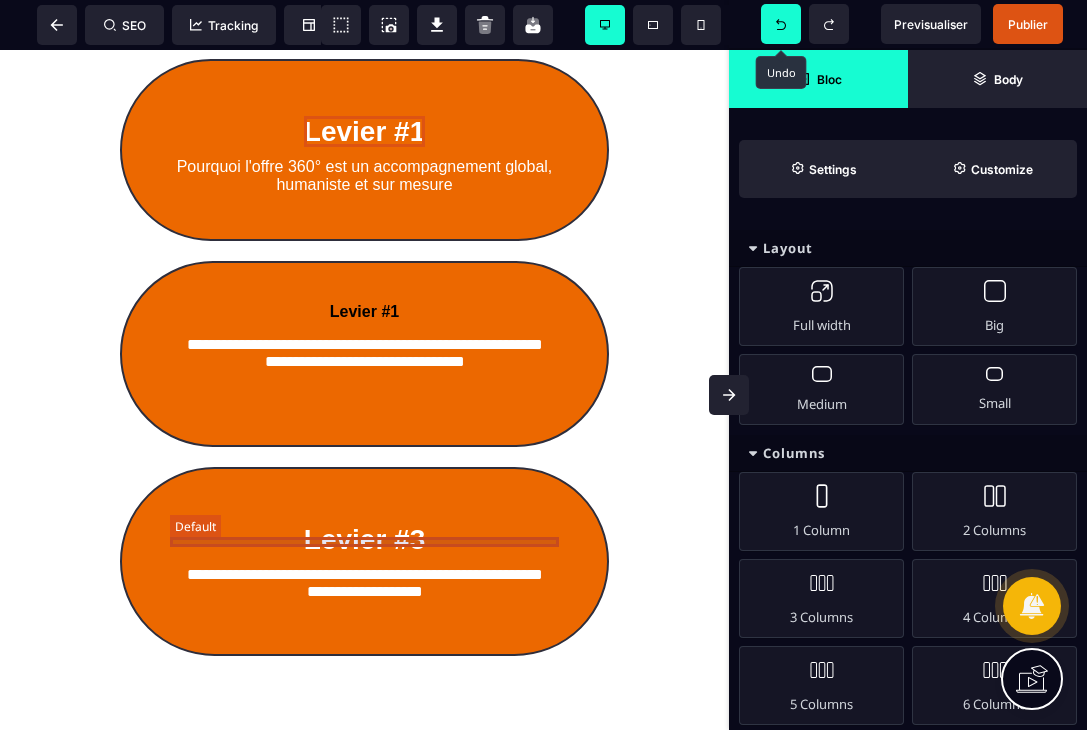 click at bounding box center (364, 514) 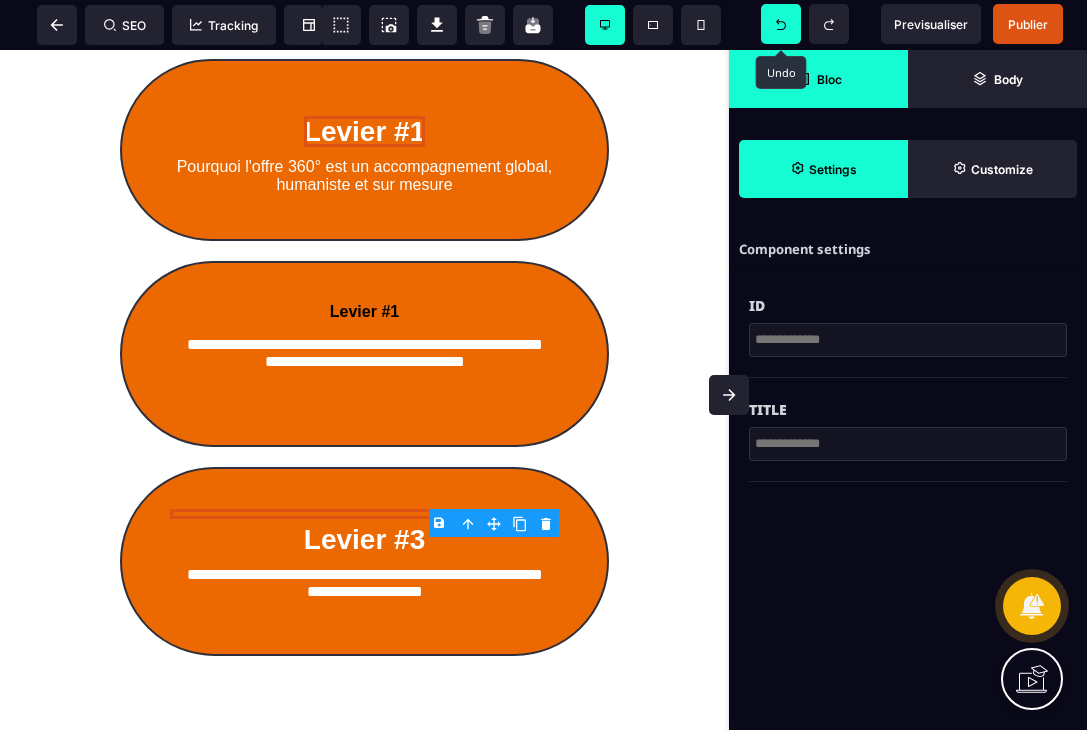 click on "B I U S
A *******
Column
SEO
Tracking" at bounding box center [543, 365] 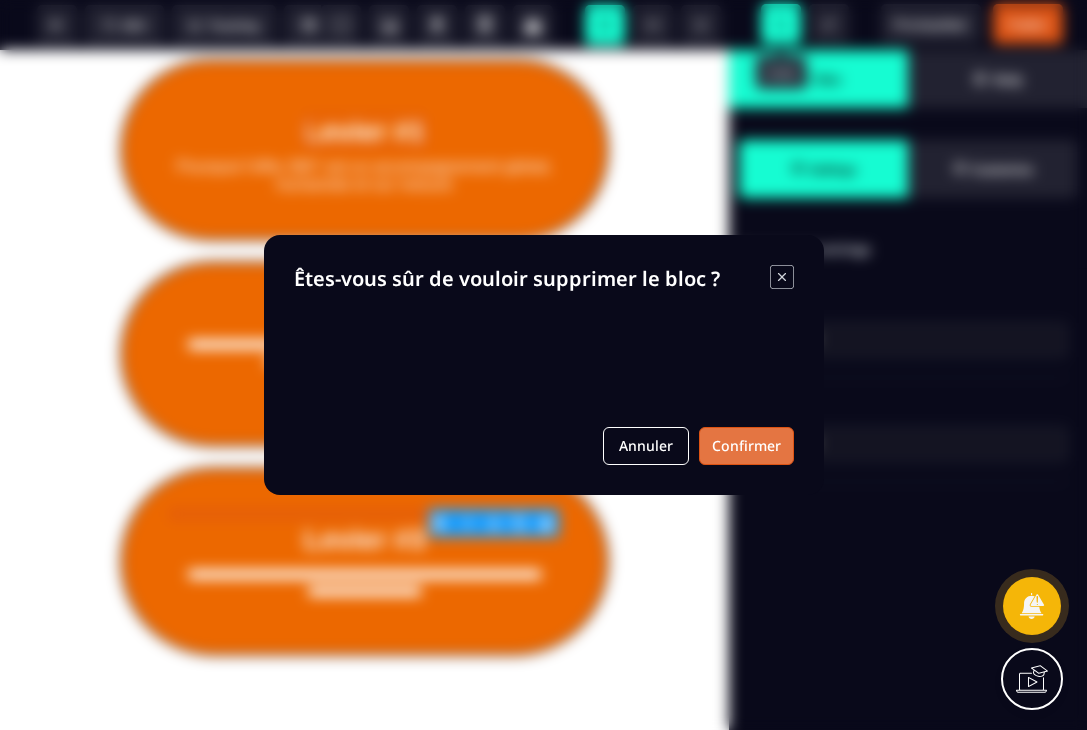 click on "Confirmer" at bounding box center [746, 446] 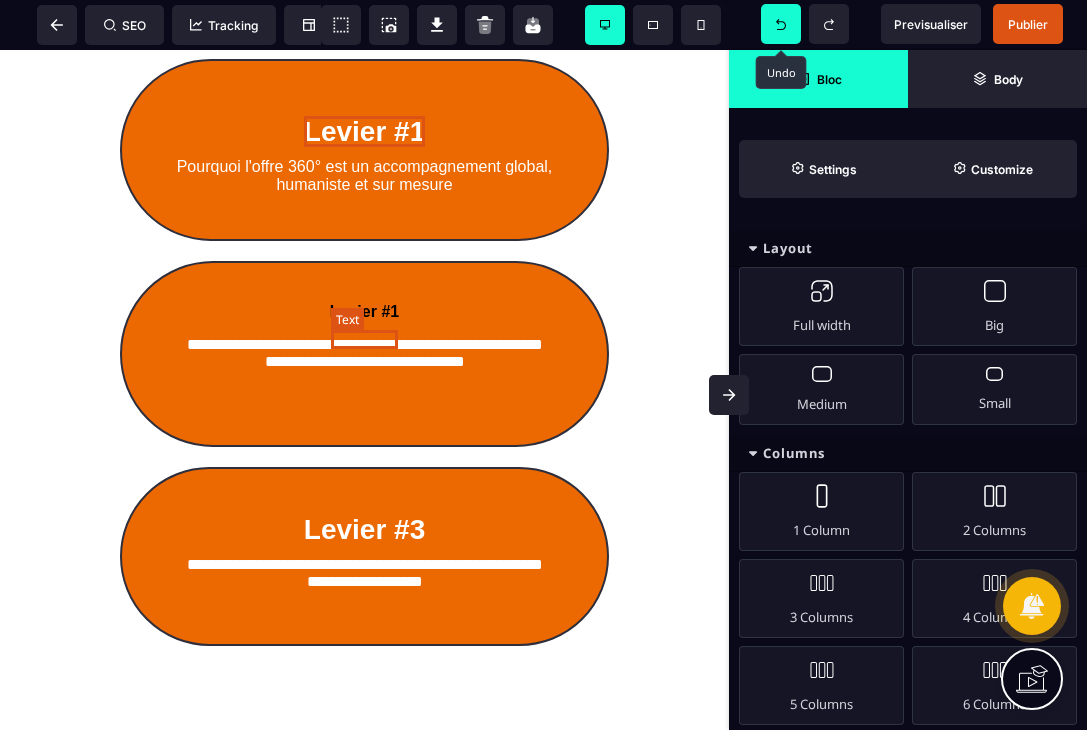 click on "Levier #1" at bounding box center (364, 311) 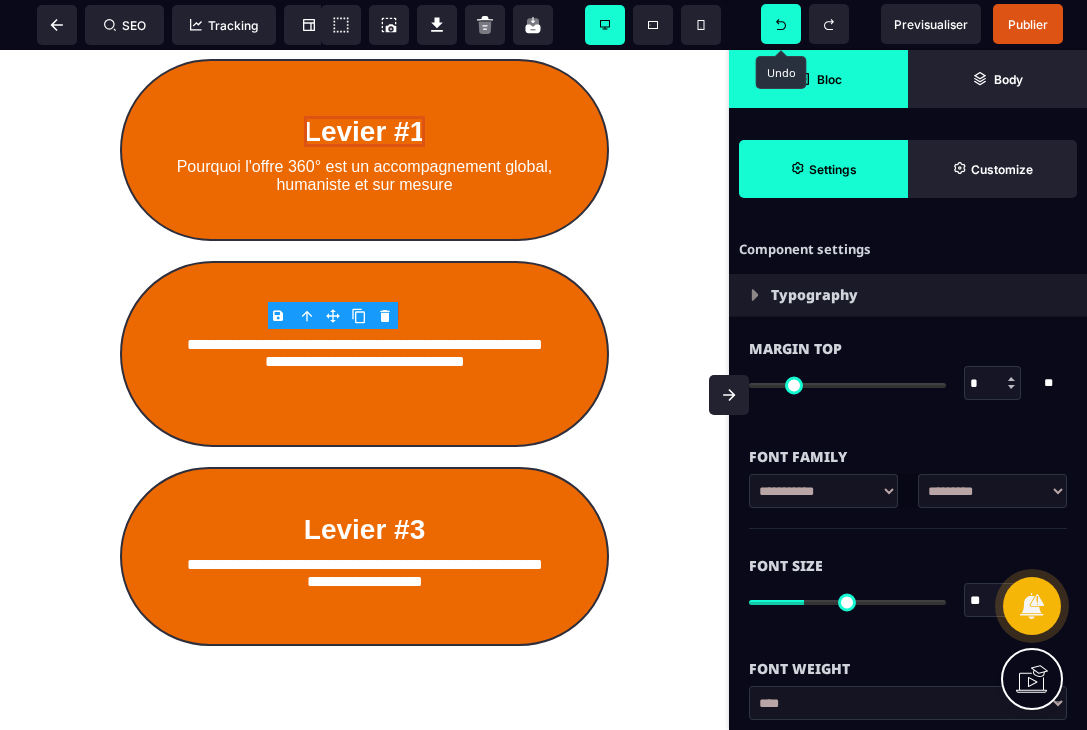 click on "B I U S
A *******
Column
SEO
Tracking" at bounding box center (543, 365) 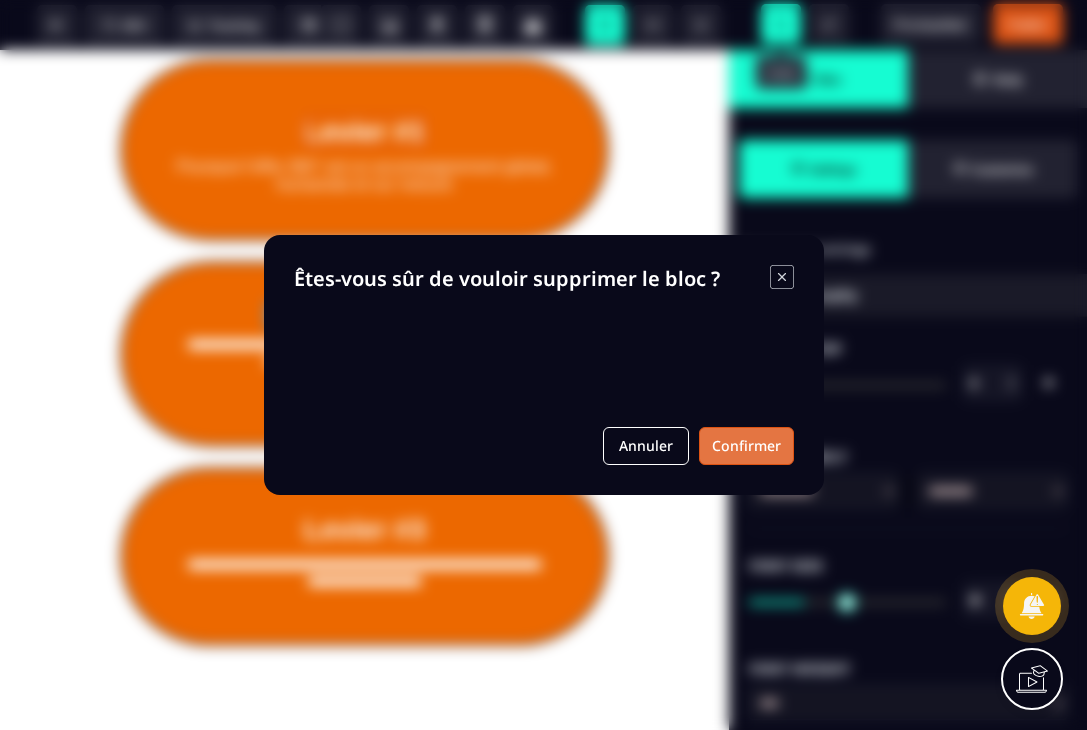click on "Confirmer" at bounding box center [746, 446] 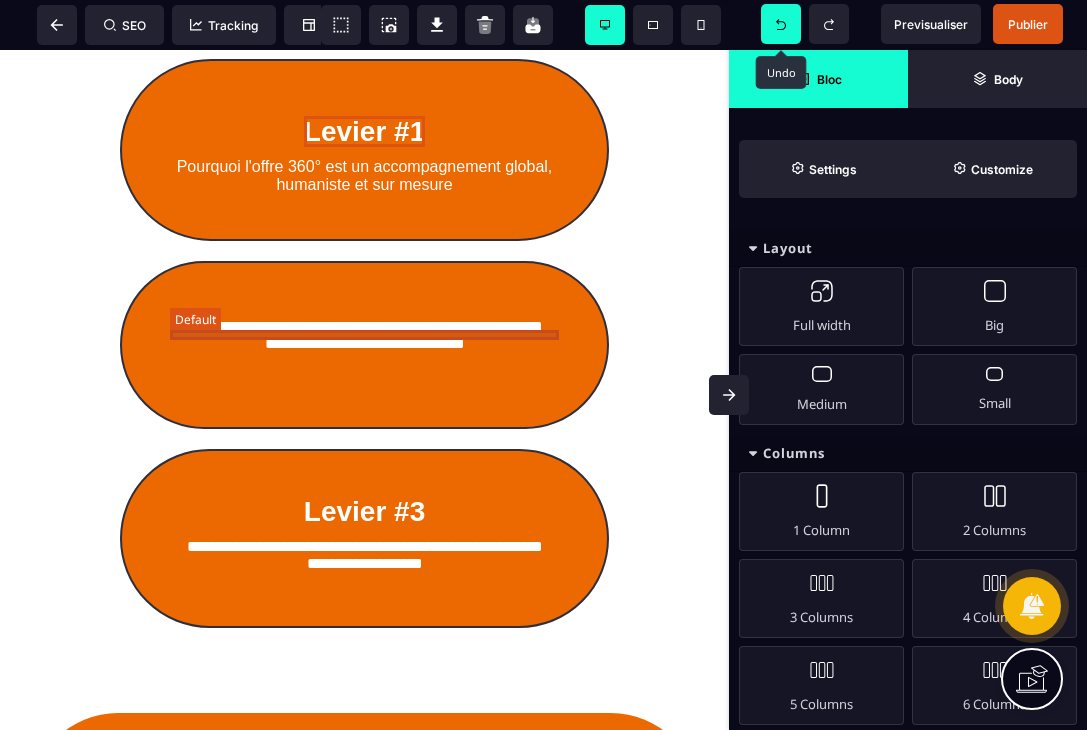 click at bounding box center (364, 308) 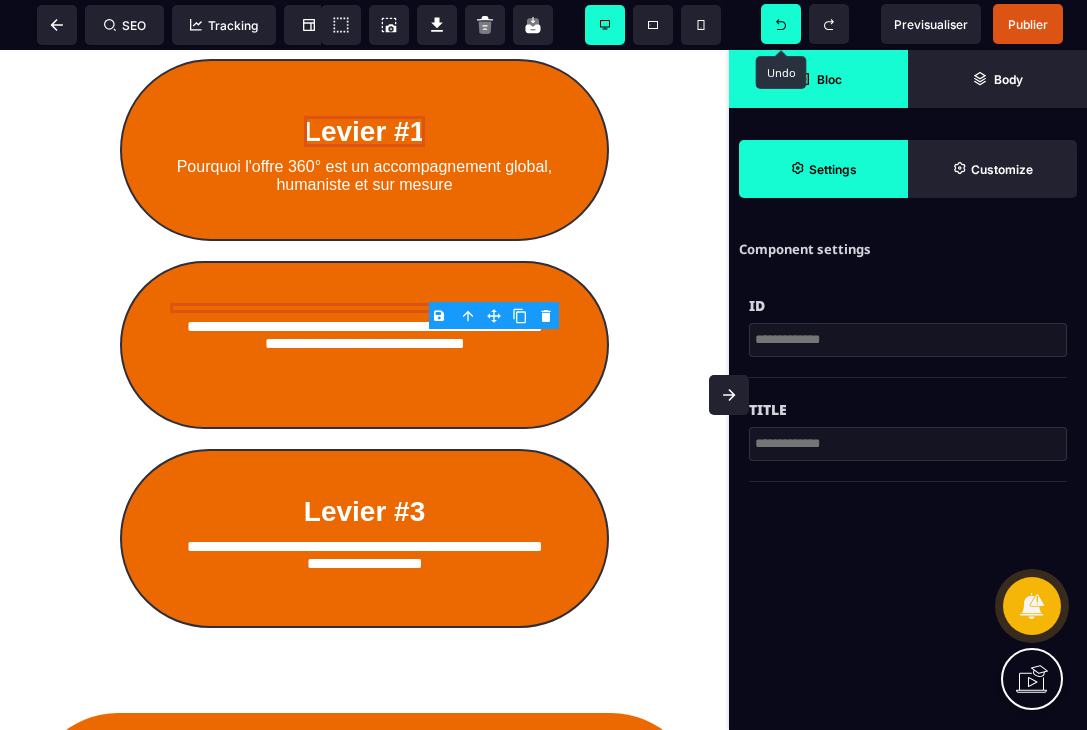 click on "Bloc" at bounding box center (818, 79) 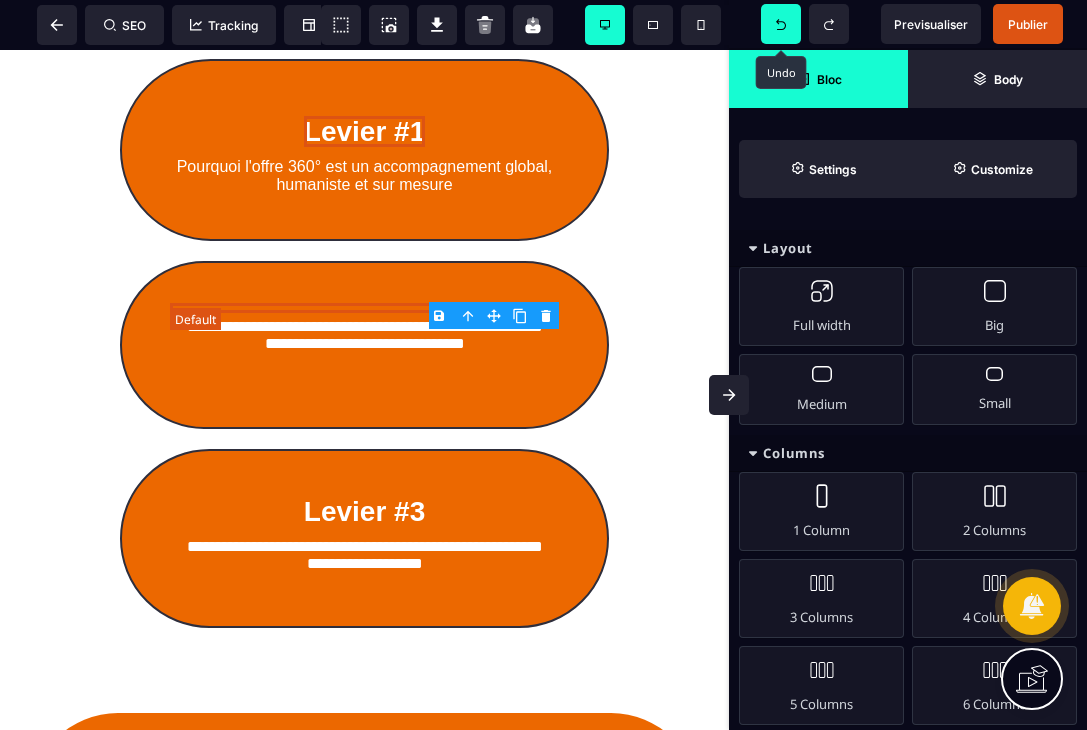 click at bounding box center (364, 308) 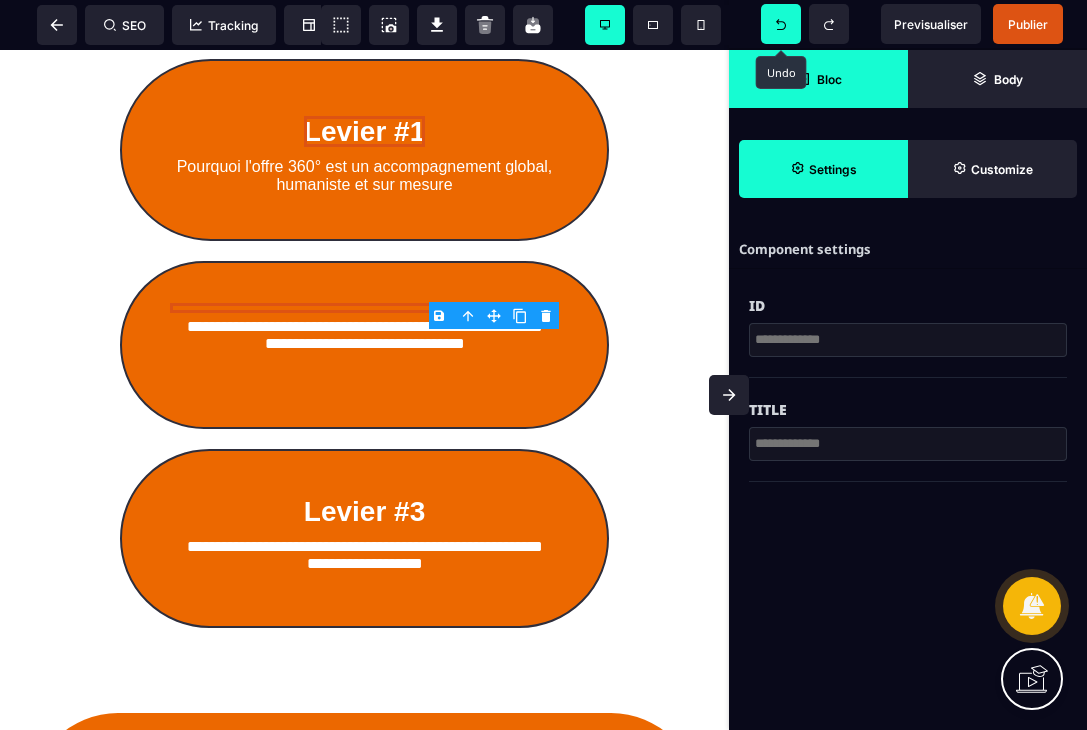 click 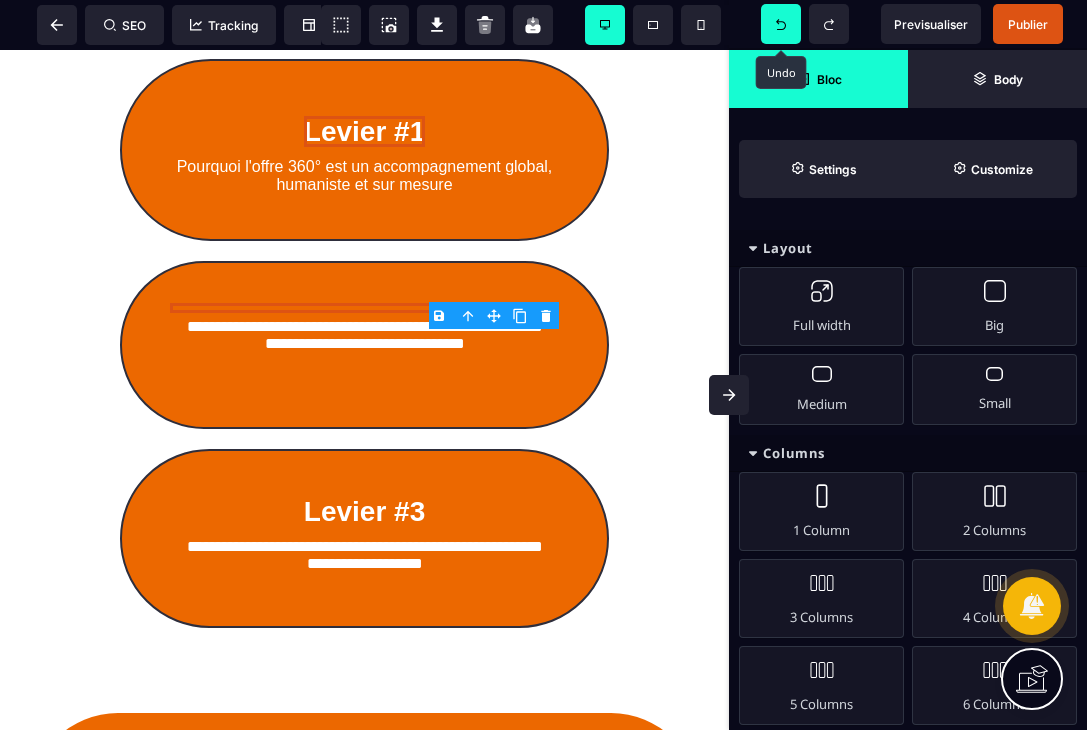 click 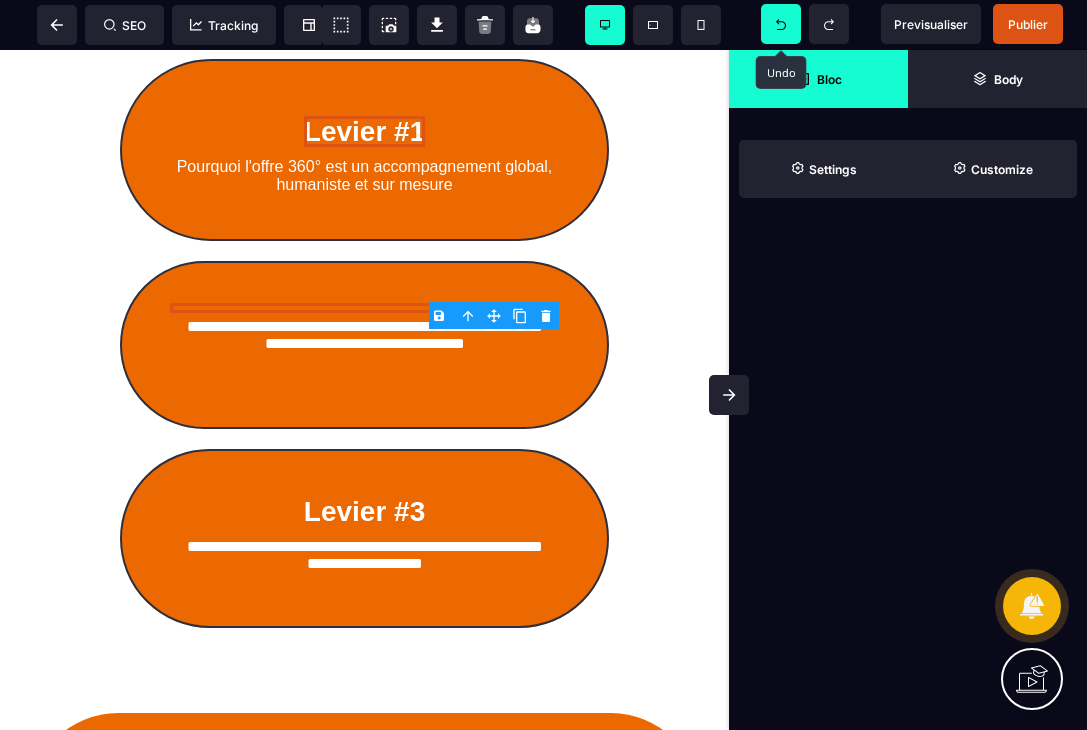 click 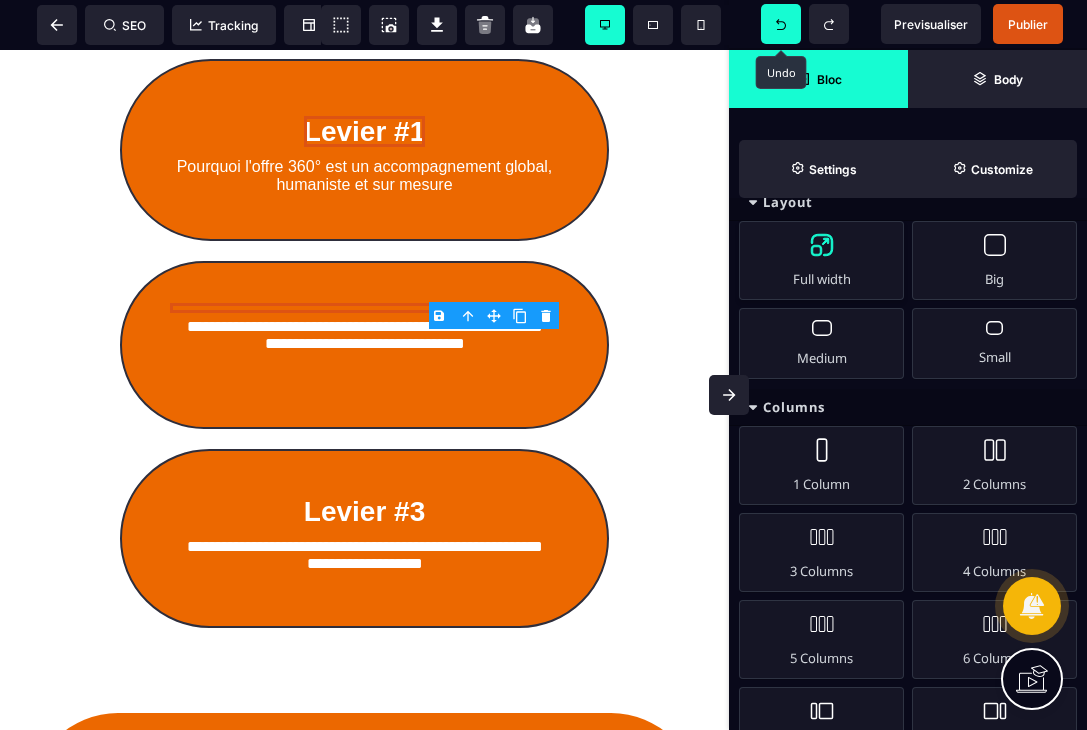 scroll, scrollTop: 38, scrollLeft: 0, axis: vertical 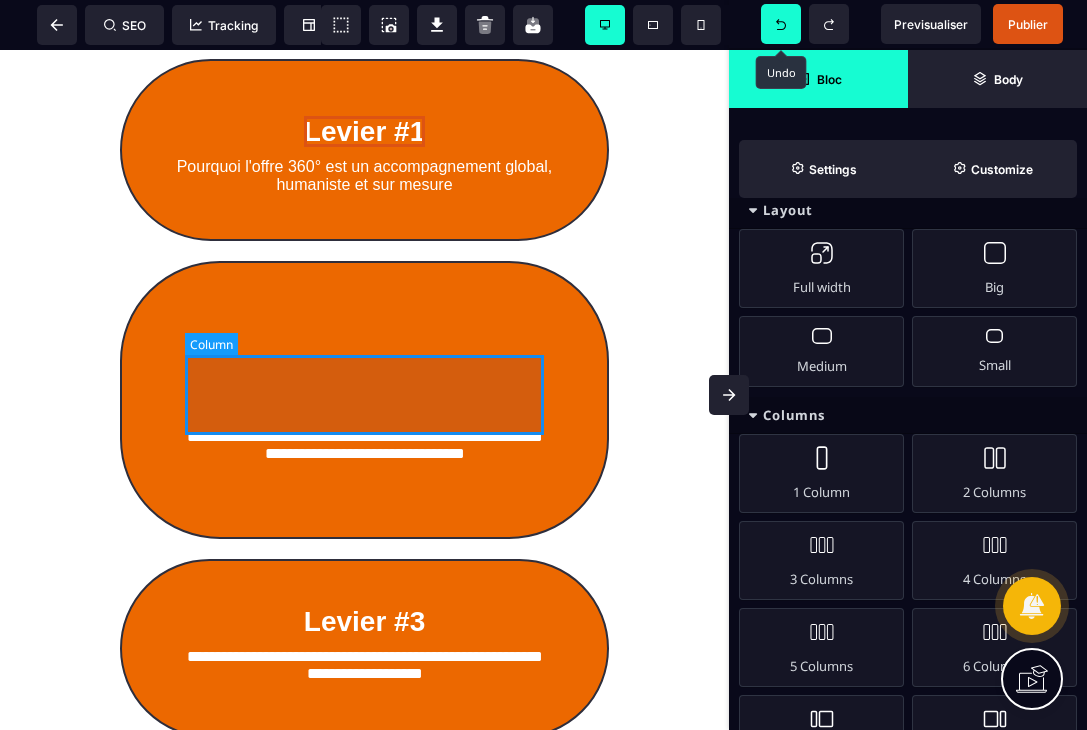 click at bounding box center [364, 368] 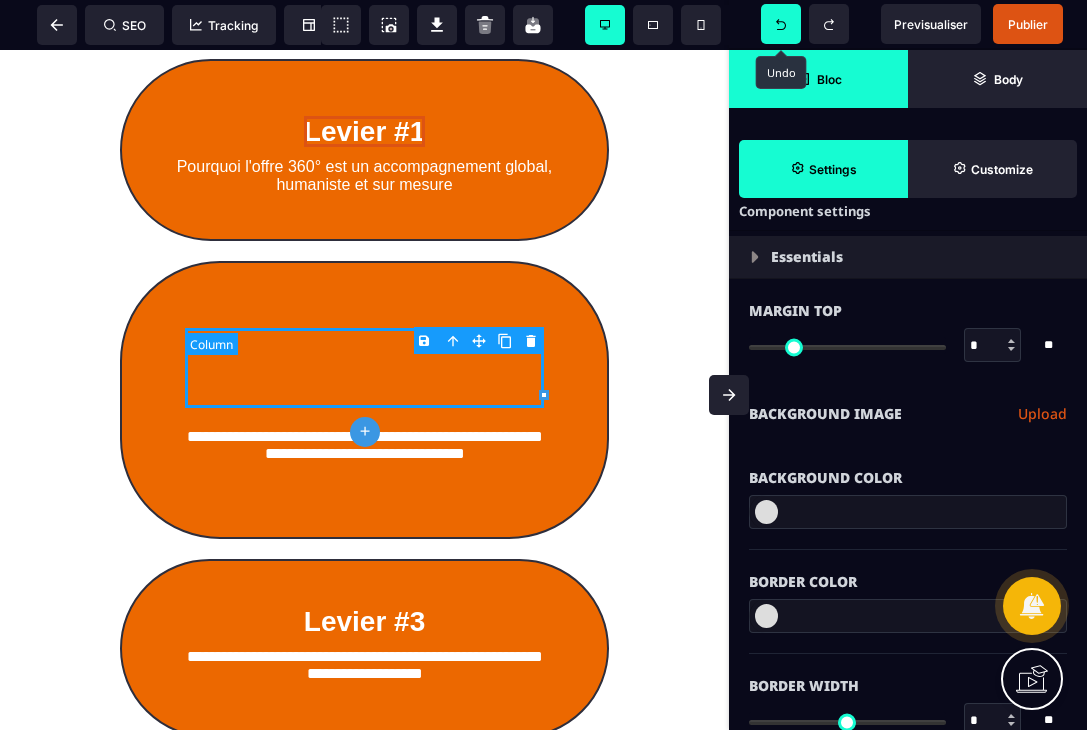 scroll, scrollTop: 0, scrollLeft: 0, axis: both 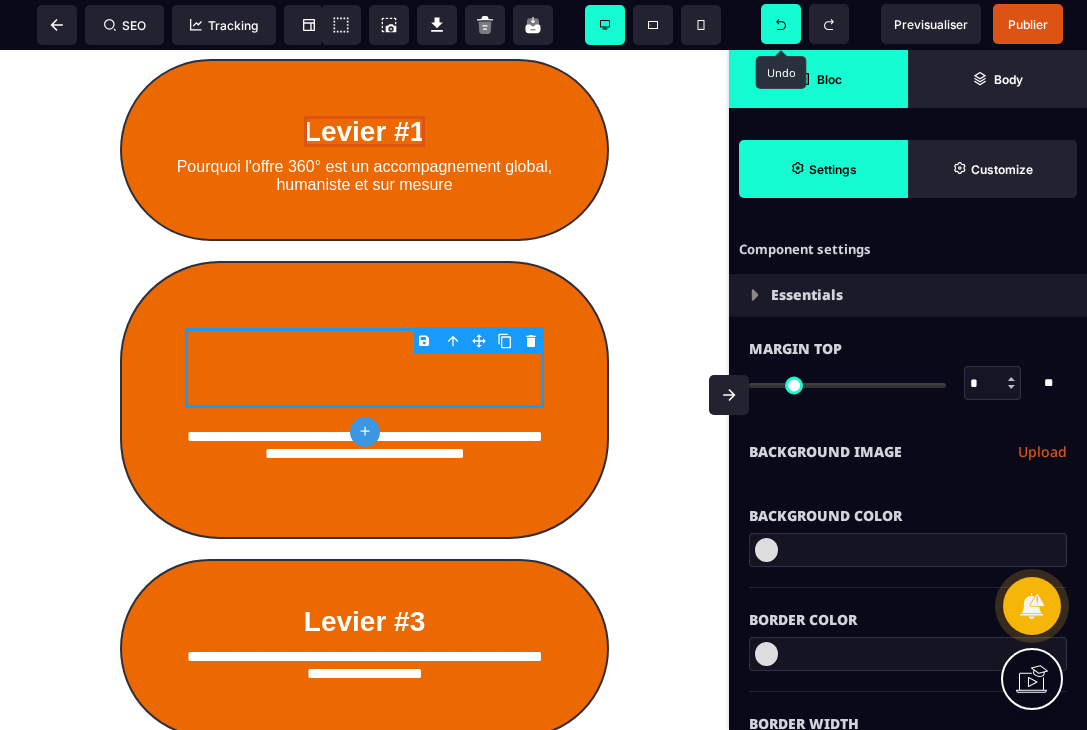 click 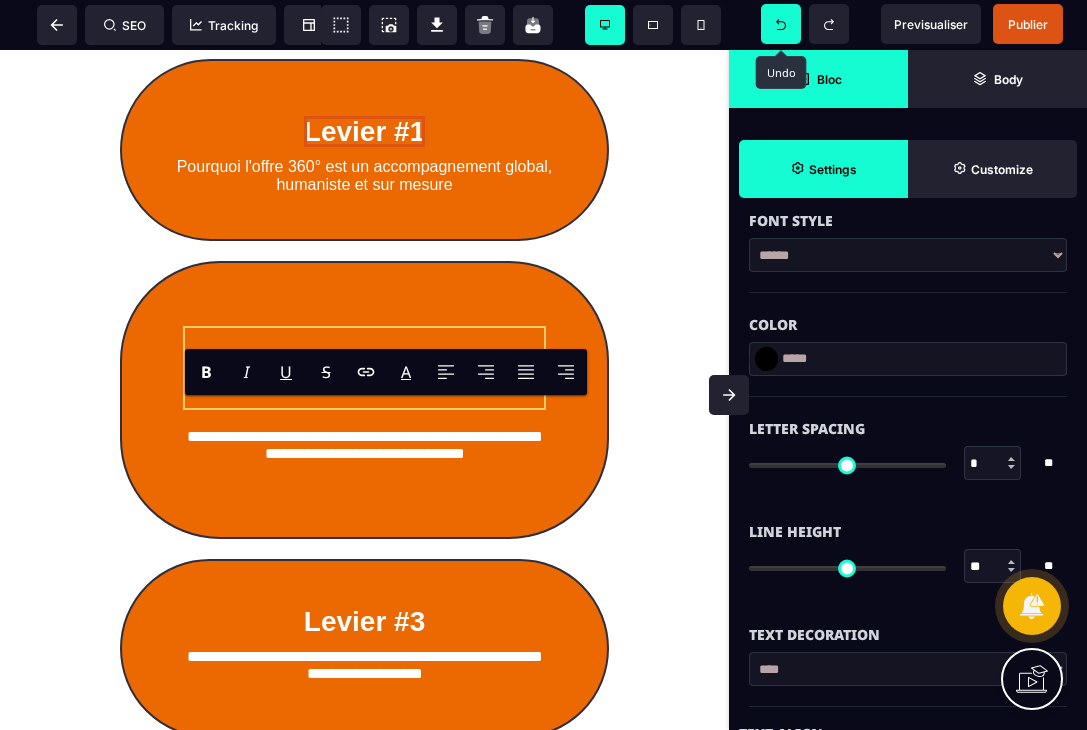 scroll, scrollTop: 0, scrollLeft: 0, axis: both 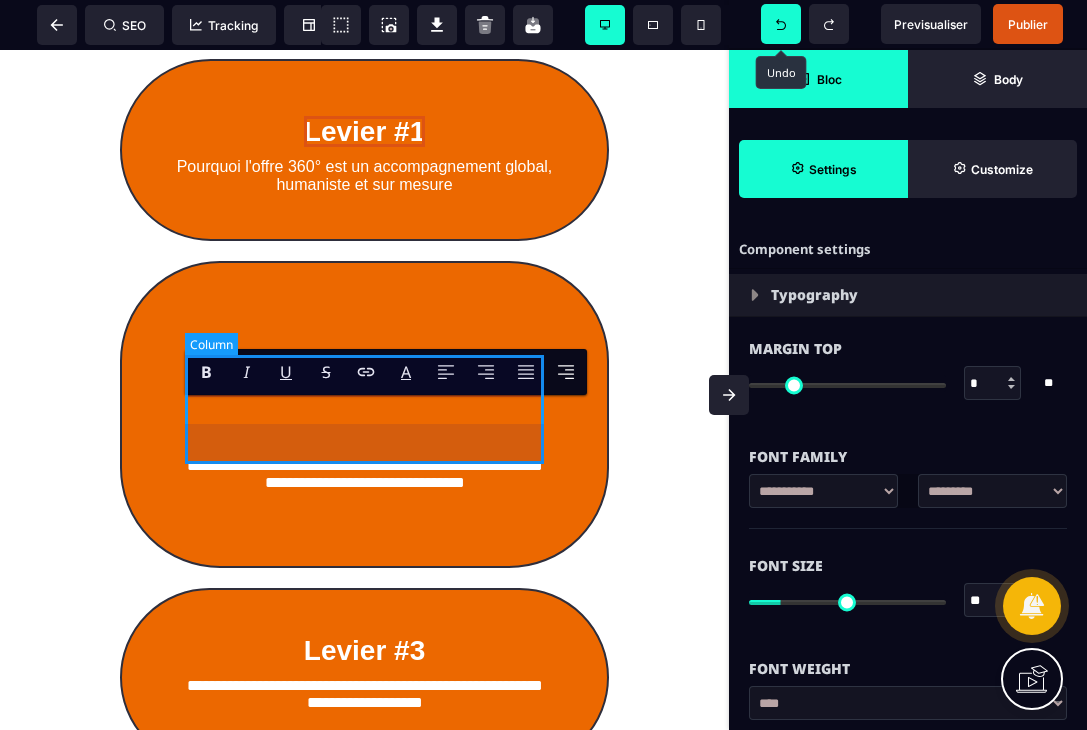 click on "**********" at bounding box center [364, 382] 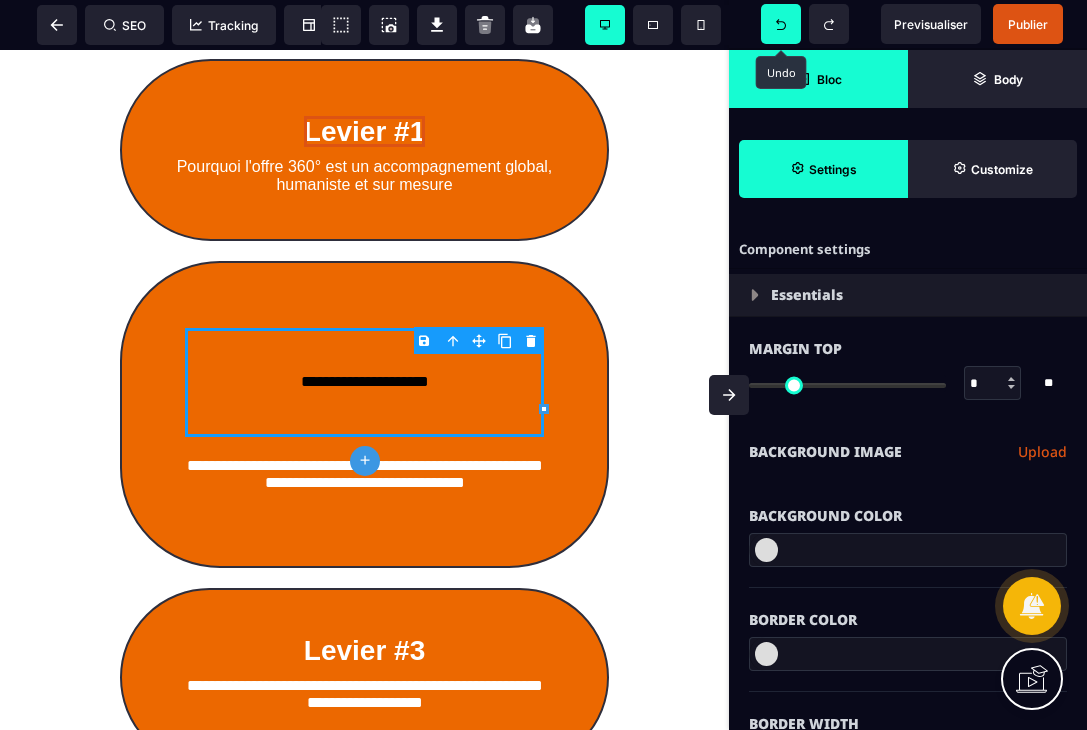 click on "B I U S
A *******
plus
Column
SEO" at bounding box center (543, 365) 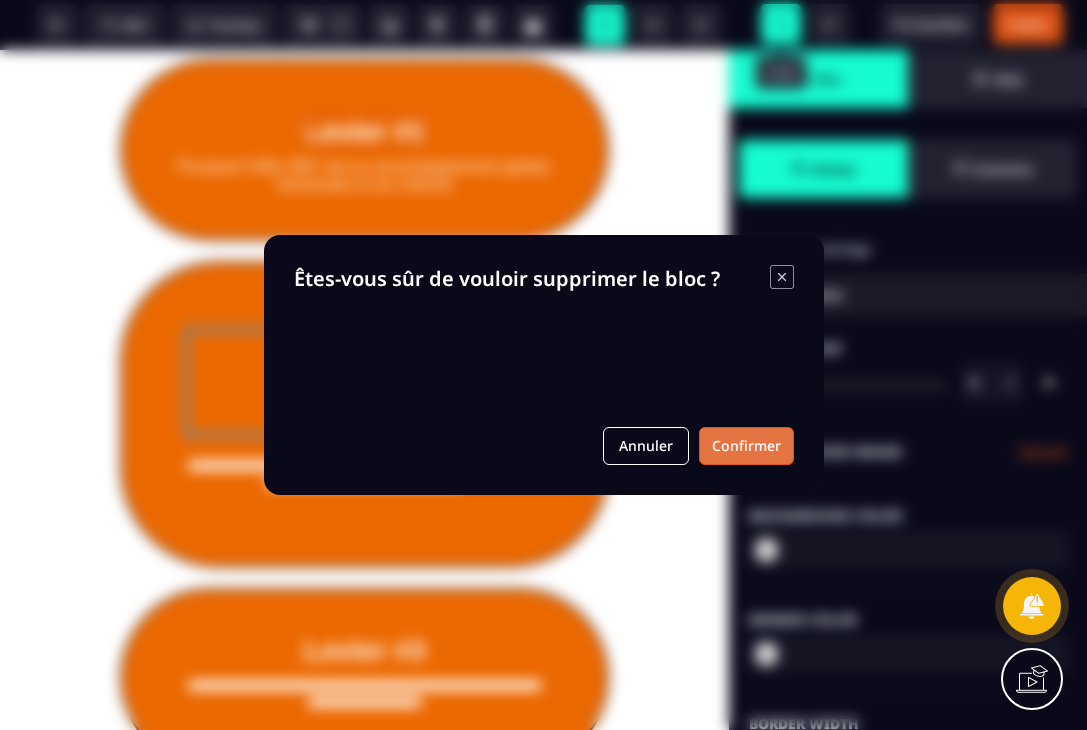 click on "Confirmer" at bounding box center [746, 446] 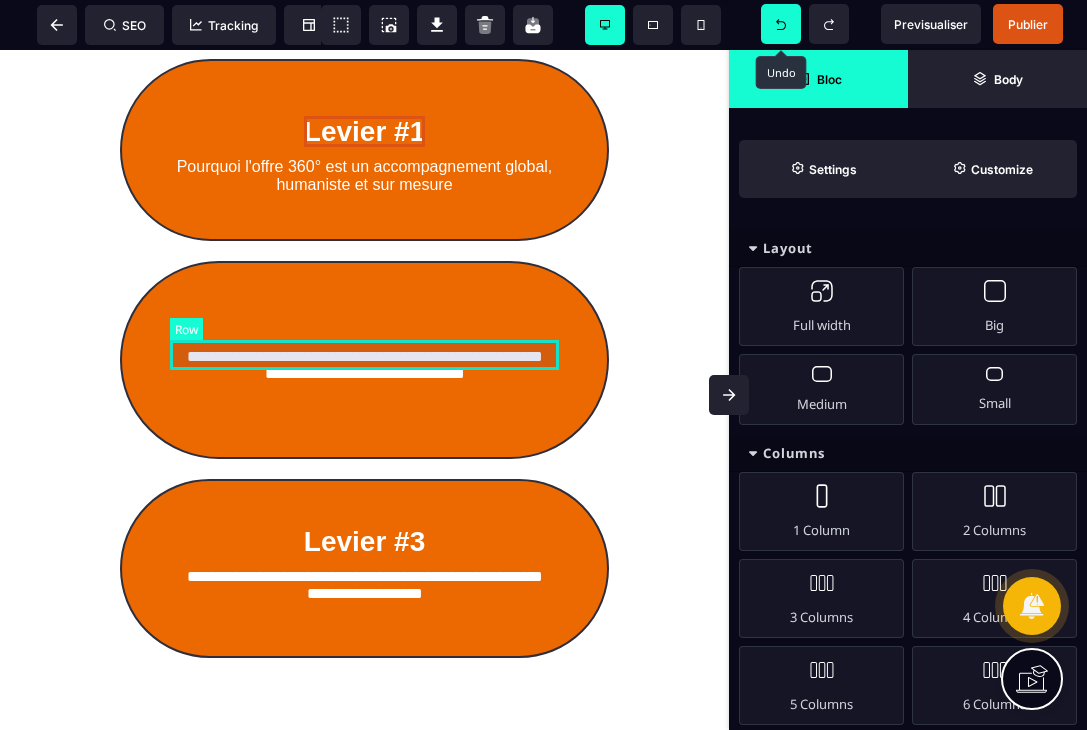 click at bounding box center (364, 328) 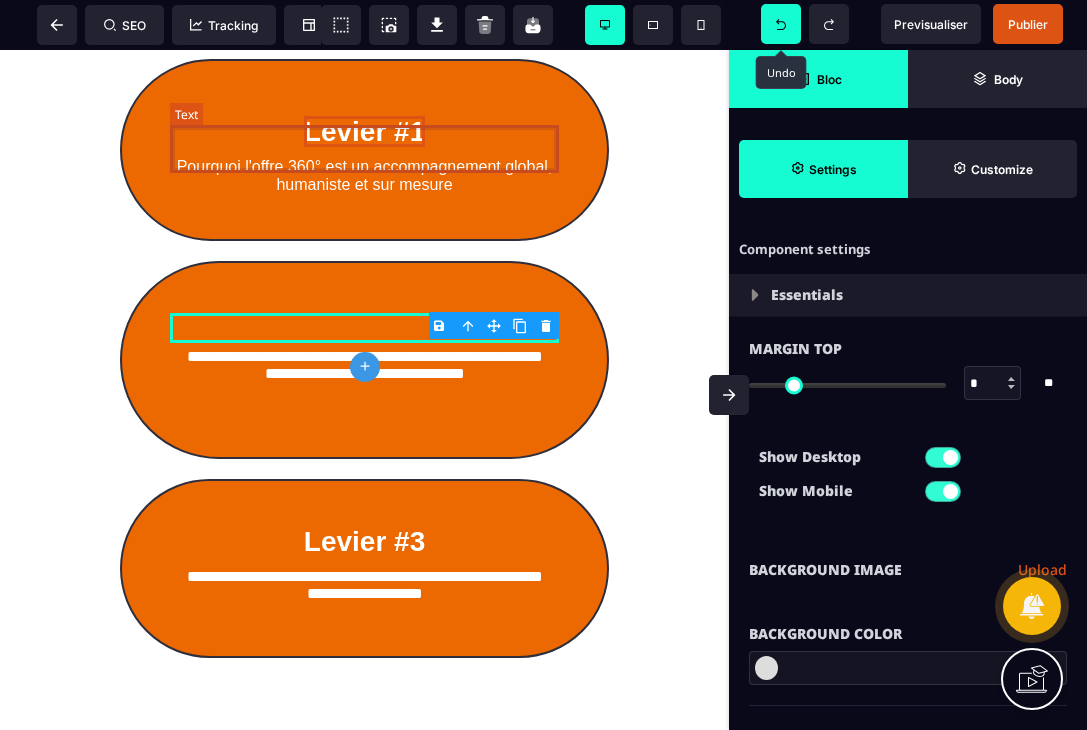 click on "Levier #1" at bounding box center (364, 132) 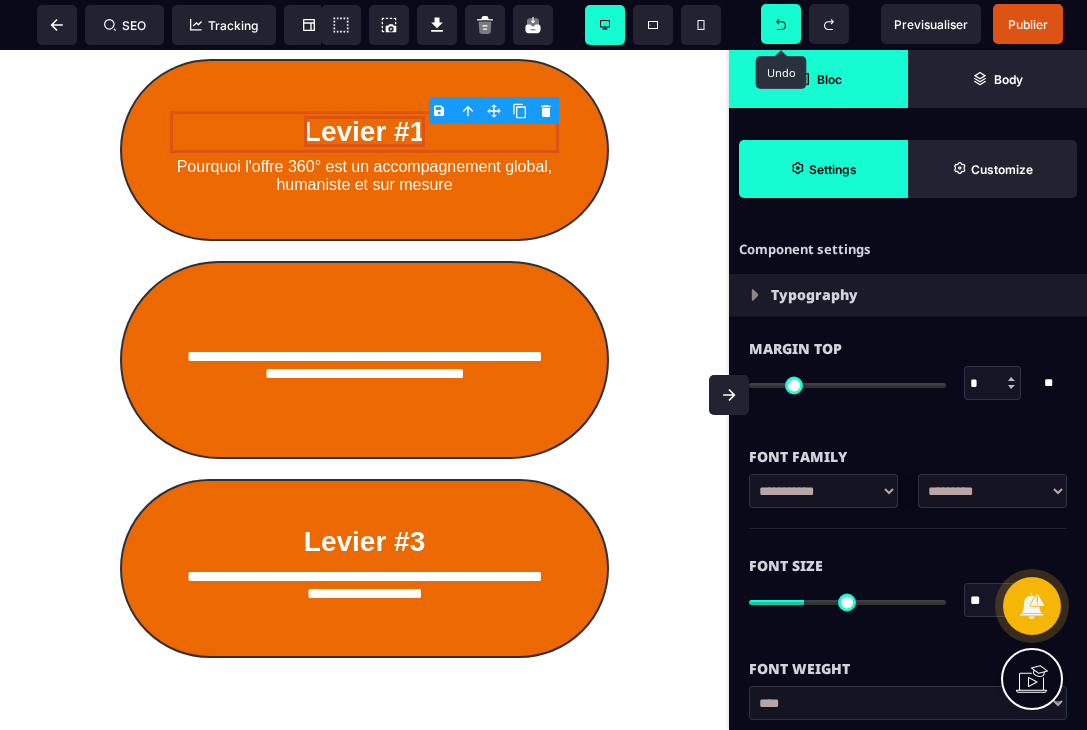 click at bounding box center (520, 111) 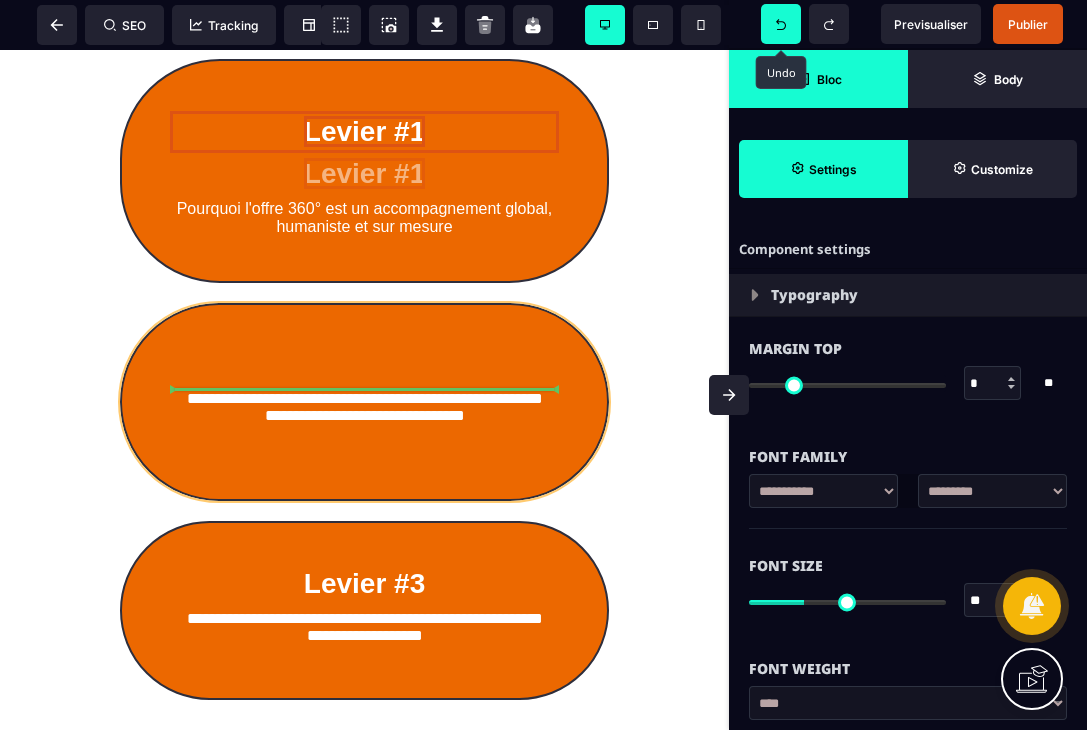 drag, startPoint x: 374, startPoint y: 188, endPoint x: 384, endPoint y: 402, distance: 214.23352 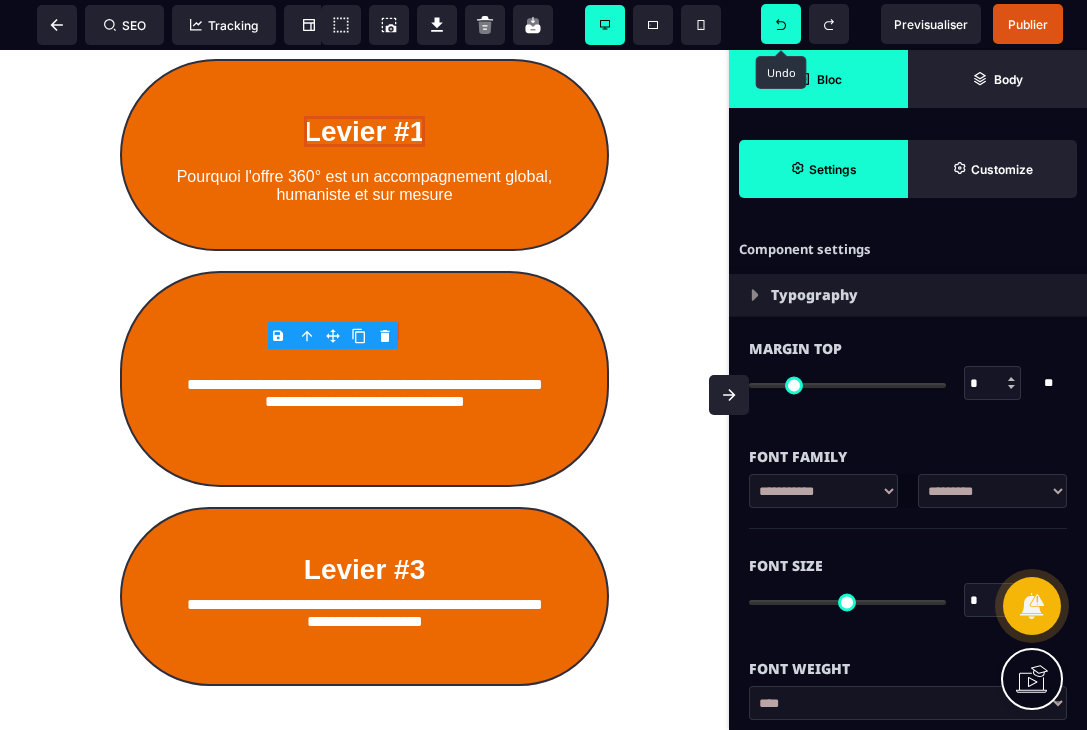 click at bounding box center [781, 24] 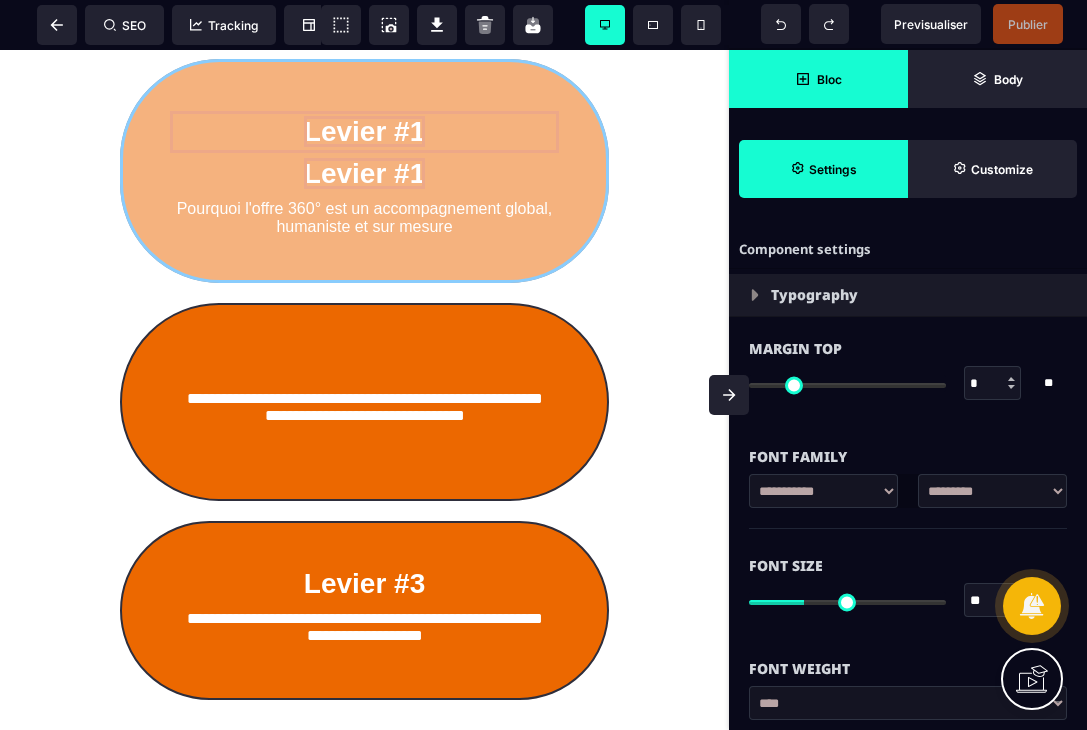drag, startPoint x: 258, startPoint y: 194, endPoint x: 277, endPoint y: 333, distance: 140.29256 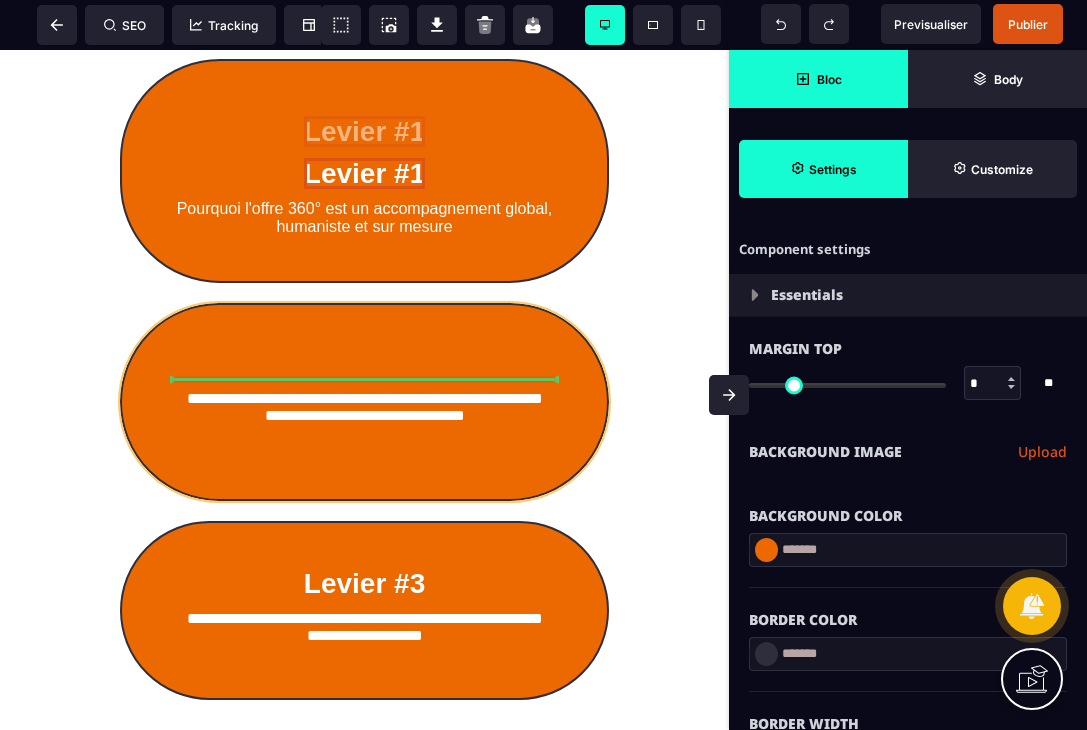 drag, startPoint x: 322, startPoint y: 155, endPoint x: 330, endPoint y: 346, distance: 191.16747 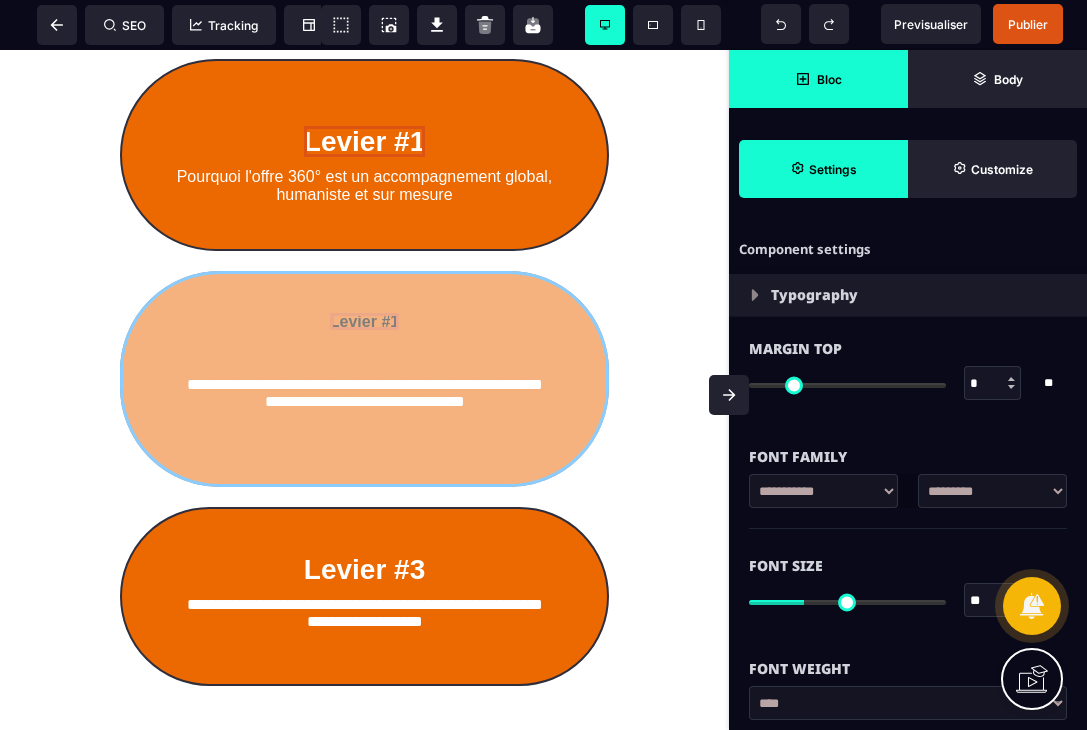 drag, startPoint x: 352, startPoint y: 350, endPoint x: 361, endPoint y: 387, distance: 38.078865 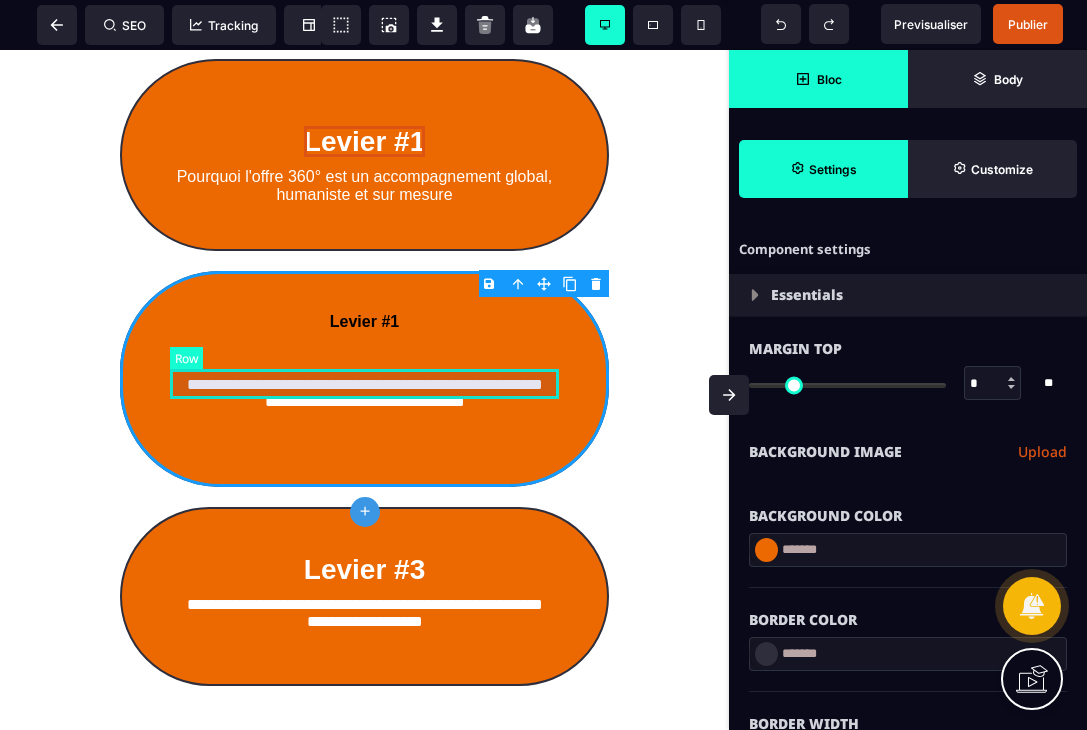 click at bounding box center (364, 356) 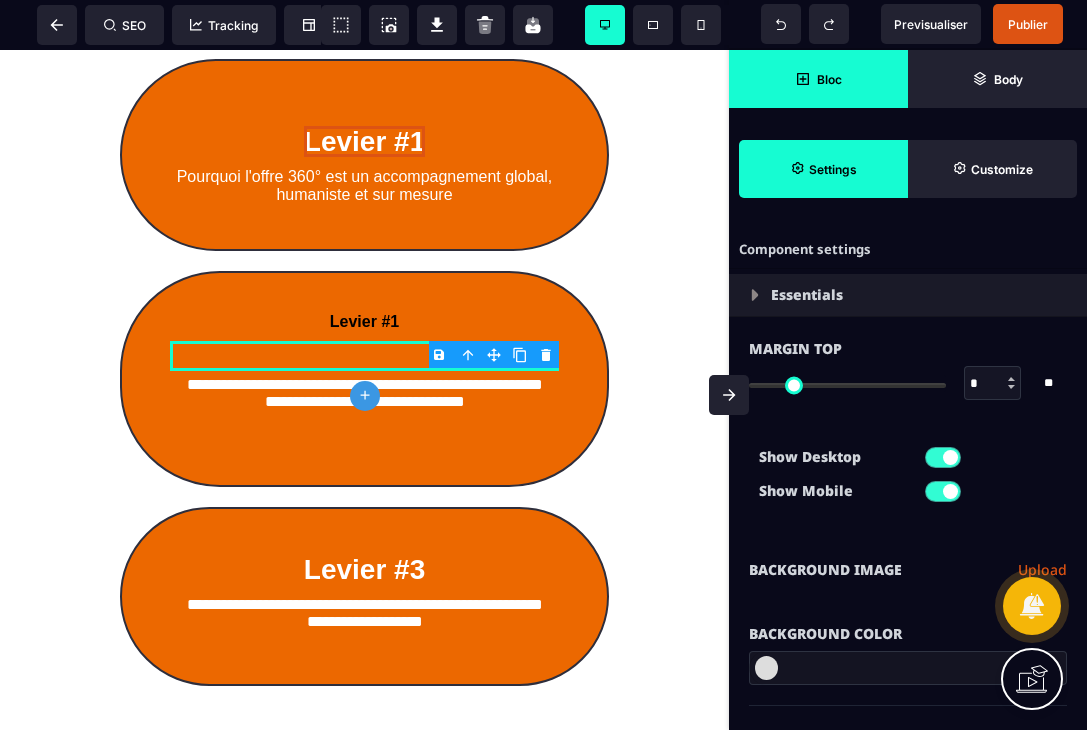 click on "B I U S
A *******
plus
Row
SEO
Big" at bounding box center [543, 365] 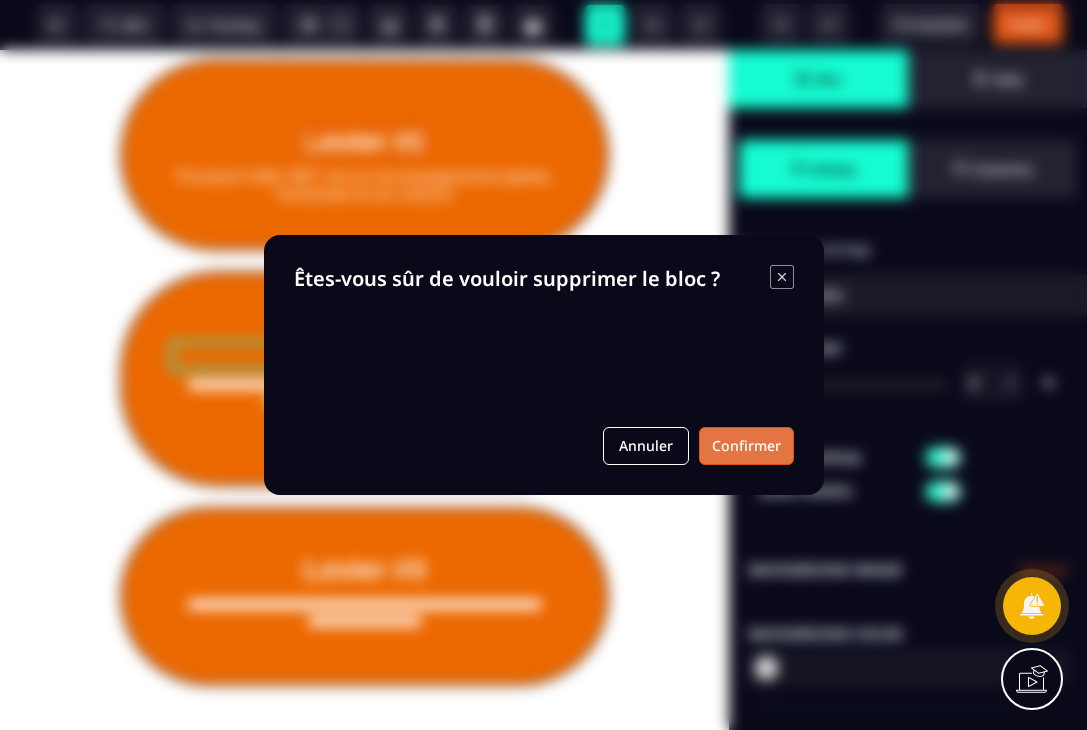 click on "Confirmer" at bounding box center (746, 446) 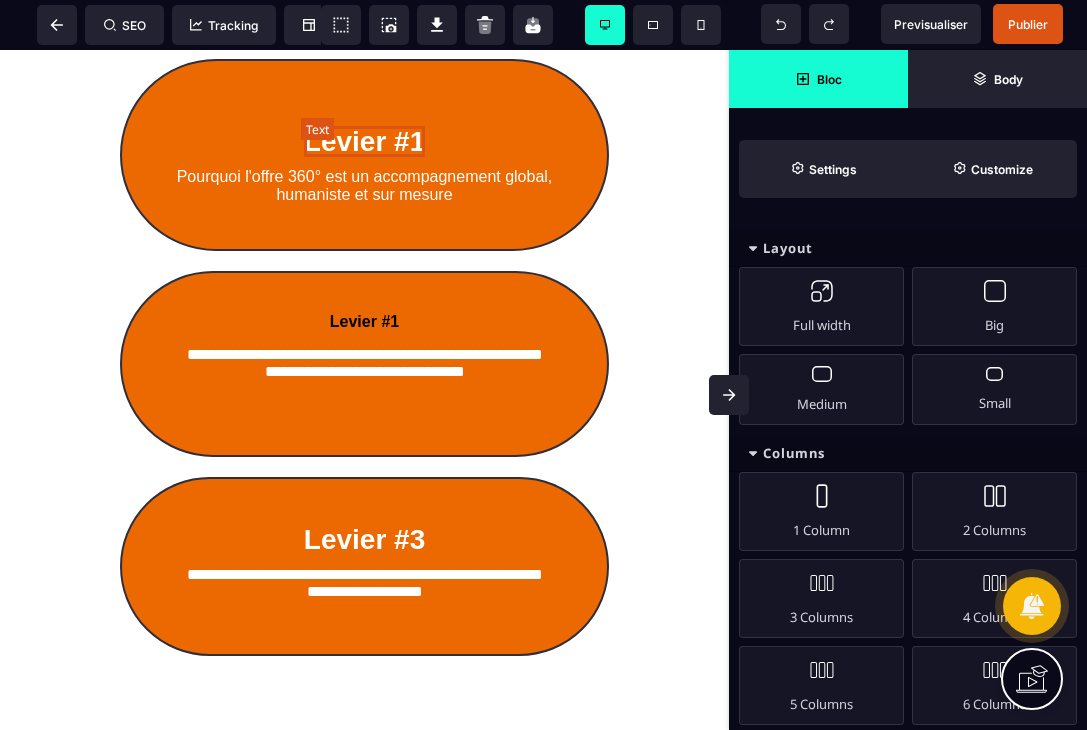 click on "Levier #1" at bounding box center [364, 141] 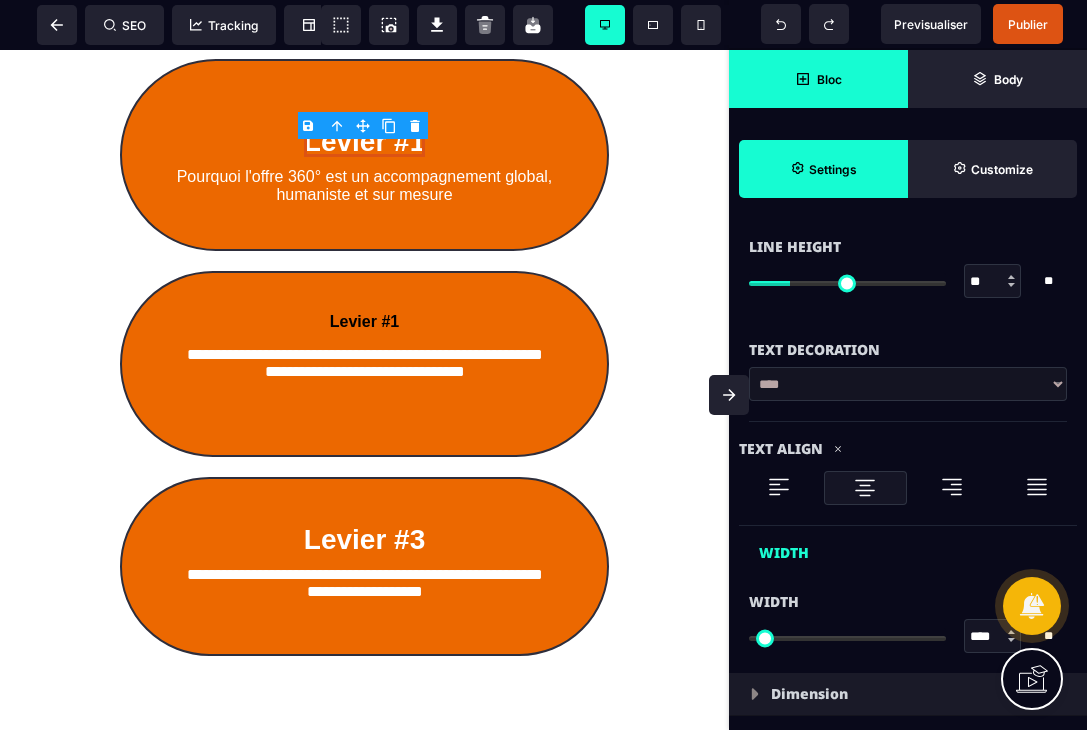 scroll, scrollTop: 830, scrollLeft: 0, axis: vertical 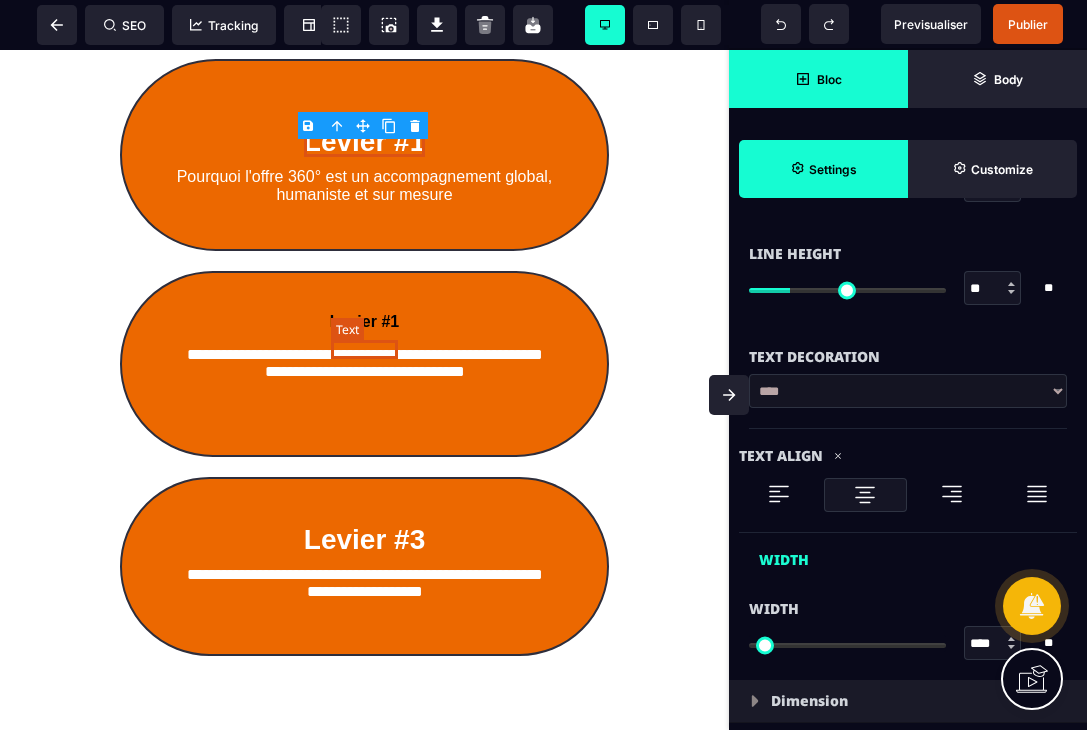 click on "Levier #1" at bounding box center (364, 321) 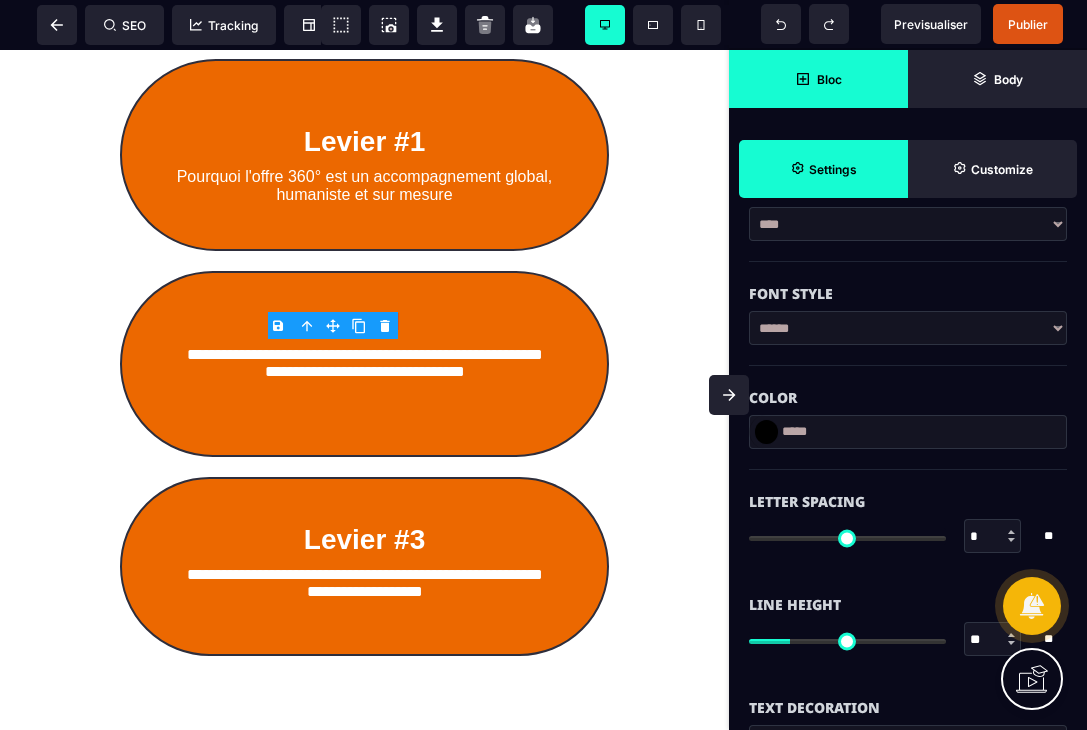 scroll, scrollTop: 485, scrollLeft: 0, axis: vertical 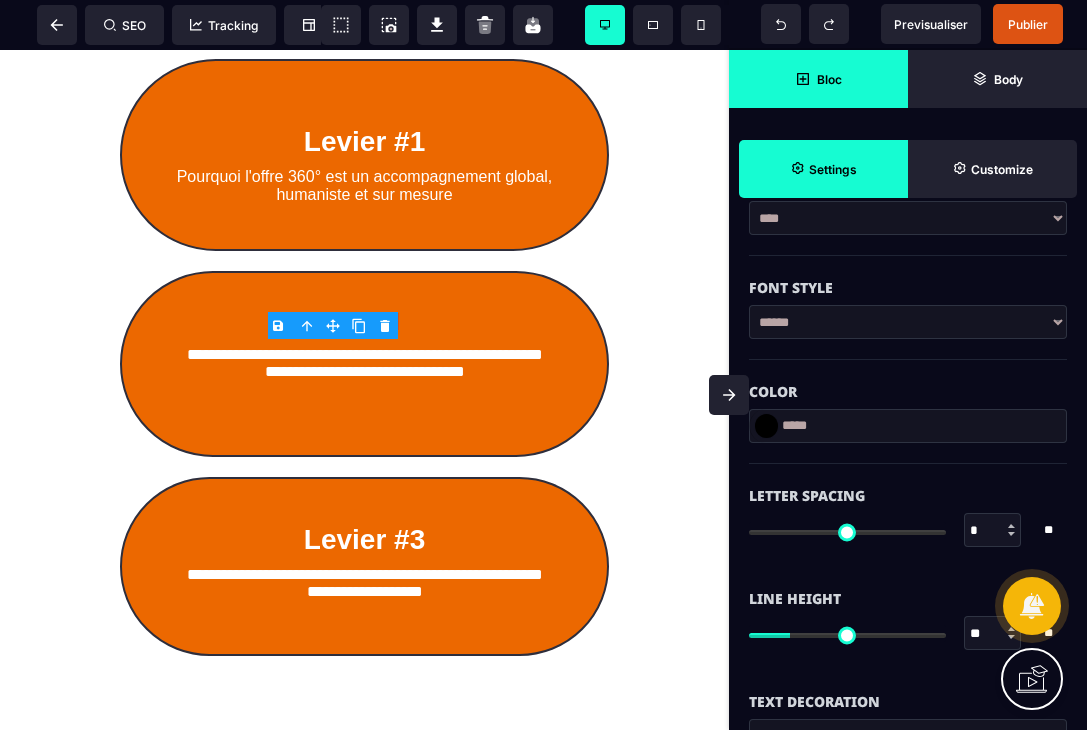 click on "*****" at bounding box center [908, 426] 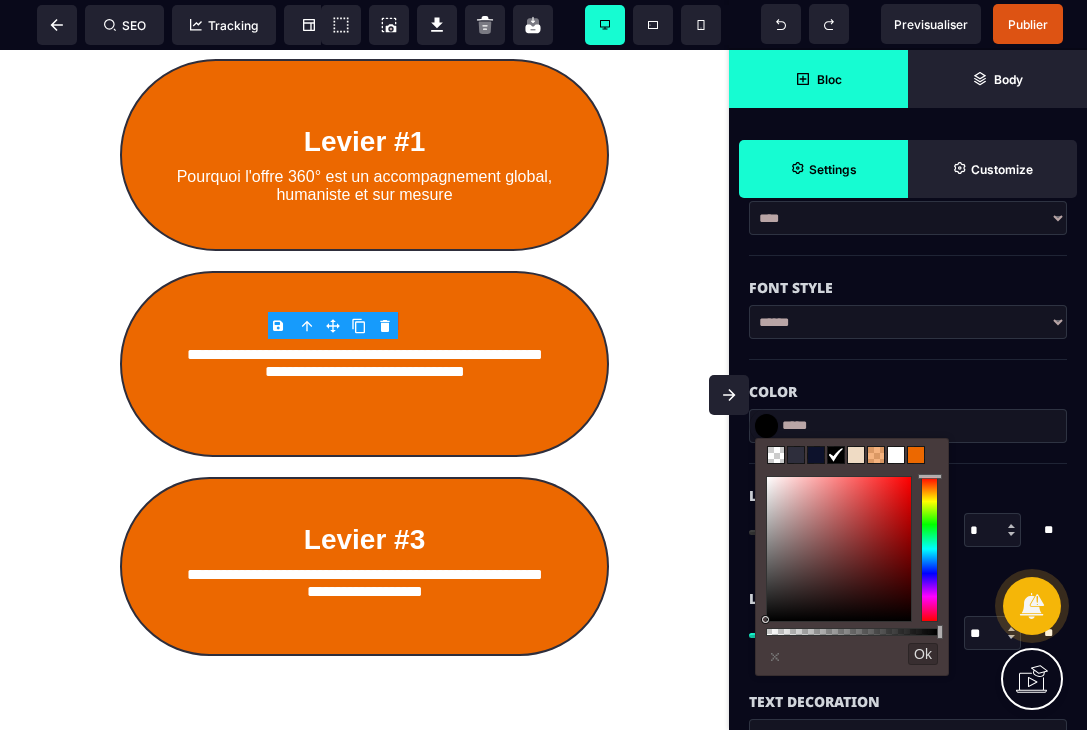 click at bounding box center [896, 455] 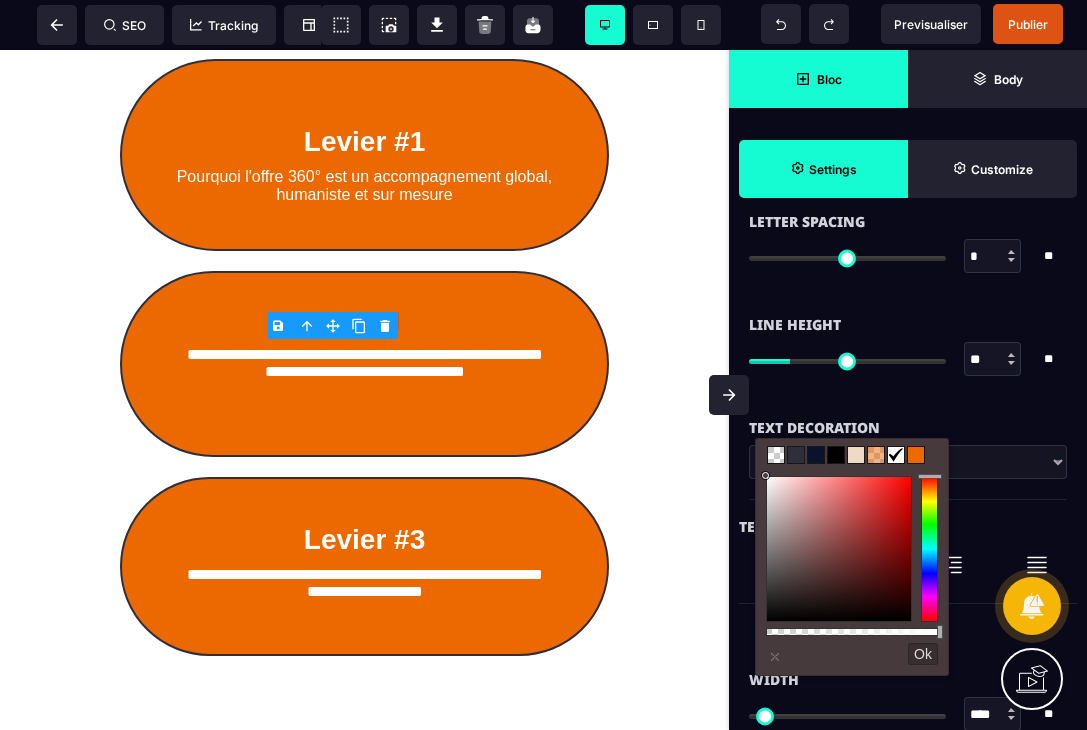 scroll, scrollTop: 766, scrollLeft: 0, axis: vertical 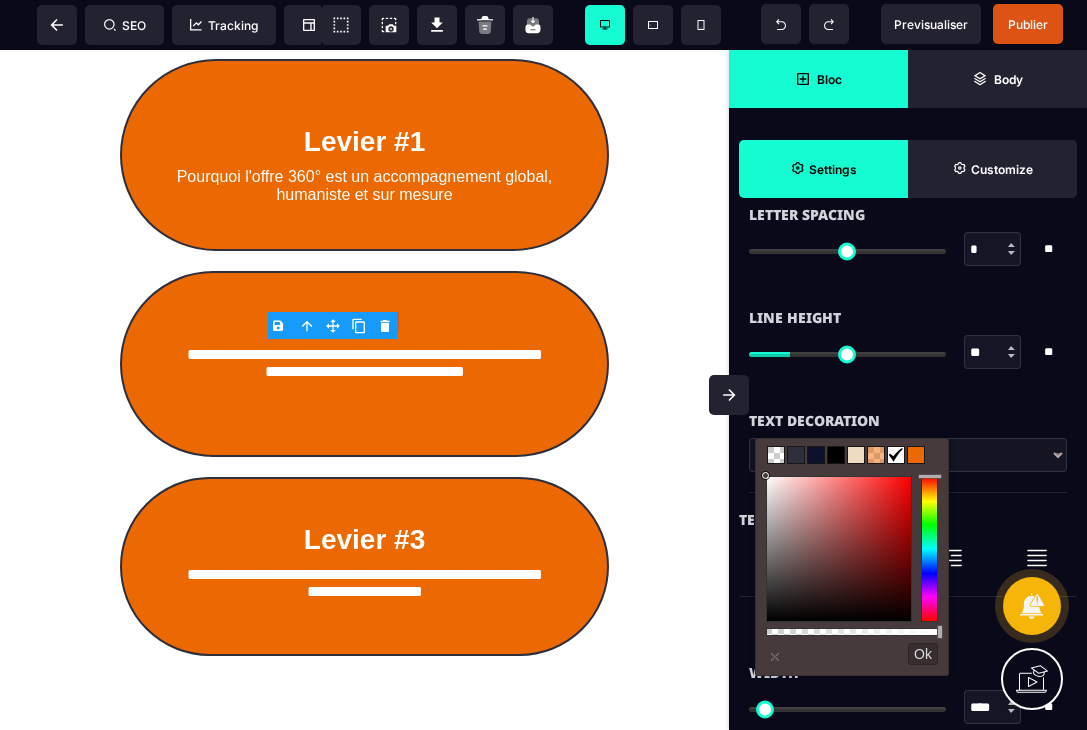 click on "Text Decoration" at bounding box center [908, 411] 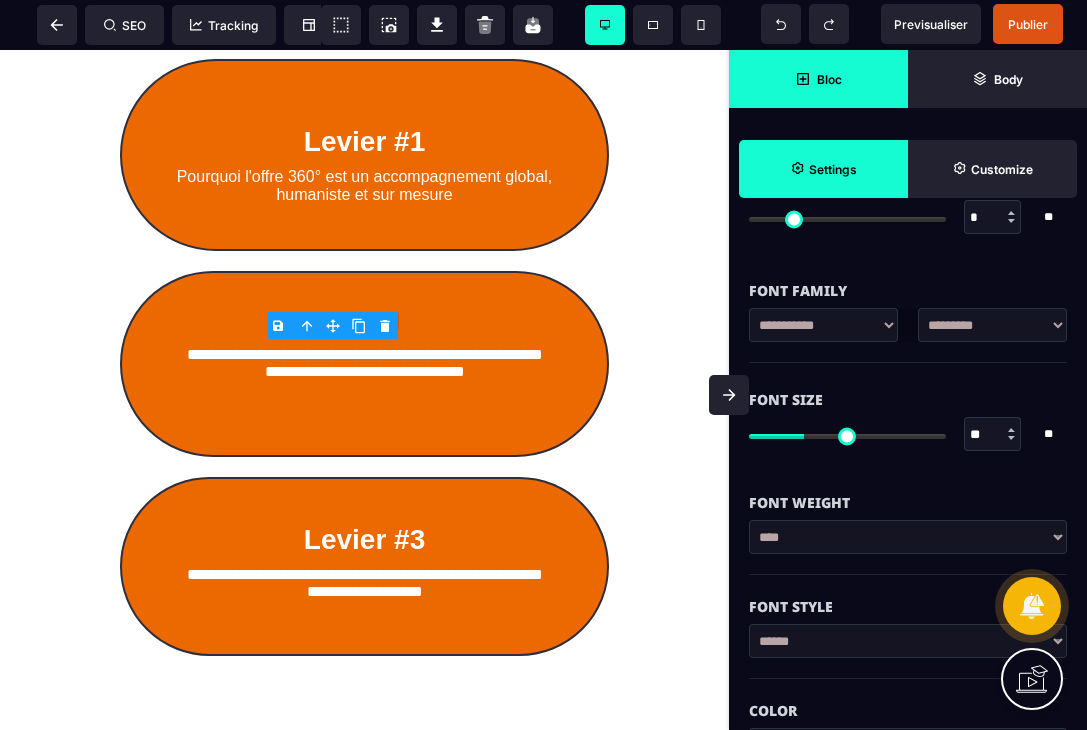 scroll, scrollTop: 0, scrollLeft: 0, axis: both 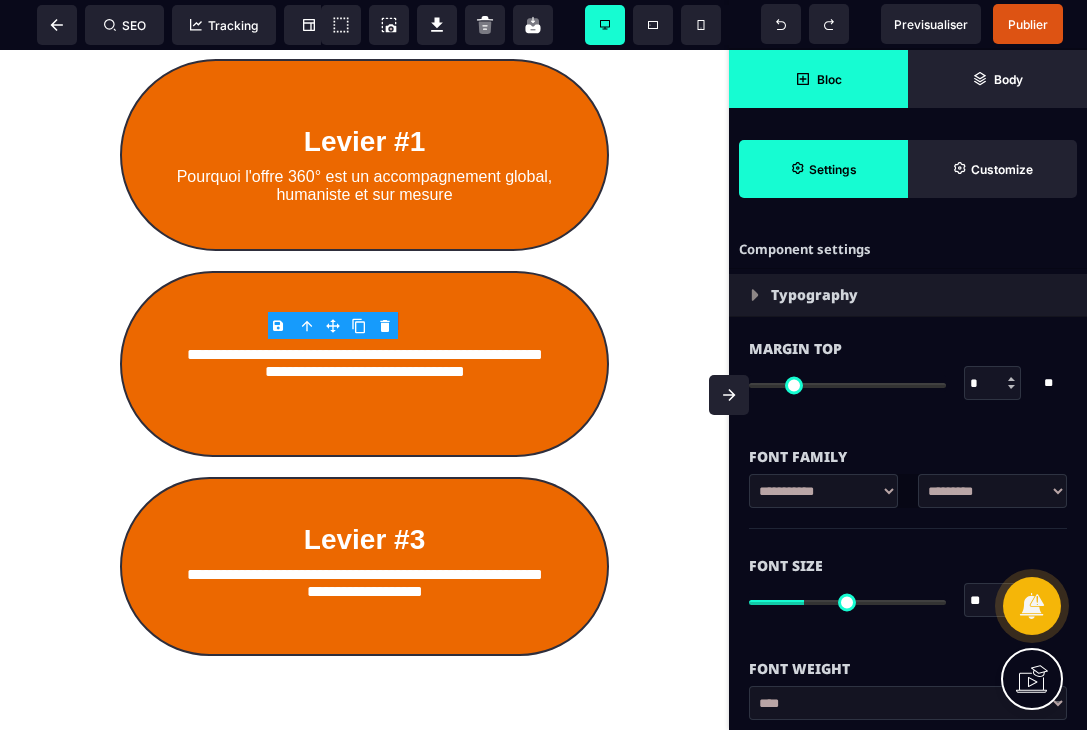 click on "Typography" at bounding box center [908, 295] 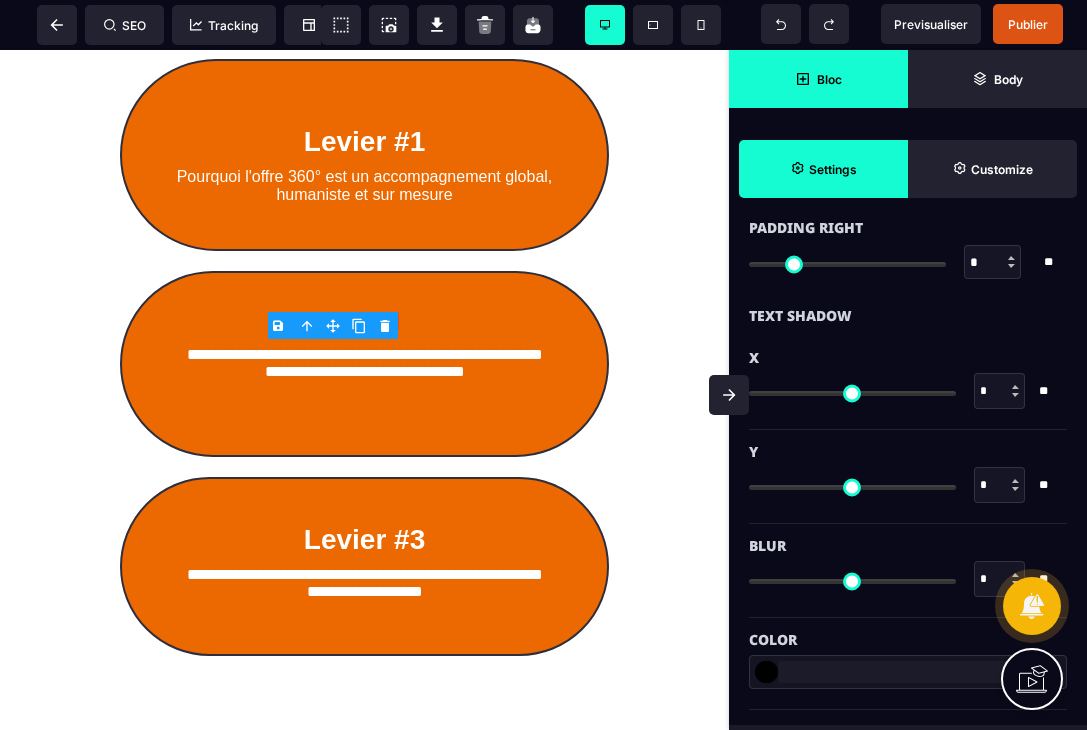 scroll, scrollTop: 771, scrollLeft: 0, axis: vertical 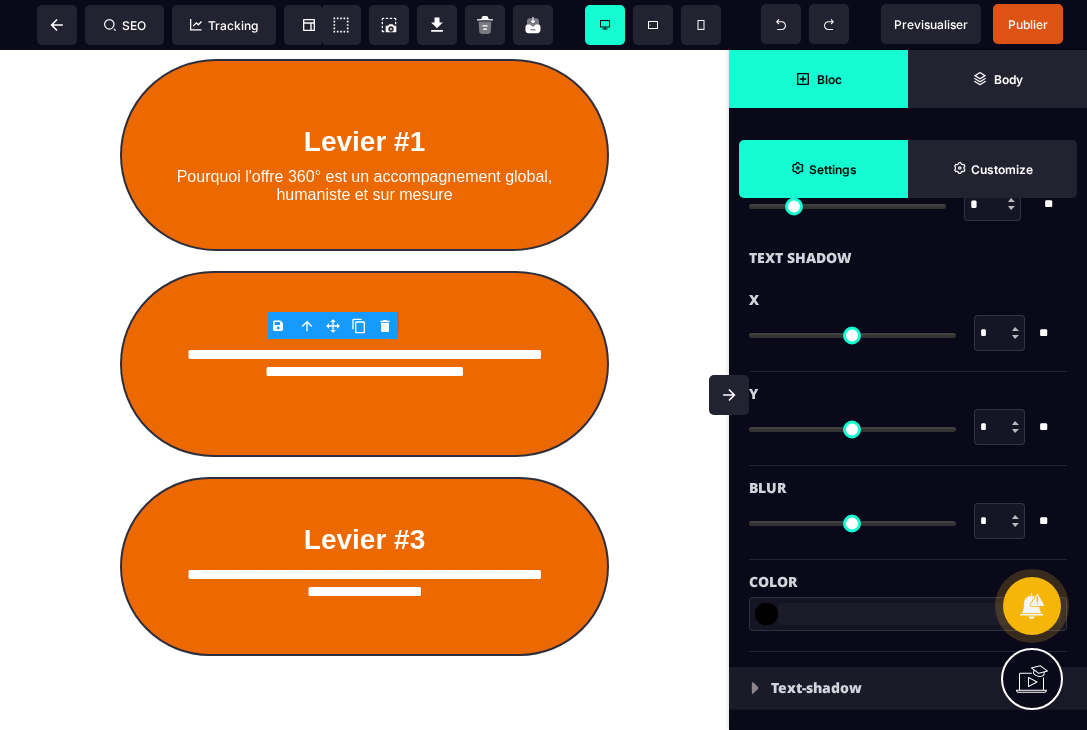 click at bounding box center (755, 688) 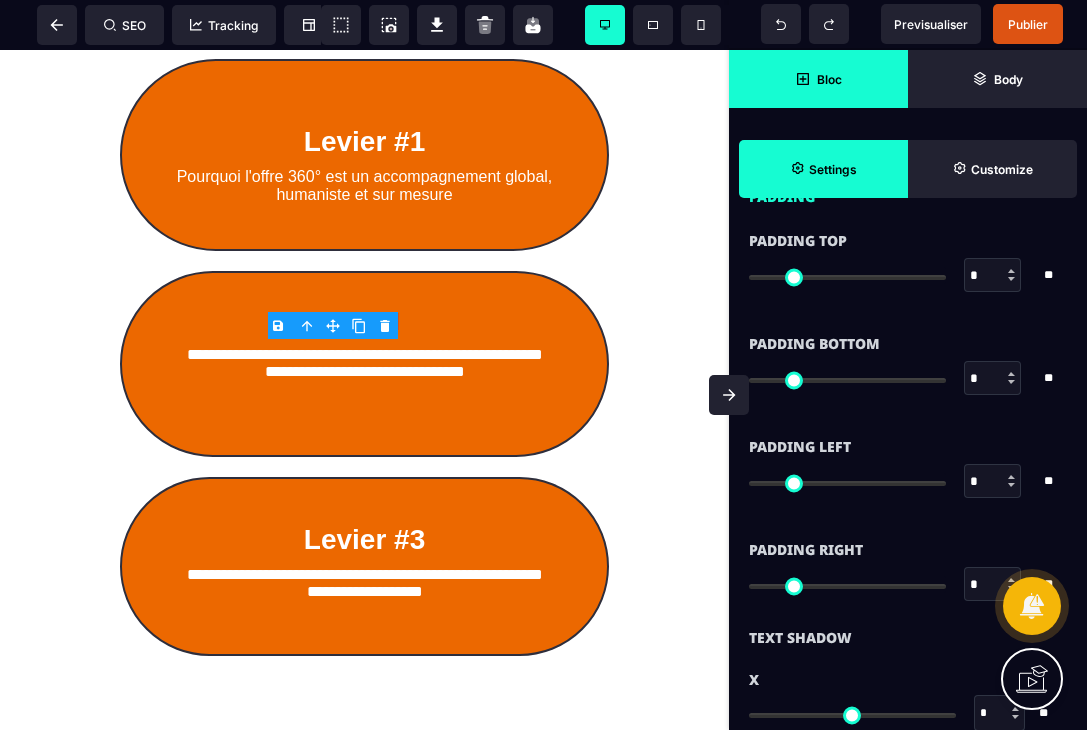 scroll, scrollTop: 0, scrollLeft: 0, axis: both 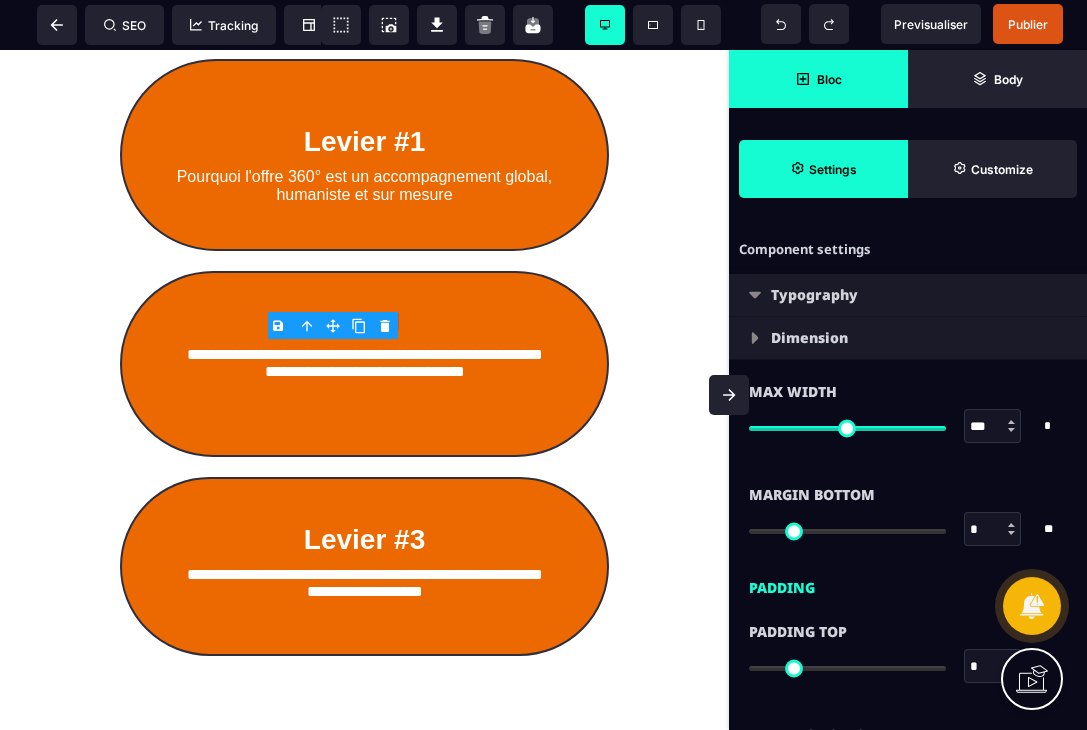 click on "Dimension" at bounding box center (908, 338) 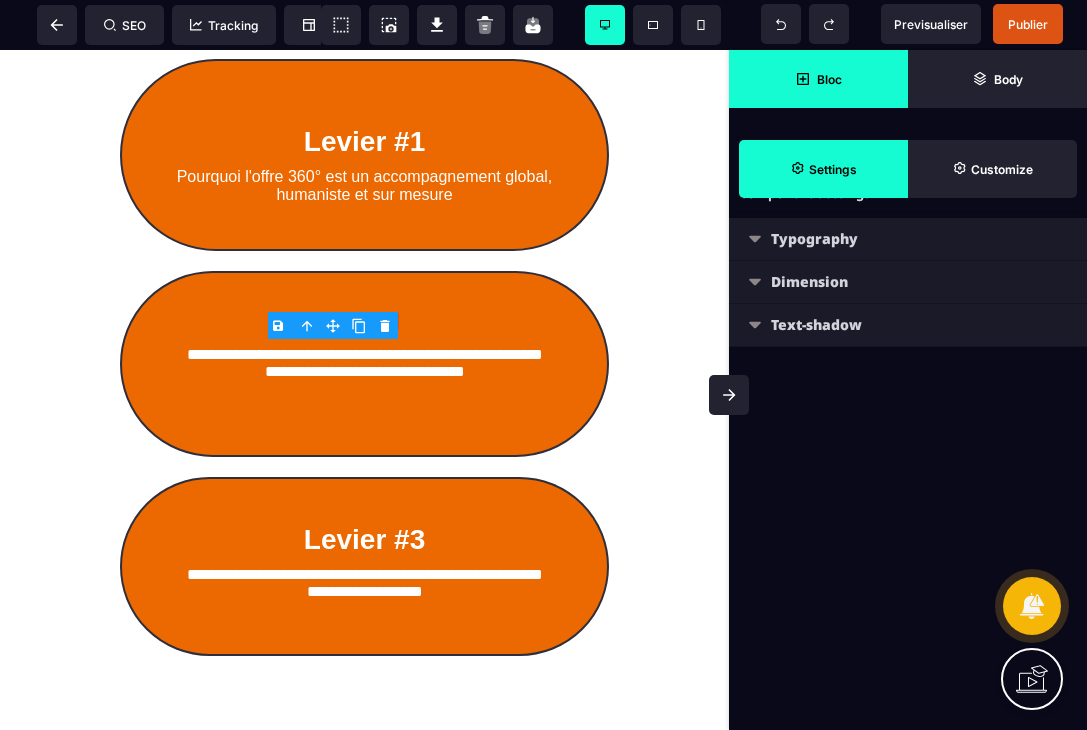 scroll, scrollTop: 0, scrollLeft: 0, axis: both 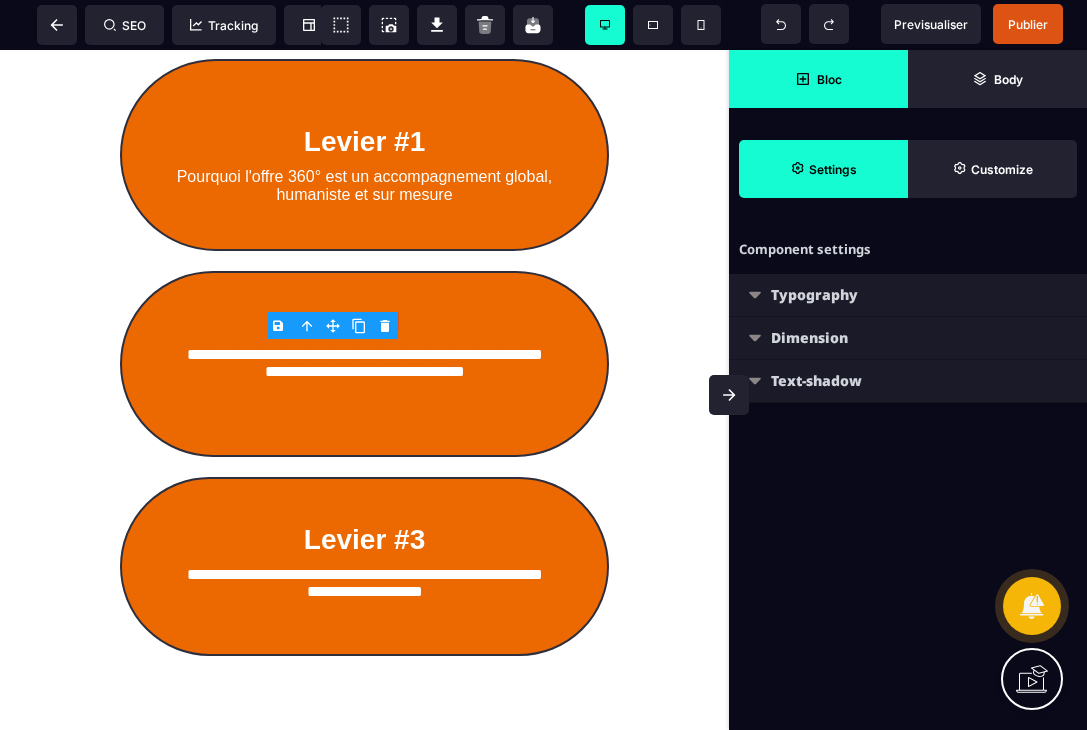 click at bounding box center (744, 365) 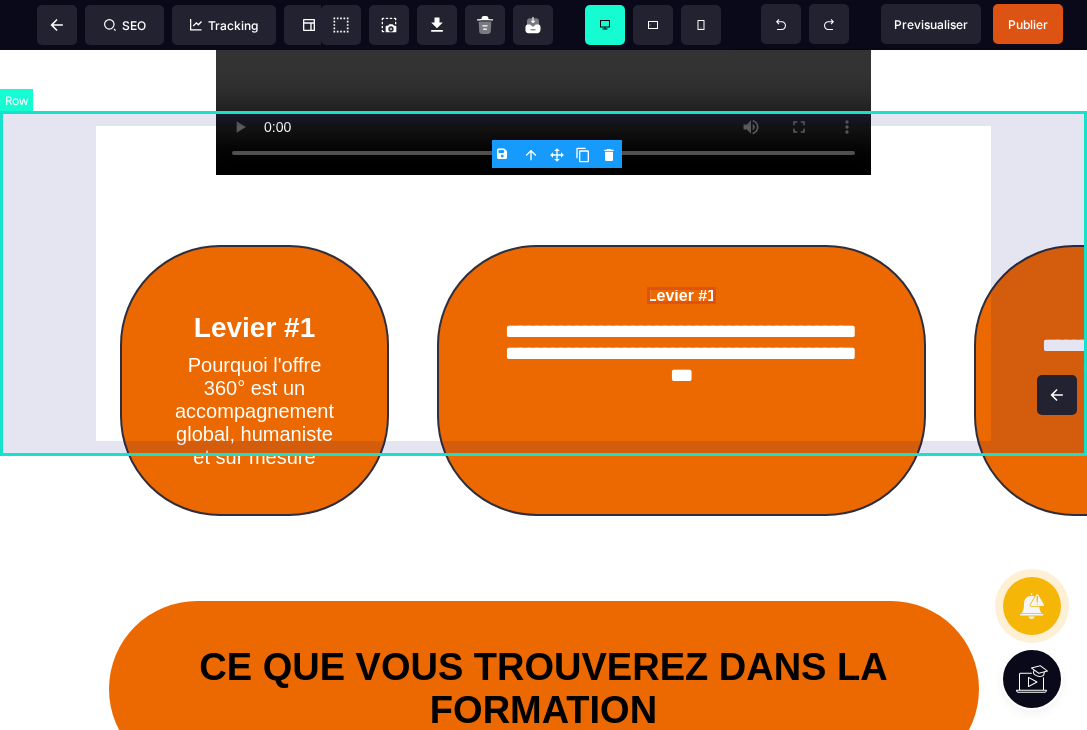 scroll, scrollTop: 1492, scrollLeft: 0, axis: vertical 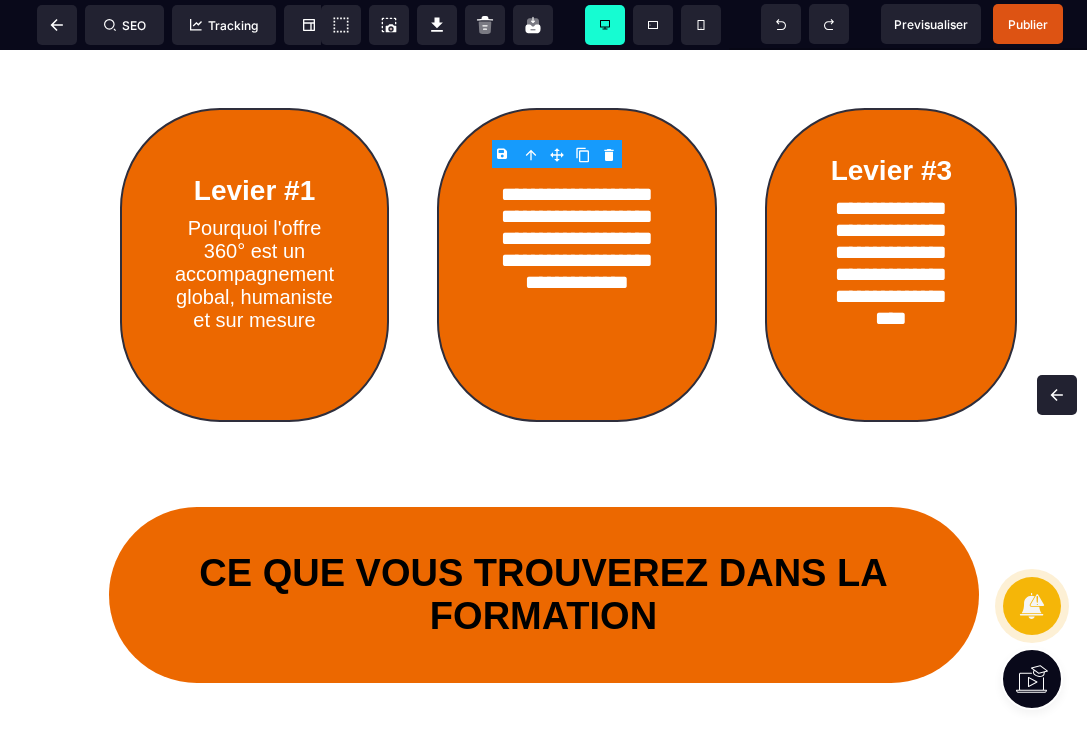 click 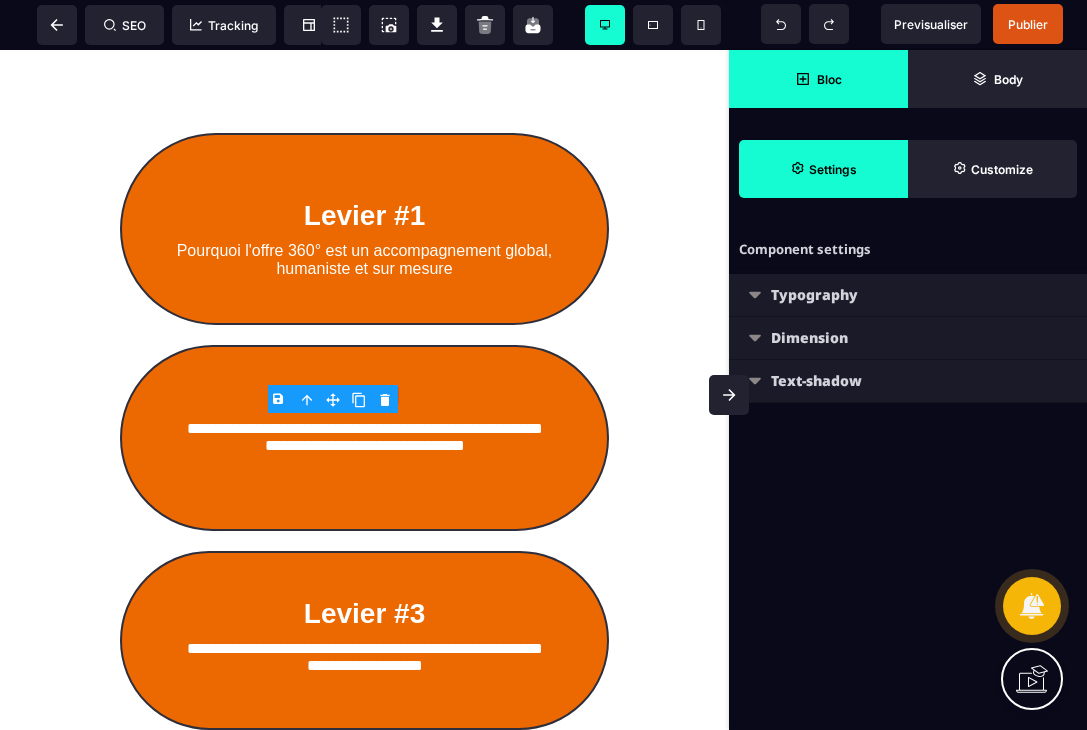 click on "Dimension" at bounding box center [908, 338] 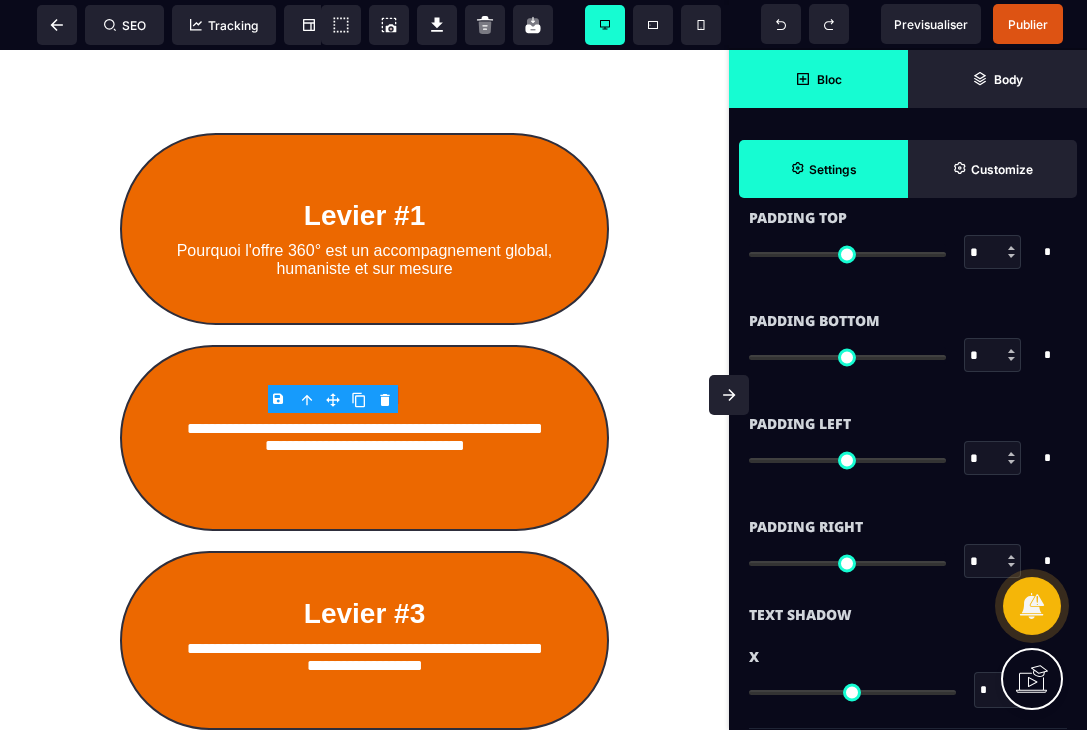 scroll, scrollTop: 0, scrollLeft: 0, axis: both 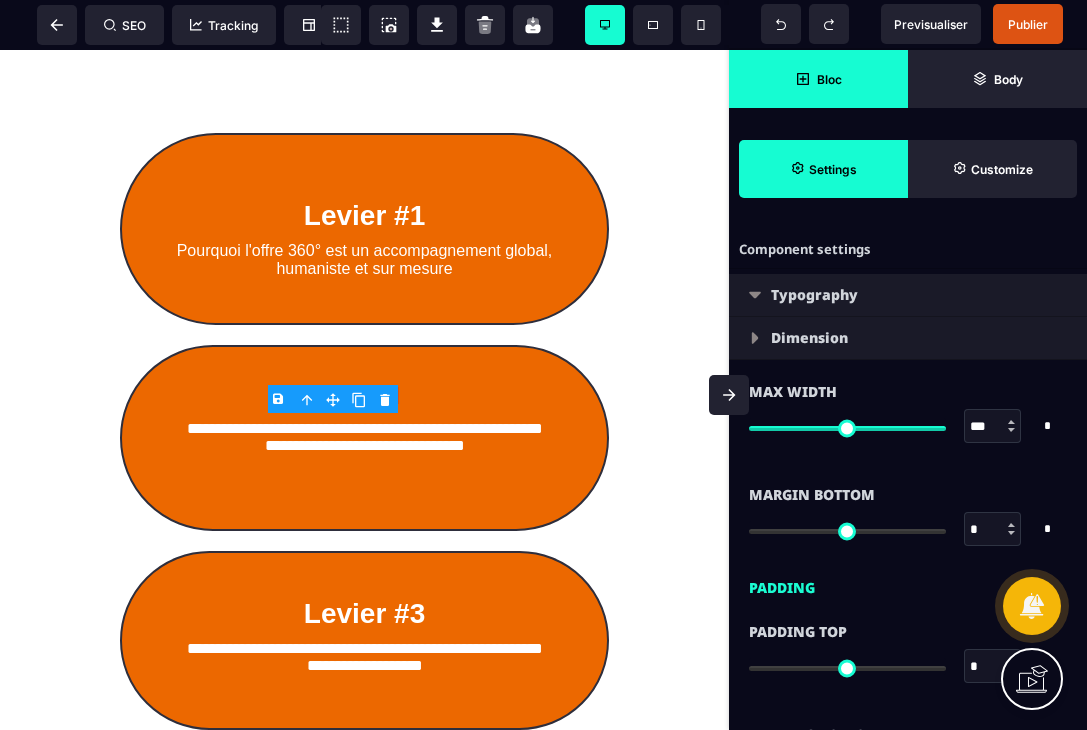 click on "Typography" at bounding box center [908, 295] 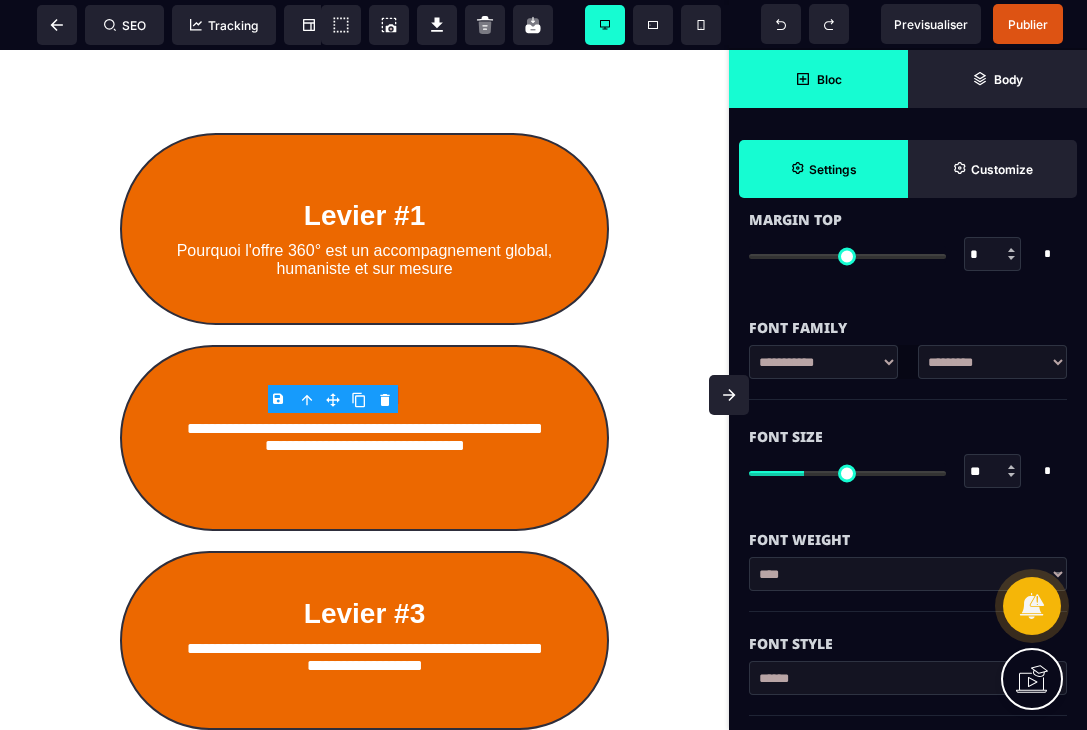 scroll, scrollTop: 137, scrollLeft: 0, axis: vertical 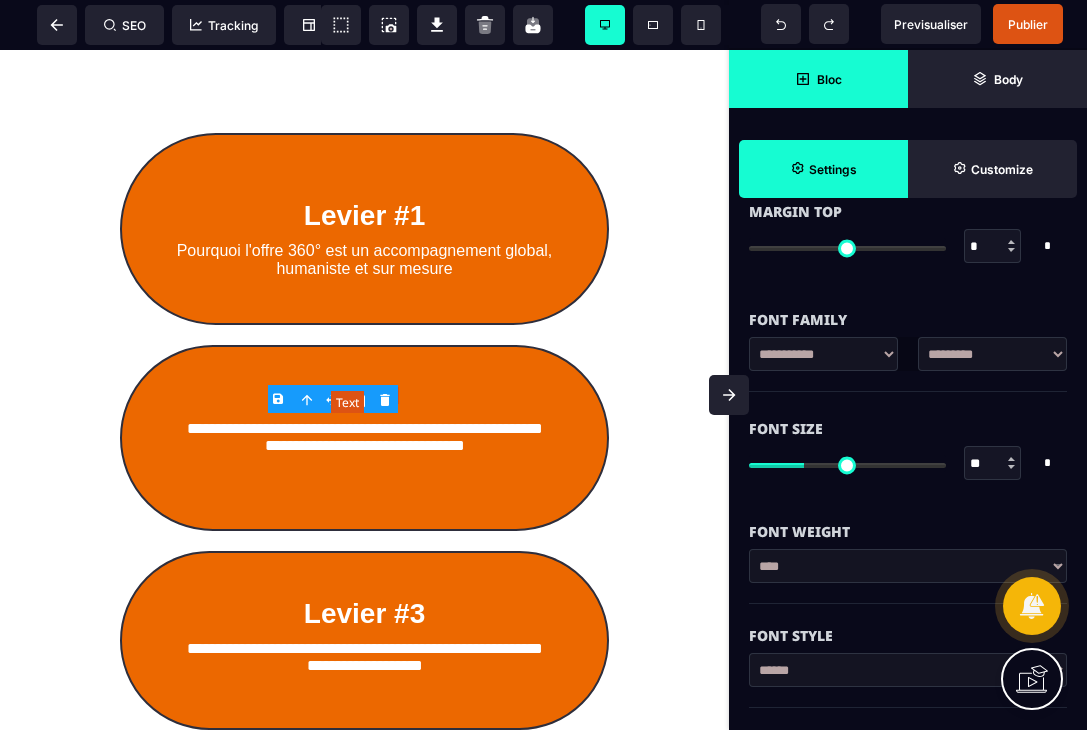 click on "Levier #1" at bounding box center (364, 395) 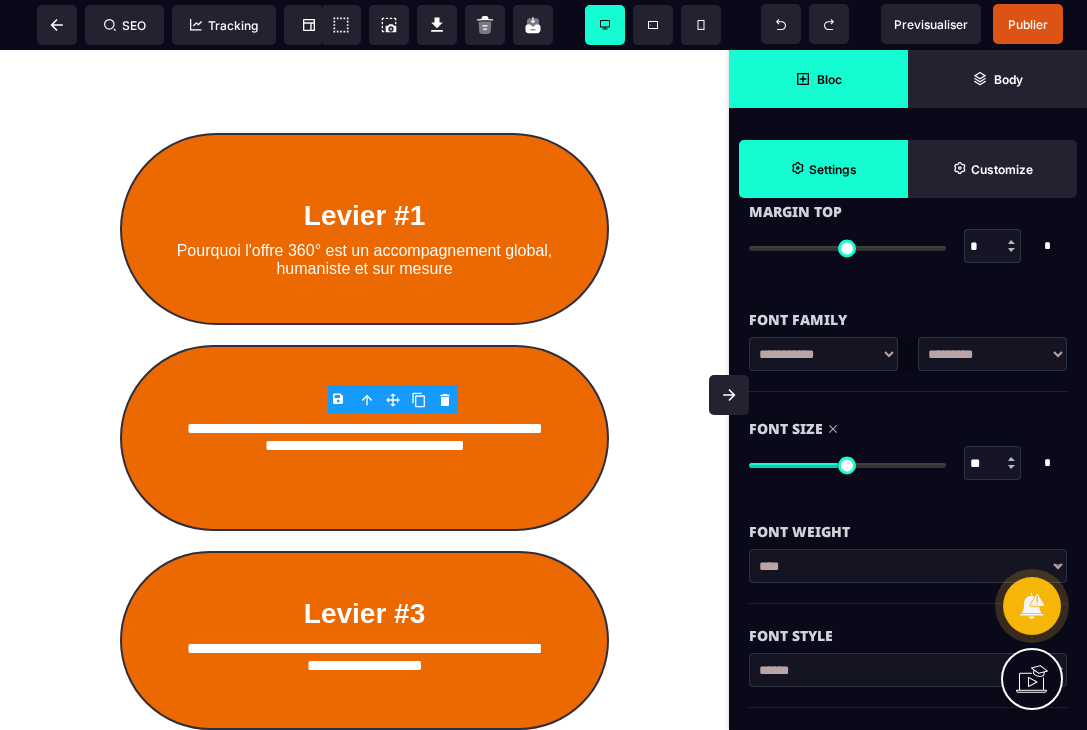 click at bounding box center (847, 465) 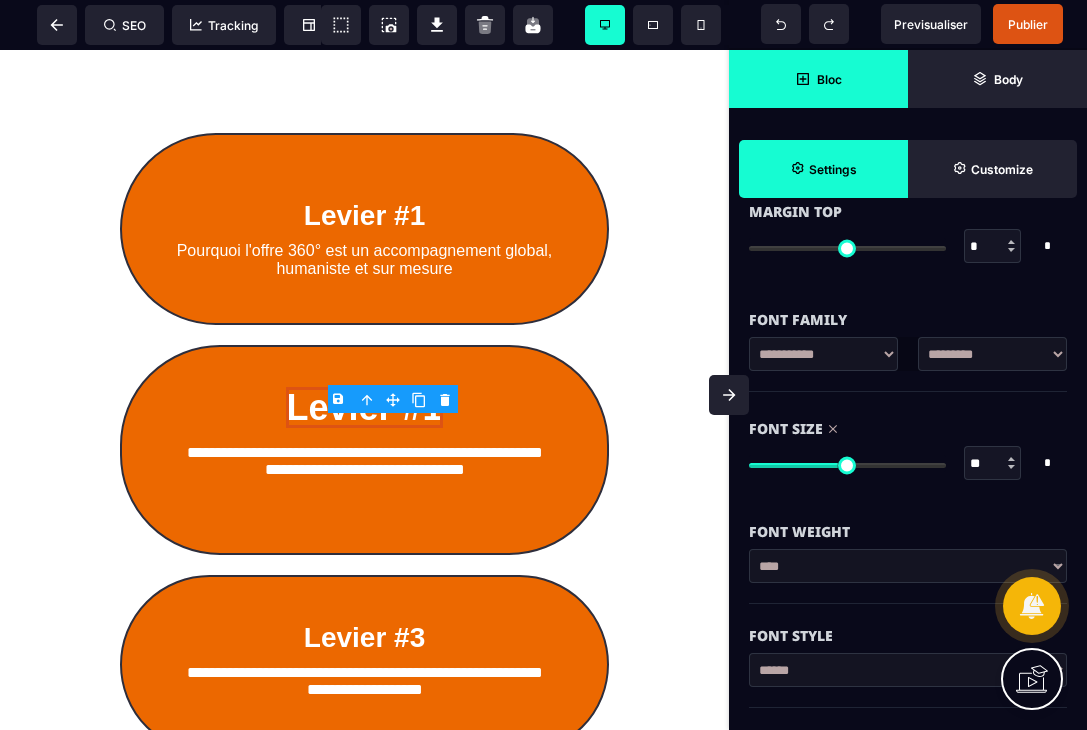 click at bounding box center (847, 465) 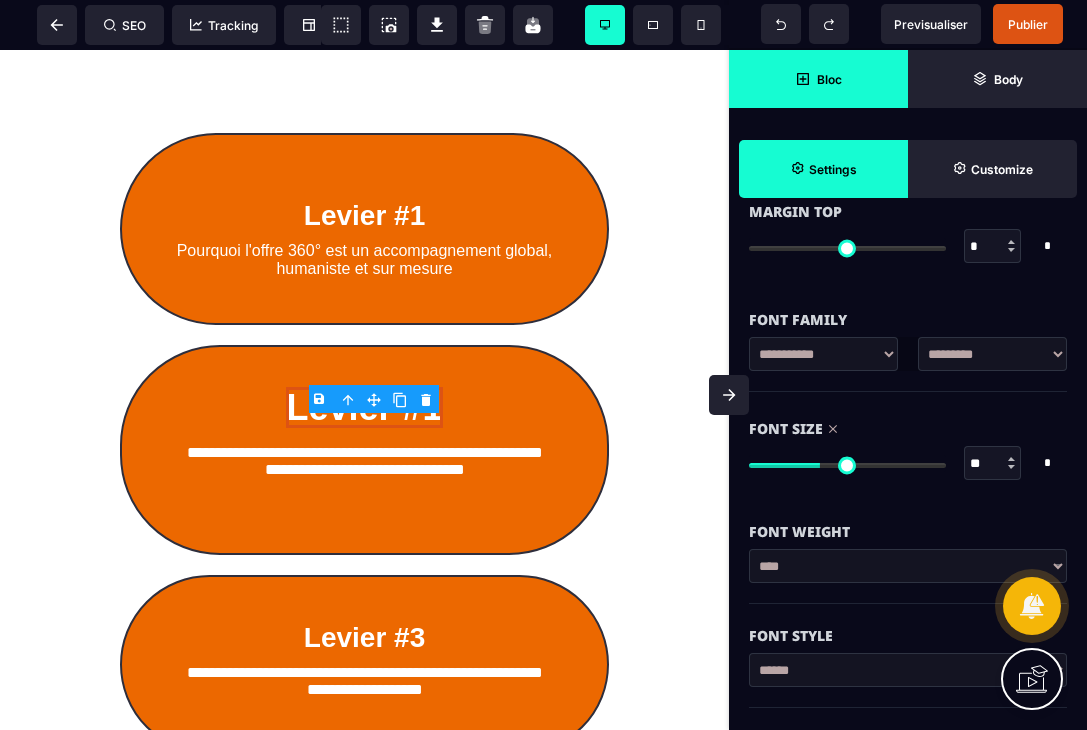 click at bounding box center [847, 465] 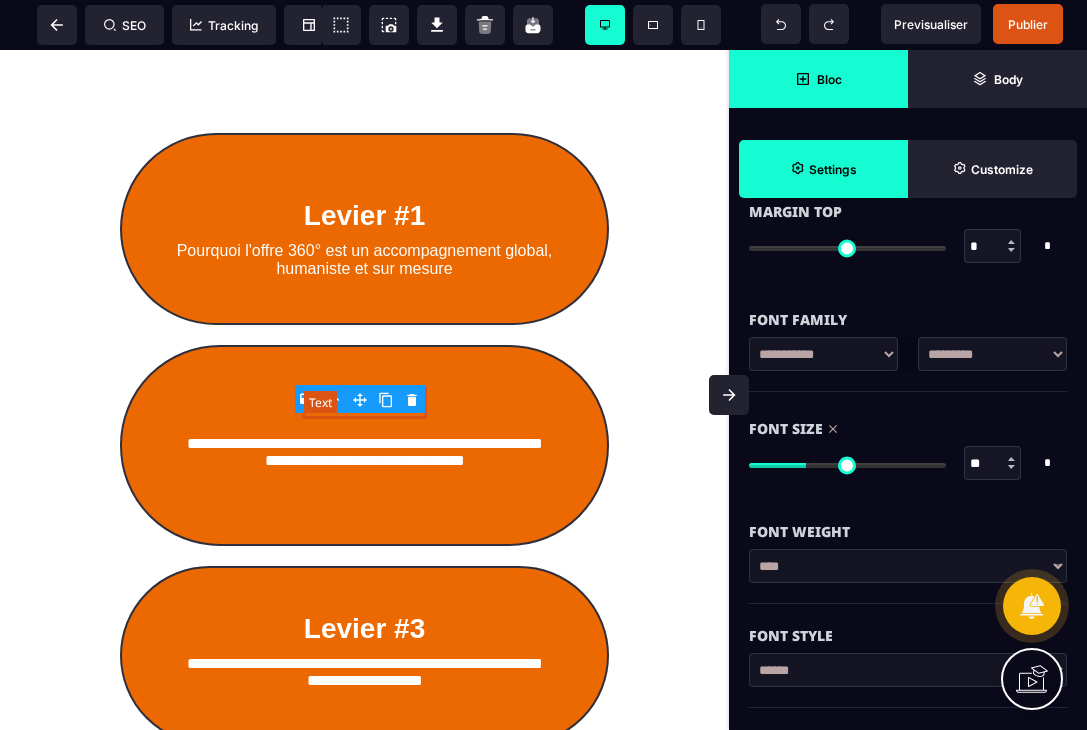 click on "Levier #1" at bounding box center (365, 403) 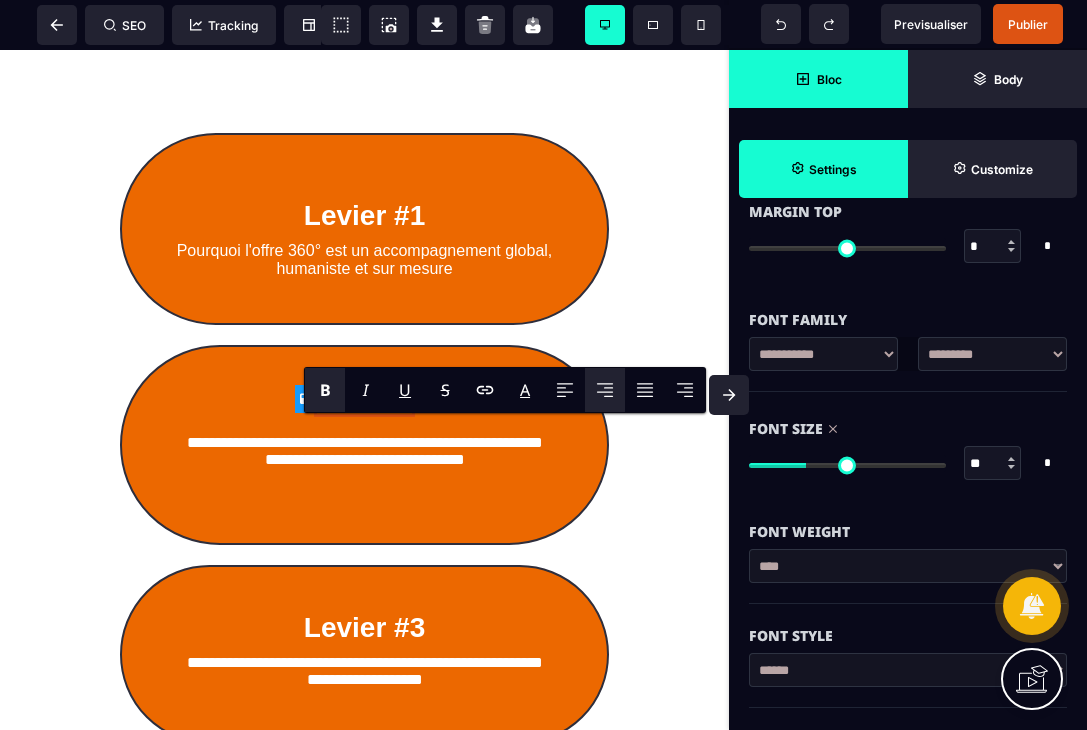 click 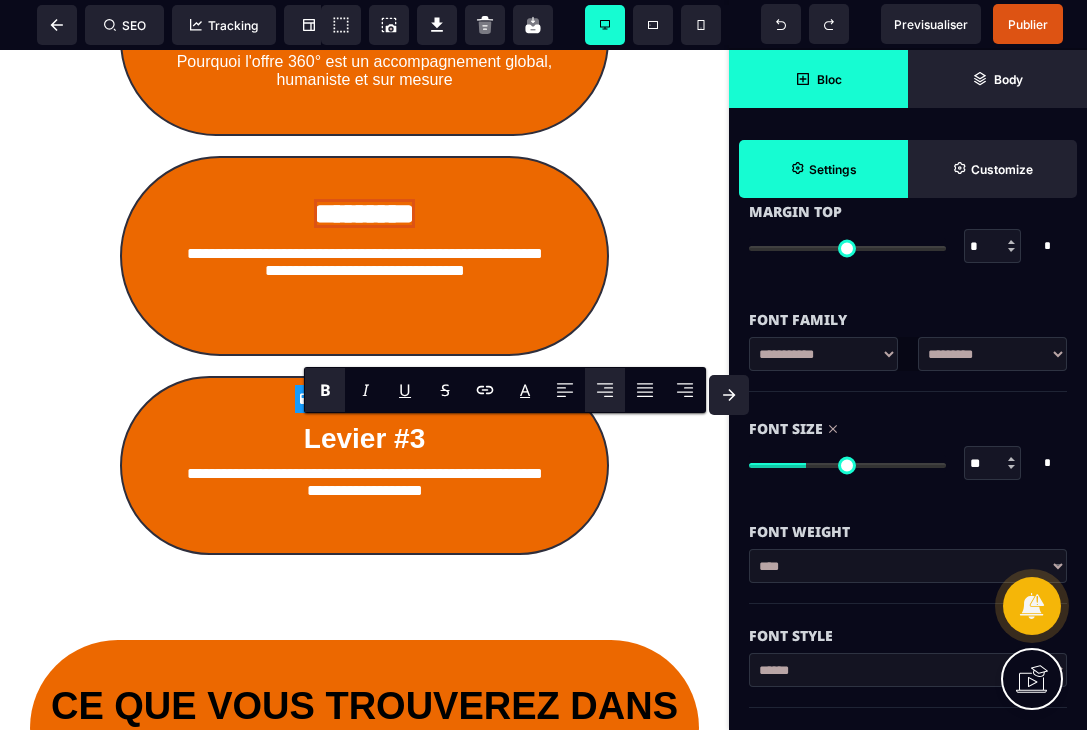 scroll, scrollTop: 0, scrollLeft: 0, axis: both 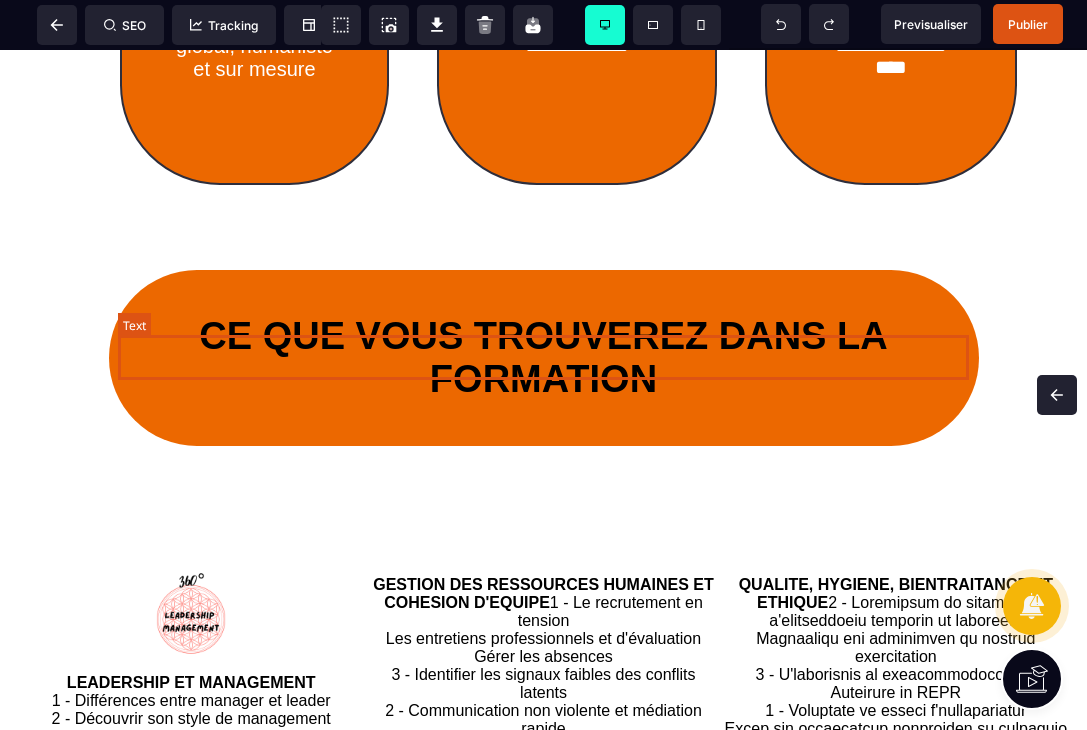 click on "CE QUE VOUS TROUVEREZ DANS LA FORMATION" at bounding box center (548, 357) 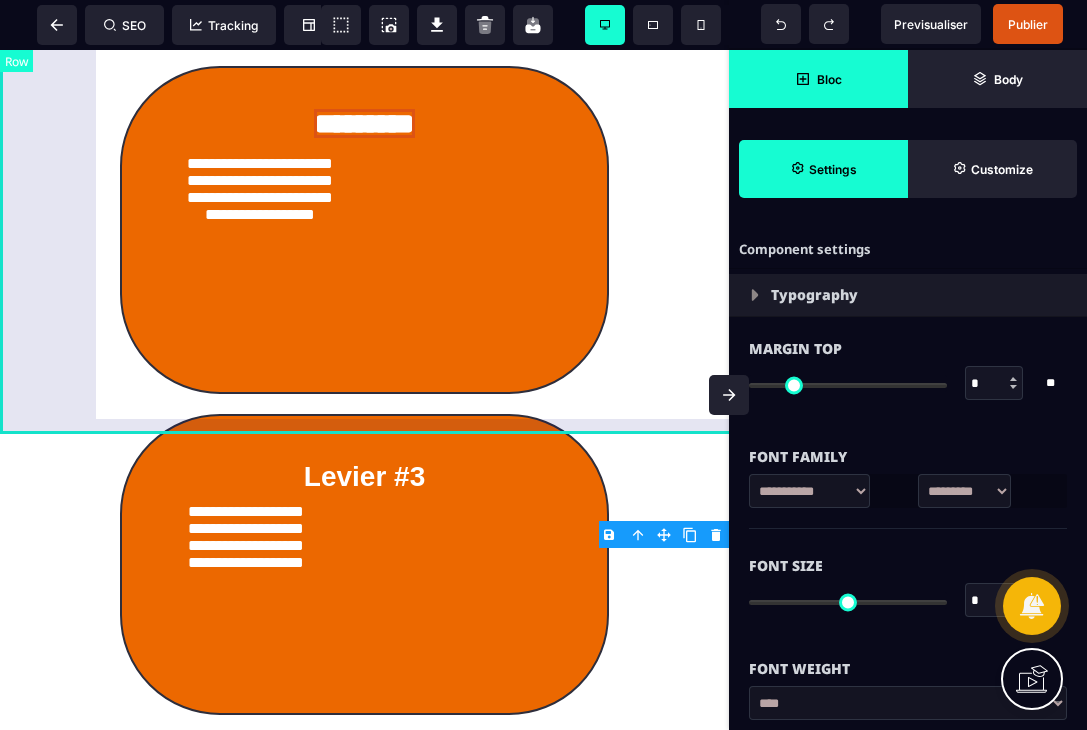 scroll, scrollTop: 1609, scrollLeft: 0, axis: vertical 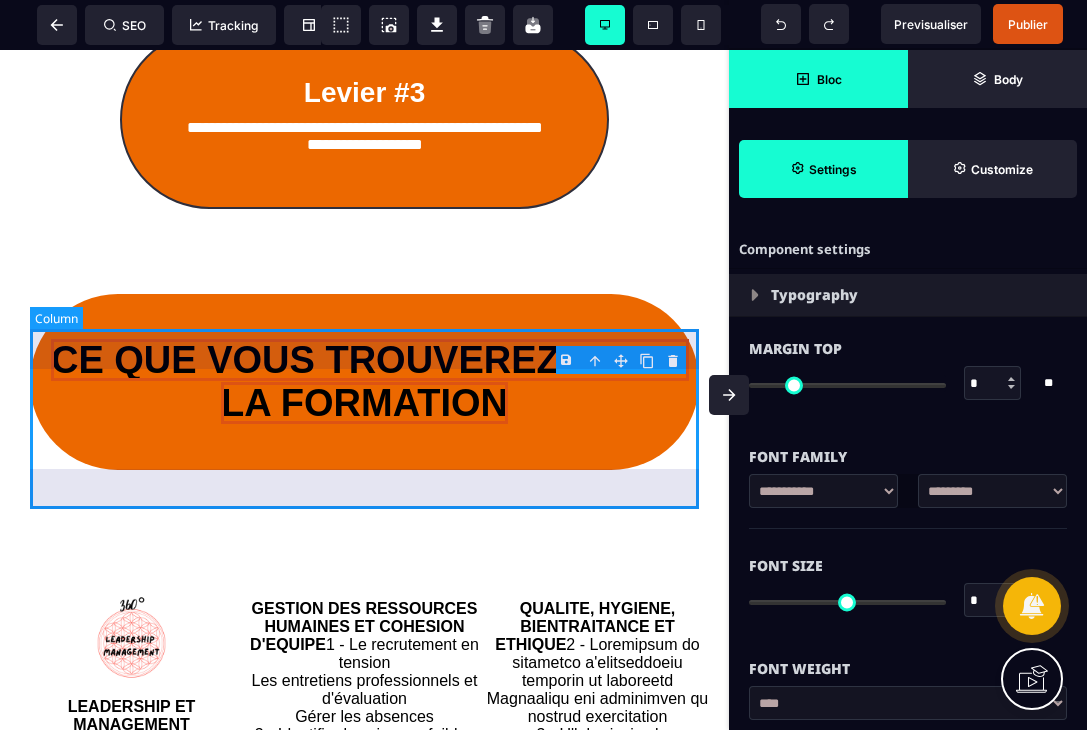 click on "CE QUE VOUS TROUVEREZ DANS LA FORMATION" at bounding box center [364, 382] 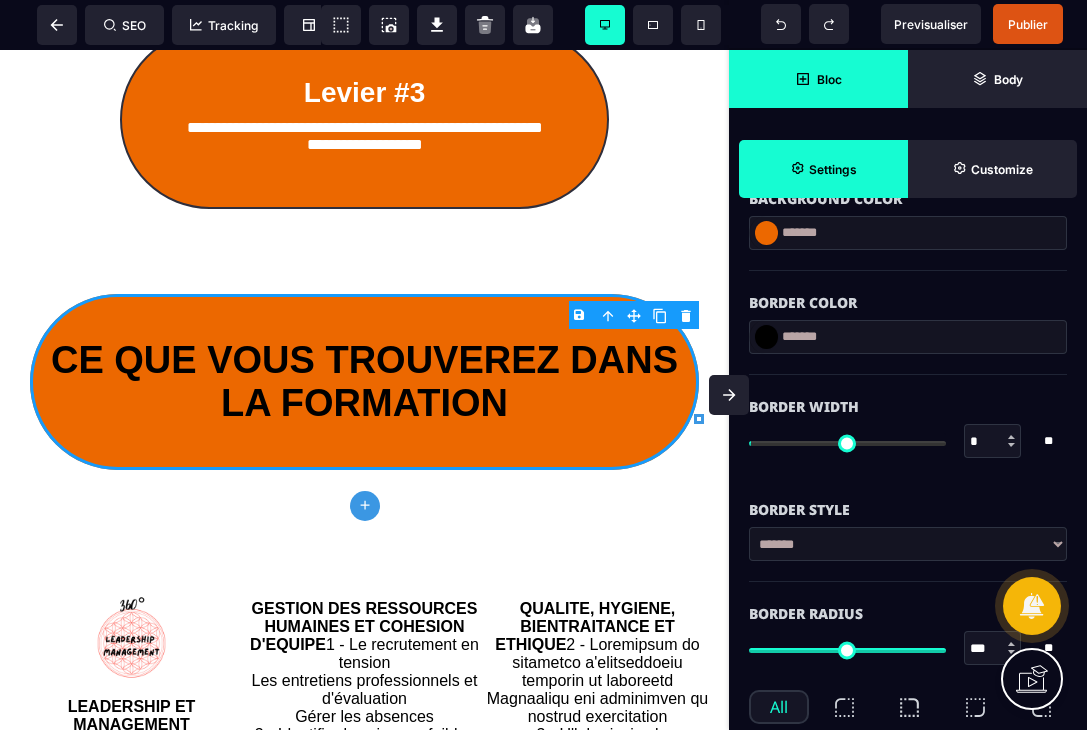 scroll, scrollTop: 350, scrollLeft: 0, axis: vertical 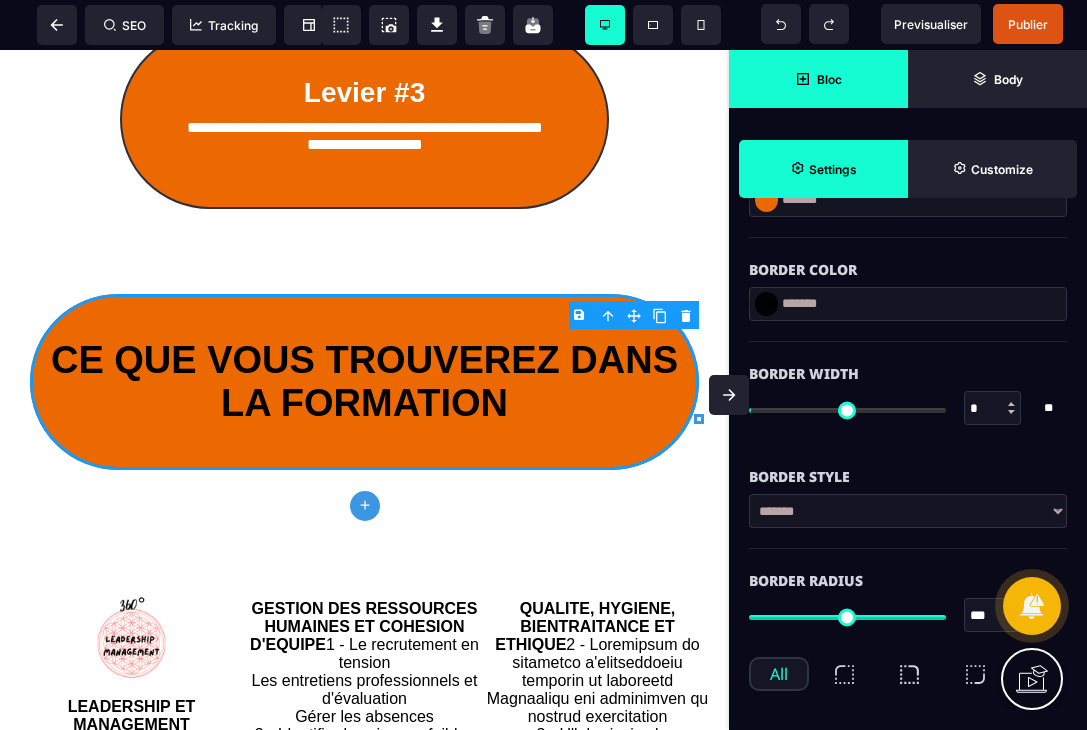 click at bounding box center [847, 410] 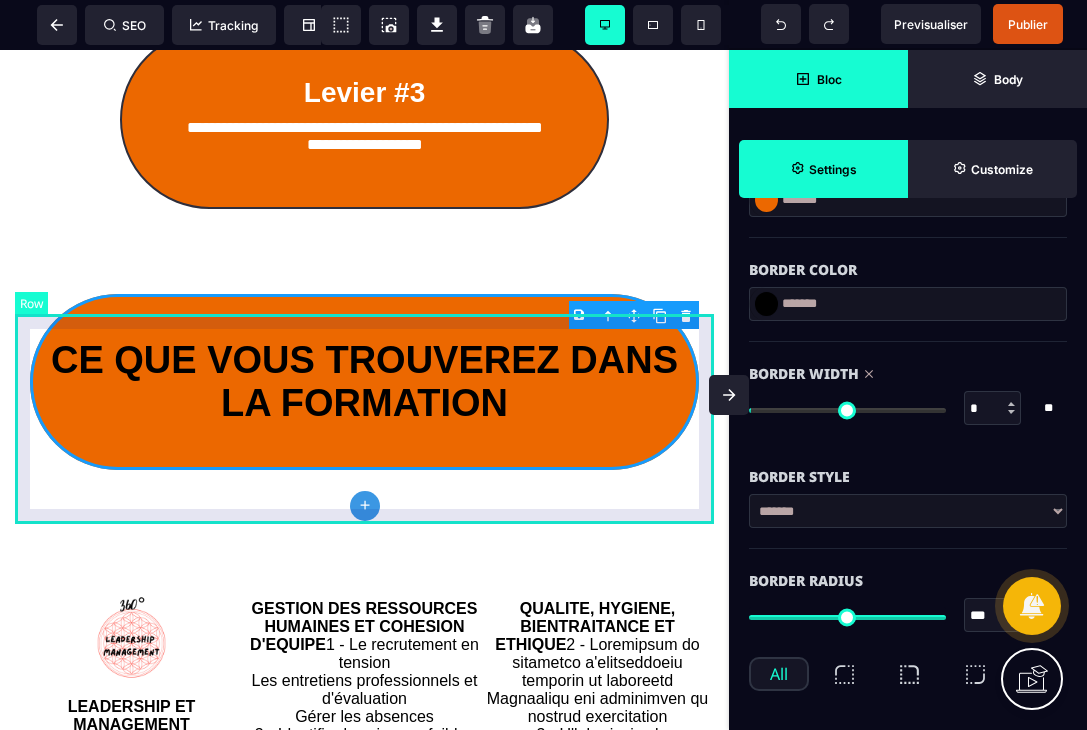 click on "CE QUE VOUS TROUVEREZ DANS LA FORMATION" at bounding box center [364, 382] 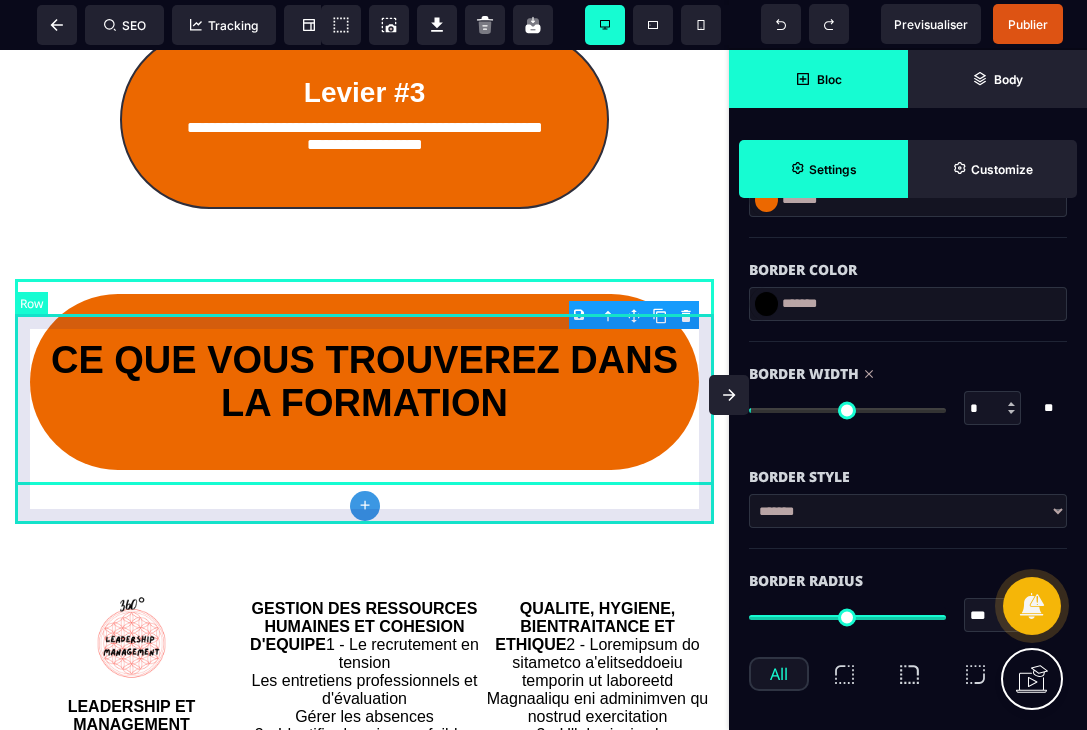 scroll, scrollTop: 0, scrollLeft: 0, axis: both 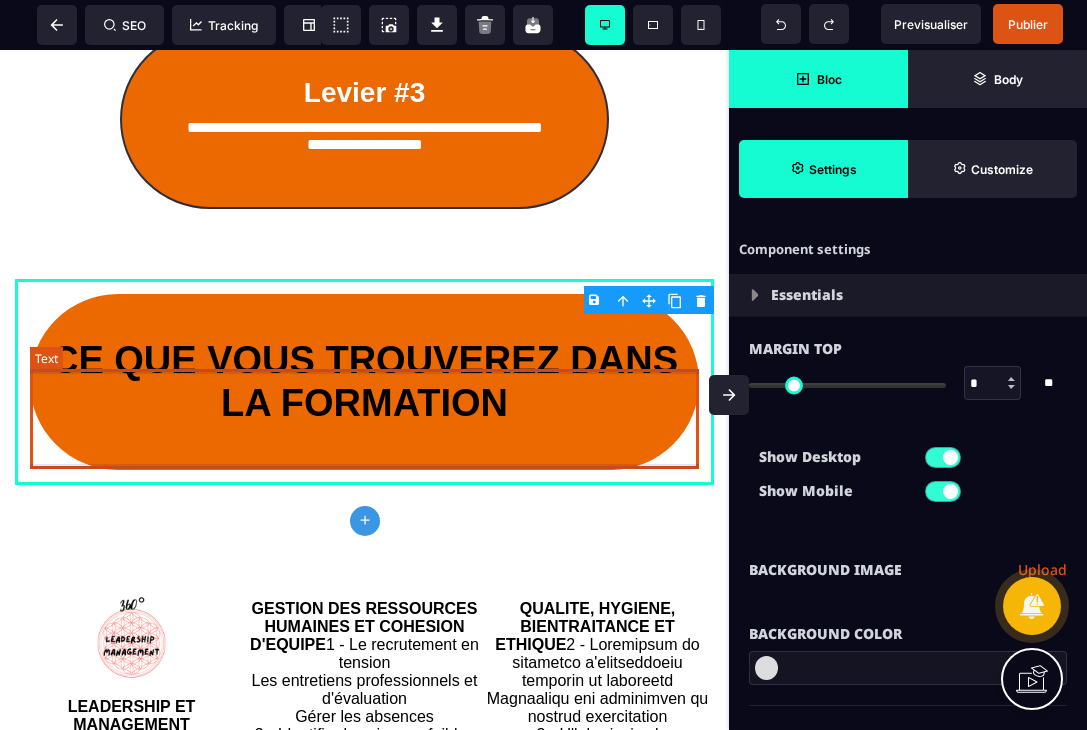 click on "CE QUE VOUS TROUVEREZ DANS LA FORMATION" at bounding box center [364, 382] 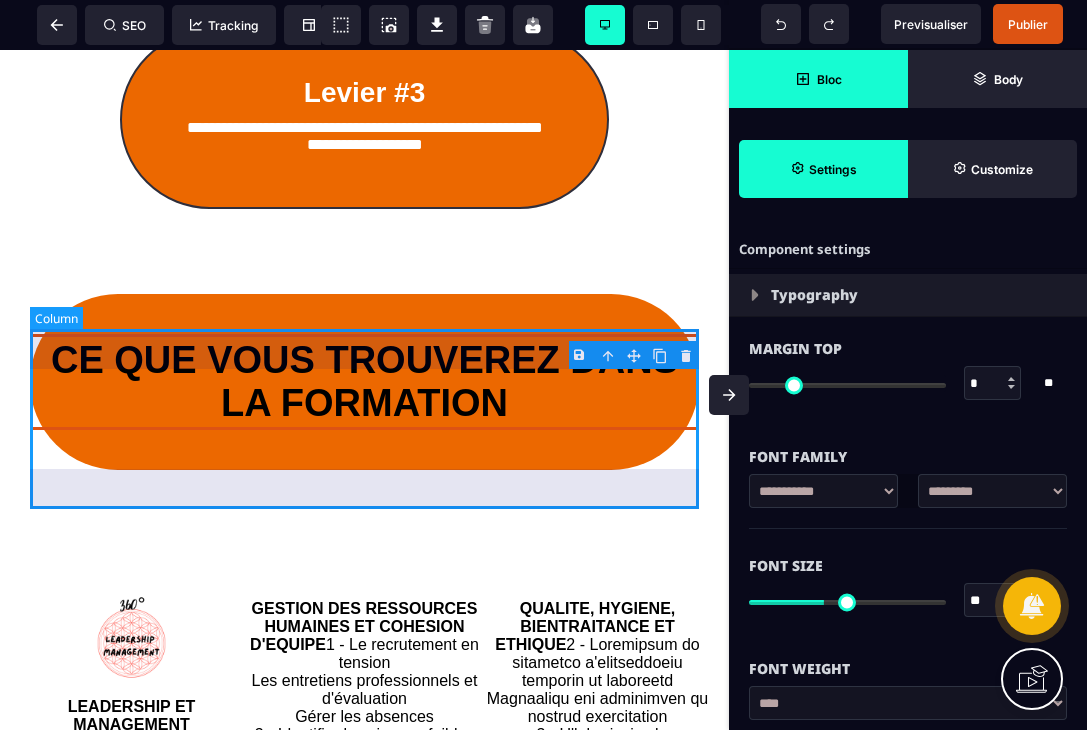 click on "CE QUE VOUS TROUVEREZ DANS LA FORMATION" at bounding box center [364, 382] 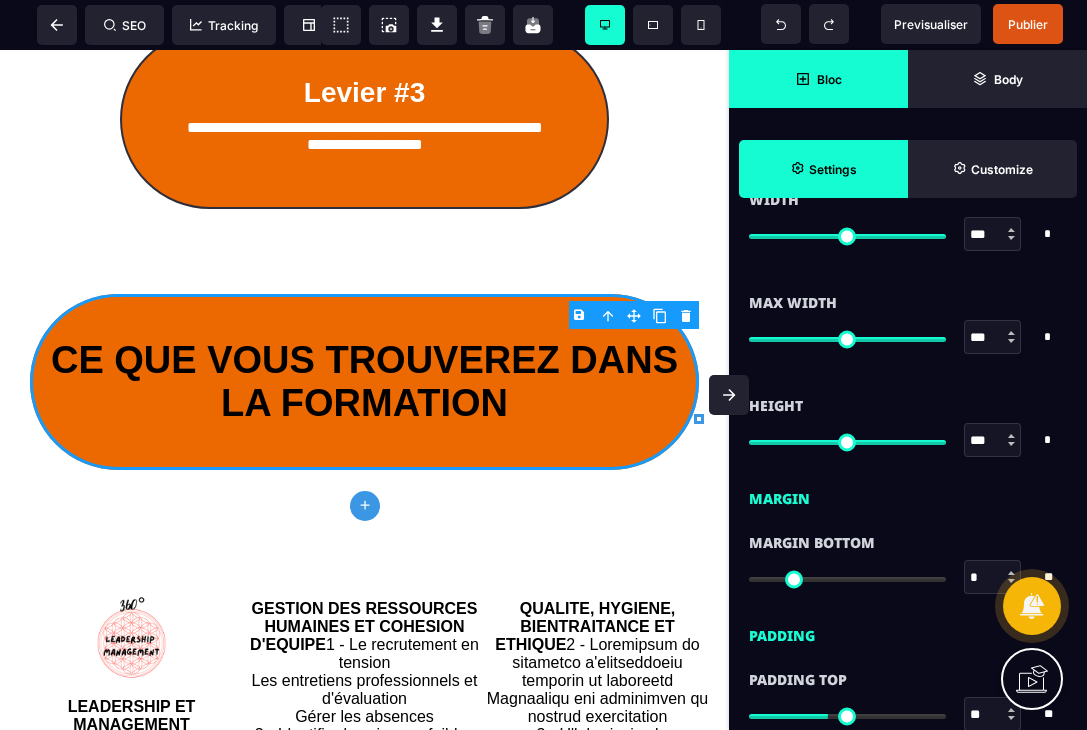scroll, scrollTop: 1193, scrollLeft: 0, axis: vertical 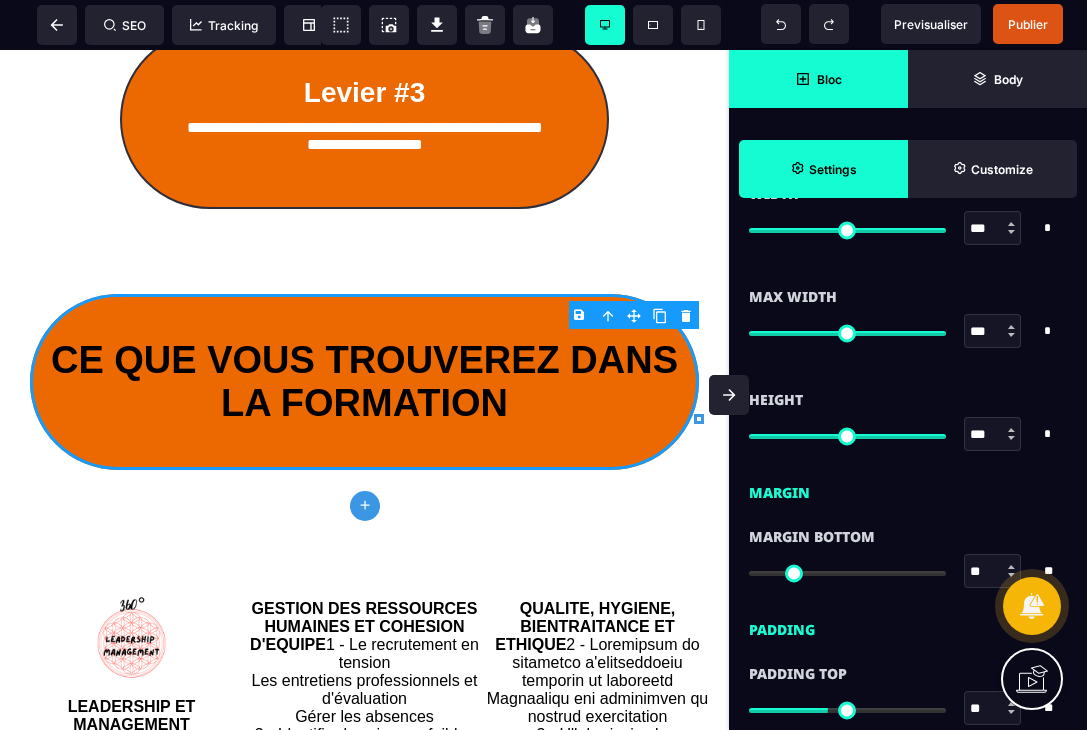 click at bounding box center (847, 573) 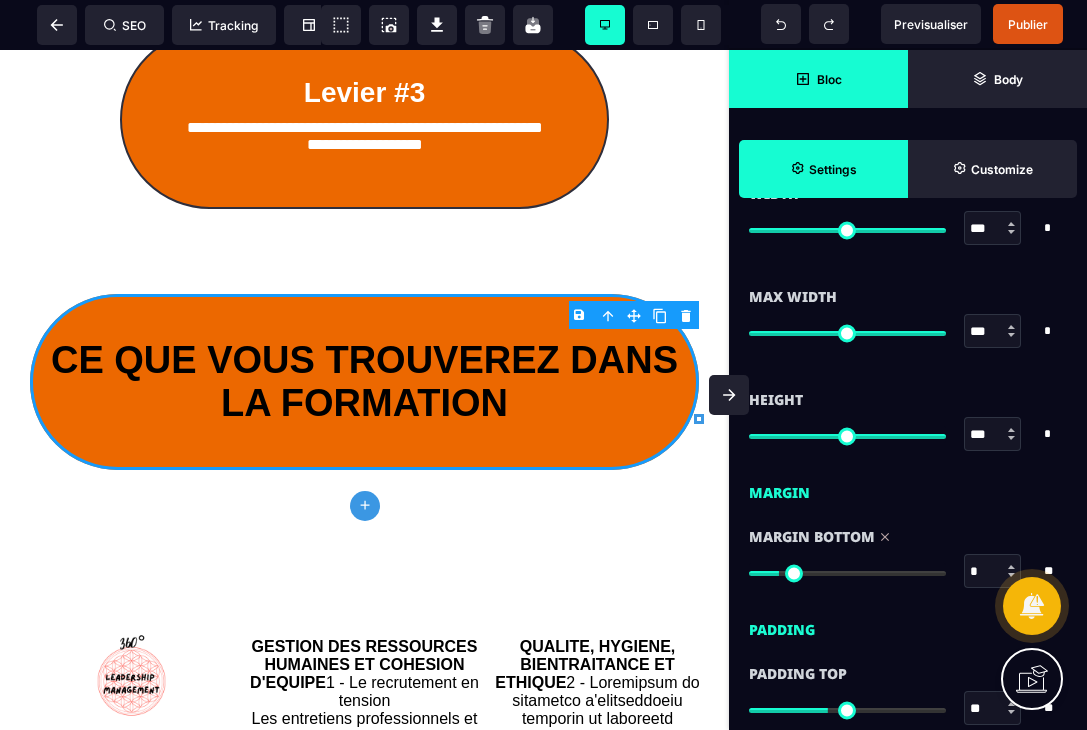 click at bounding box center [847, 573] 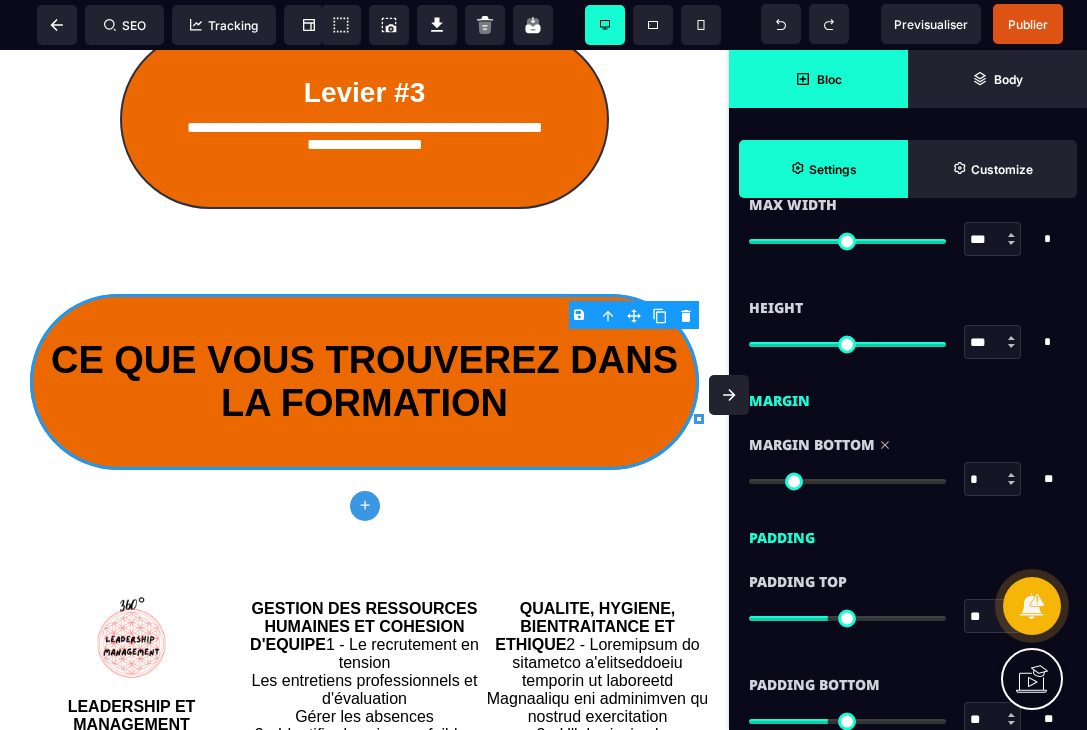 scroll, scrollTop: 1294, scrollLeft: 0, axis: vertical 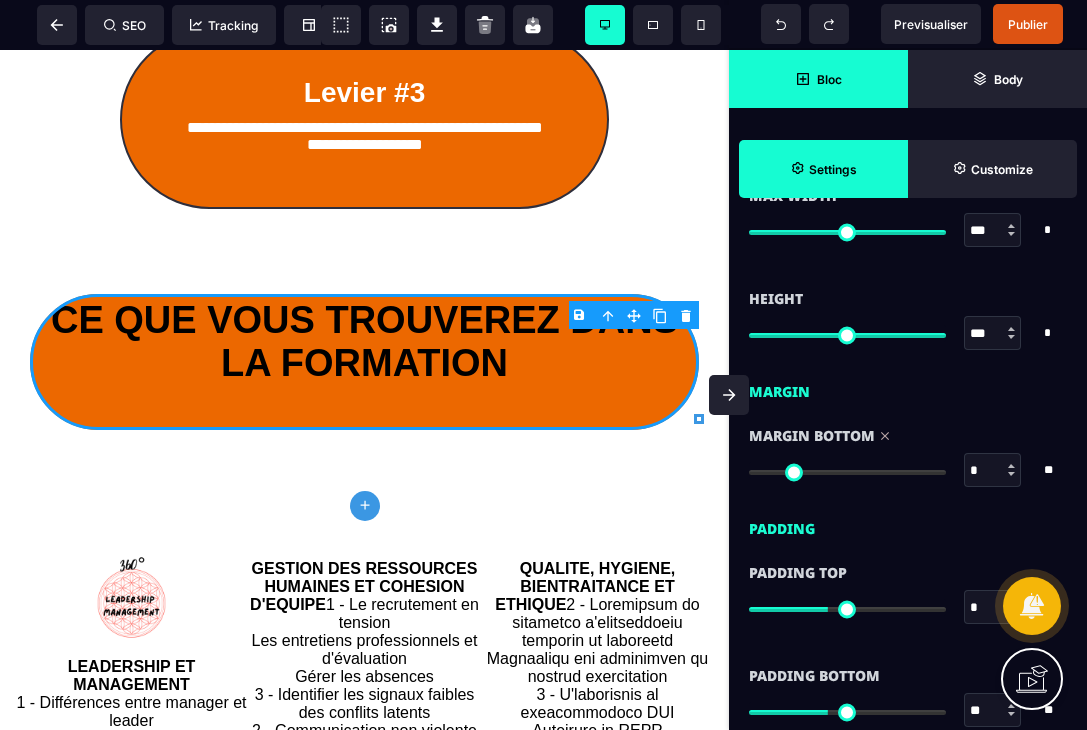 click at bounding box center [847, 609] 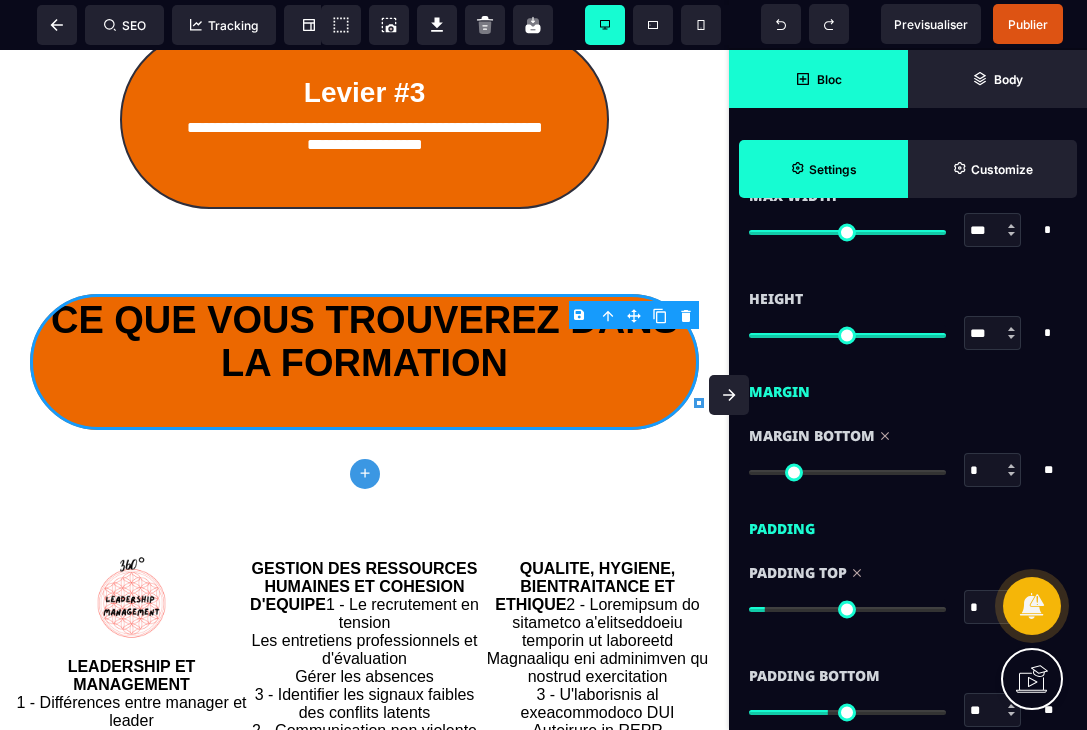 click at bounding box center (847, 609) 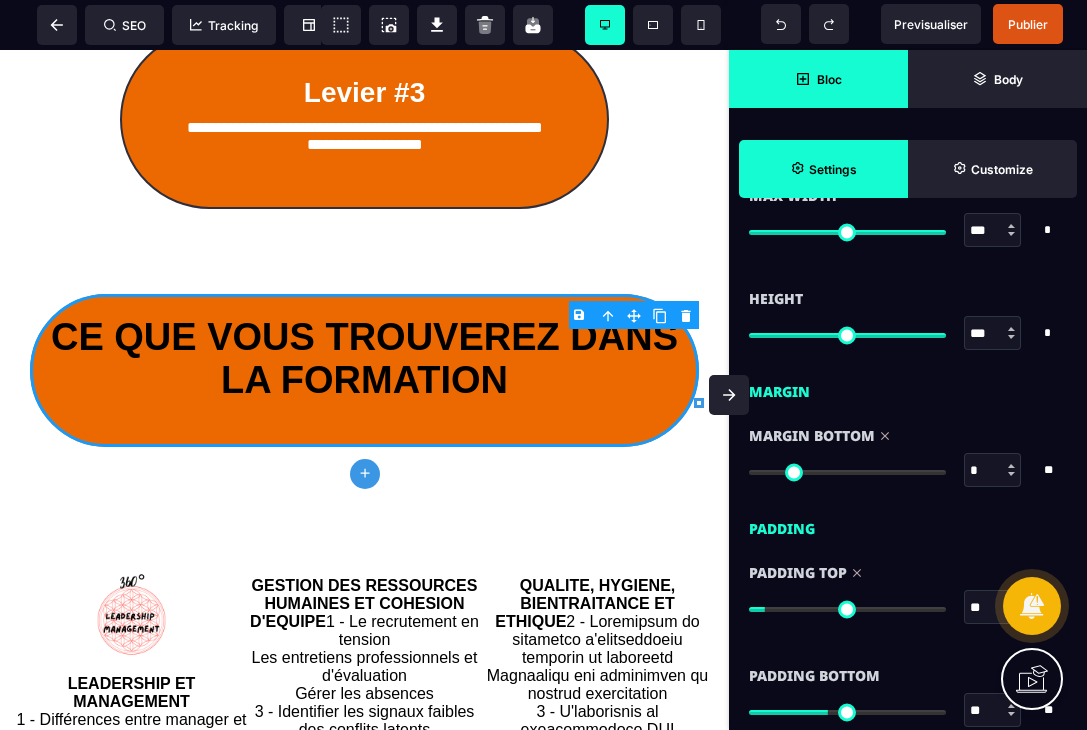 click at bounding box center [847, 609] 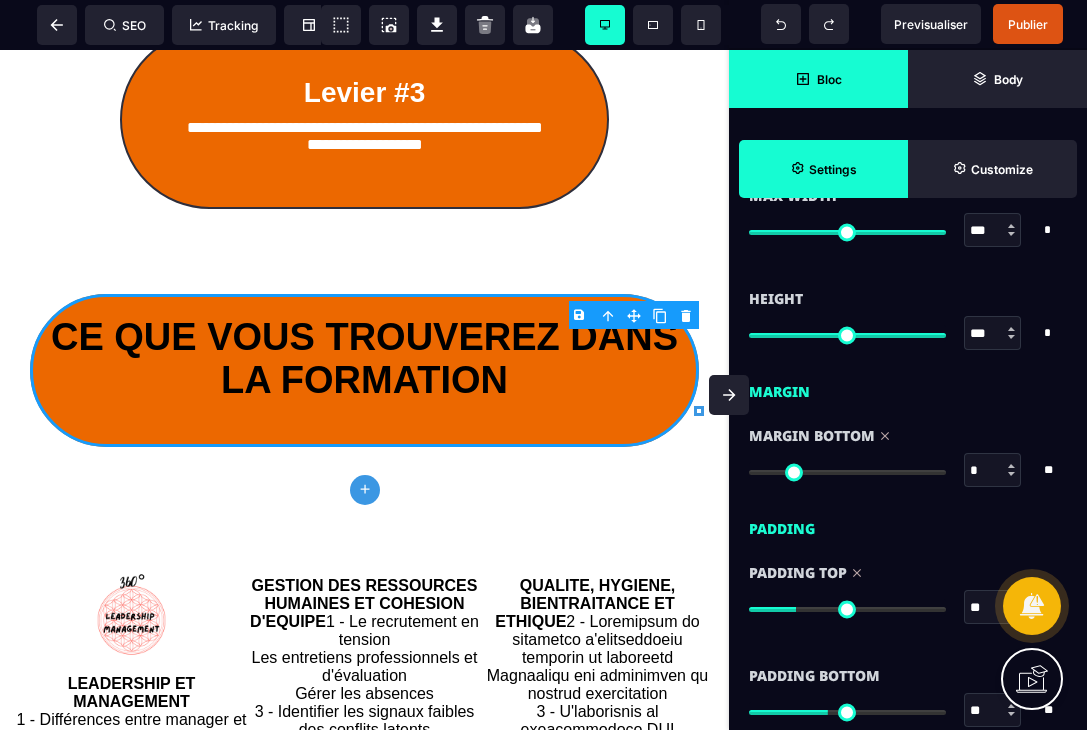 click at bounding box center (847, 609) 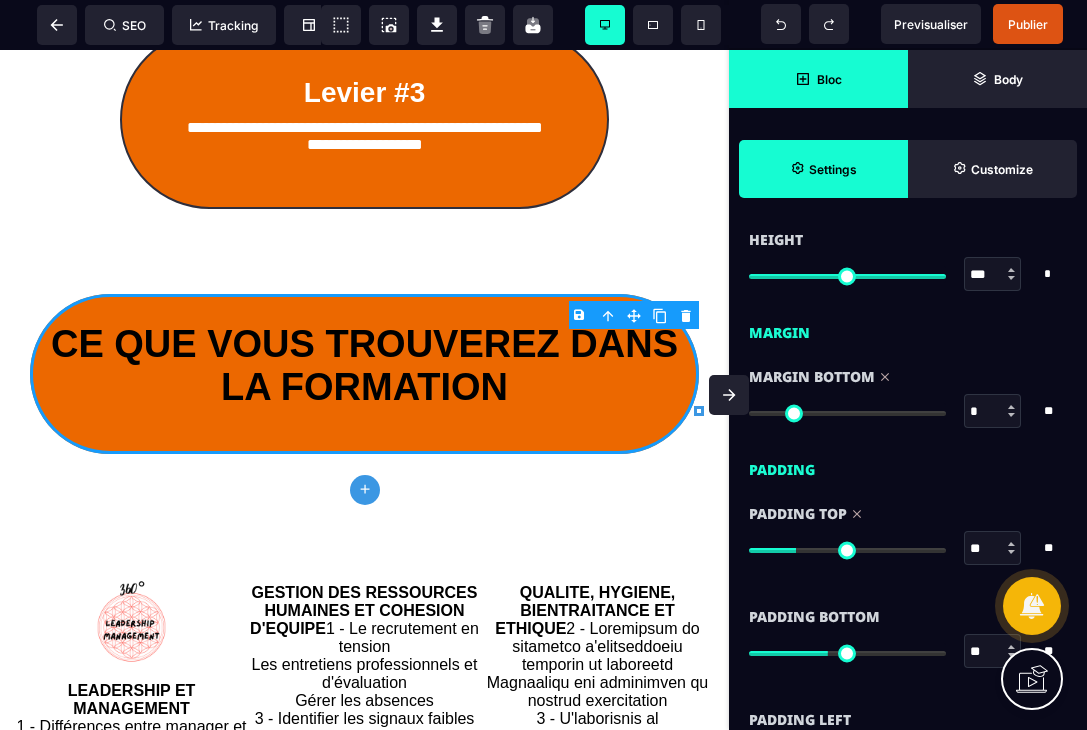 scroll, scrollTop: 1381, scrollLeft: 0, axis: vertical 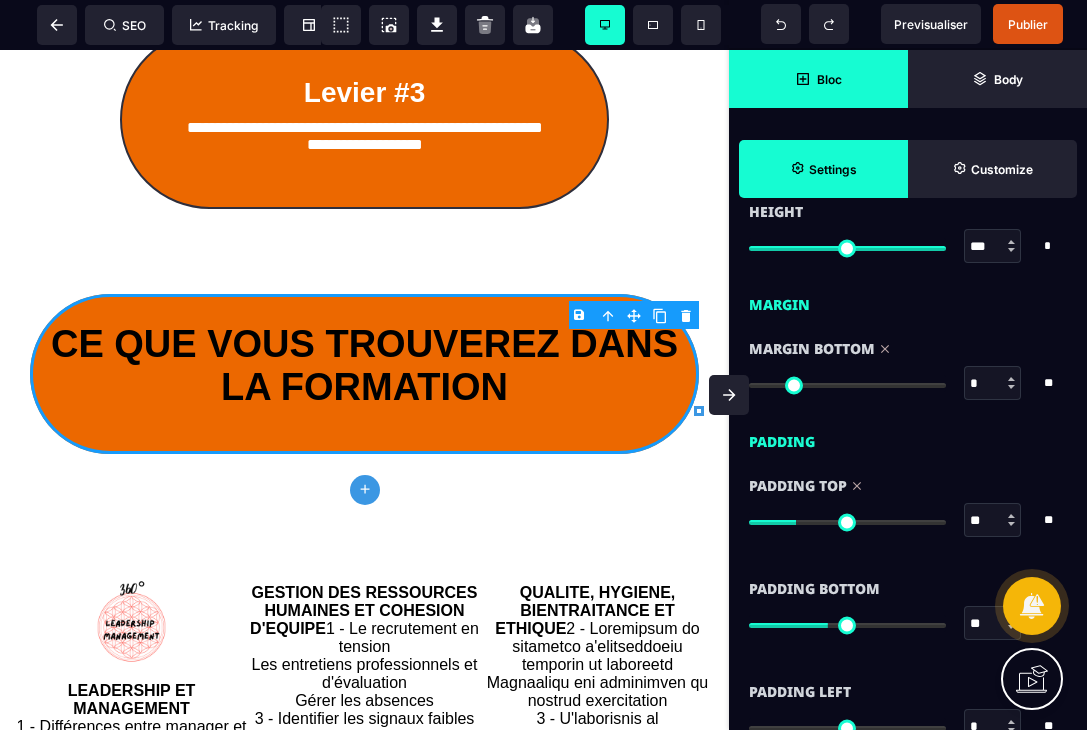 click at bounding box center (847, 625) 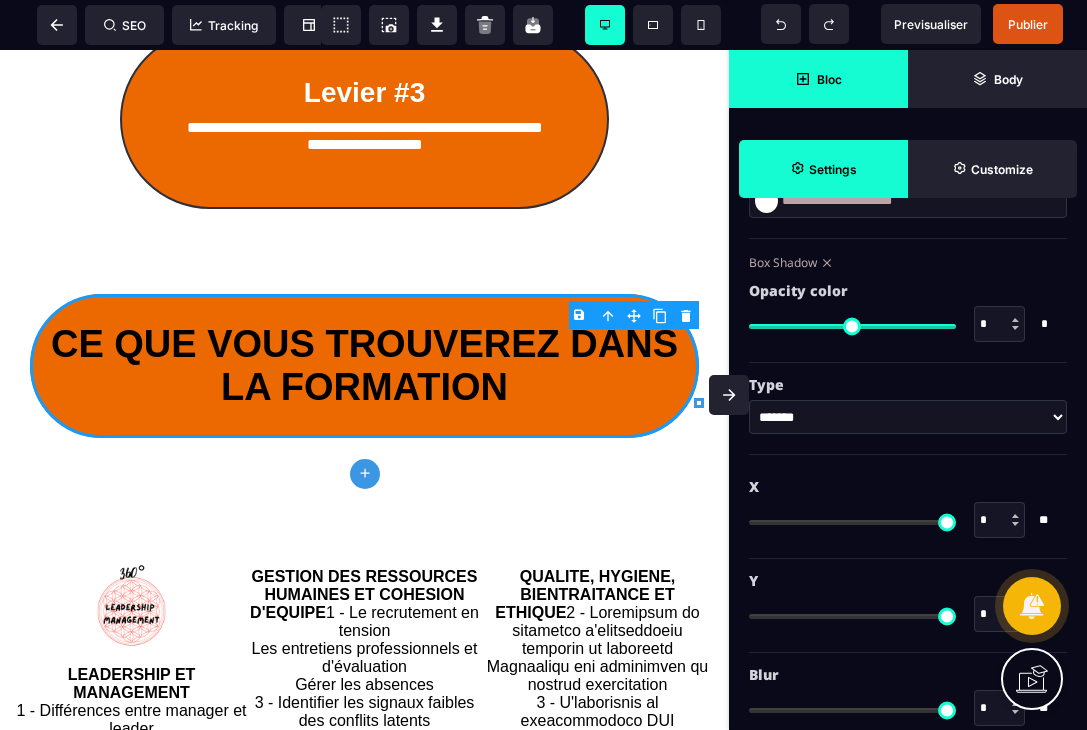 scroll, scrollTop: 2170, scrollLeft: 0, axis: vertical 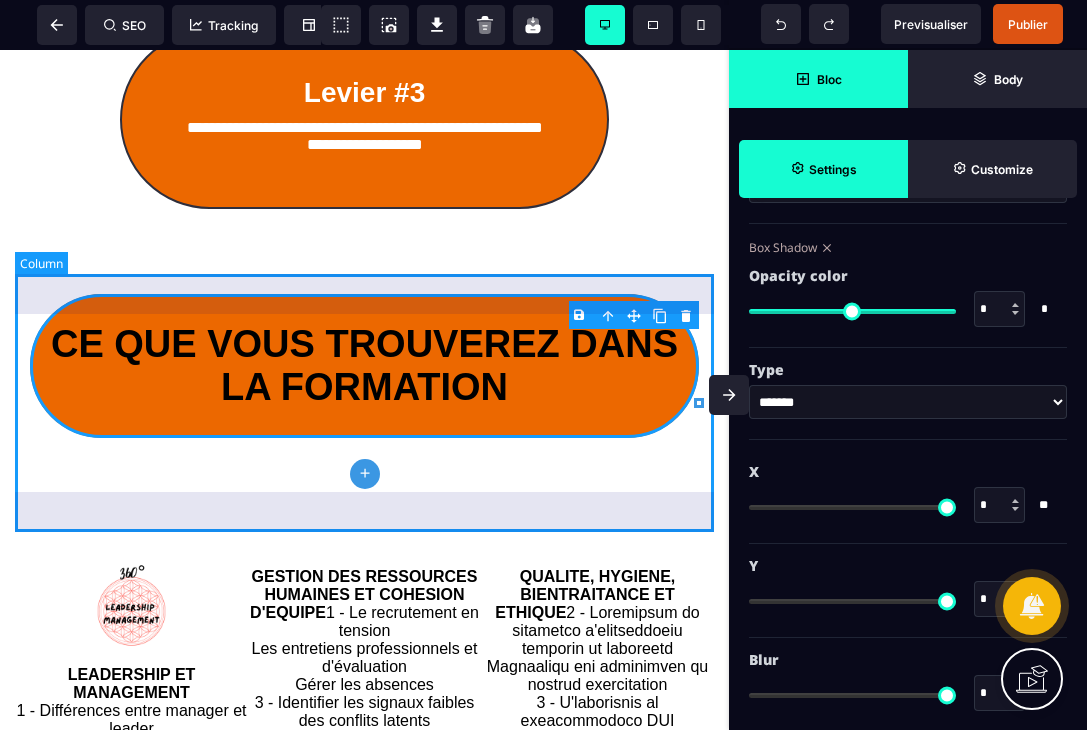 click on "CE QUE VOUS TROUVEREZ DANS LA FORMATION" at bounding box center (364, 366) 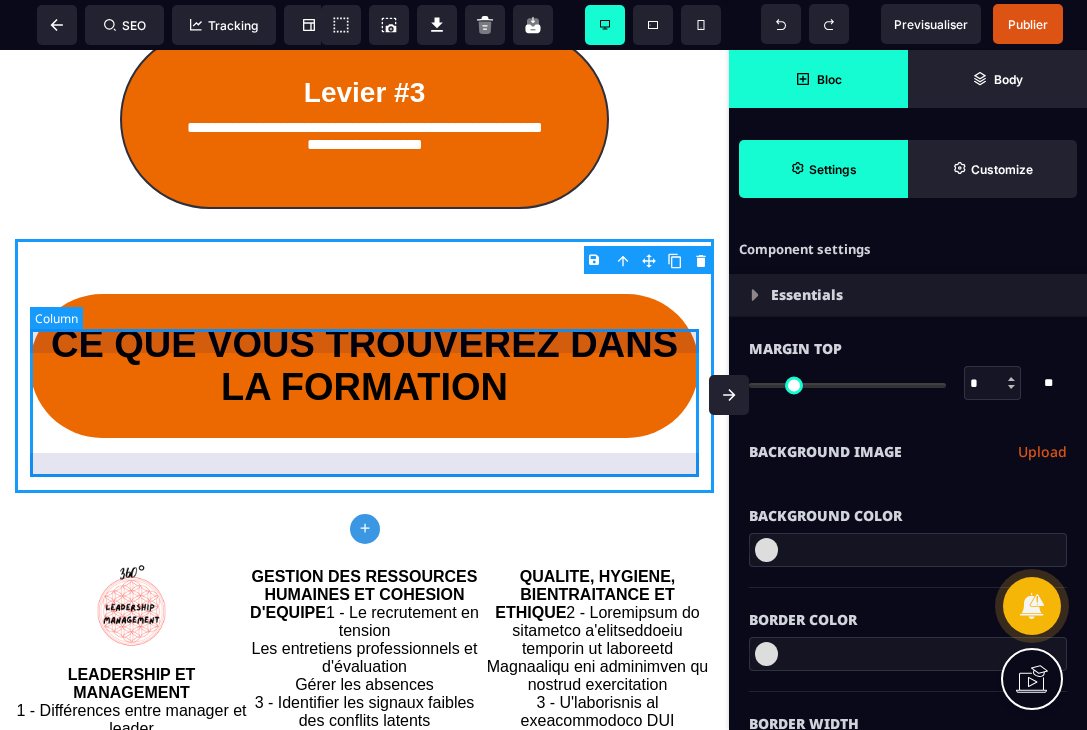 click on "CE QUE VOUS TROUVEREZ DANS LA FORMATION" at bounding box center [364, 366] 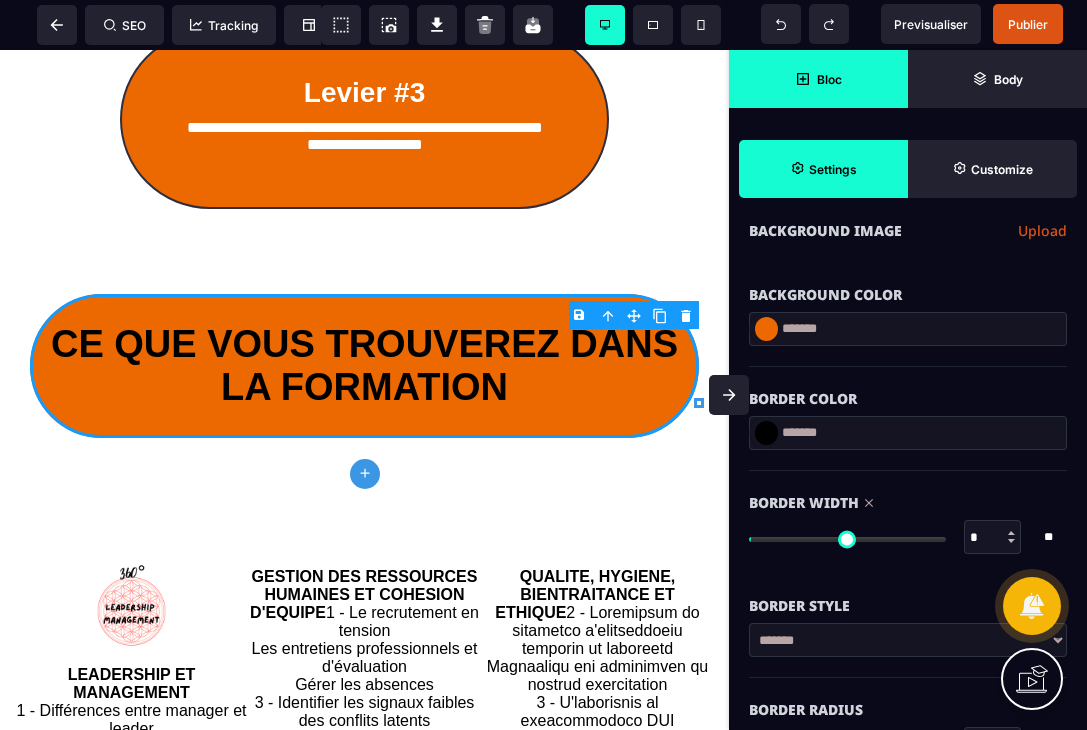 scroll, scrollTop: 226, scrollLeft: 0, axis: vertical 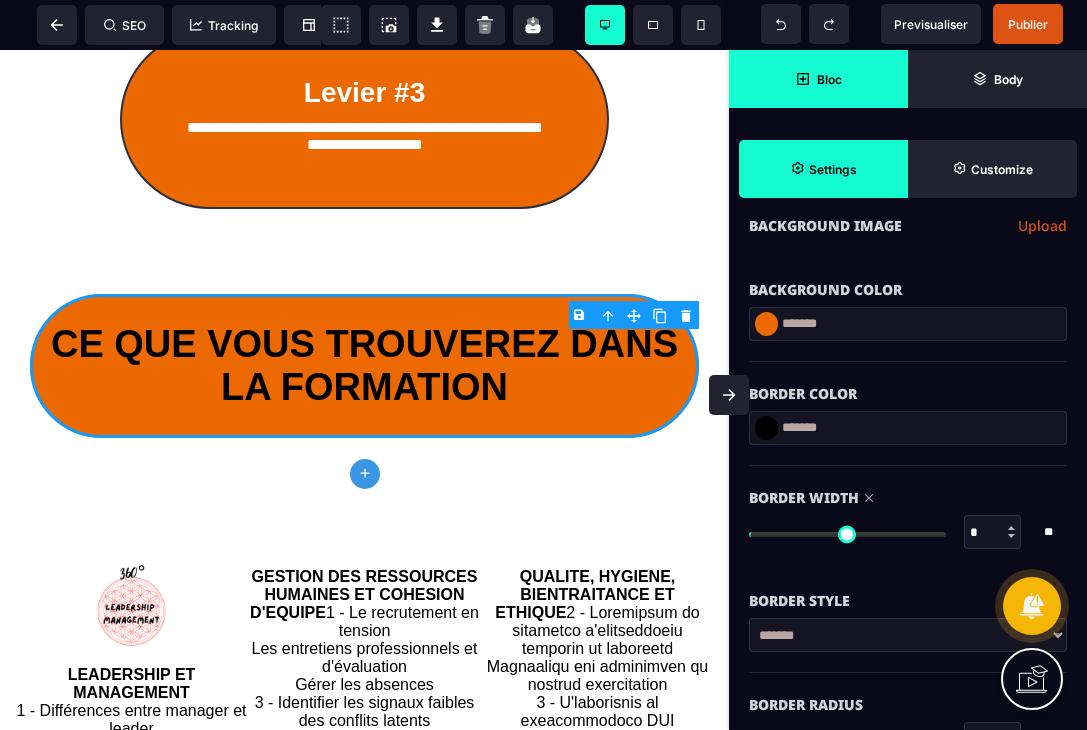 click at bounding box center (766, 428) 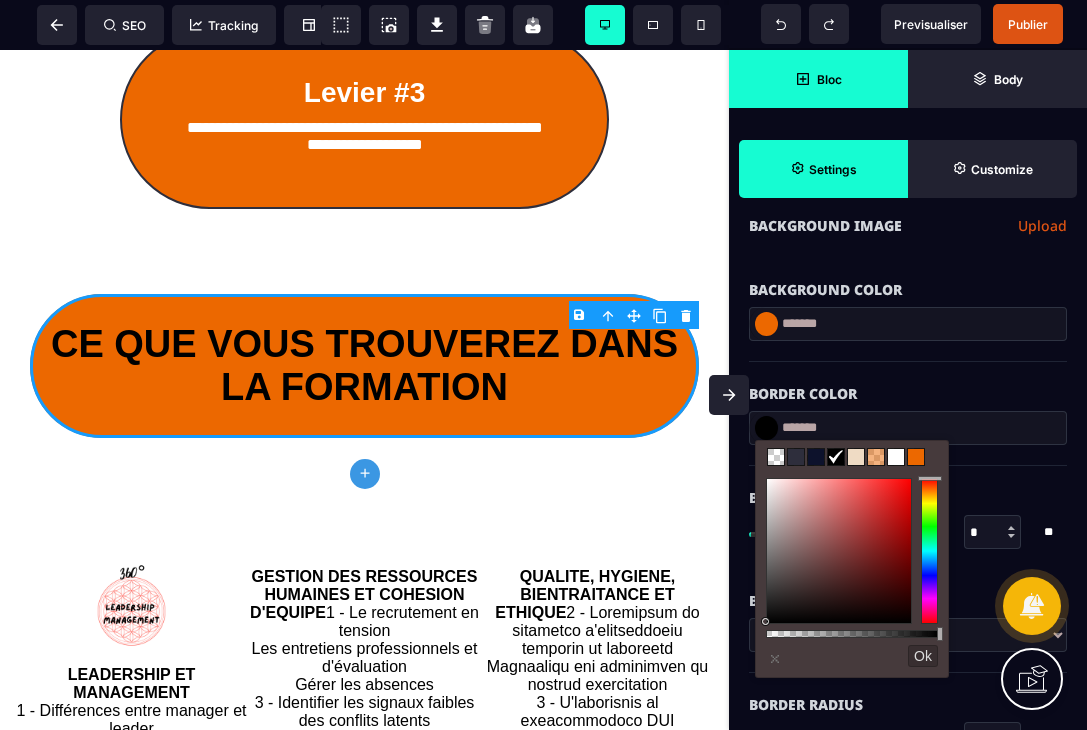 click at bounding box center [836, 457] 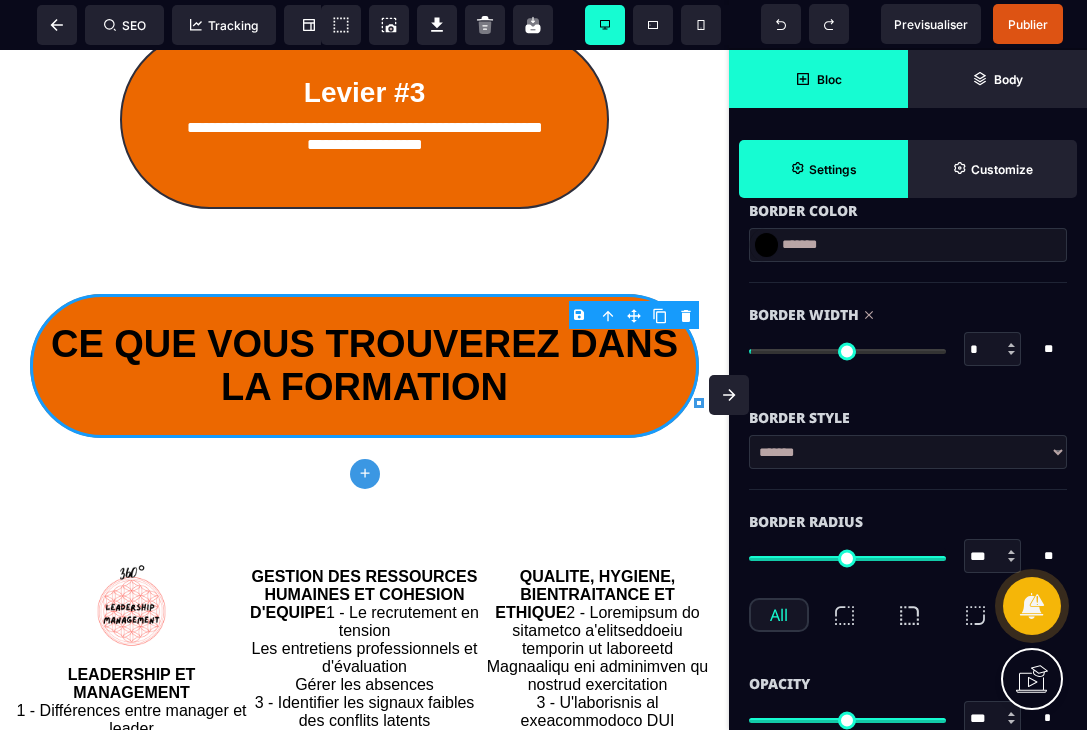 scroll, scrollTop: 412, scrollLeft: 0, axis: vertical 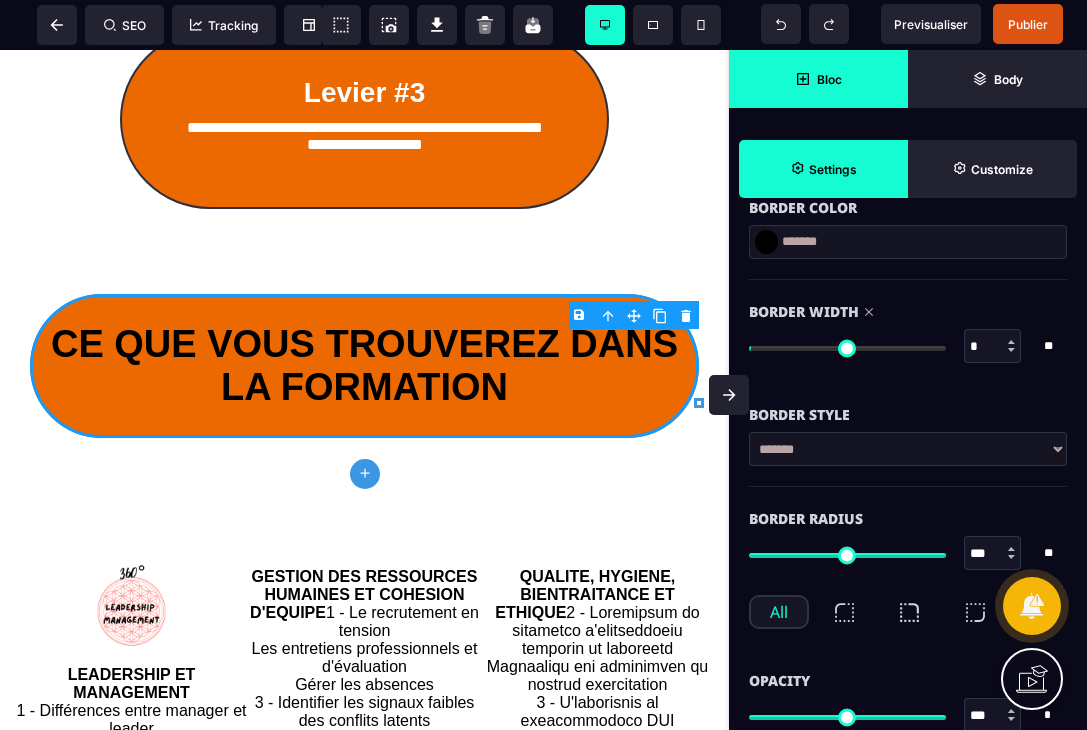 click on "**** ****** ****** ****** ***** ****** ****** ***** ***** ****** ******* *******" at bounding box center (908, 449) 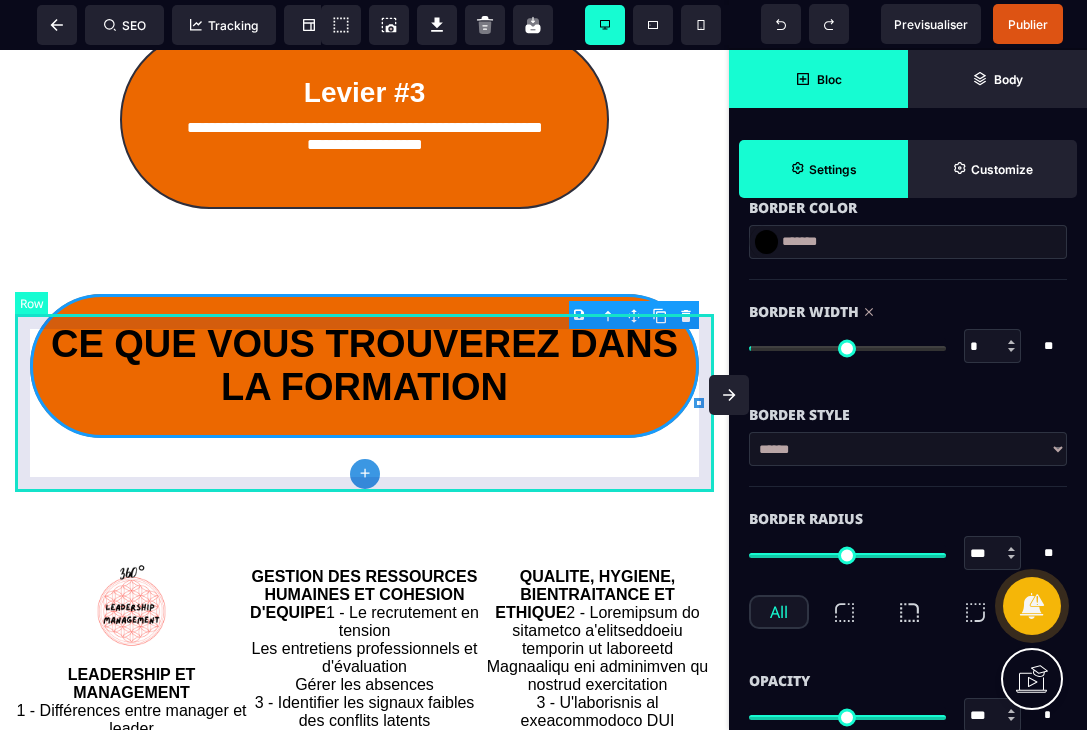 click on "CE QUE VOUS TROUVEREZ DANS LA FORMATION" at bounding box center [364, 366] 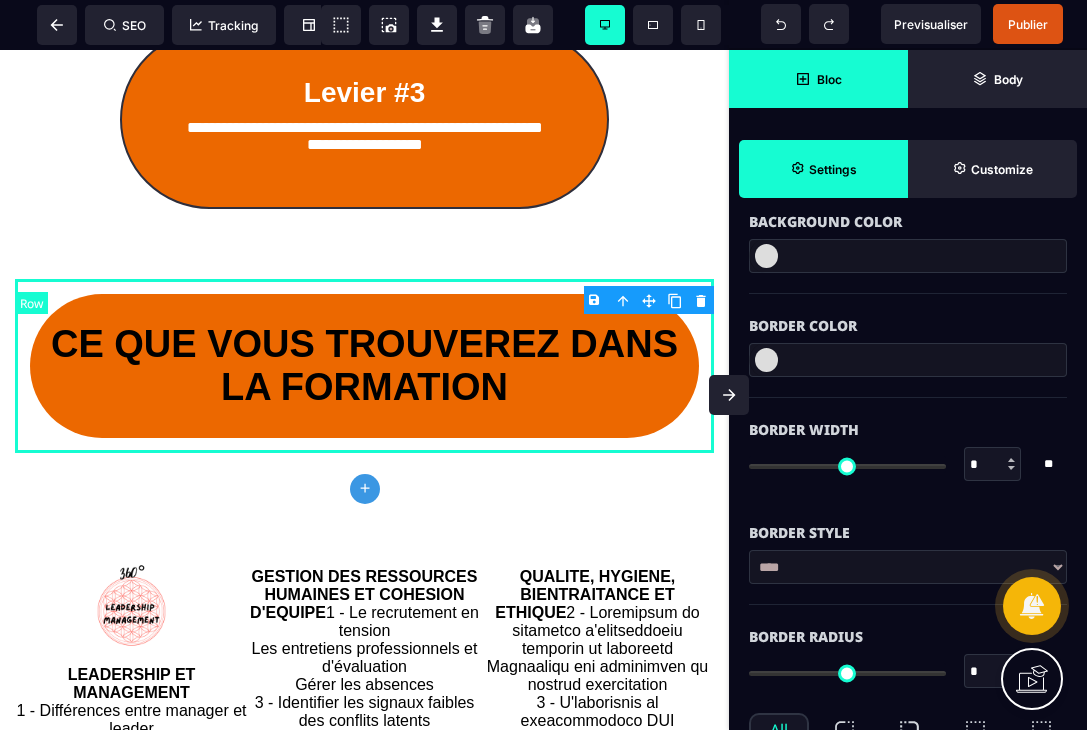 scroll, scrollTop: 0, scrollLeft: 0, axis: both 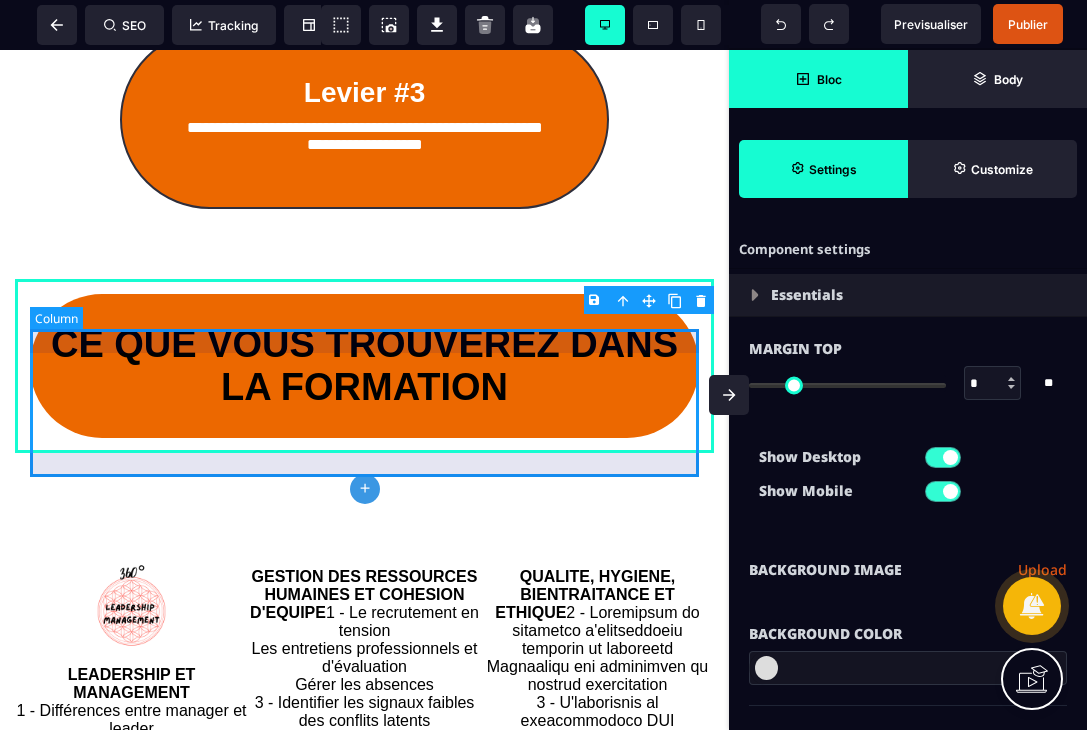 click on "CE QUE VOUS TROUVEREZ DANS LA FORMATION" at bounding box center (364, 366) 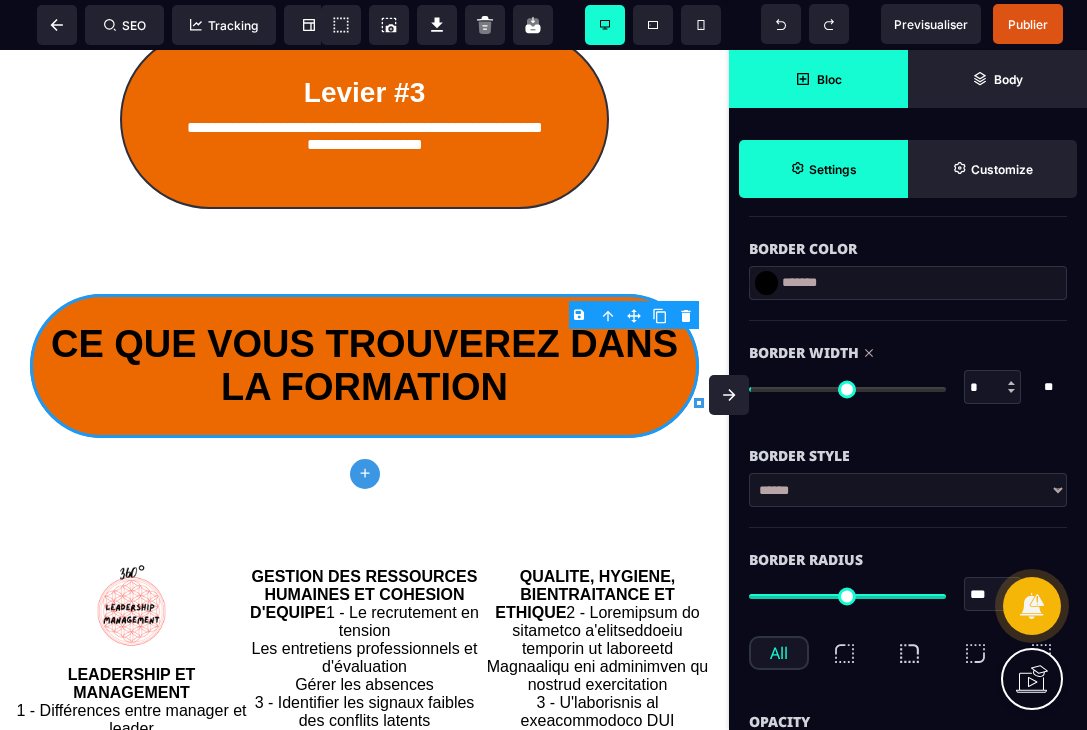 scroll, scrollTop: 389, scrollLeft: 0, axis: vertical 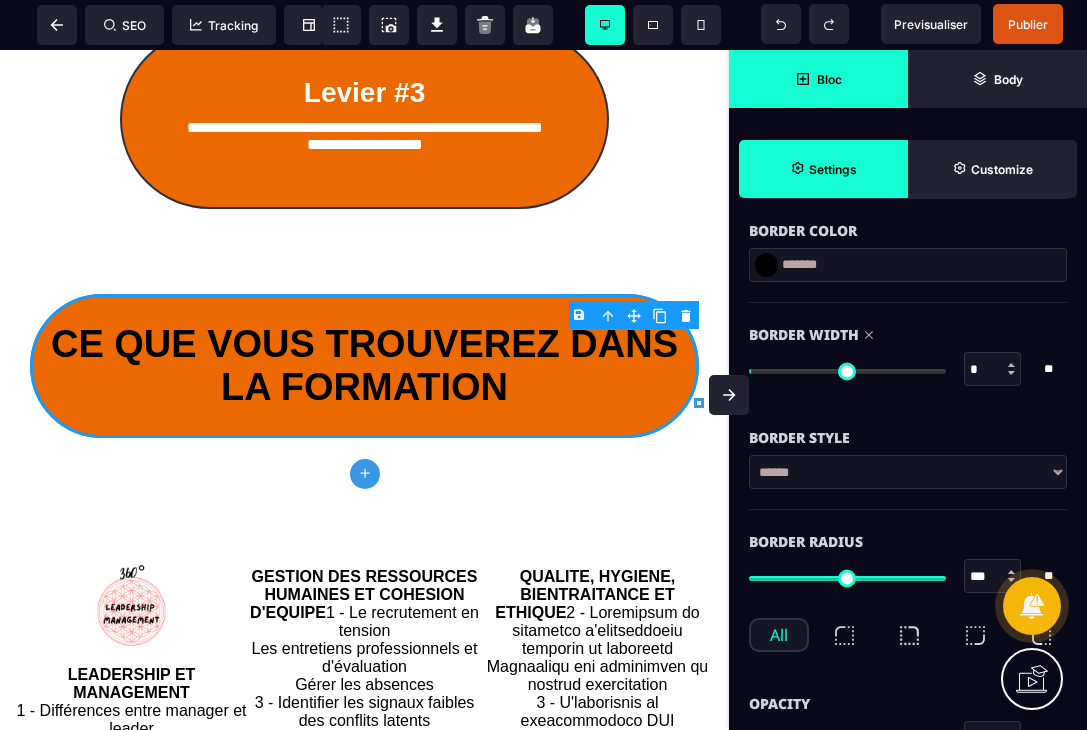 click on "**** ****** ****** ****** ***** ****** ****** ***** ***** ****** ******* *******" at bounding box center (908, 472) 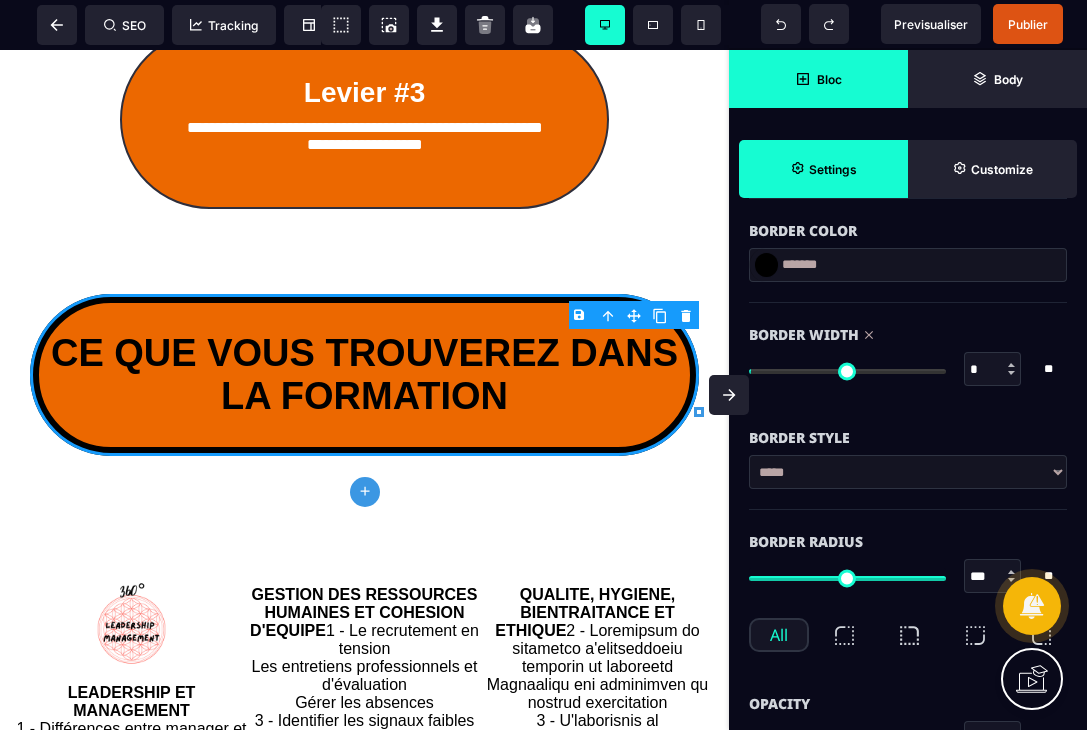 click on "**** ****** ****** ****** ***** ****** ****** ***** ***** ****** ******* *******" at bounding box center [908, 472] 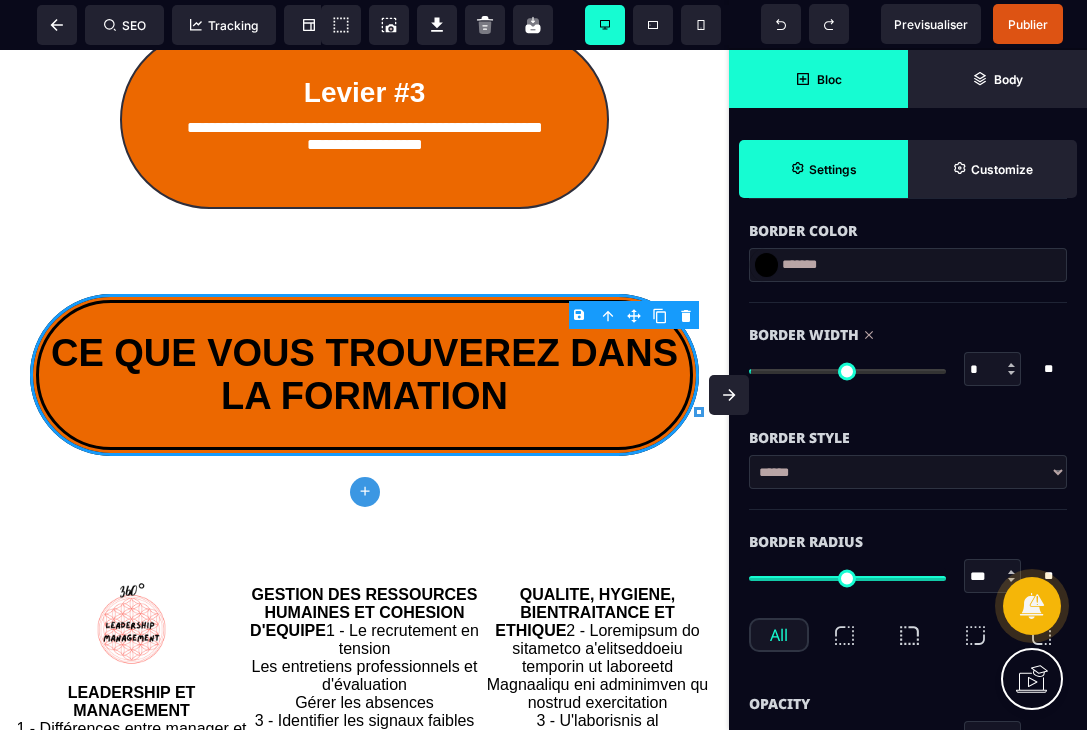 click on "**** ****** ****** ****** ***** ****** ****** ***** ***** ****** ******* *******" at bounding box center [908, 472] 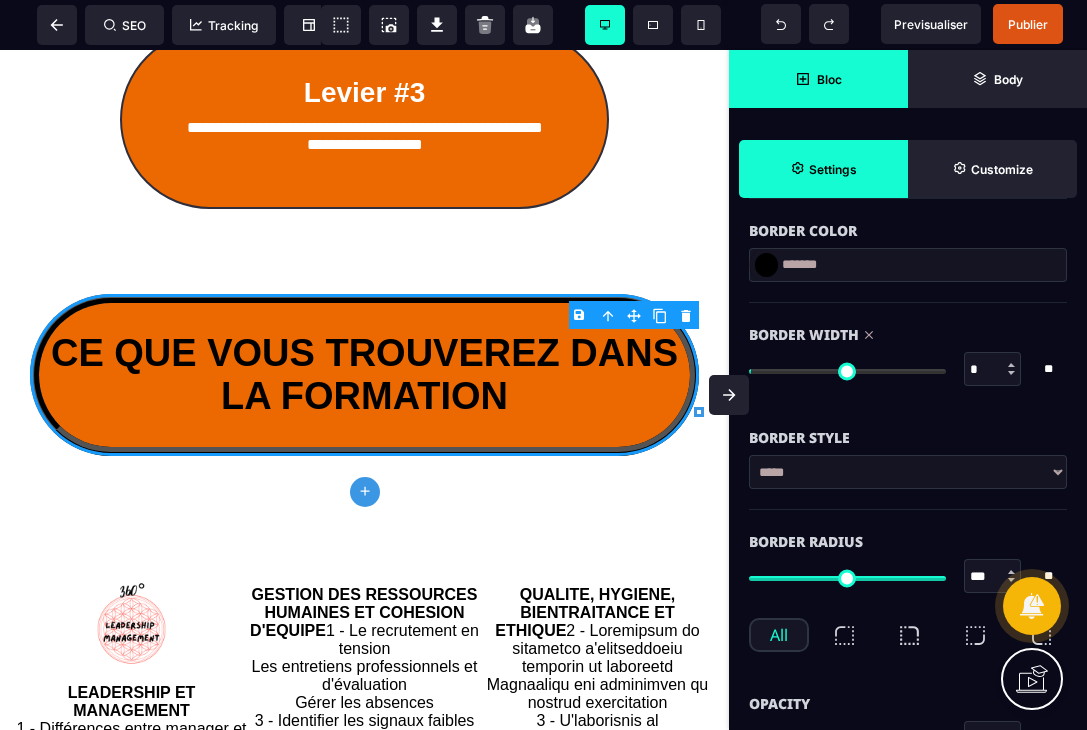 click on "**** ****** ****** ****** ***** ****** ****** ***** ***** ****** ******* *******" at bounding box center (908, 472) 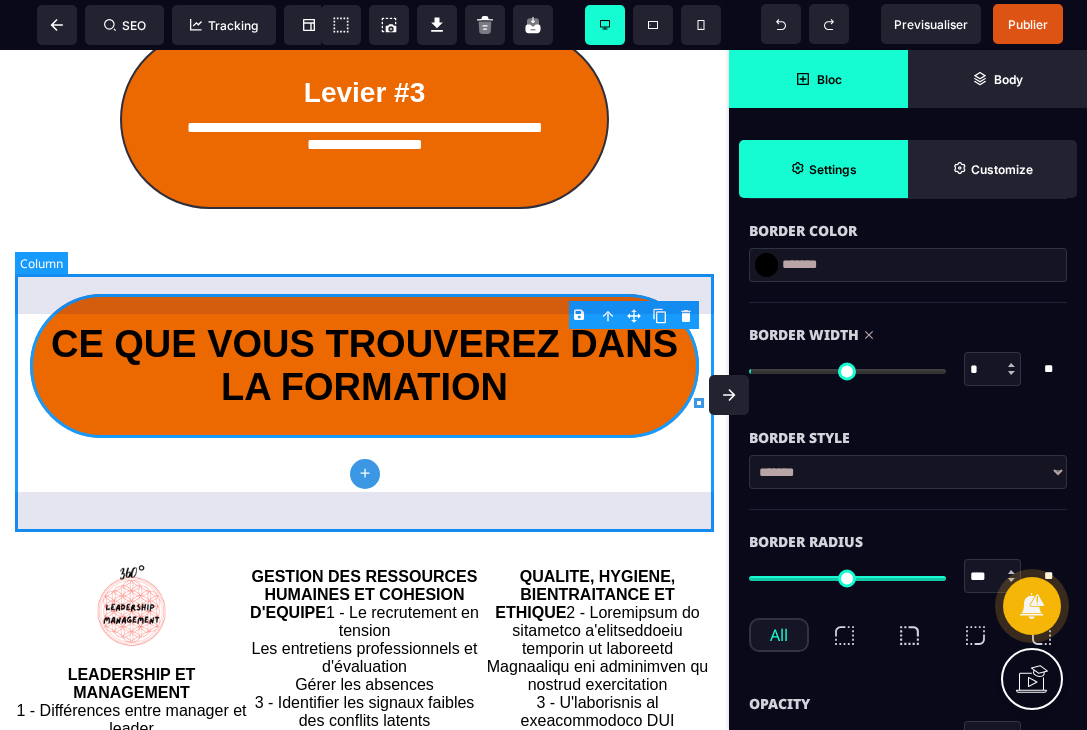 click on "CE QUE VOUS TROUVEREZ DANS LA FORMATION" at bounding box center [364, 366] 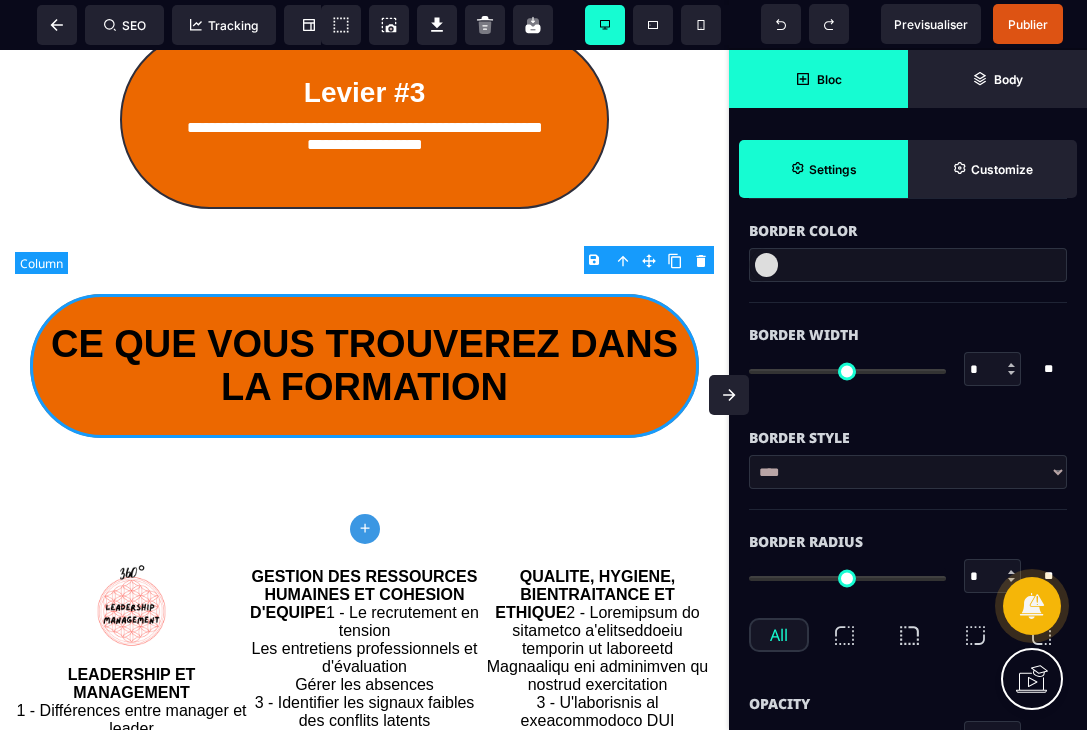 scroll, scrollTop: 0, scrollLeft: 0, axis: both 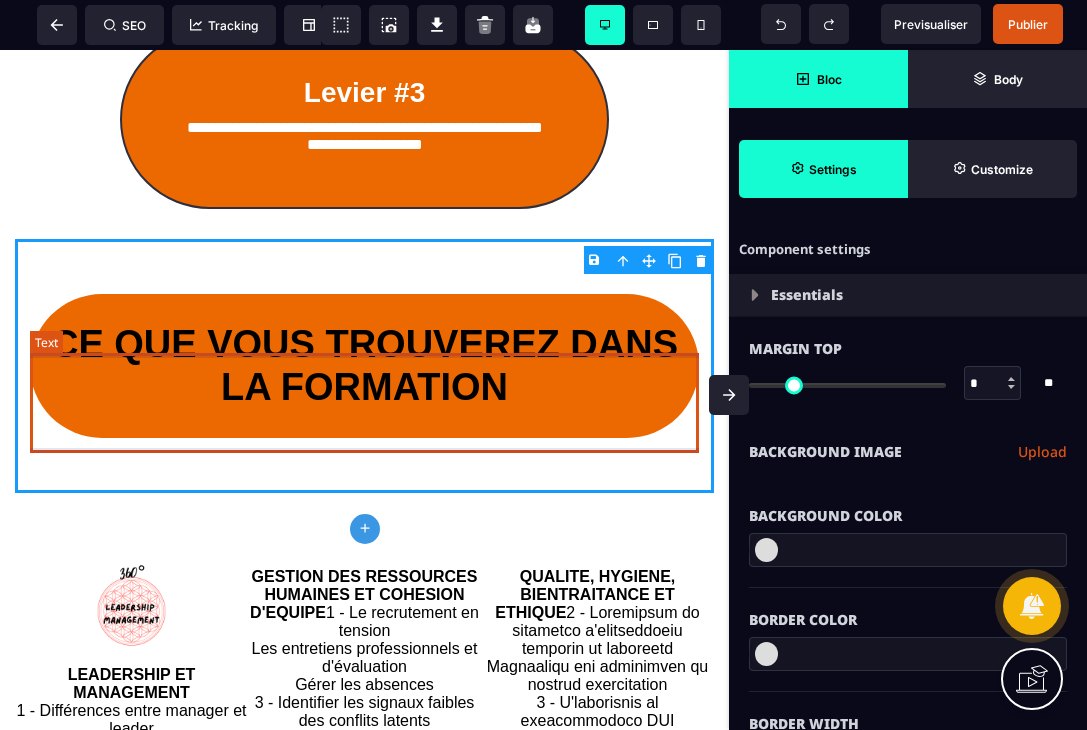 click on "CE QUE VOUS TROUVEREZ DANS LA FORMATION" at bounding box center [364, 366] 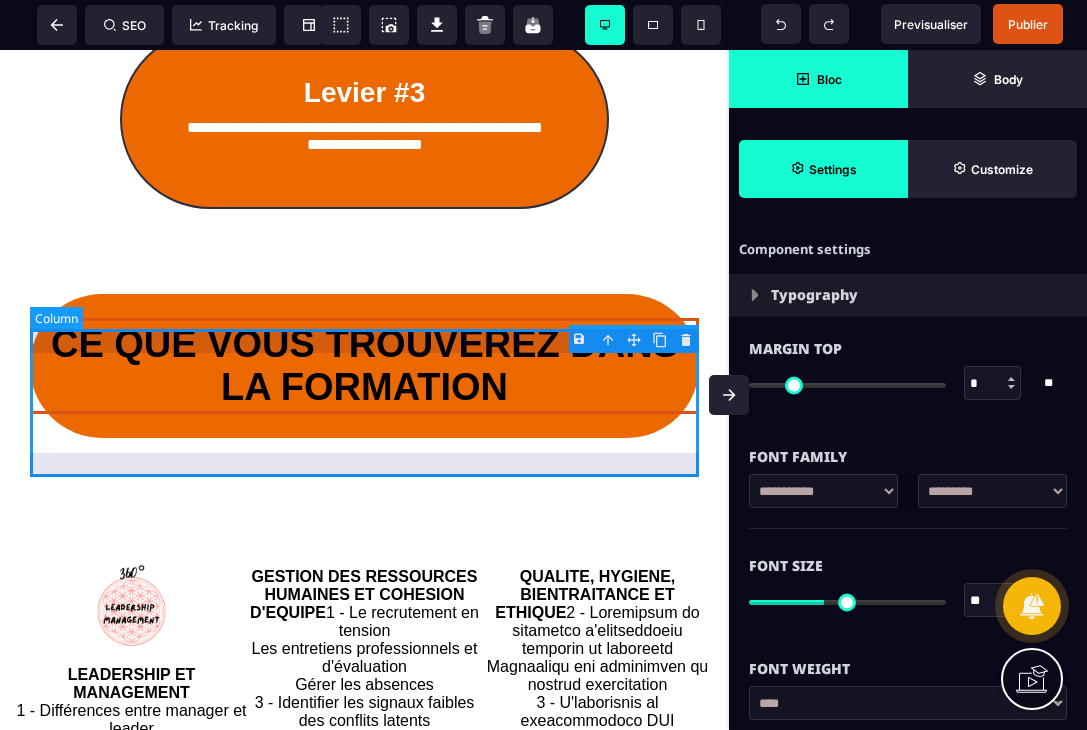 click on "CE QUE VOUS TROUVEREZ DANS LA FORMATION" at bounding box center (364, 366) 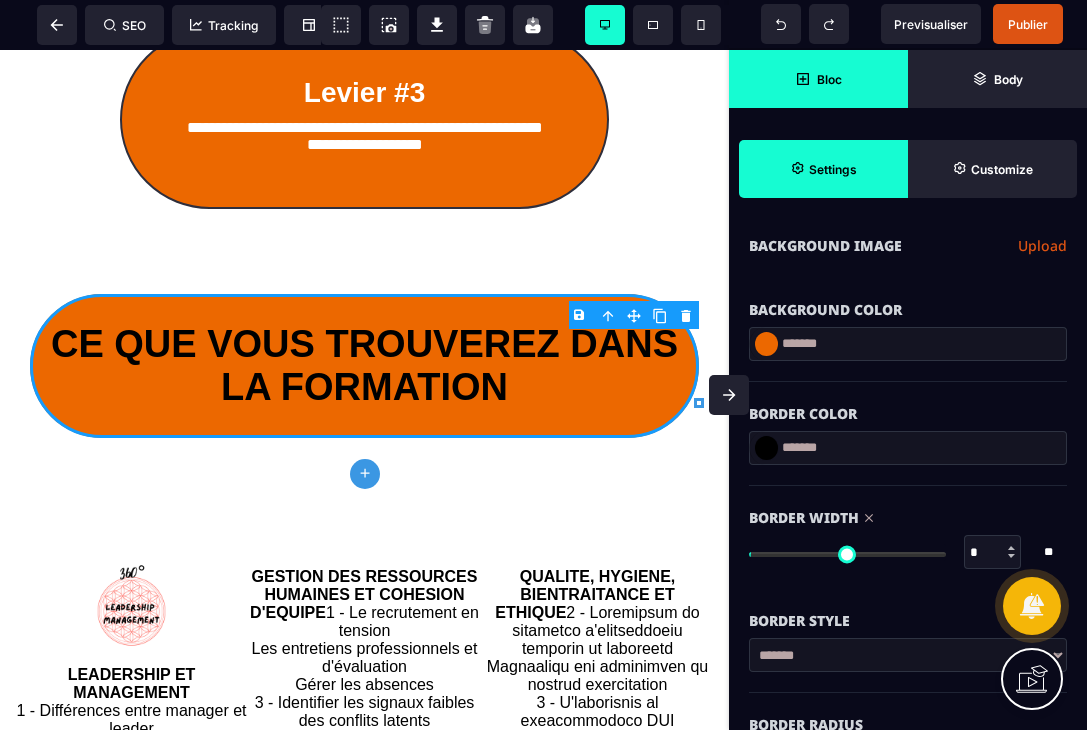 scroll, scrollTop: 232, scrollLeft: 0, axis: vertical 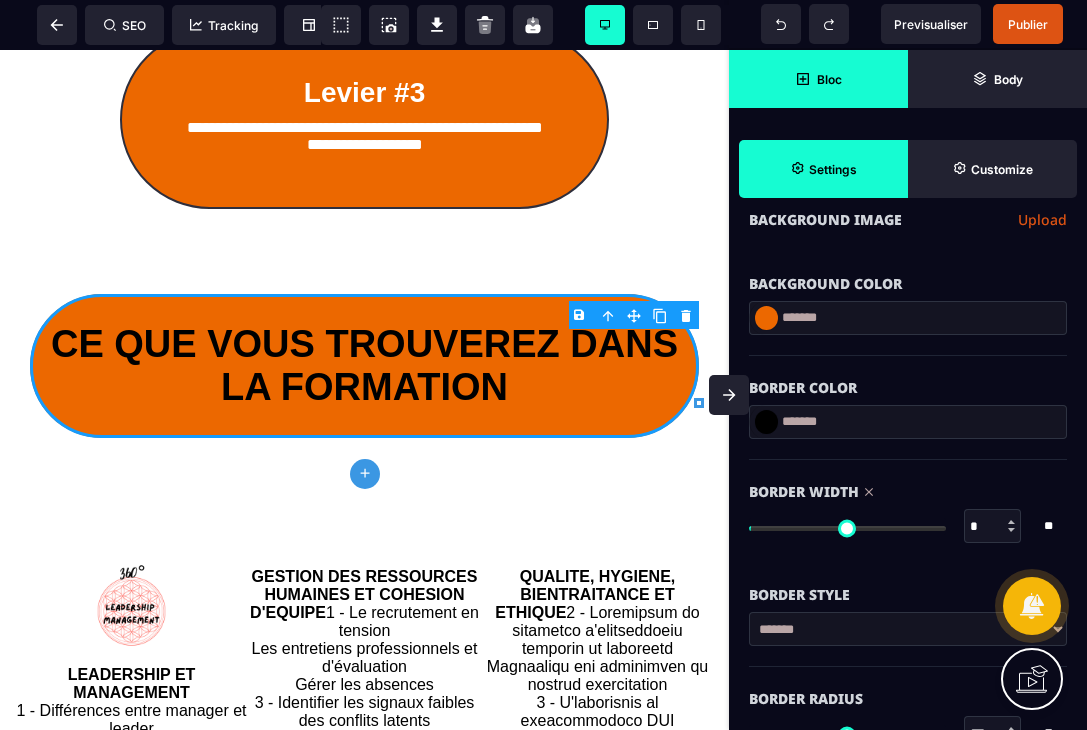 click on "**** ****** ****** ****** ***** ****** ****** ***** ***** ****** ******* *******" at bounding box center [908, 629] 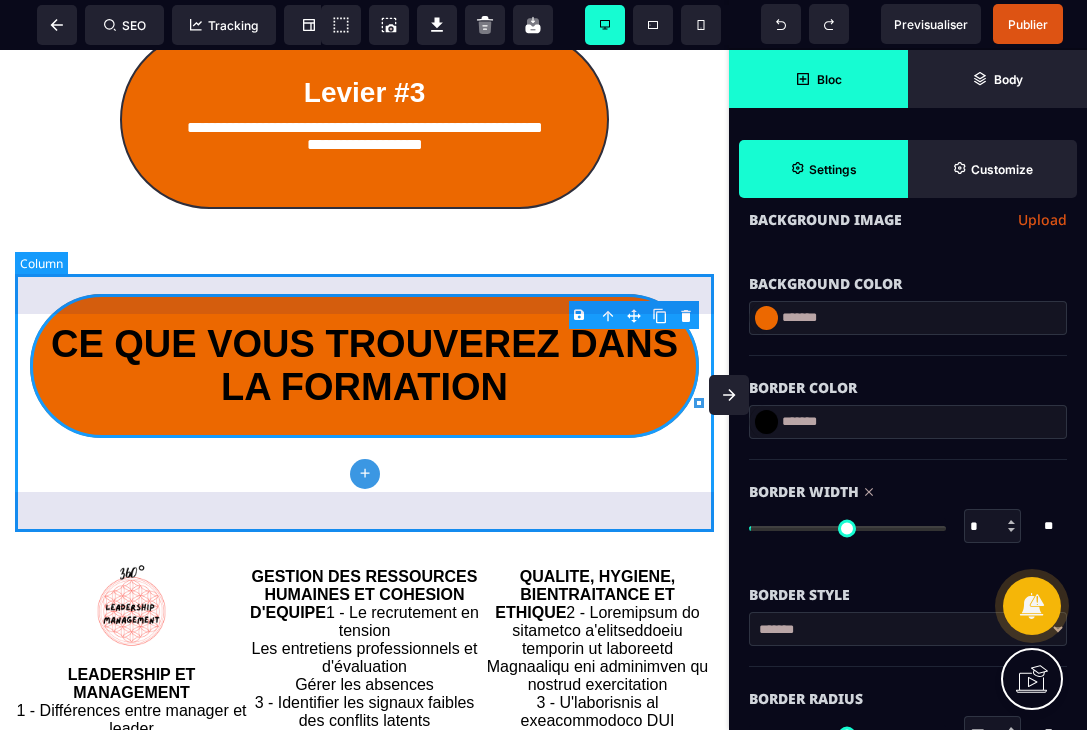 click on "CE QUE VOUS TROUVEREZ DANS LA FORMATION" at bounding box center (364, 366) 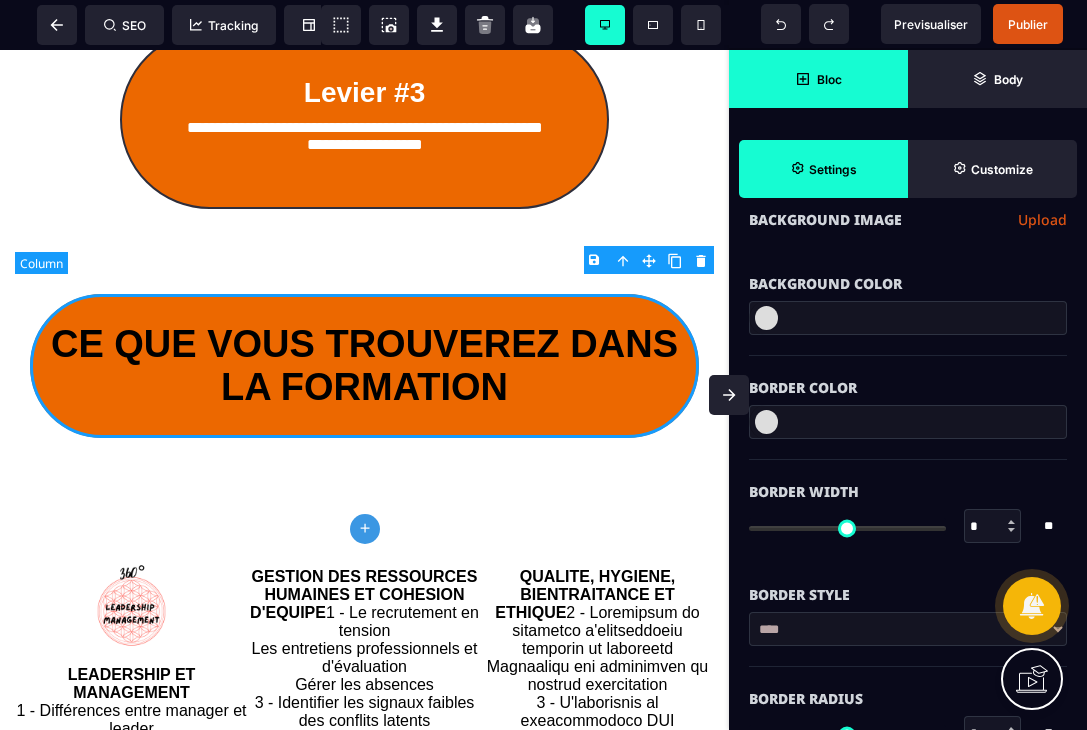 scroll, scrollTop: 0, scrollLeft: 0, axis: both 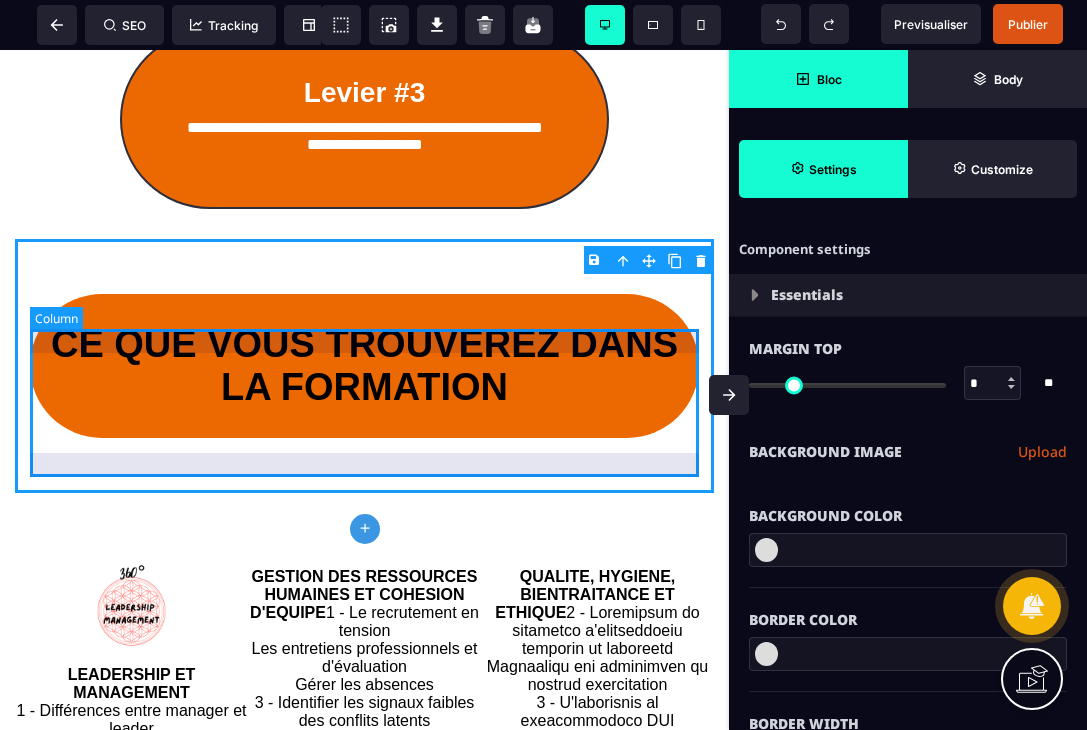 click on "CE QUE VOUS TROUVEREZ DANS LA FORMATION" at bounding box center [364, 366] 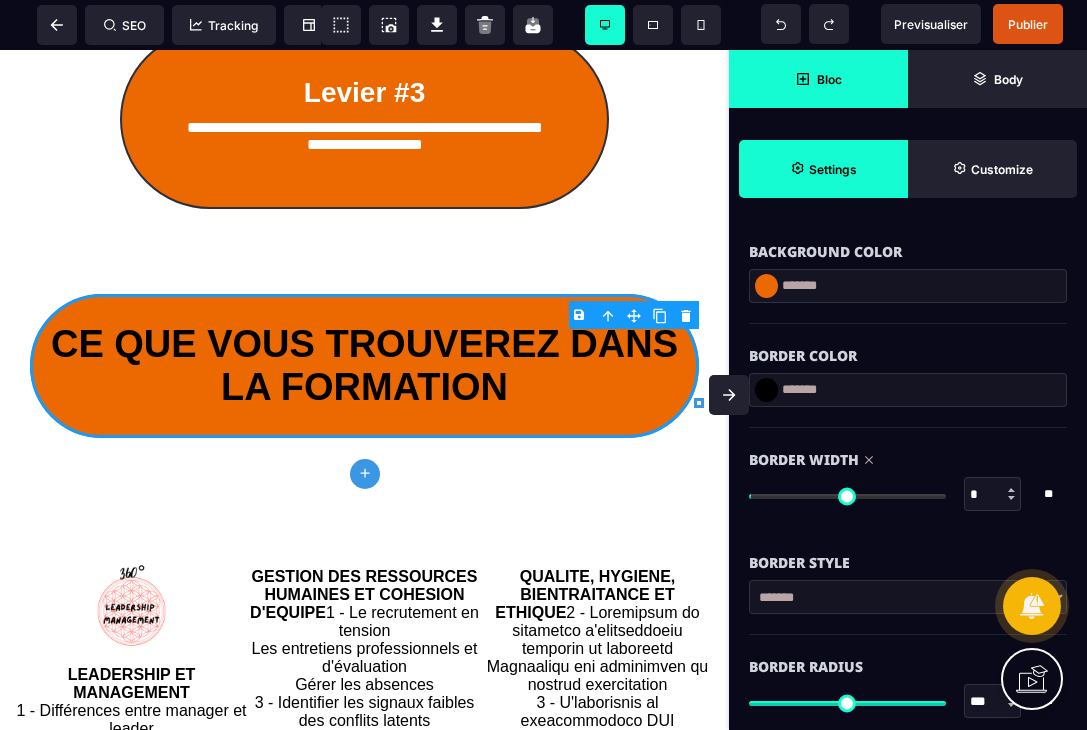 scroll, scrollTop: 293, scrollLeft: 0, axis: vertical 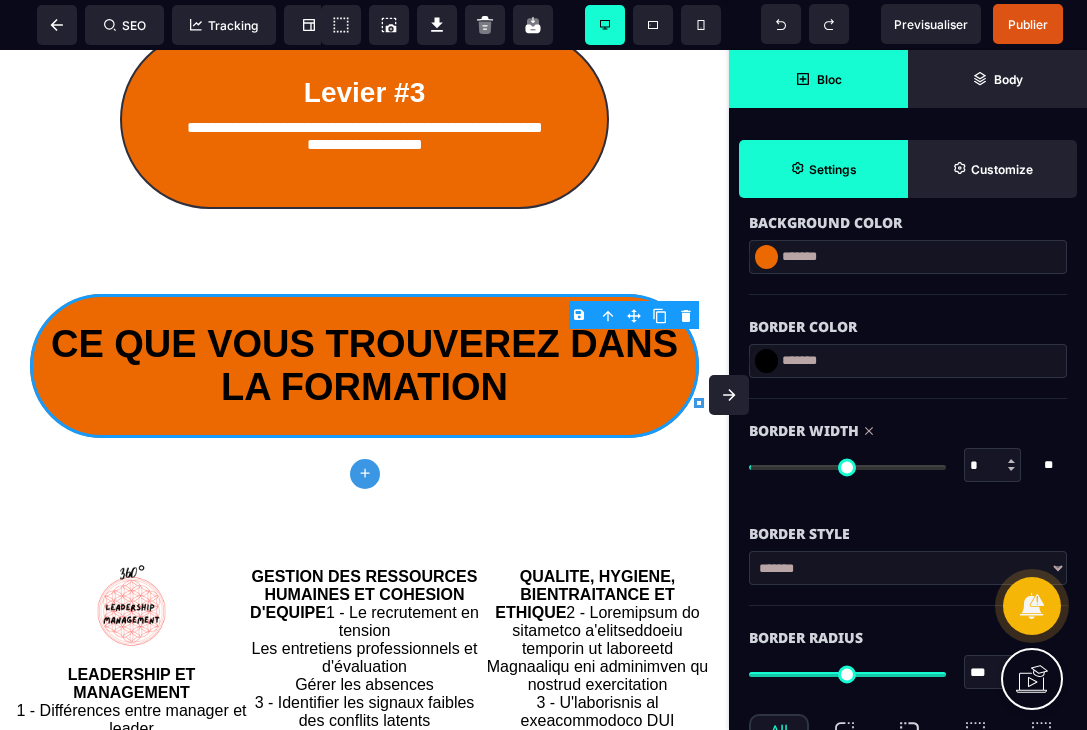 click on "**** ****** ****** ****** ***** ****** ****** ***** ***** ****** ******* *******" at bounding box center (908, 568) 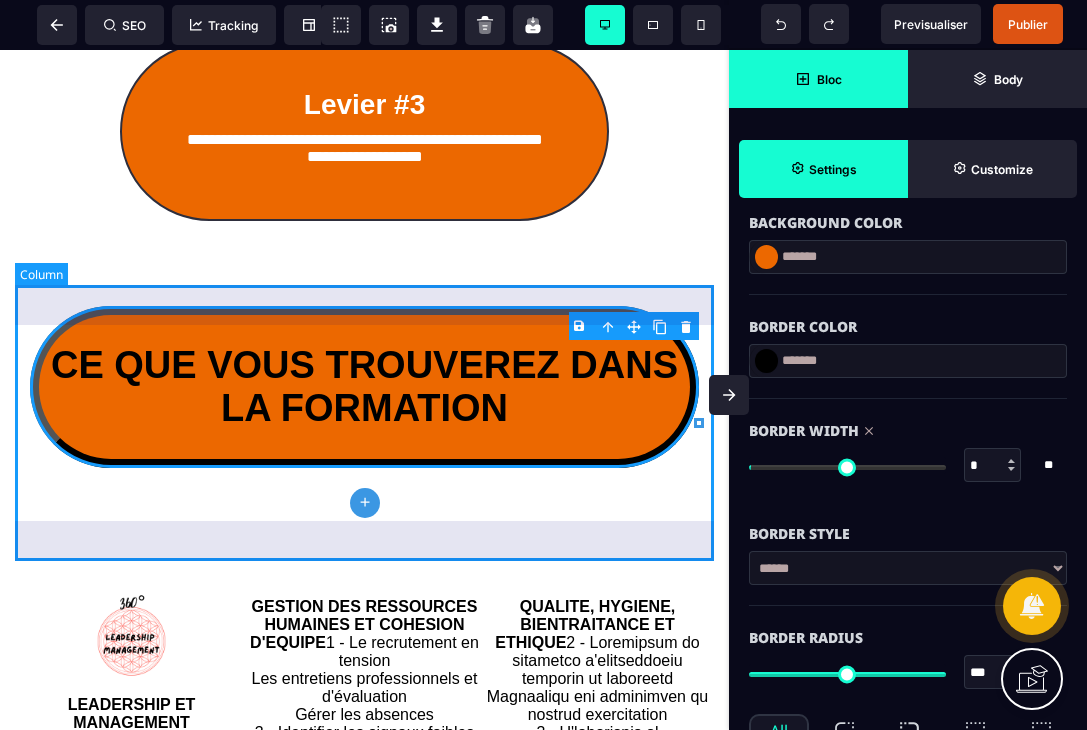 scroll, scrollTop: 1794, scrollLeft: 0, axis: vertical 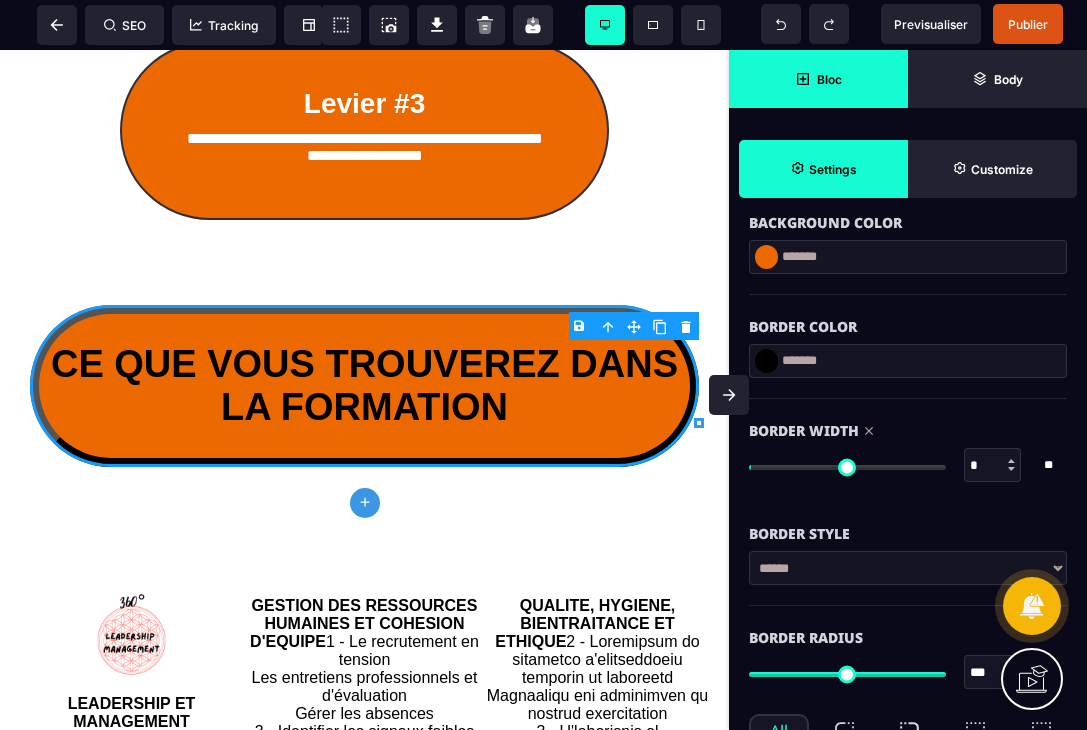 click on "**** ****** ****** ****** ***** ****** ****** ***** ***** ****** ******* *******" at bounding box center [908, 568] 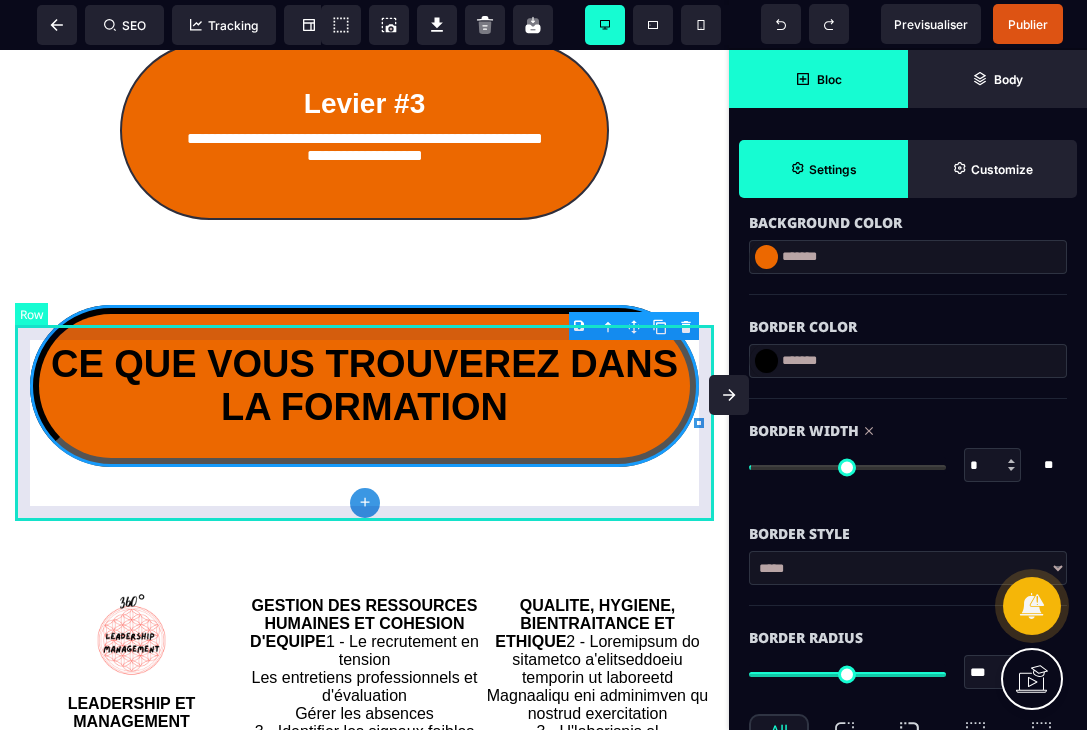 click on "CE QUE VOUS TROUVEREZ DANS LA FORMATION" at bounding box center [364, 386] 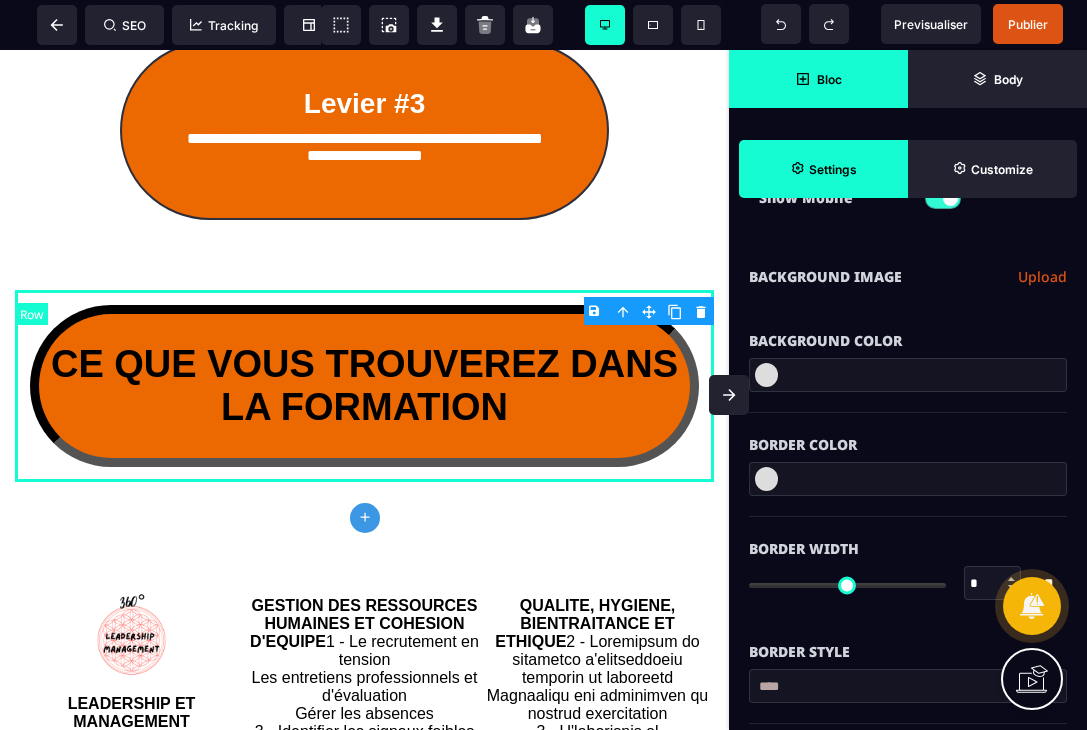 scroll, scrollTop: 0, scrollLeft: 0, axis: both 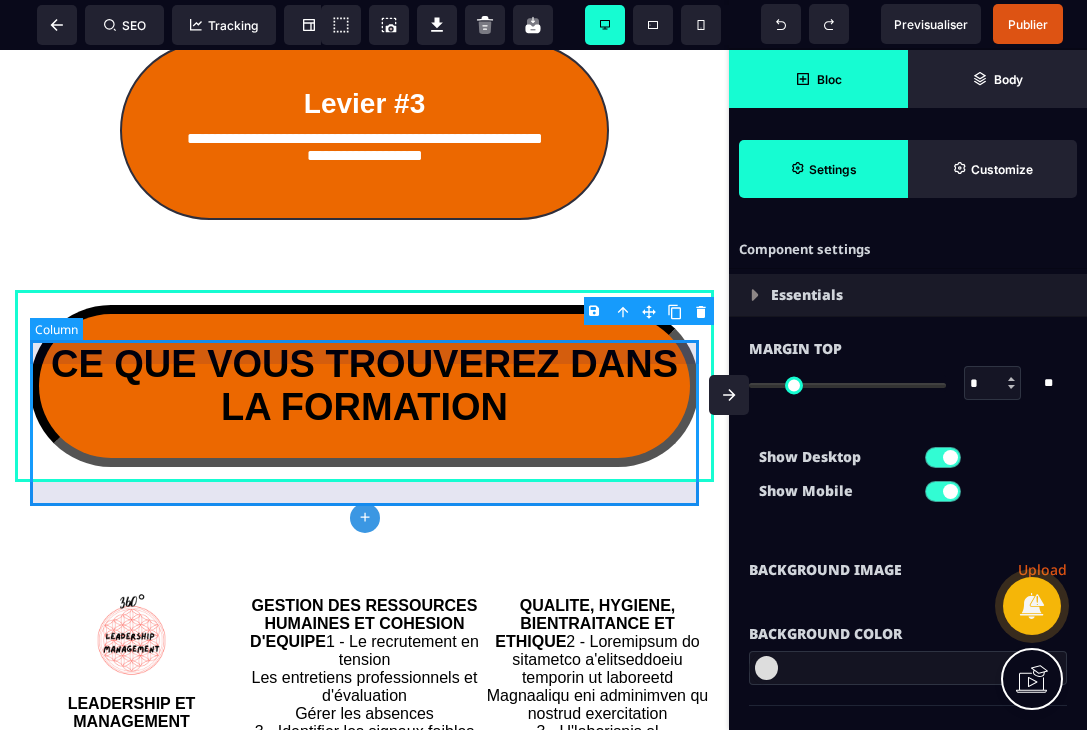 click on "CE QUE VOUS TROUVEREZ DANS LA FORMATION" at bounding box center (364, 386) 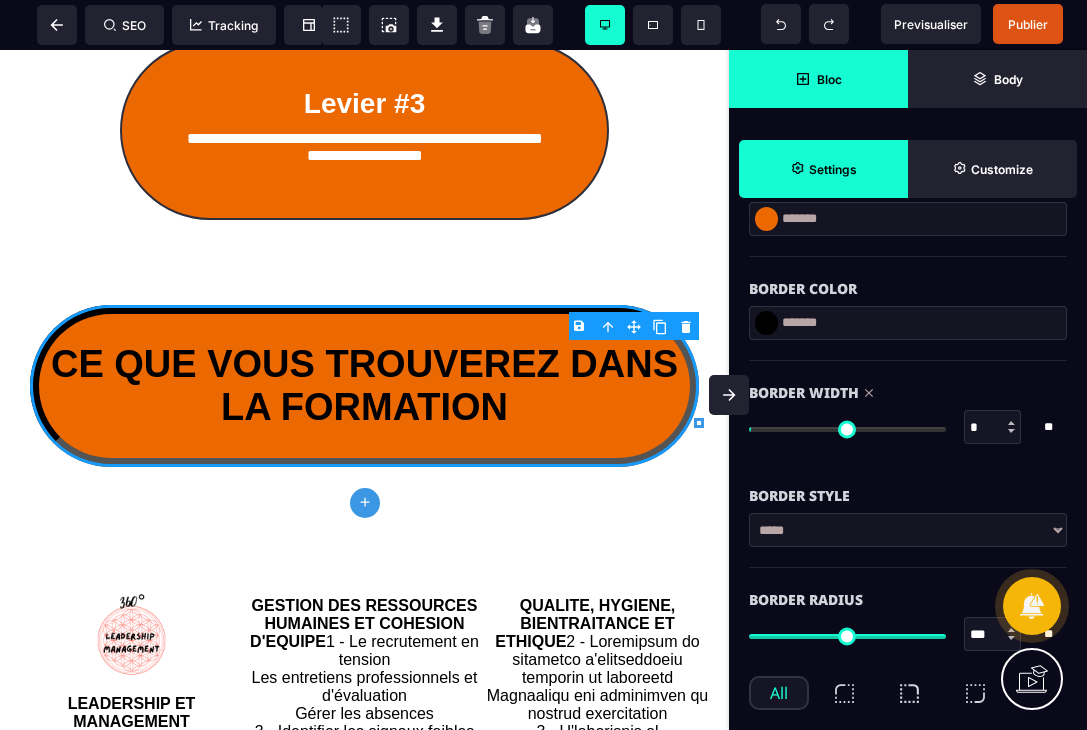 scroll, scrollTop: 334, scrollLeft: 0, axis: vertical 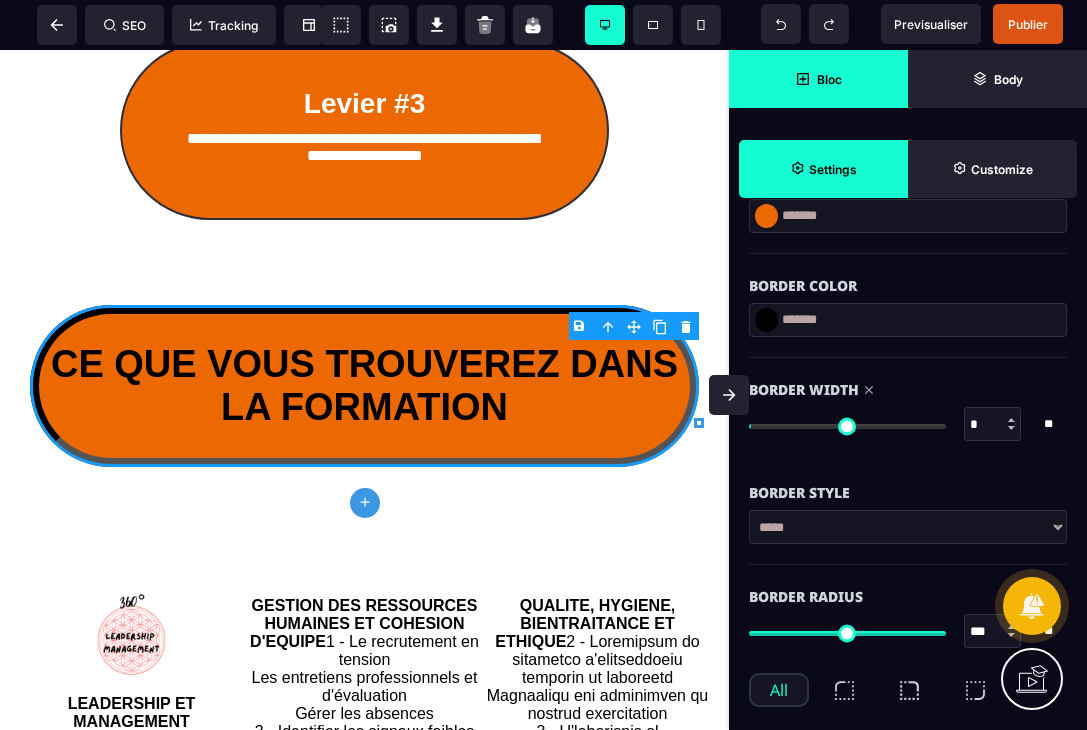click on "**** ****** ****** ****** ***** ****** ****** ***** ***** ****** ******* *******" at bounding box center [908, 527] 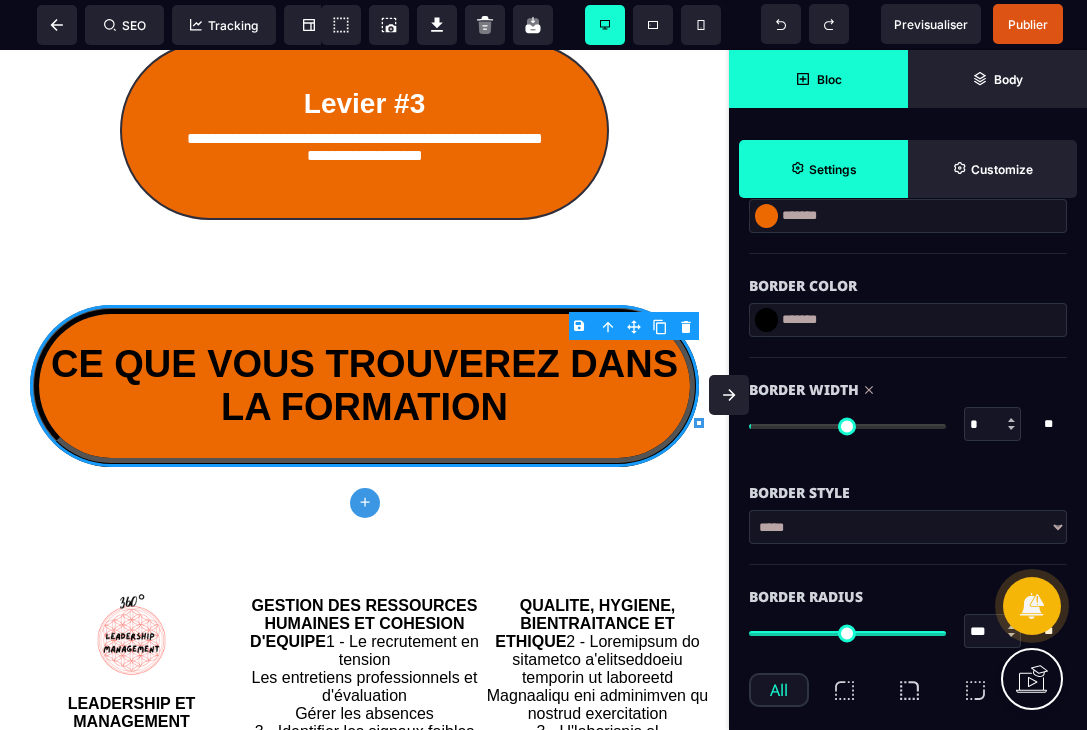 click on "**** ****** ****** ****** ***** ****** ****** ***** ***** ****** ******* *******" at bounding box center (908, 527) 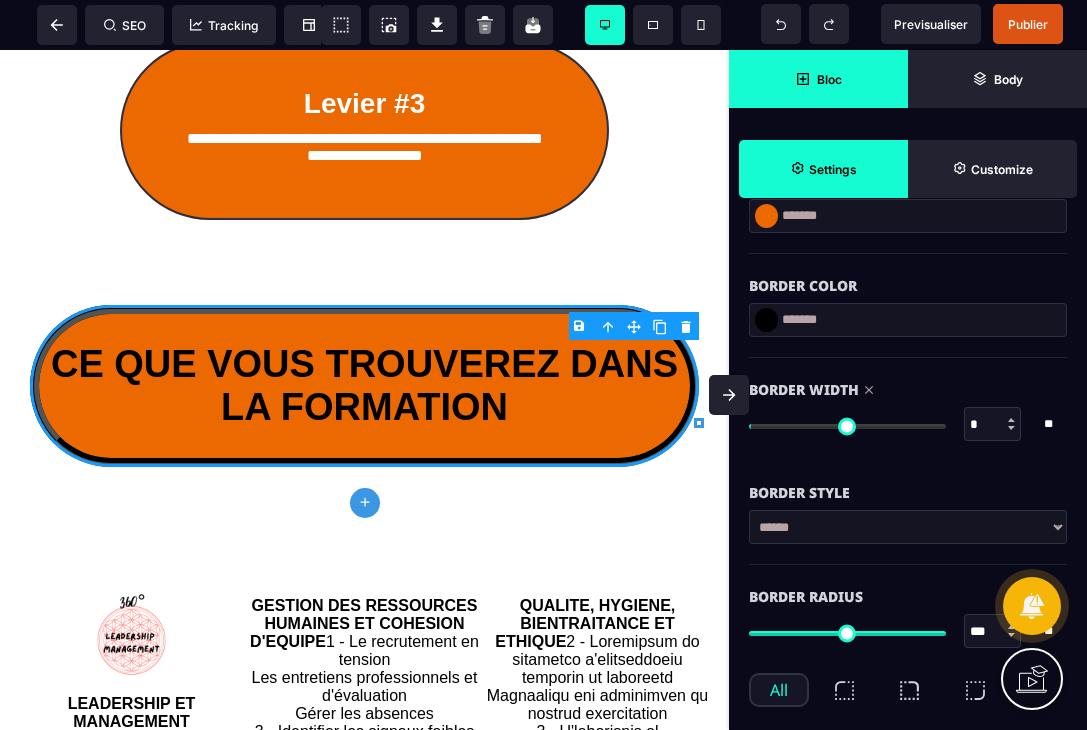 click on "**** ****** ****** ****** ***** ****** ****** ***** ***** ****** ******* *******" at bounding box center (908, 527) 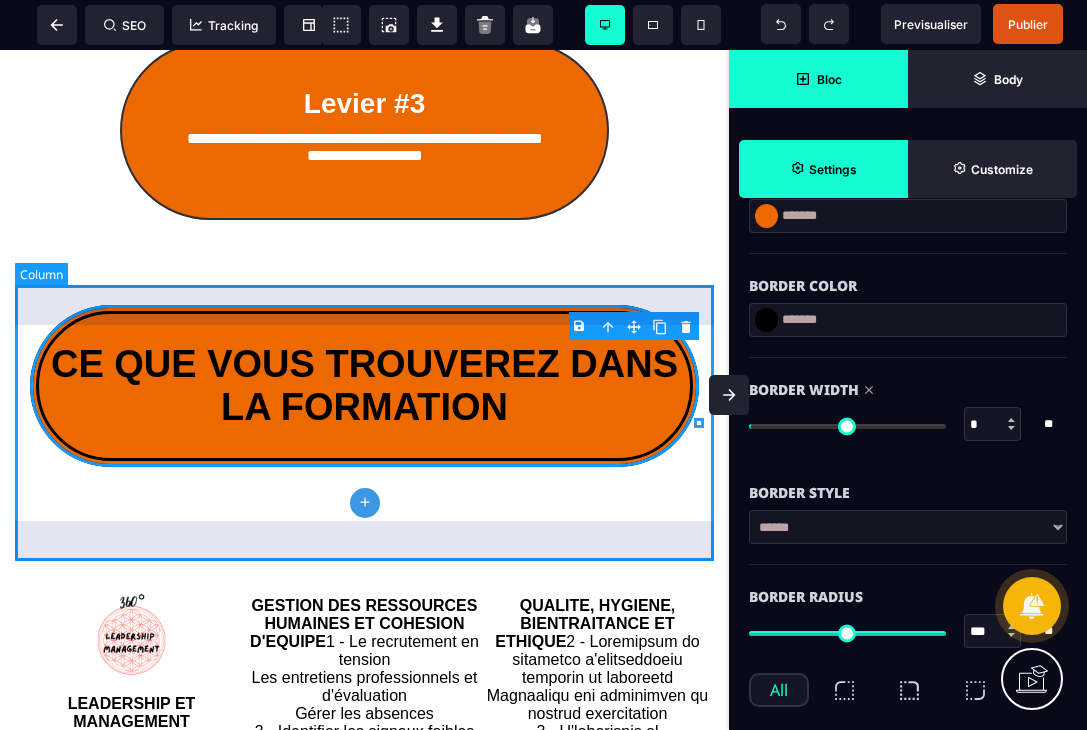 click on "CE QUE VOUS TROUVEREZ DANS LA FORMATION" at bounding box center (364, 386) 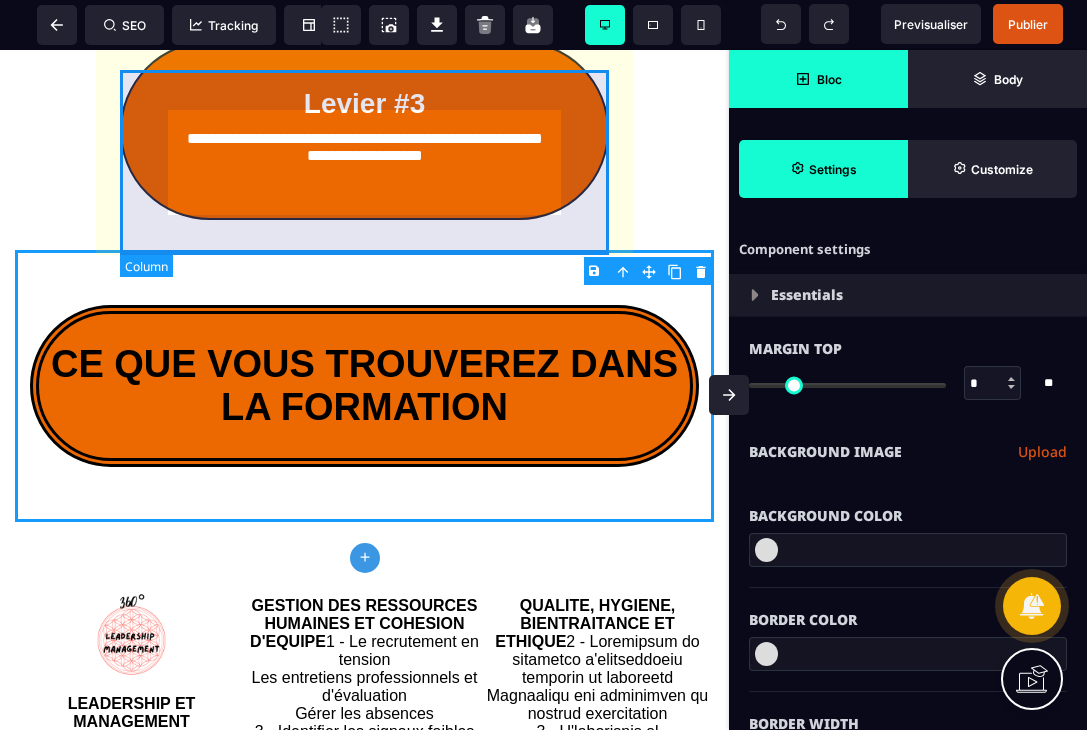 click on "**********" at bounding box center [364, 130] 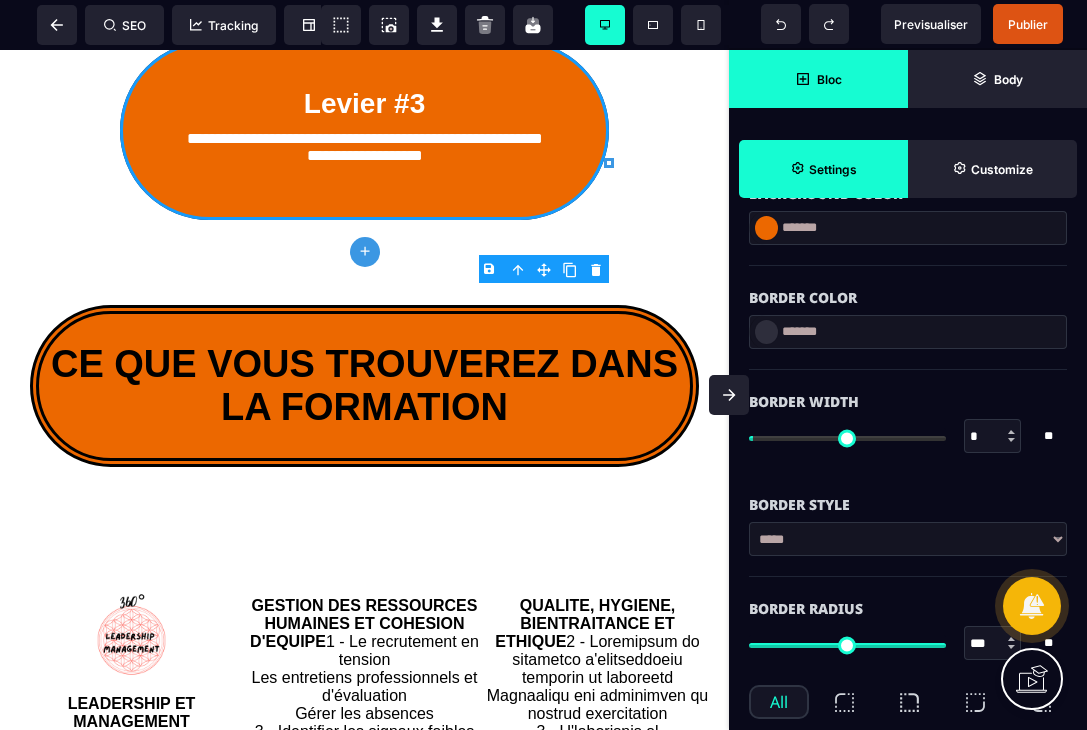 scroll, scrollTop: 325, scrollLeft: 0, axis: vertical 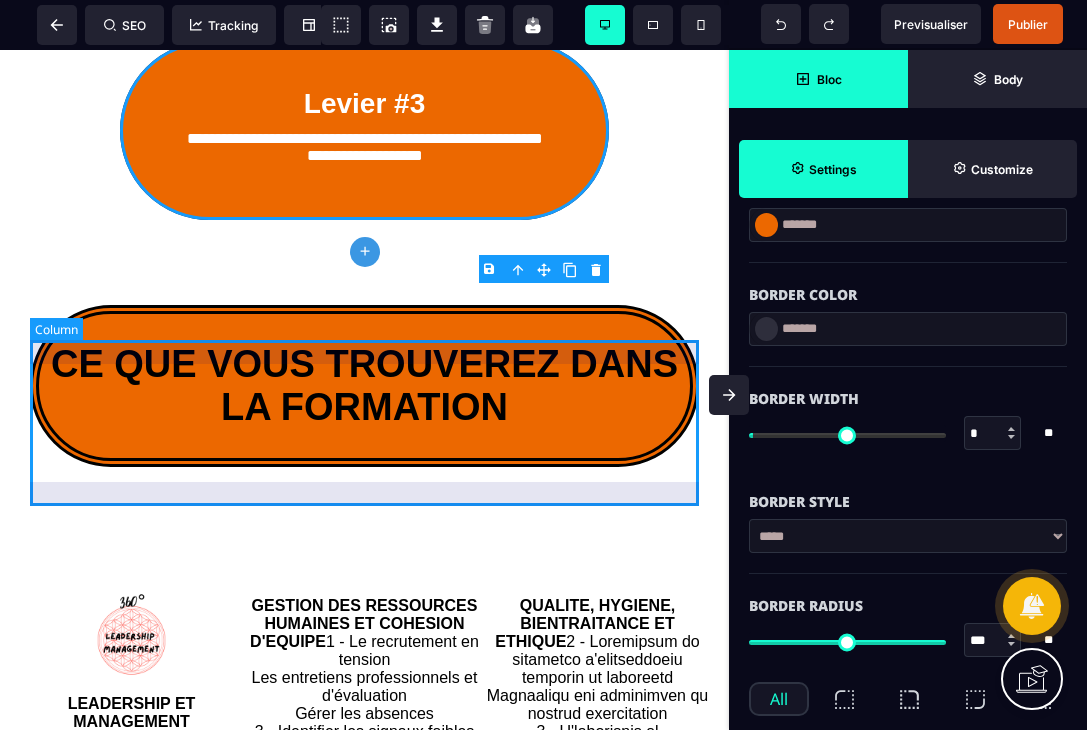 click on "CE QUE VOUS TROUVEREZ DANS LA FORMATION" at bounding box center [364, 386] 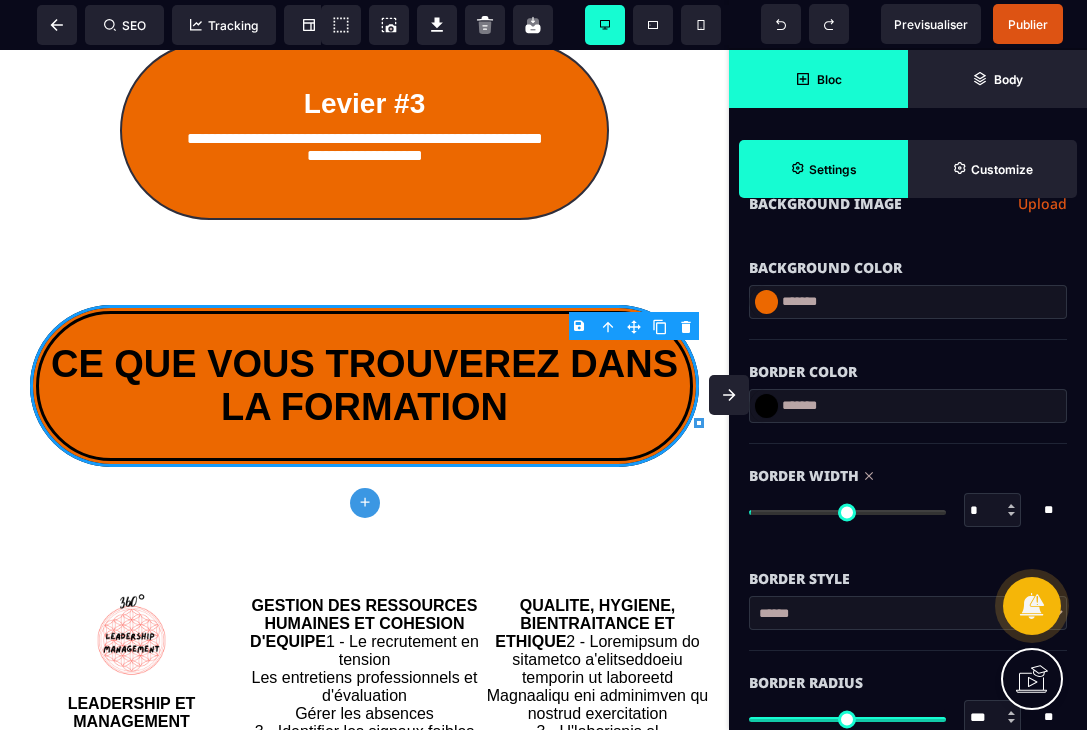 scroll, scrollTop: 256, scrollLeft: 0, axis: vertical 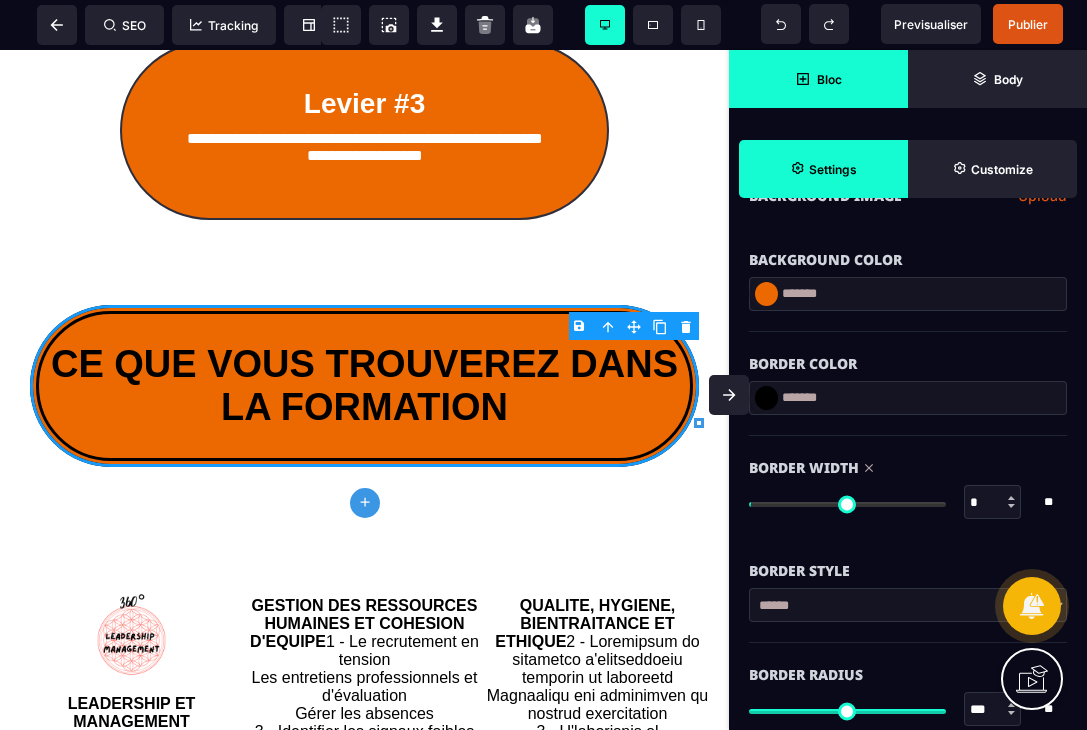 click on "**** ****** ****** ****** ***** ****** ****** ***** ***** ****** ******* *******" at bounding box center [908, 605] 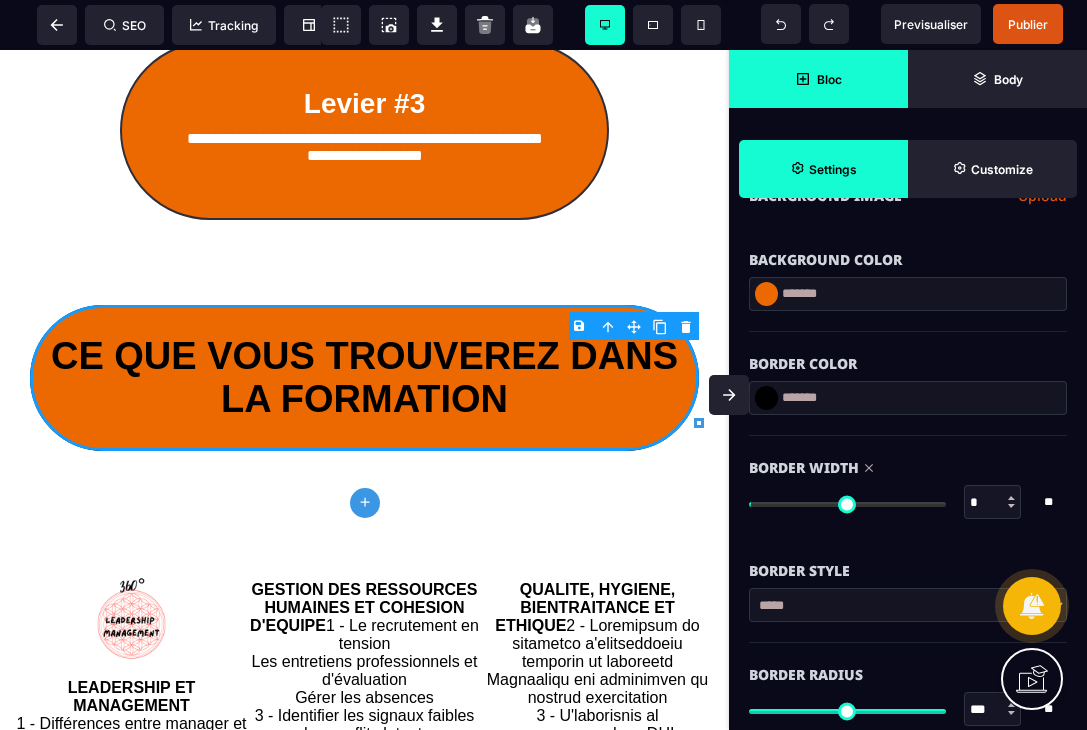 click at bounding box center (847, 504) 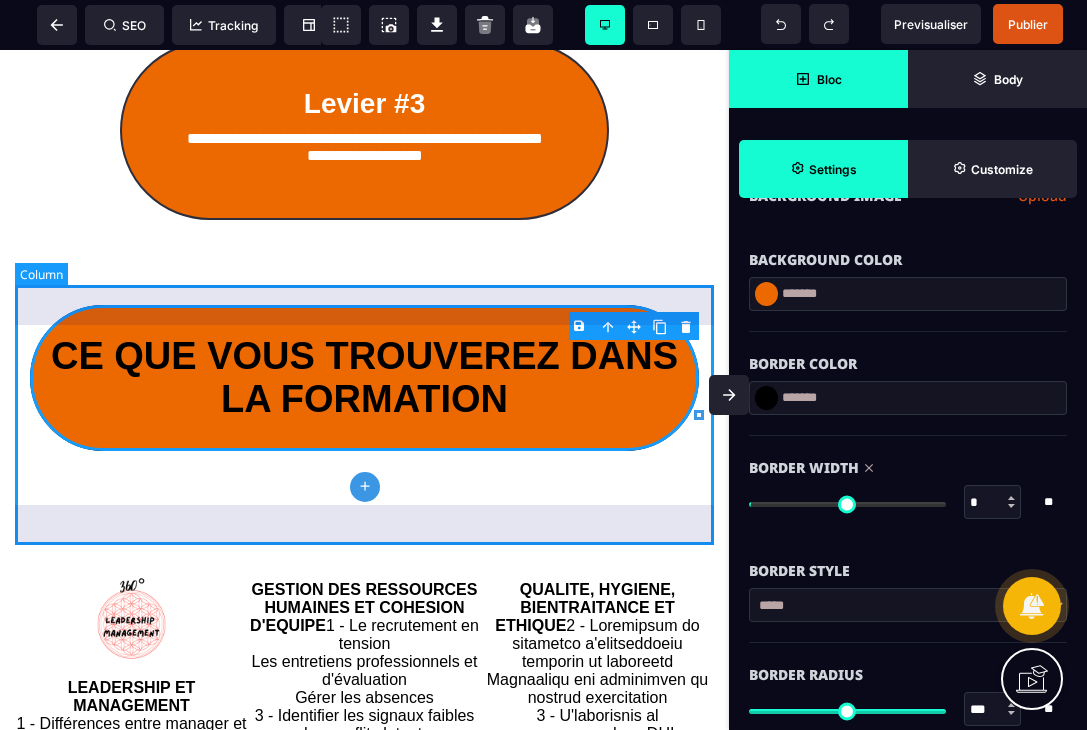 click on "CE QUE VOUS TROUVEREZ DANS LA FORMATION" at bounding box center (364, 378) 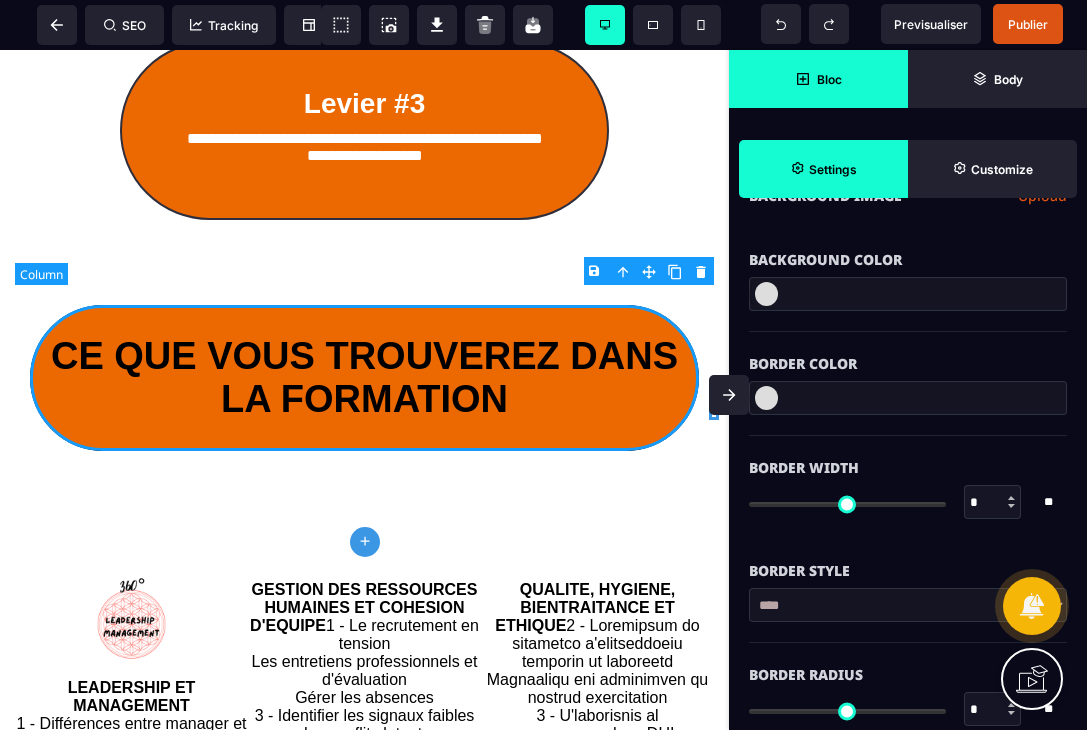 scroll, scrollTop: 0, scrollLeft: 0, axis: both 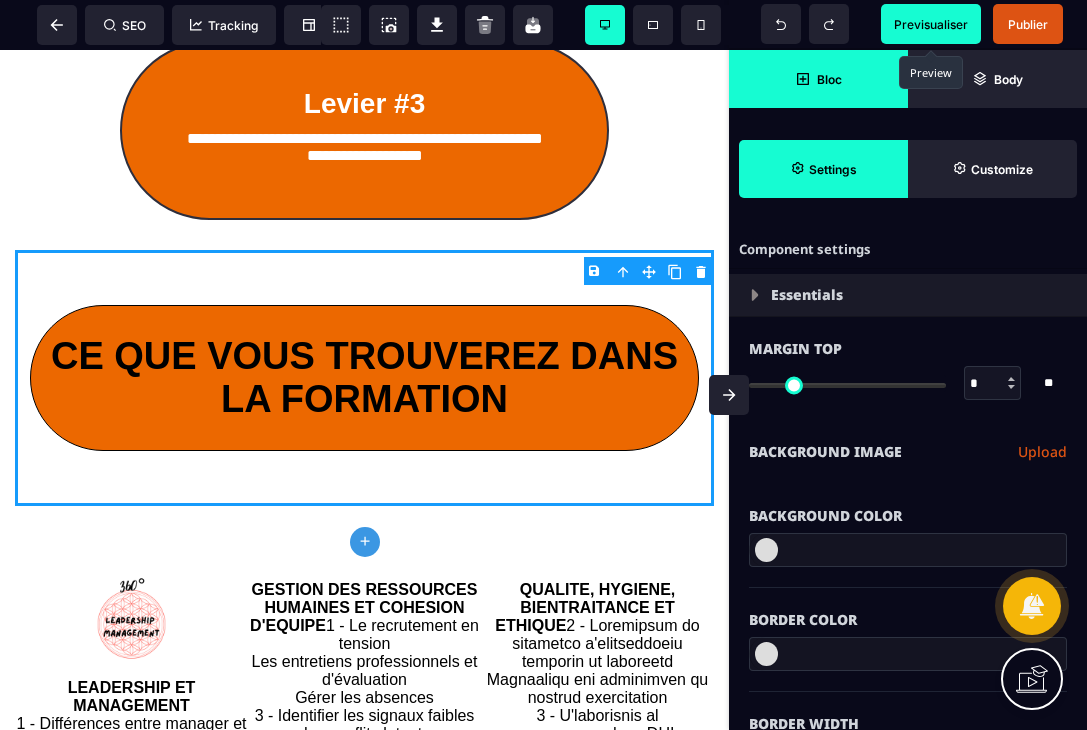 click on "Previsualiser" at bounding box center (931, 24) 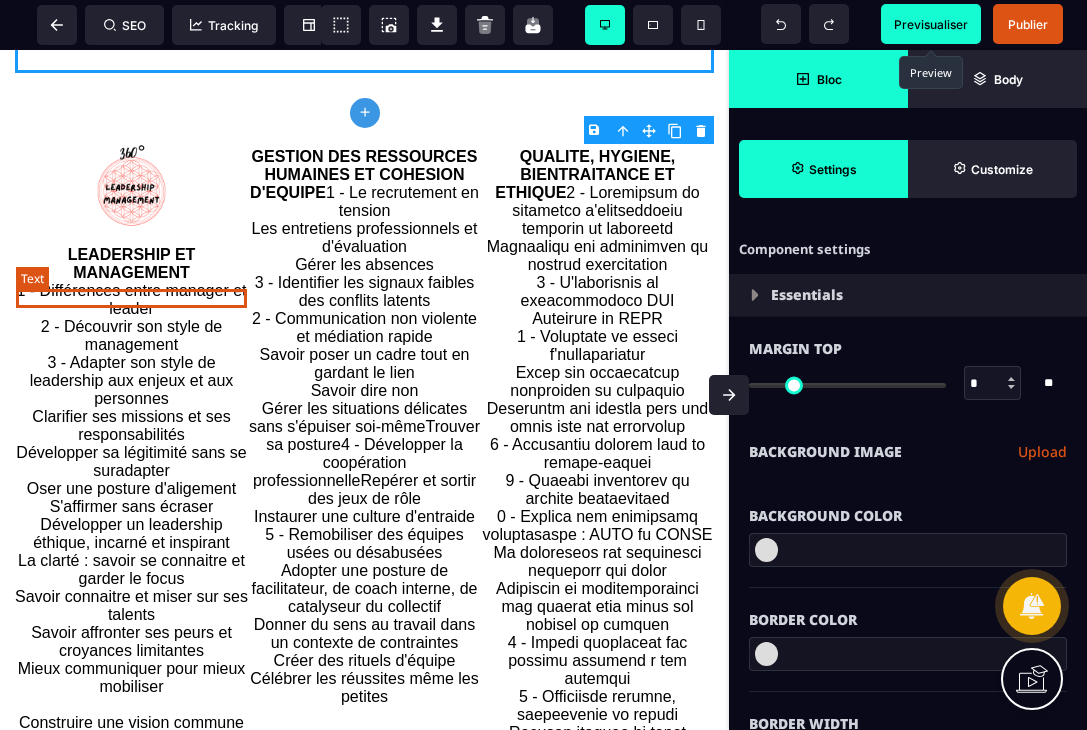 scroll, scrollTop: 2229, scrollLeft: 0, axis: vertical 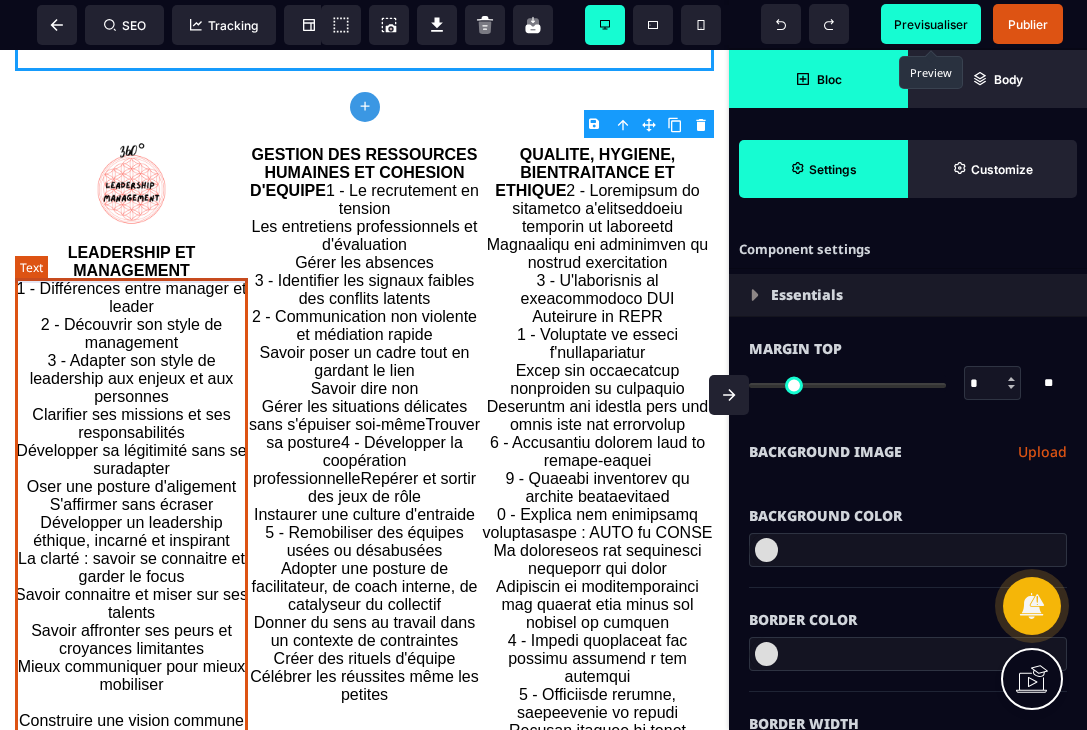 click on "LEADERSHIP ET MANAGEMENT 1 - Différences entre manager et leader 2 - Découvrir son style de management  3 - Adapter son style de leadership aux enjeux et aux personnes Clarifier ses missions et ses responsabilités Développer sa légitimité sans se suradapter Oser une posture d'aligement S'affirmer sans écraser Développer un leadership éthique, incarné et inspirant La clarté : savoir se connaitre et garder le focus Savoir connaitre et miser sur ses talents Savoir affronter ses peurs et croyances limitantes Mieux communiquer pour mieux mobiliser Construire une vision commune et des valeurs d'équipe Passer du contrôle à la confiance Animer des temps collectifs efficaces et fédérateurs Encore la prise d'initiative et la parole des équipes Faire face à l'incertitude Clarifier et formuler des objectifs Etablir un plan d'actions concret" at bounding box center [131, 586] 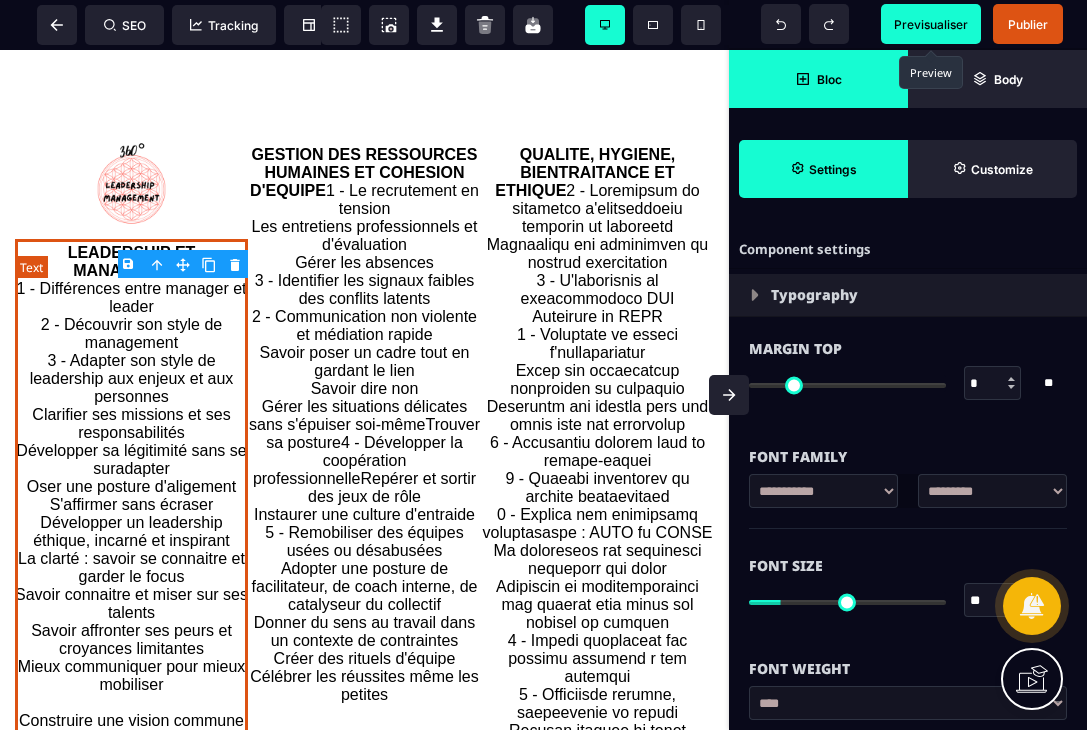 click on "LEADERSHIP ET MANAGEMENT 1 - Différences entre manager et leader 2 - Découvrir son style de management  3 - Adapter son style de leadership aux enjeux et aux personnes Clarifier ses missions et ses responsabilités Développer sa légitimité sans se suradapter Oser une posture d'aligement S'affirmer sans écraser Développer un leadership éthique, incarné et inspirant La clarté : savoir se connaitre et garder le focus Savoir connaitre et miser sur ses talents Savoir affronter ses peurs et croyances limitantes Mieux communiquer pour mieux mobiliser Construire une vision commune et des valeurs d'équipe Passer du contrôle à la confiance Animer des temps collectifs efficaces et fédérateurs Encore la prise d'initiative et la parole des équipes Faire face à l'incertitude Clarifier et formuler des objectifs Etablir un plan d'actions concret" at bounding box center [131, 586] 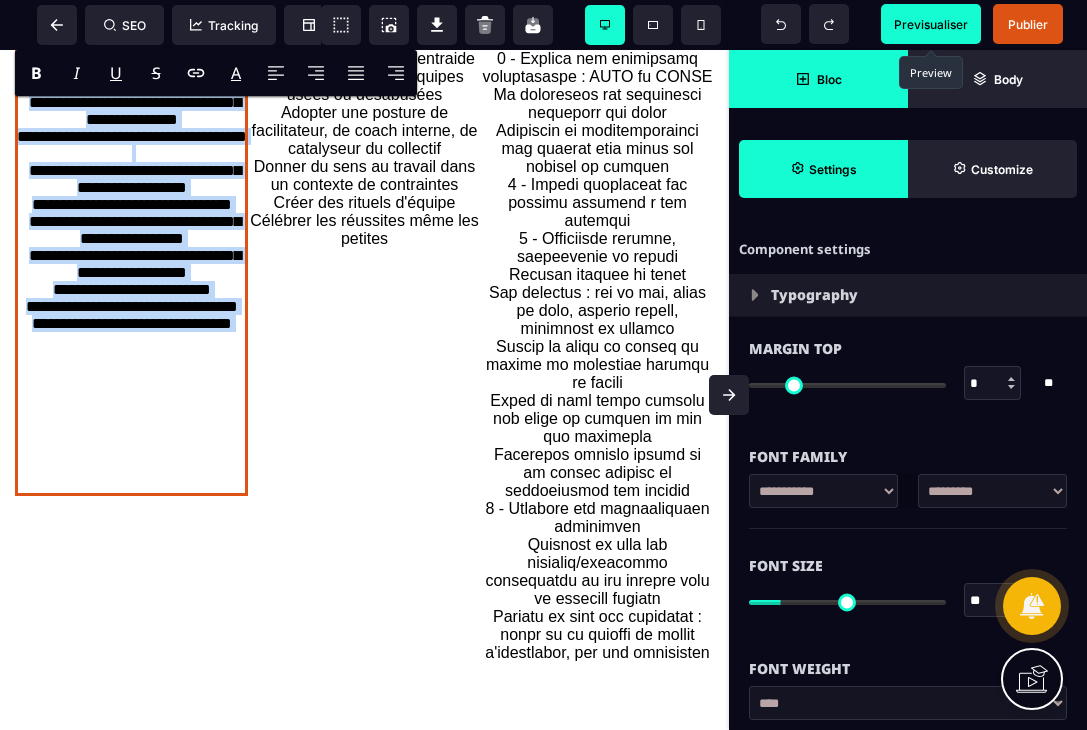 scroll, scrollTop: 2774, scrollLeft: 0, axis: vertical 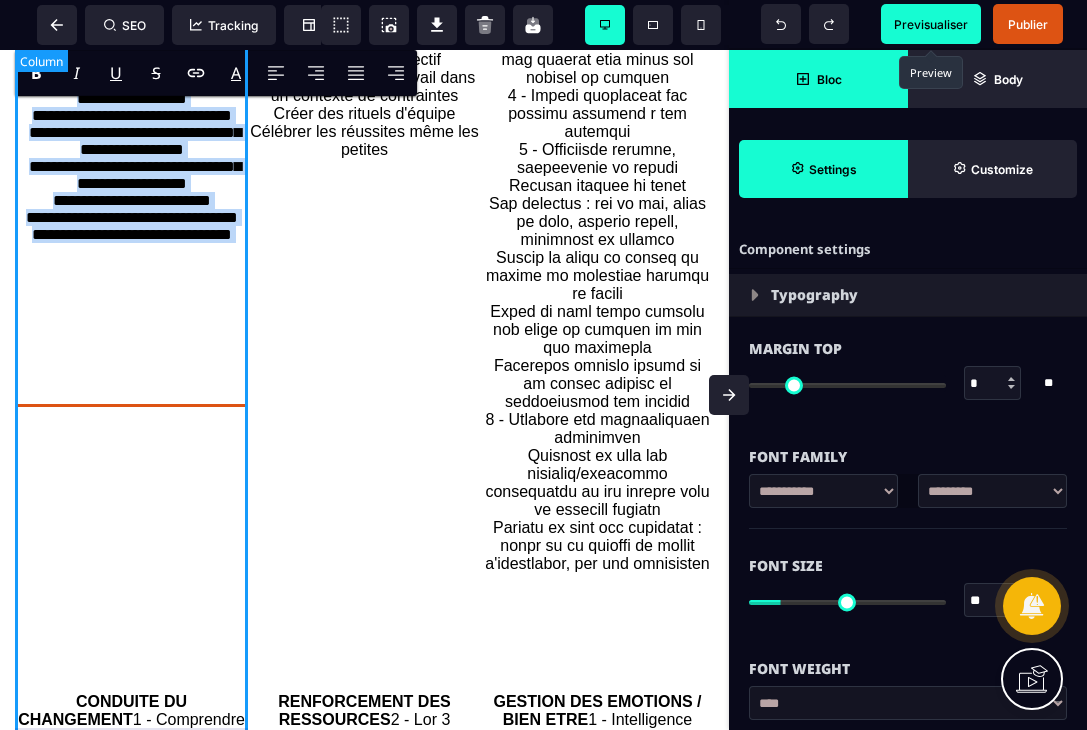drag, startPoint x: 42, startPoint y: 309, endPoint x: 221, endPoint y: 560, distance: 308.28882 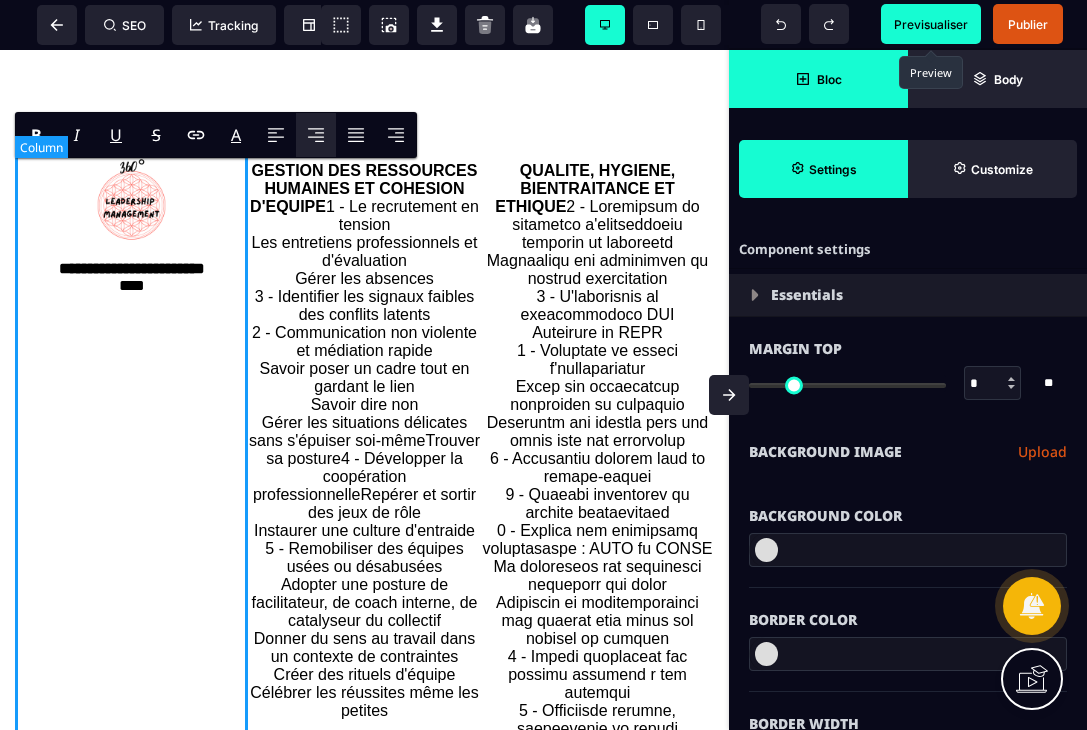scroll, scrollTop: 2207, scrollLeft: 0, axis: vertical 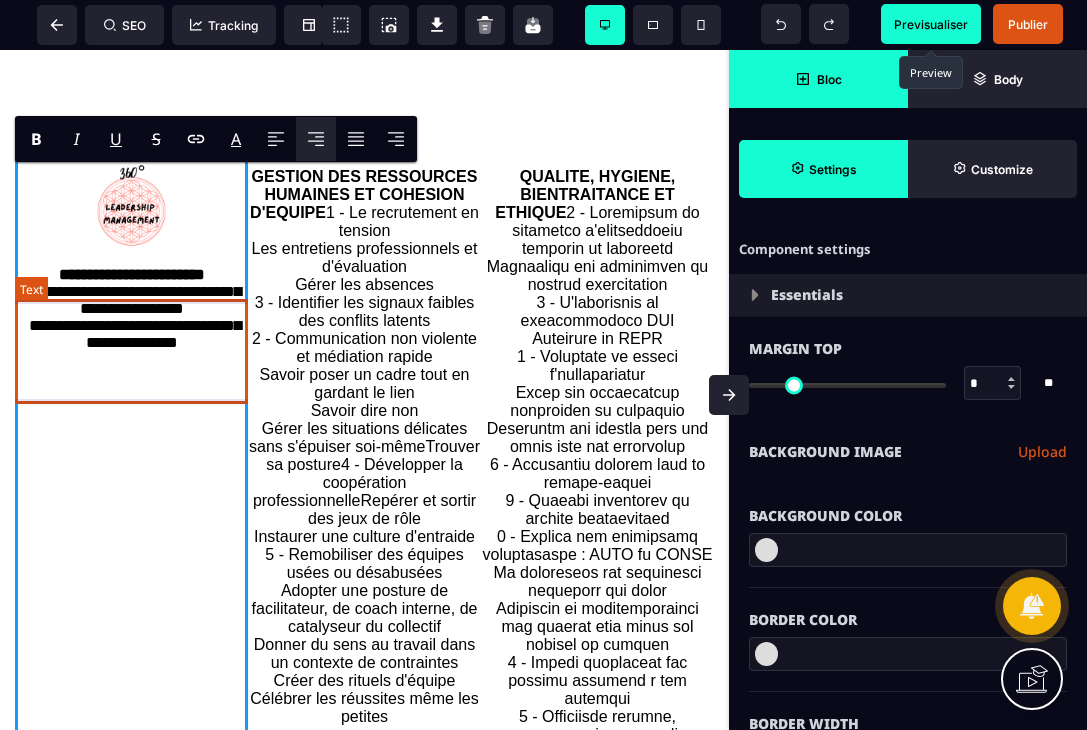 click on "**********" at bounding box center [131, 313] 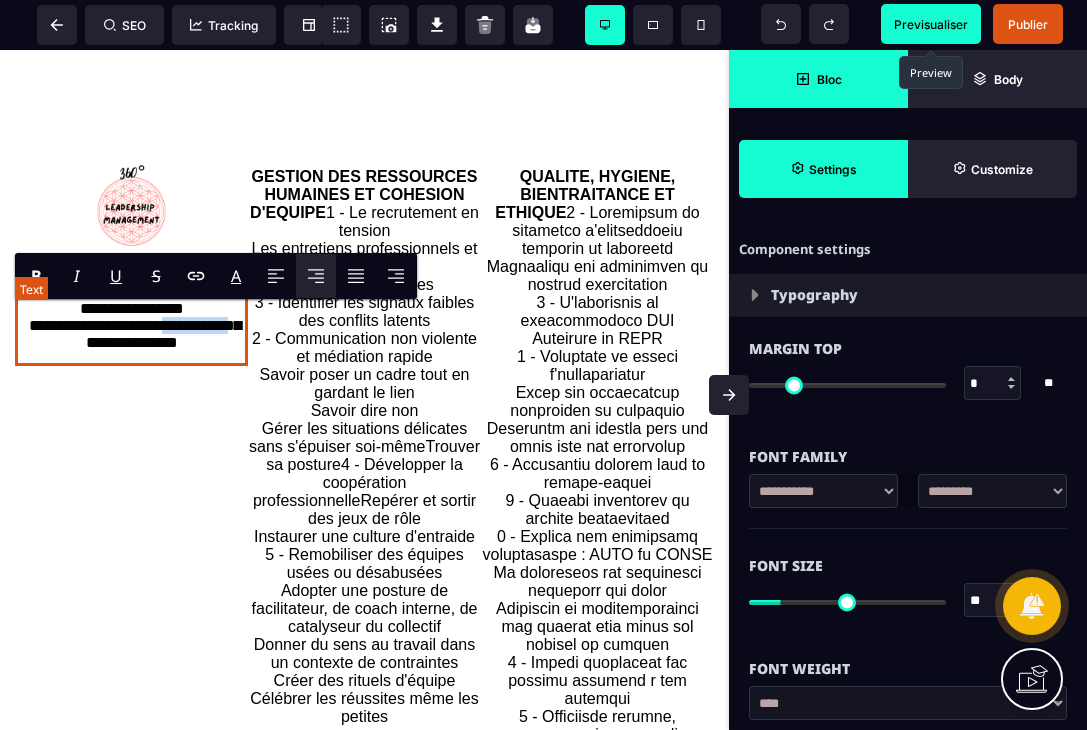 click on "**********" at bounding box center [131, 313] 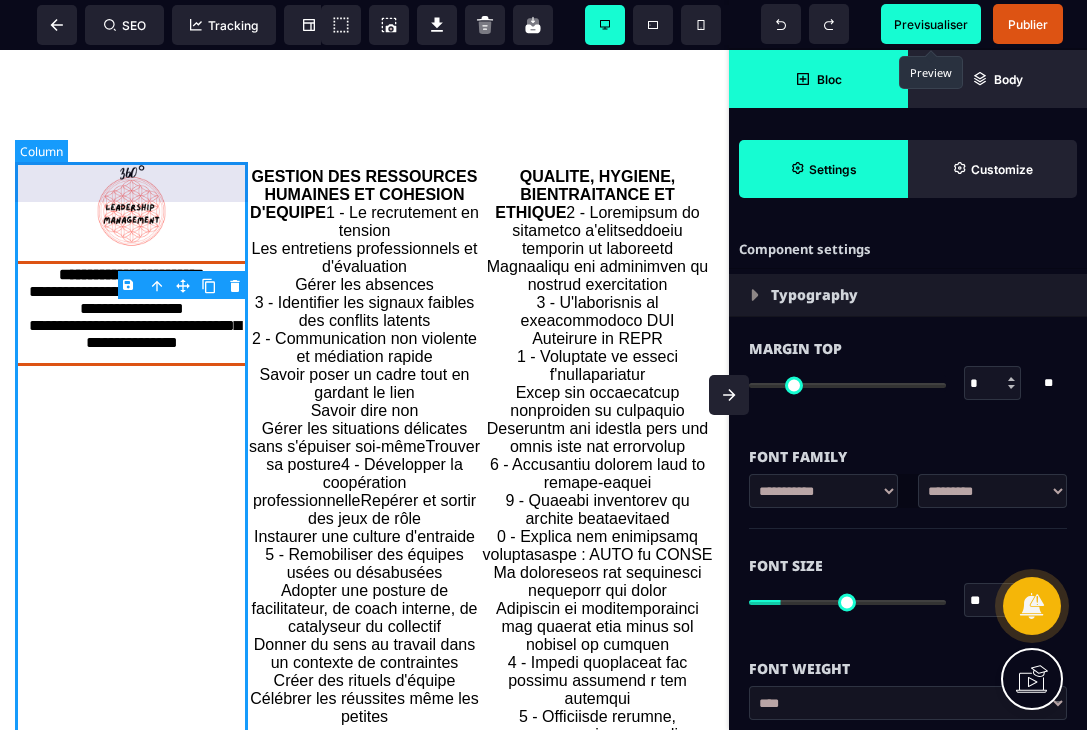 click on "**********" at bounding box center [131, 654] 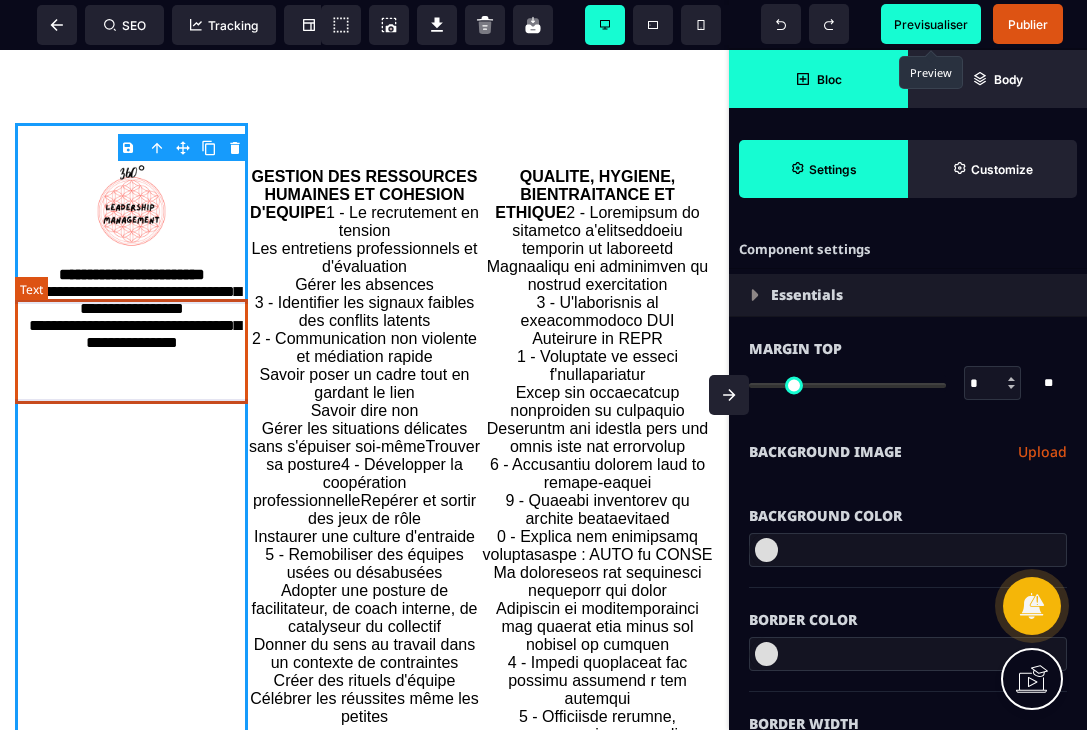 click on "**********" at bounding box center (131, 313) 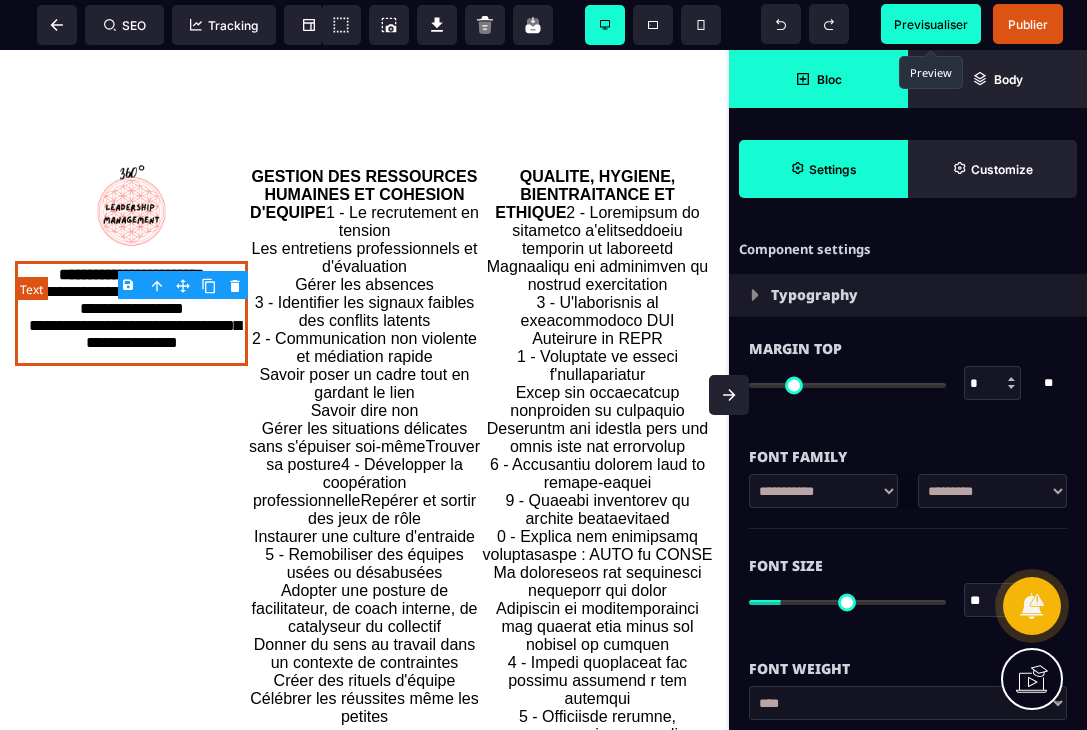 click on "**********" at bounding box center (131, 313) 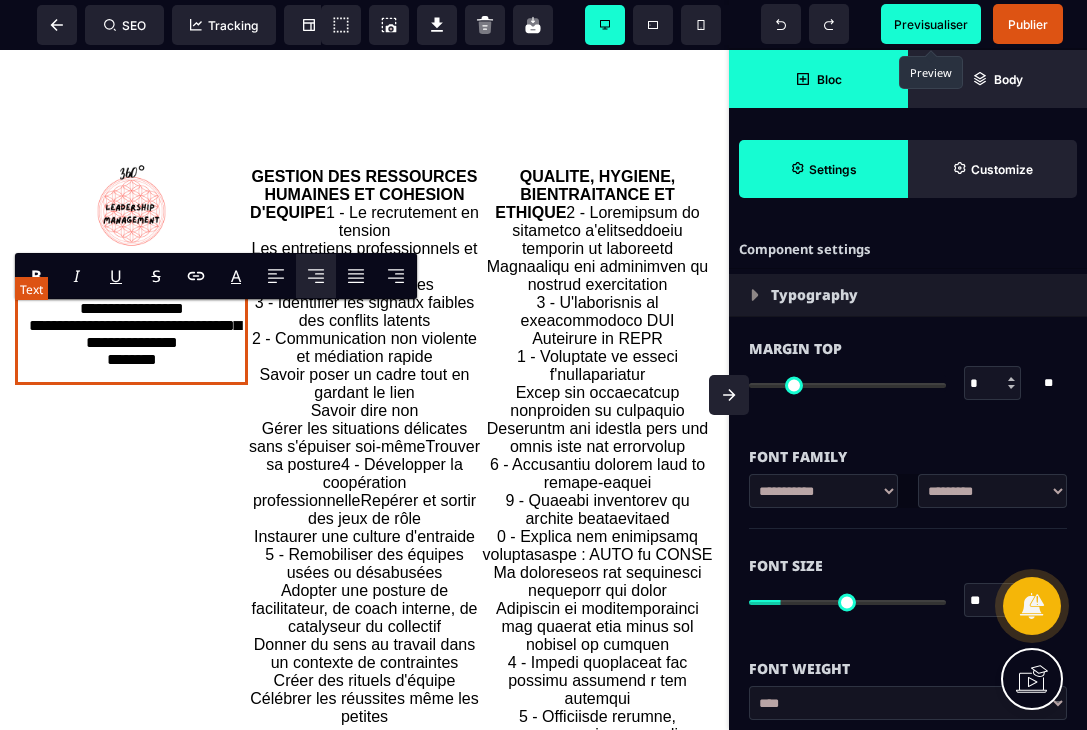 click on "**********" at bounding box center [131, 323] 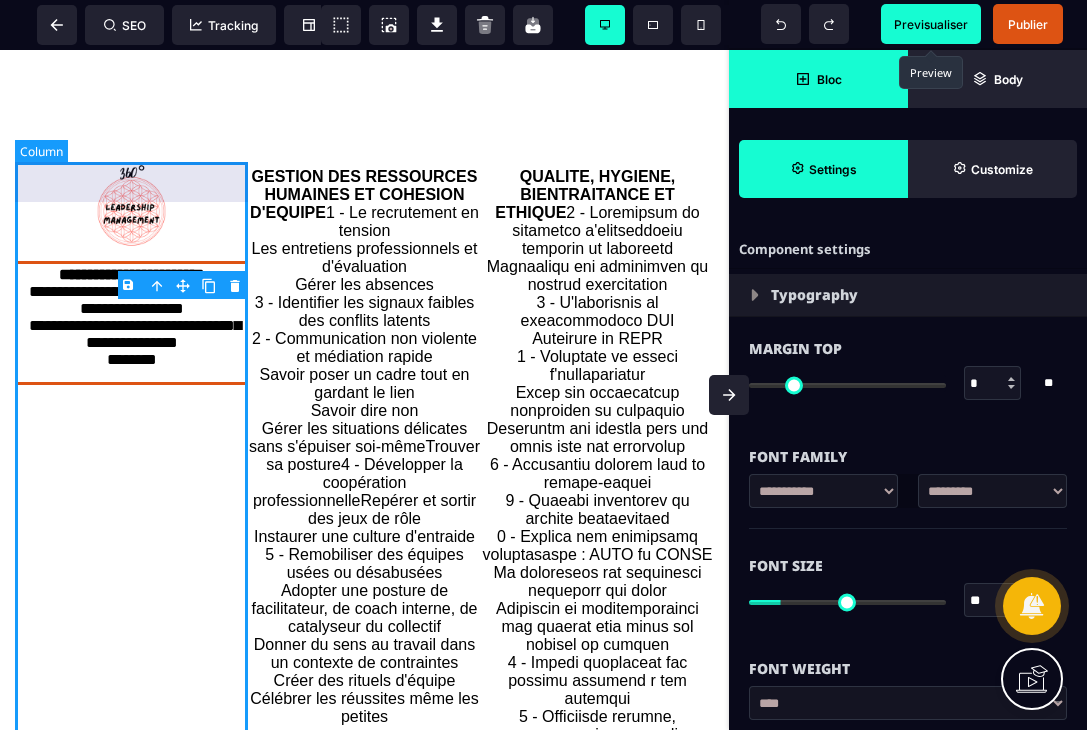 click on "**********" at bounding box center (131, 654) 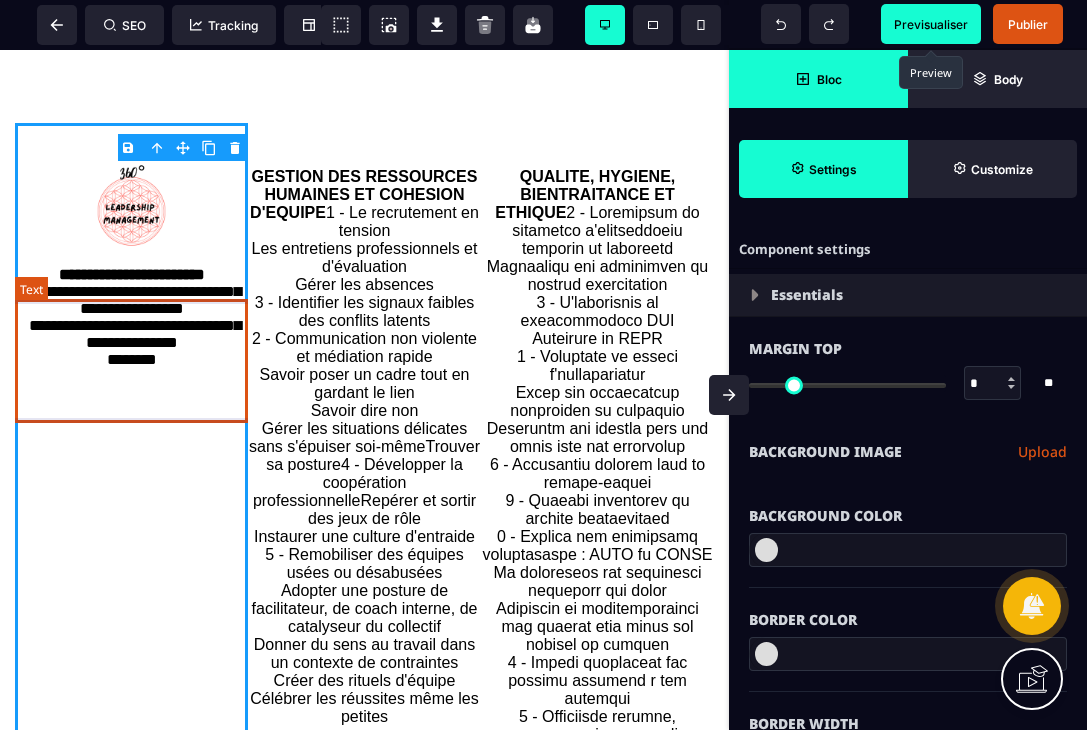 click on "**********" at bounding box center [131, 323] 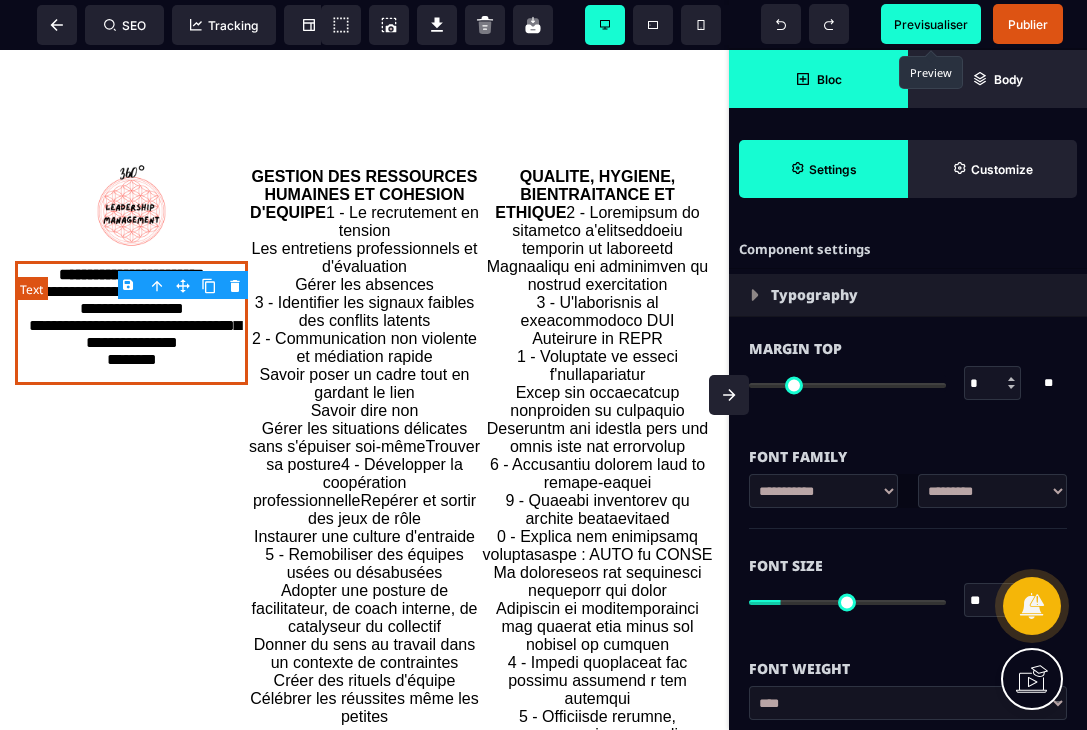 click on "**********" at bounding box center [131, 323] 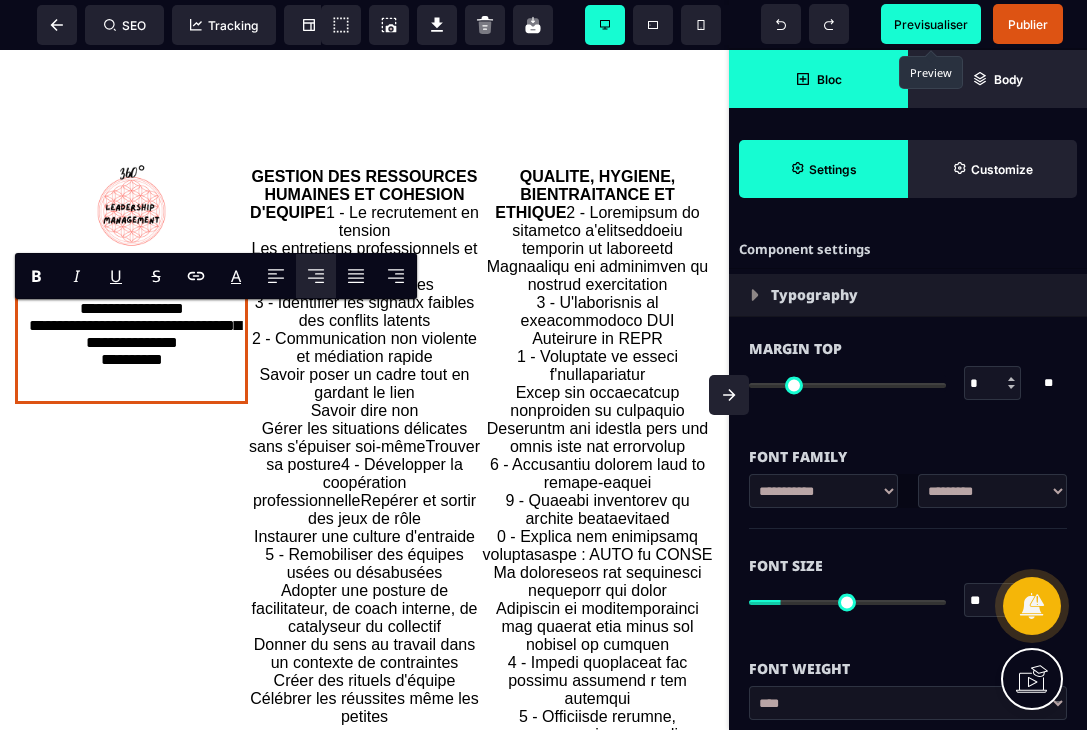 click on "Bloc" at bounding box center [818, 79] 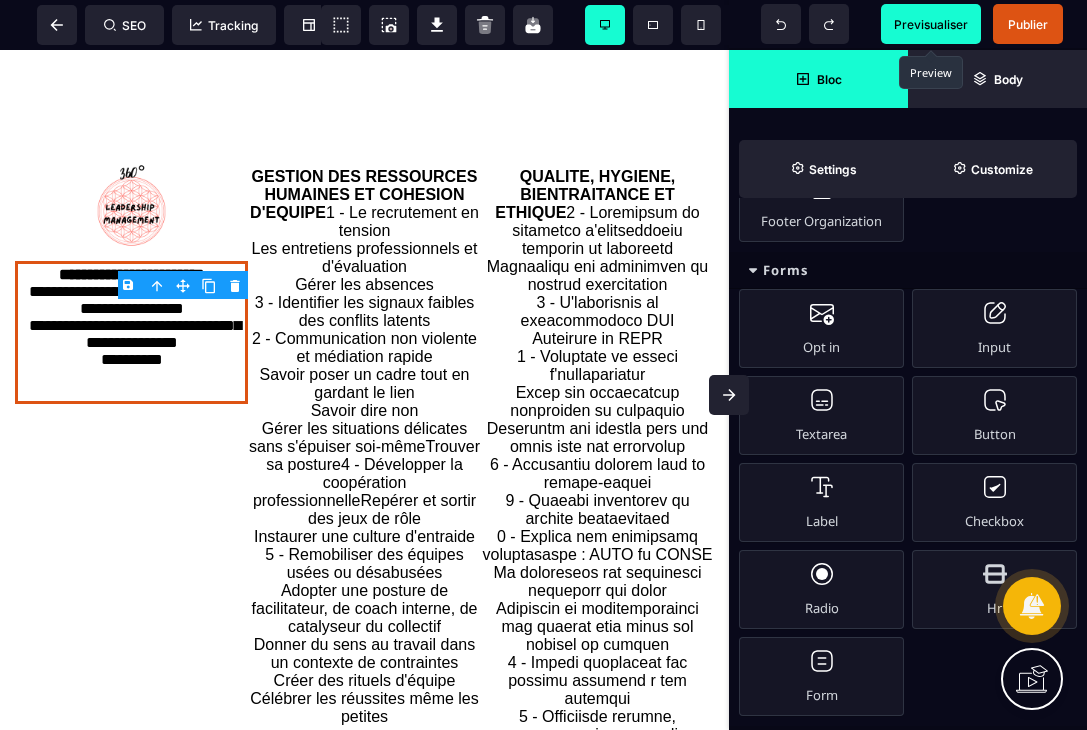 scroll, scrollTop: 1540, scrollLeft: 0, axis: vertical 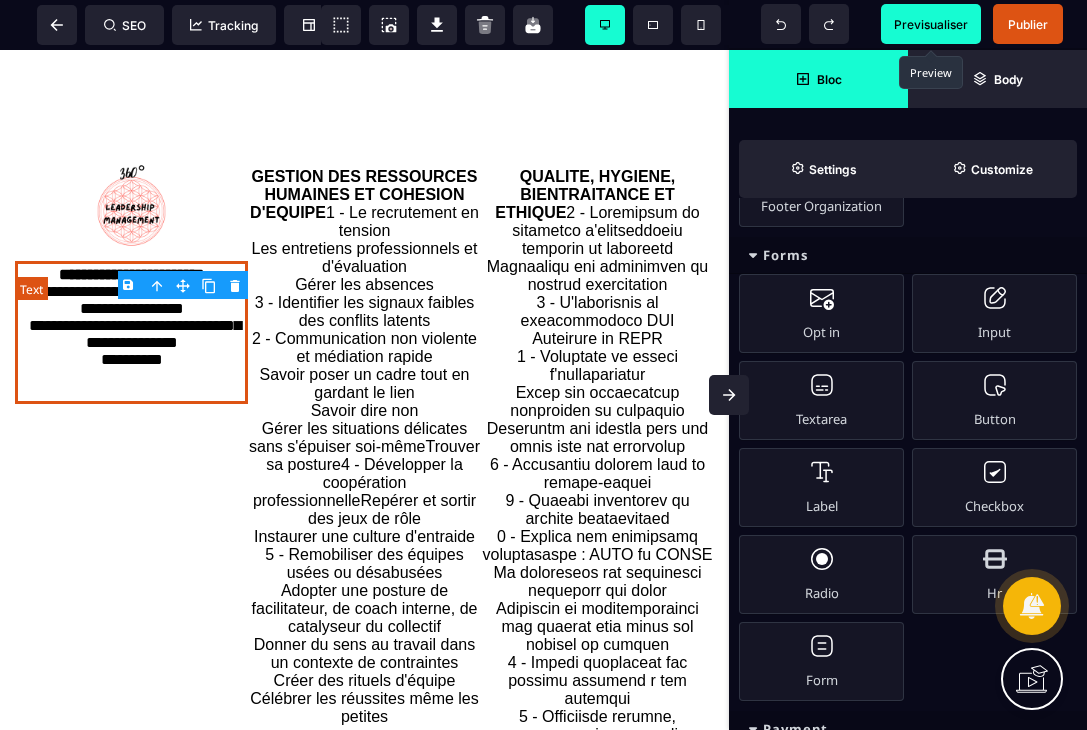 click on "**********" at bounding box center (131, 332) 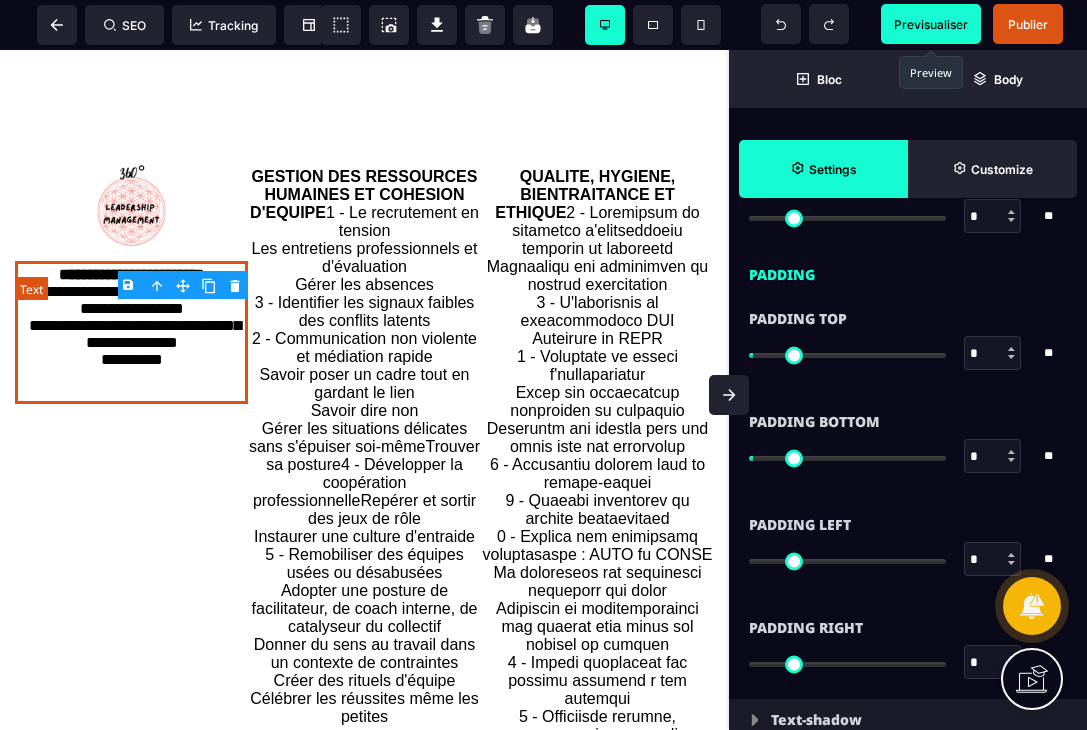 click on "**********" at bounding box center [131, 332] 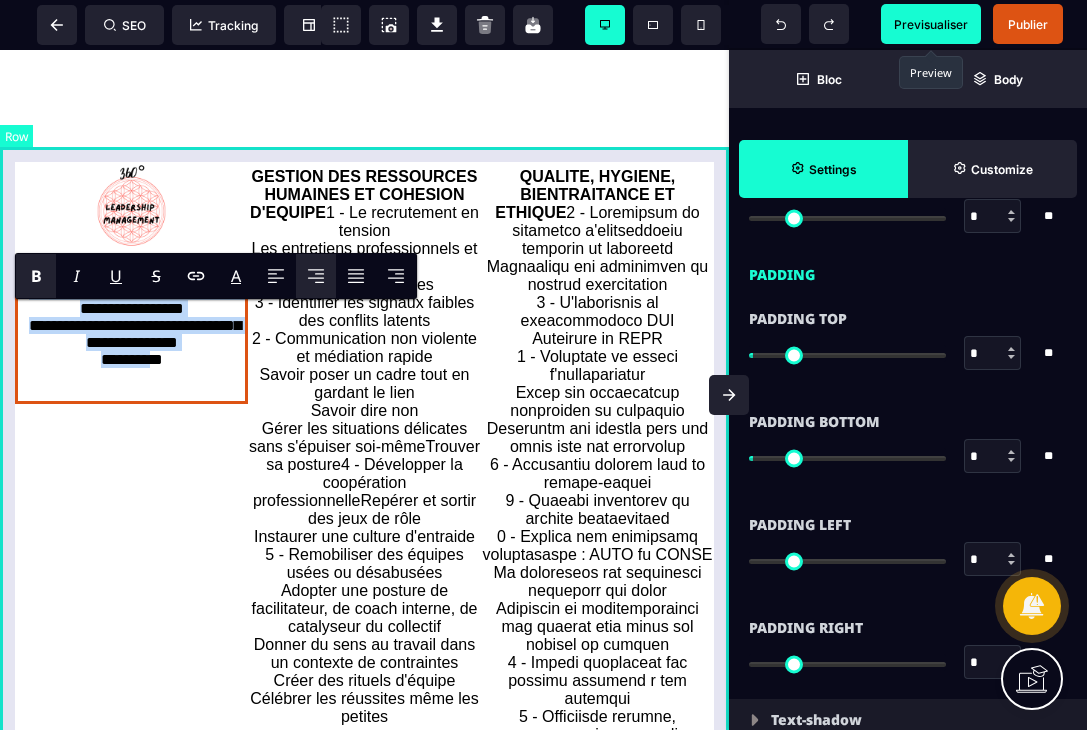 drag, startPoint x: 184, startPoint y: 405, endPoint x: 14, endPoint y: 299, distance: 200.3397 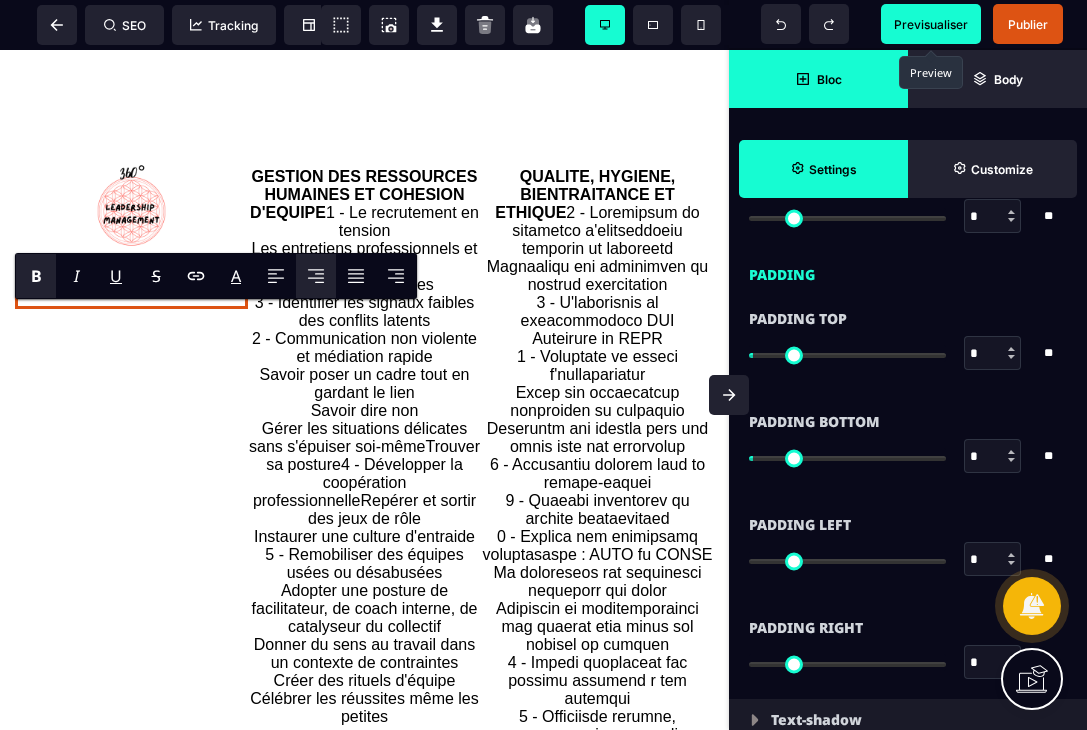 click on "Bloc" at bounding box center (829, 79) 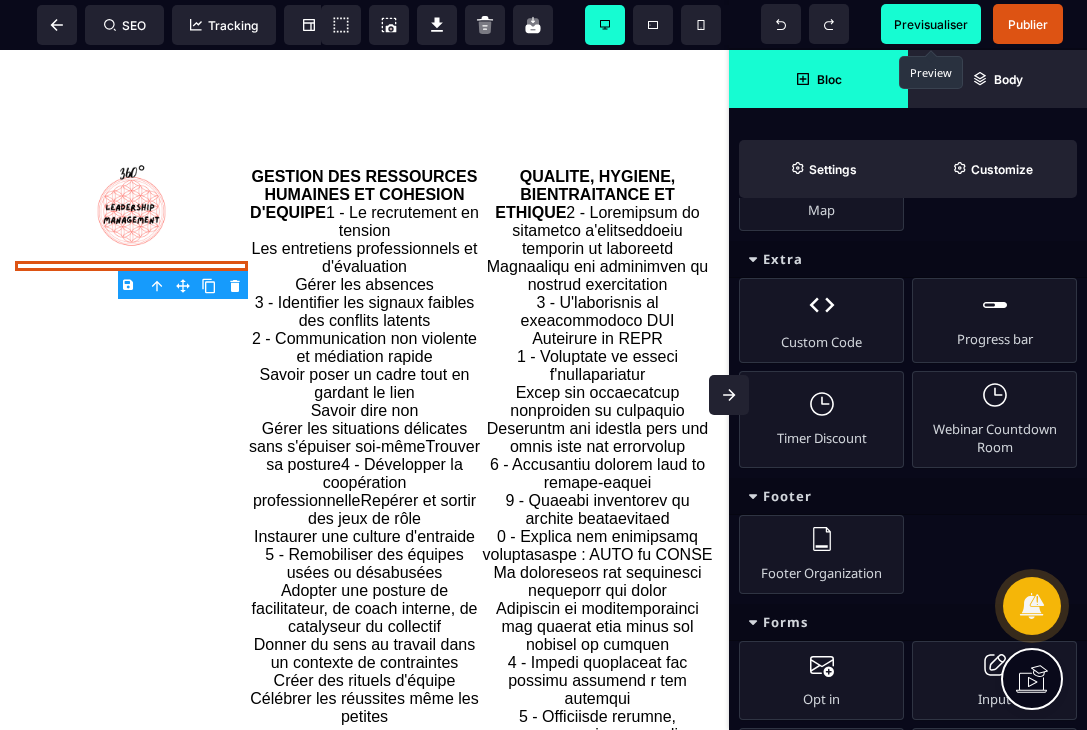 scroll, scrollTop: 1157, scrollLeft: 0, axis: vertical 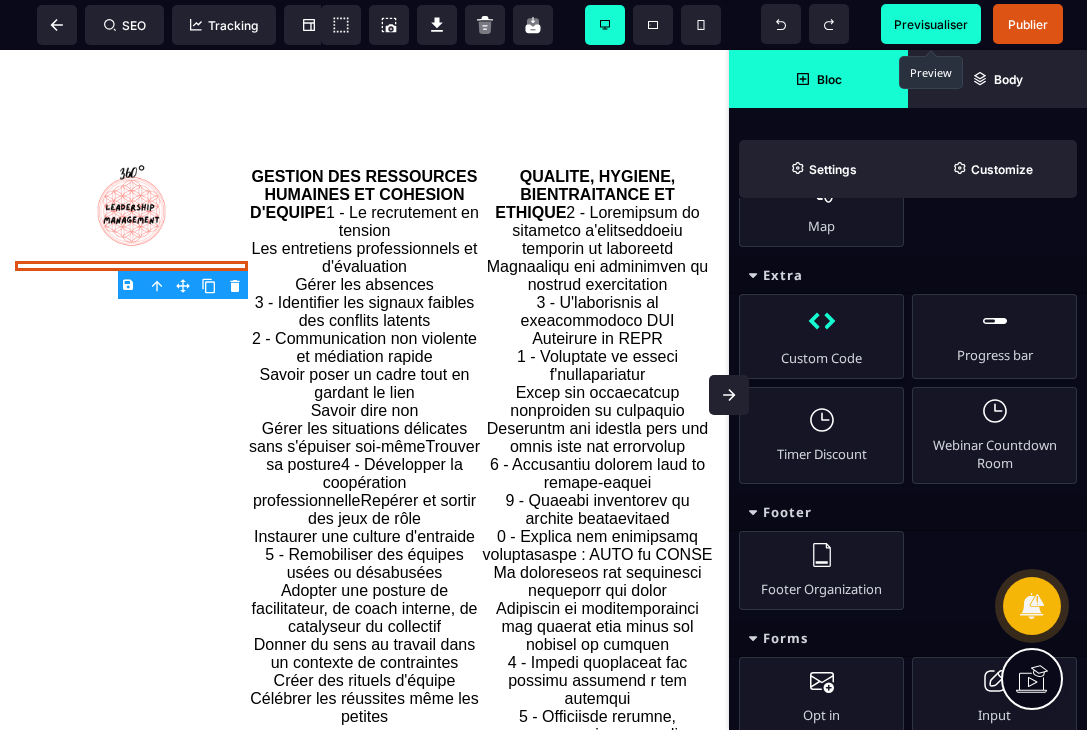 click on "Custom Code" at bounding box center (821, 336) 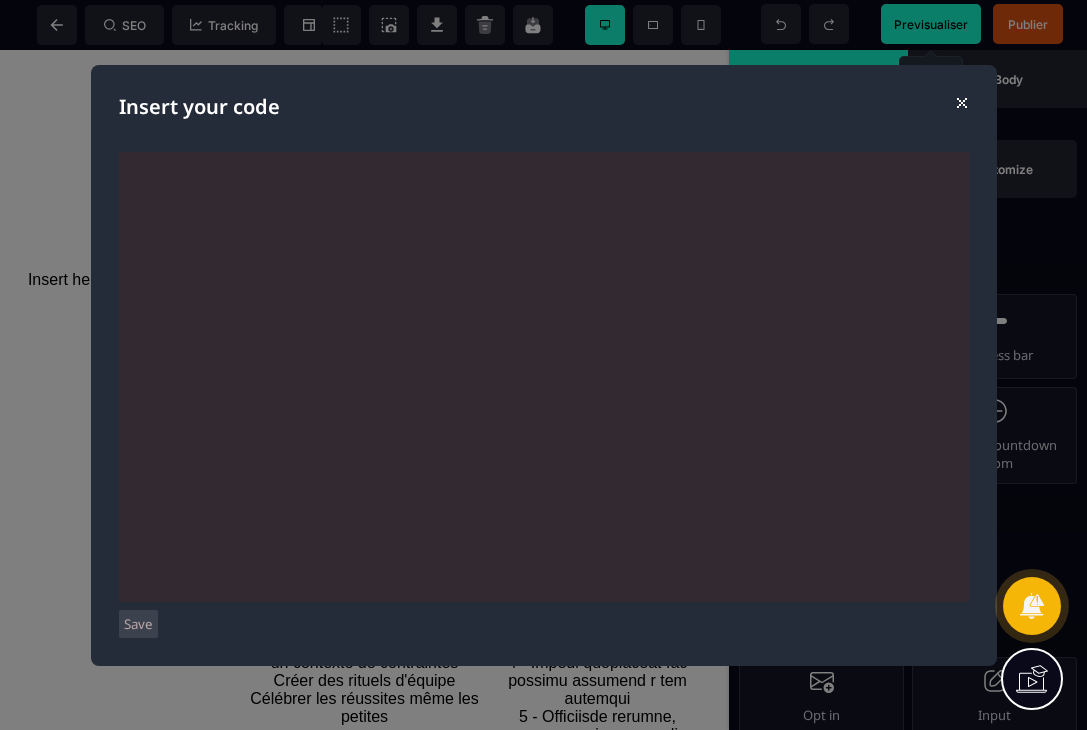 scroll, scrollTop: 987, scrollLeft: 0, axis: vertical 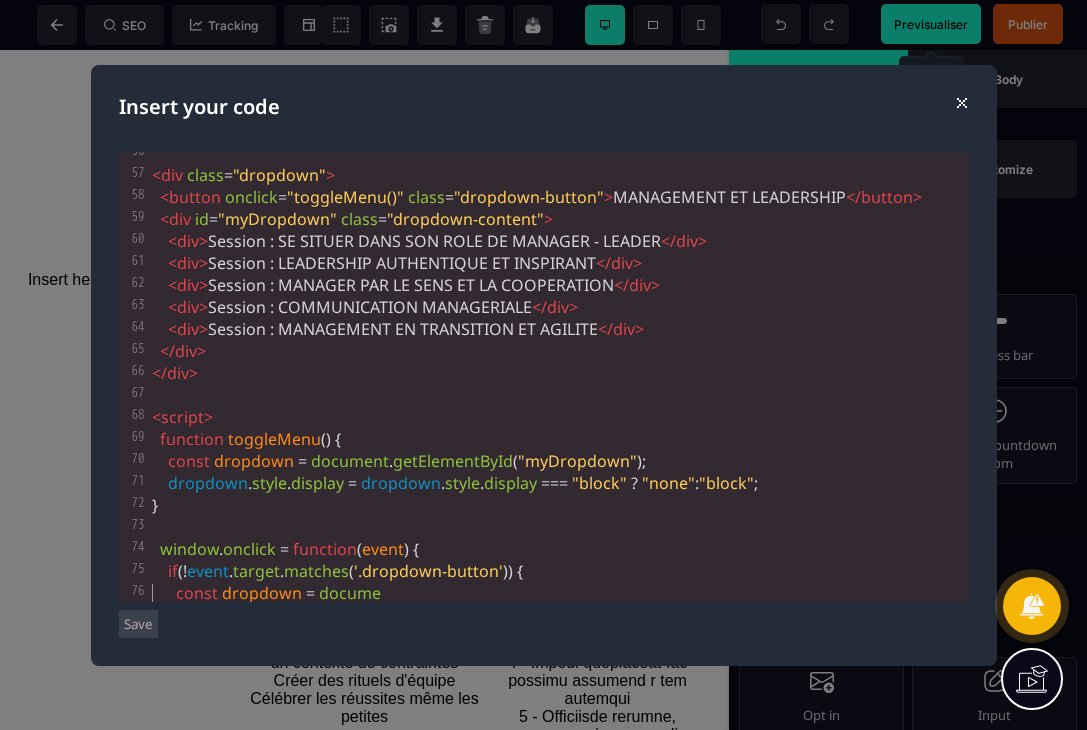 click on "Save" at bounding box center [138, 624] 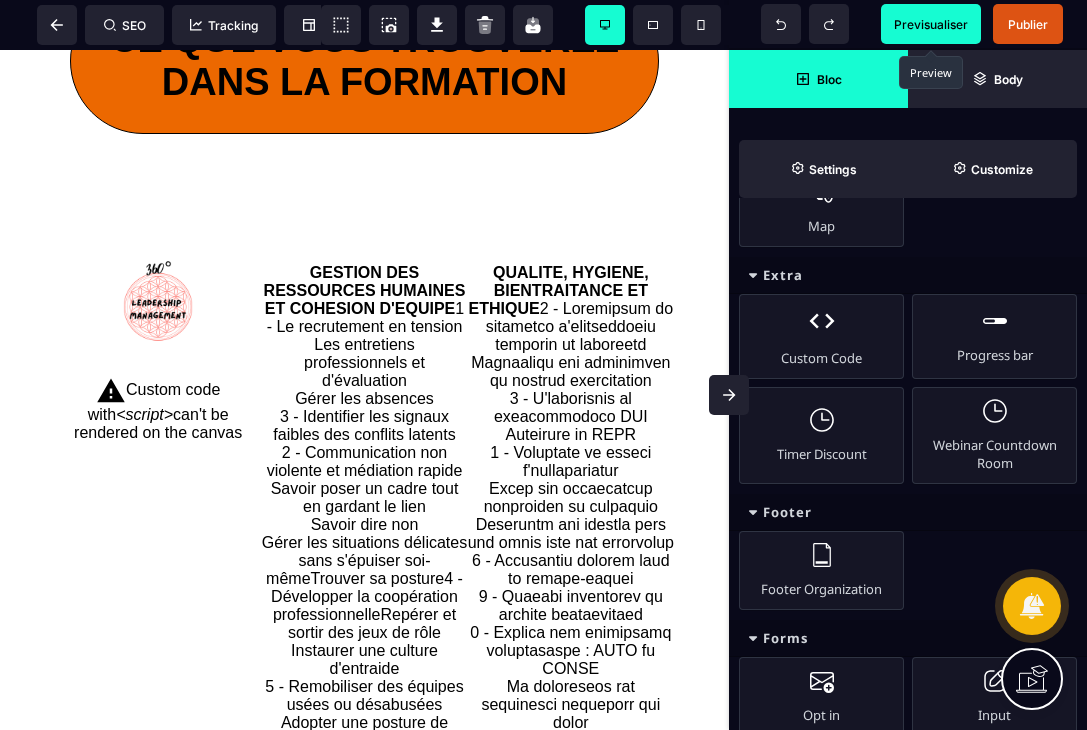 click on "Previsualiser" at bounding box center [931, 24] 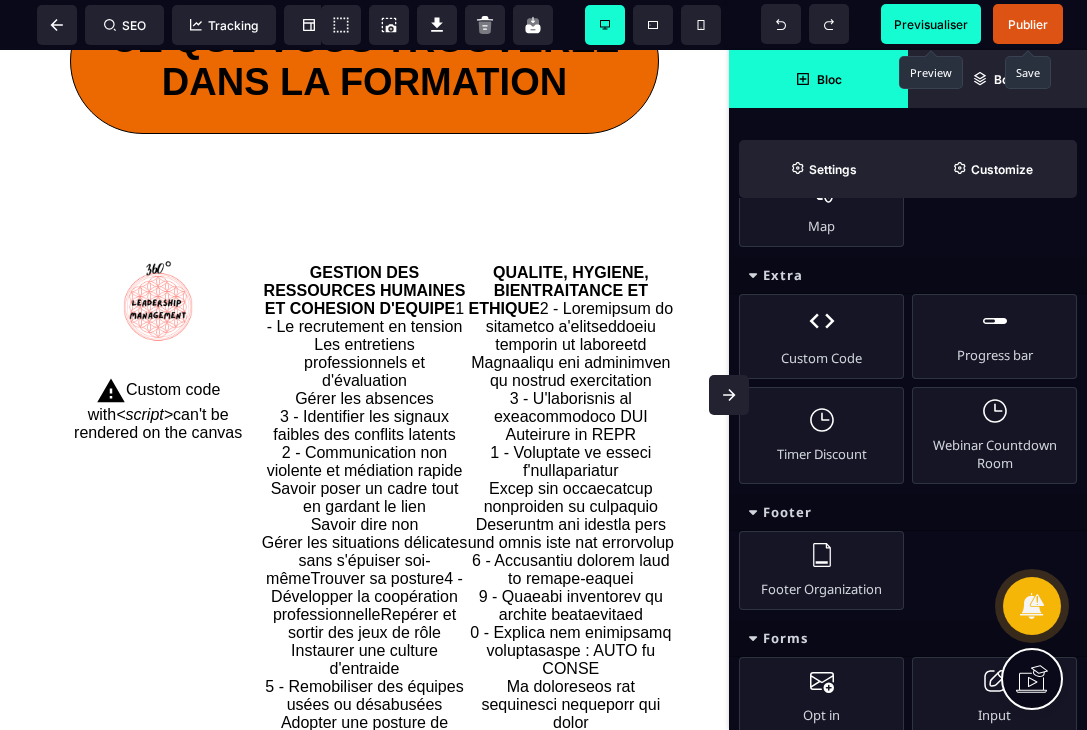 click on "Publier" at bounding box center [1028, 24] 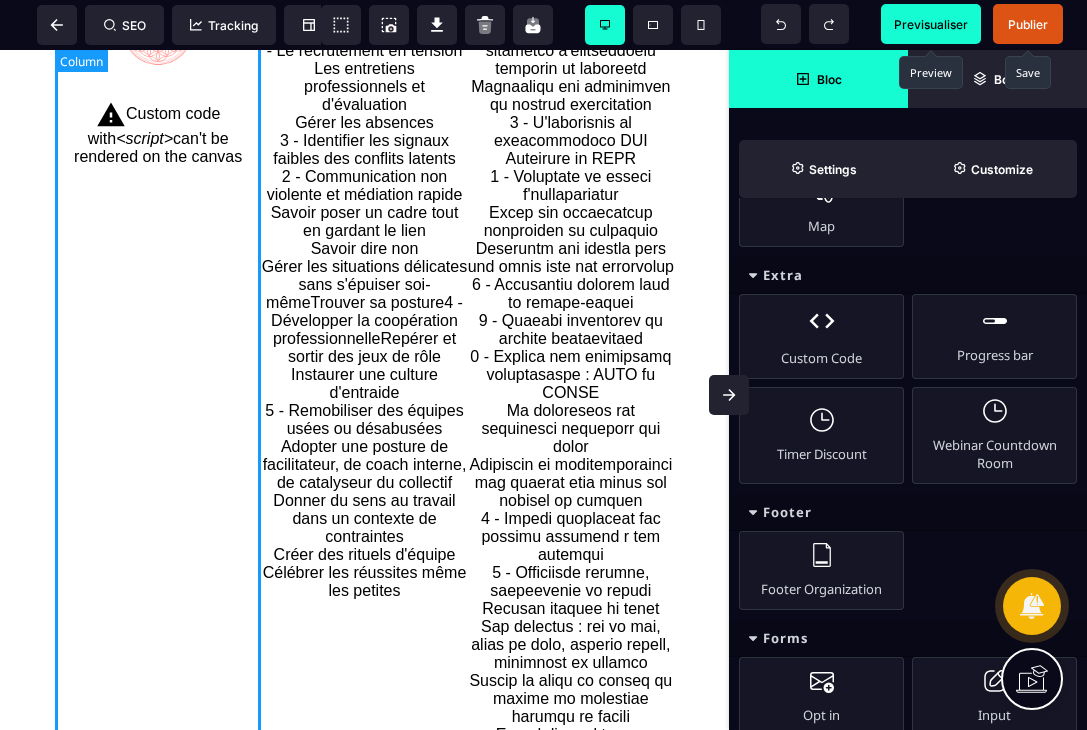 scroll, scrollTop: 2501, scrollLeft: 0, axis: vertical 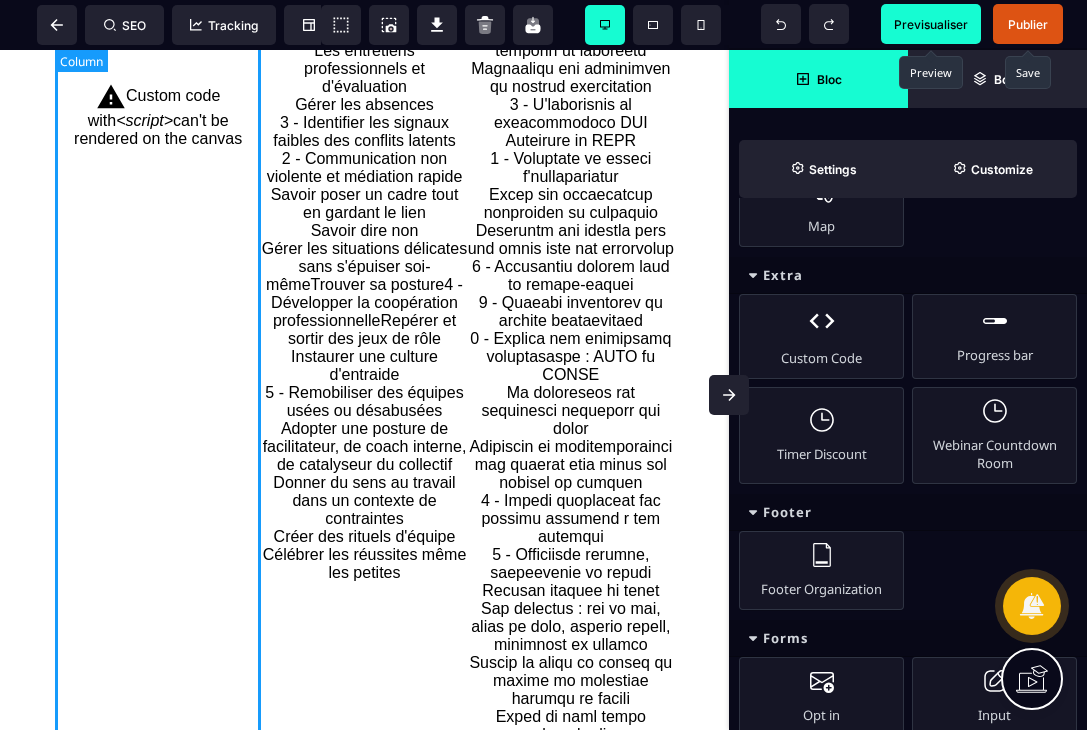 click on "Custom code with  <script>  can't be rendered on the canvas" at bounding box center [158, 115] 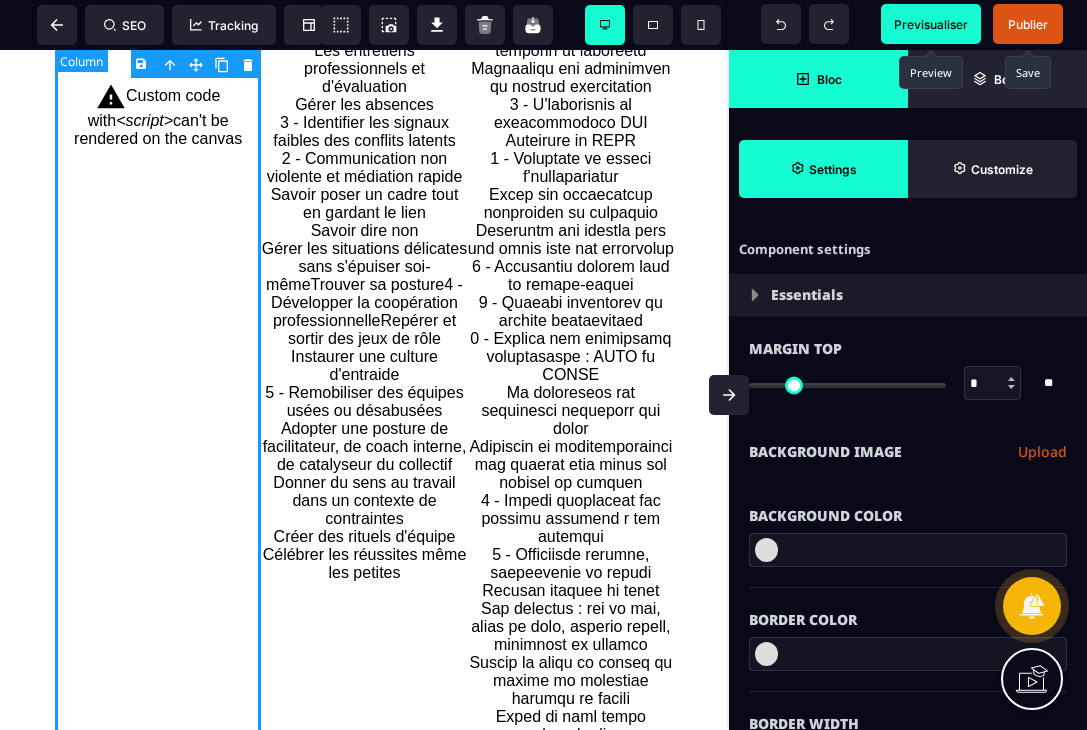 click on "Custom code with  <script>  can't be rendered on the canvas" at bounding box center (158, 115) 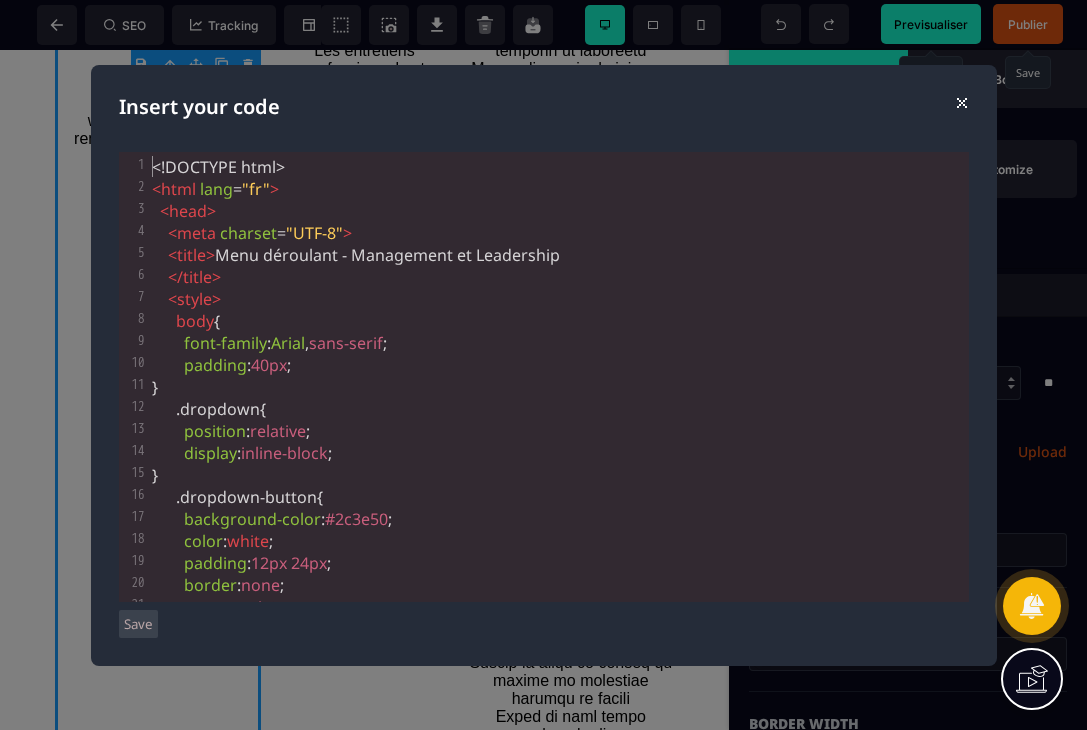 scroll, scrollTop: 123, scrollLeft: 0, axis: vertical 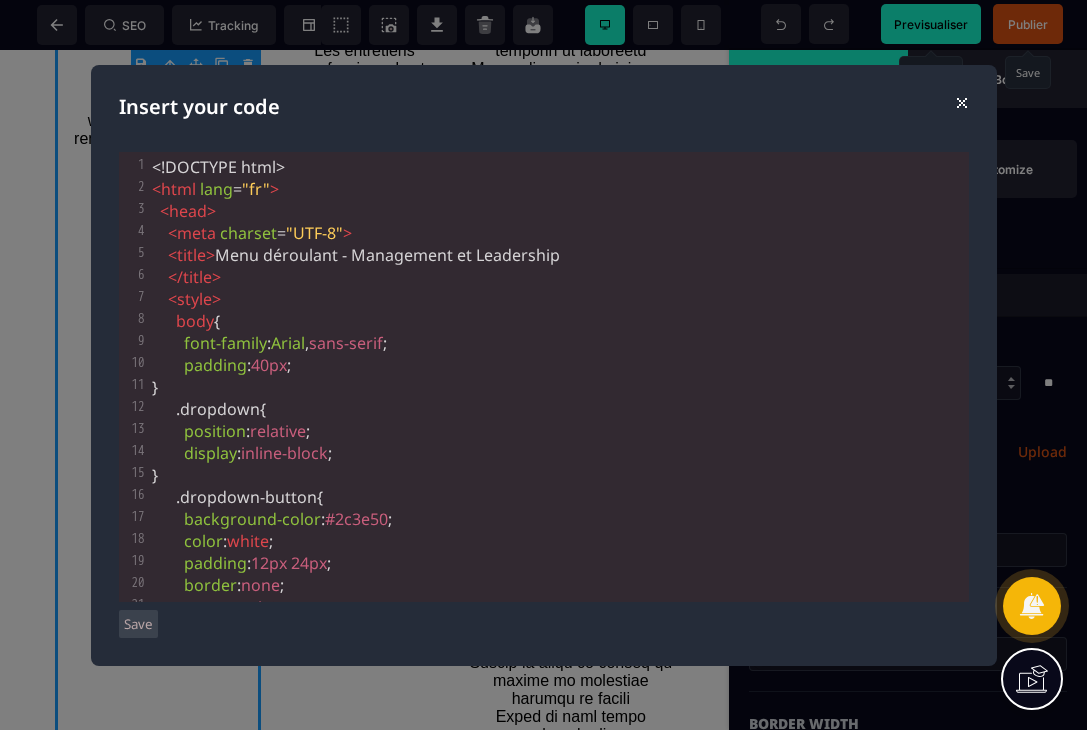click on "< title > Menu déroulant - Management et Leadership" at bounding box center (356, 255) 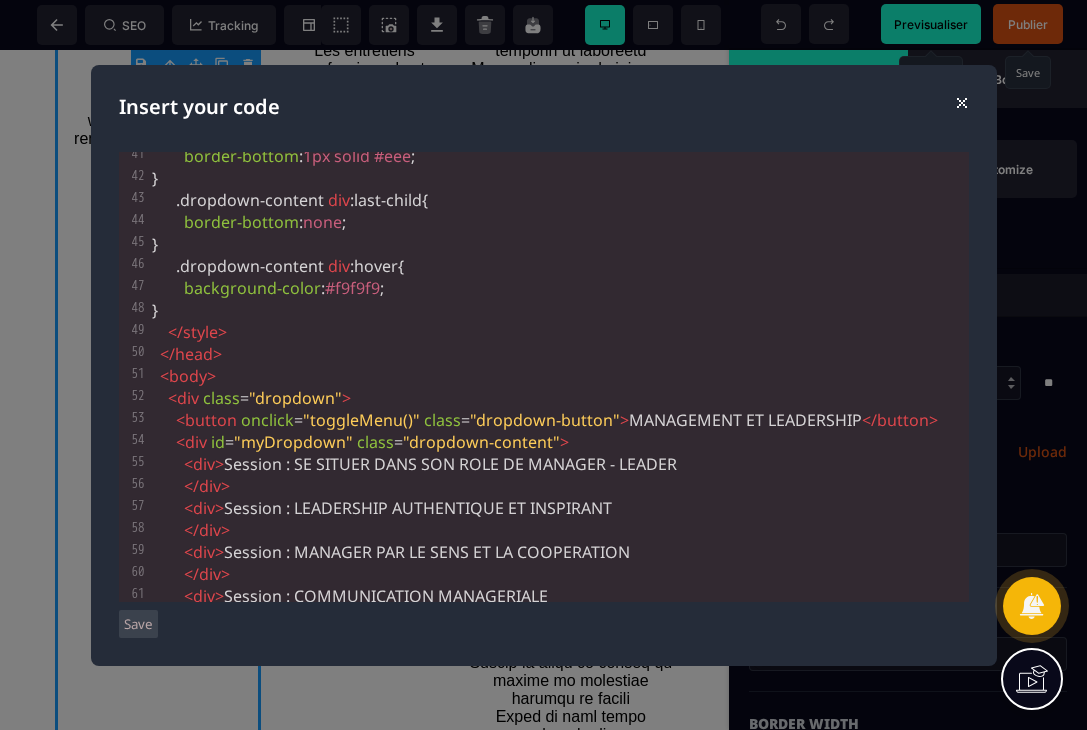click on "< button   onclick = "toggleMenu()"   class = "dropdown-button" > MANAGEMENT ET LEADERSHIP </ button >" at bounding box center (545, 420) 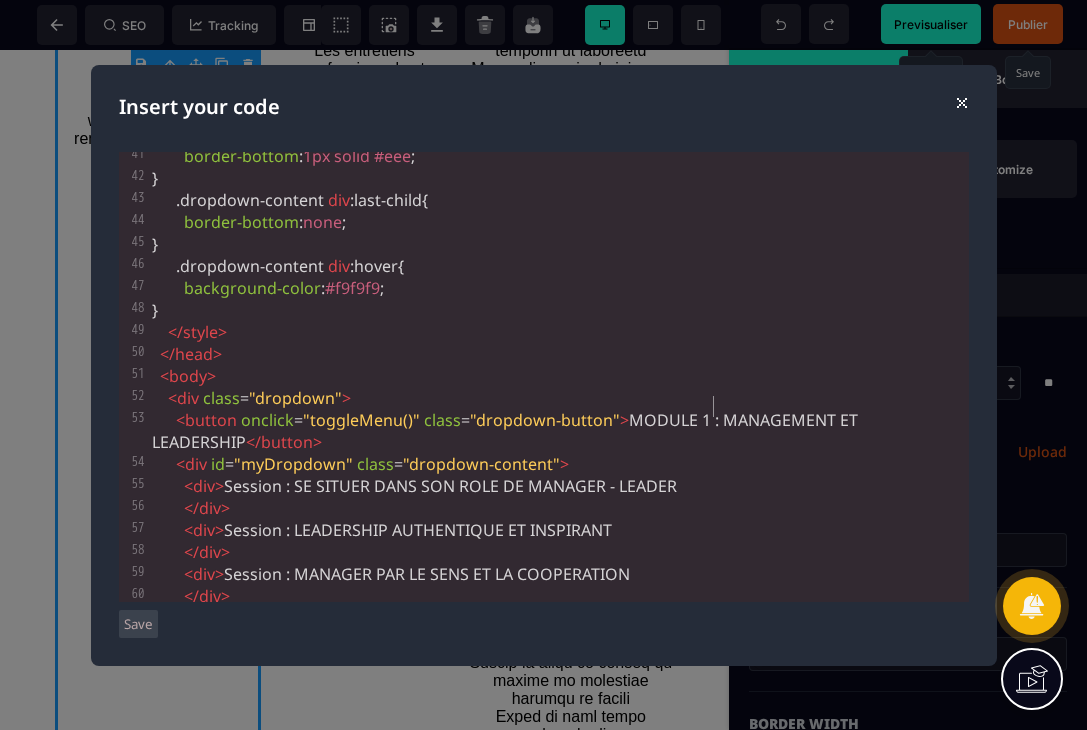 click on "</ style >" at bounding box center [558, 332] 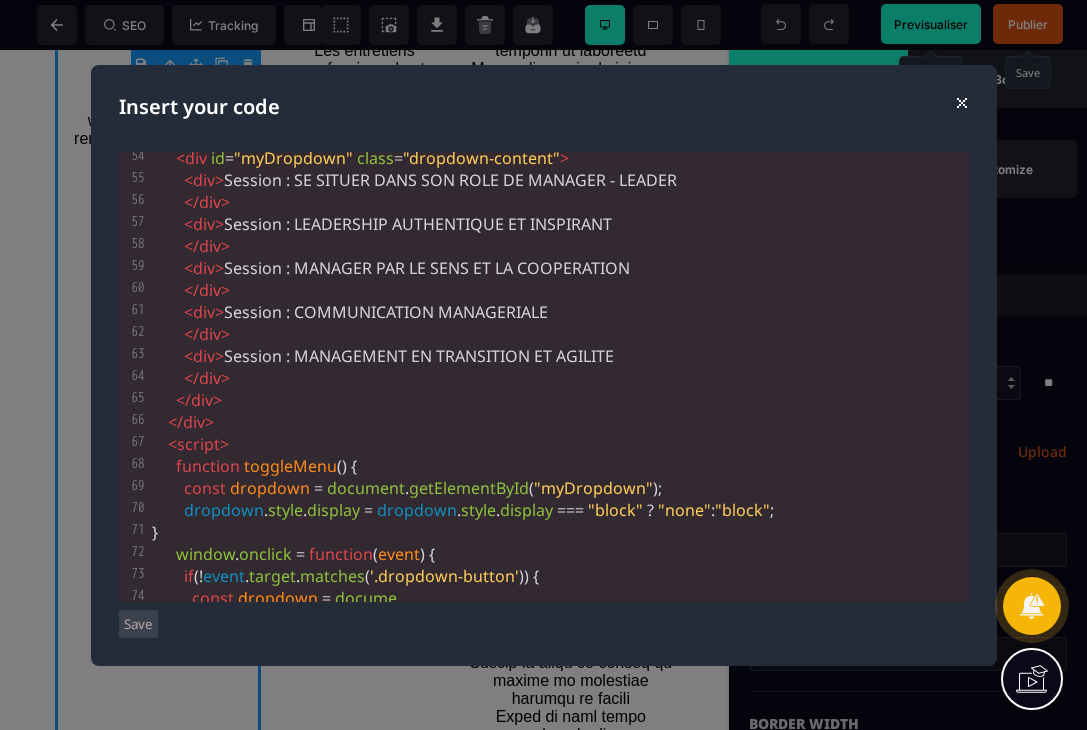 click on "Save" at bounding box center (138, 624) 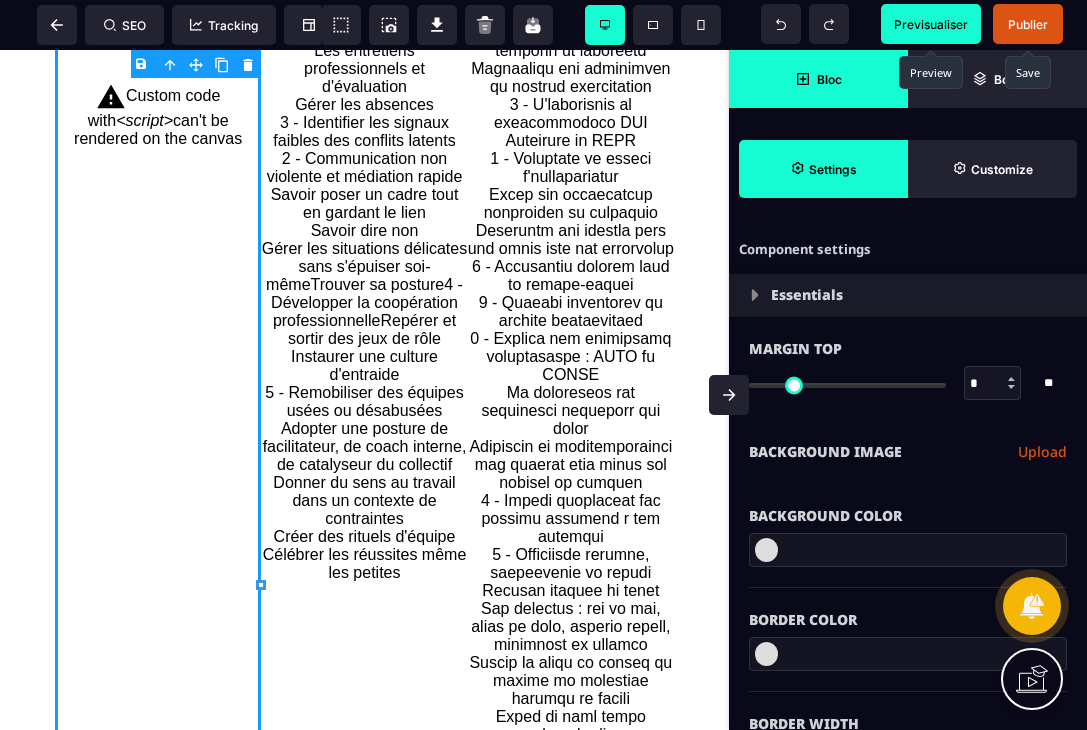 click on "Previsualiser" at bounding box center (931, 24) 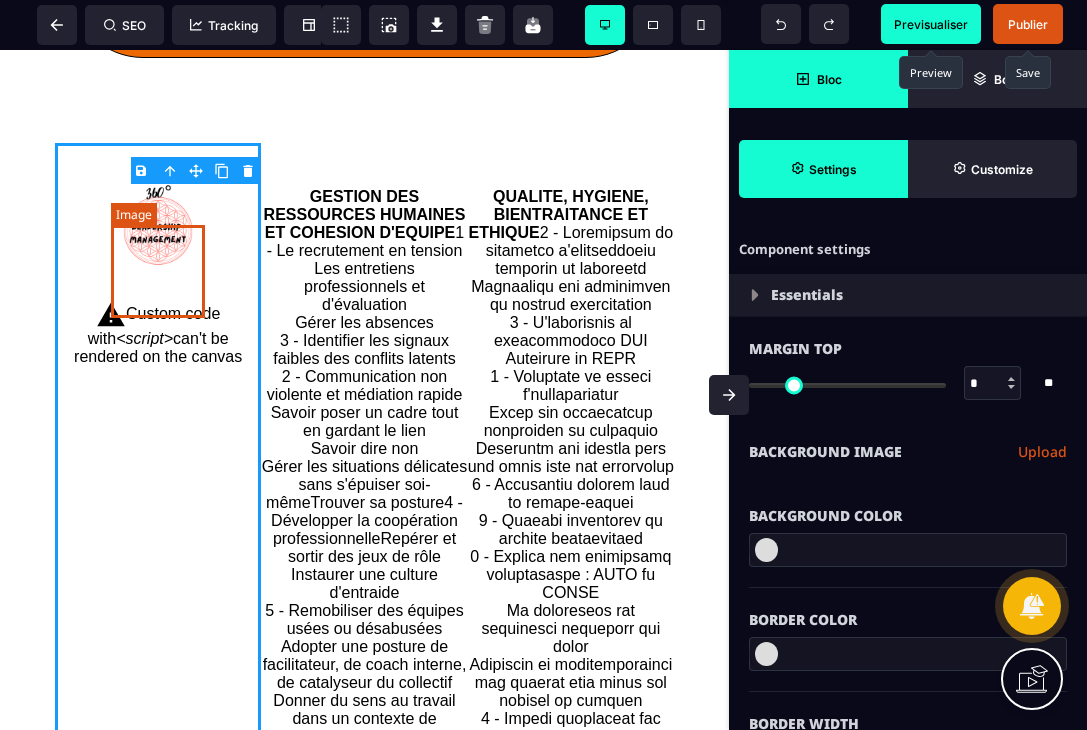 click at bounding box center [158, 230] 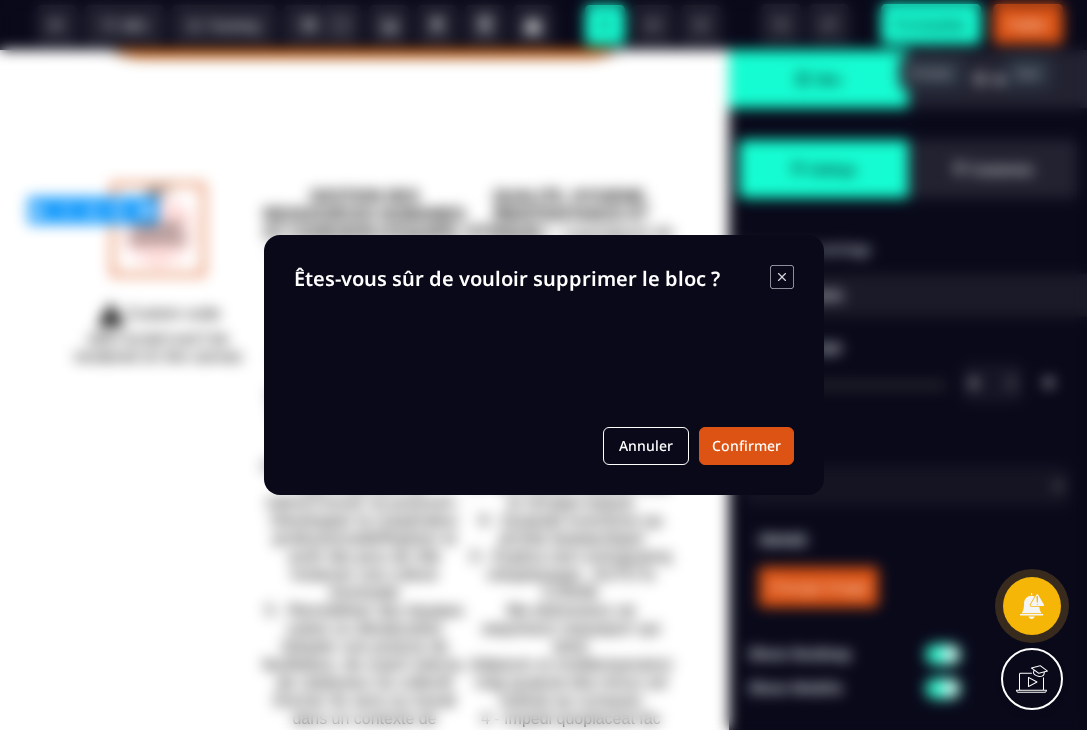 click on "B I U S
A *******
Image
SEO
Tracking
Popup" at bounding box center [543, 365] 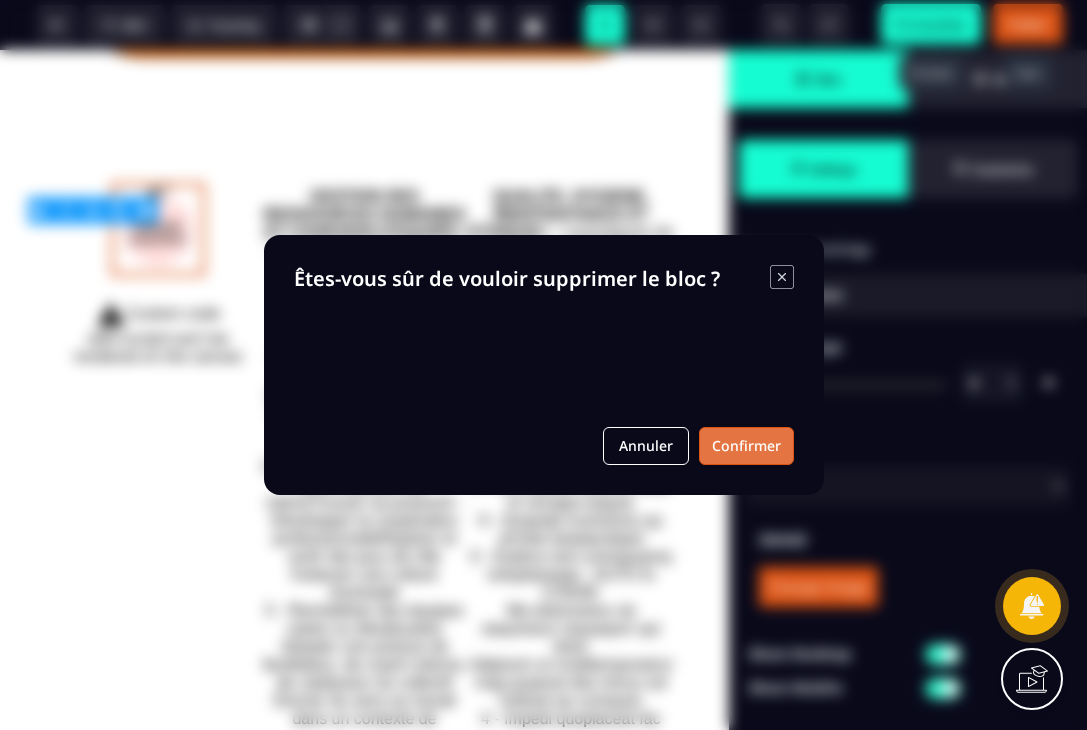 click on "Confirmer" at bounding box center (746, 446) 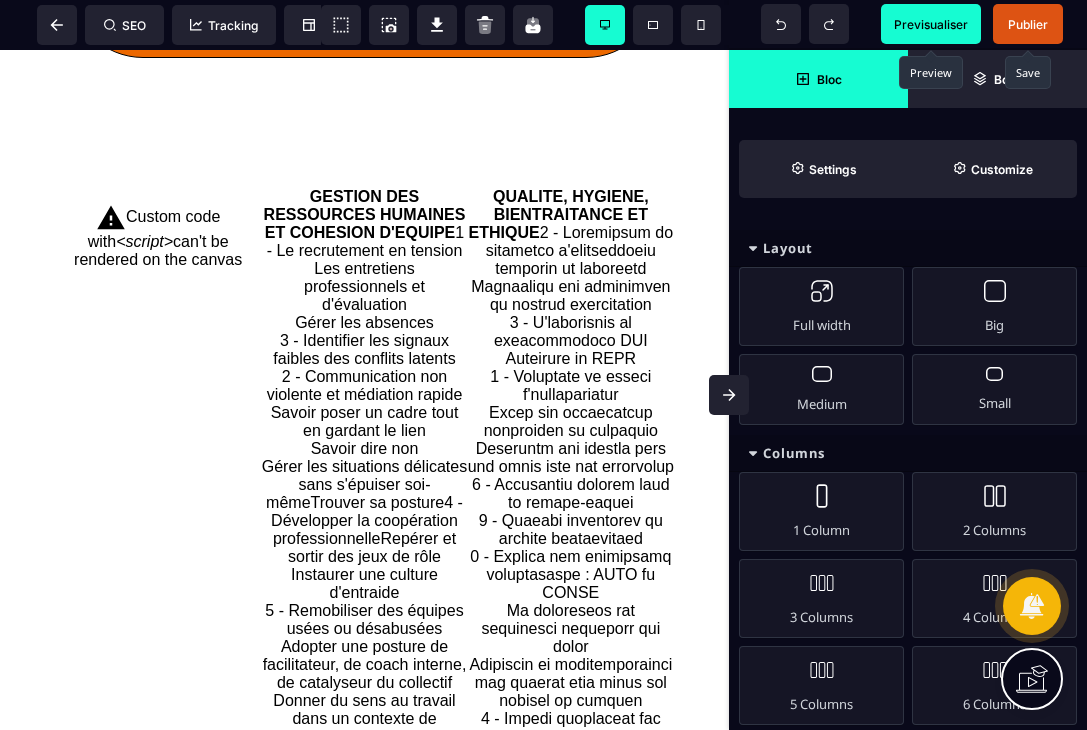 click on "Previsualiser" at bounding box center (931, 24) 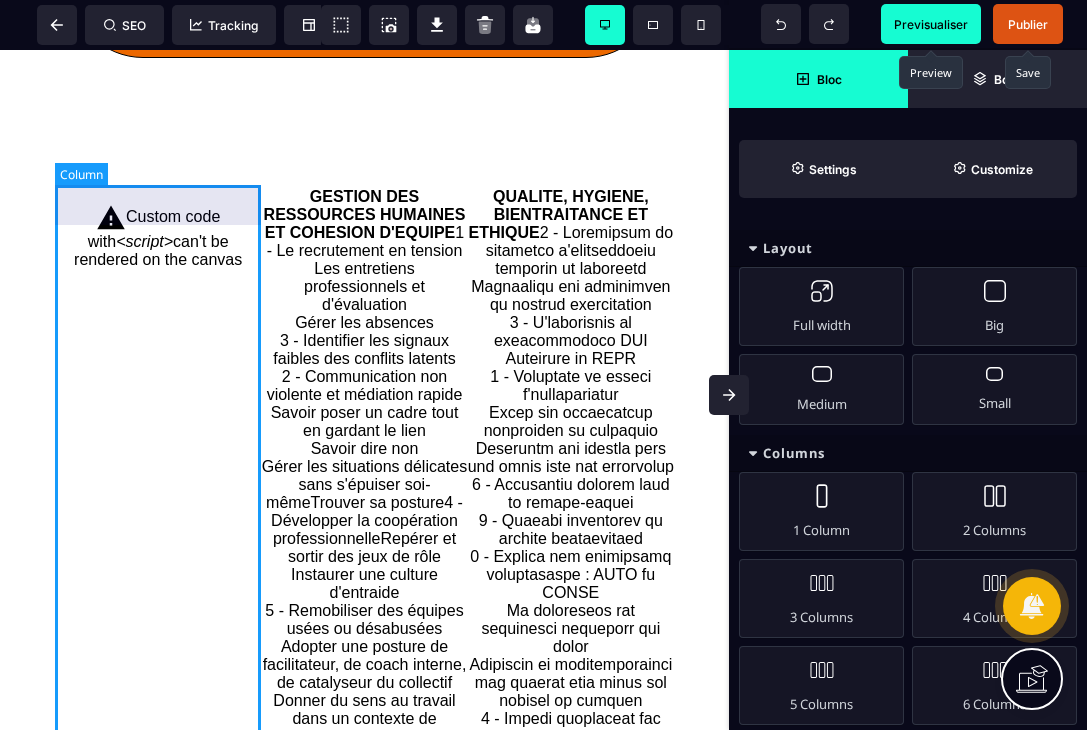 click on "Custom code with  <script>  can't be rendered on the canvas" at bounding box center [158, 236] 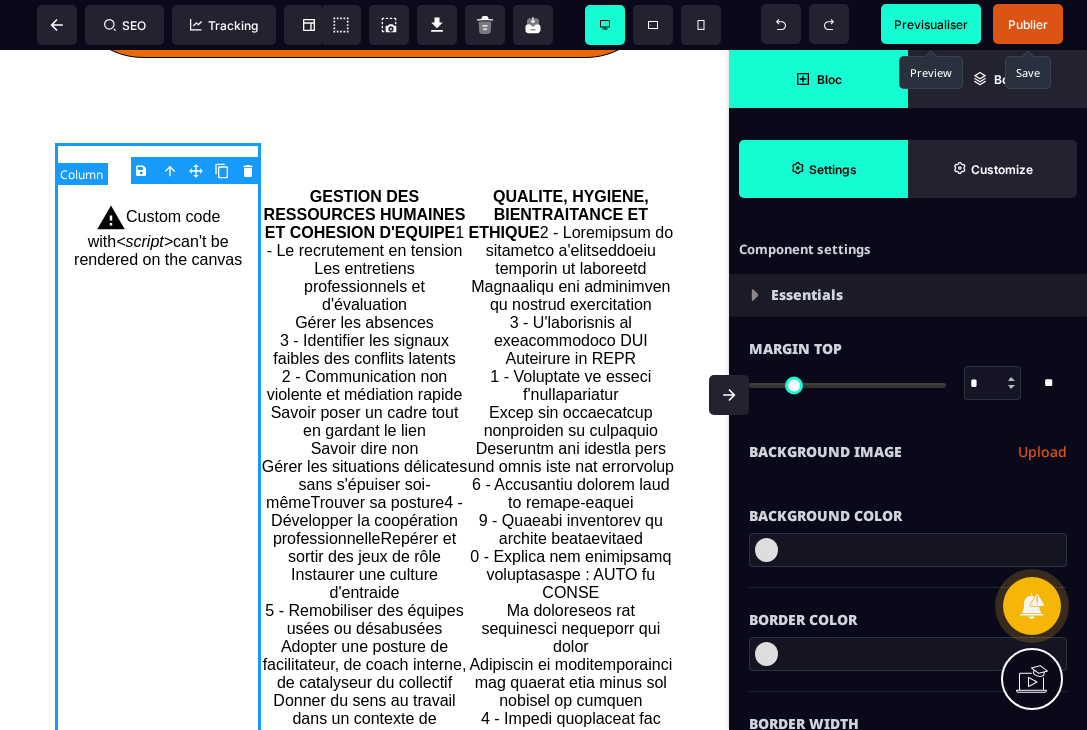 click on "Custom code with  <script>  can't be rendered on the canvas" at bounding box center [158, 236] 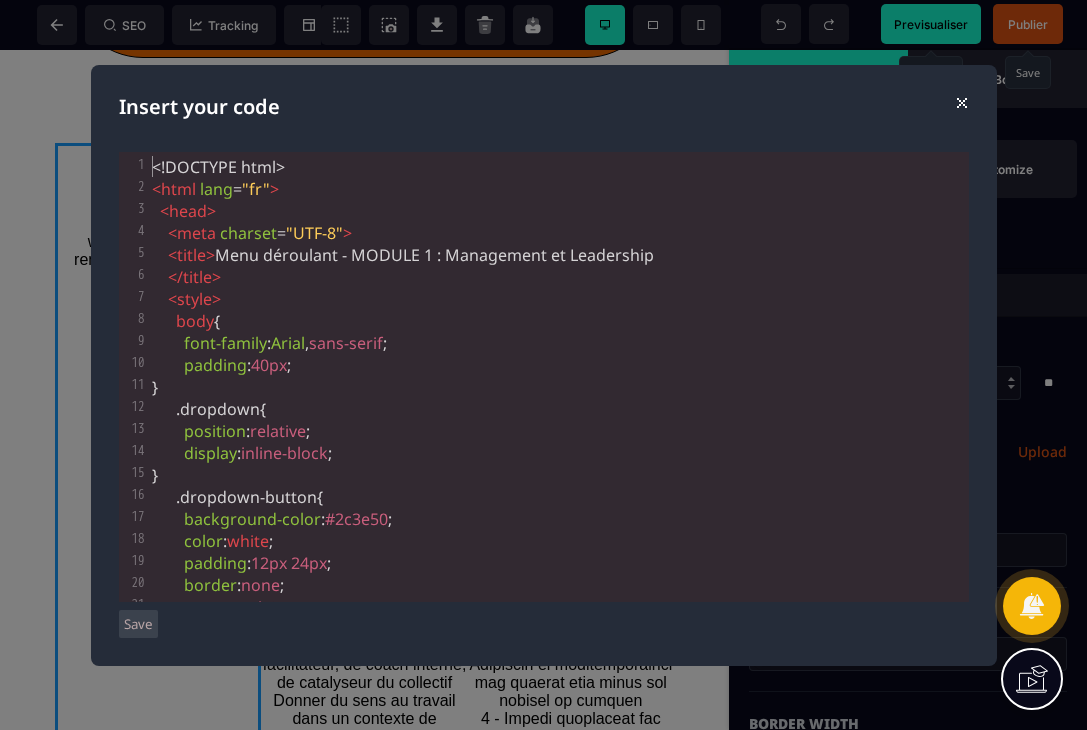 scroll, scrollTop: 116, scrollLeft: 0, axis: vertical 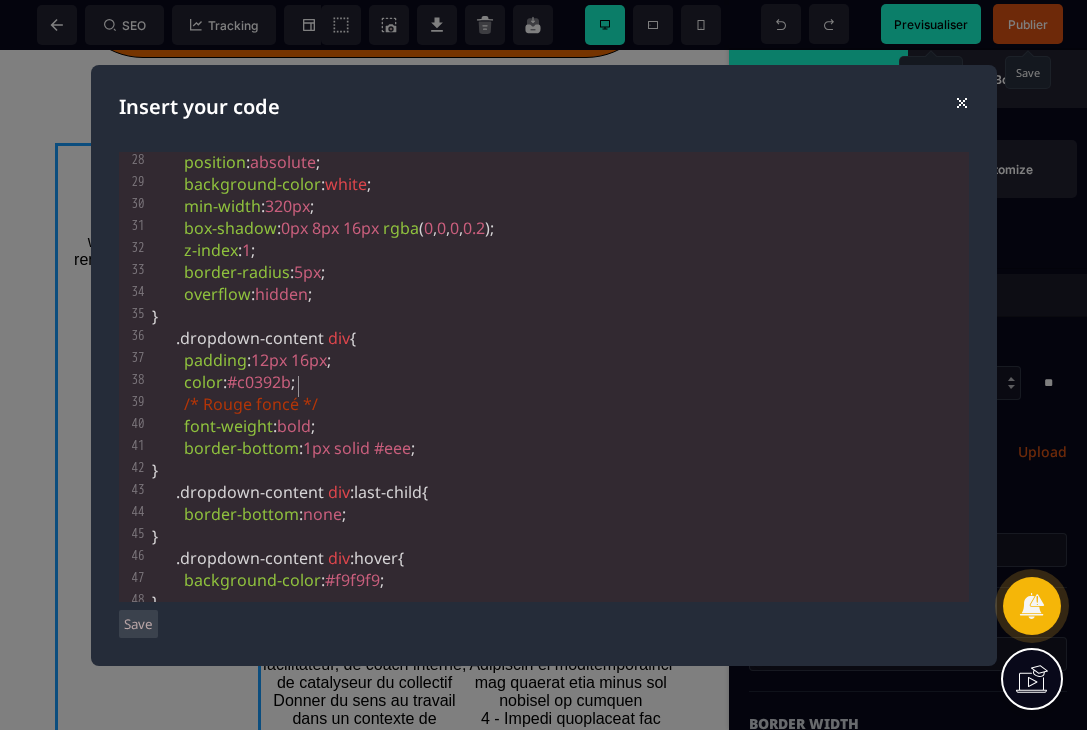click on "/* Rouge foncé */" at bounding box center (251, 404) 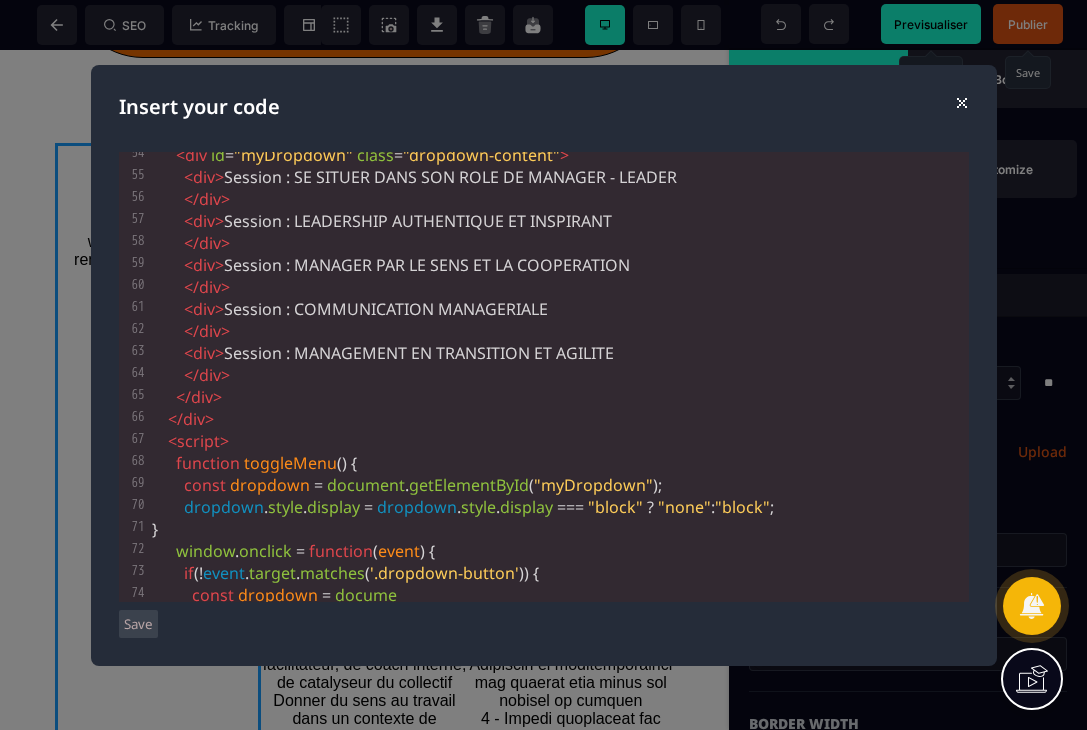 click on "Save" at bounding box center (138, 624) 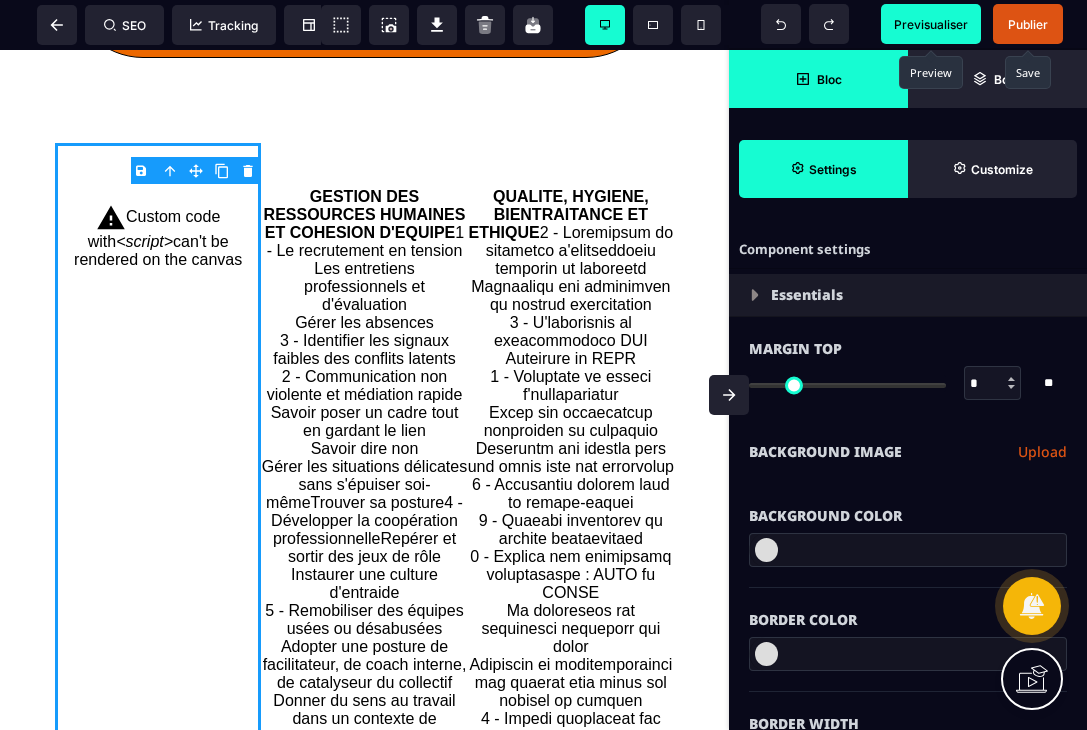 click on "Previsualiser" at bounding box center [931, 24] 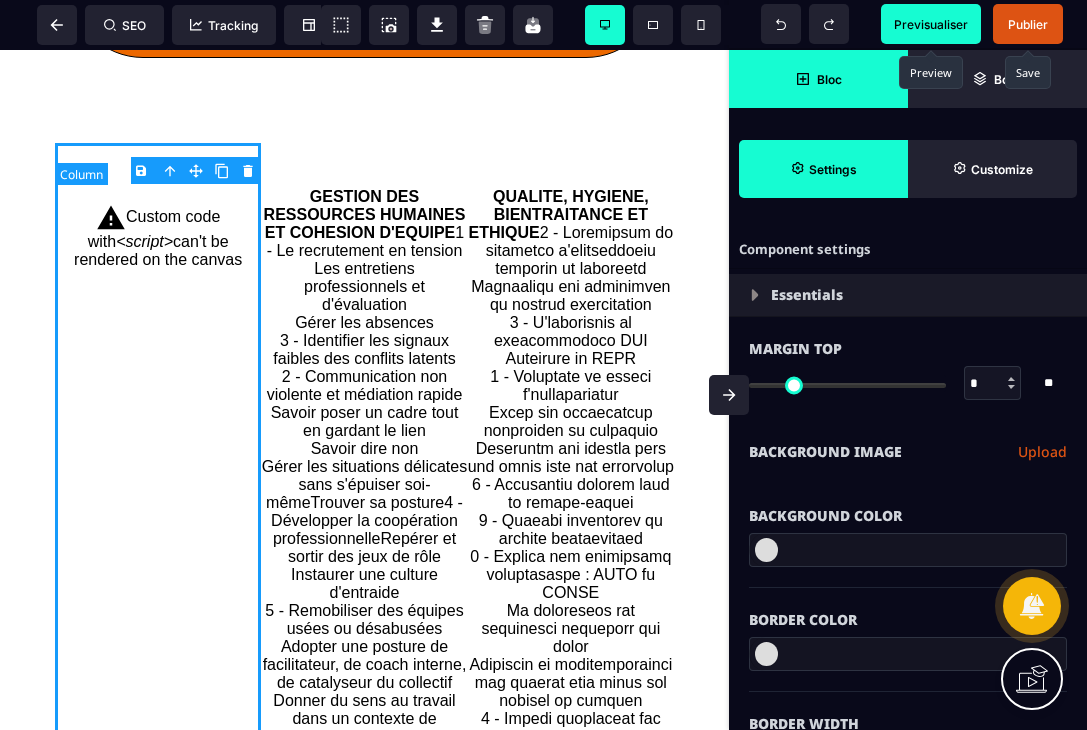 click on "Custom code with  <script>  can't be rendered on the canvas" at bounding box center [158, 236] 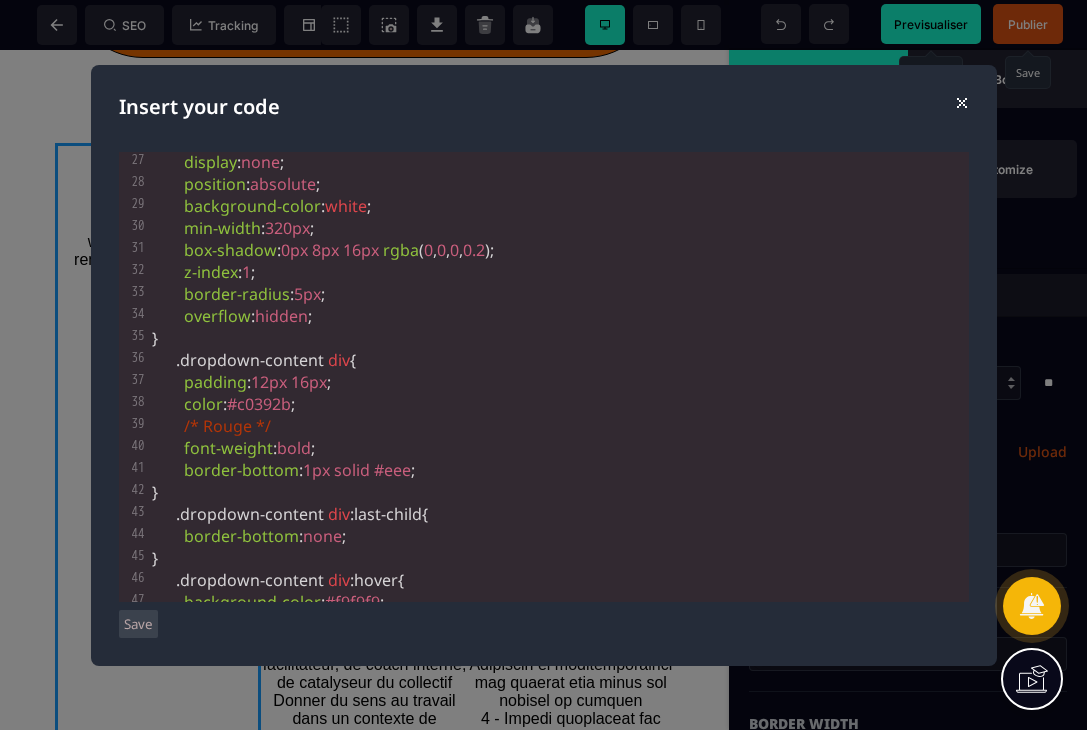 click on "#c0392b" at bounding box center [259, 404] 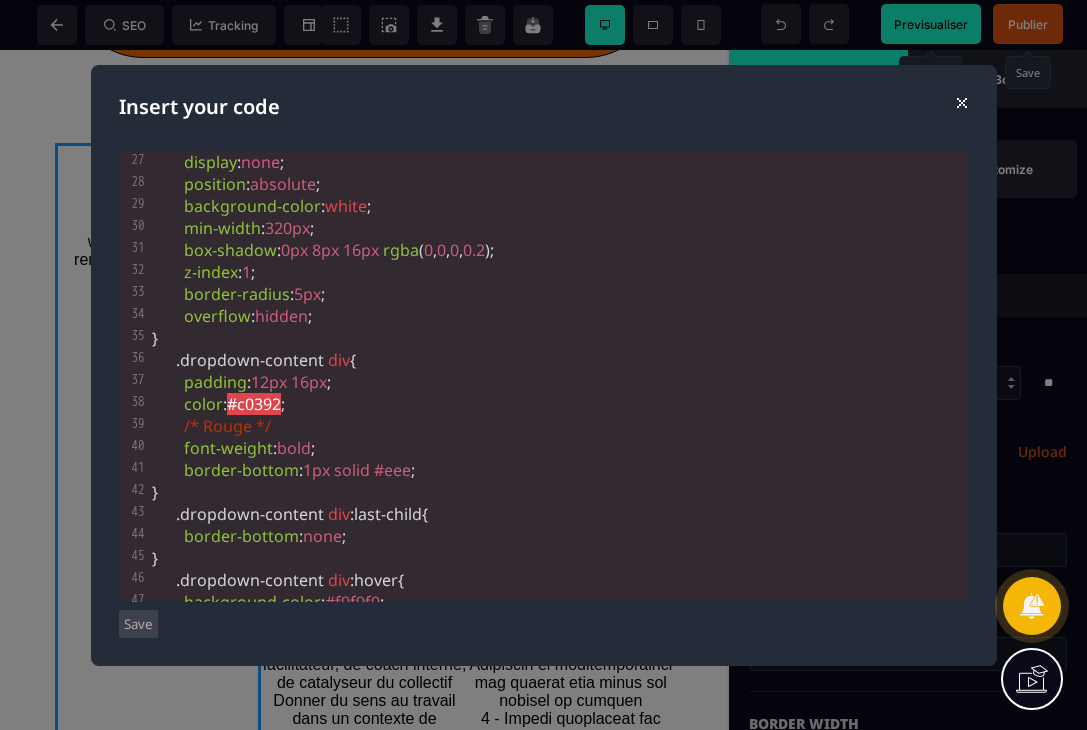 click on "color :  #c0392 ;" at bounding box center [218, 404] 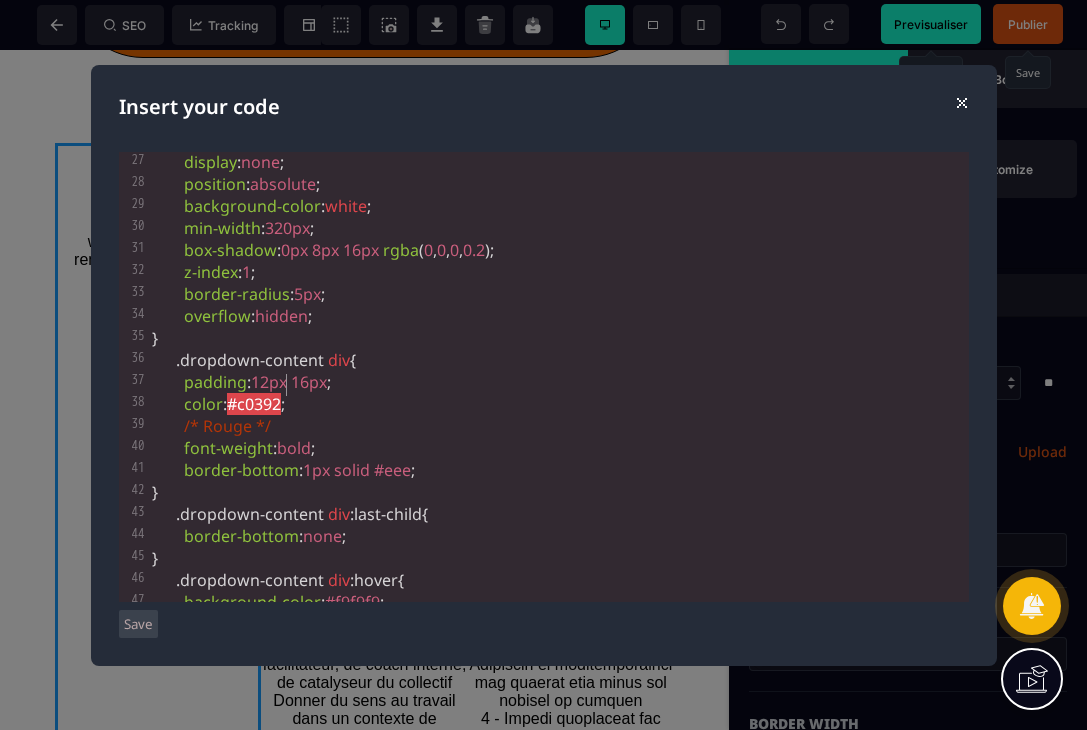 click on "color :  #c0392 ;" at bounding box center (218, 404) 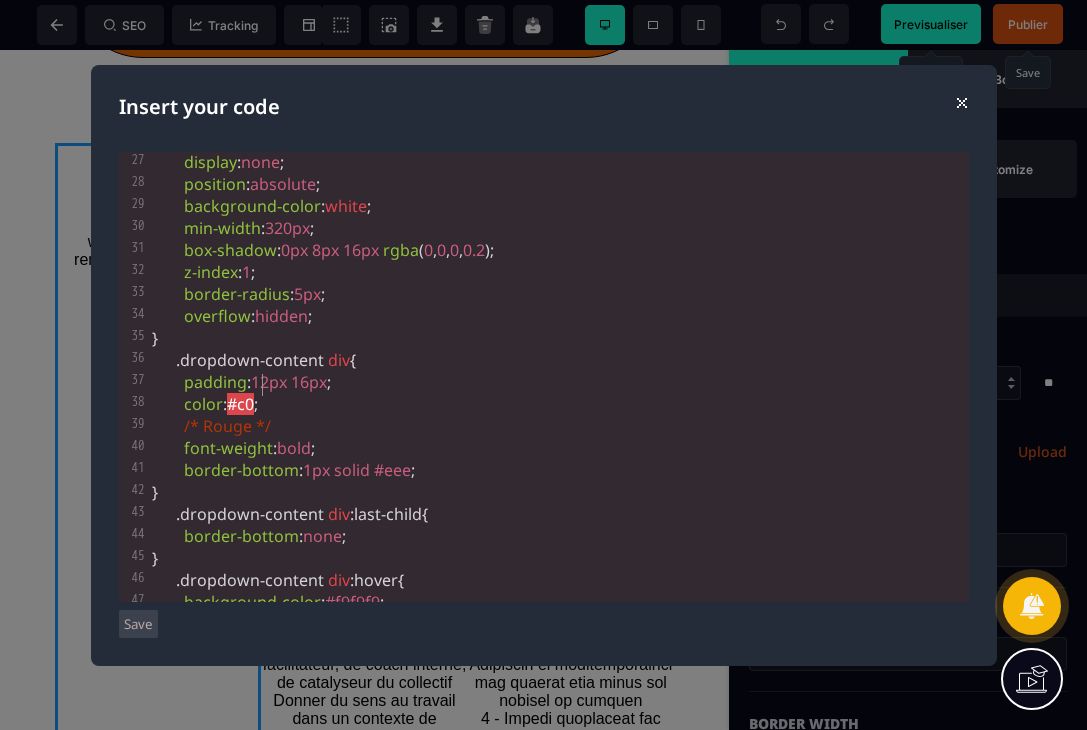 click on "color :  #c0 ;" at bounding box center (558, 404) 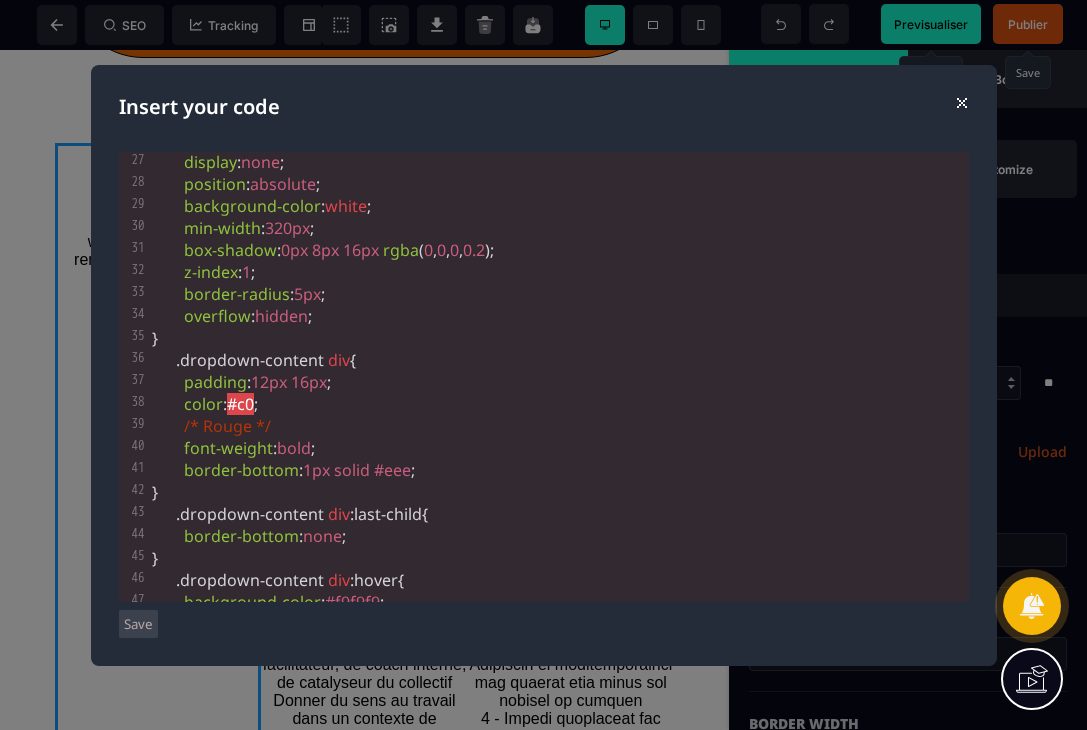 click on "#c0" at bounding box center [240, 404] 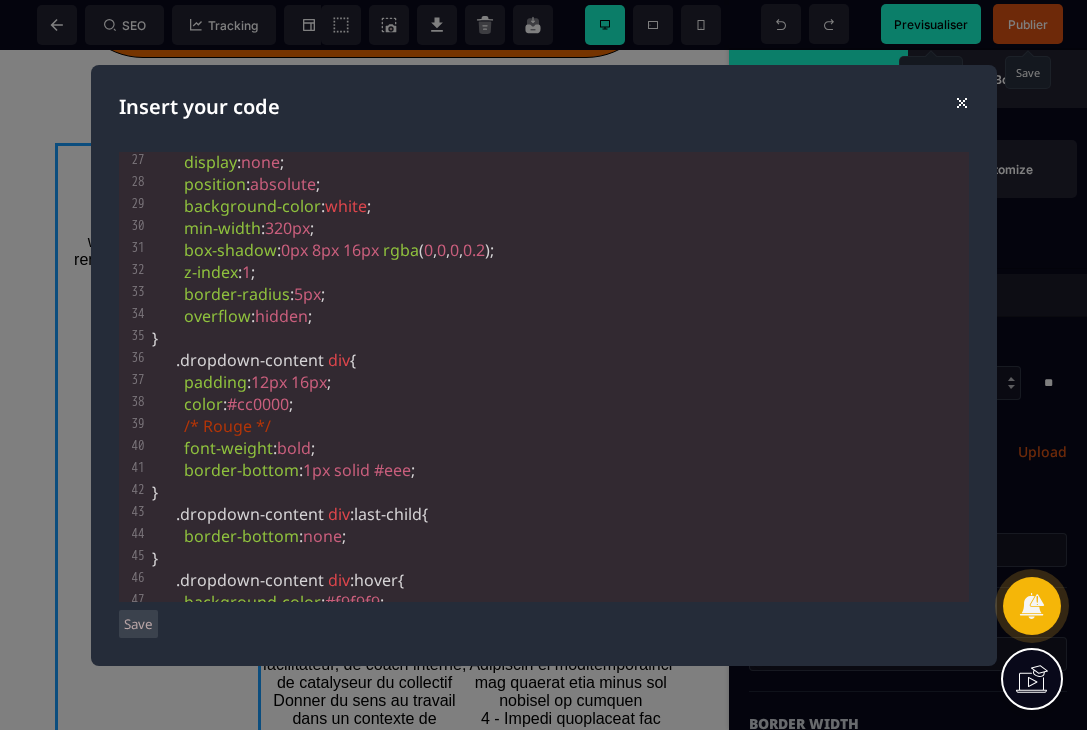 click on "Save" at bounding box center (138, 624) 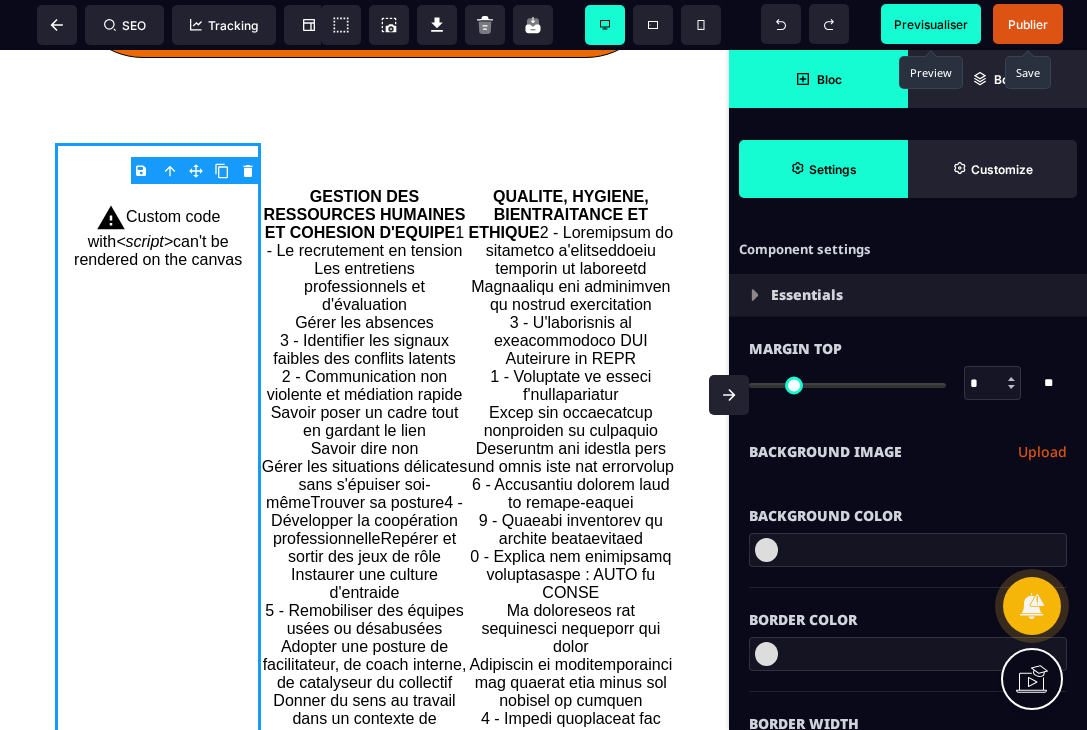 click on "Previsualiser" at bounding box center [931, 24] 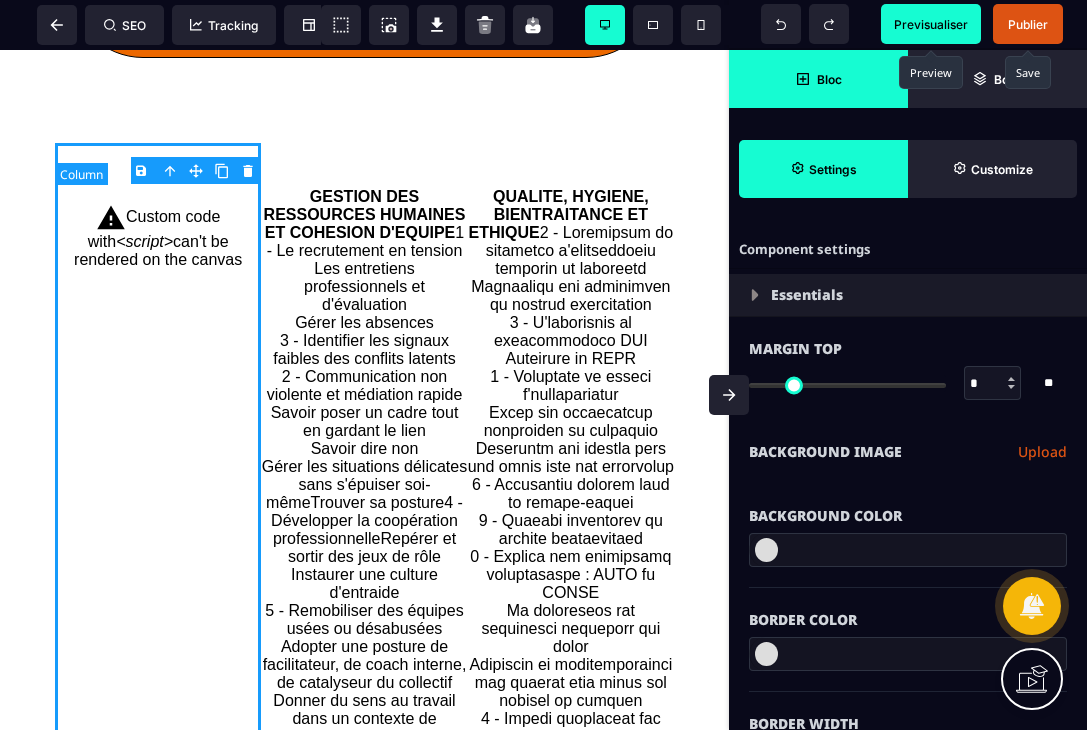 click on "Custom code with  <script>  can't be rendered on the canvas" at bounding box center (158, 236) 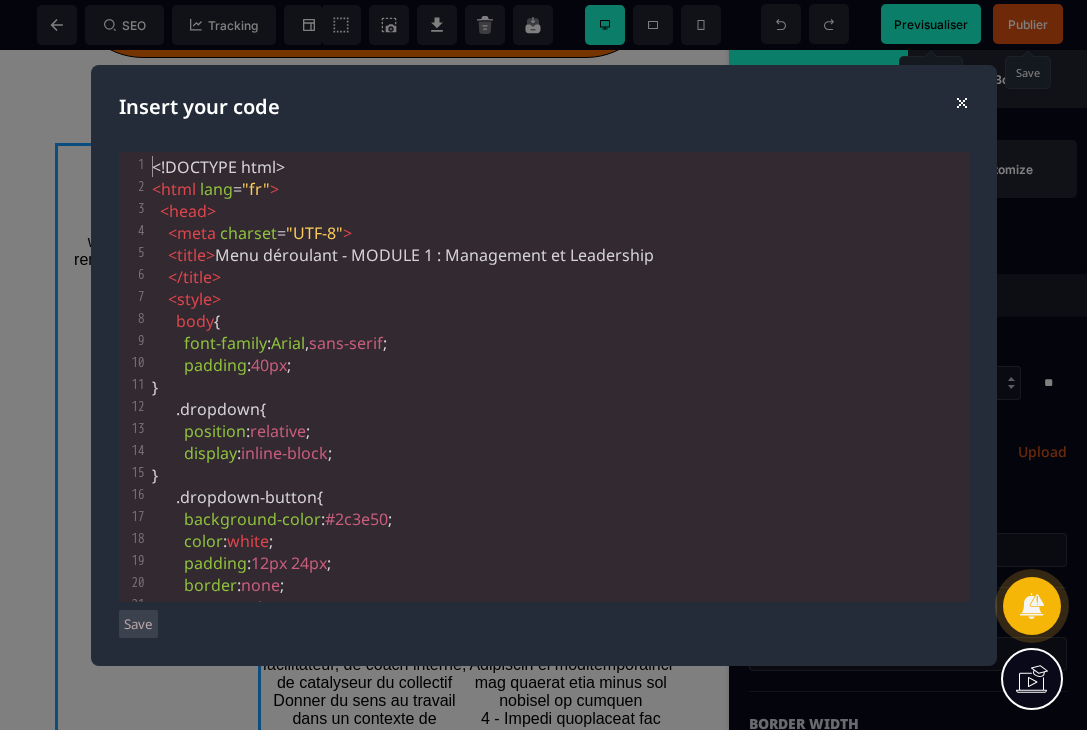 scroll, scrollTop: 4, scrollLeft: 0, axis: vertical 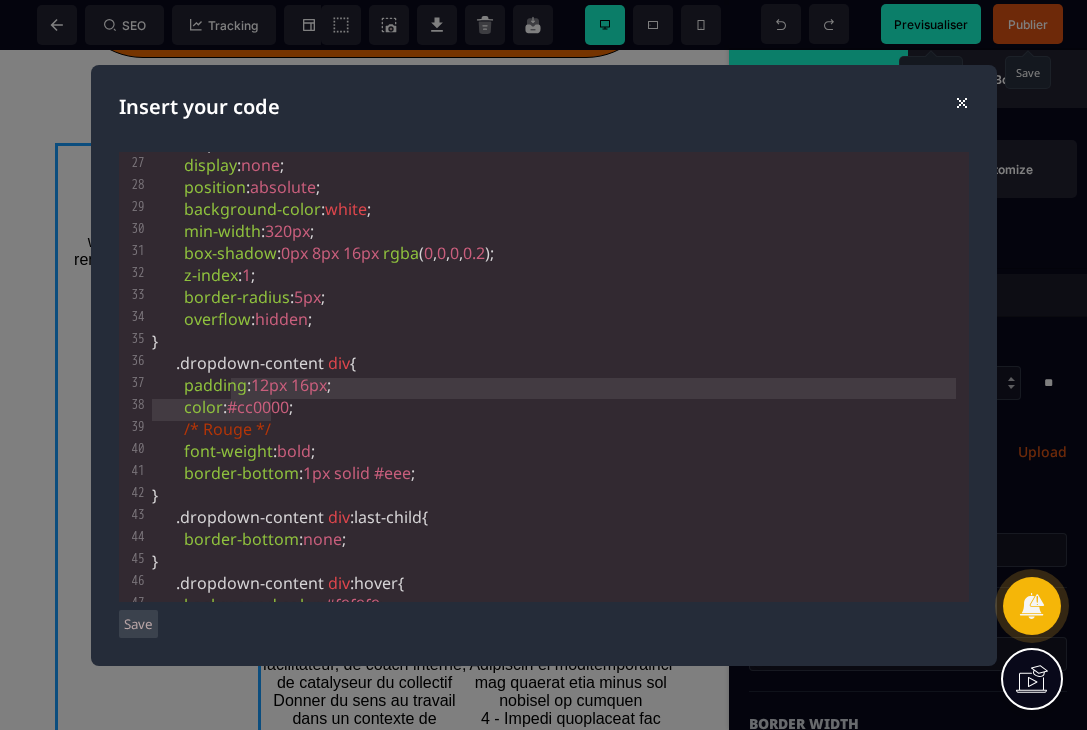 drag, startPoint x: 281, startPoint y: 409, endPoint x: 234, endPoint y: 391, distance: 50.32892 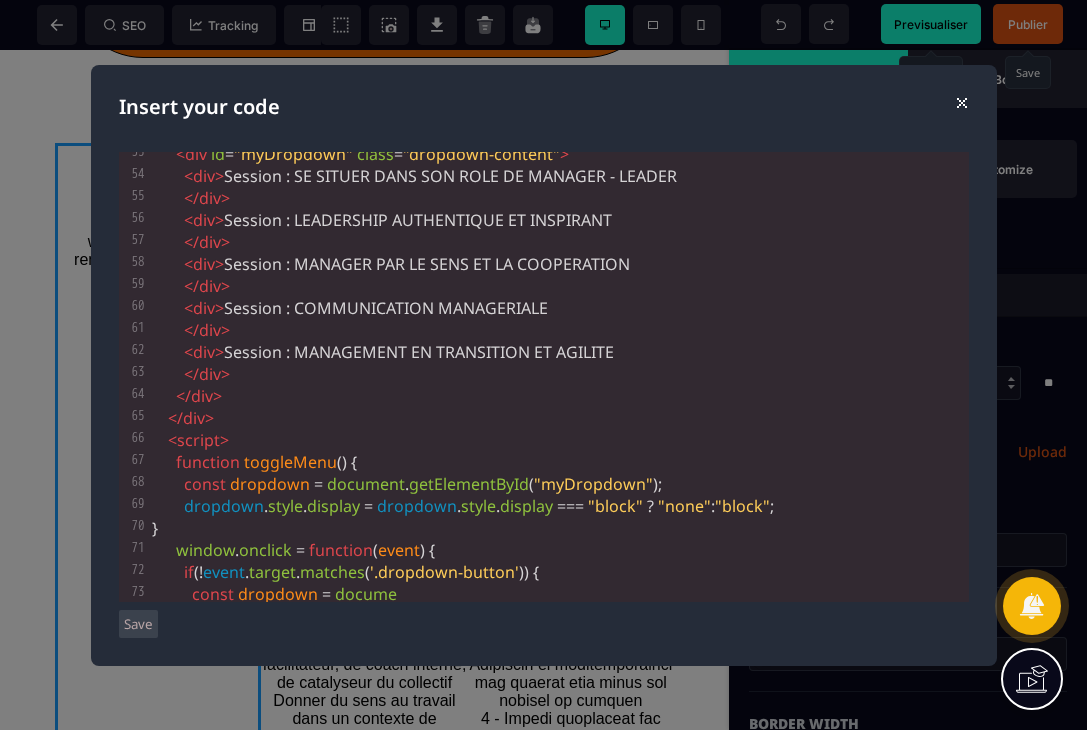 click on "Save" at bounding box center (138, 624) 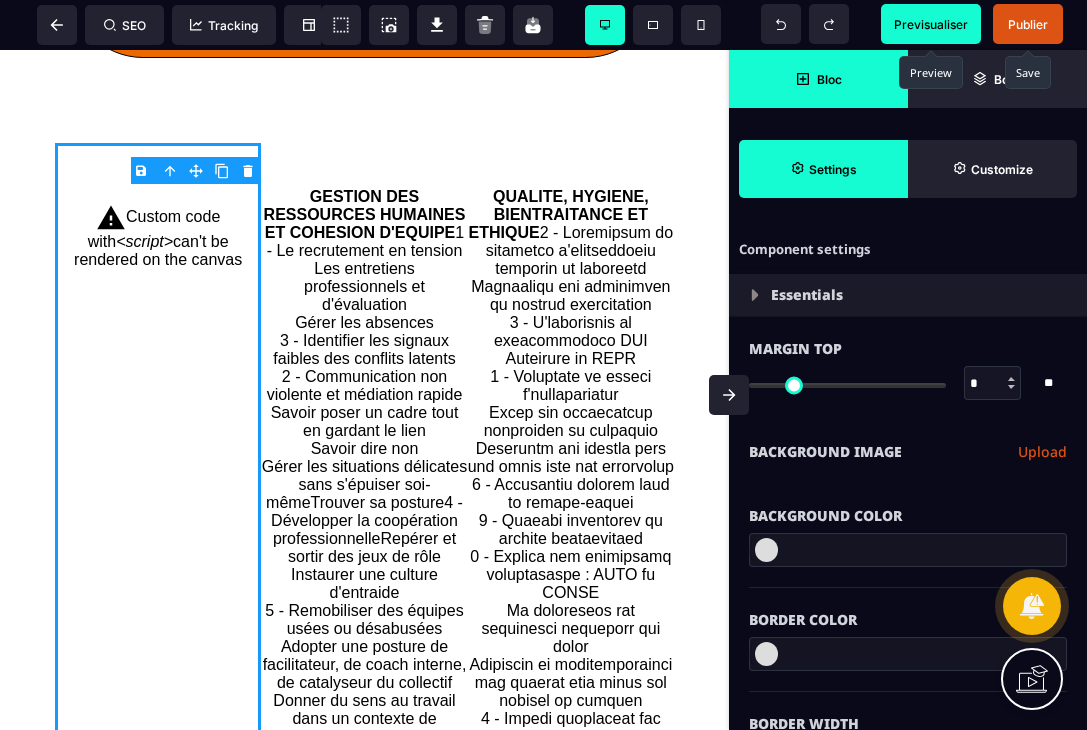 click on "Previsualiser" at bounding box center (931, 24) 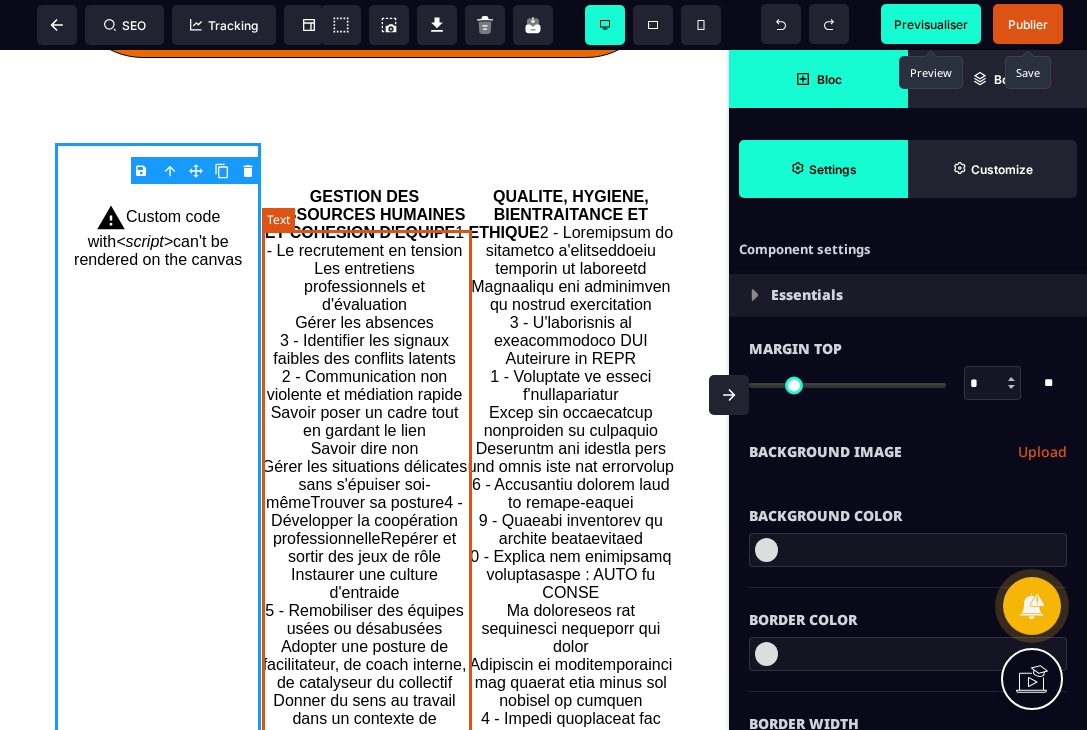 click on "GESTION DES RESSOURCES HUMAINES ET COHESION D'EQUIPE
1 - Le recrutement en tension
Les entretiens professionnels et d'évaluation
Gérer les absences
3 - Identifier les signaux faibles des conflits latents
2 - Communication non violente et médiation rapide
Savoir poser un cadre tout en gardant le lien
Savoir dire non
Gérer les situations délicates sans s'épuiser soi-même
Trouver sa posture
4 - Développer la coopération professionnelle
Repérer et sortir des jeux de rôle
Instaurer une culture d'entraide
5 - Remobiliser des équipes usées ou désabusées
Adopter une posture de facilitateur, de coach interne, de catalyseur du collectif
Donner du sens au travail dans un contexte de contraintes
Créer des rituels d'équipe
Célébrer les réussites même les petites" at bounding box center (367, 493) 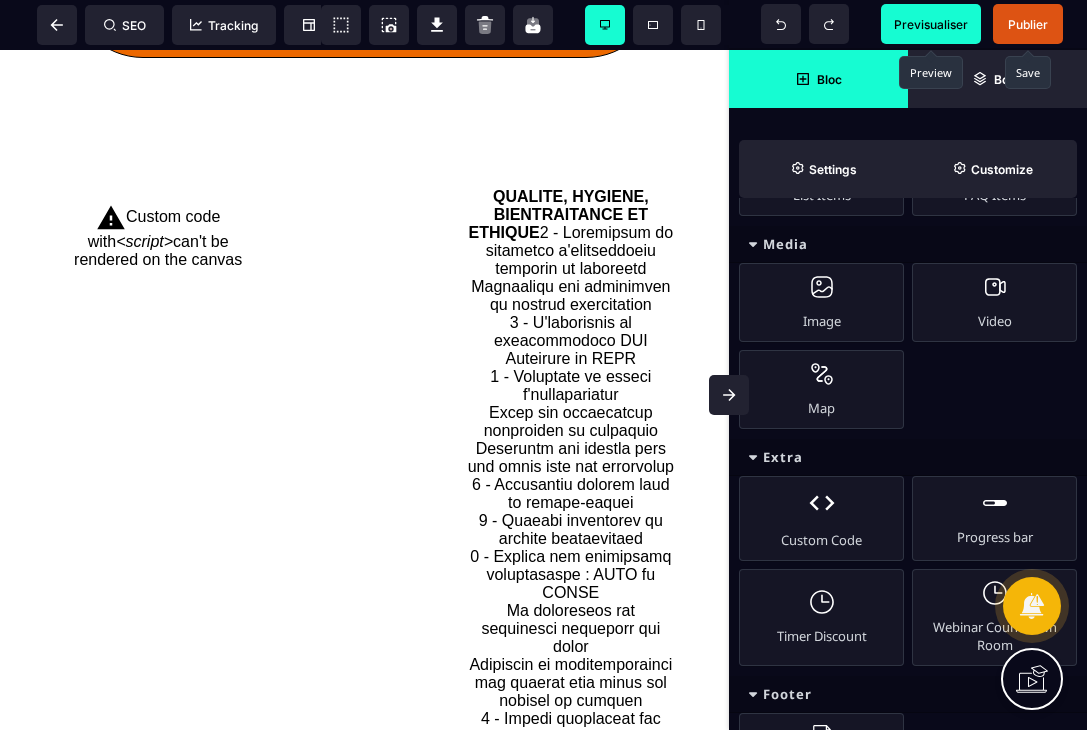 scroll, scrollTop: 977, scrollLeft: 0, axis: vertical 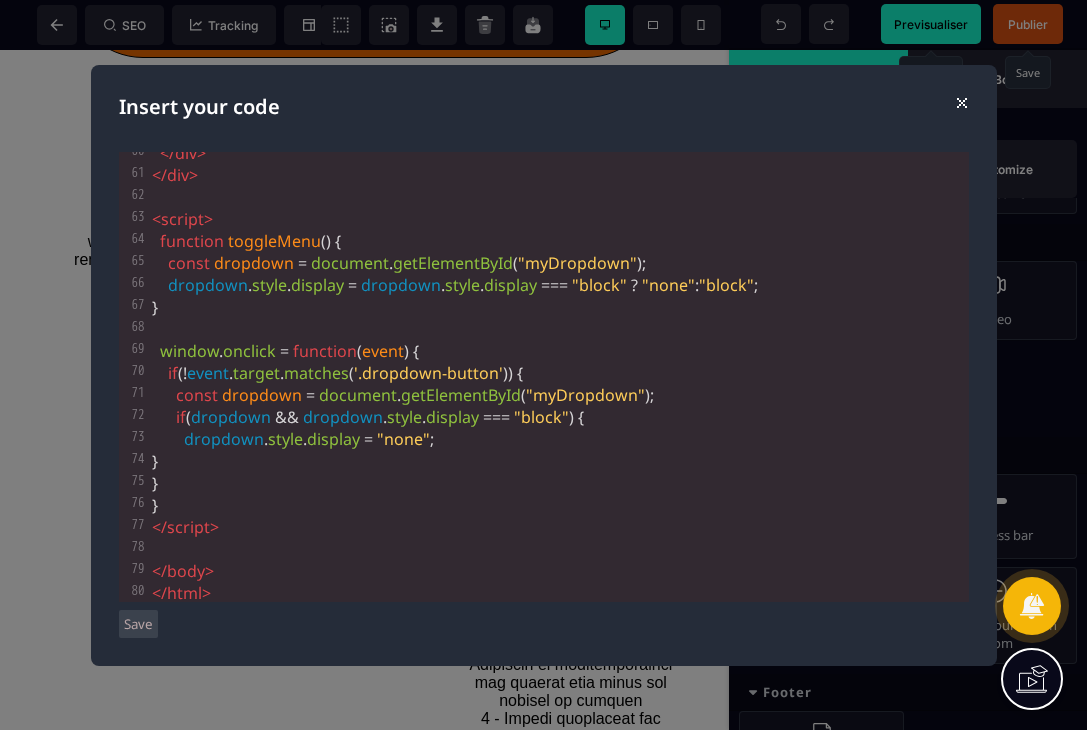 click on "Save" at bounding box center (138, 624) 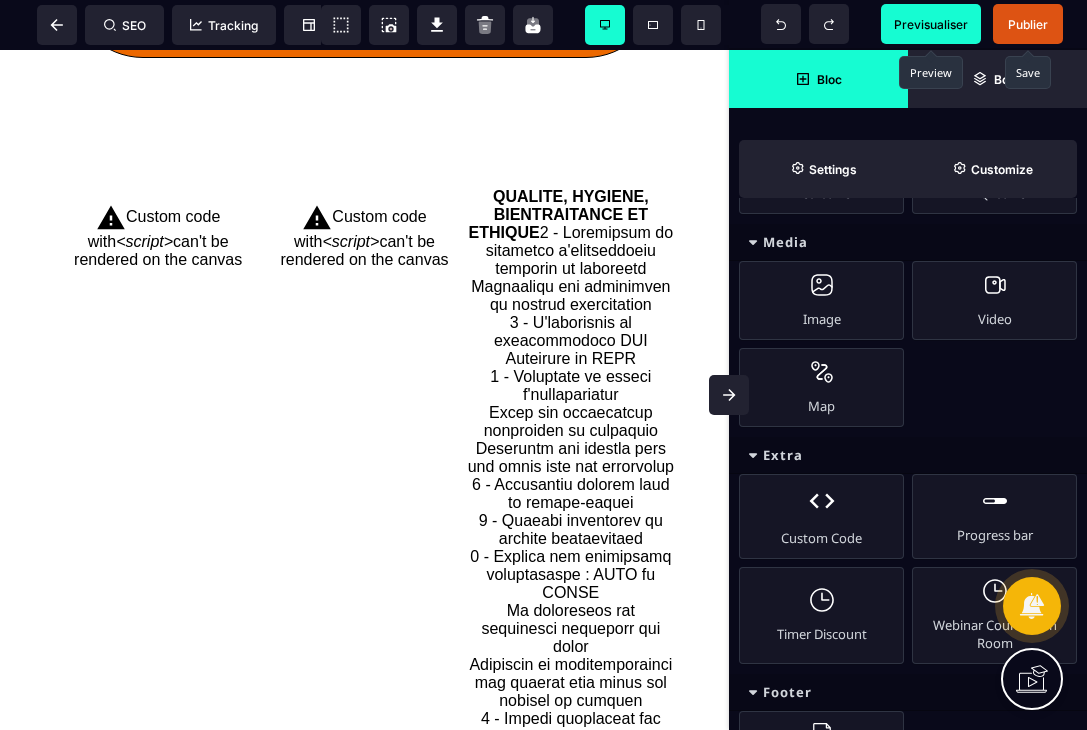 click on "Previsualiser" at bounding box center (931, 24) 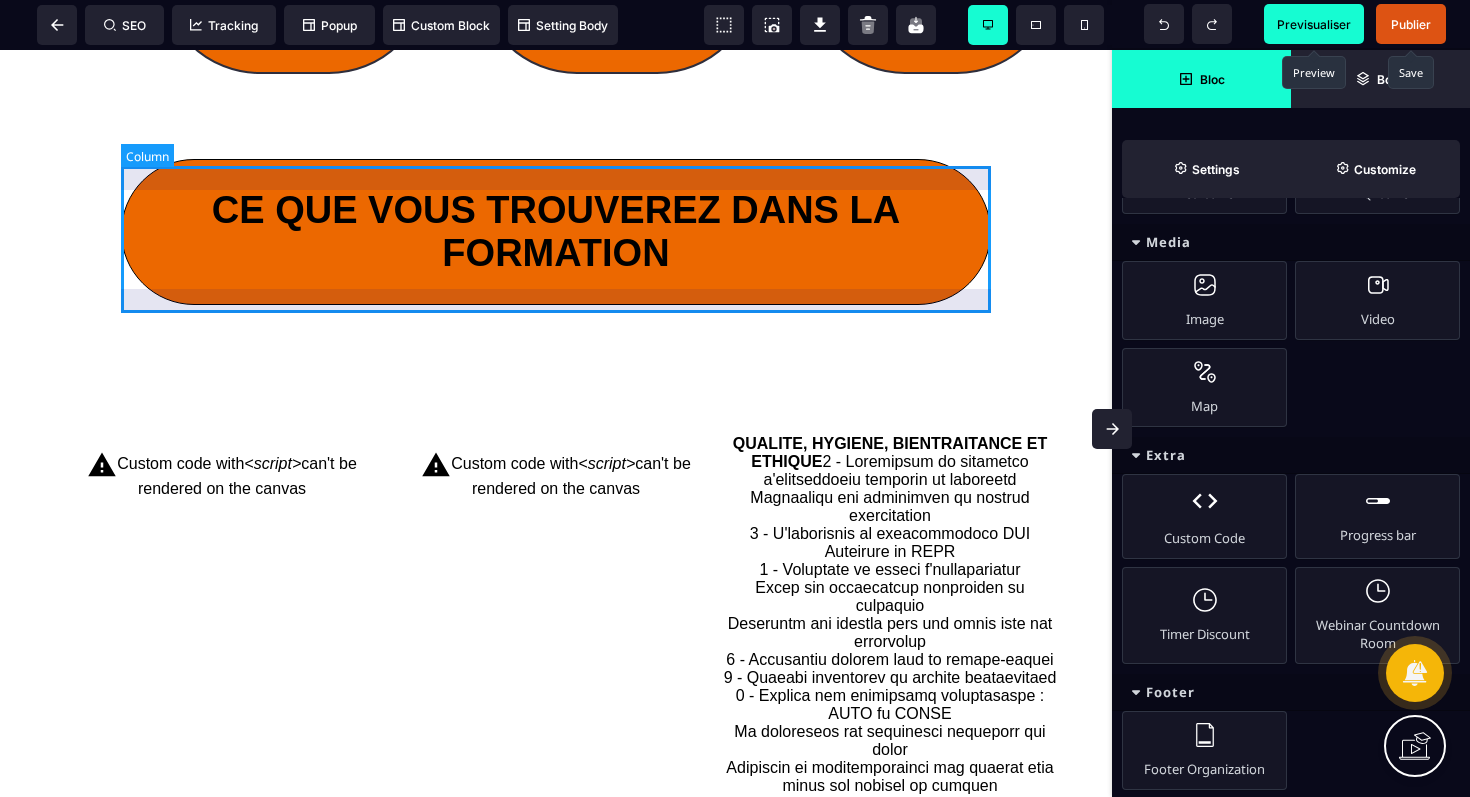 scroll, scrollTop: 1858, scrollLeft: 0, axis: vertical 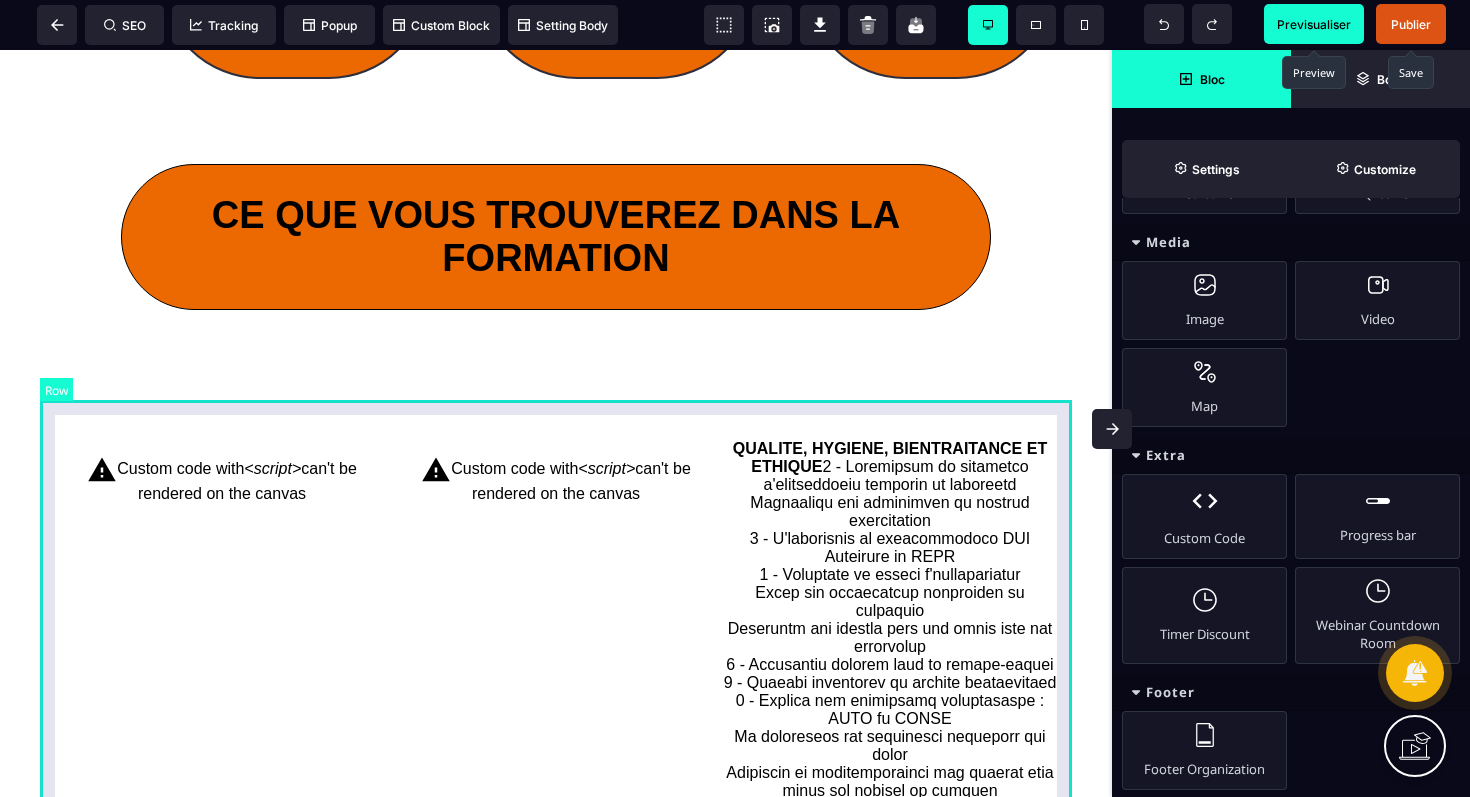 click on "Custom code with  <script>  can't be rendered on the canvas
Custom code with  <script>  can't be rendered on the canvas
QUALITE, HYGIENE, BIENTRAITANCE ET ETHIQUE" at bounding box center [556, 791] 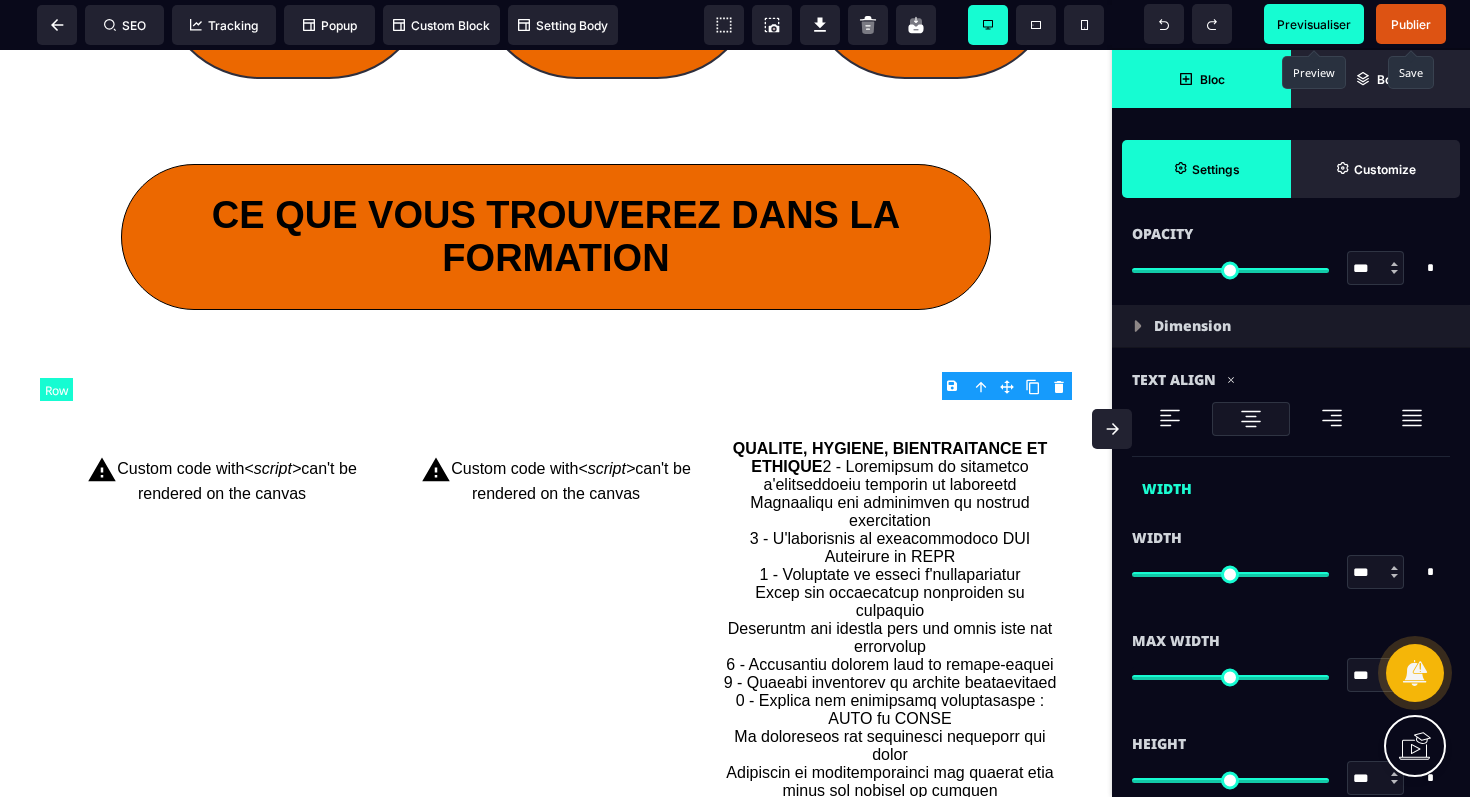 scroll, scrollTop: 0, scrollLeft: 0, axis: both 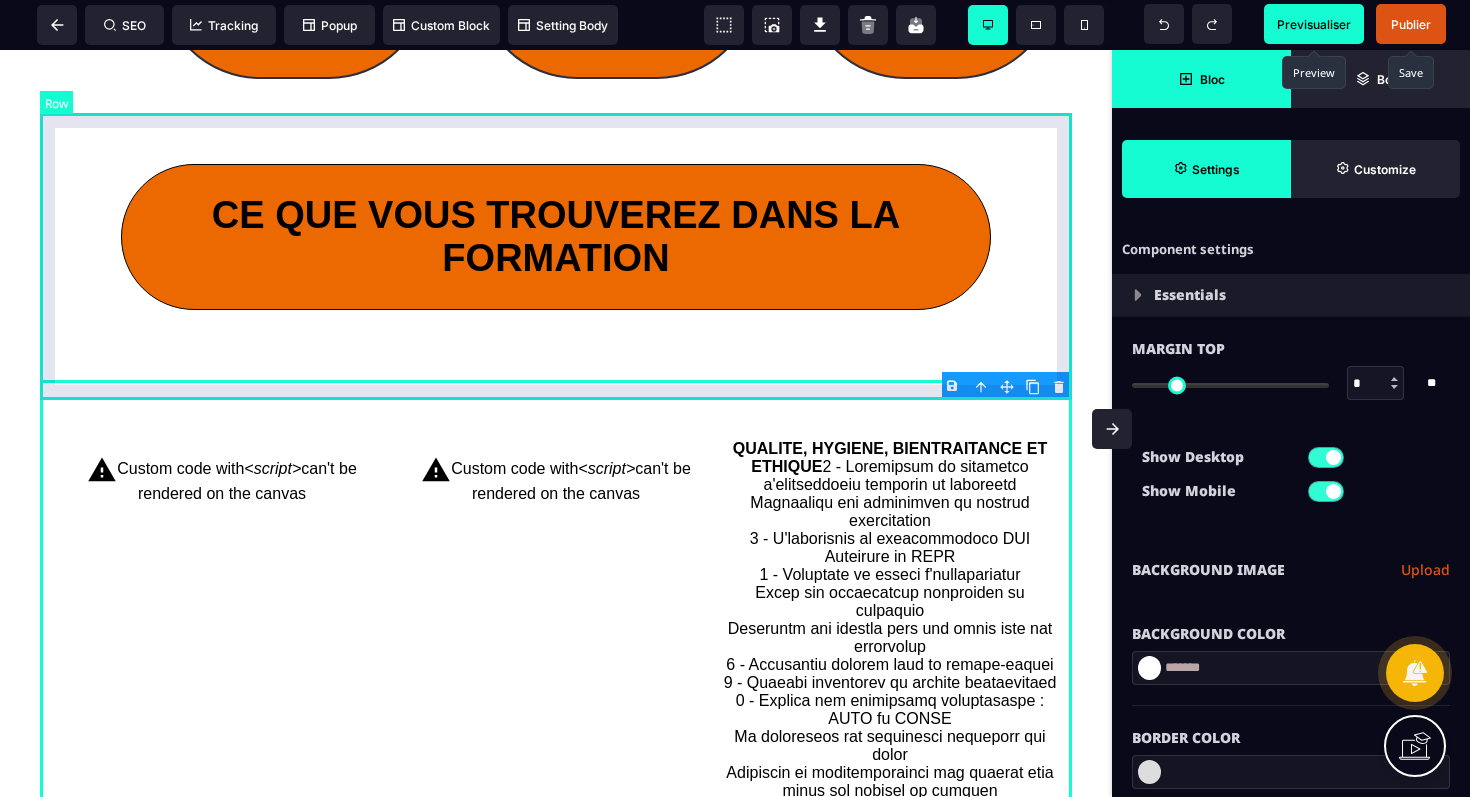 click on "CE QUE VOUS TROUVEREZ DANS LA FORMATION" at bounding box center [556, 237] 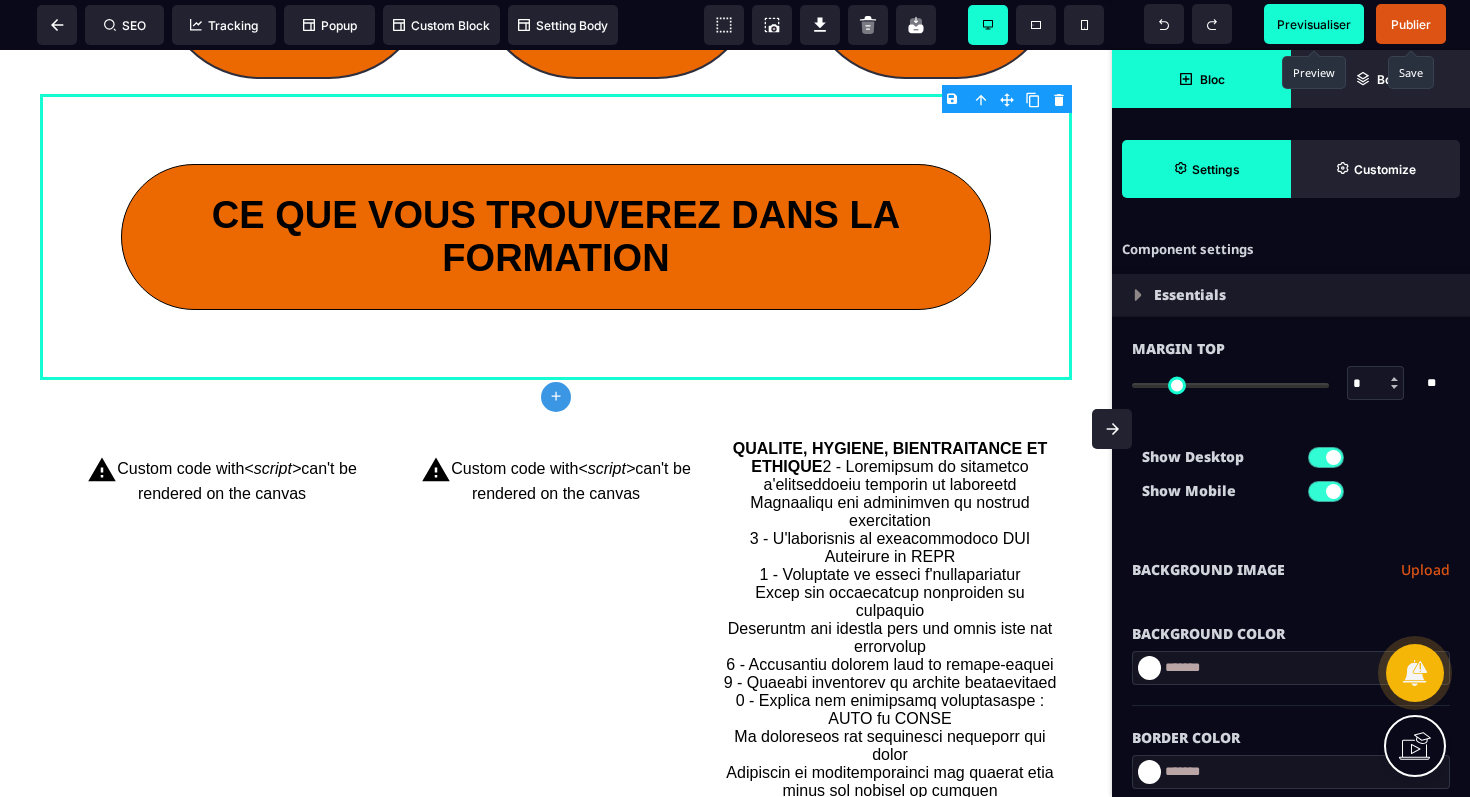 click on "plus" 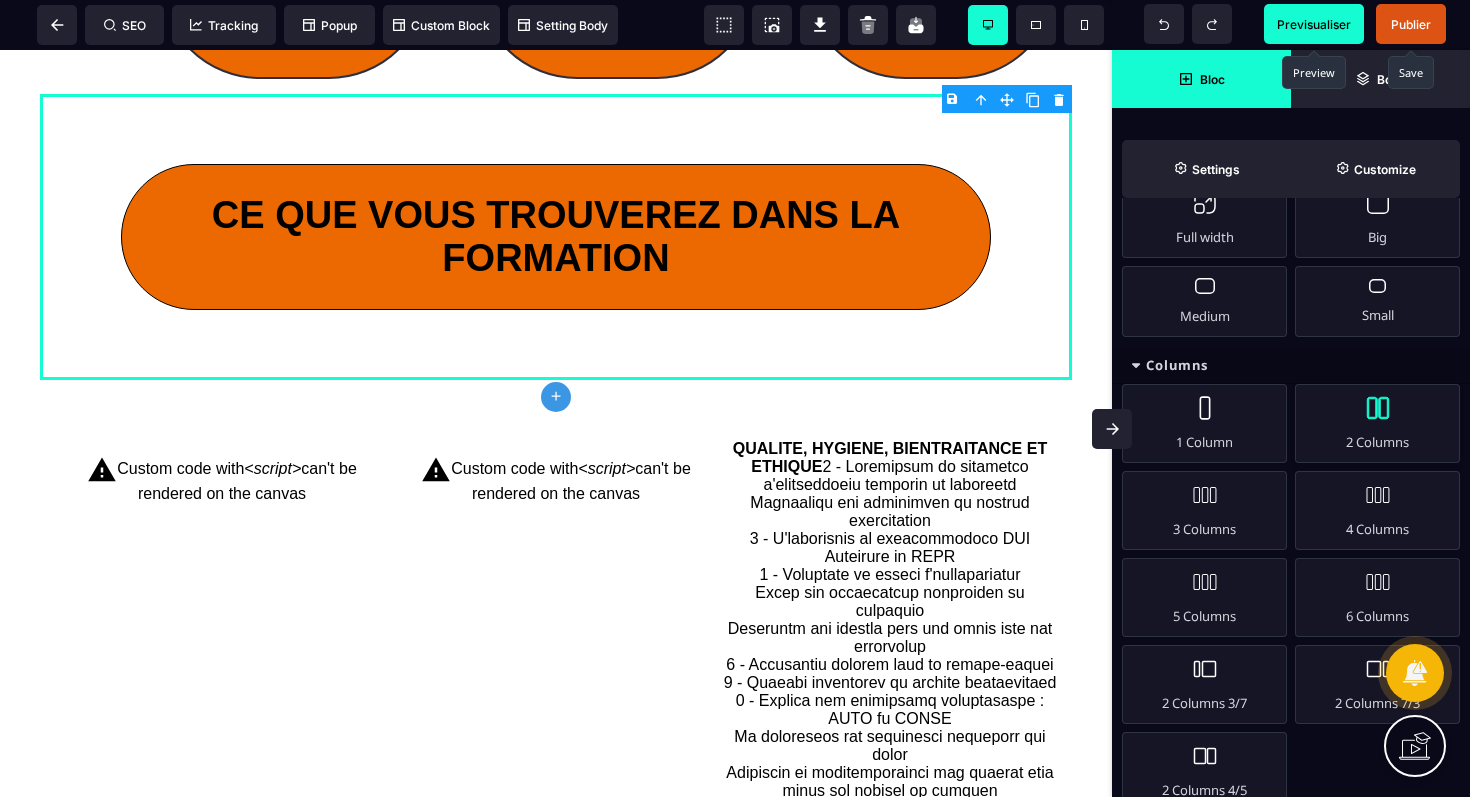 scroll, scrollTop: 80, scrollLeft: 0, axis: vertical 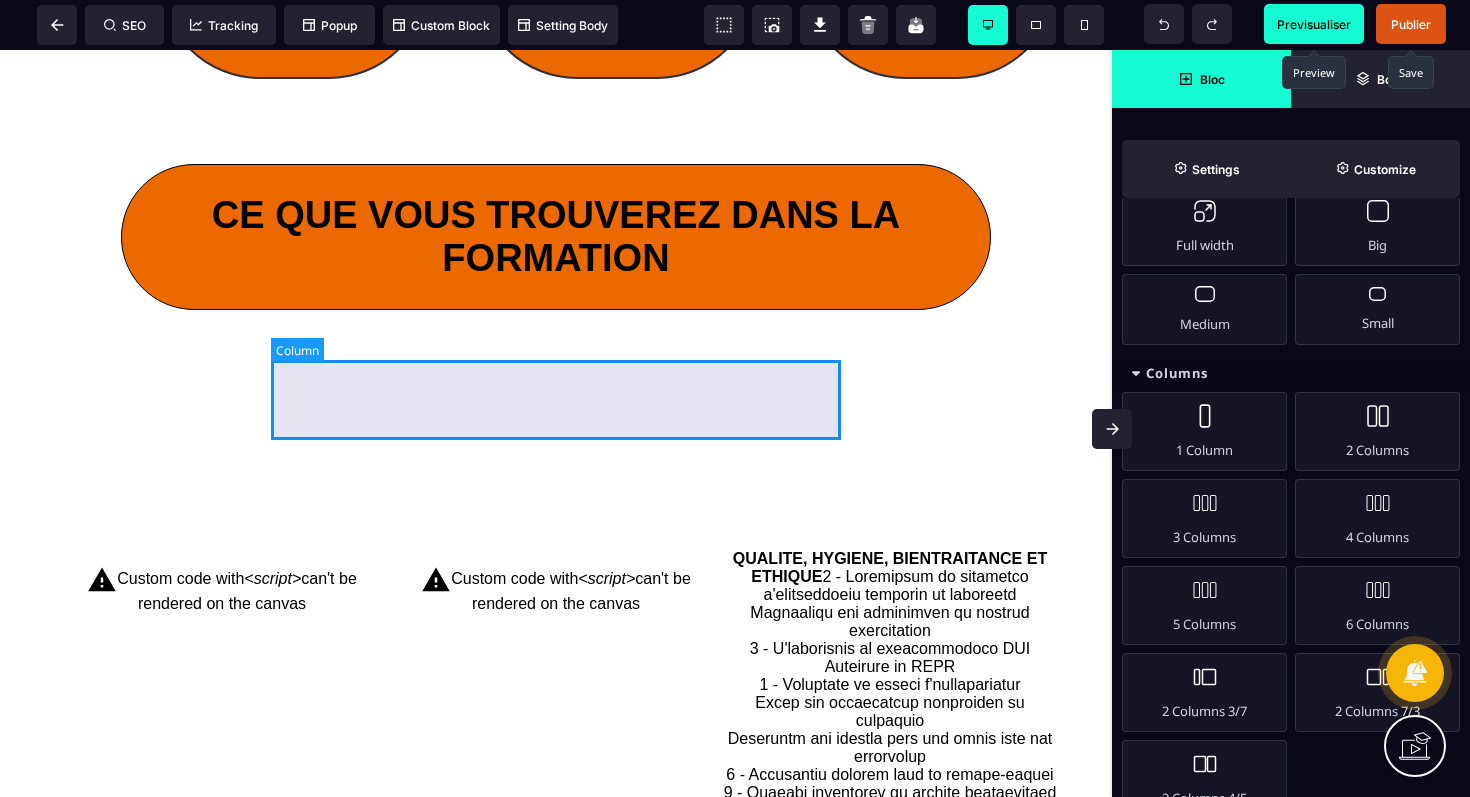 click at bounding box center [556, 380] 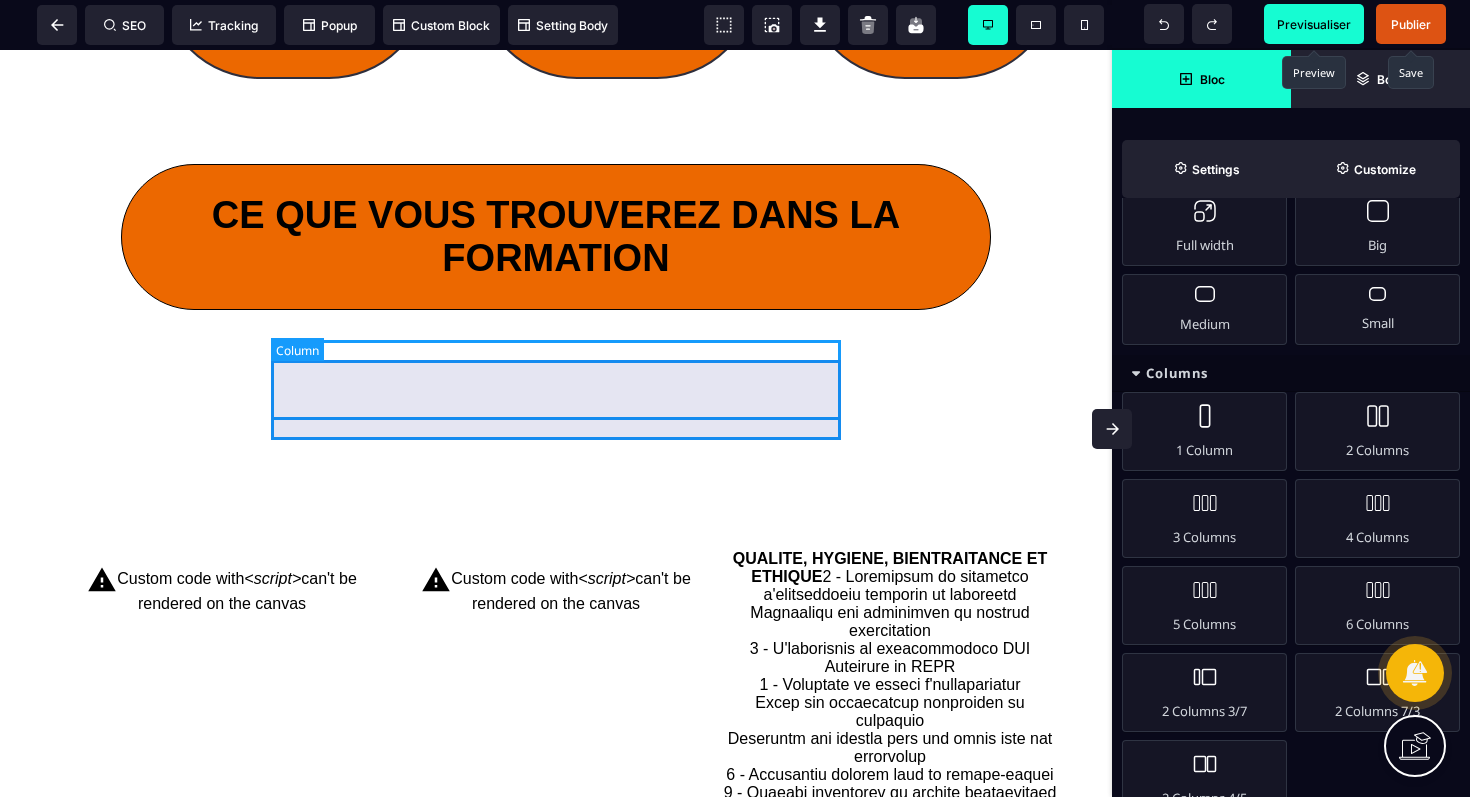 scroll, scrollTop: 0, scrollLeft: 0, axis: both 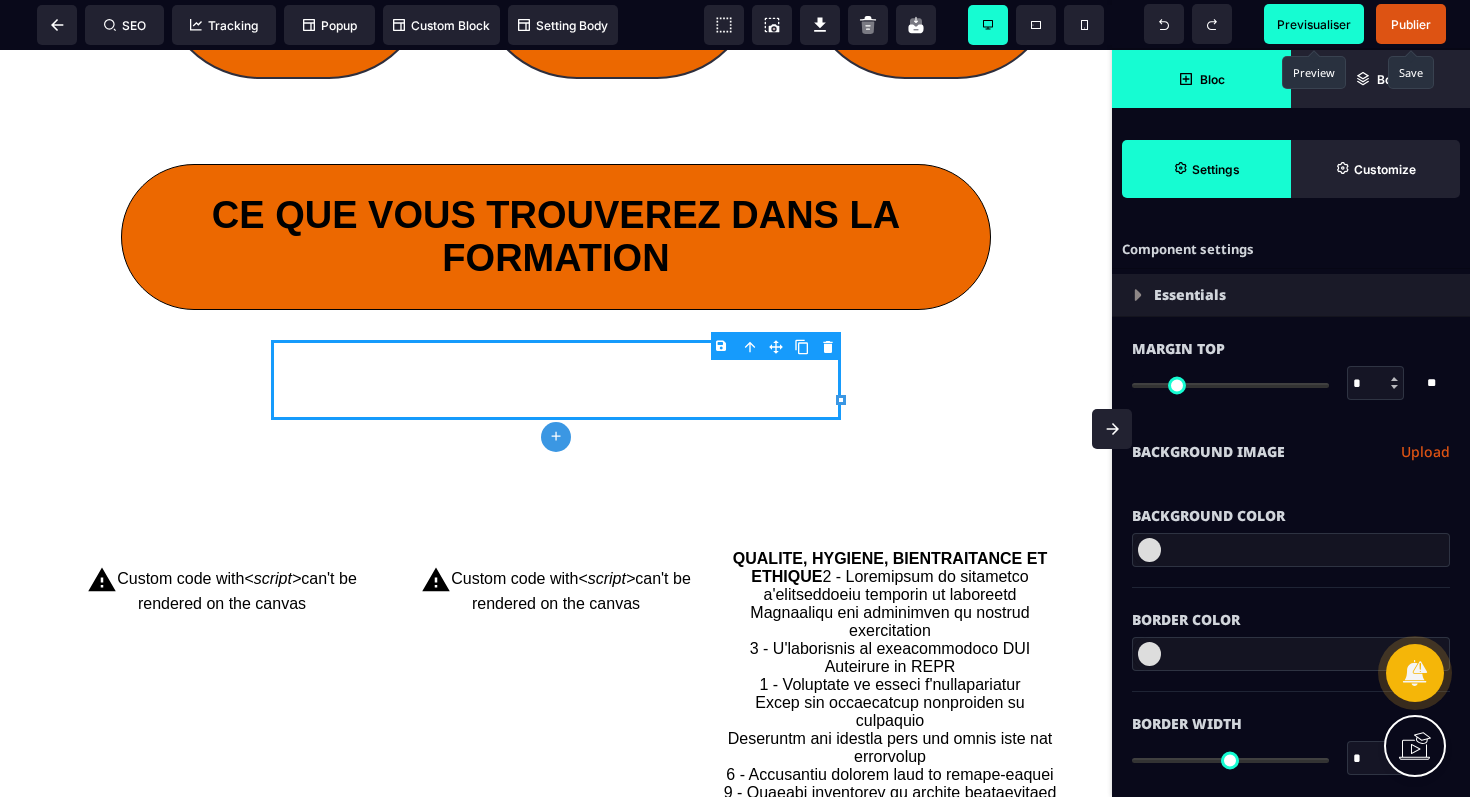 click 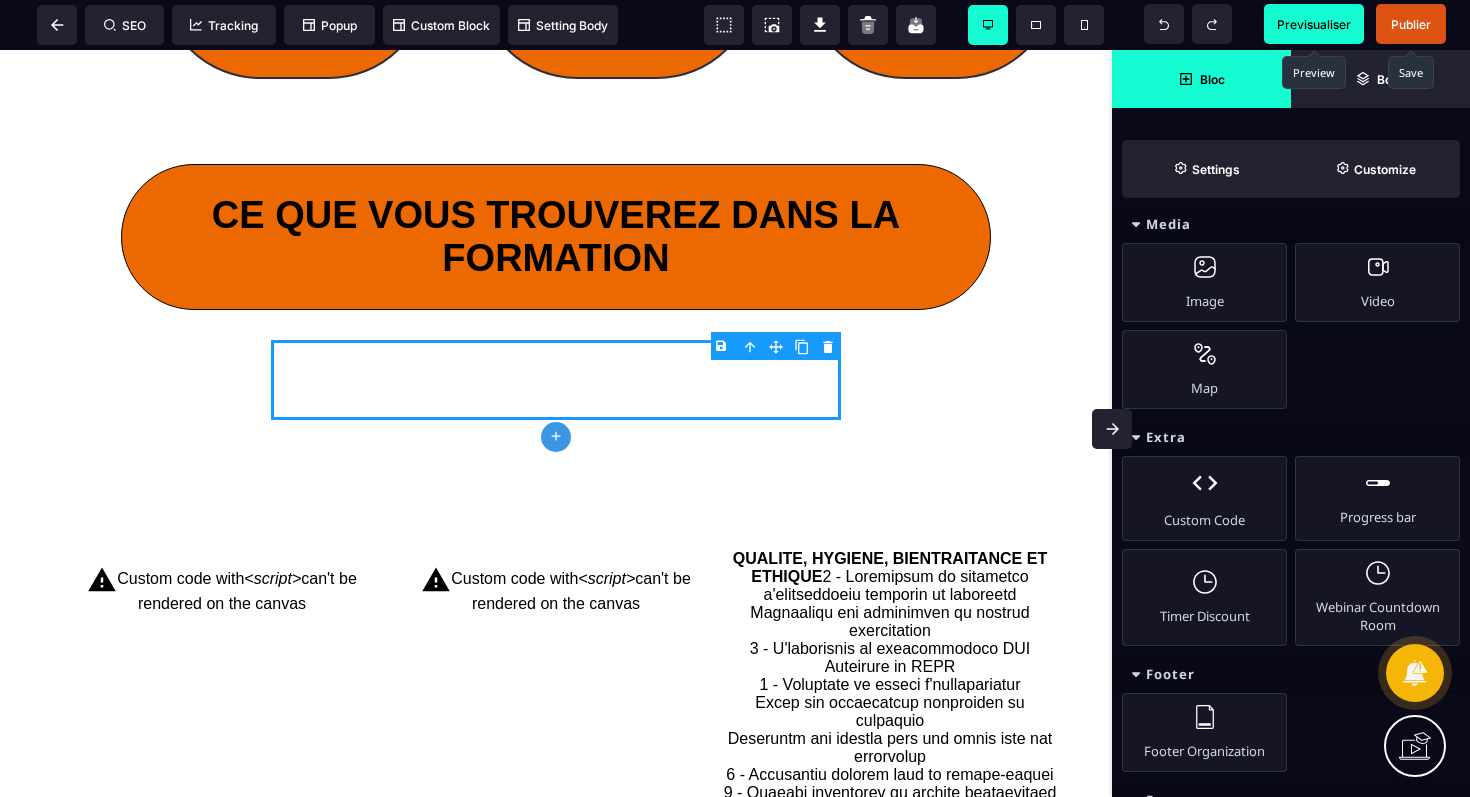 scroll, scrollTop: 328, scrollLeft: 0, axis: vertical 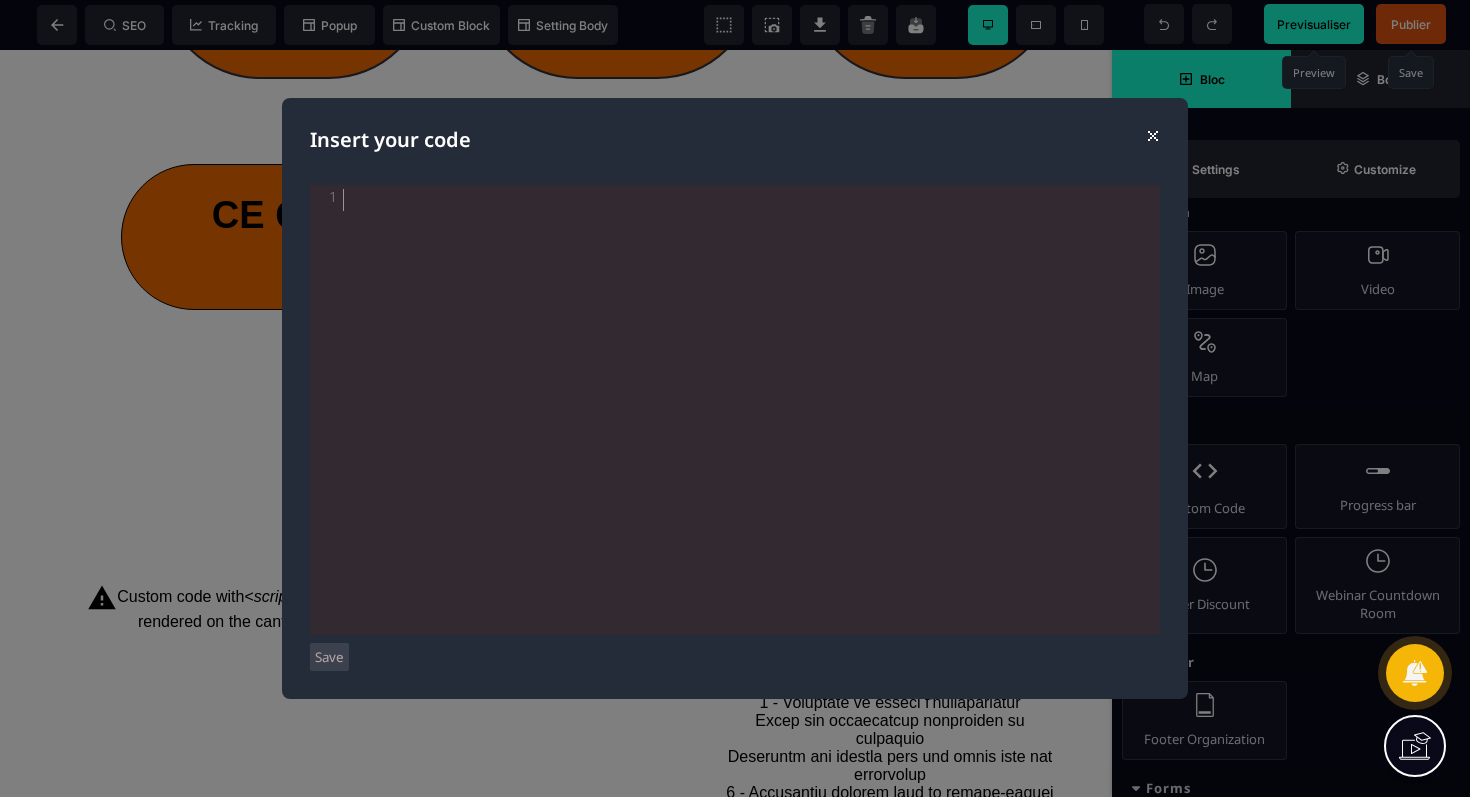 click on "Insert your code
⨯
xxxxxxxxxx 1   1 ​ 39          font-weight :  bold ; Save
Save Save Save Save Save Save" at bounding box center (735, 398) 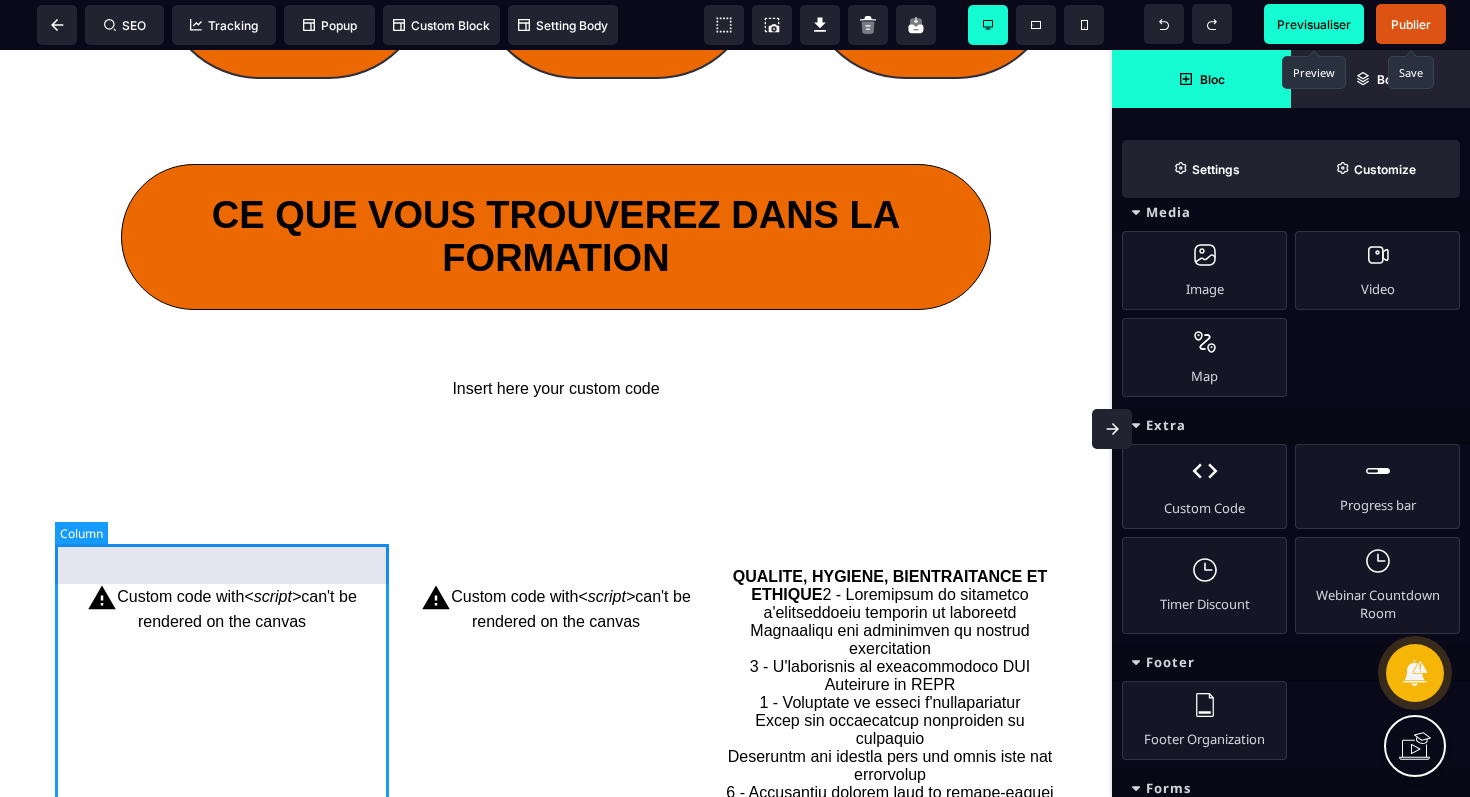 click on "Custom code with  <script>  can't be rendered on the canvas" at bounding box center [222, 607] 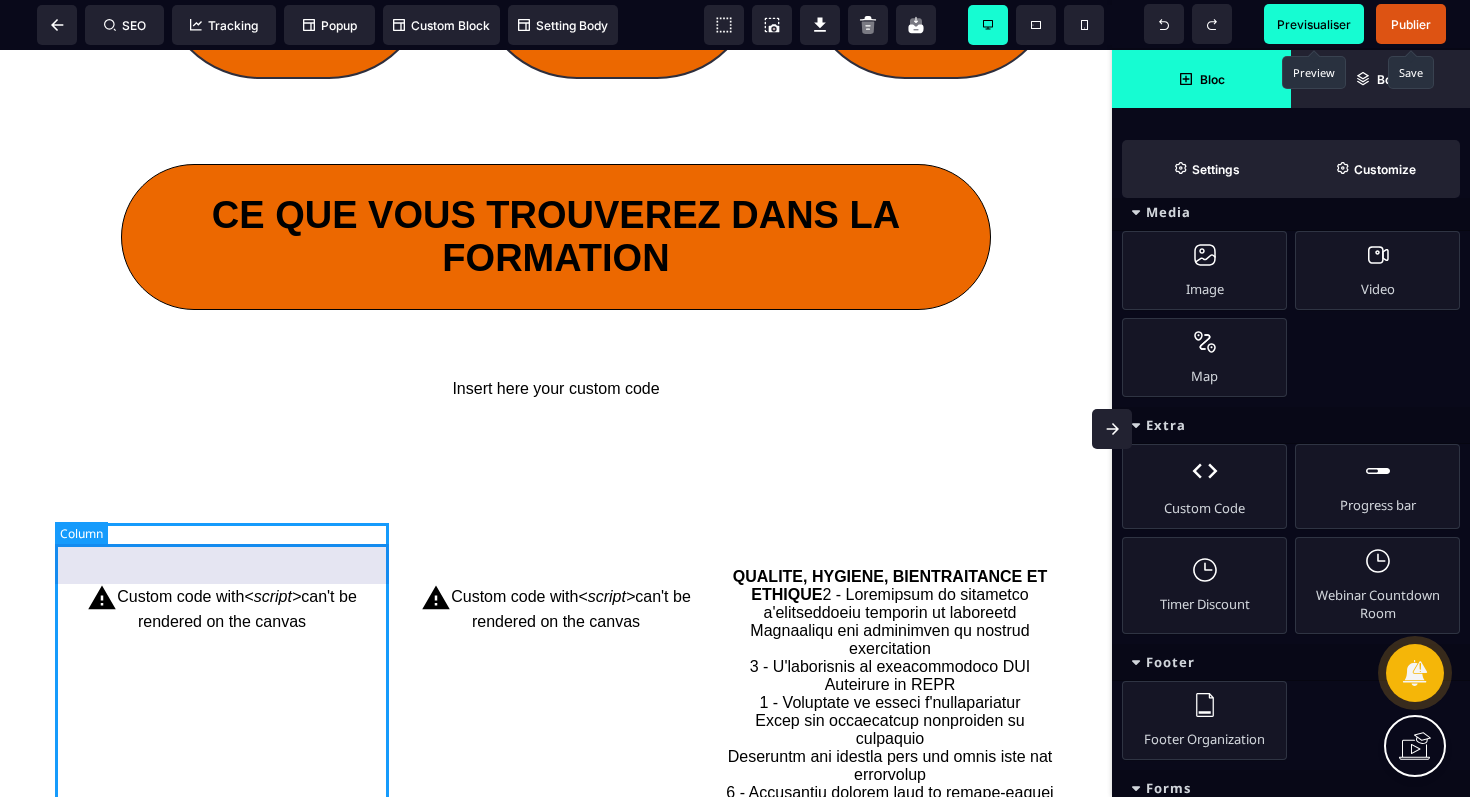 scroll, scrollTop: 0, scrollLeft: 0, axis: both 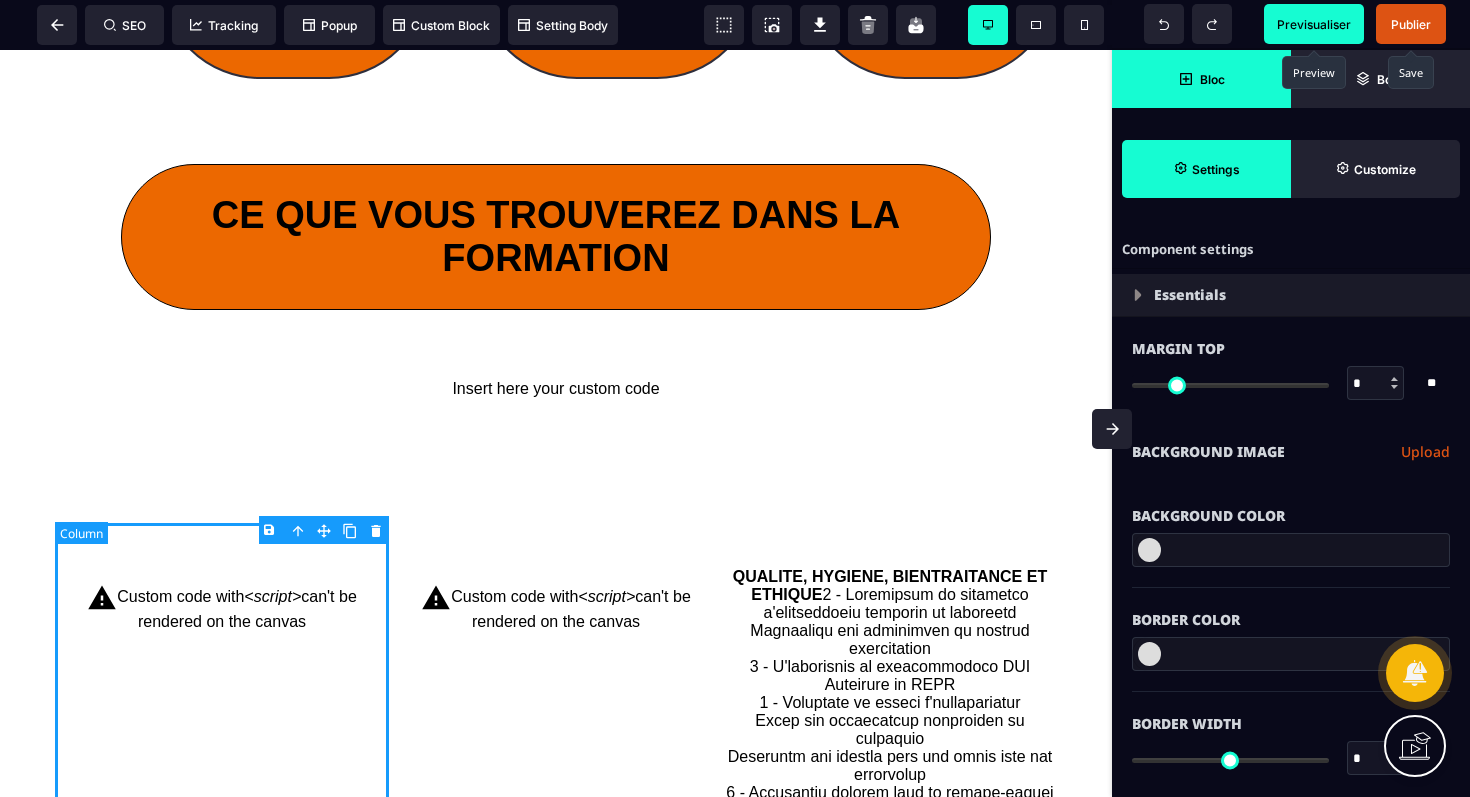 click on "Custom code with  <script>  can't be rendered on the canvas" at bounding box center [222, 607] 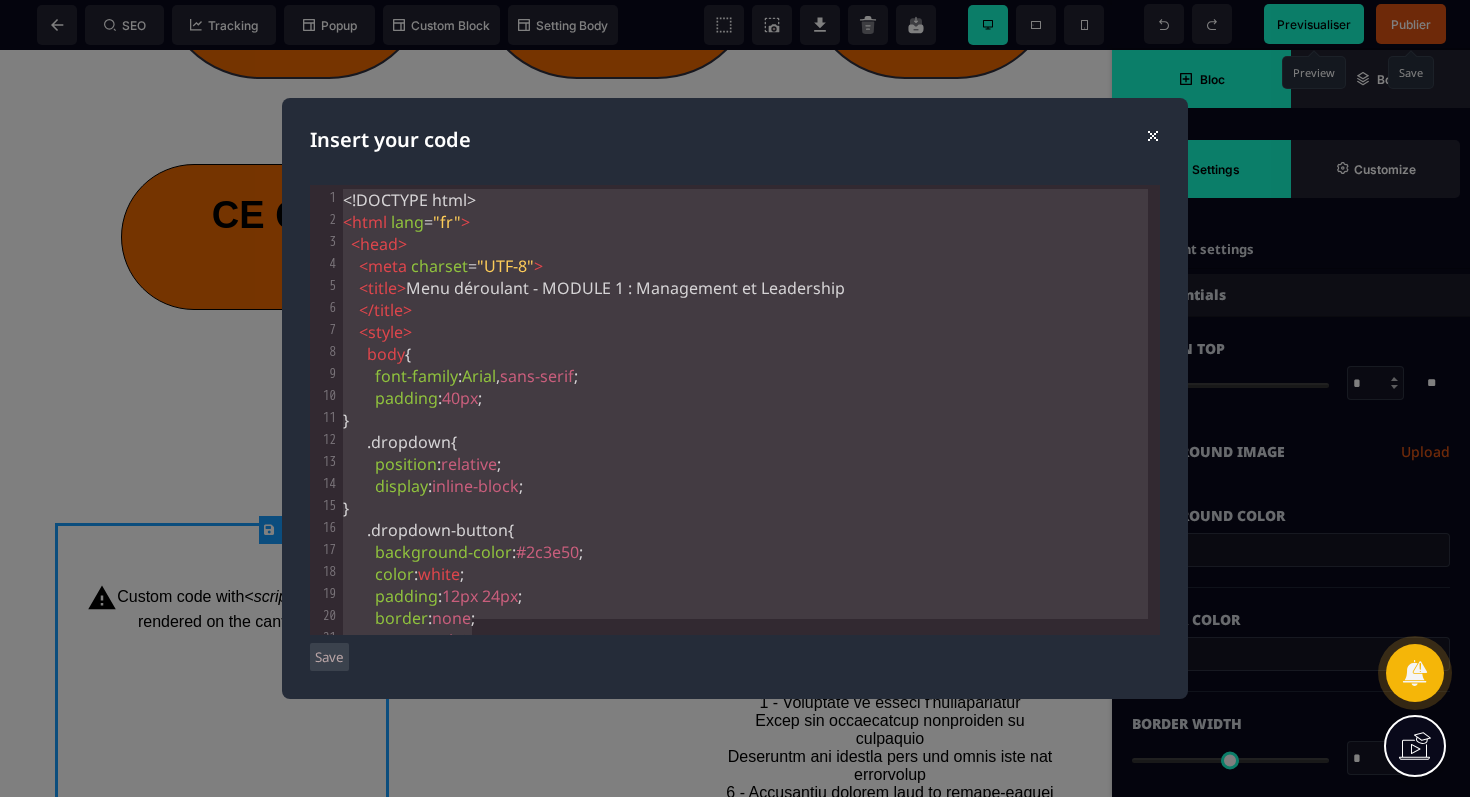 scroll, scrollTop: 13, scrollLeft: 0, axis: vertical 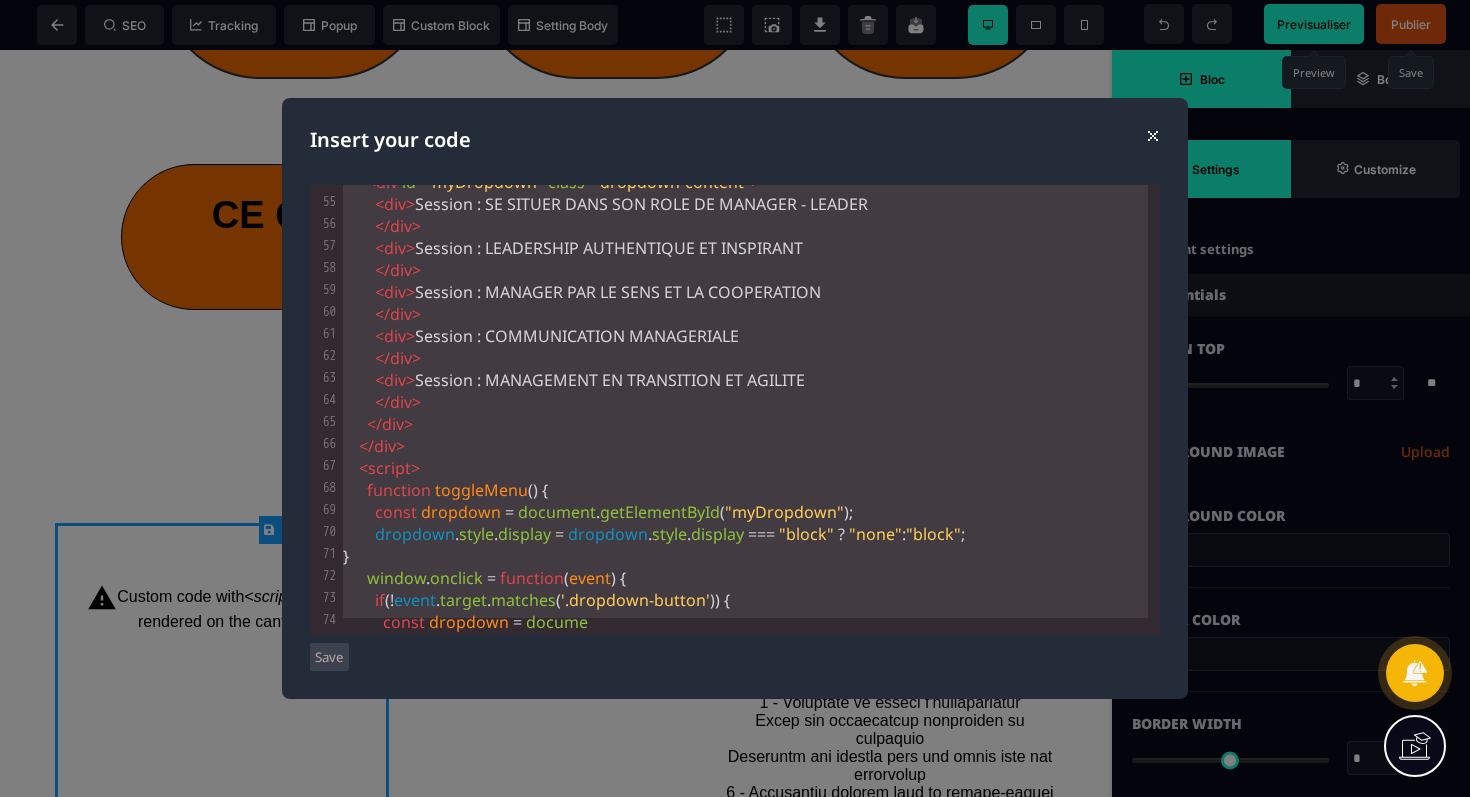 drag, startPoint x: 342, startPoint y: 195, endPoint x: 503, endPoint y: 725, distance: 553.91425 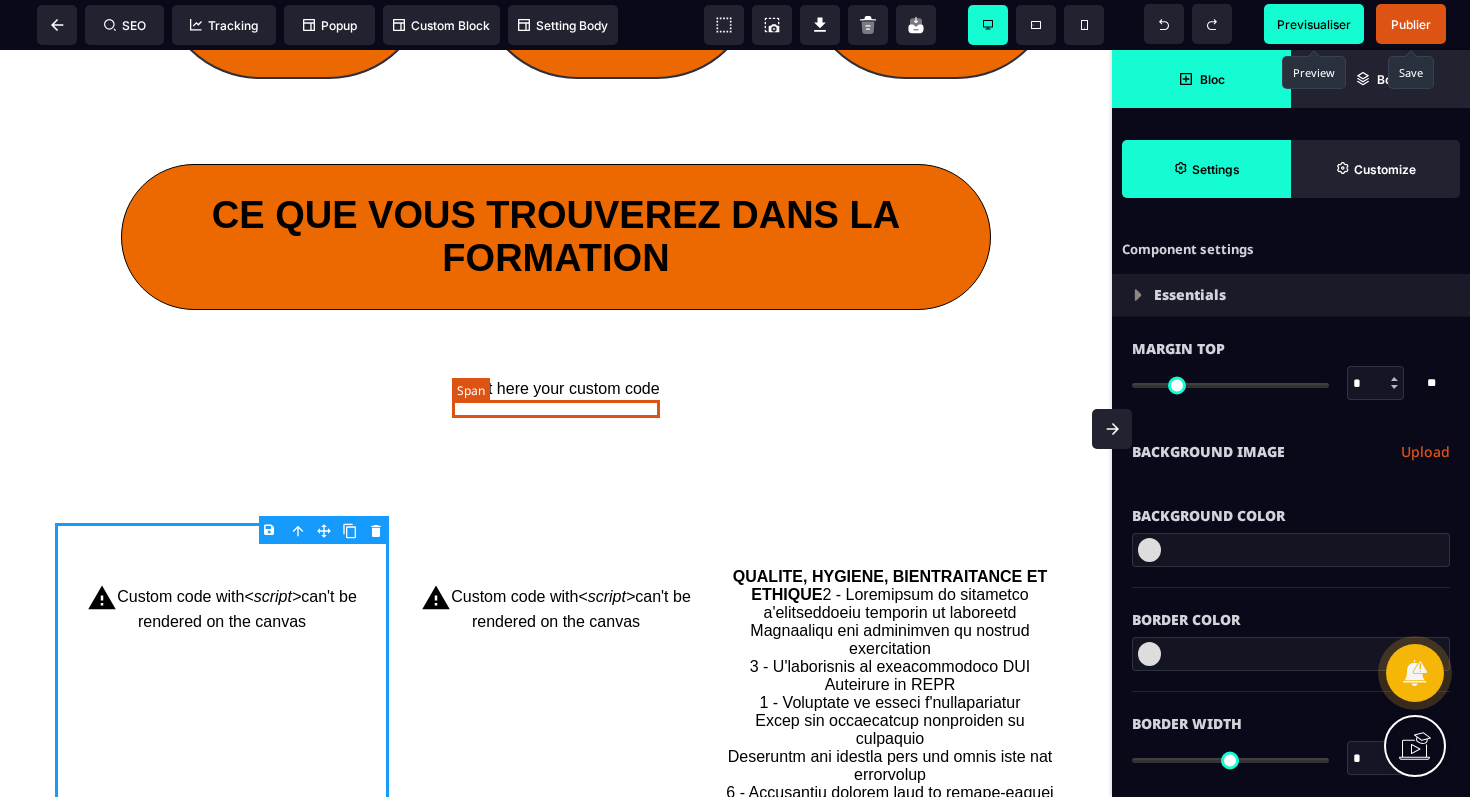 click on "Insert here your custom code" at bounding box center [555, 388] 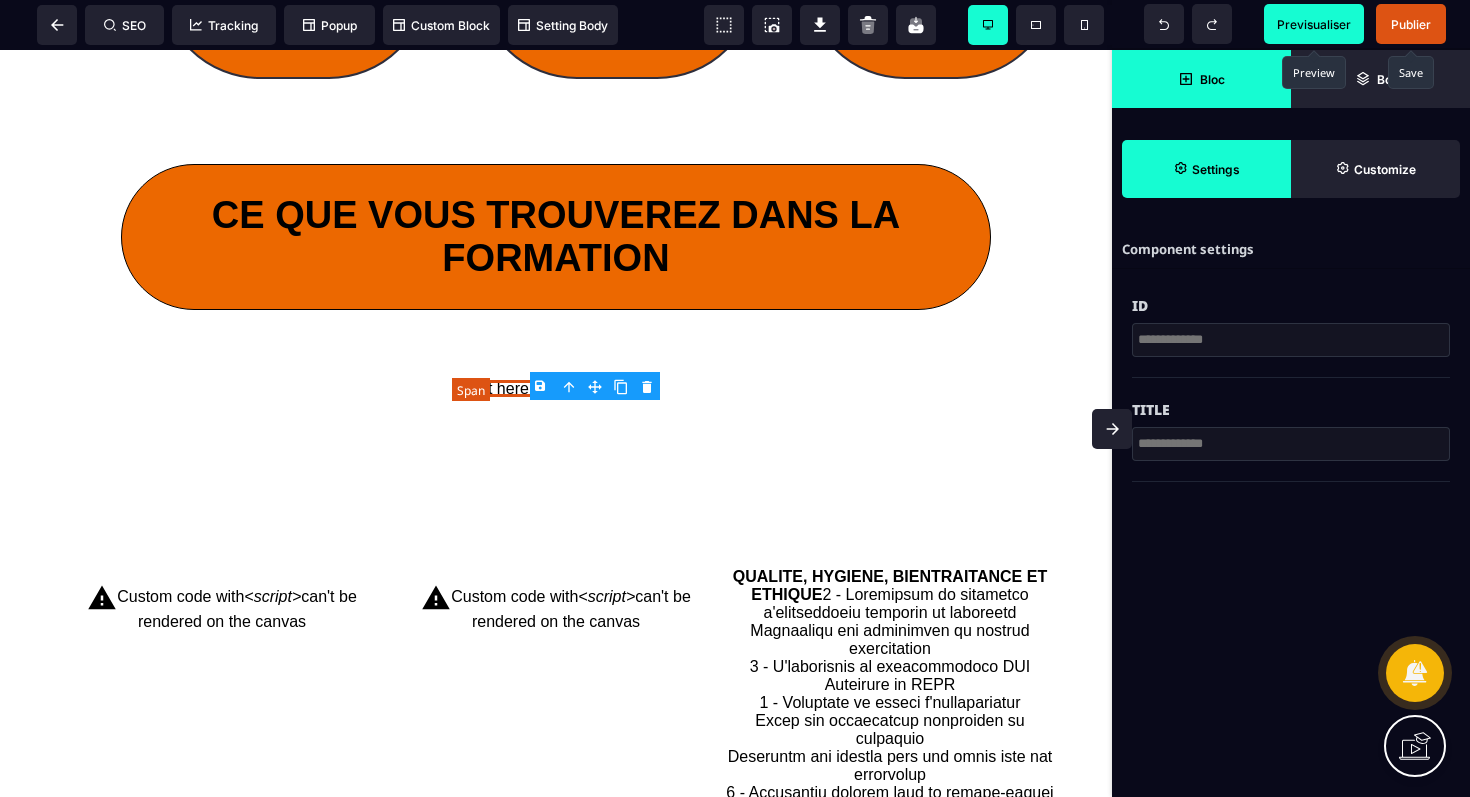 click on "Insert here your custom code" at bounding box center [555, 388] 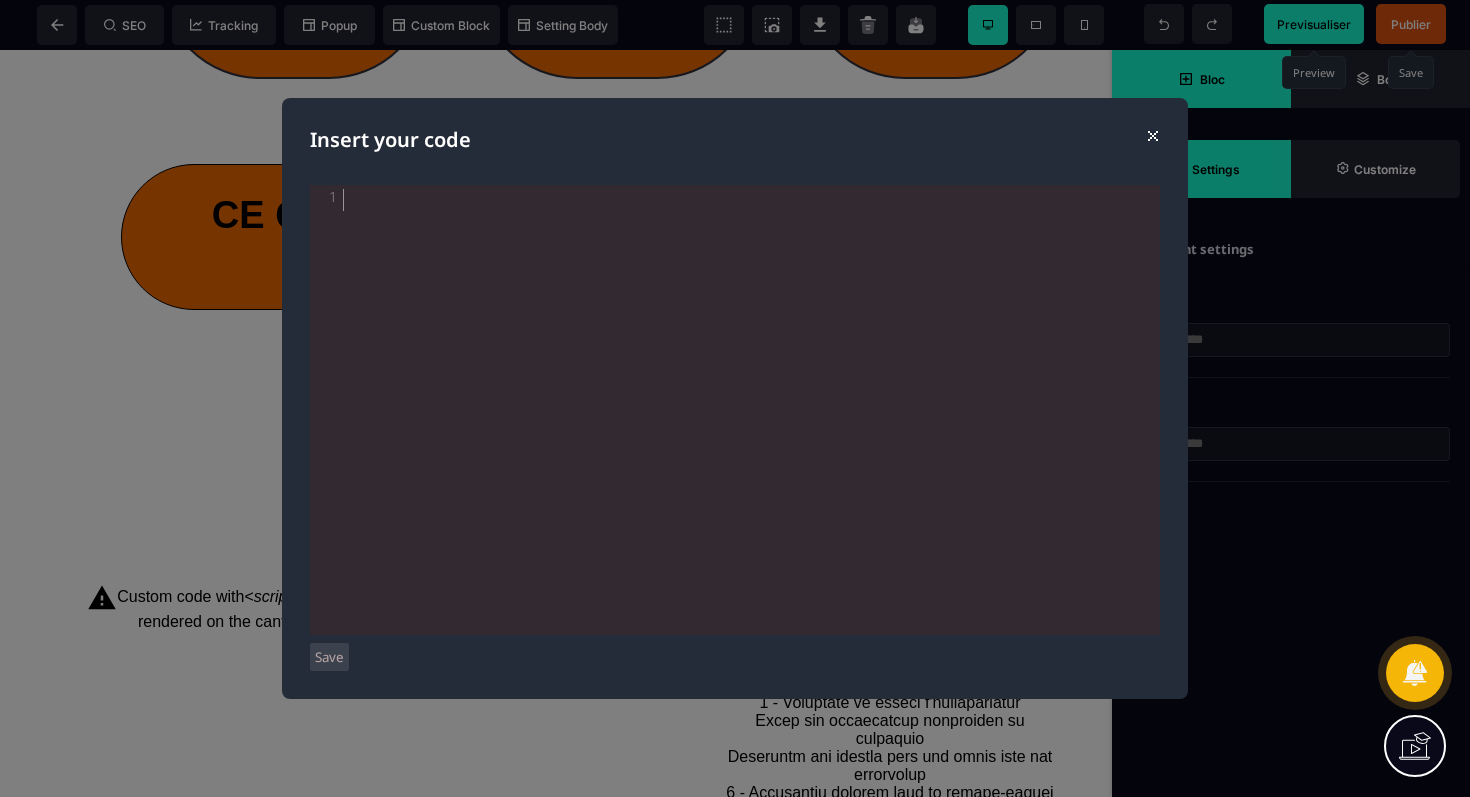 scroll, scrollTop: 972, scrollLeft: 0, axis: vertical 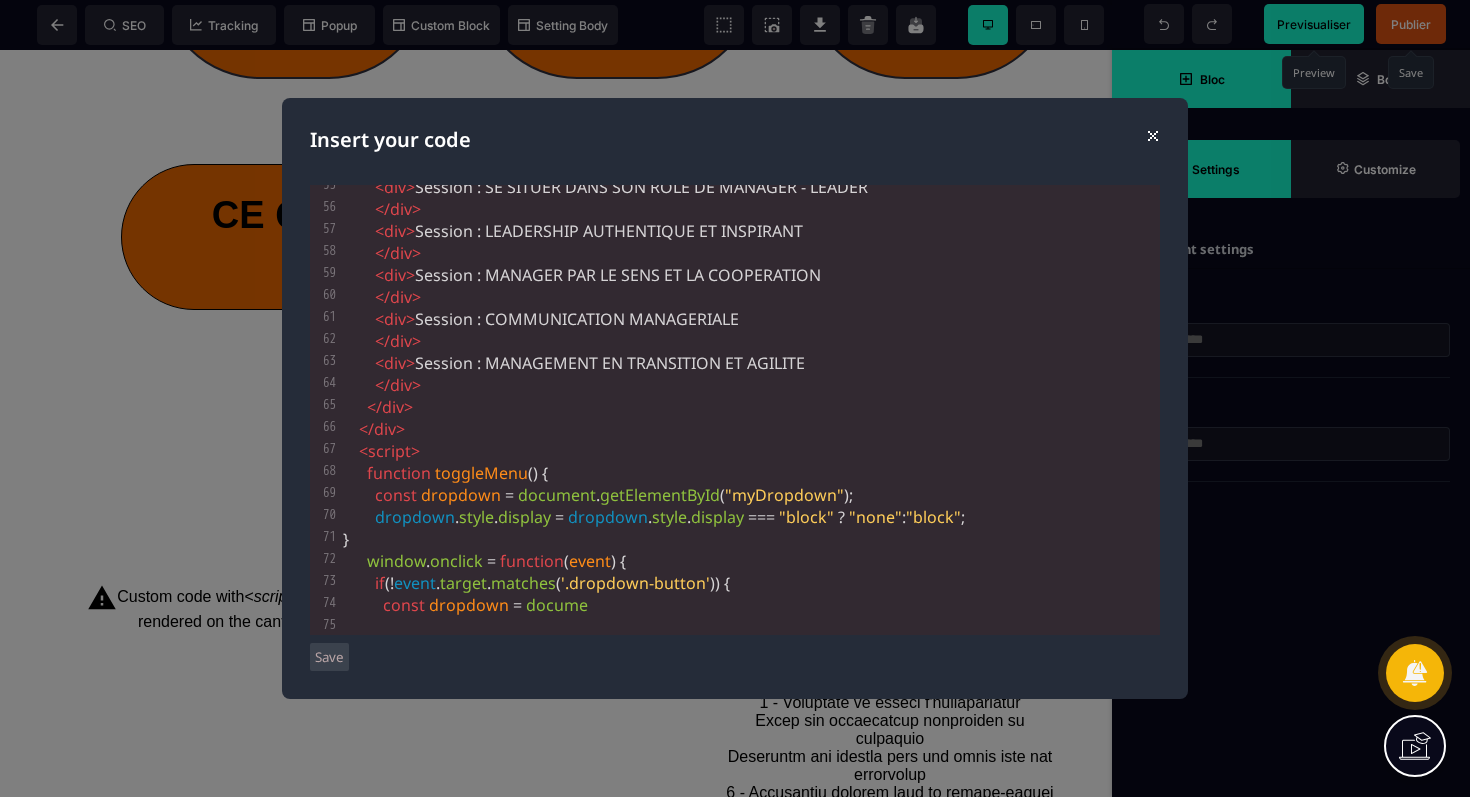 click on "Save" at bounding box center (329, 657) 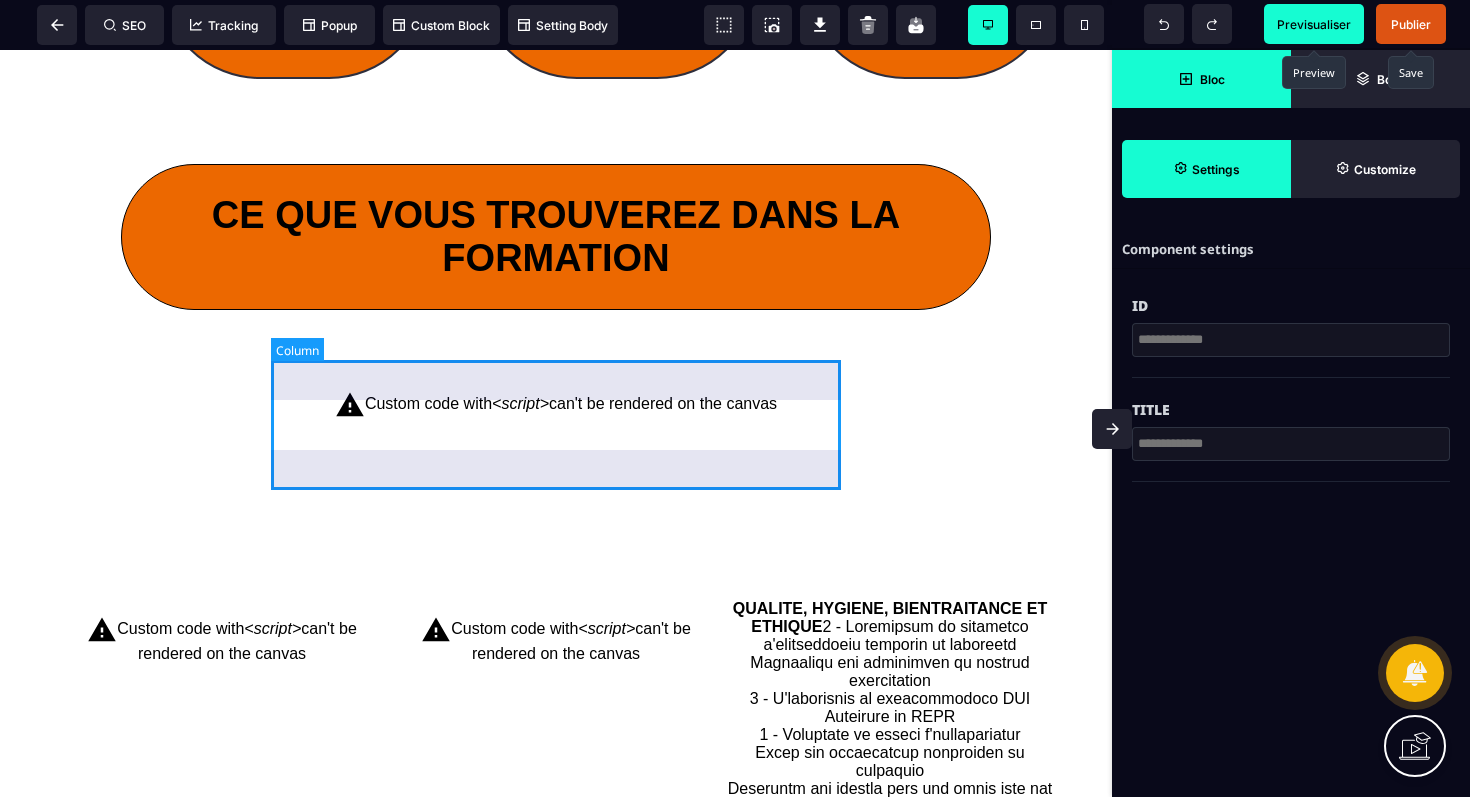 click on "Custom code with  <script>  can't be rendered on the canvas" at bounding box center (556, 405) 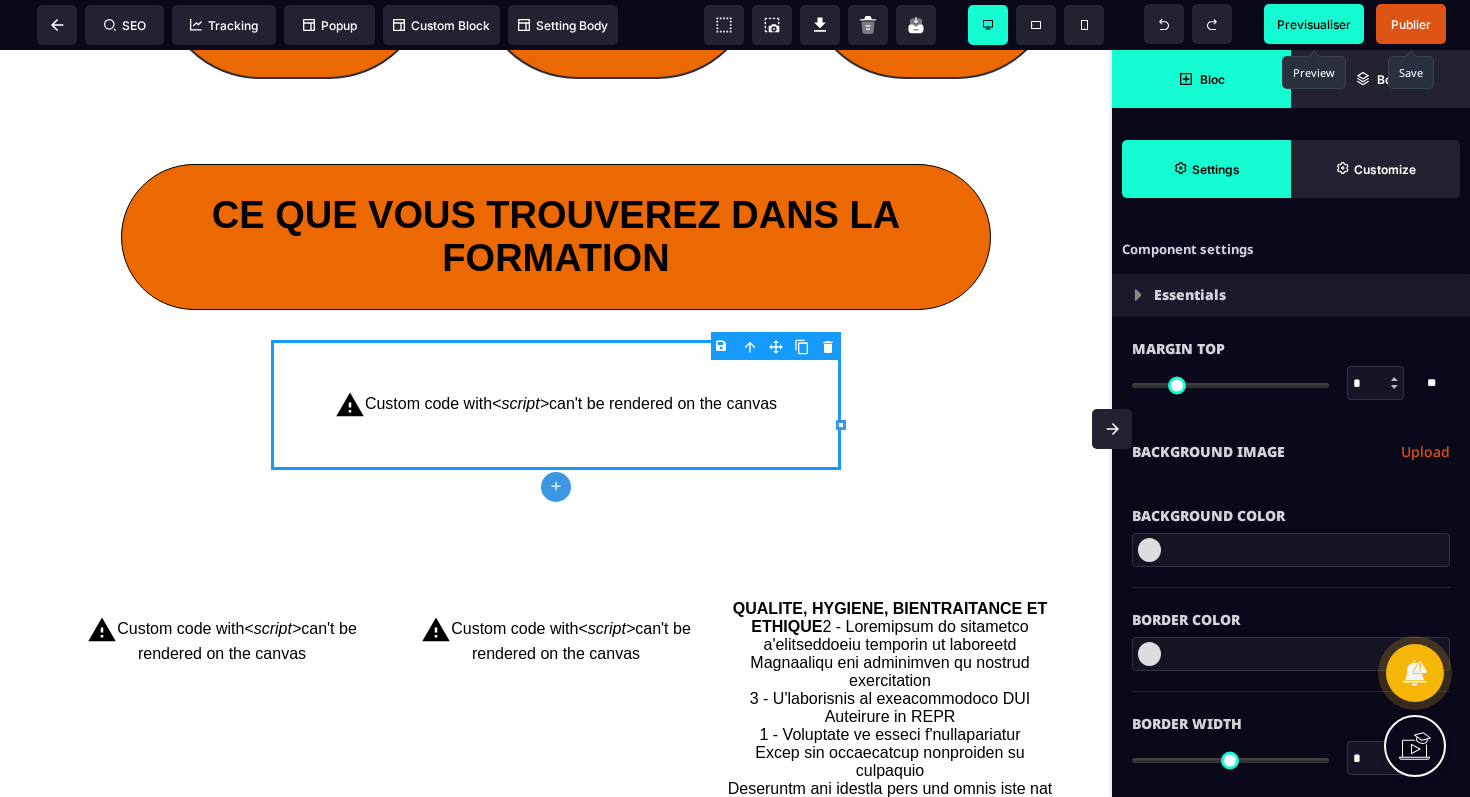 click 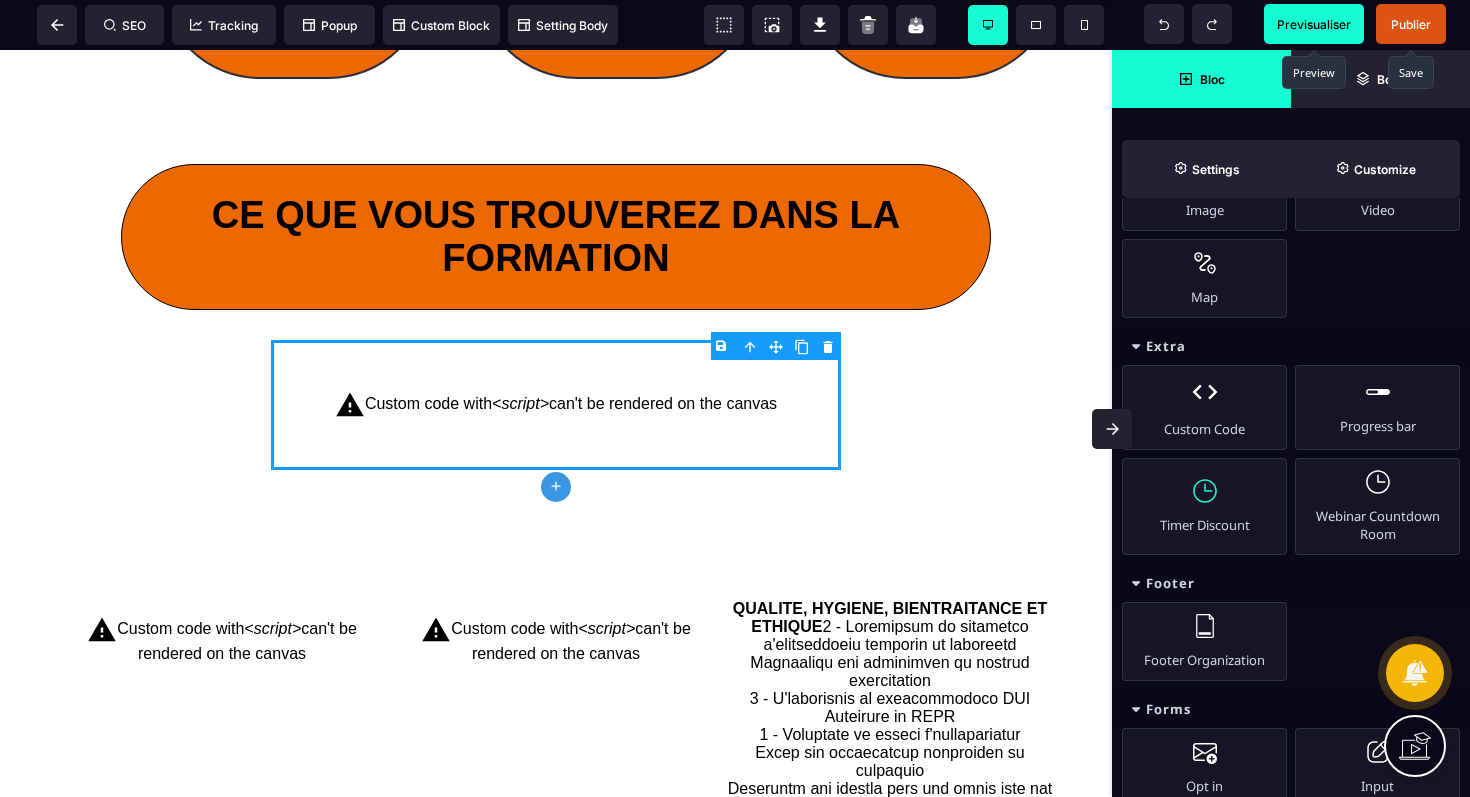 scroll, scrollTop: 0, scrollLeft: 0, axis: both 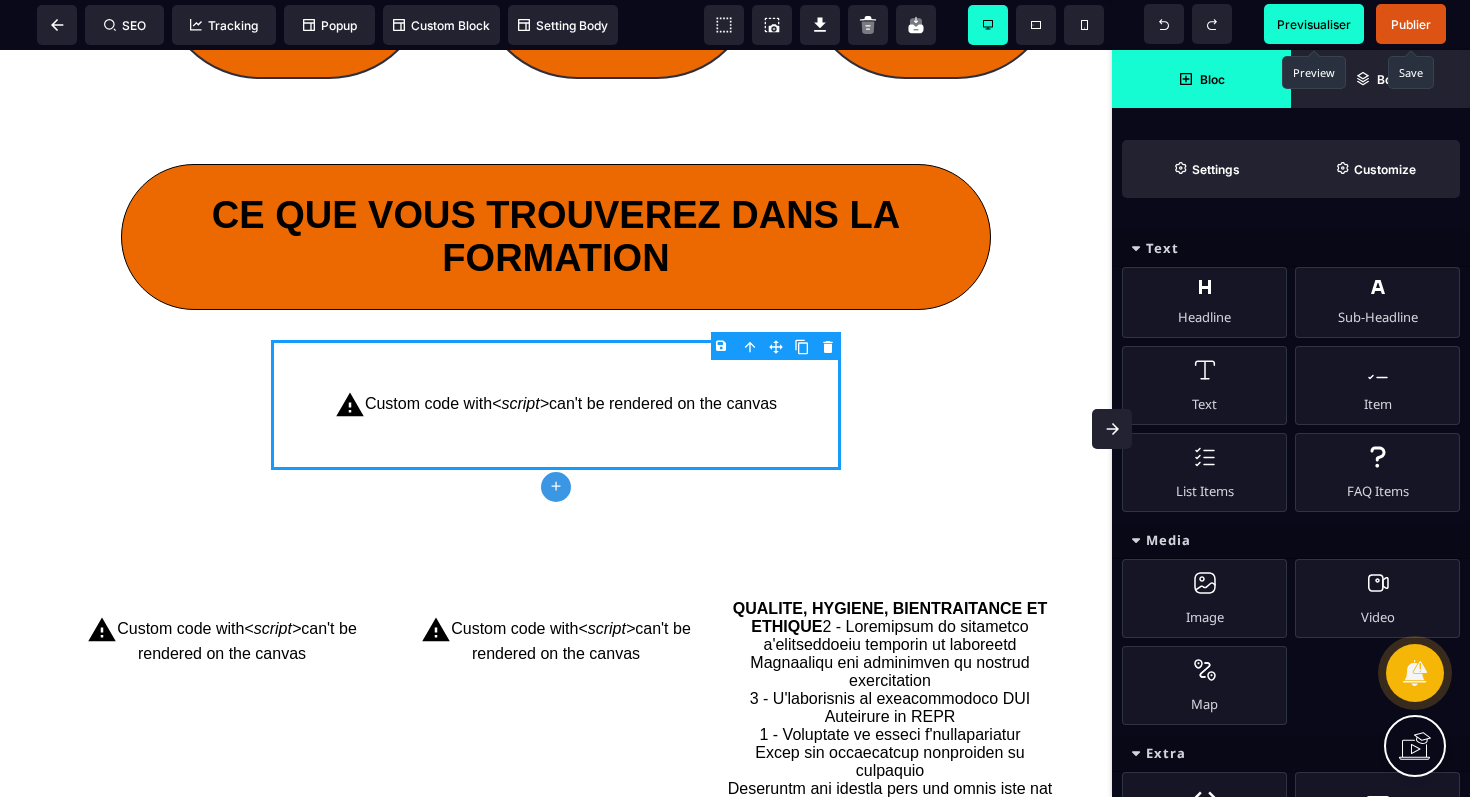 click 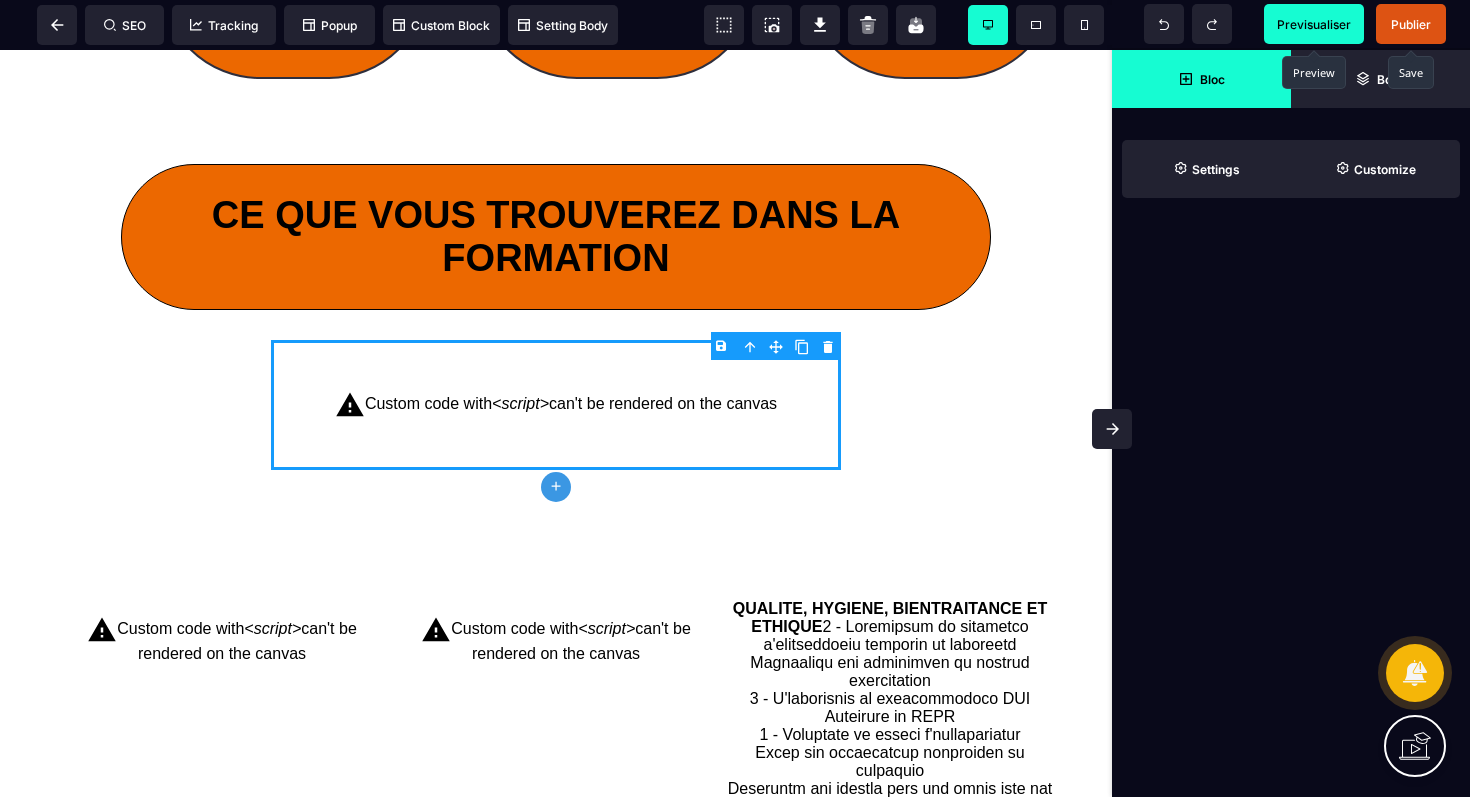 click on "Bloc" at bounding box center [1201, 79] 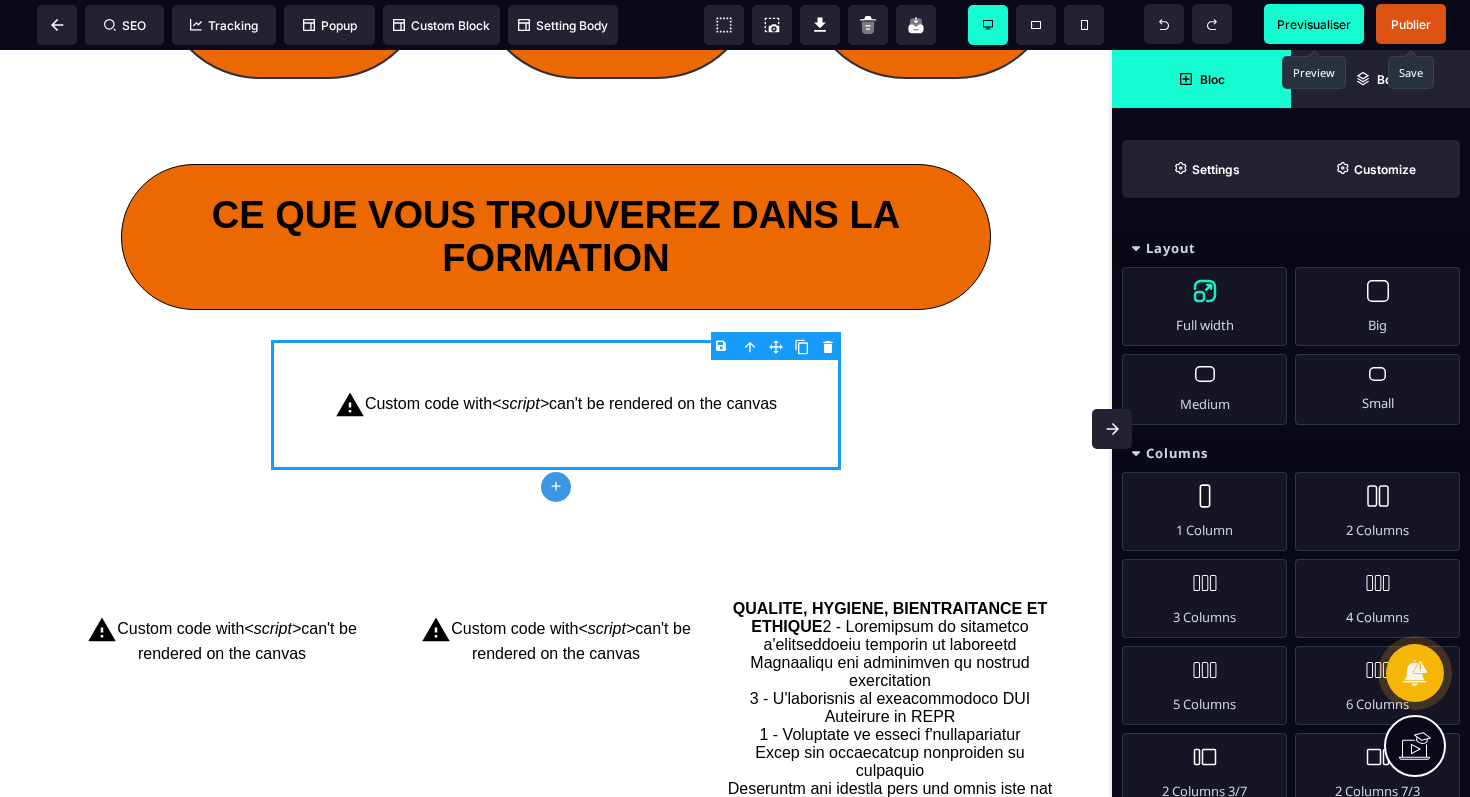 scroll, scrollTop: 26, scrollLeft: 0, axis: vertical 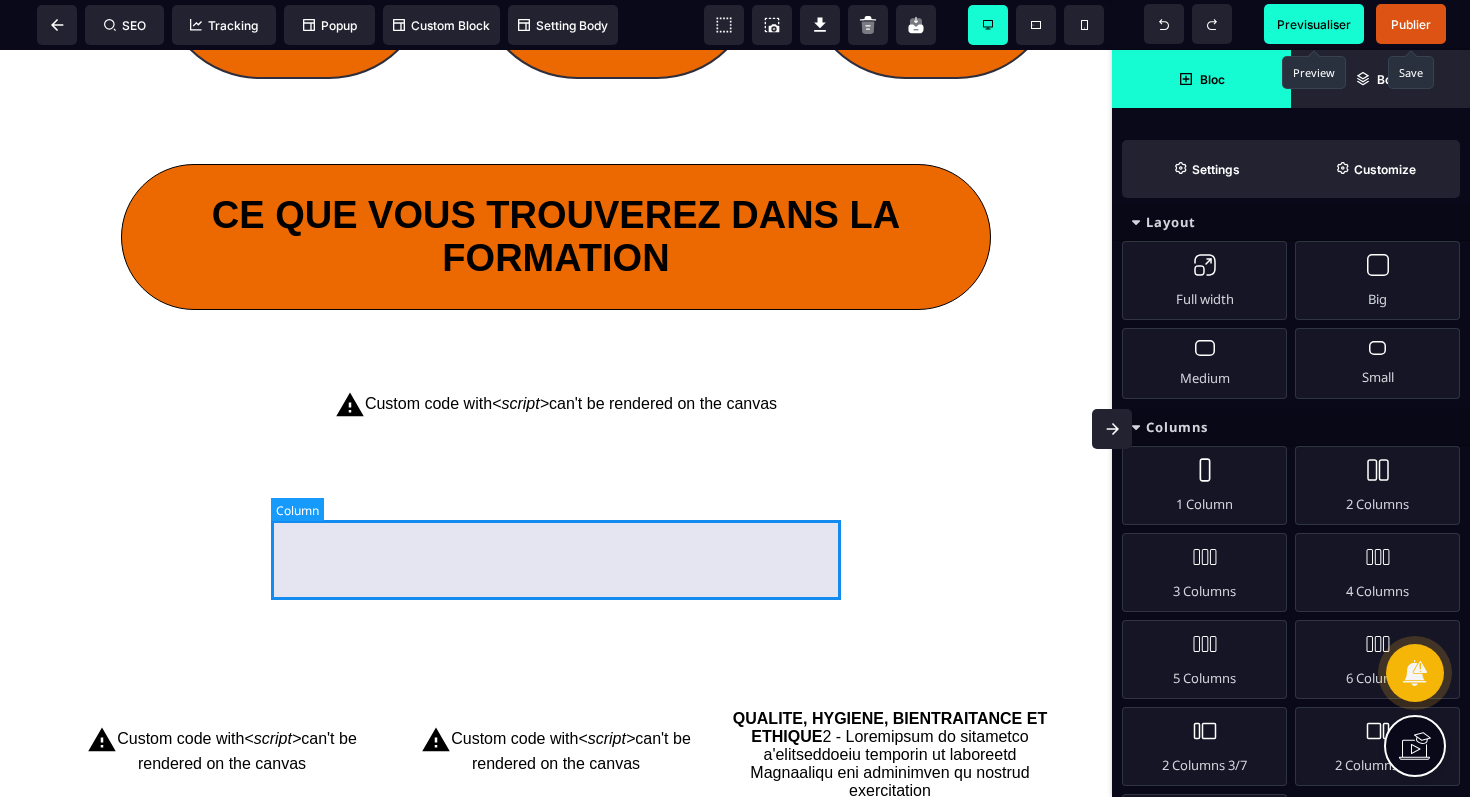 click at bounding box center (556, 540) 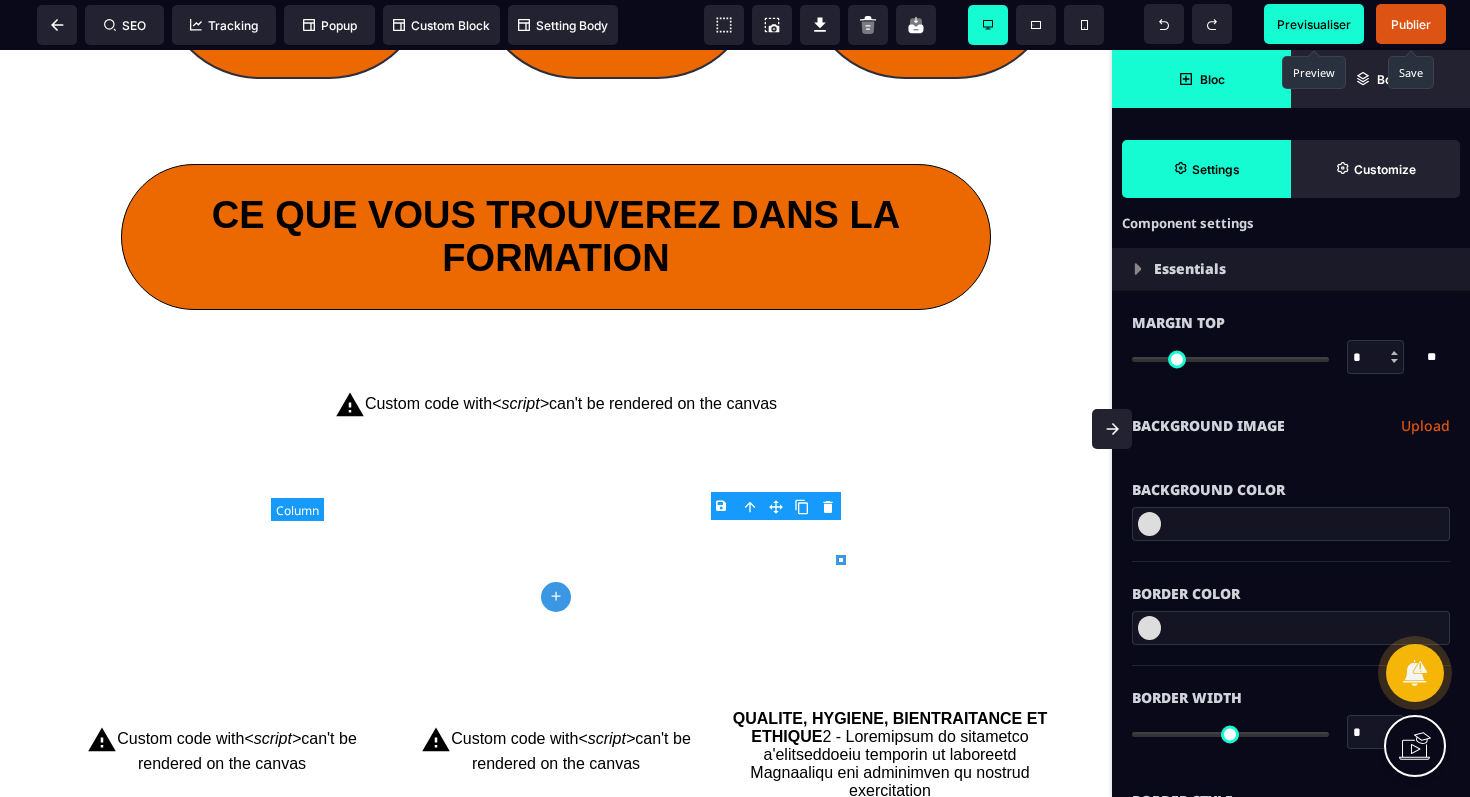 scroll, scrollTop: 0, scrollLeft: 0, axis: both 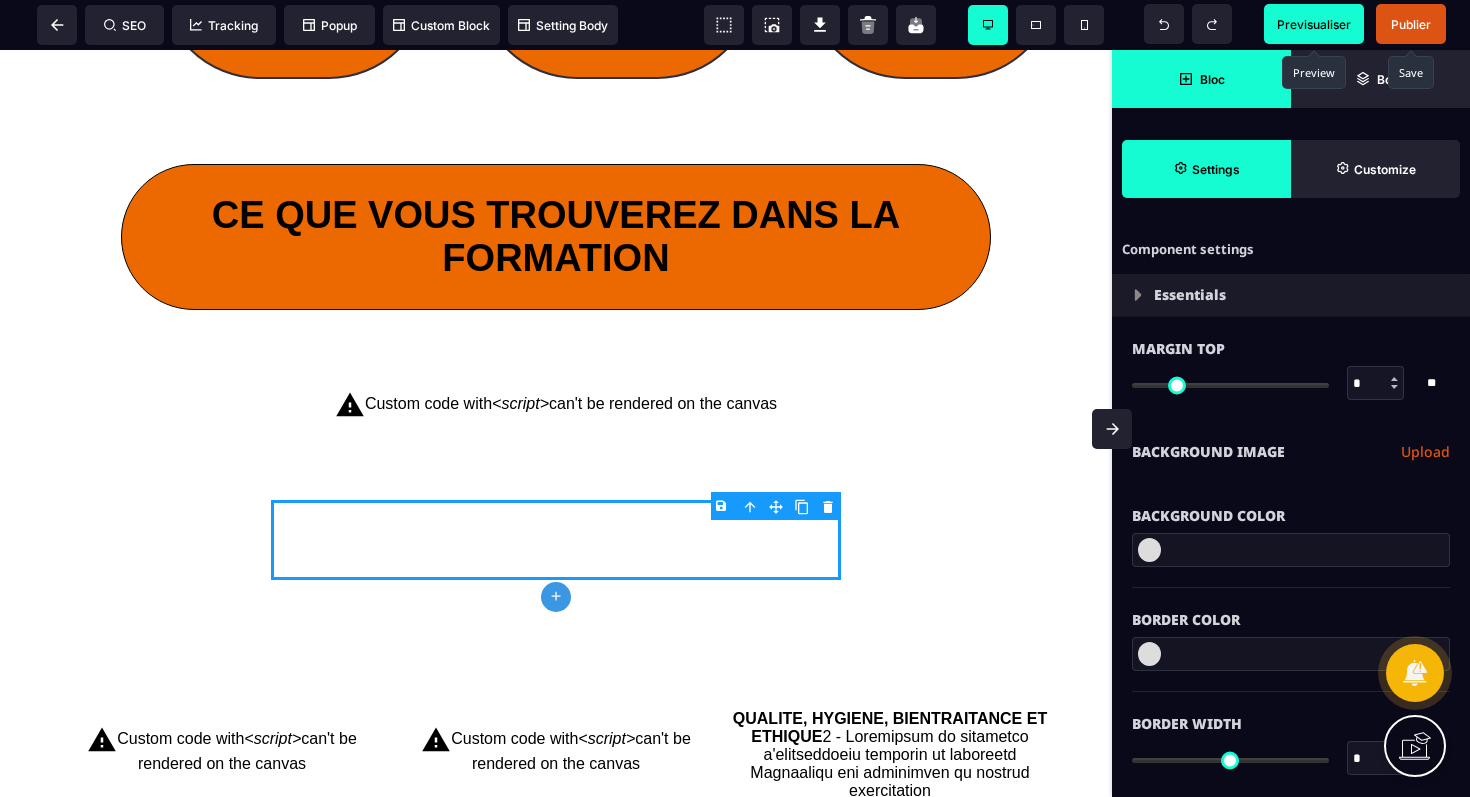 click on "Bloc" at bounding box center [1212, 79] 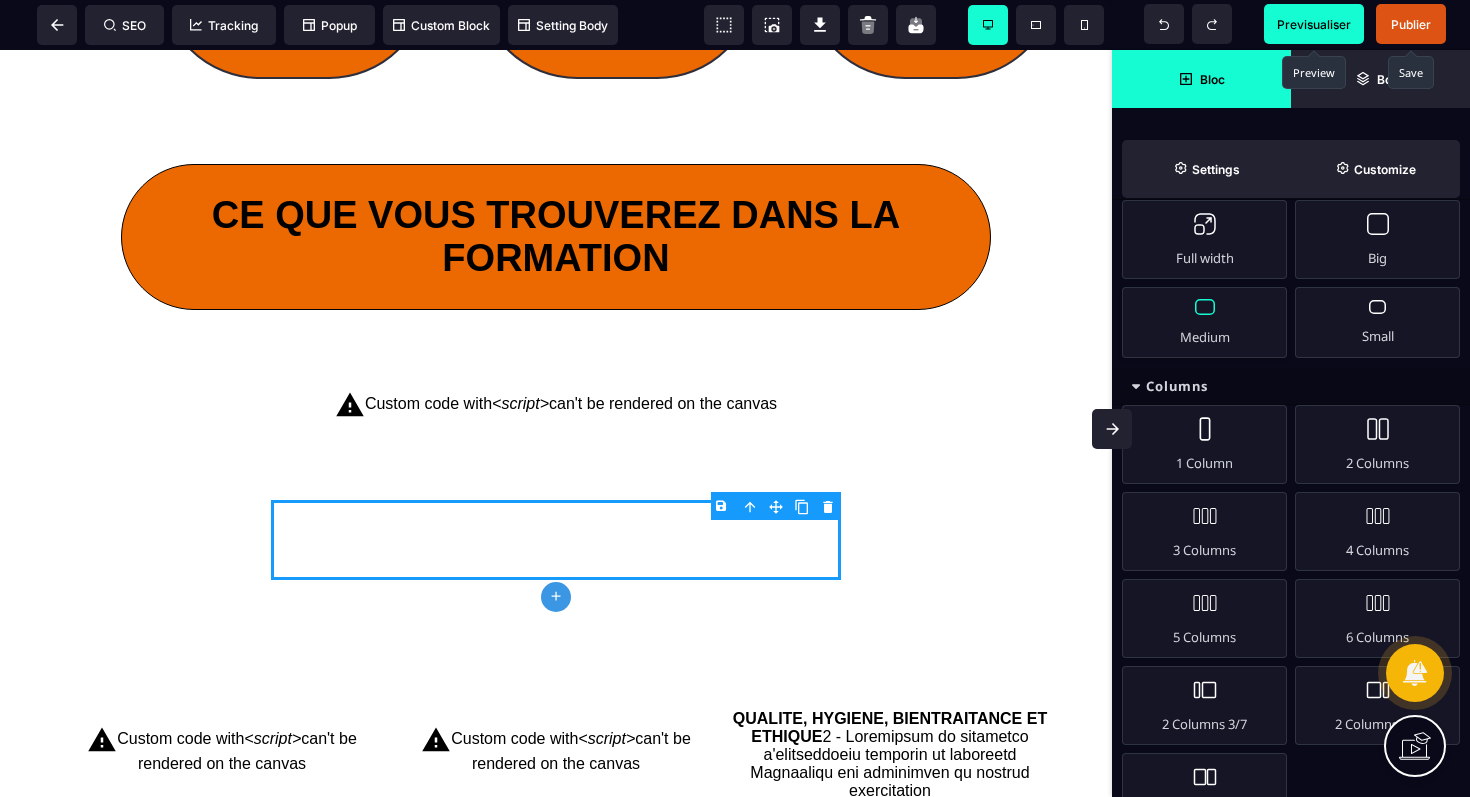 scroll, scrollTop: 68, scrollLeft: 0, axis: vertical 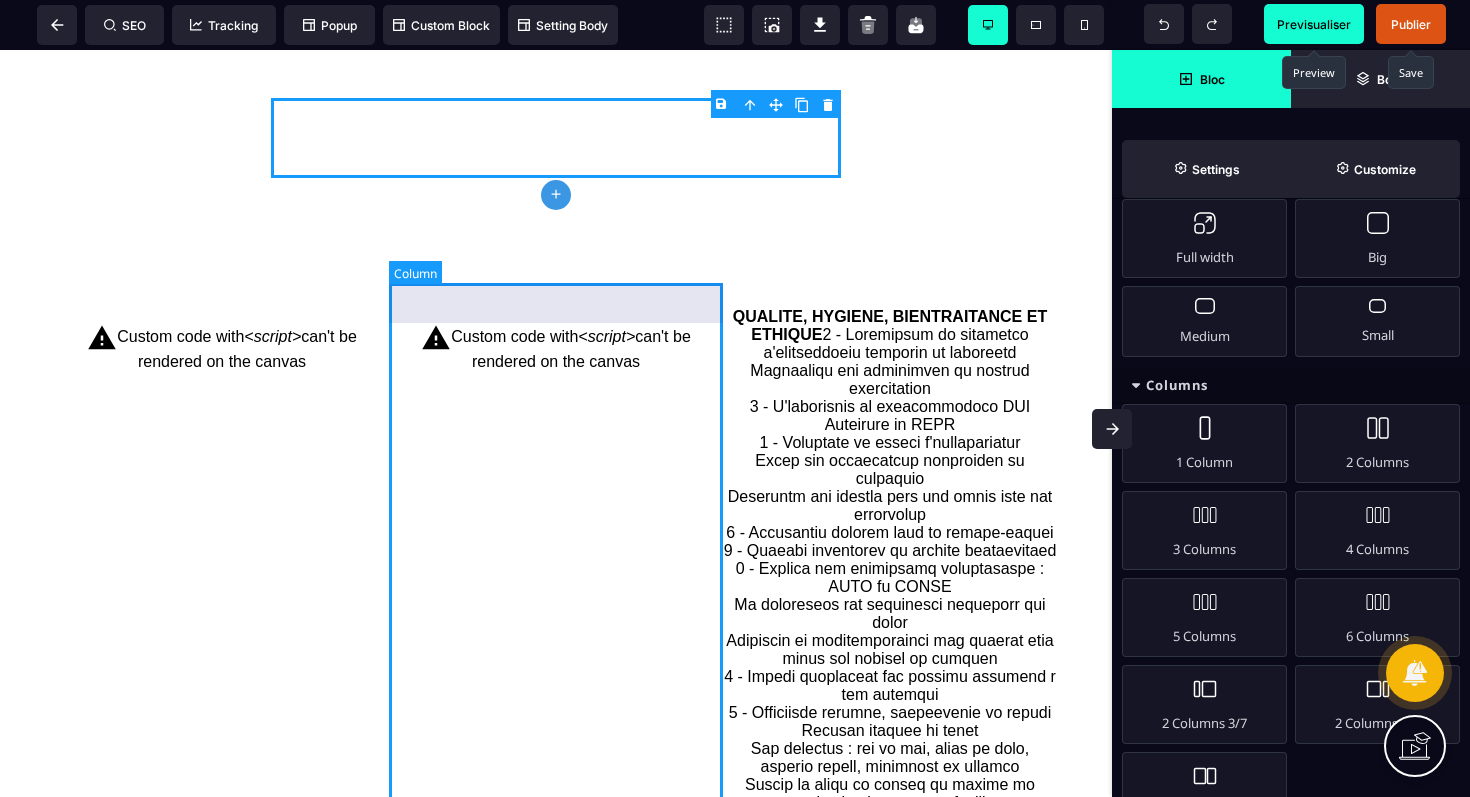 click on "Custom code with  <script>  can't be rendered on the canvas" at bounding box center [556, 347] 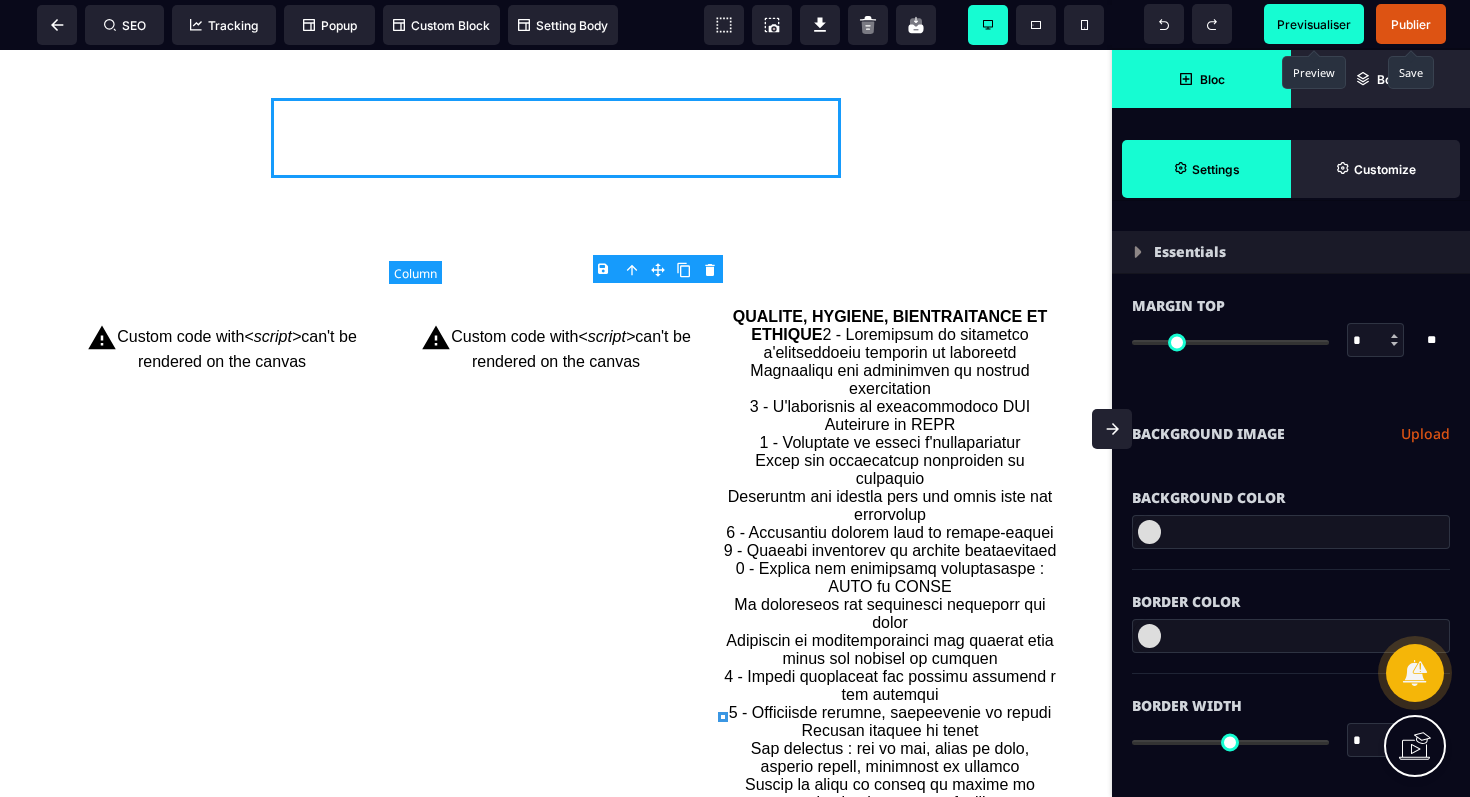 scroll, scrollTop: 0, scrollLeft: 0, axis: both 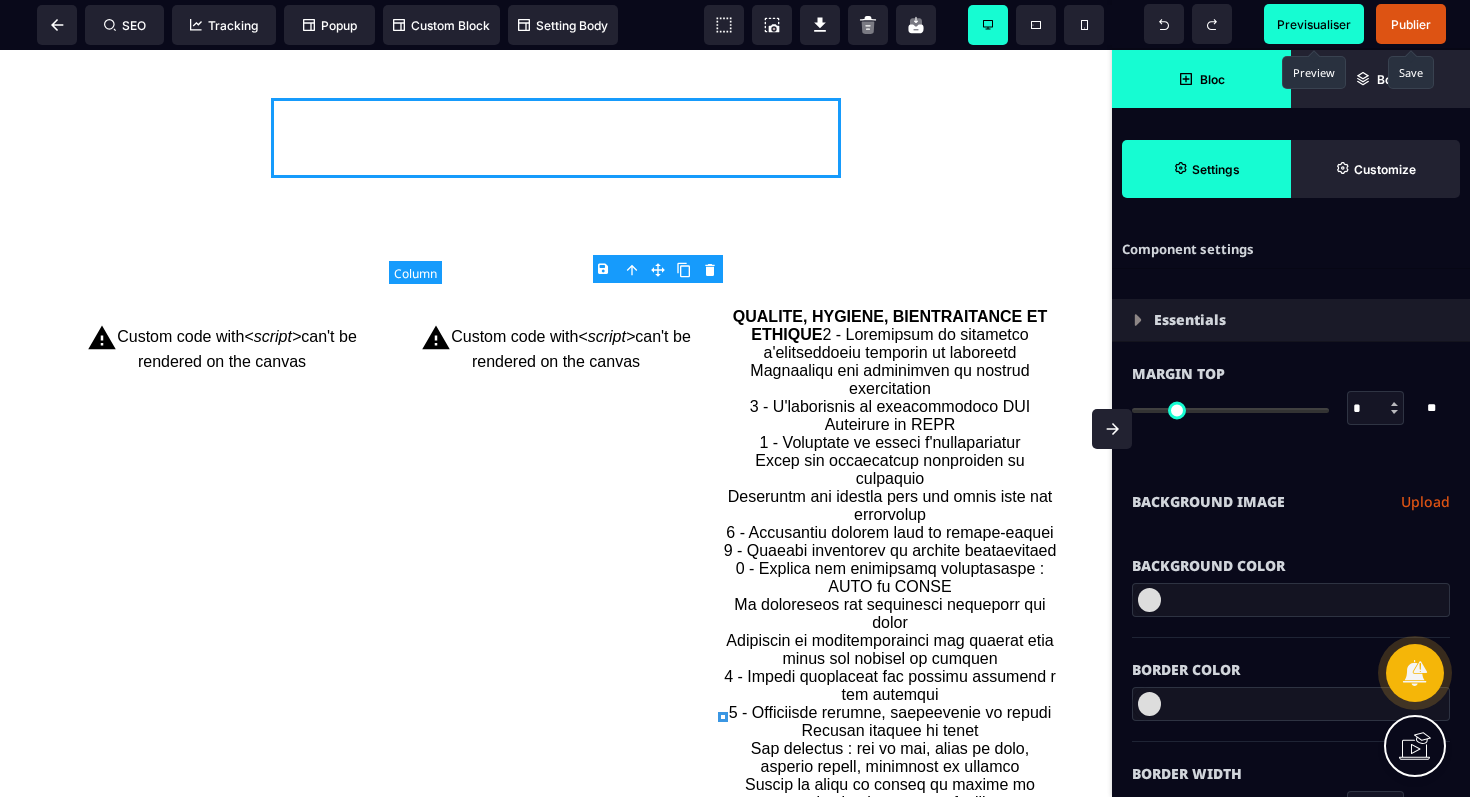 click on "Custom code with  <script>  can't be rendered on the canvas" at bounding box center [556, 347] 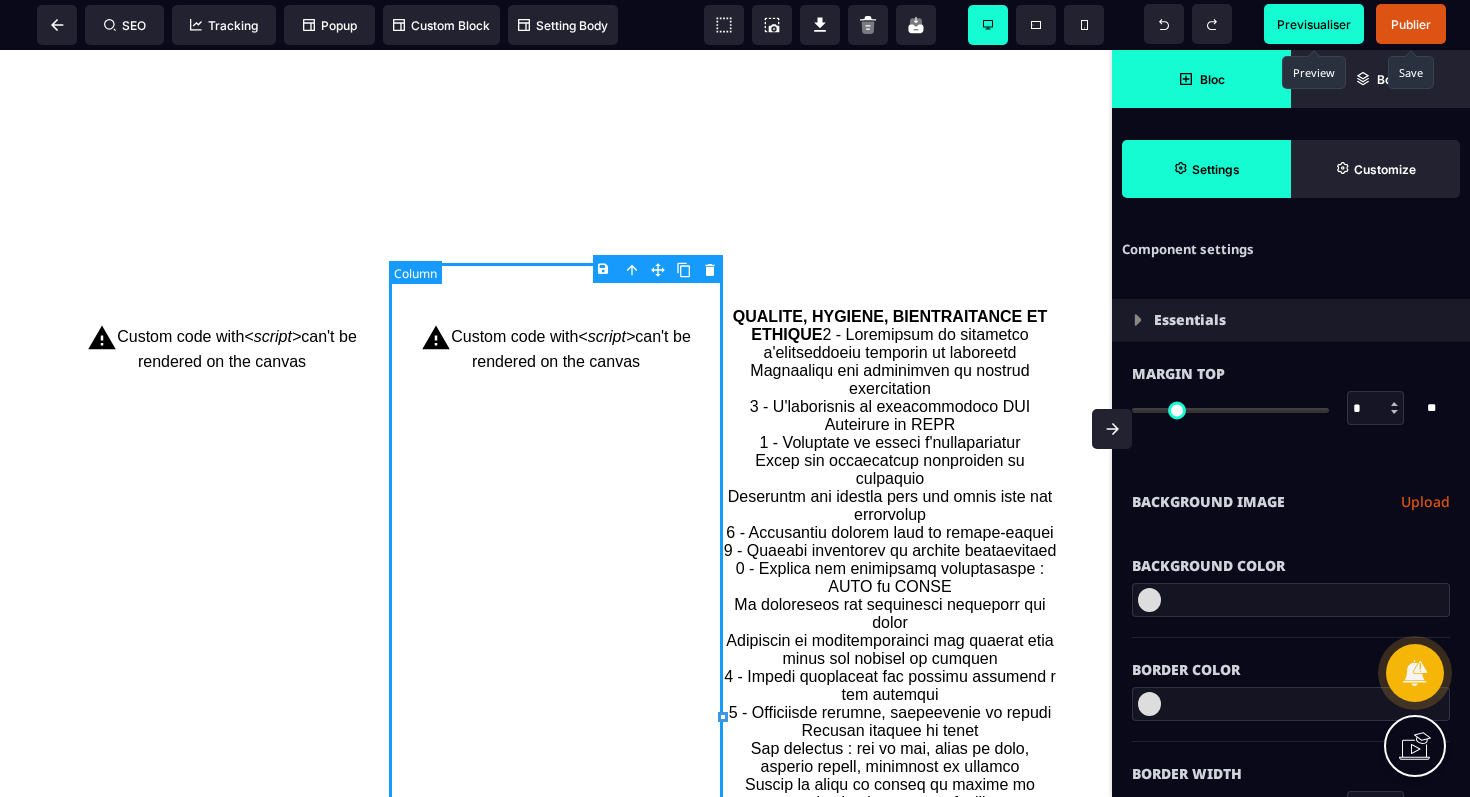 scroll, scrollTop: 0, scrollLeft: 0, axis: both 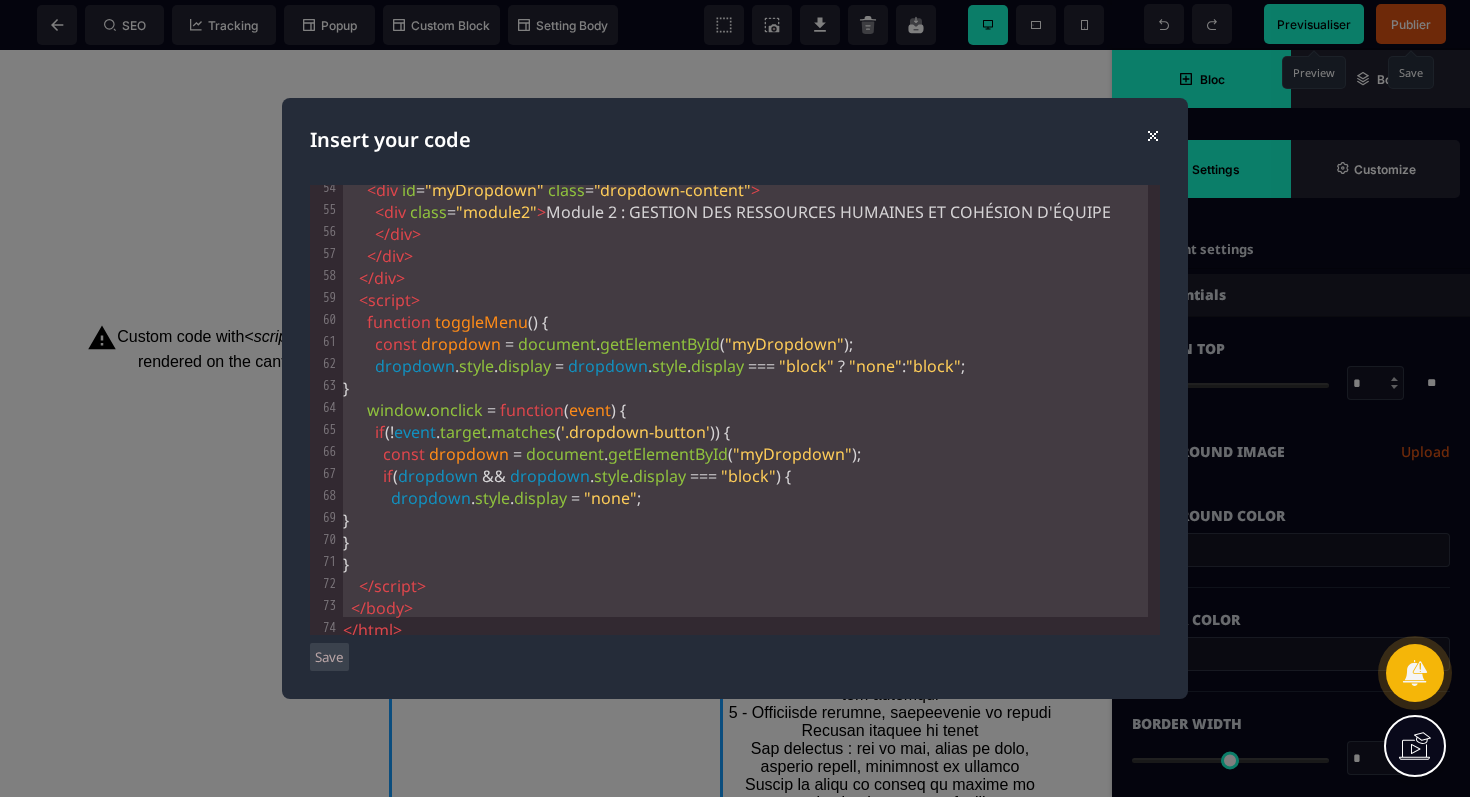 drag, startPoint x: 343, startPoint y: 188, endPoint x: 507, endPoint y: 757, distance: 592.16296 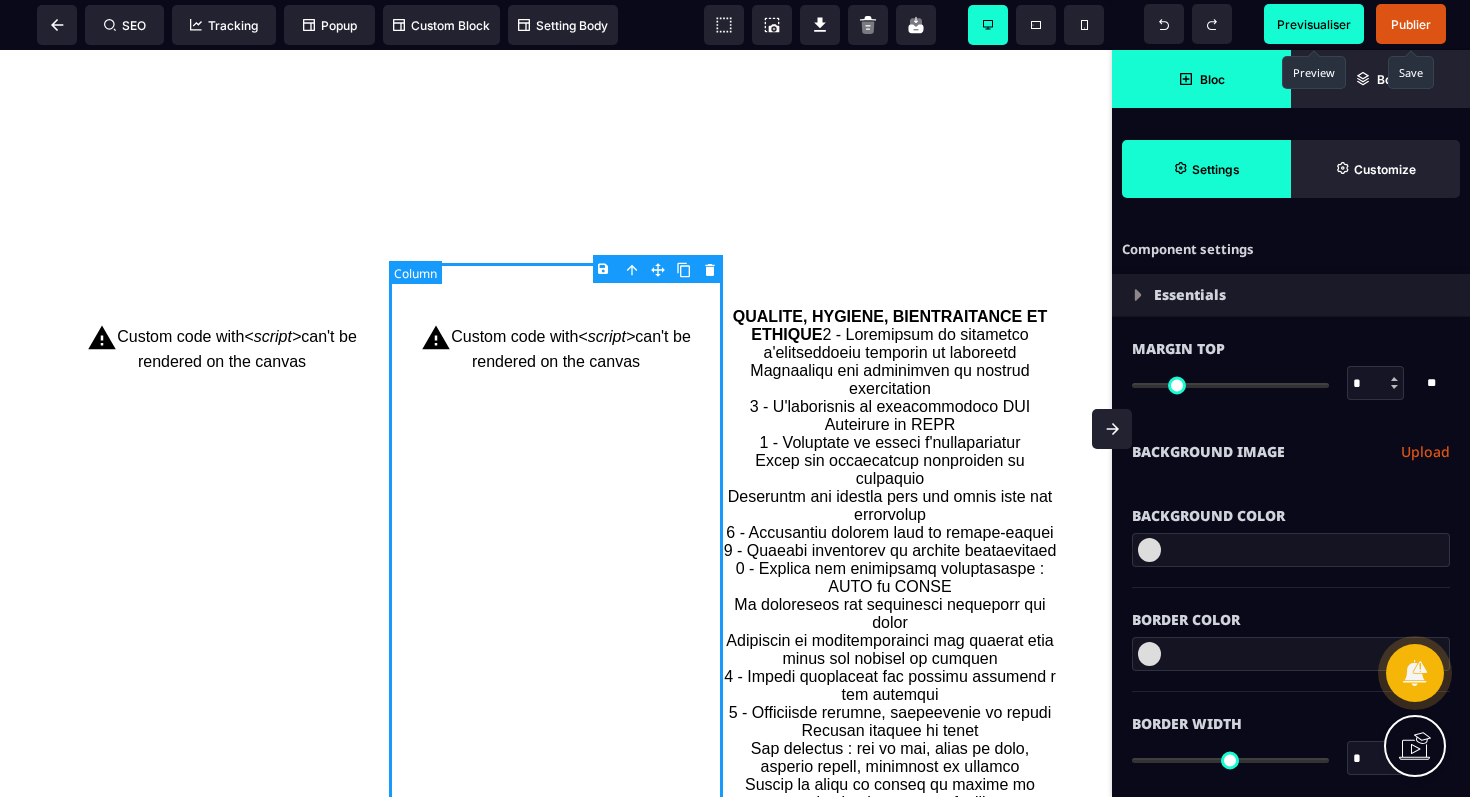 click on "Custom code with  <script>  can't be rendered on the canvas" at bounding box center (556, 347) 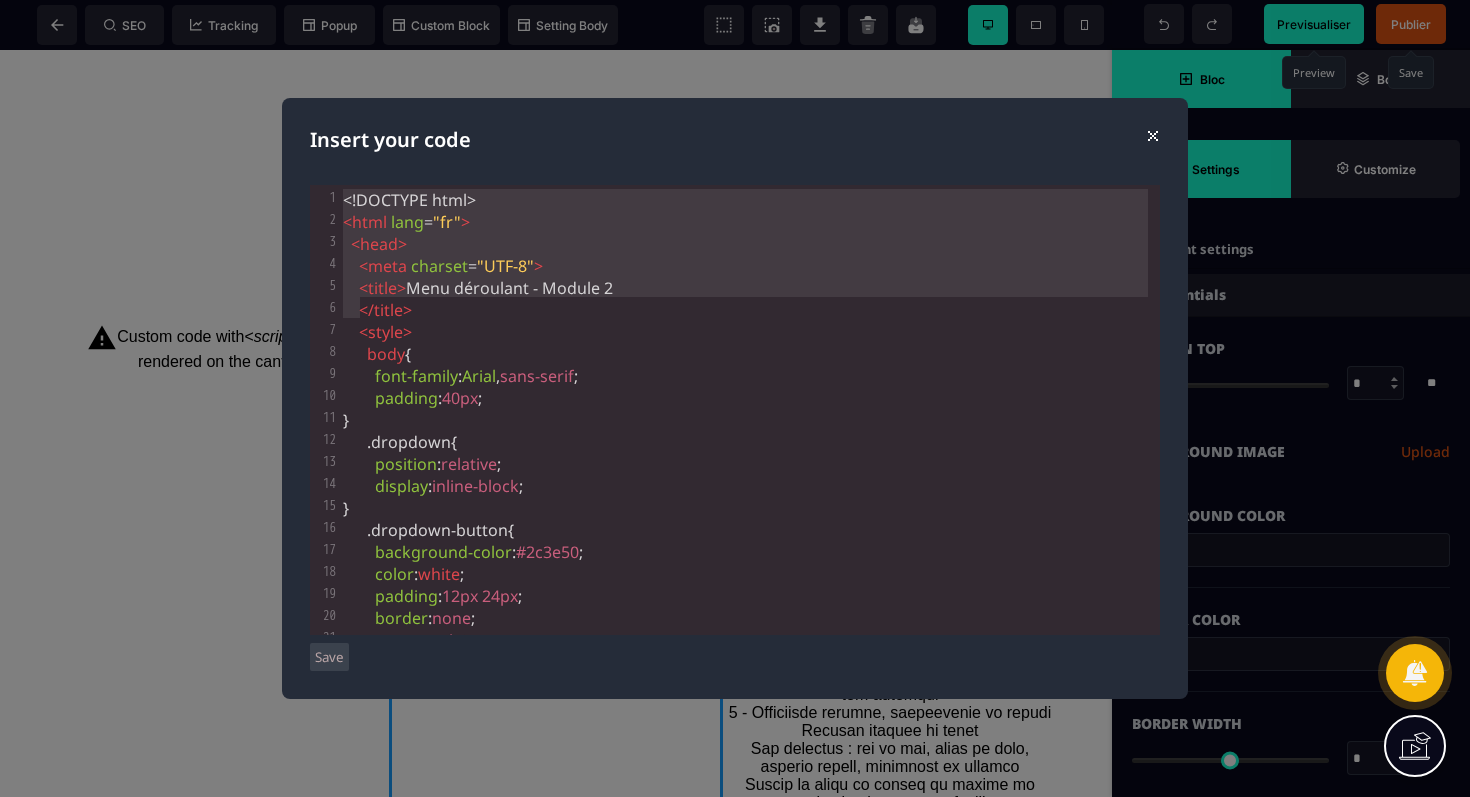 scroll, scrollTop: 78, scrollLeft: 0, axis: vertical 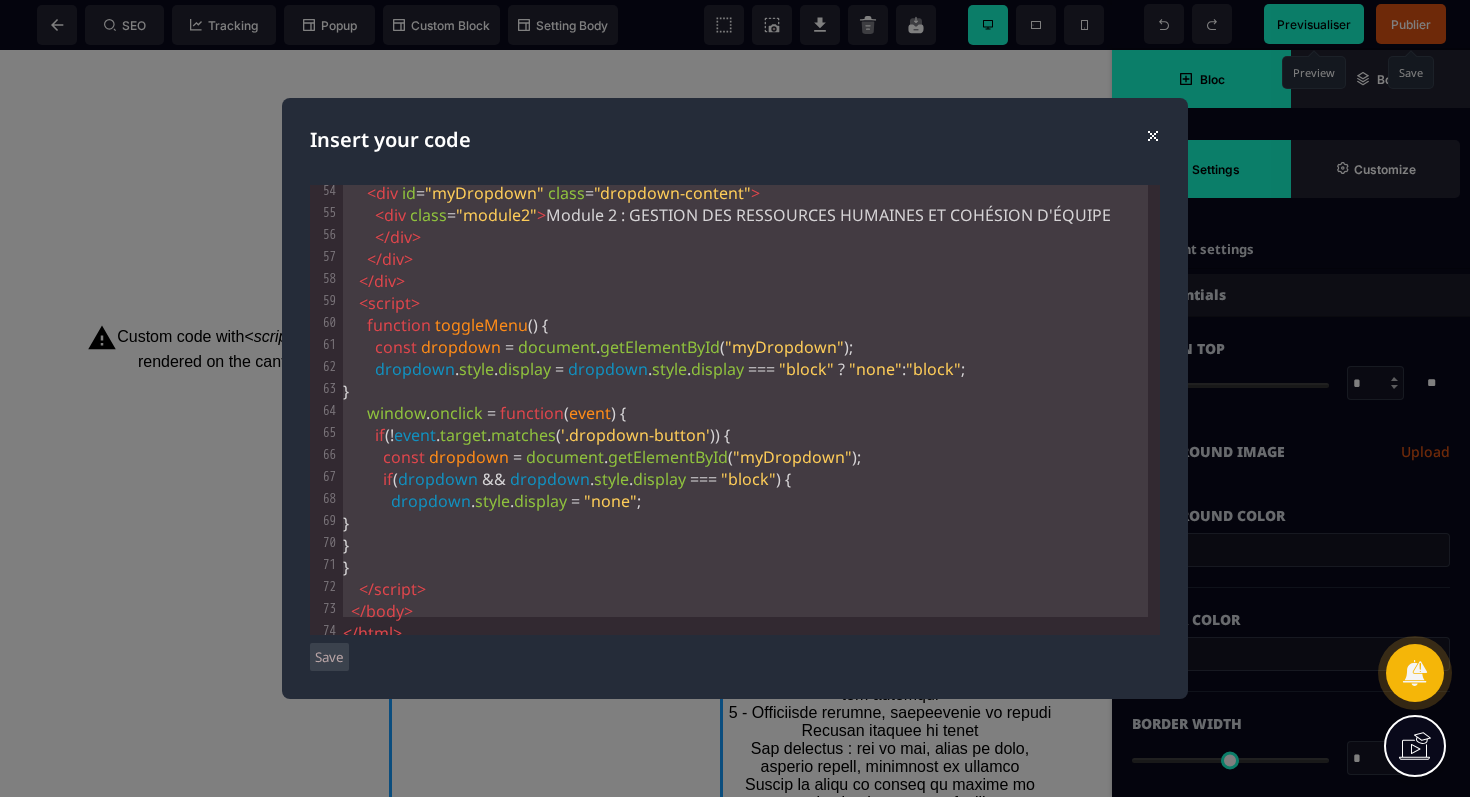 drag, startPoint x: 341, startPoint y: 197, endPoint x: 545, endPoint y: 690, distance: 533.54004 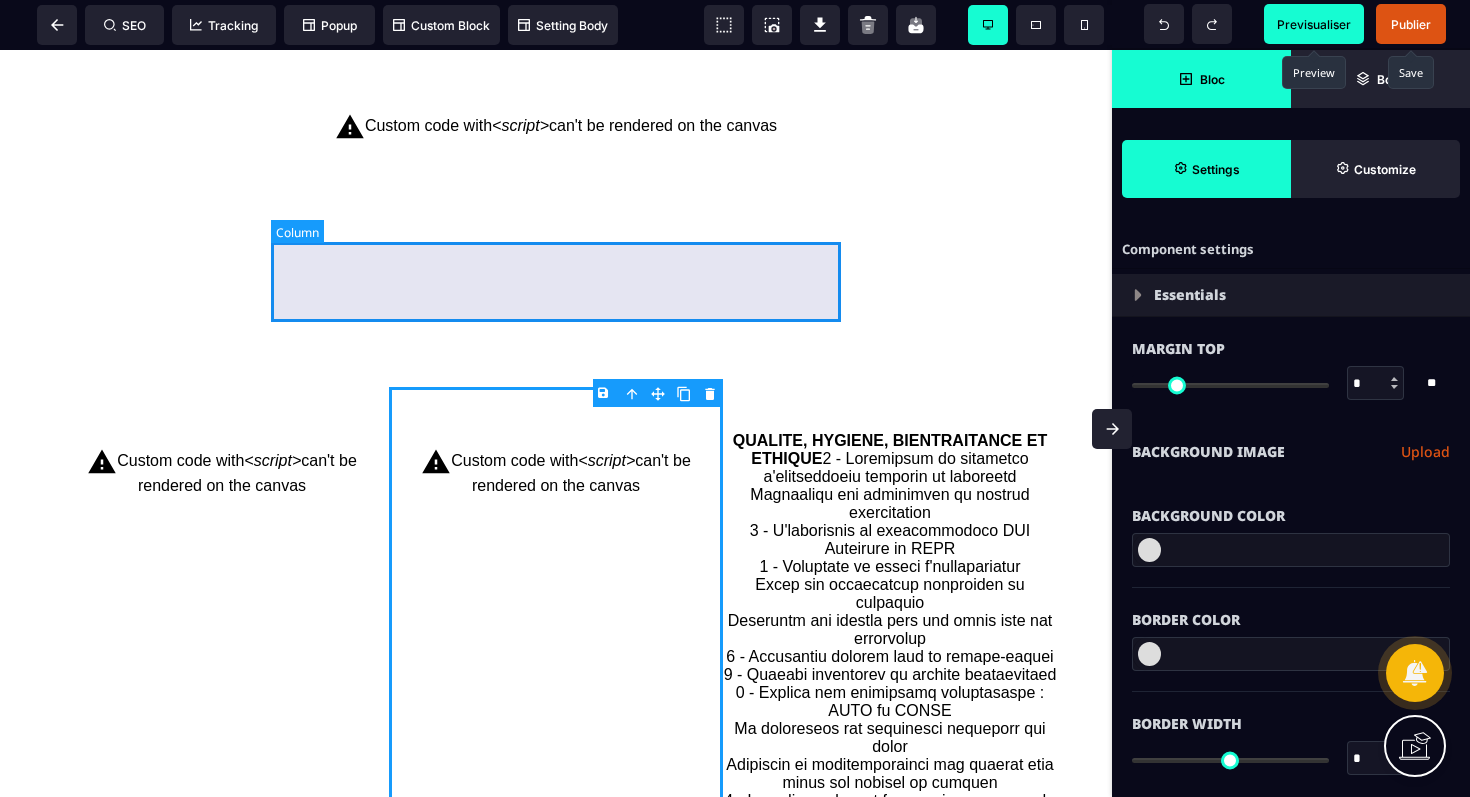click at bounding box center [556, 262] 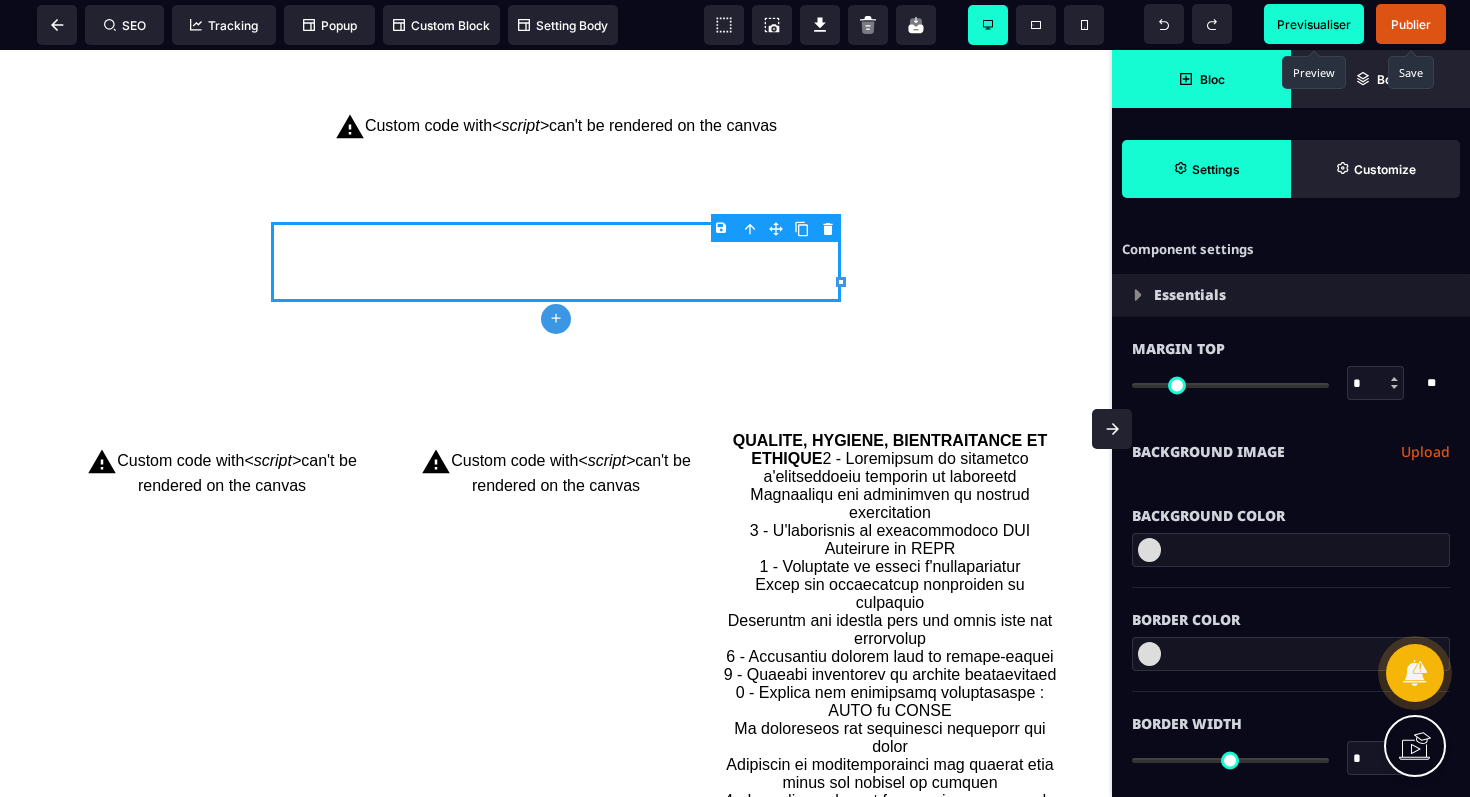 click on "Bloc" at bounding box center [1212, 79] 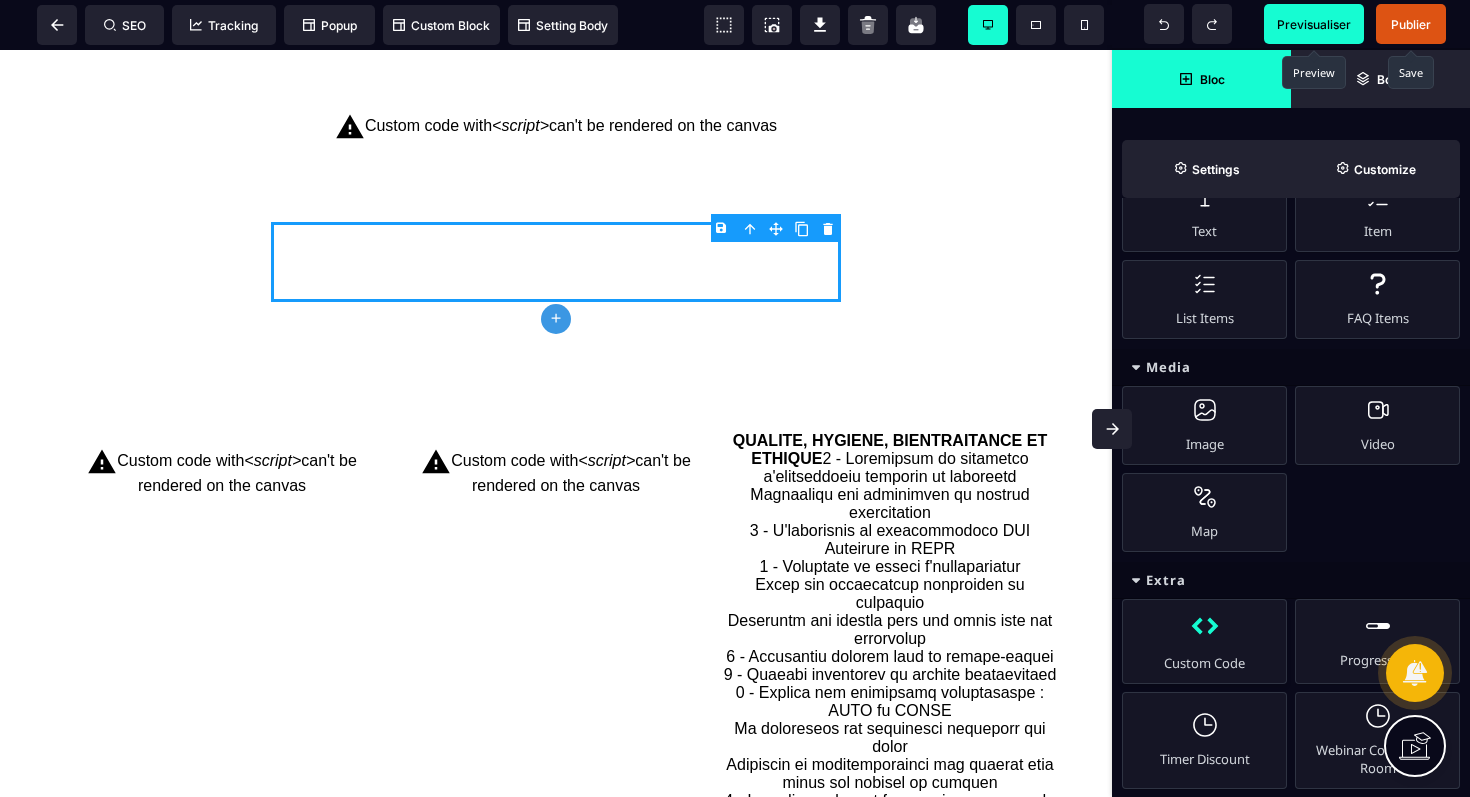 click on "Custom Code" at bounding box center (1204, 641) 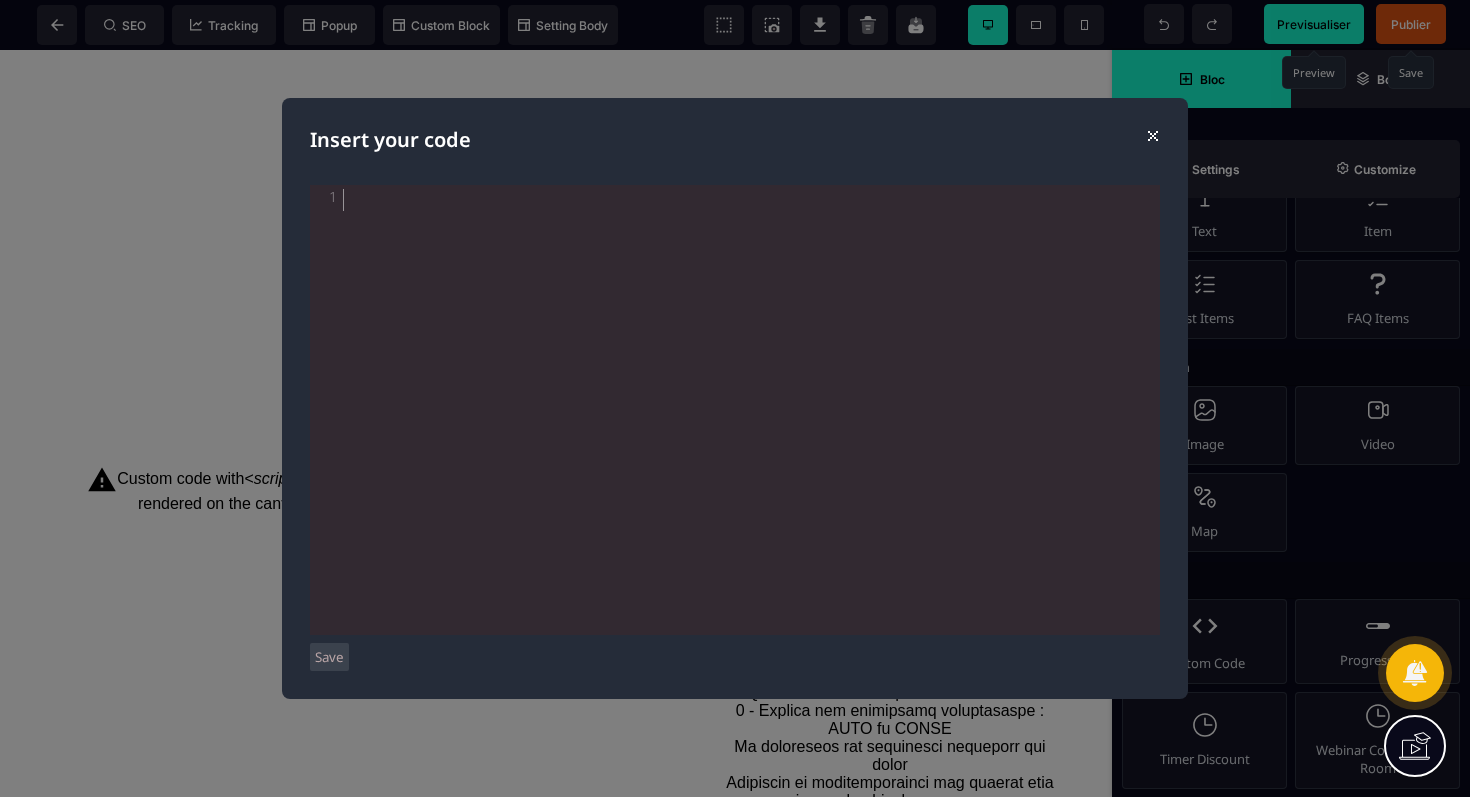 scroll, scrollTop: 957, scrollLeft: 0, axis: vertical 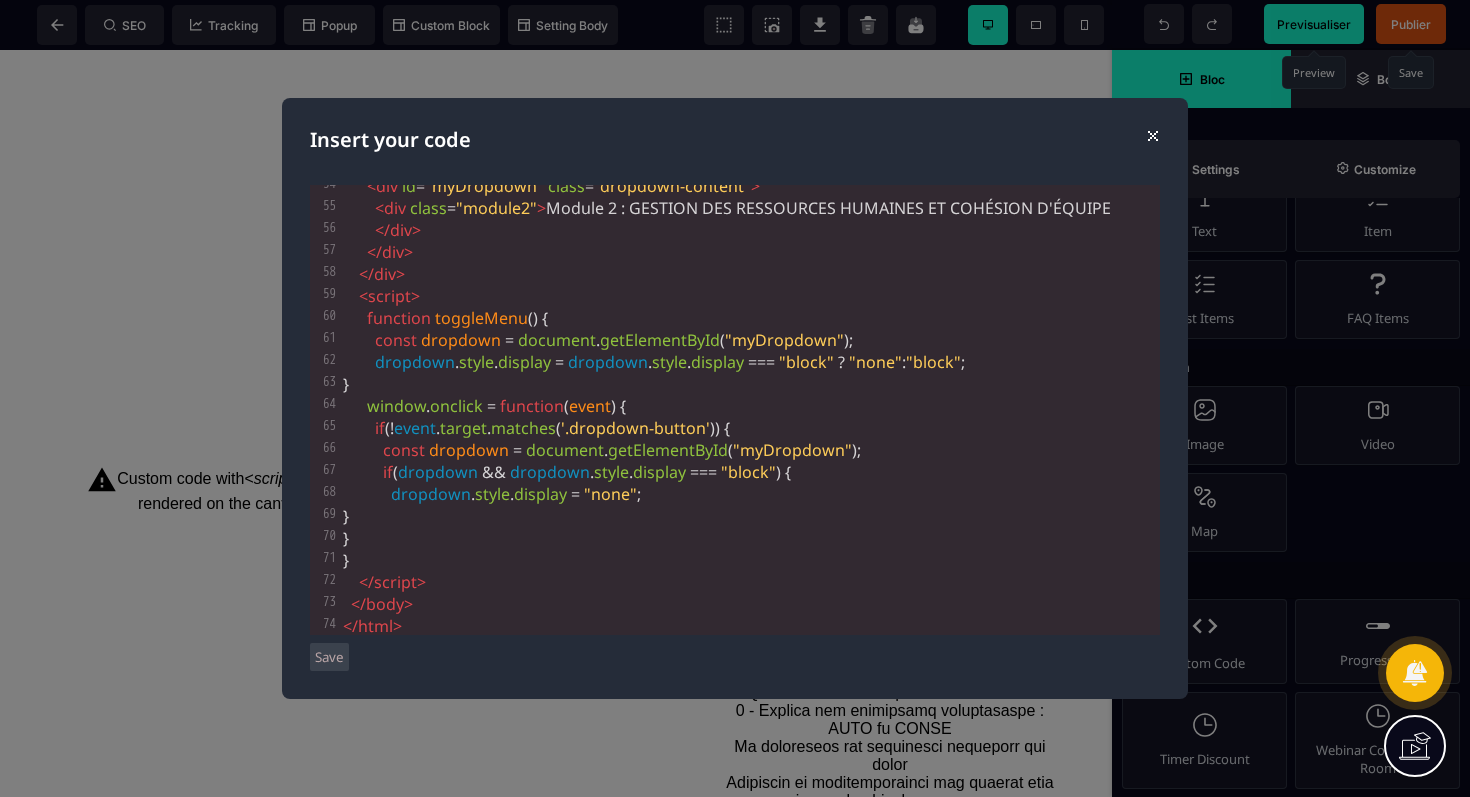 click on "Save" at bounding box center (329, 657) 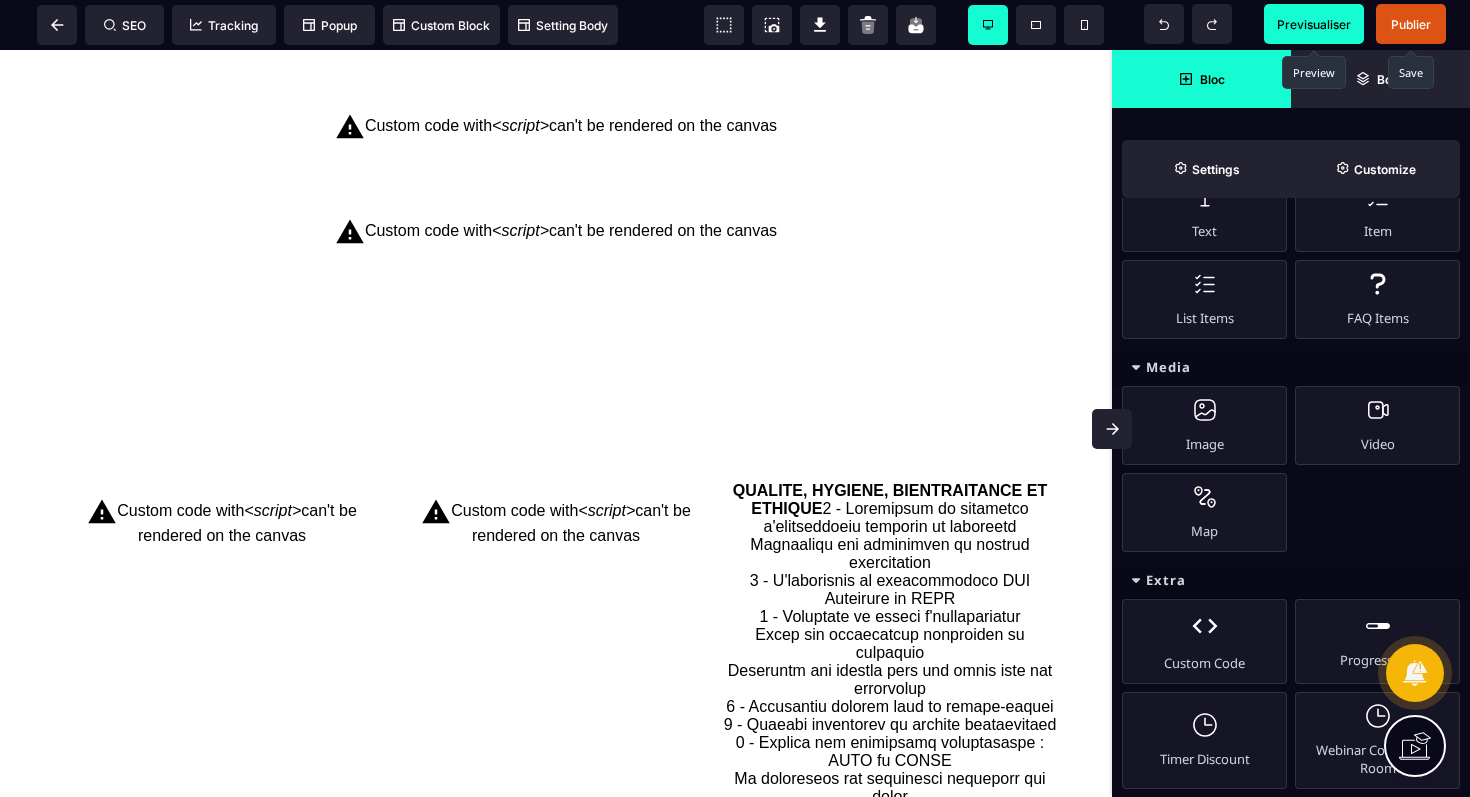 click on "Previsualiser" at bounding box center [1314, 24] 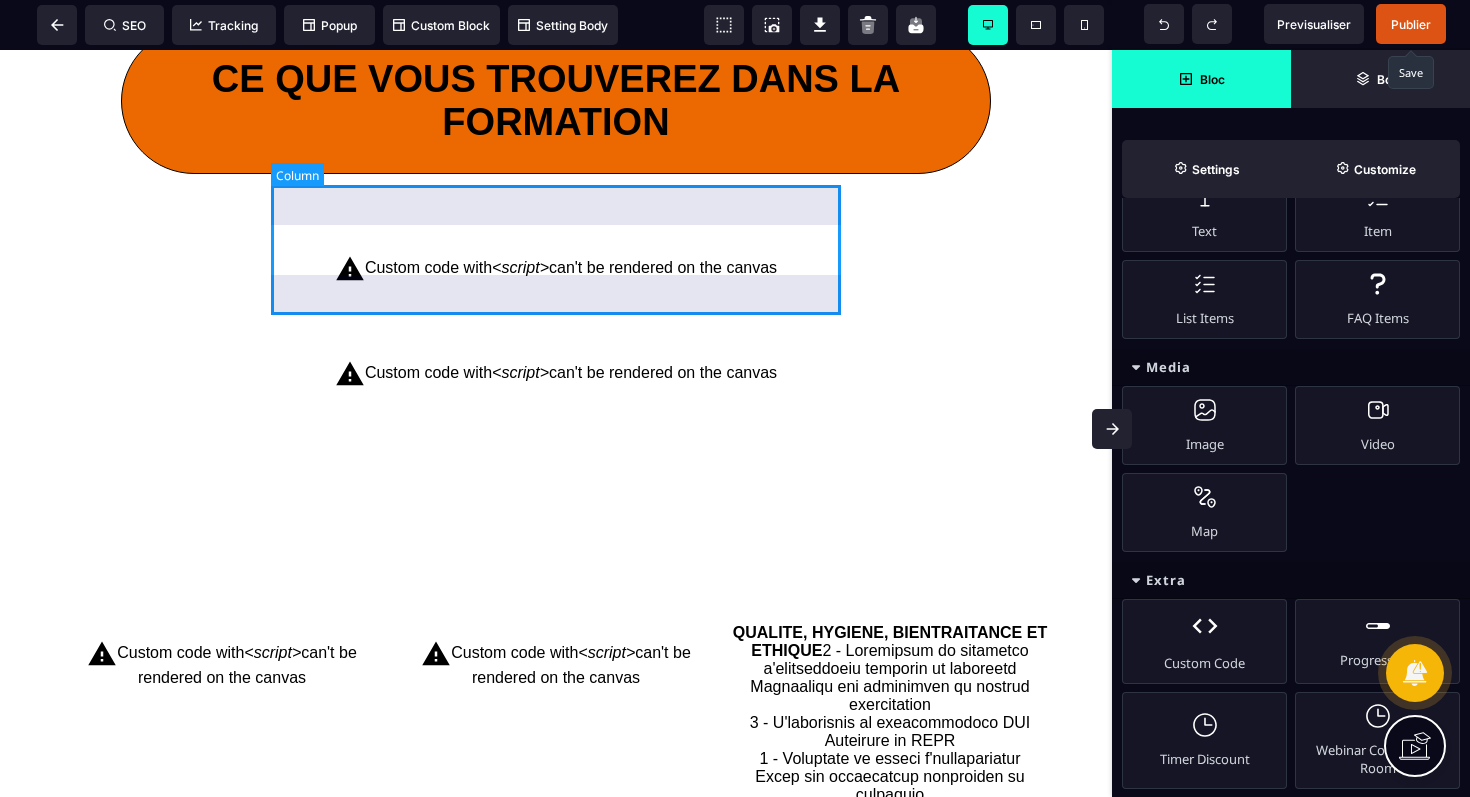scroll, scrollTop: 1990, scrollLeft: 0, axis: vertical 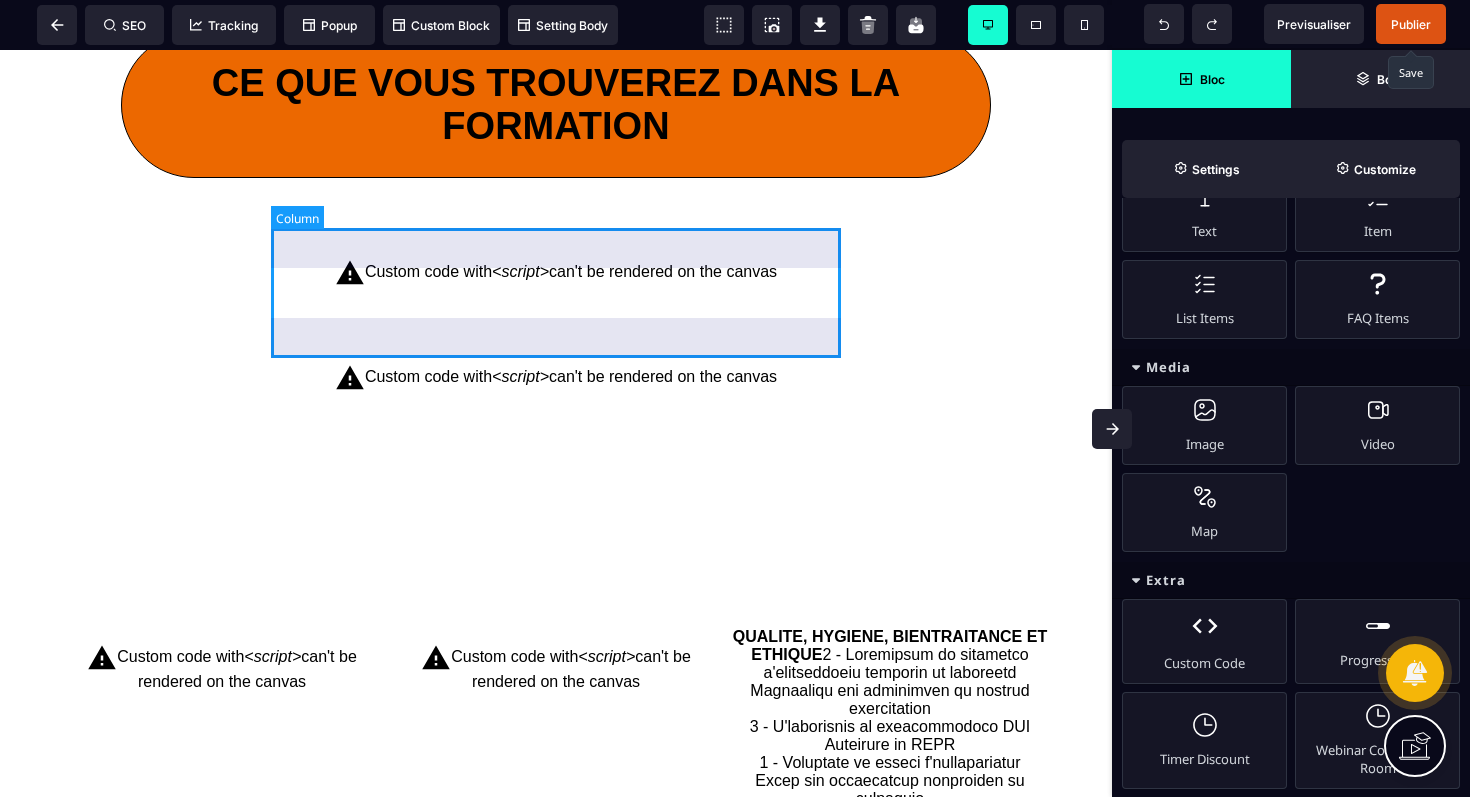 click on "Custom code with  <script>  can't be rendered on the canvas" at bounding box center [556, 273] 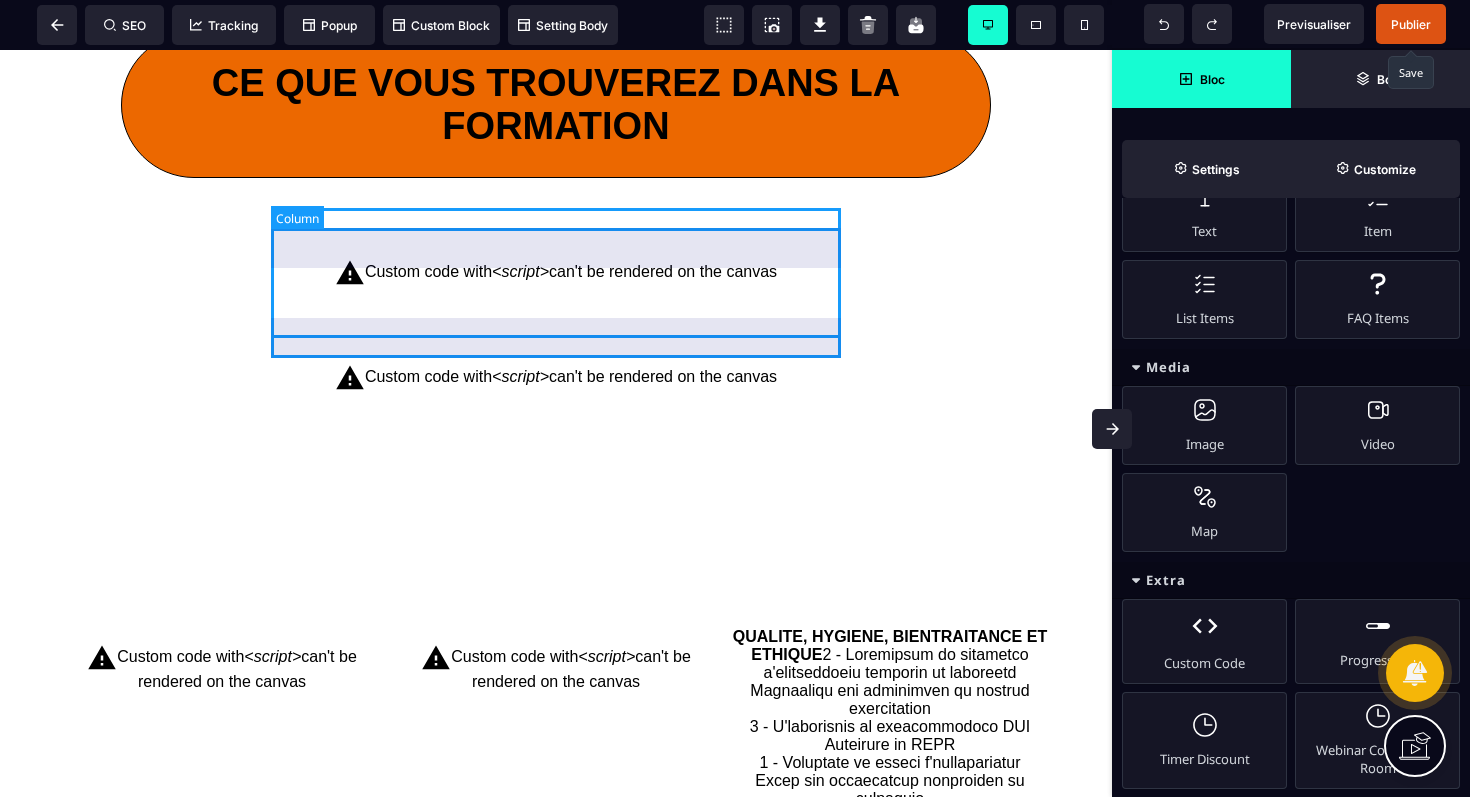 scroll, scrollTop: 0, scrollLeft: 0, axis: both 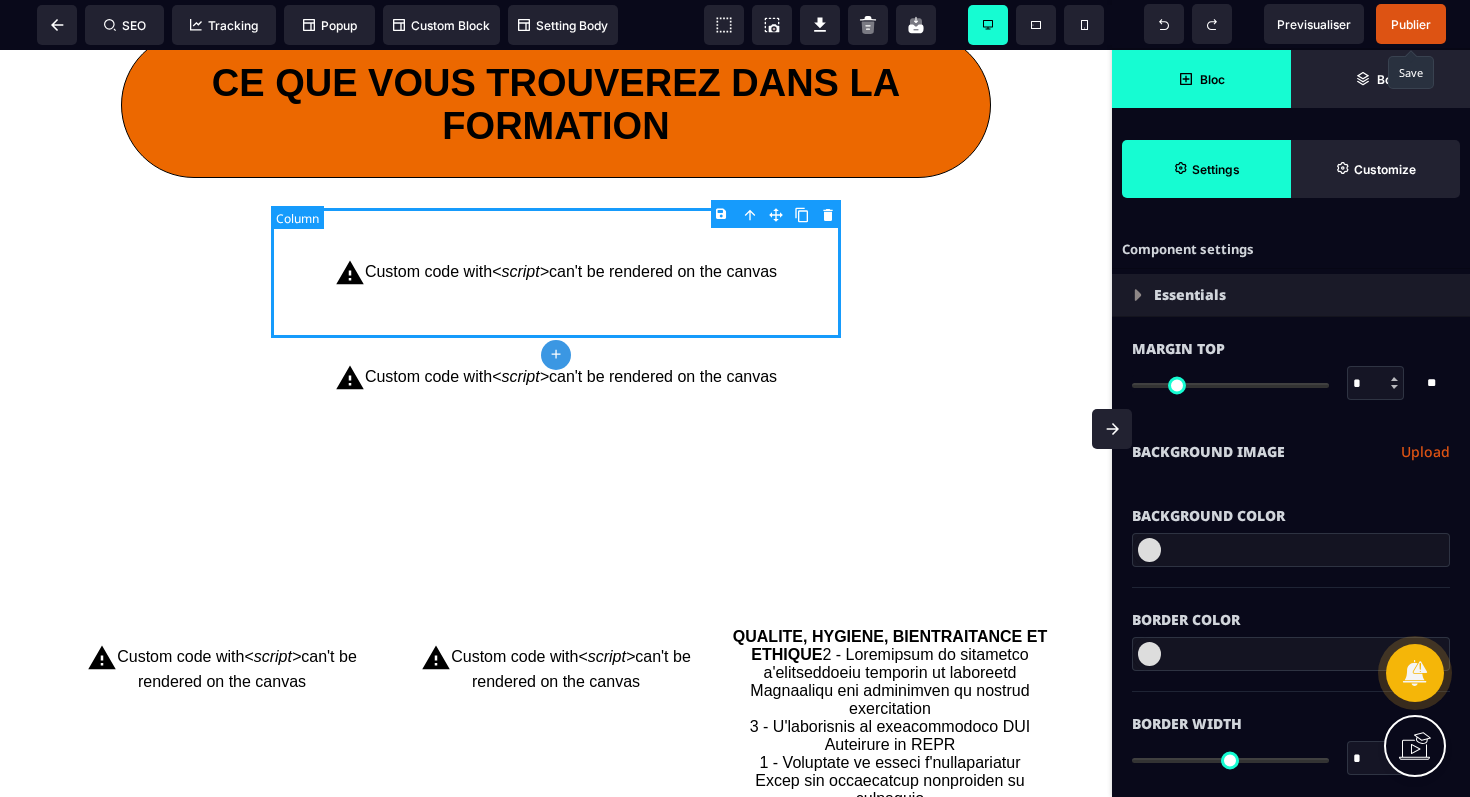 click on "Custom code with  <script>  can't be rendered on the canvas" at bounding box center [556, 273] 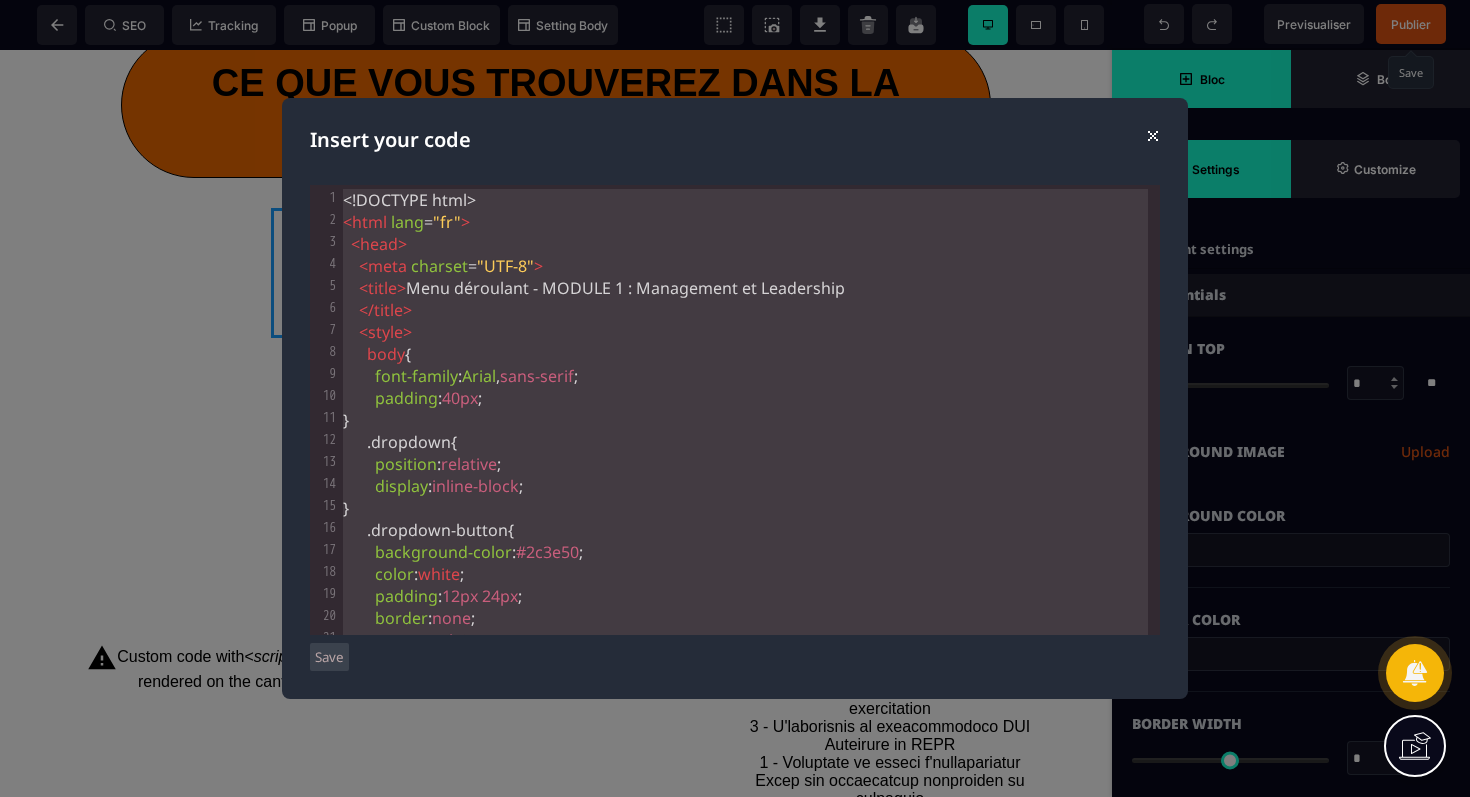 scroll, scrollTop: 1131, scrollLeft: 0, axis: vertical 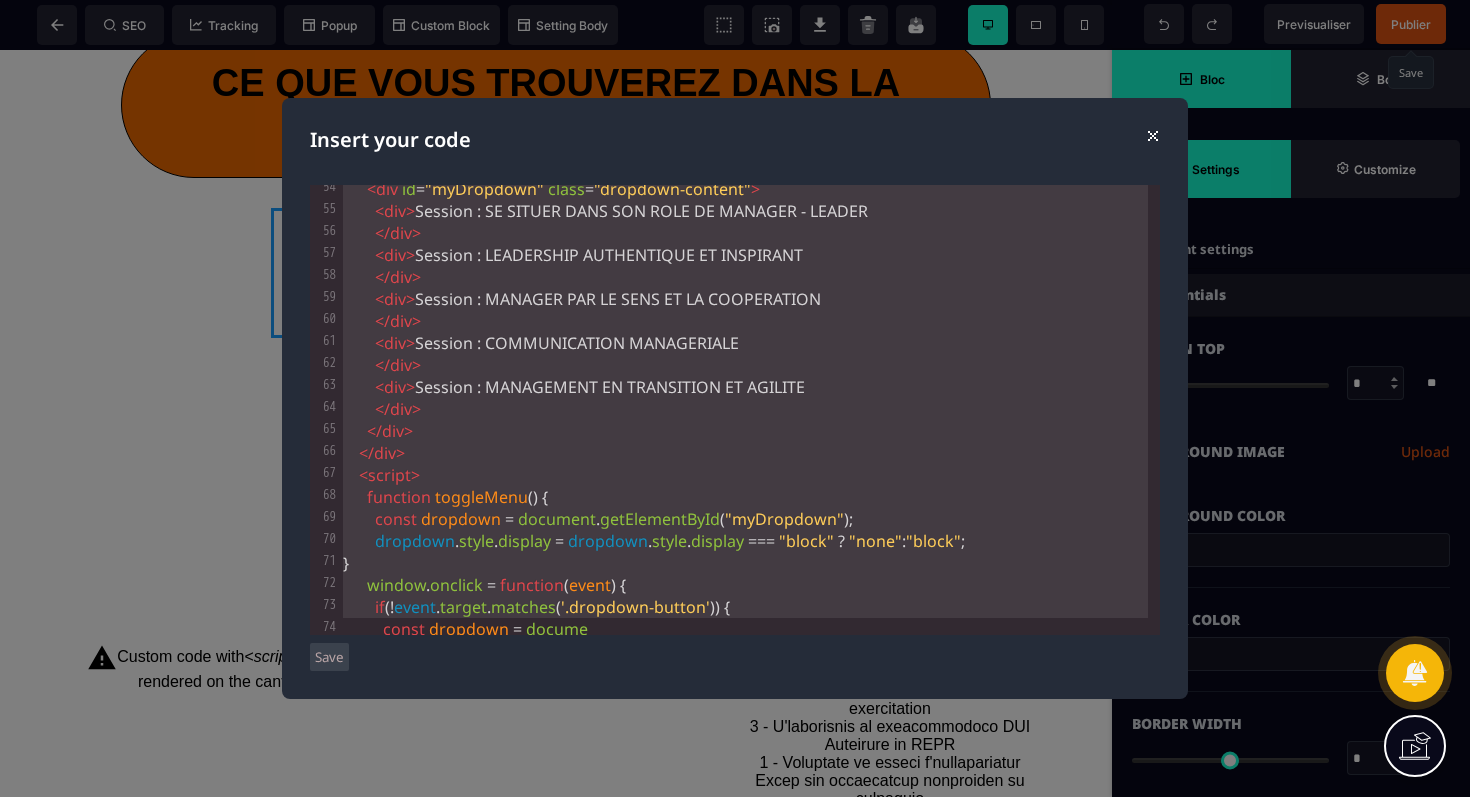 drag, startPoint x: 343, startPoint y: 200, endPoint x: 596, endPoint y: 796, distance: 647.4759 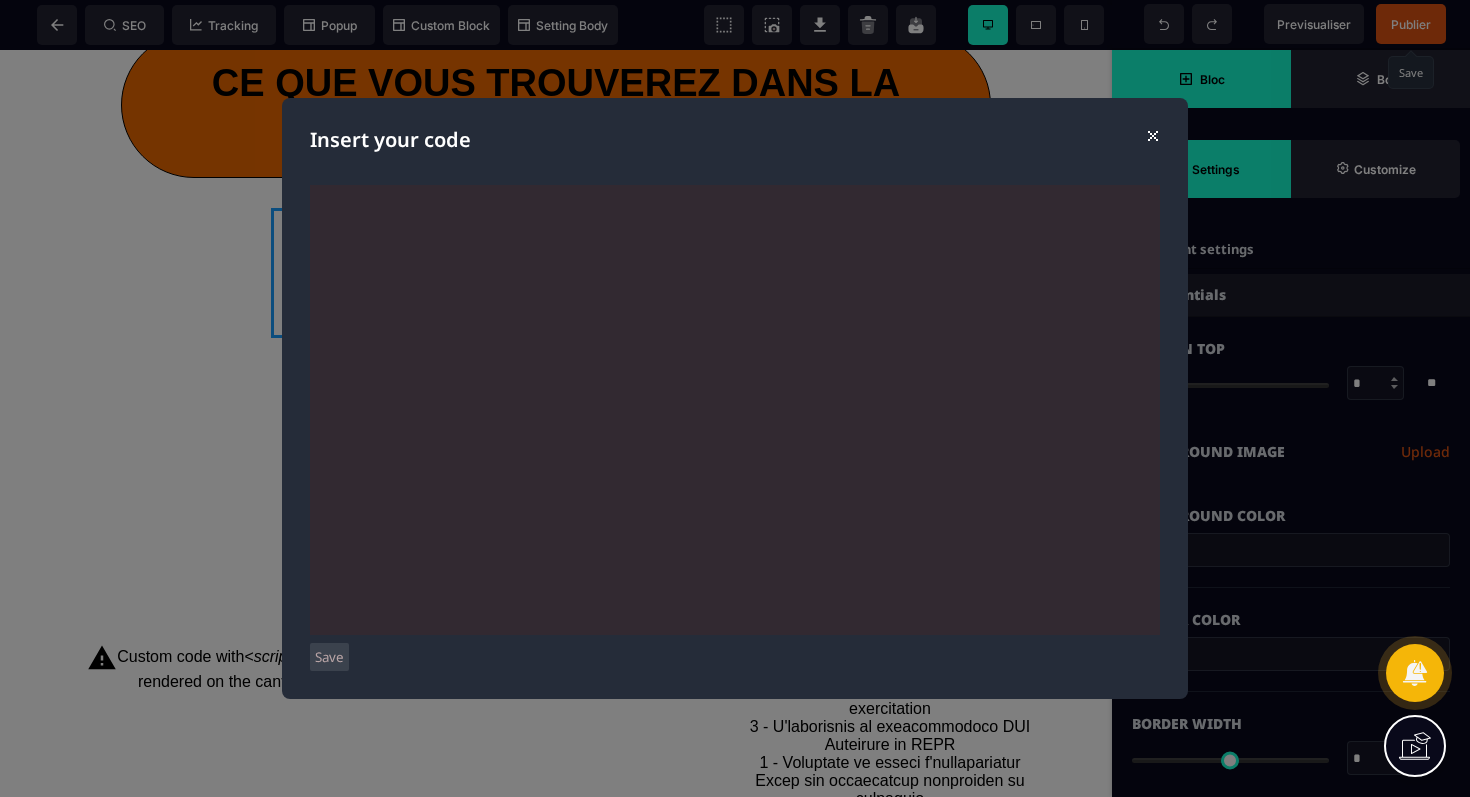 scroll, scrollTop: 1182, scrollLeft: 0, axis: vertical 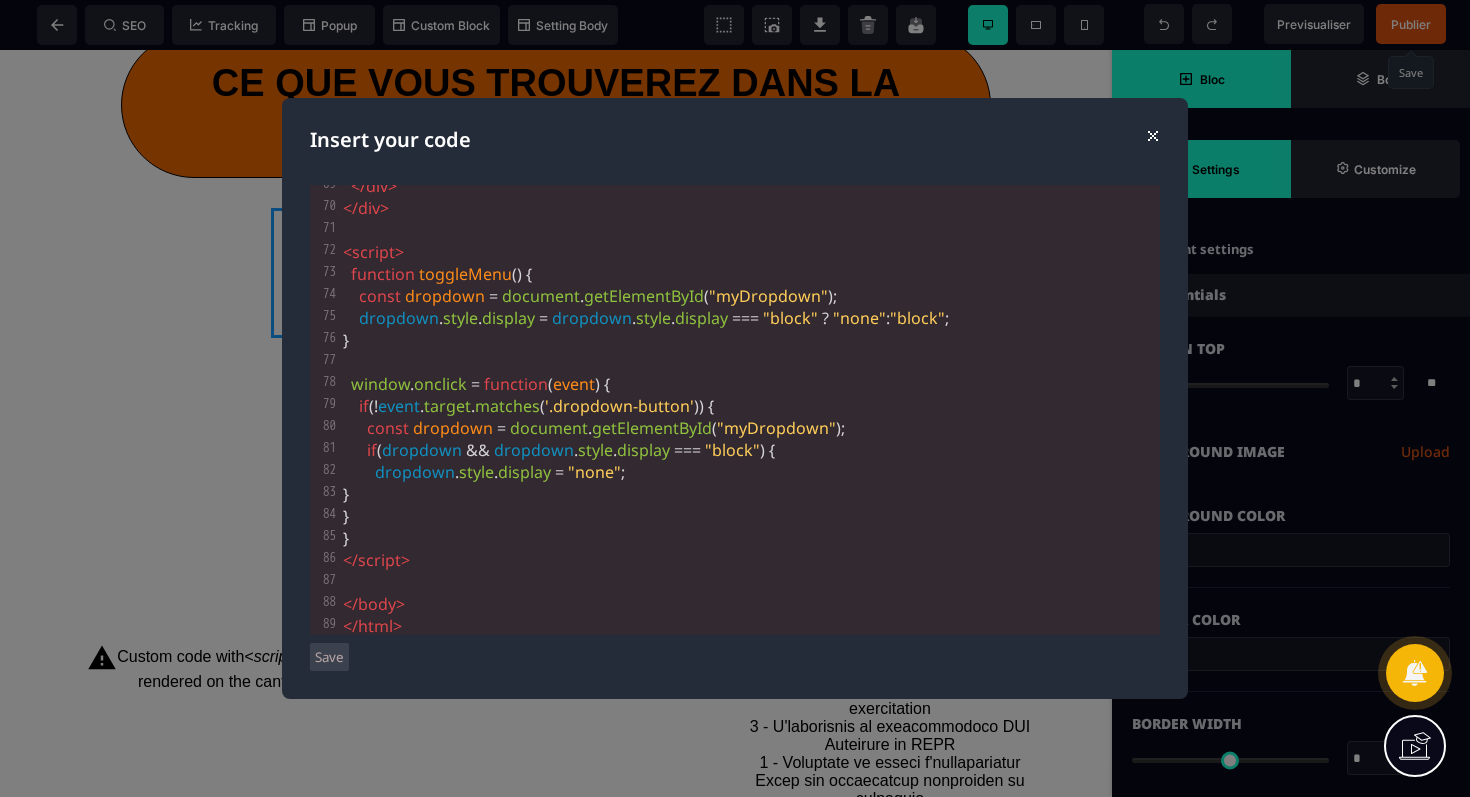 click on "Save" at bounding box center (329, 657) 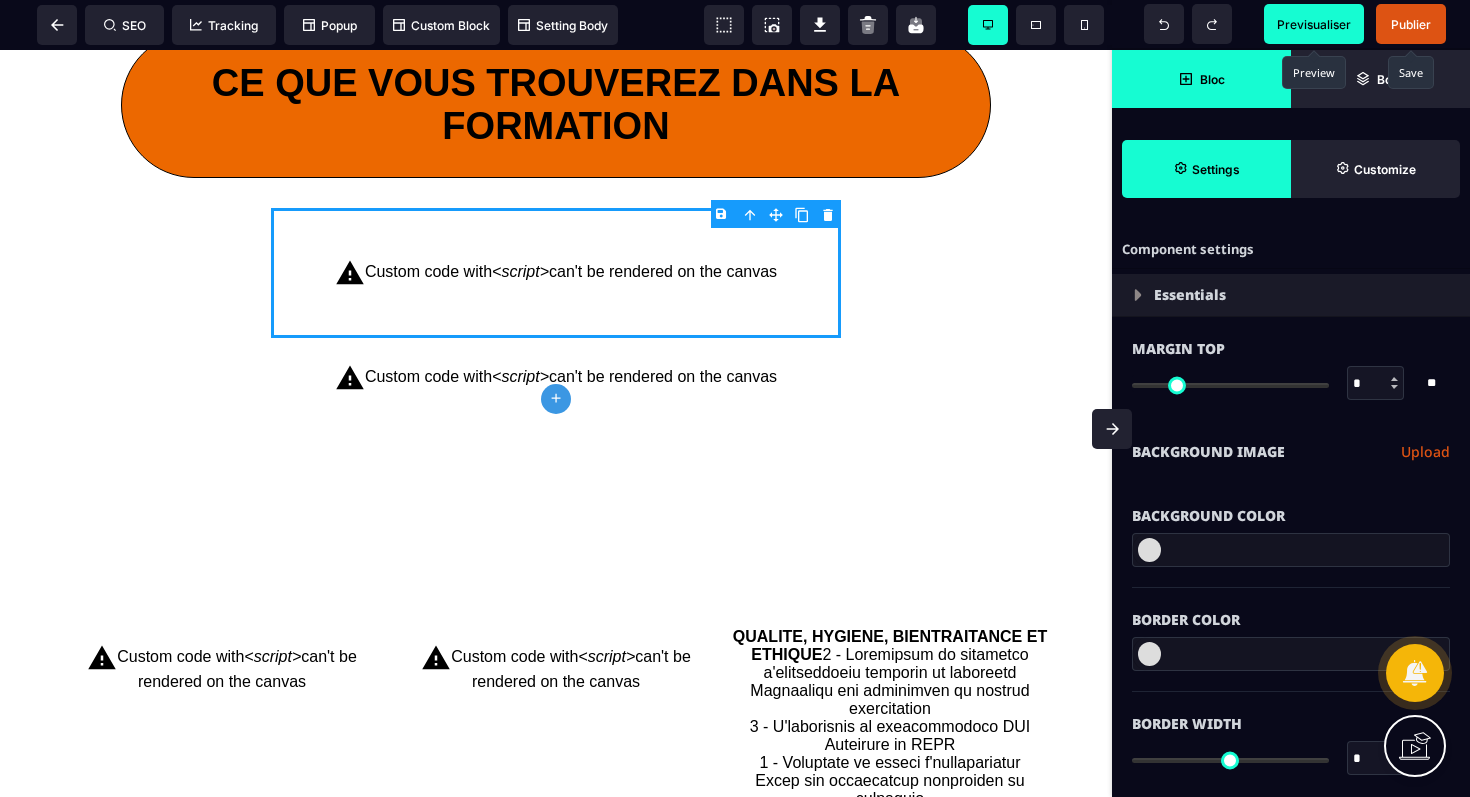 click on "Previsualiser" at bounding box center (1314, 24) 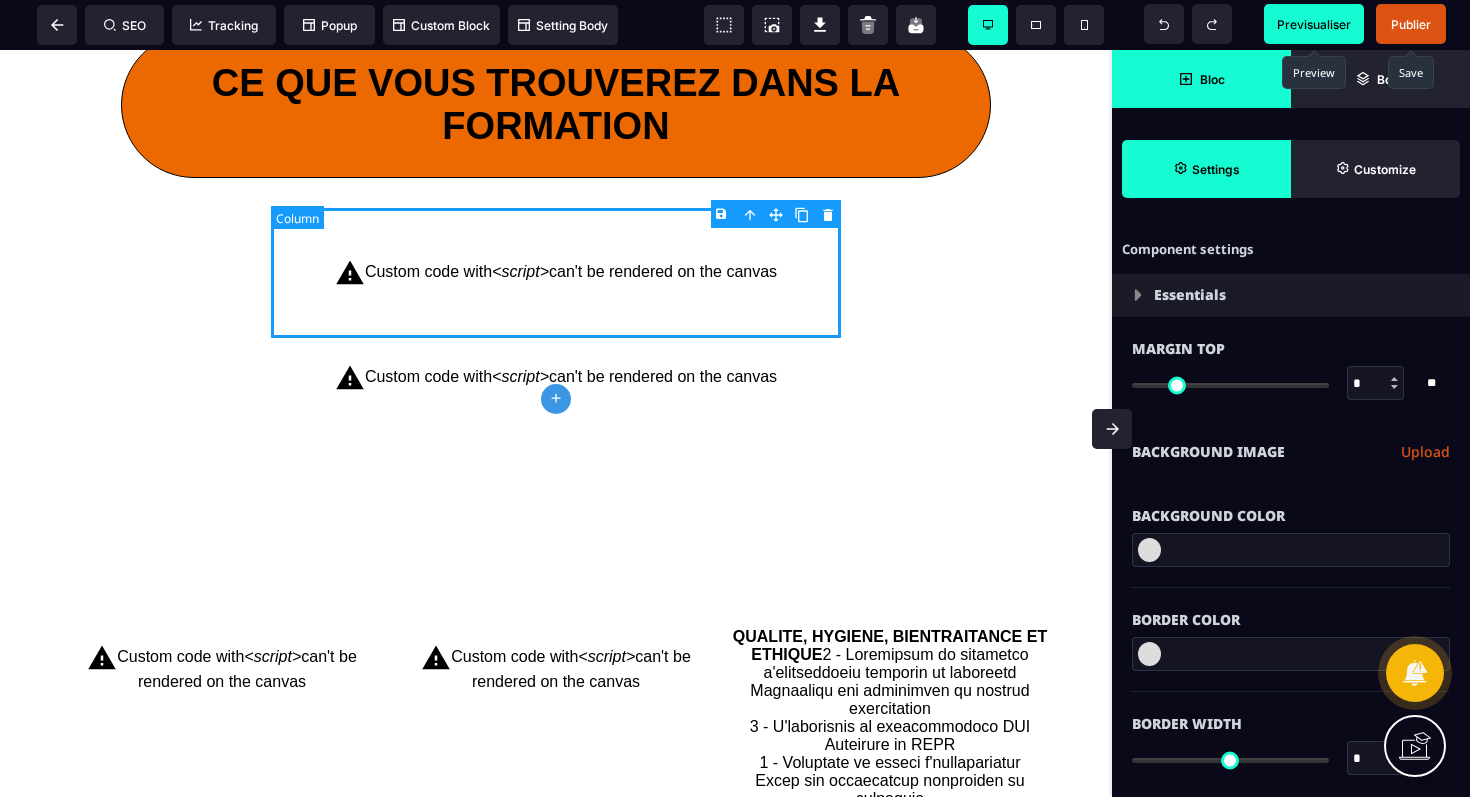 click on "Custom code with  <script>  can't be rendered on the canvas" at bounding box center (556, 273) 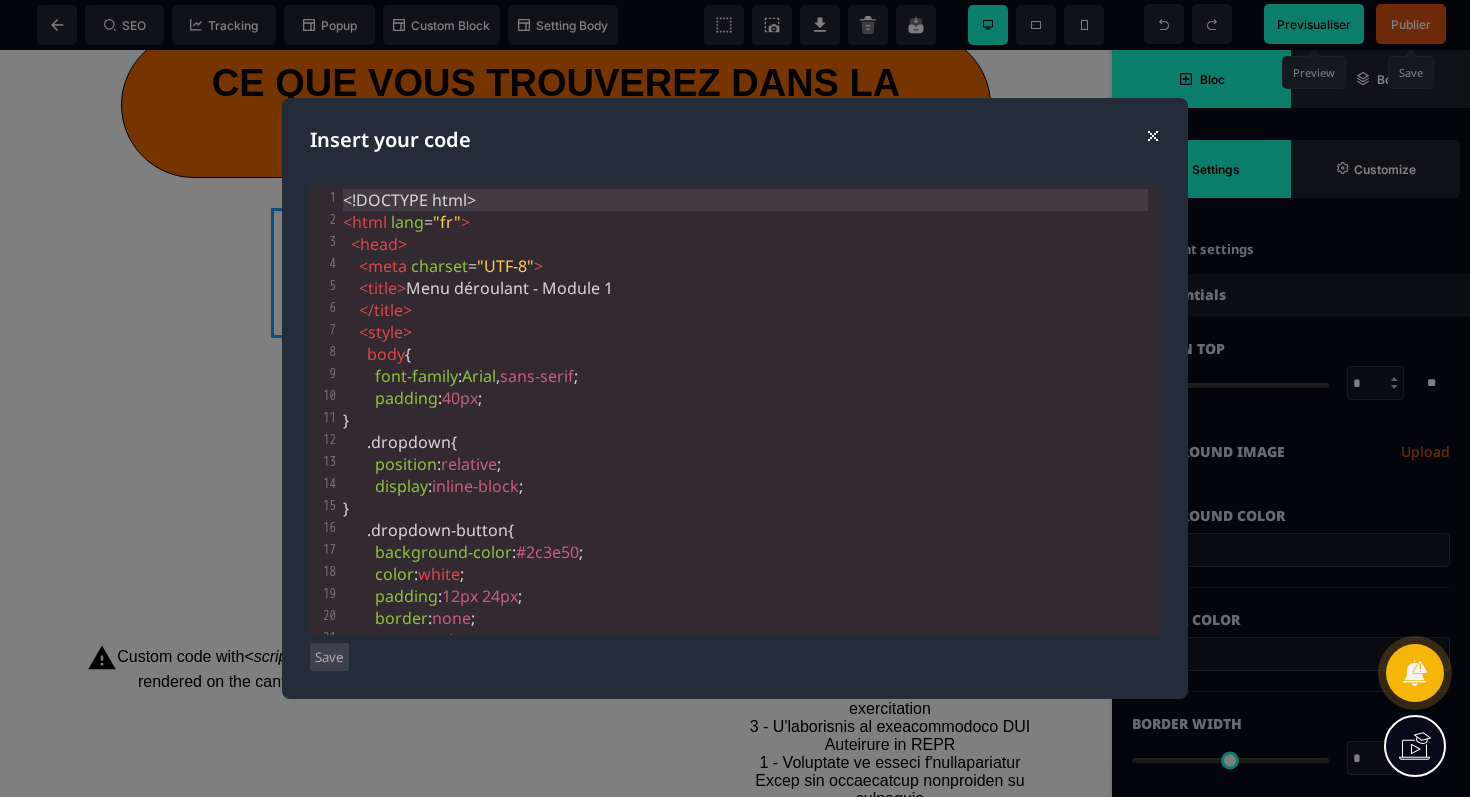 scroll, scrollTop: 400, scrollLeft: 0, axis: vertical 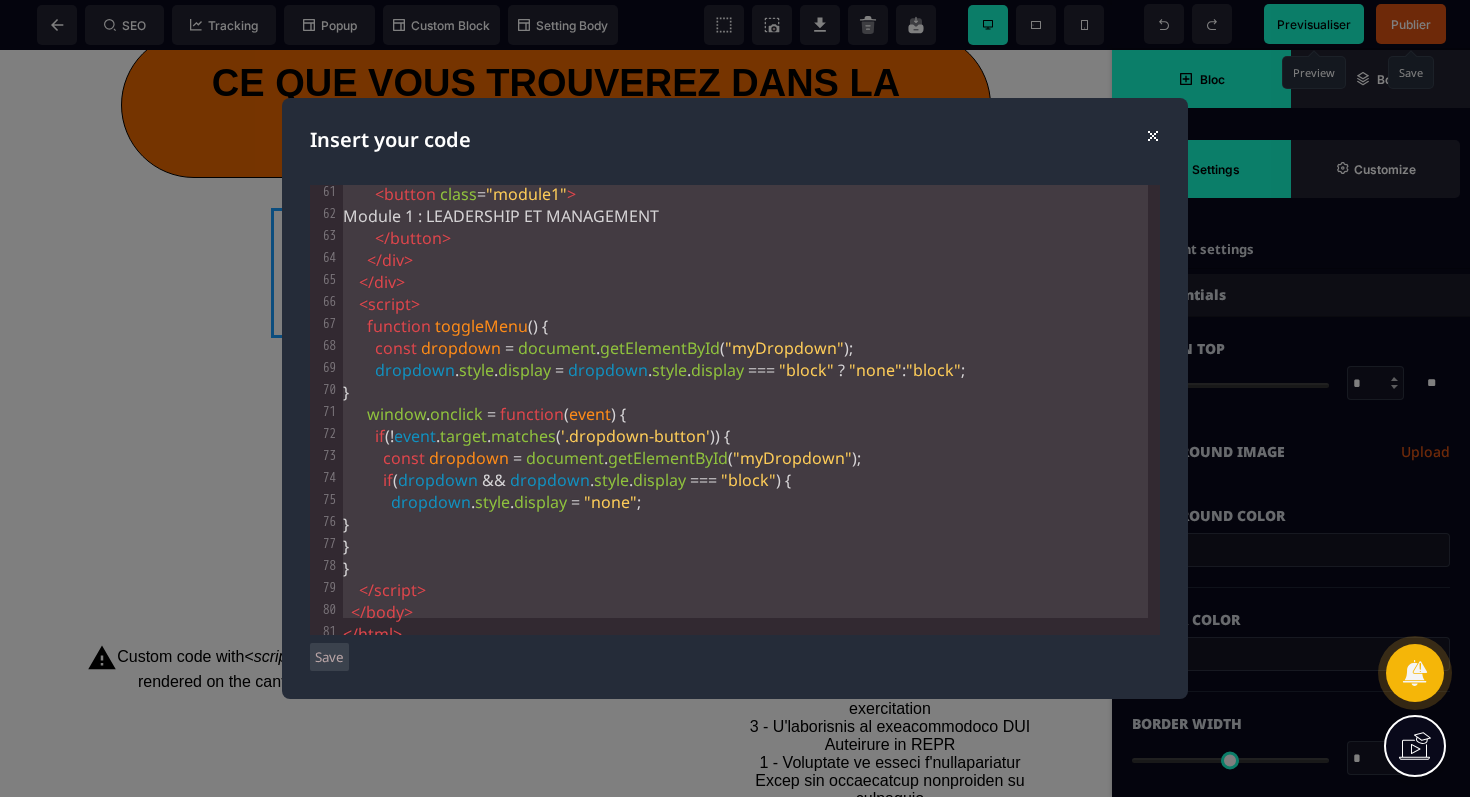 drag, startPoint x: 343, startPoint y: 198, endPoint x: 521, endPoint y: 755, distance: 584.75037 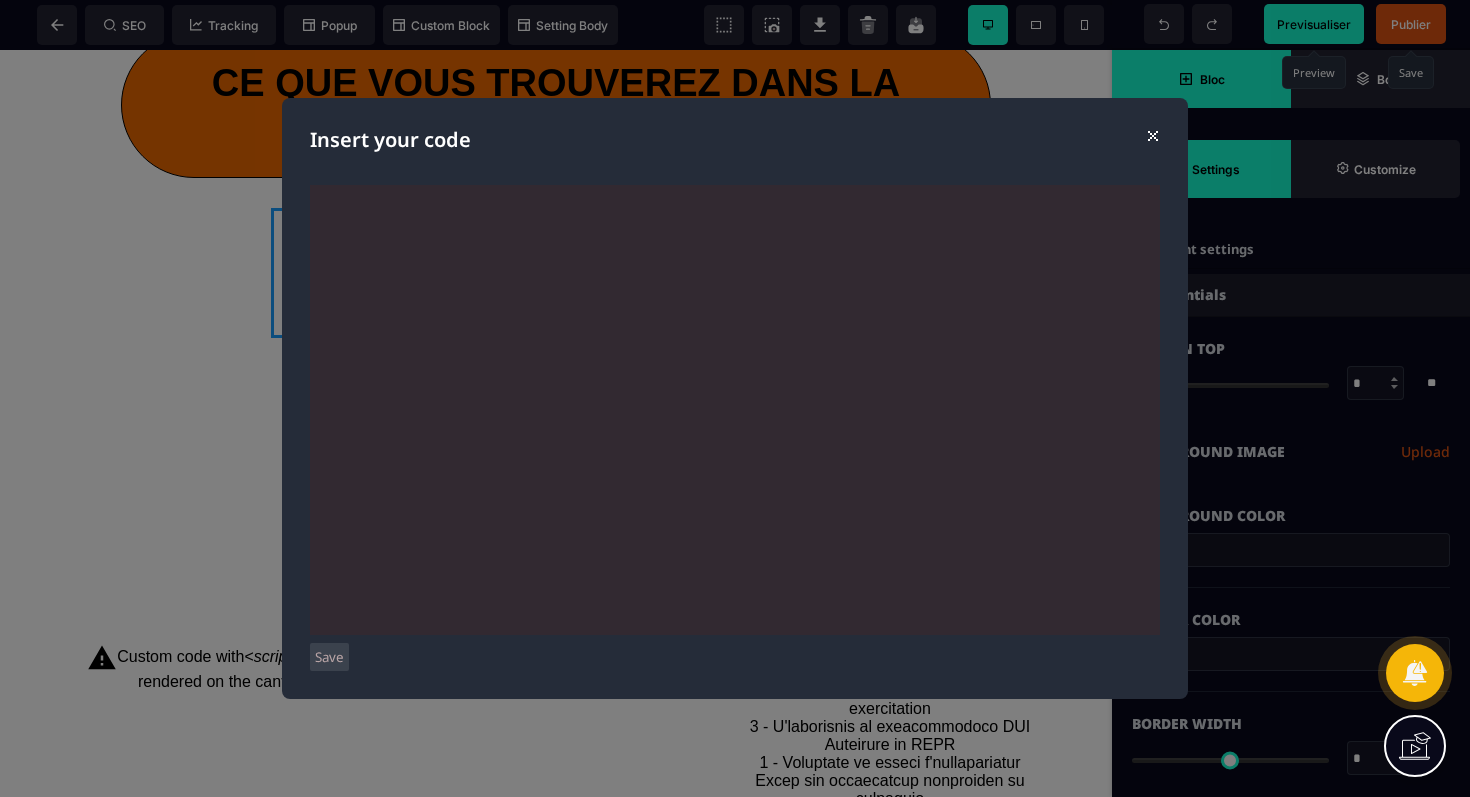 scroll, scrollTop: 1182, scrollLeft: 0, axis: vertical 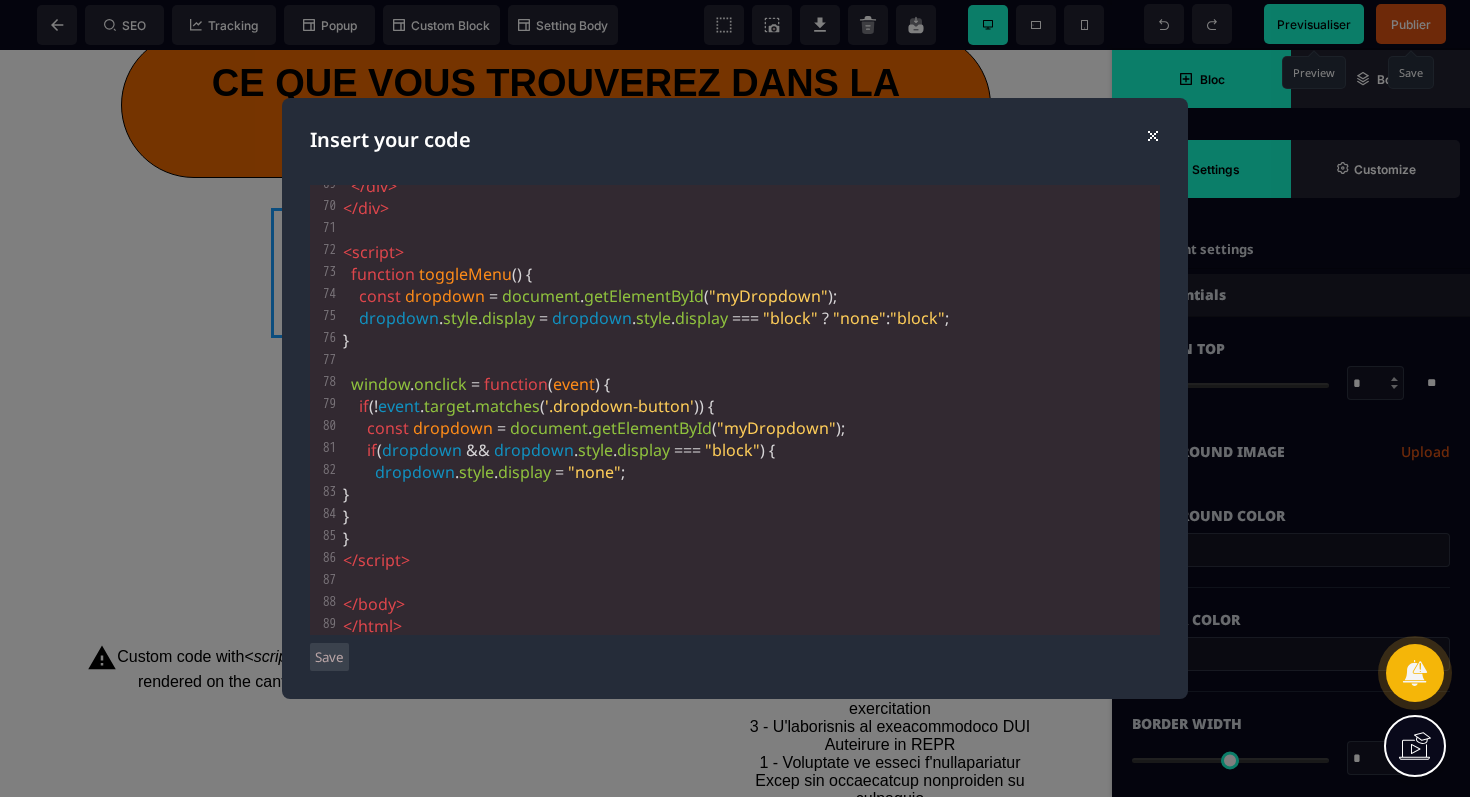 click on "Save" at bounding box center (329, 657) 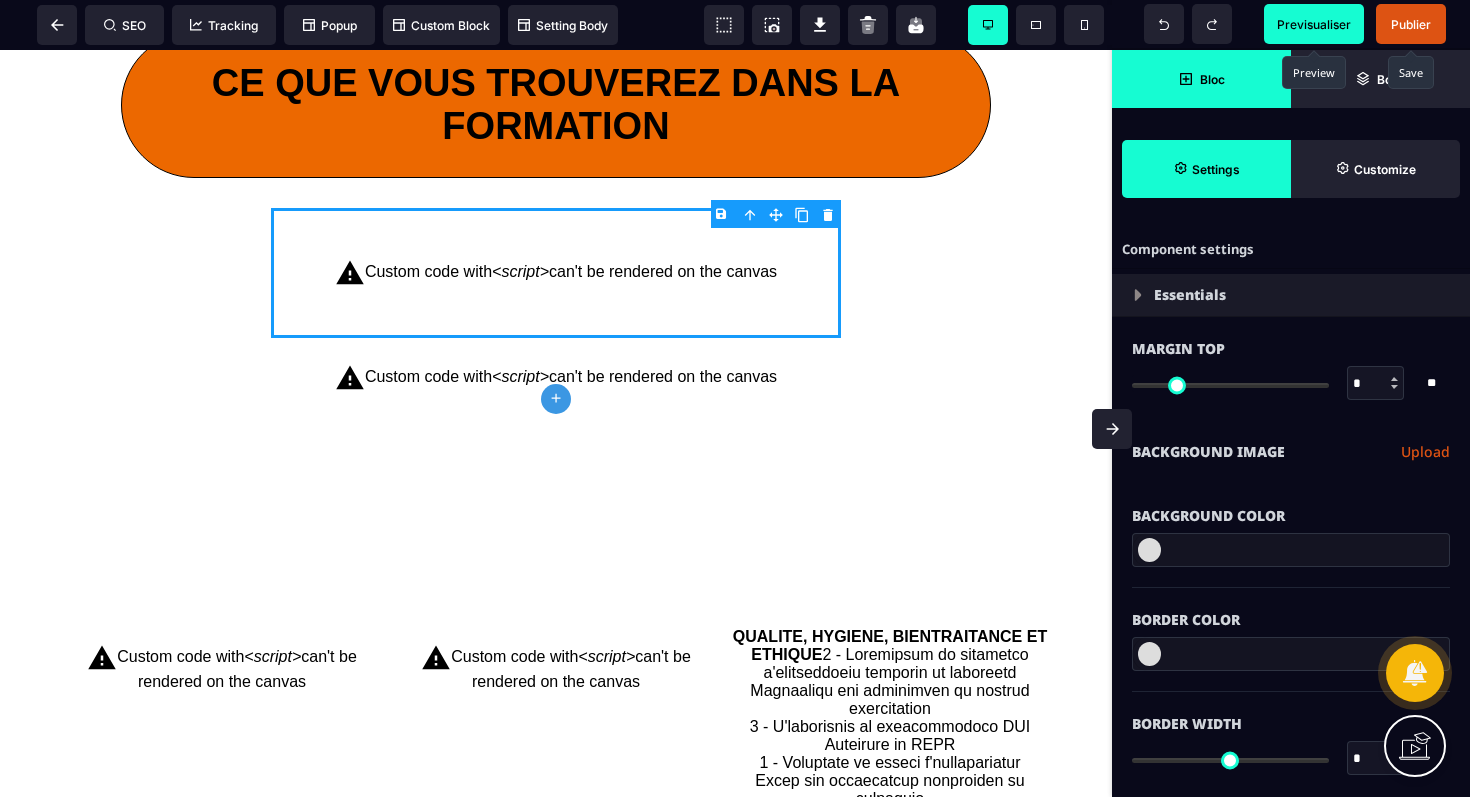 click on "Previsualiser" at bounding box center [1314, 24] 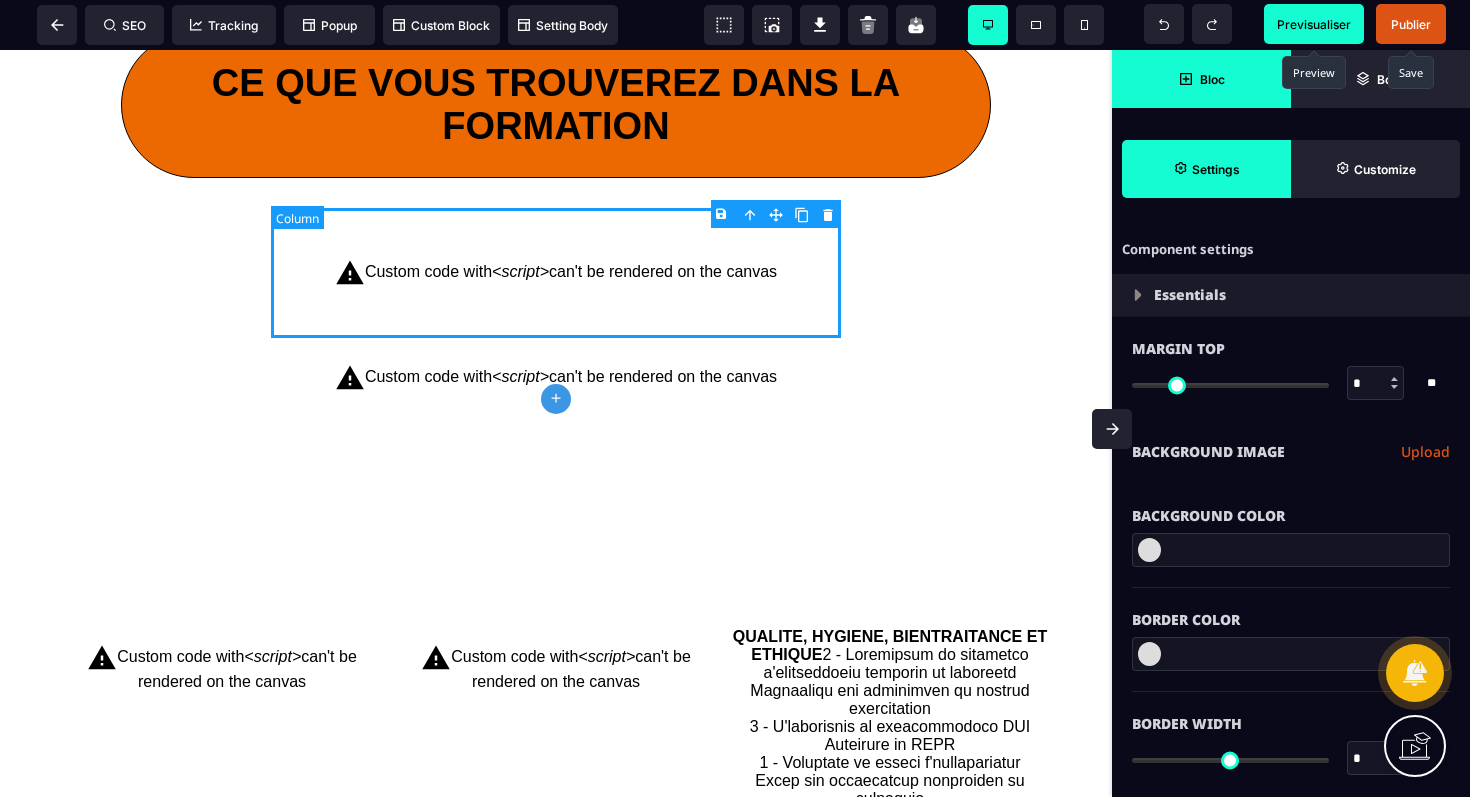 click on "Custom code with  <script>  can't be rendered on the canvas" at bounding box center [556, 273] 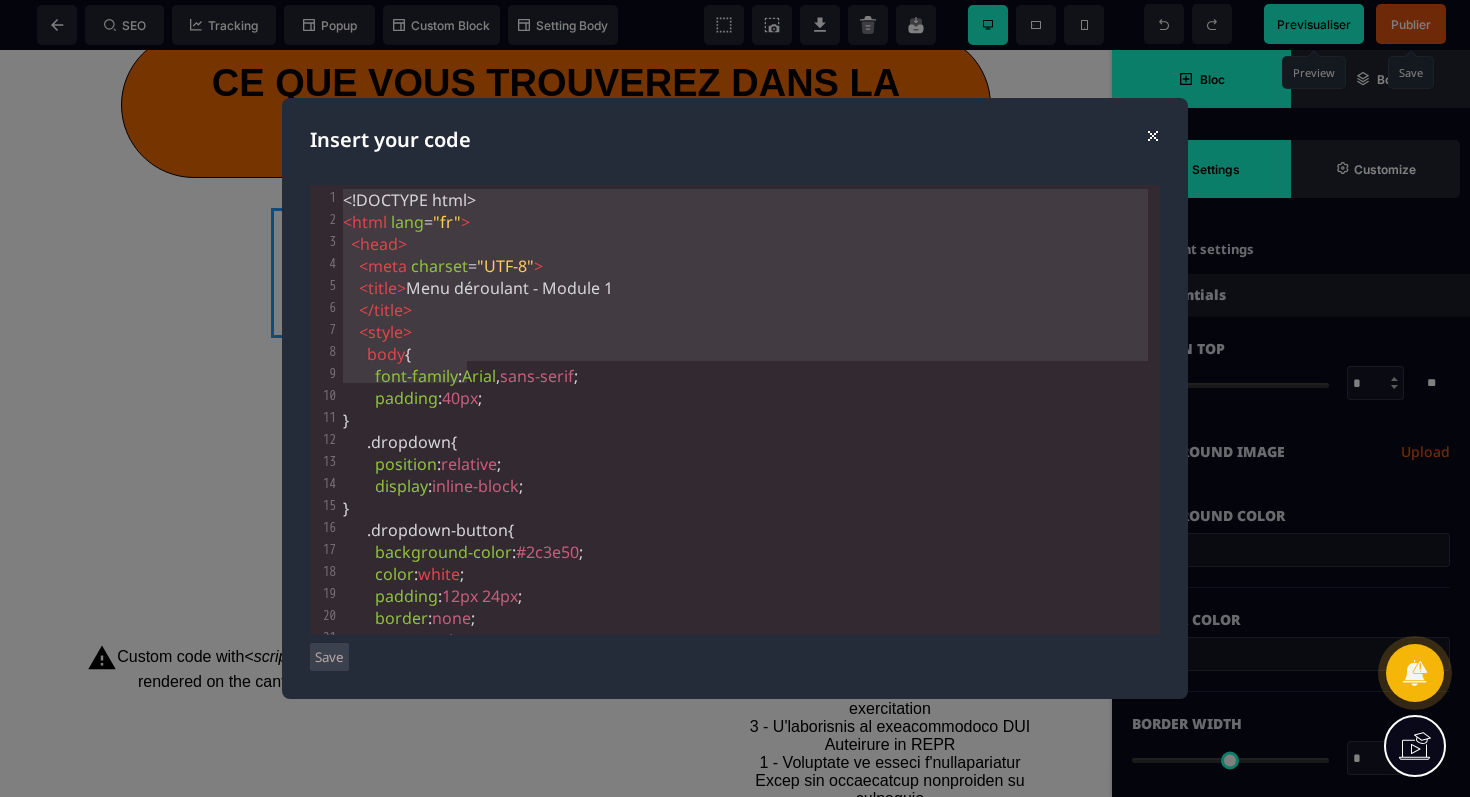 scroll, scrollTop: 142, scrollLeft: 0, axis: vertical 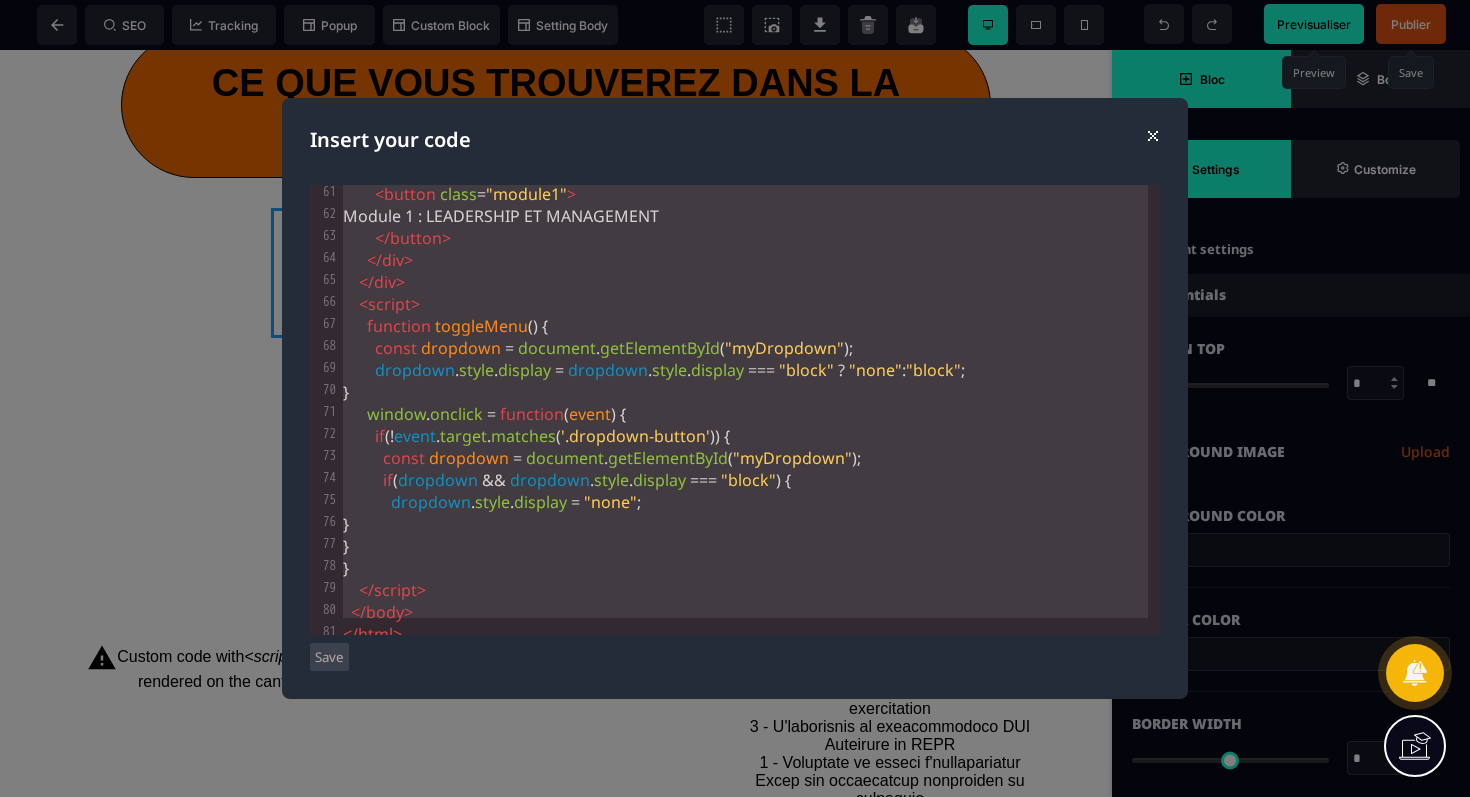 drag, startPoint x: 344, startPoint y: 194, endPoint x: 797, endPoint y: 796, distance: 753.40094 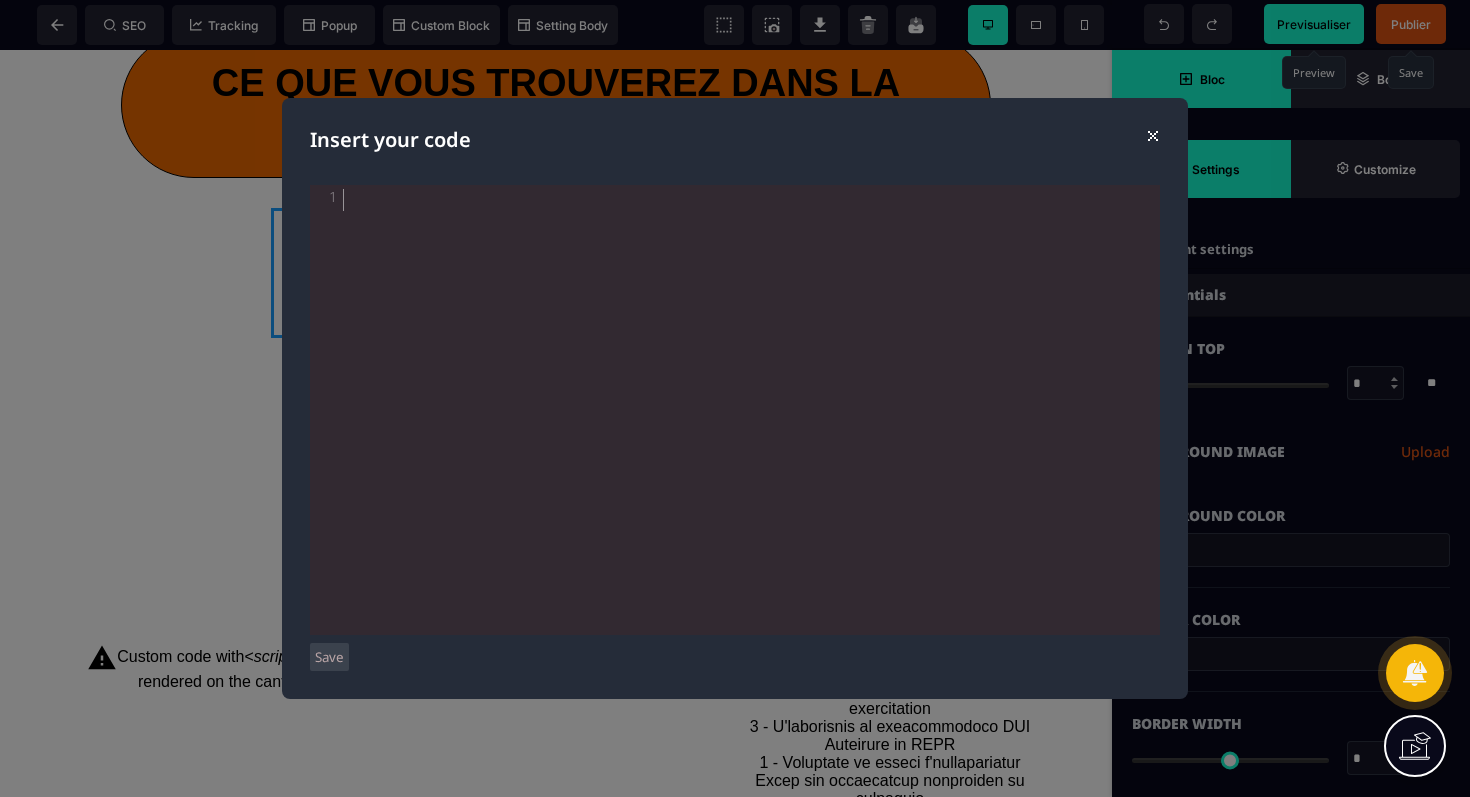 scroll, scrollTop: 0, scrollLeft: 0, axis: both 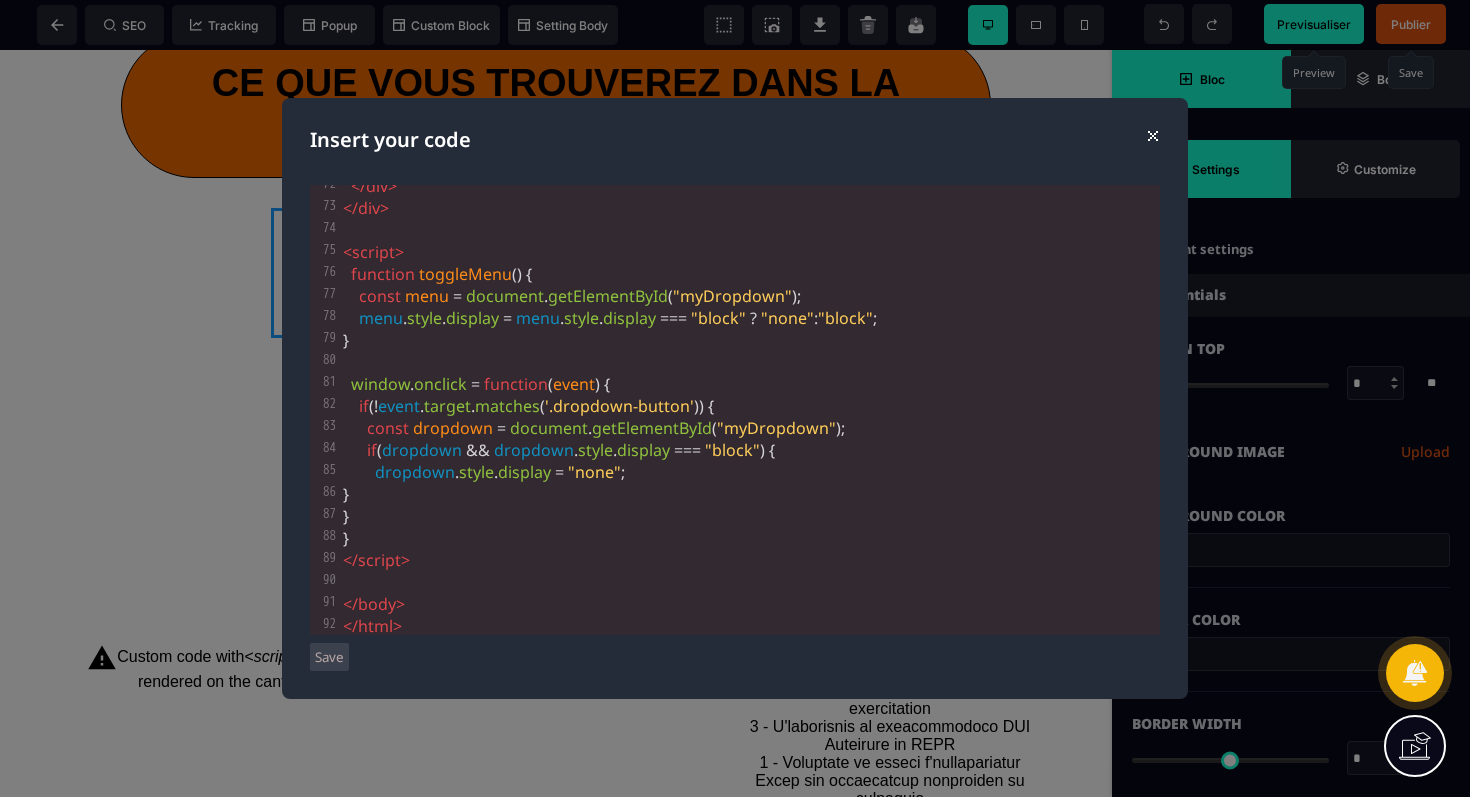click on "Save" at bounding box center [329, 657] 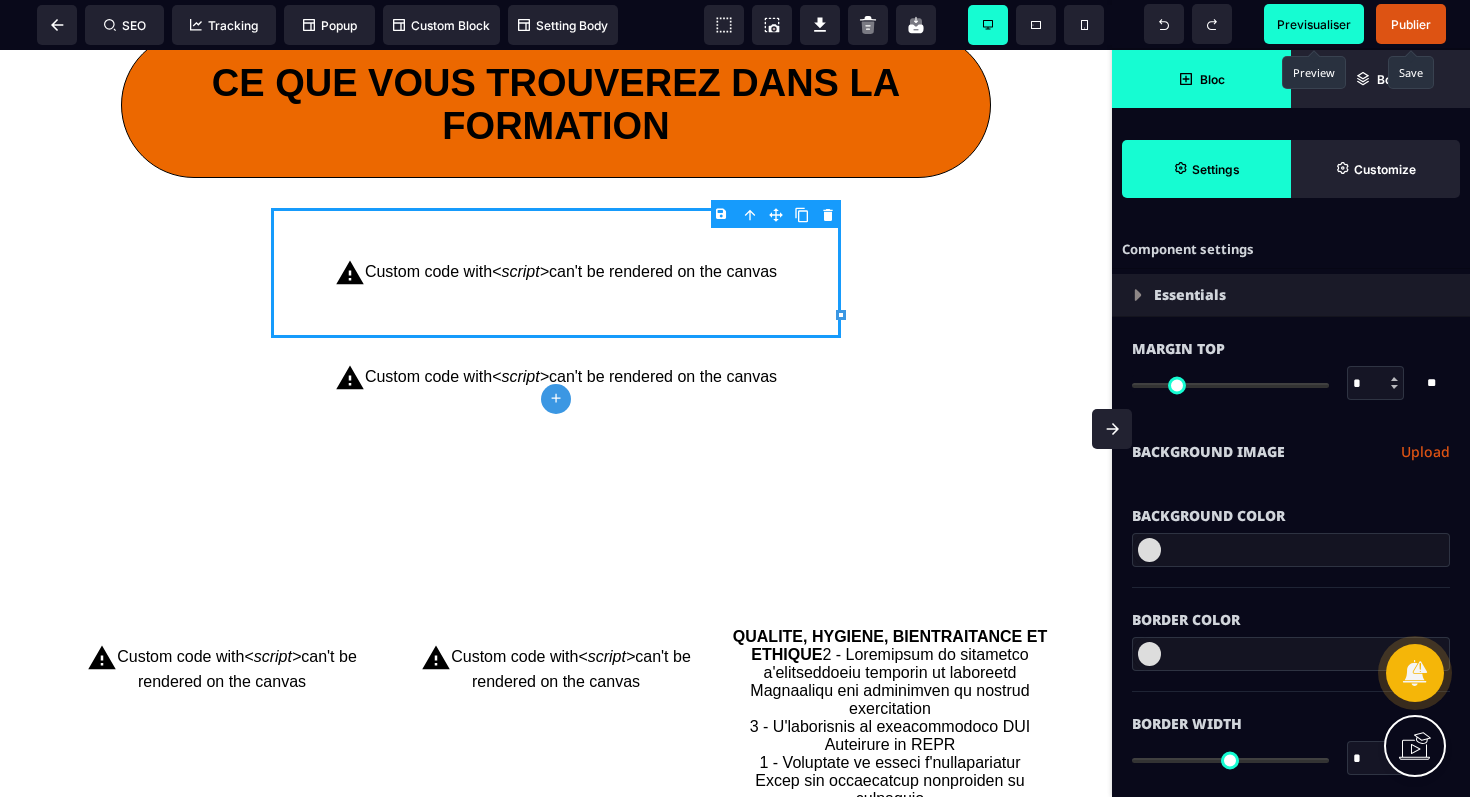 click on "Previsualiser" at bounding box center [1314, 24] 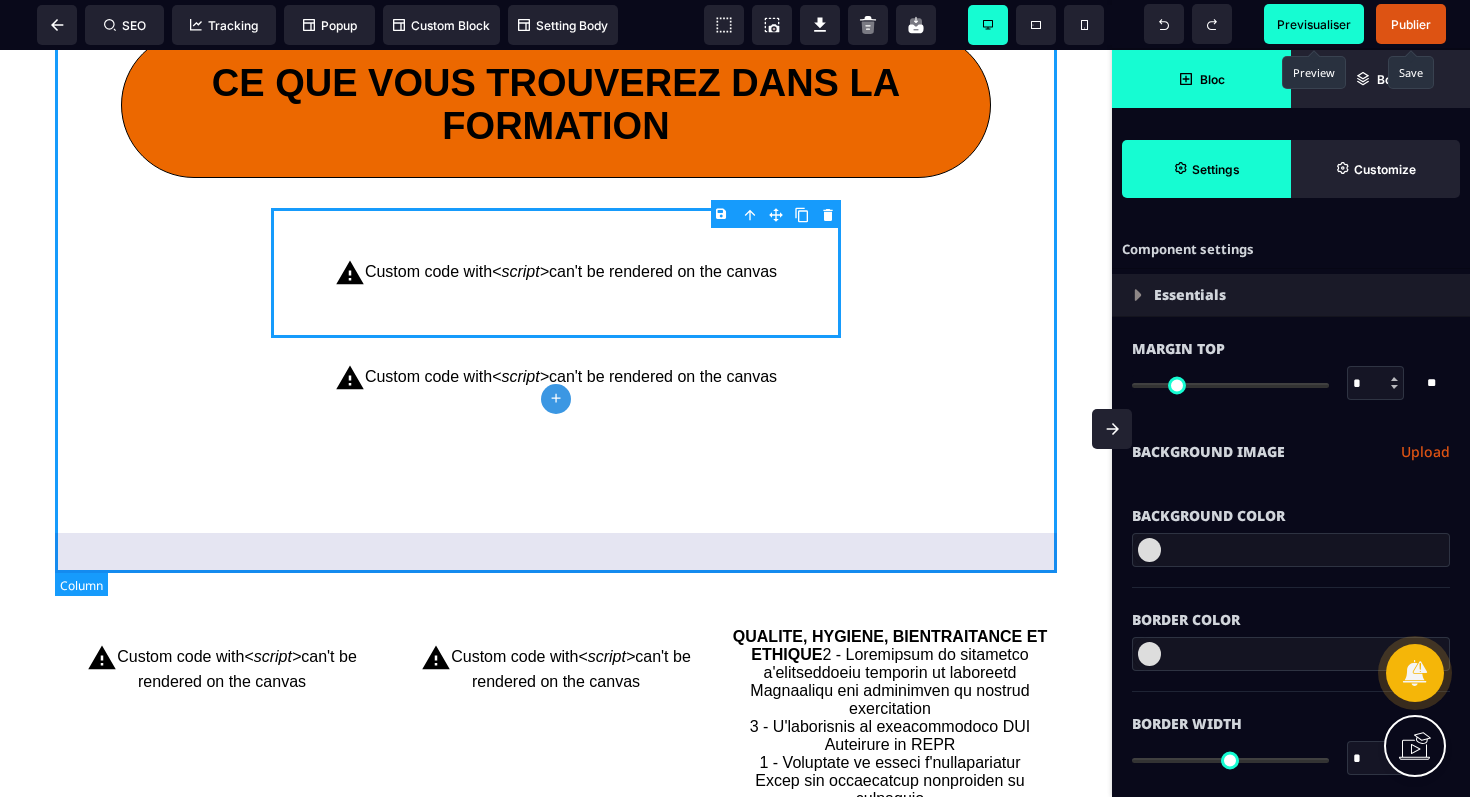 click on "Custom code with  <script>  can't be rendered on the canvas" at bounding box center [556, 378] 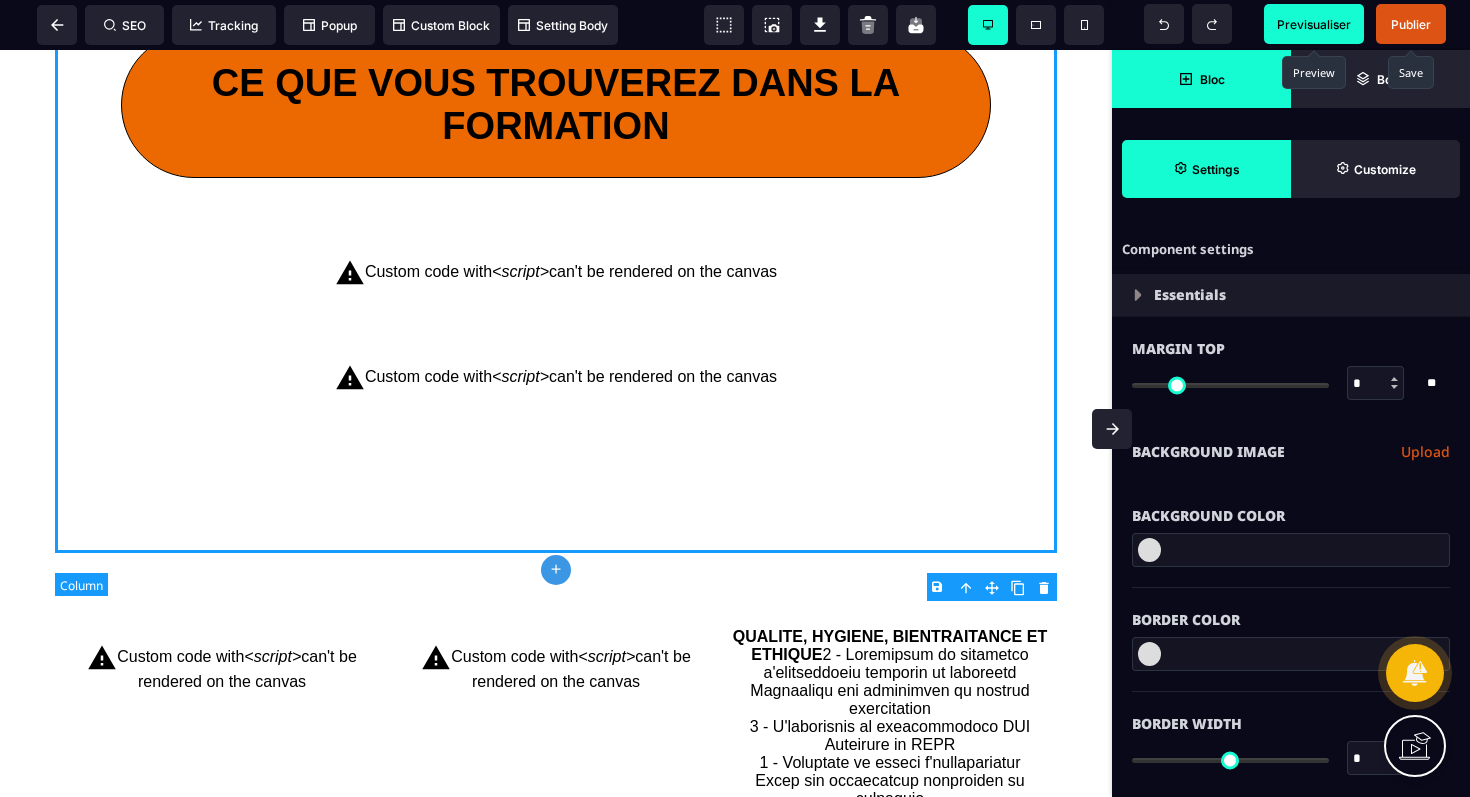 click on "Custom code with  <script>  can't be rendered on the canvas" at bounding box center (556, 378) 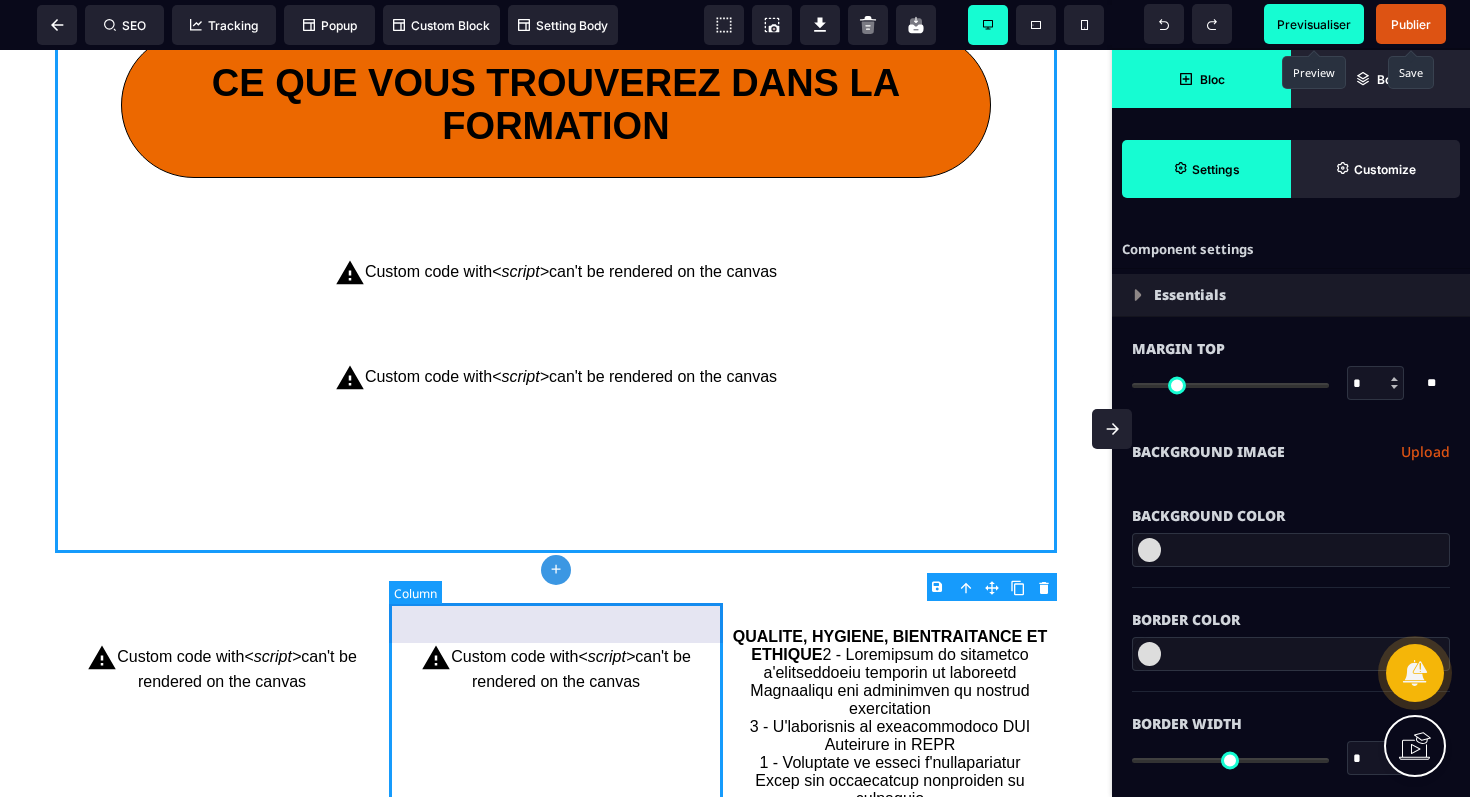 click on "Custom code with  <script>  can't be rendered on the canvas" at bounding box center (556, 979) 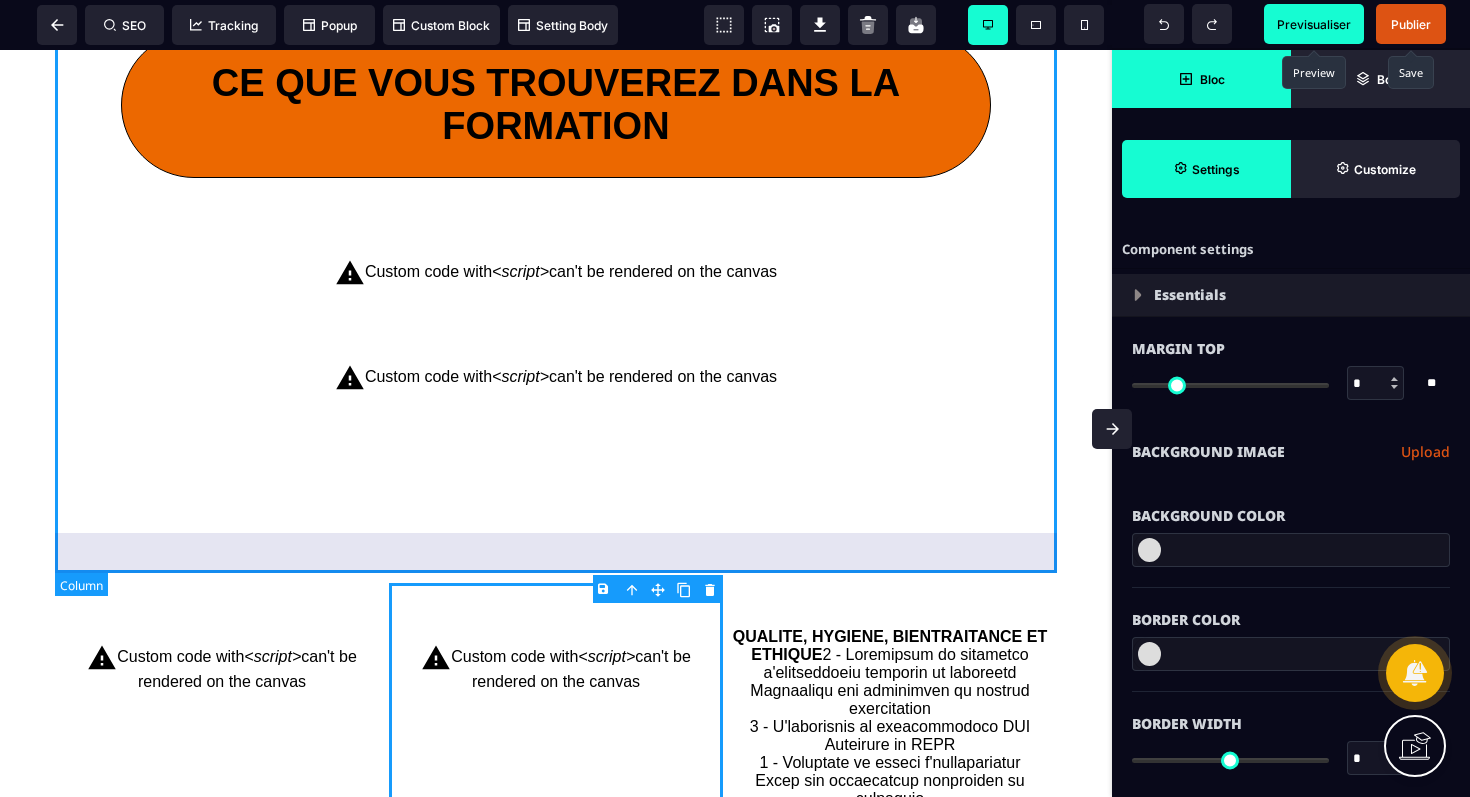 click on "CE QUE VOUS TROUVEREZ DANS LA FORMATION
Custom code with  <script>  can't be rendered on the canvas
Custom code with  <script>  can't be rendered on the canvas" at bounding box center [556, 265] 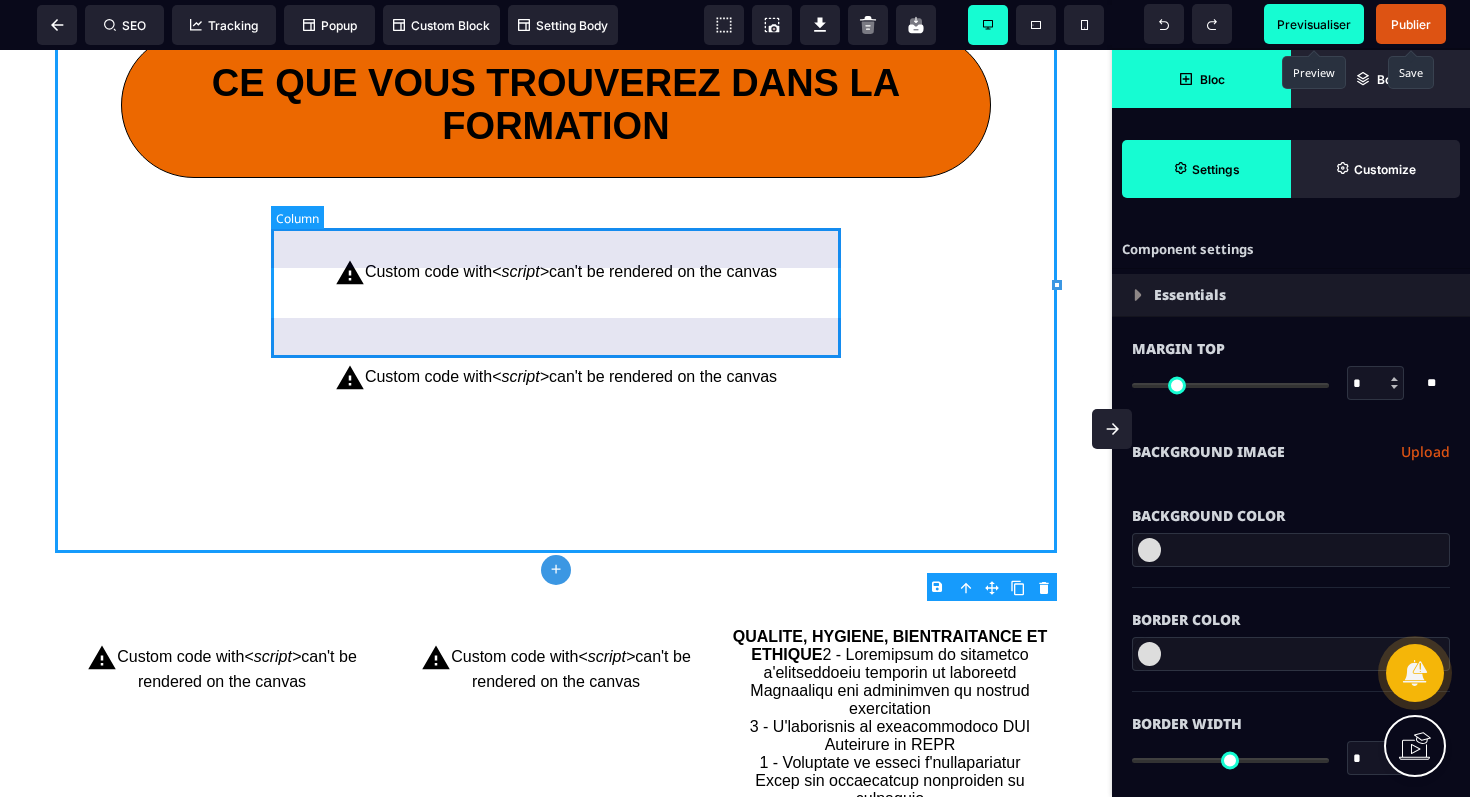 click on "Custom code with  <script>  can't be rendered on the canvas" at bounding box center (556, 273) 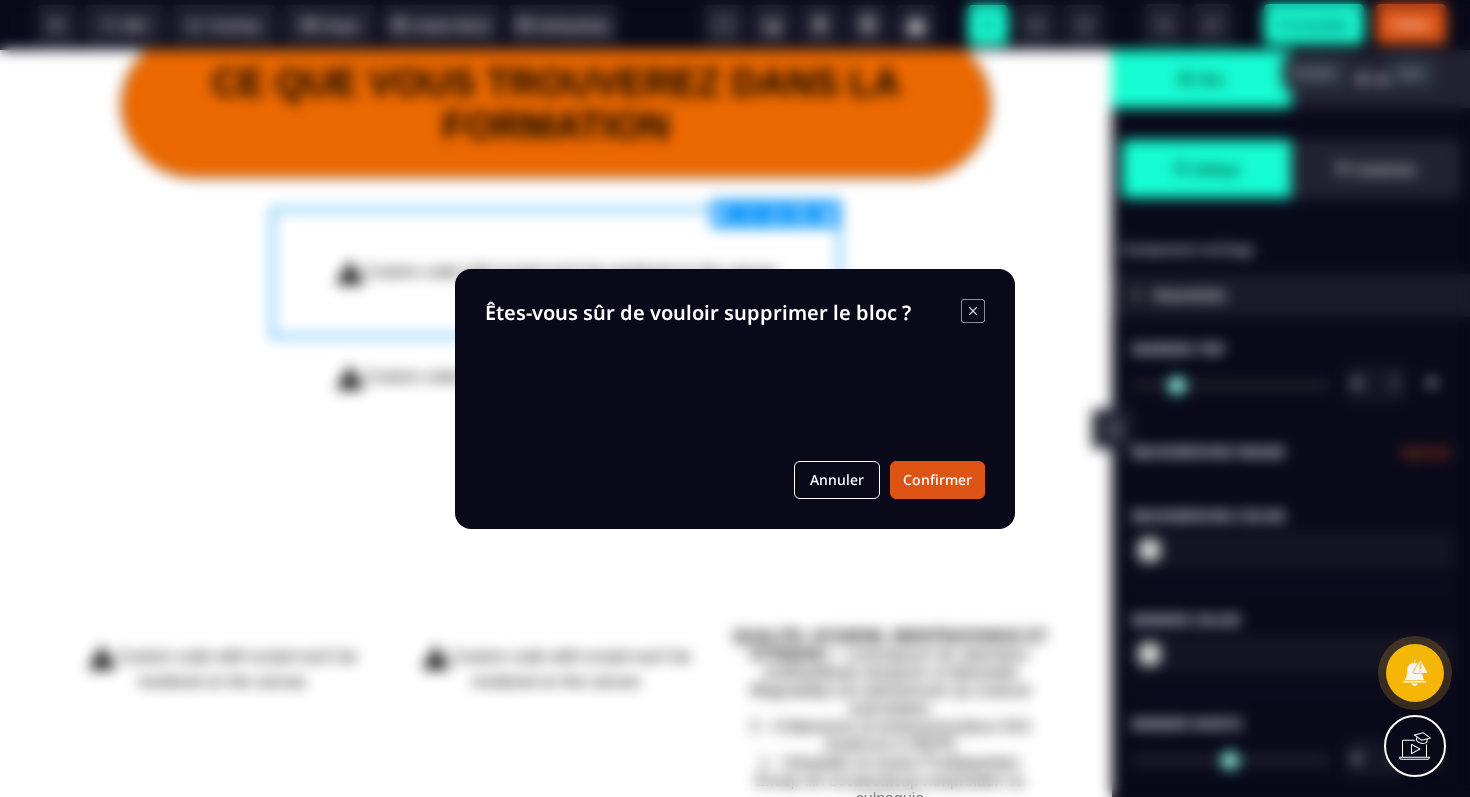 click on "B I U S
A *******
plus
Column
SEO" at bounding box center (735, 398) 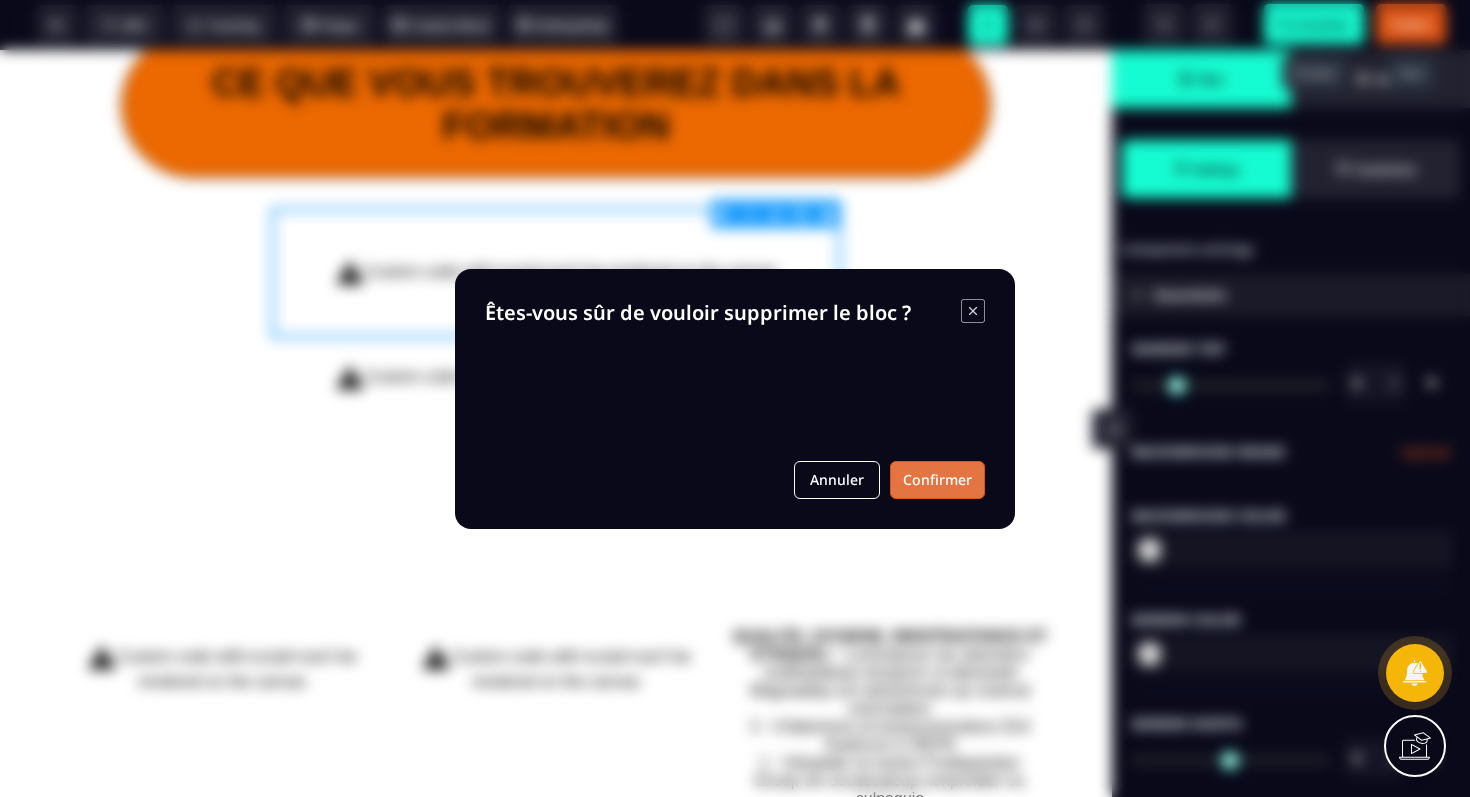 click on "Confirmer" at bounding box center (937, 480) 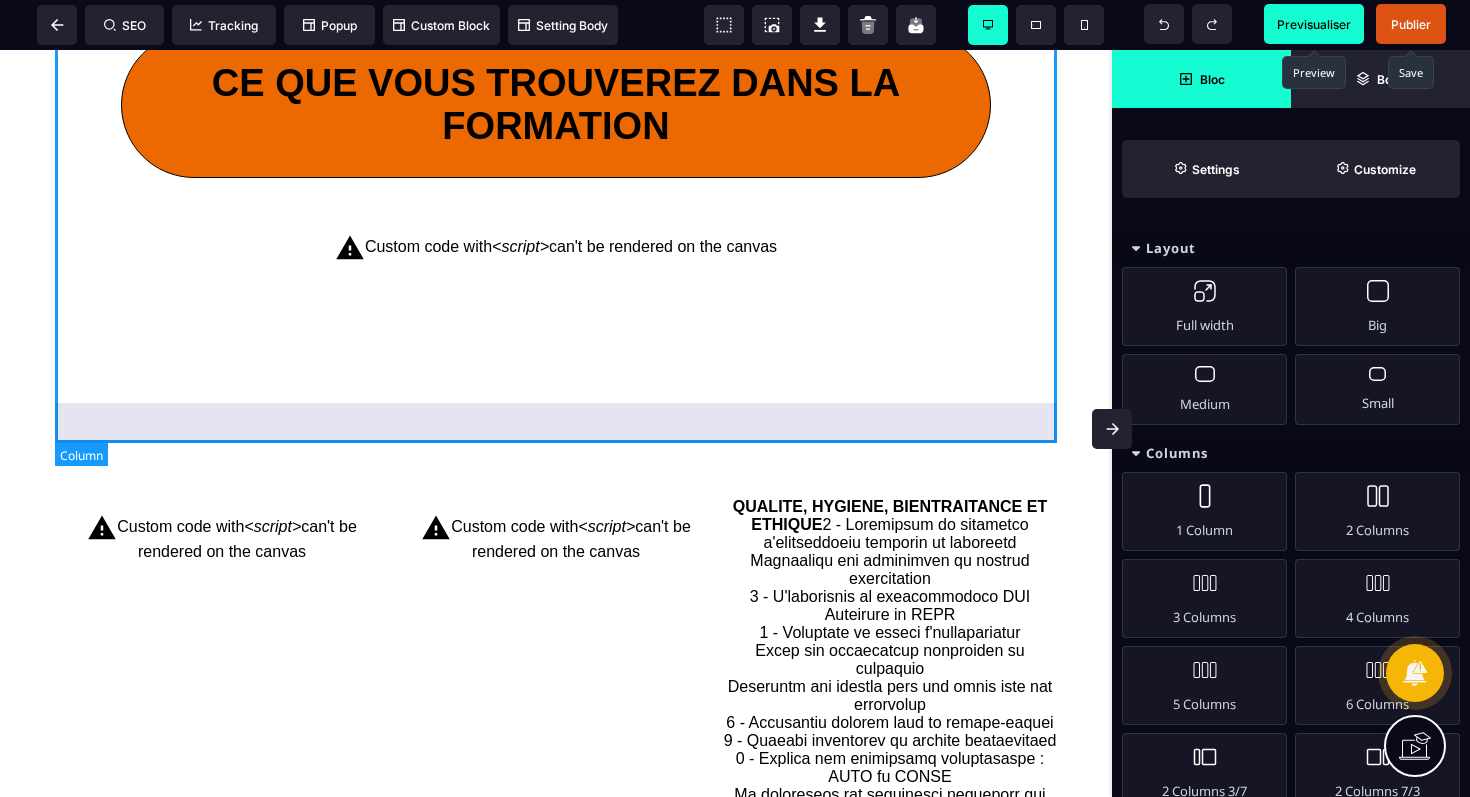 click on "Custom code with  <script>  can't be rendered on the canvas" at bounding box center (556, 248) 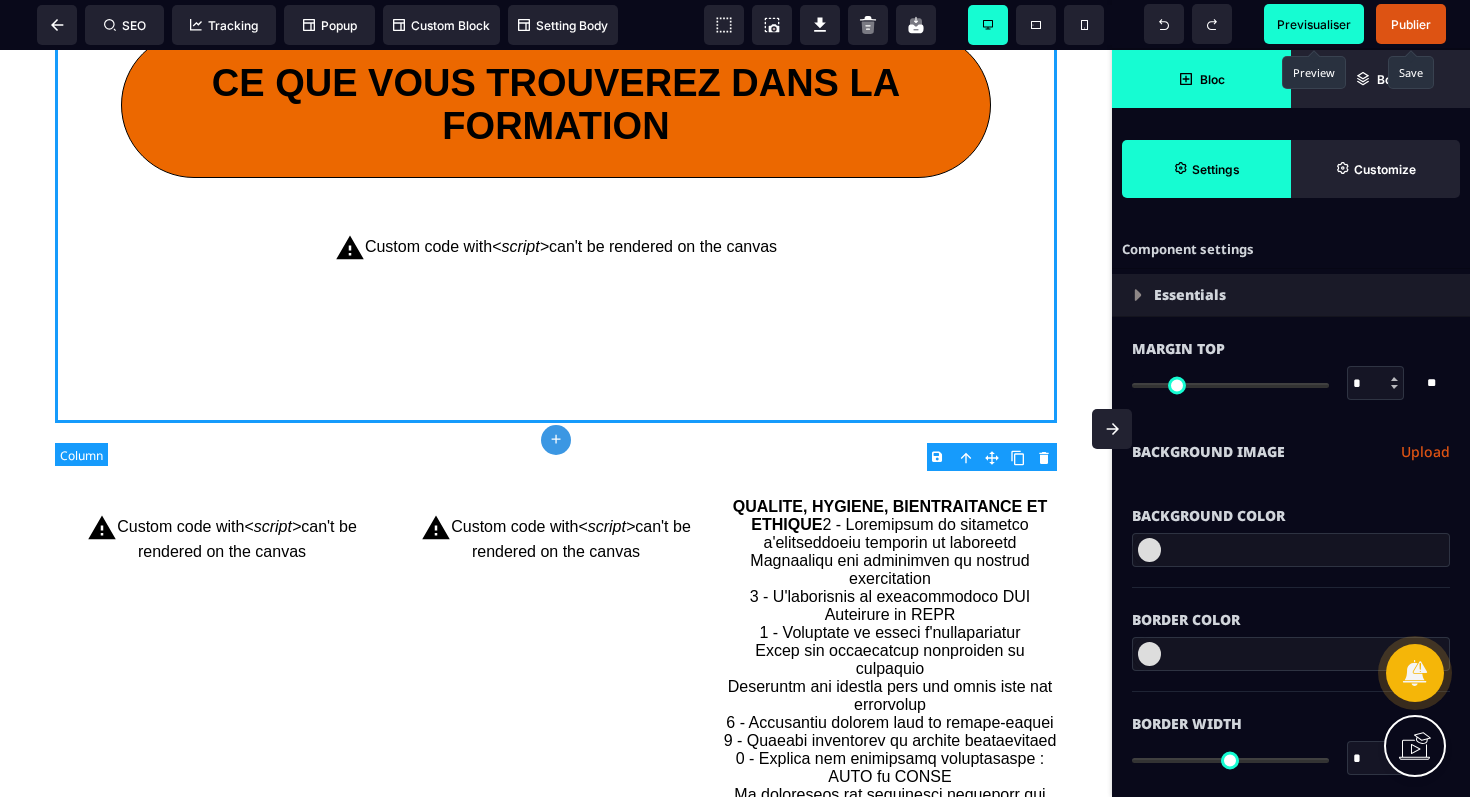 click on "Custom code with  <script>  can't be rendered on the canvas" at bounding box center [556, 248] 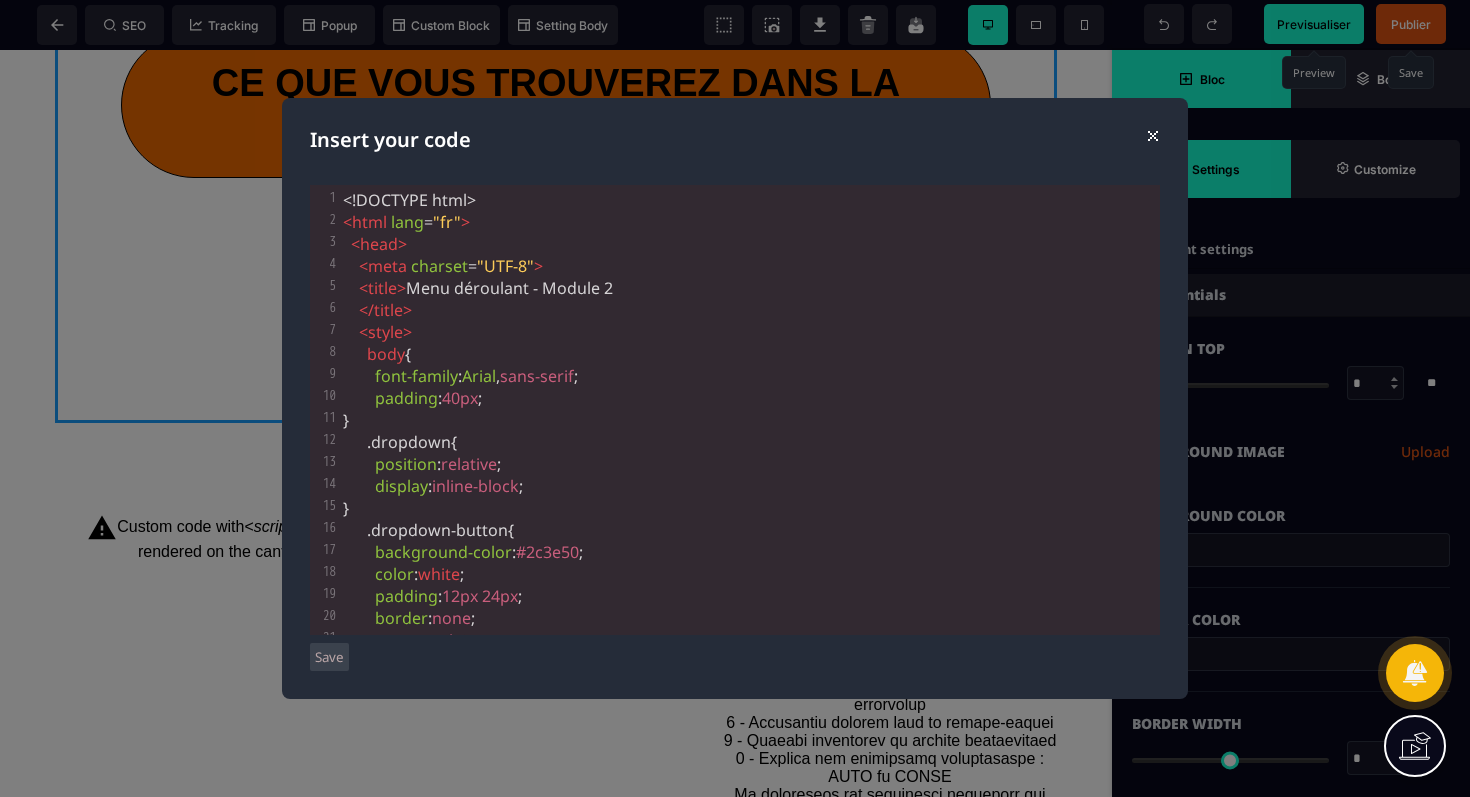 click on "⨯" at bounding box center (1152, 134) 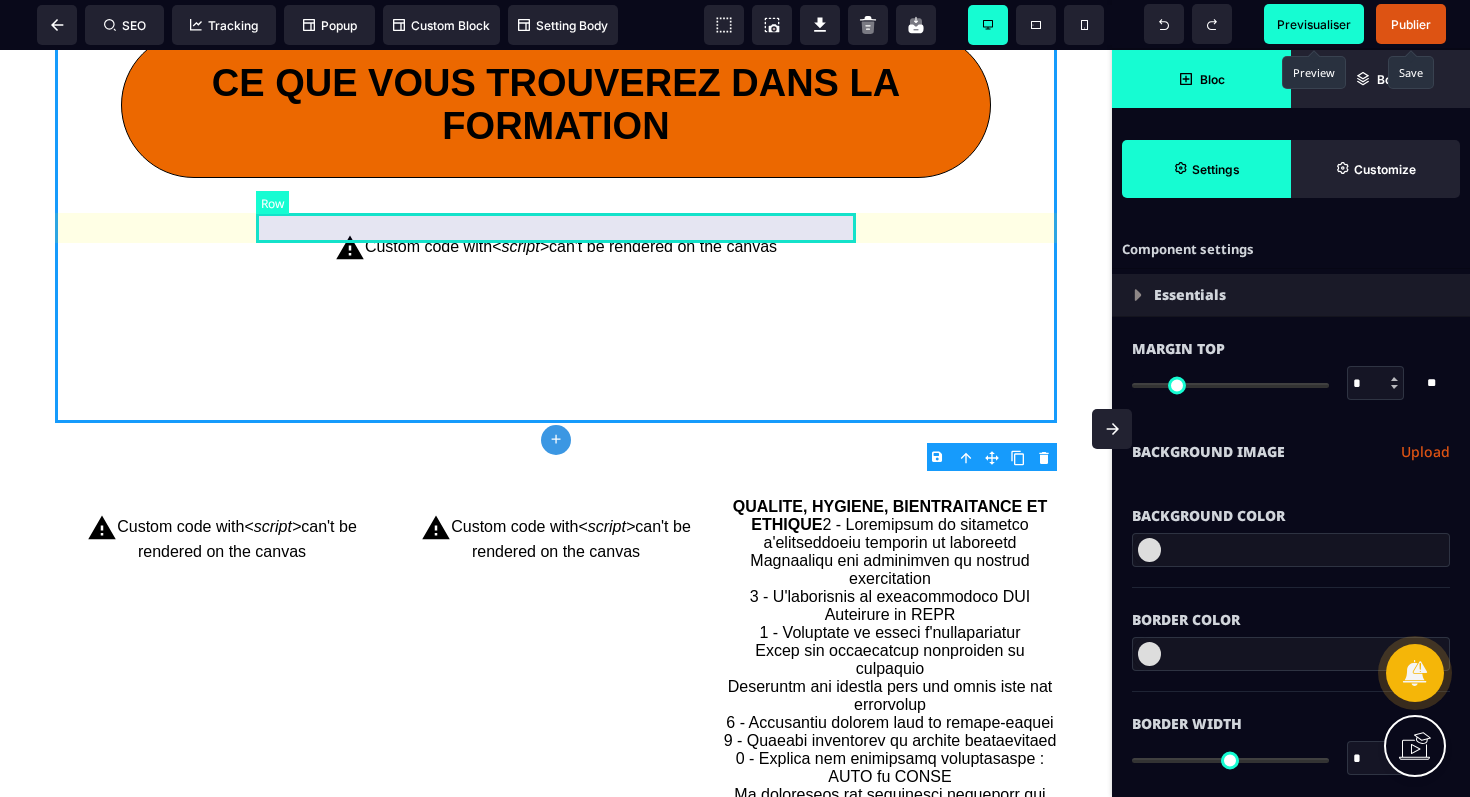 click at bounding box center [556, 208] 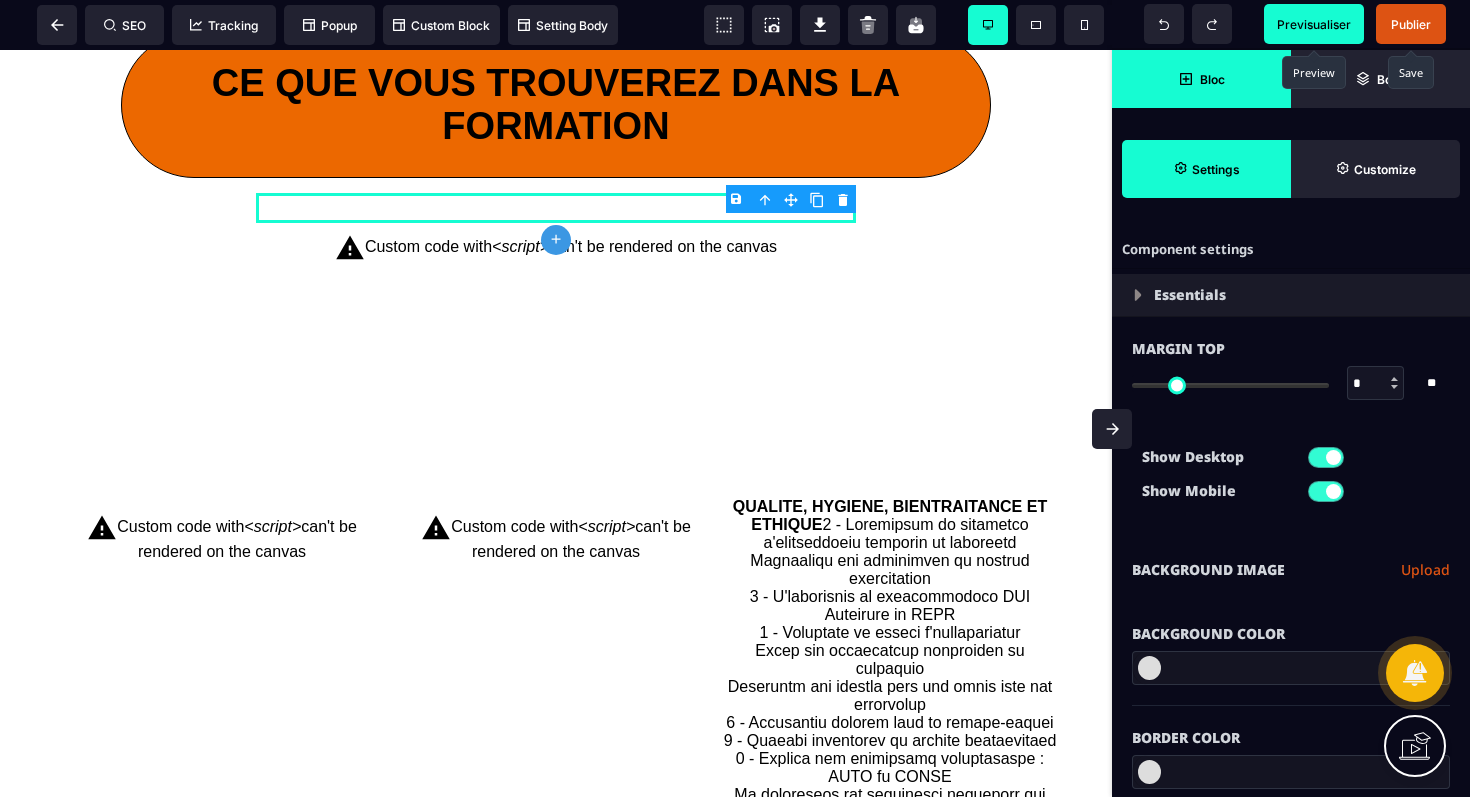 click on "B I U S
A *******
plus
Row
SEO
Big" at bounding box center [735, 398] 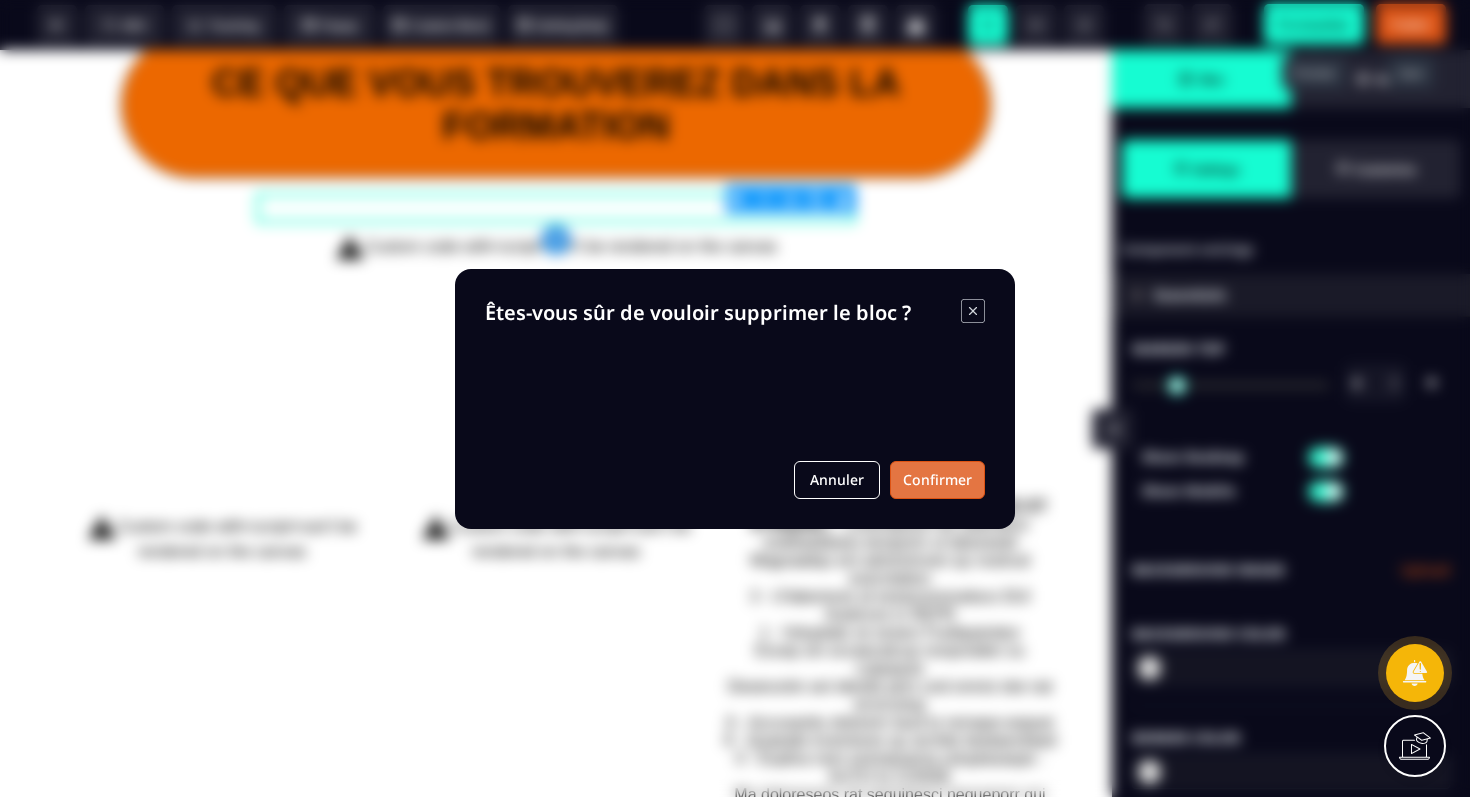 click on "Confirmer" at bounding box center (937, 480) 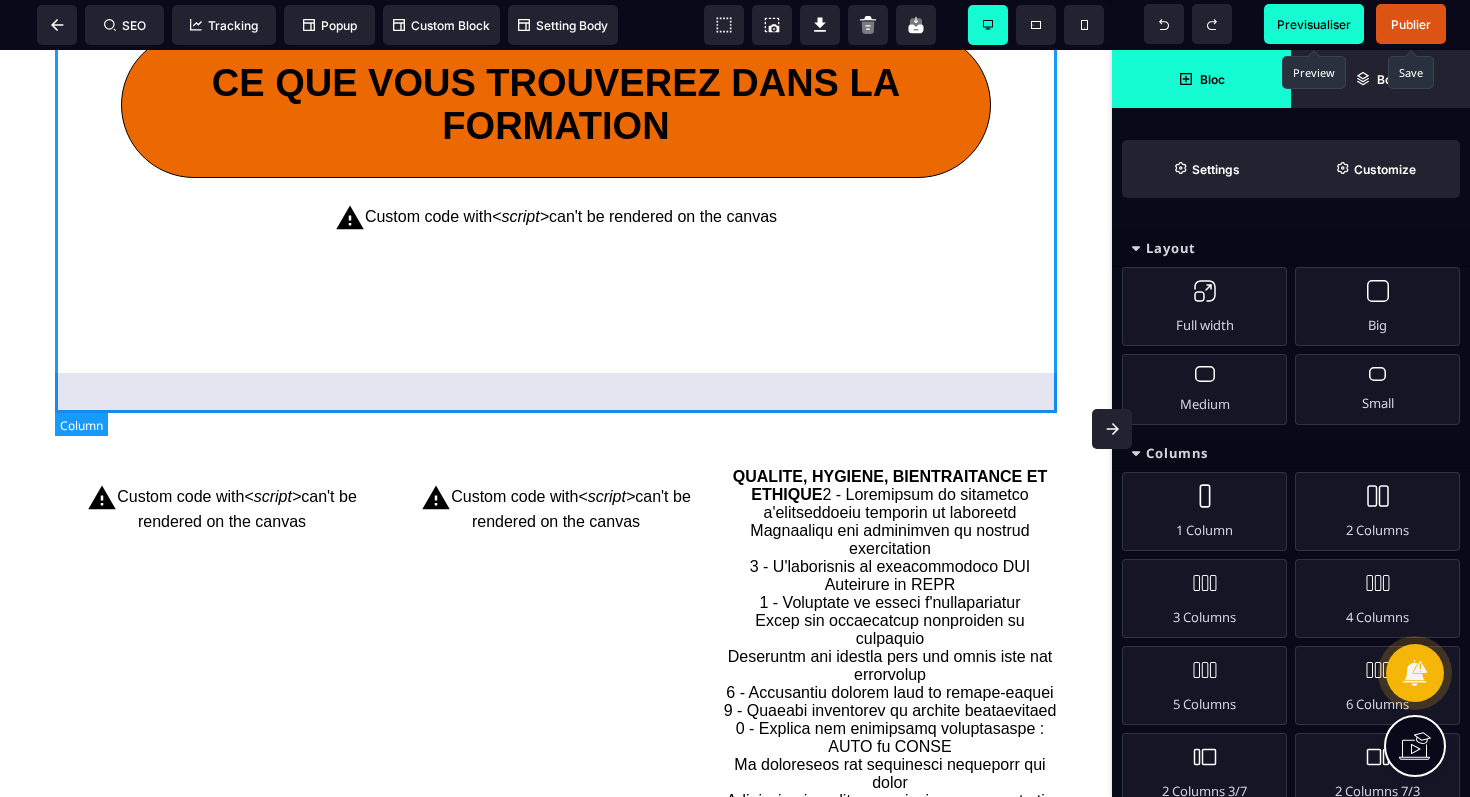 click on "Custom code with  <script>  can't be rendered on the canvas" at bounding box center [556, 218] 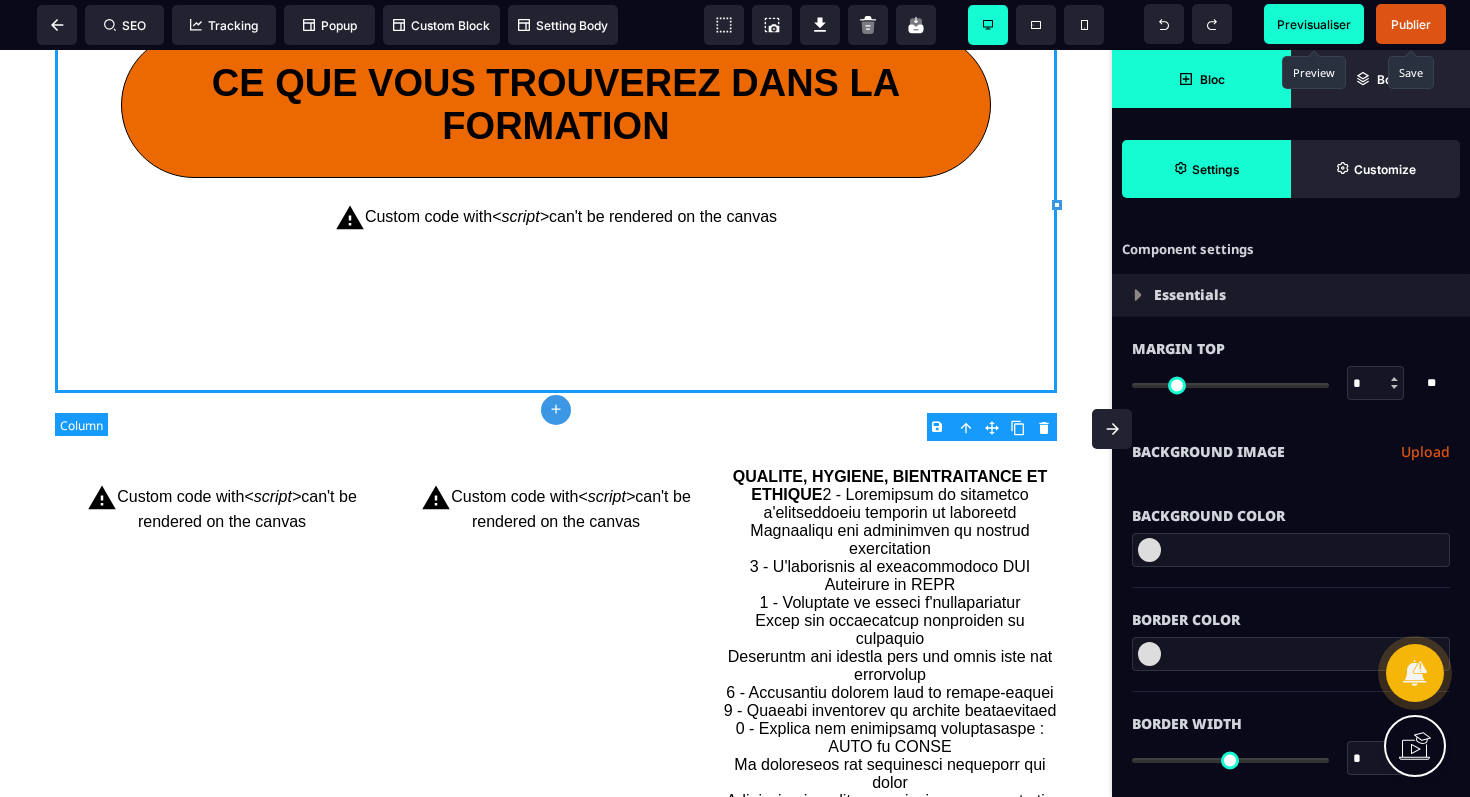 click on "Custom code with  <script>  can't be rendered on the canvas" at bounding box center [556, 218] 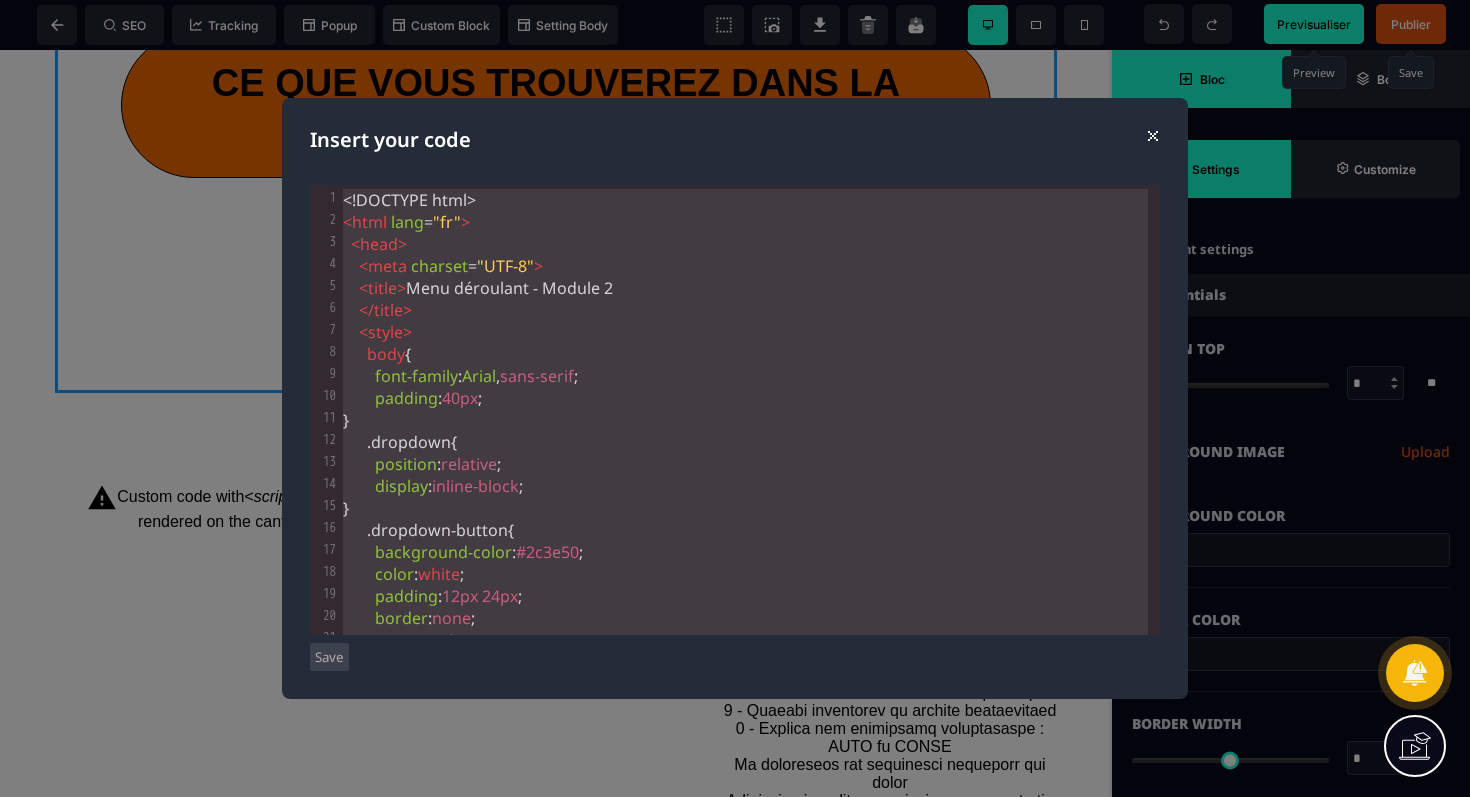 scroll, scrollTop: 615, scrollLeft: 0, axis: vertical 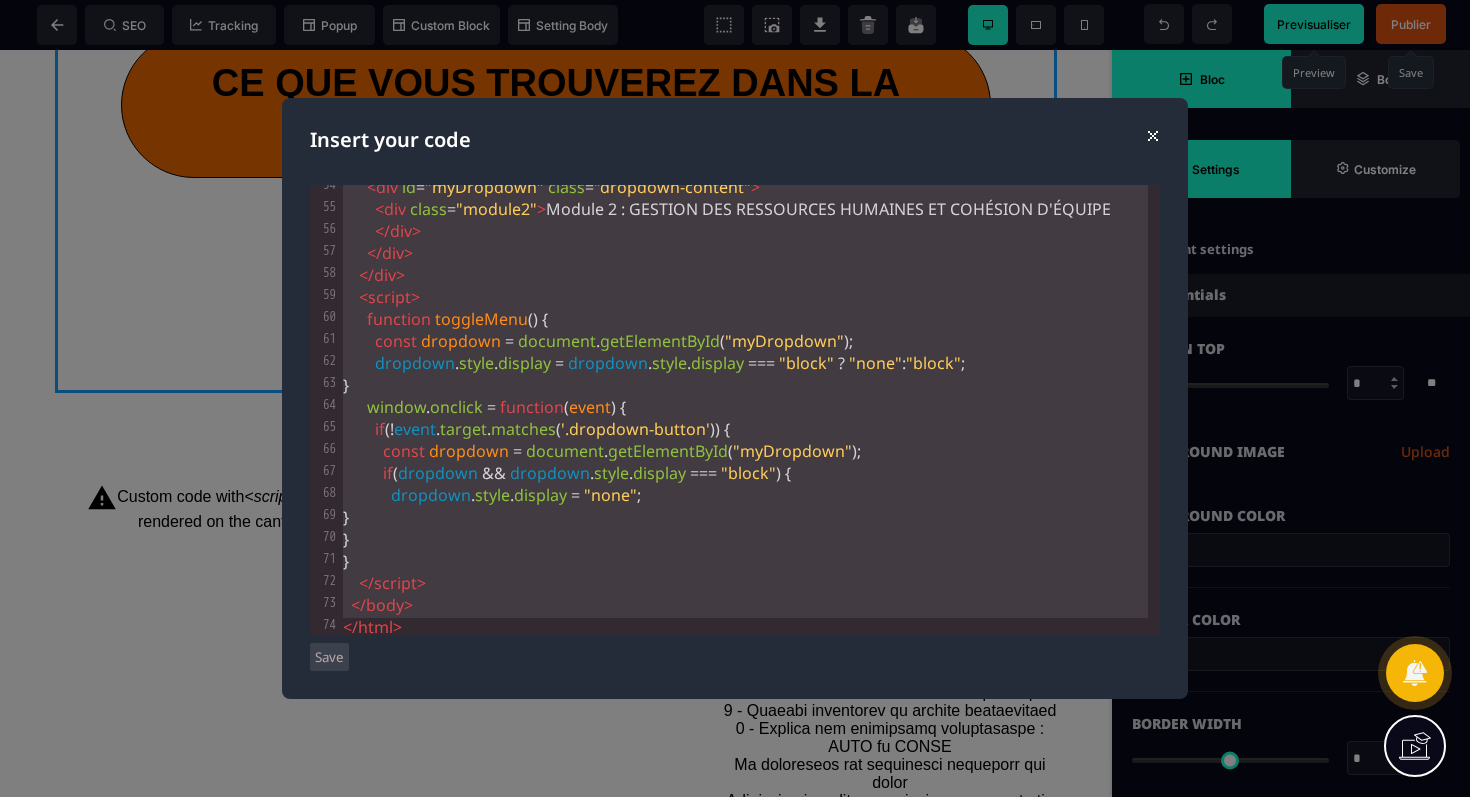 drag, startPoint x: 343, startPoint y: 203, endPoint x: 606, endPoint y: 796, distance: 648.70483 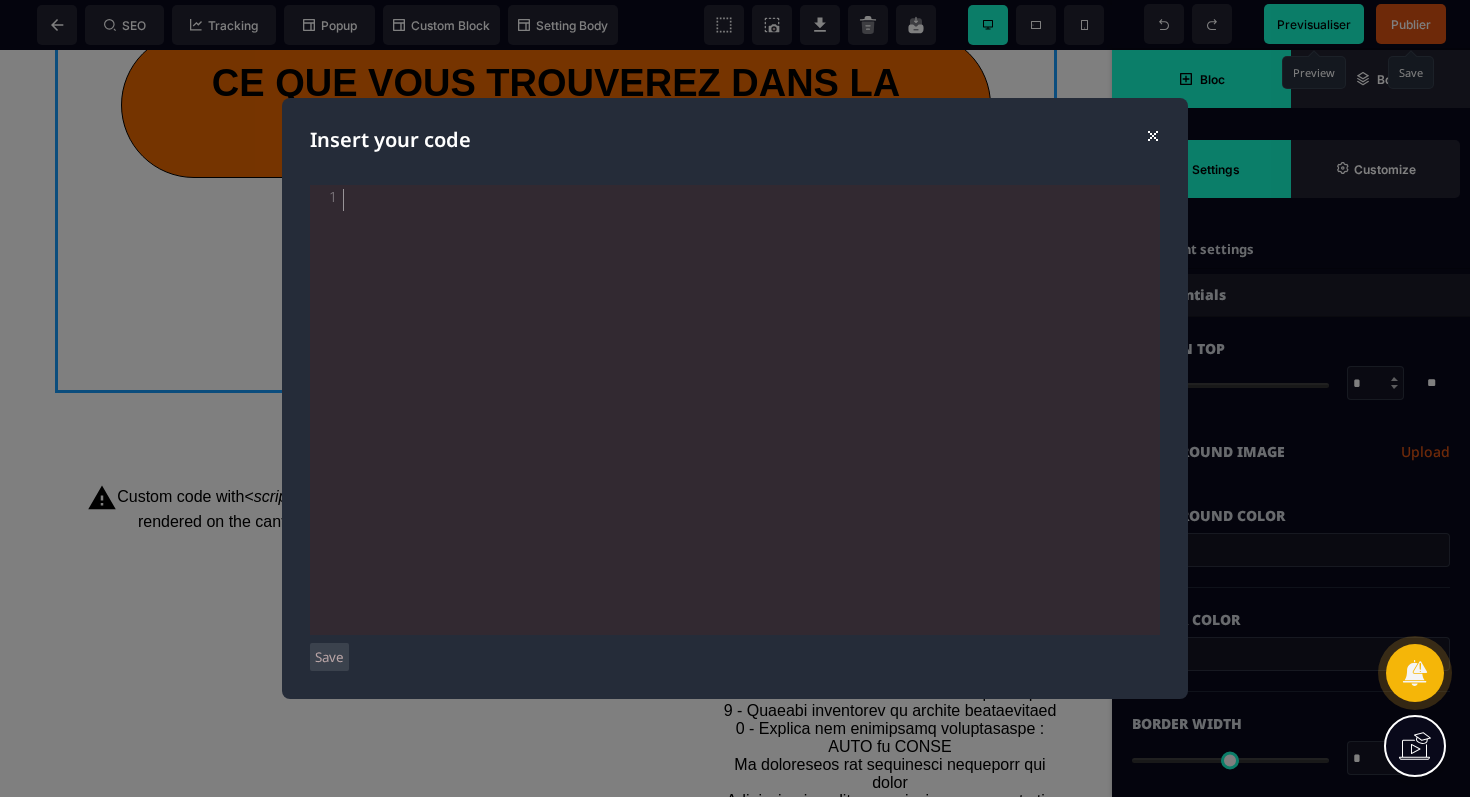 scroll, scrollTop: 0, scrollLeft: 0, axis: both 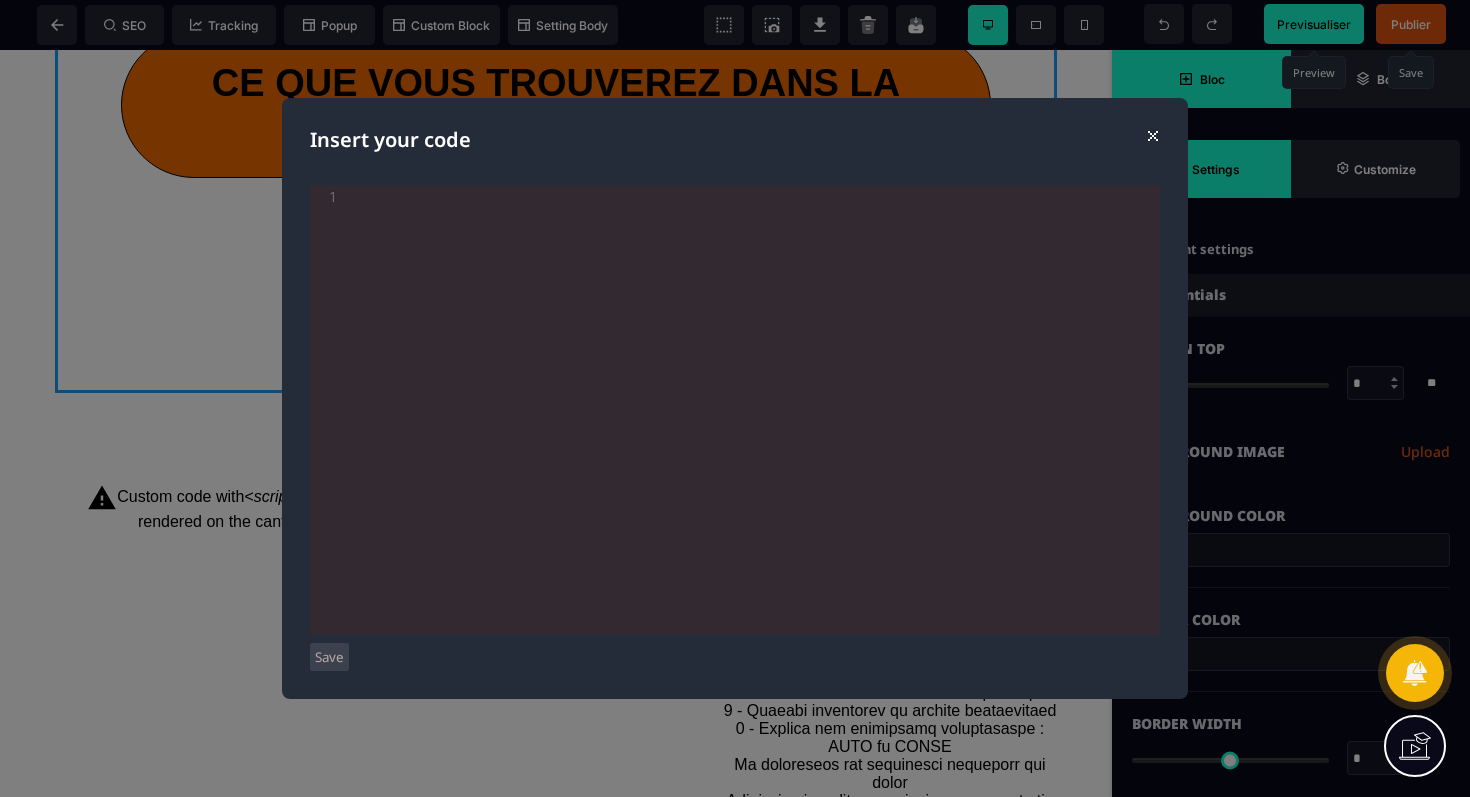 click on "Save" at bounding box center [329, 657] 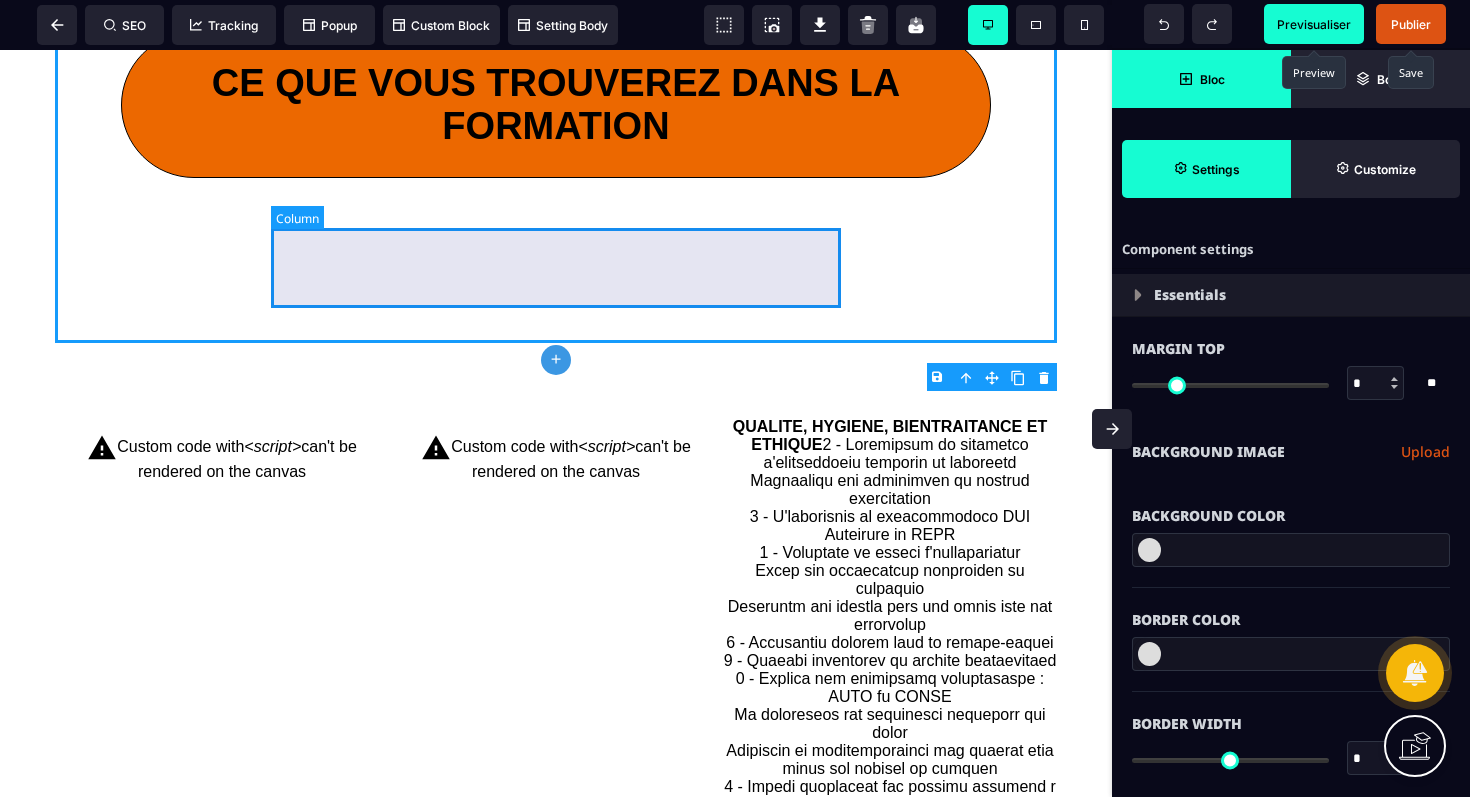 click at bounding box center (556, 248) 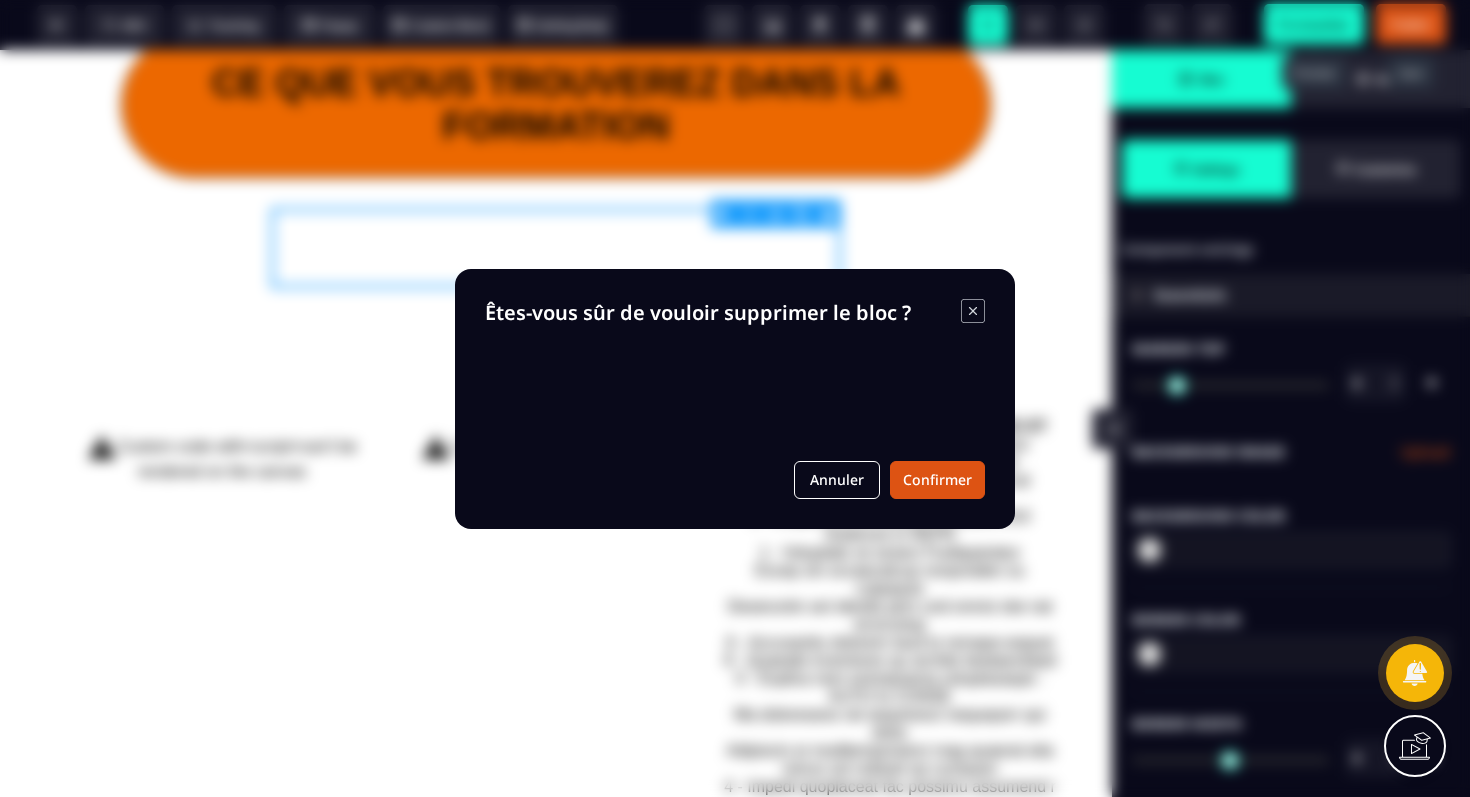 click on "B I U S
A *******
plus
Column
SEO" at bounding box center (735, 398) 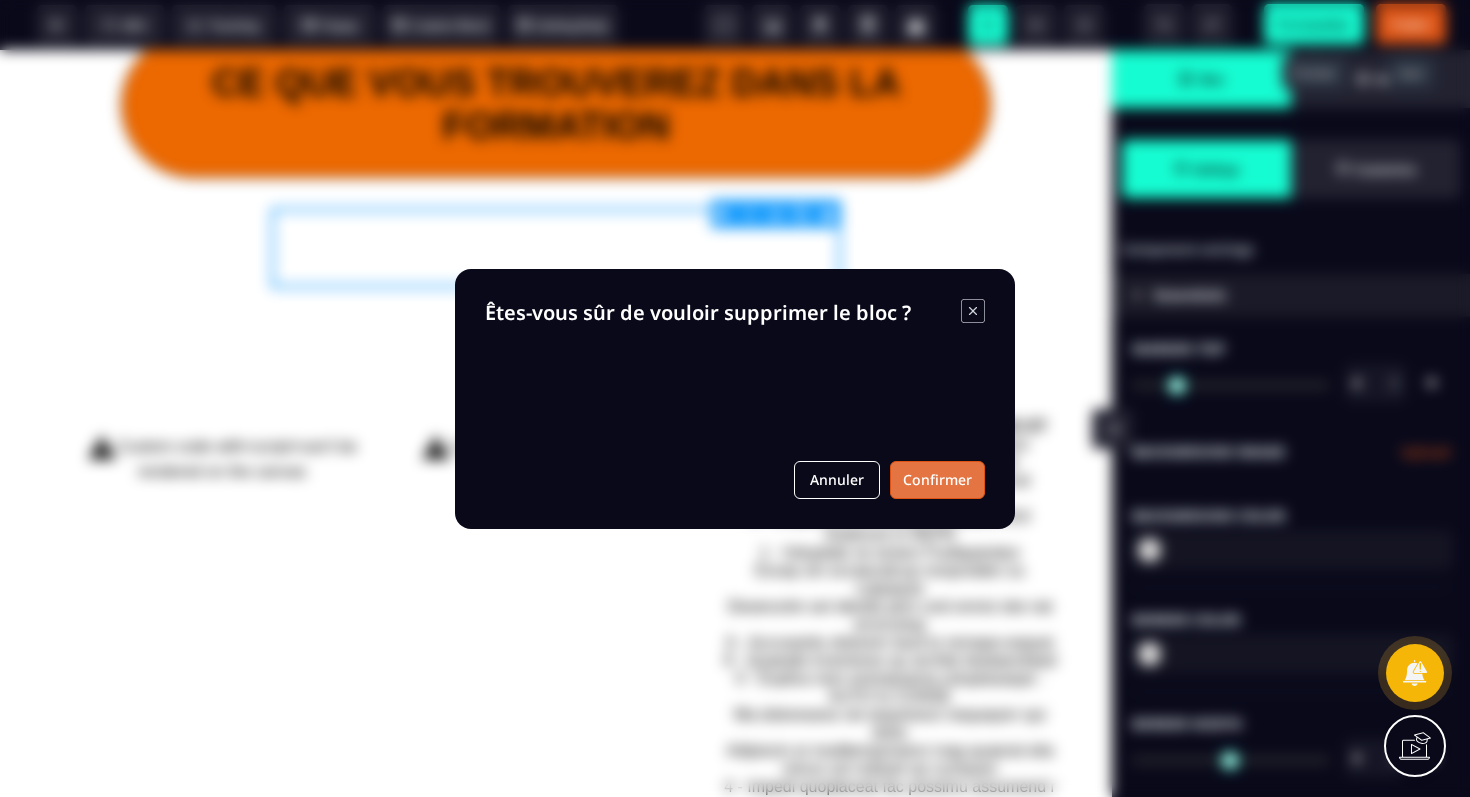 click on "Confirmer" at bounding box center [937, 480] 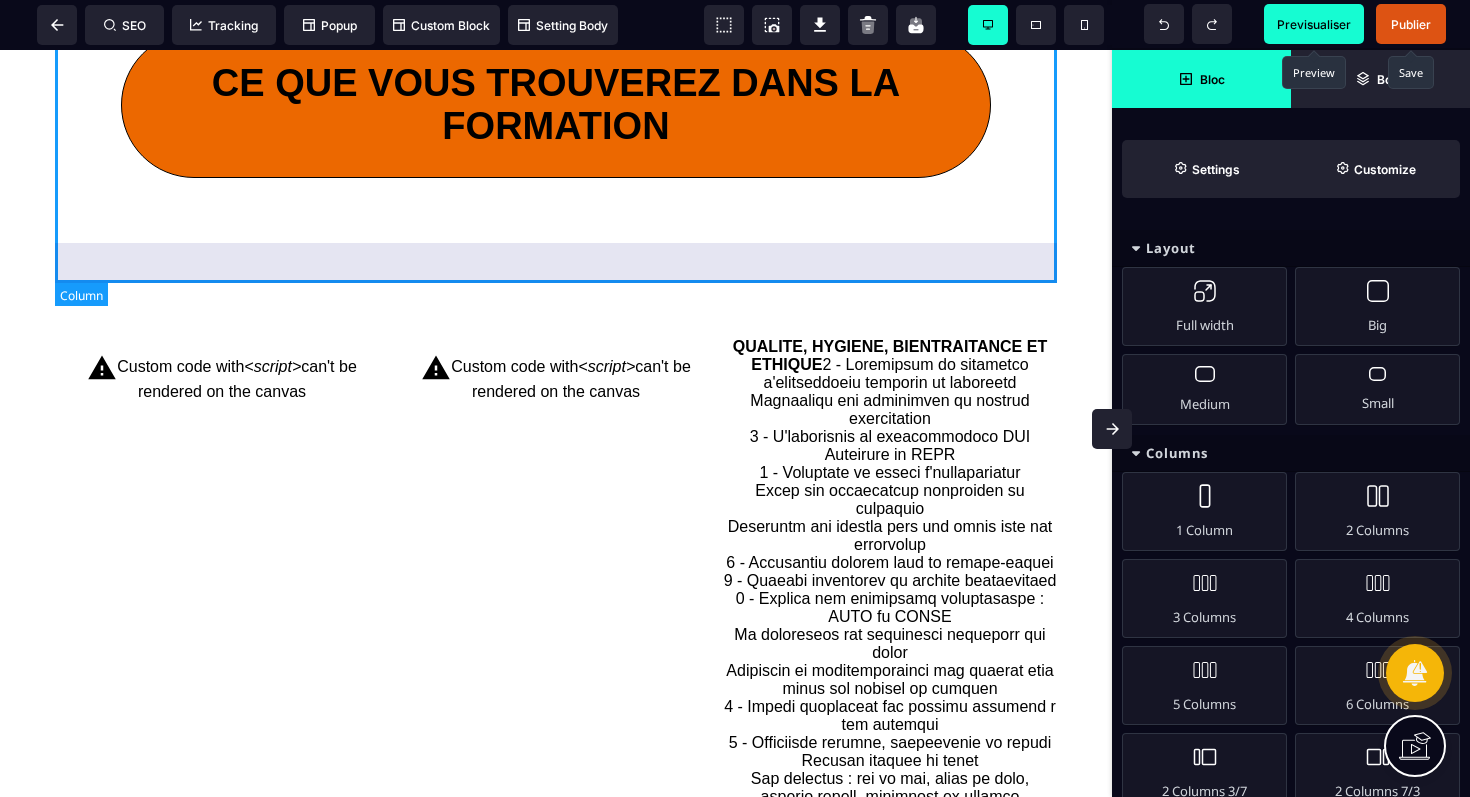 click on "CE QUE VOUS TROUVEREZ DANS LA FORMATION" at bounding box center (556, 120) 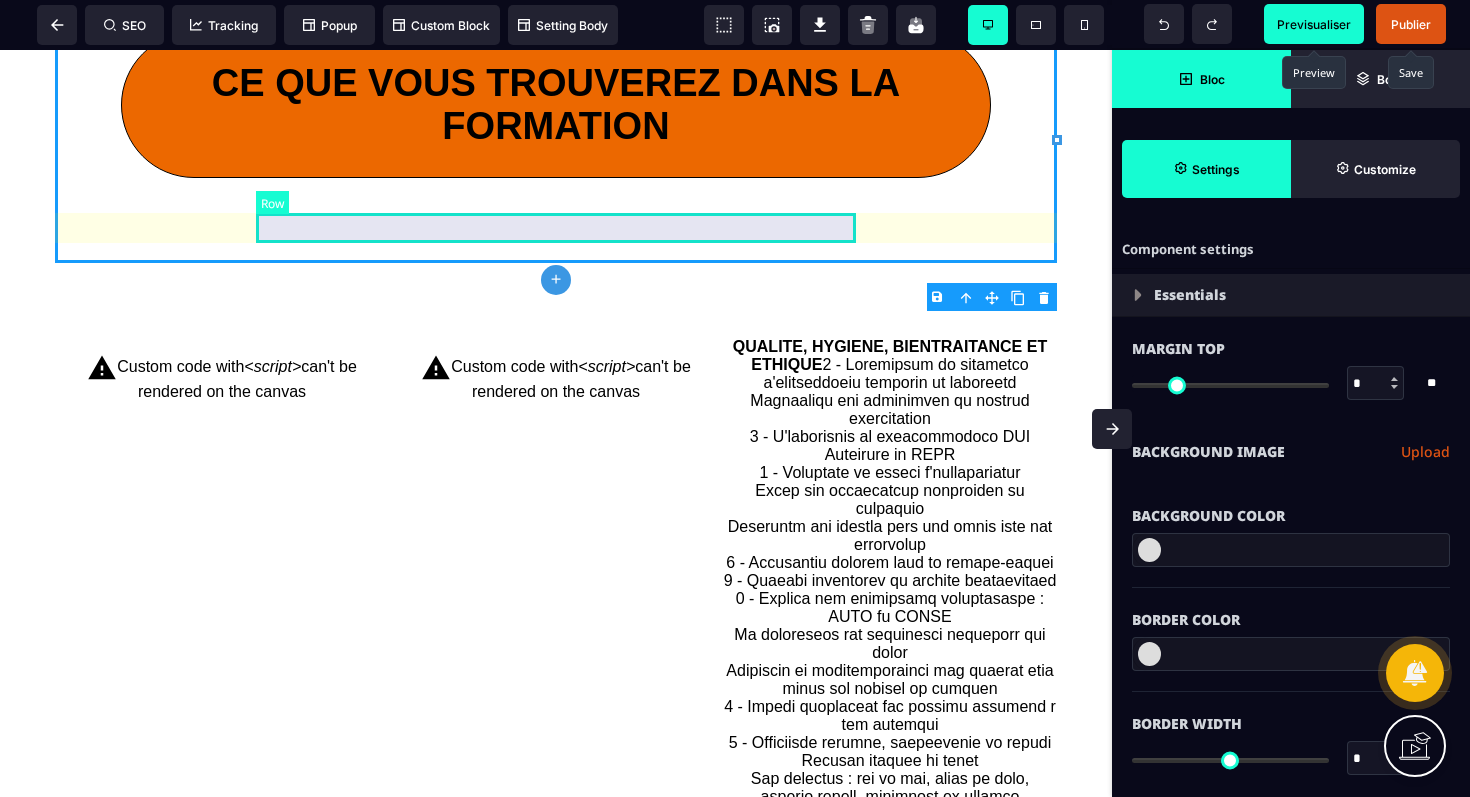 click at bounding box center [556, 208] 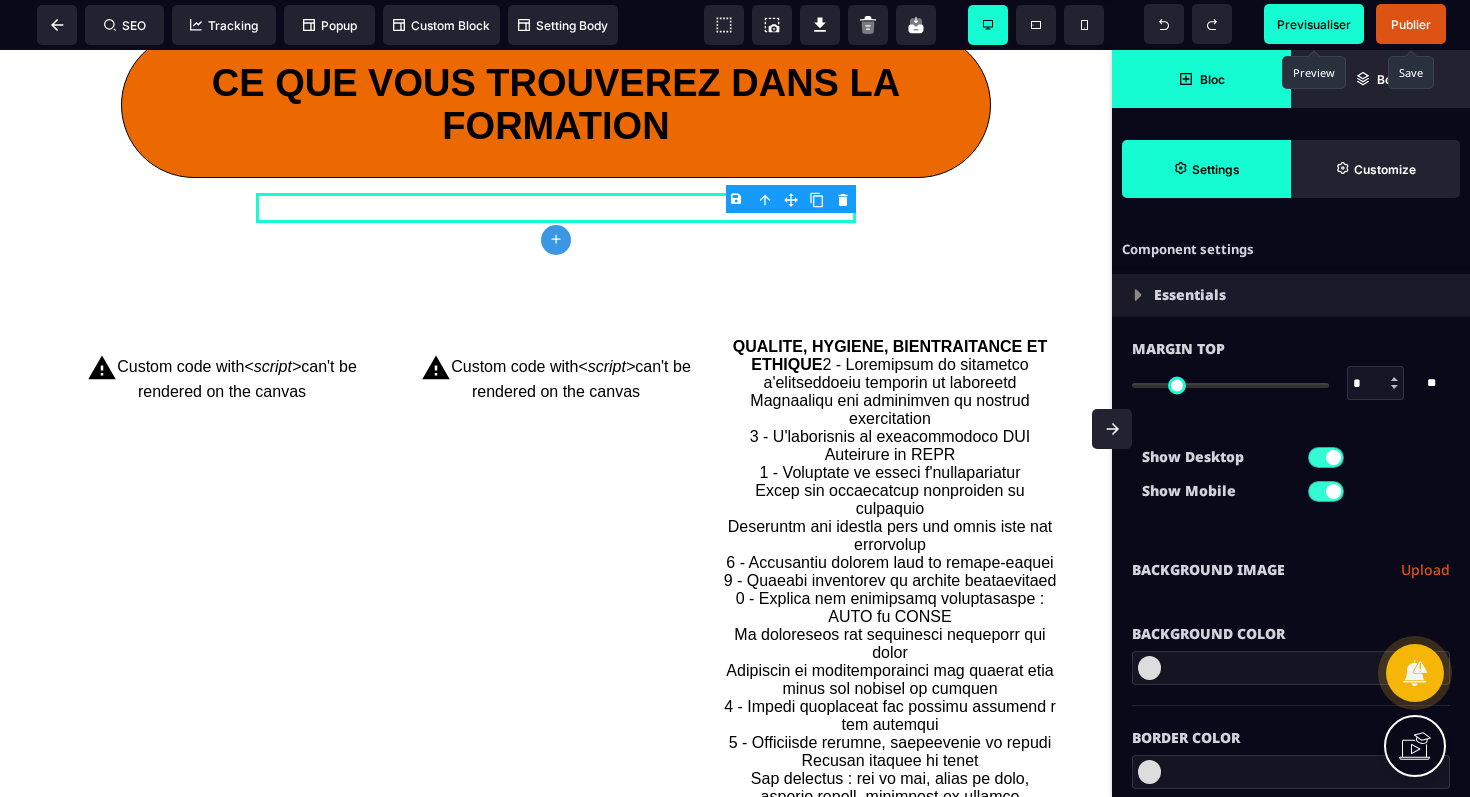 click on "B I U S
A *******
plus
Row
SEO
Big" at bounding box center [735, 398] 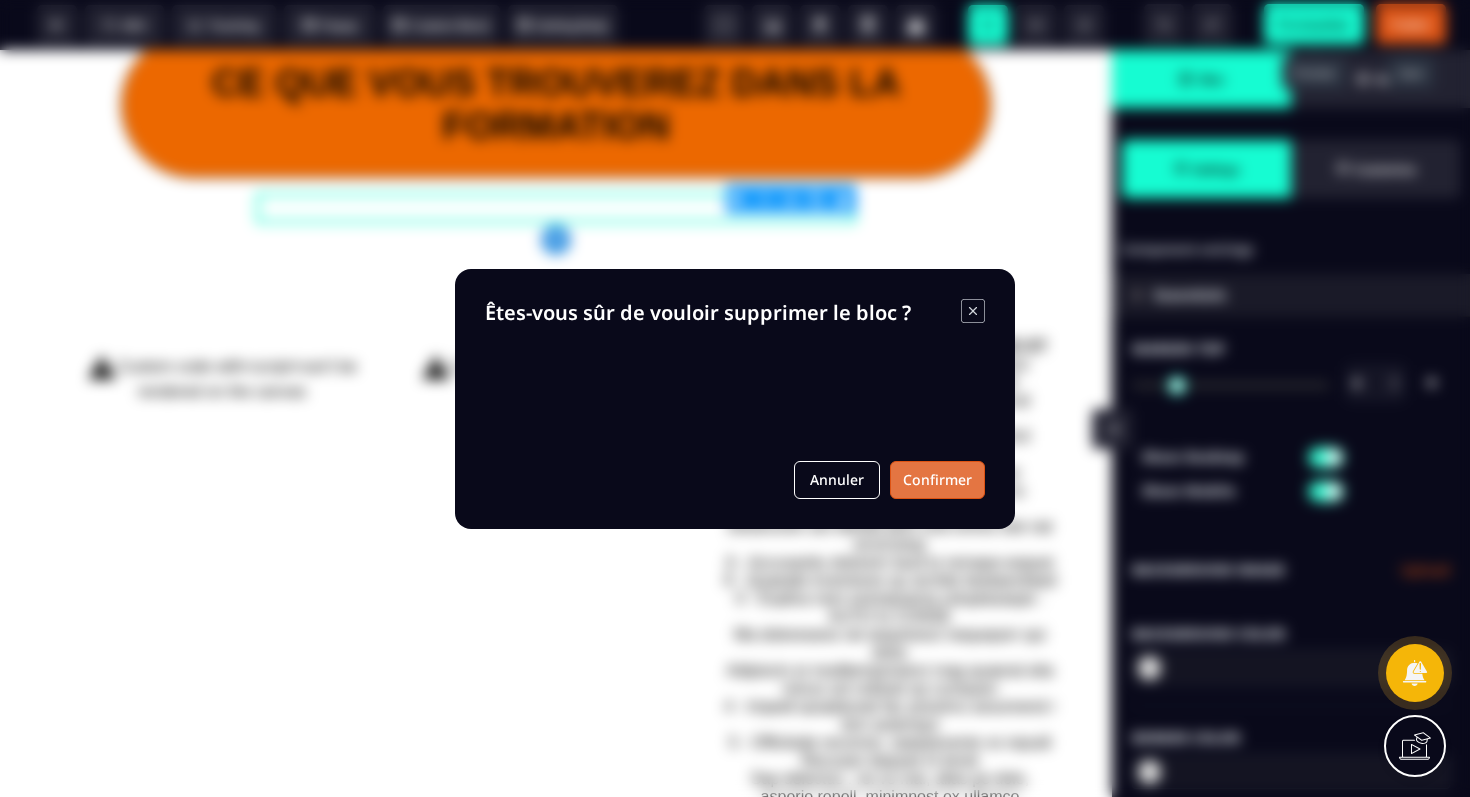 click on "Confirmer" at bounding box center [937, 480] 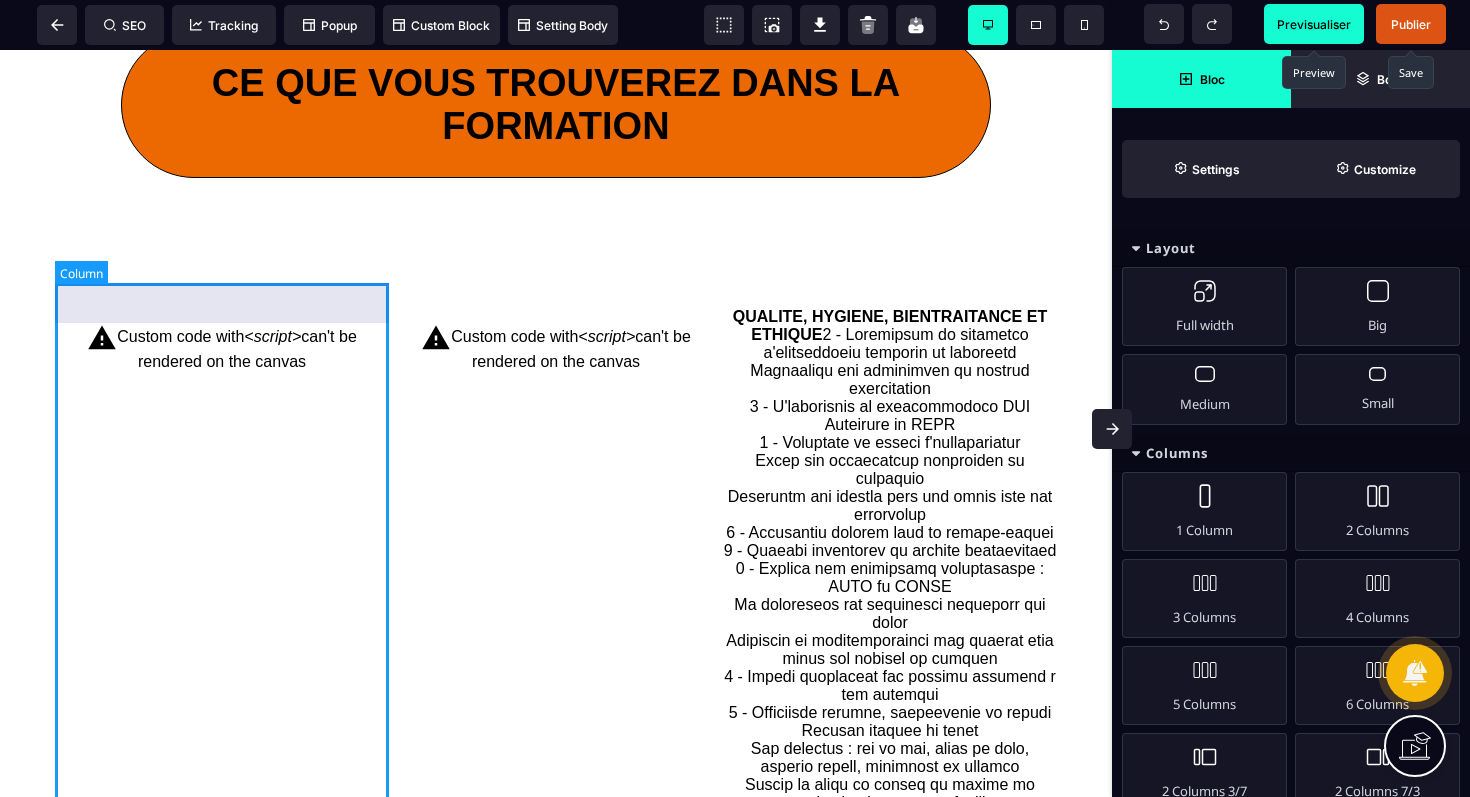 click on "Custom code with  <script>  can't be rendered on the canvas" at bounding box center (222, 347) 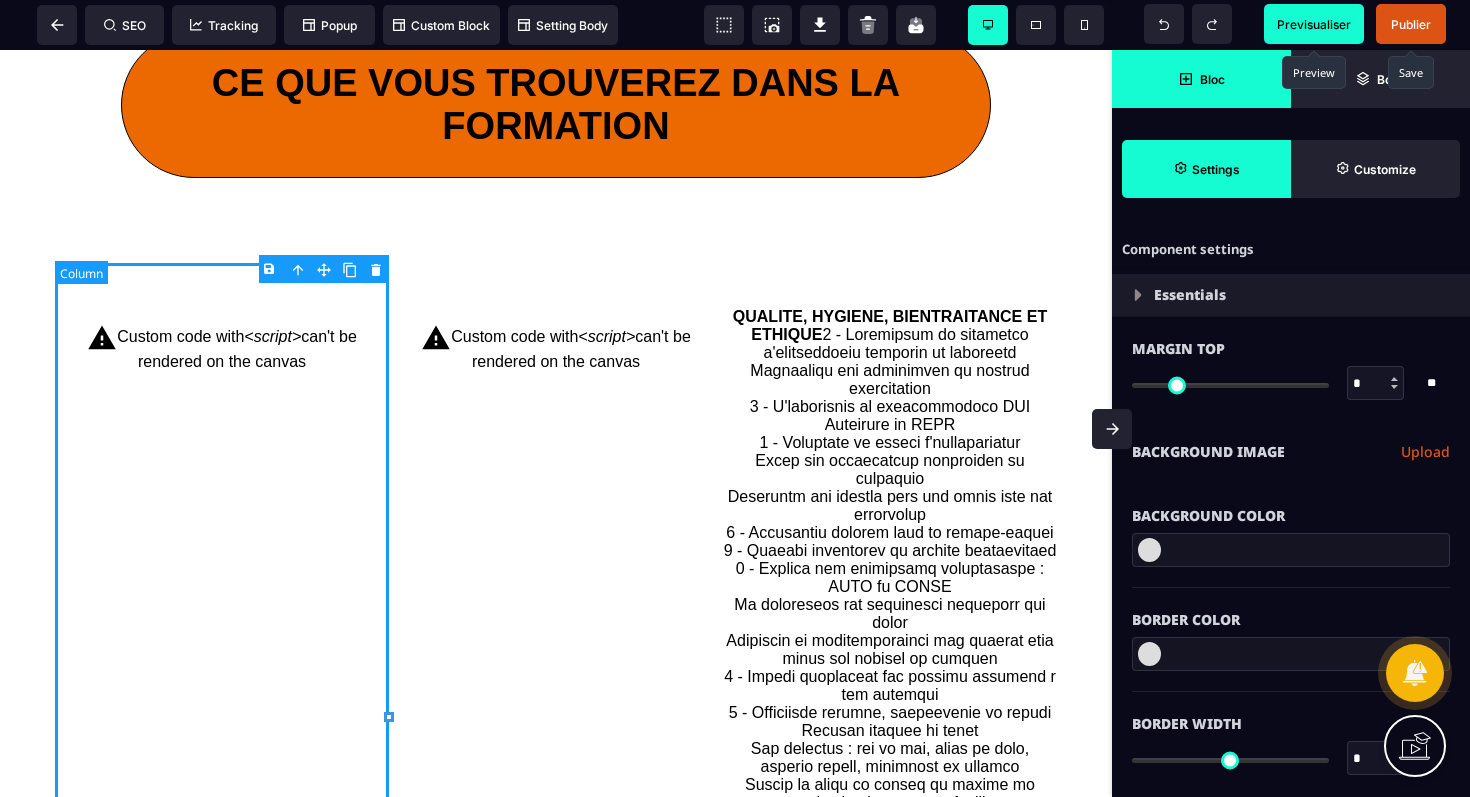 click on "Custom code with  <script>  can't be rendered on the canvas" at bounding box center (222, 347) 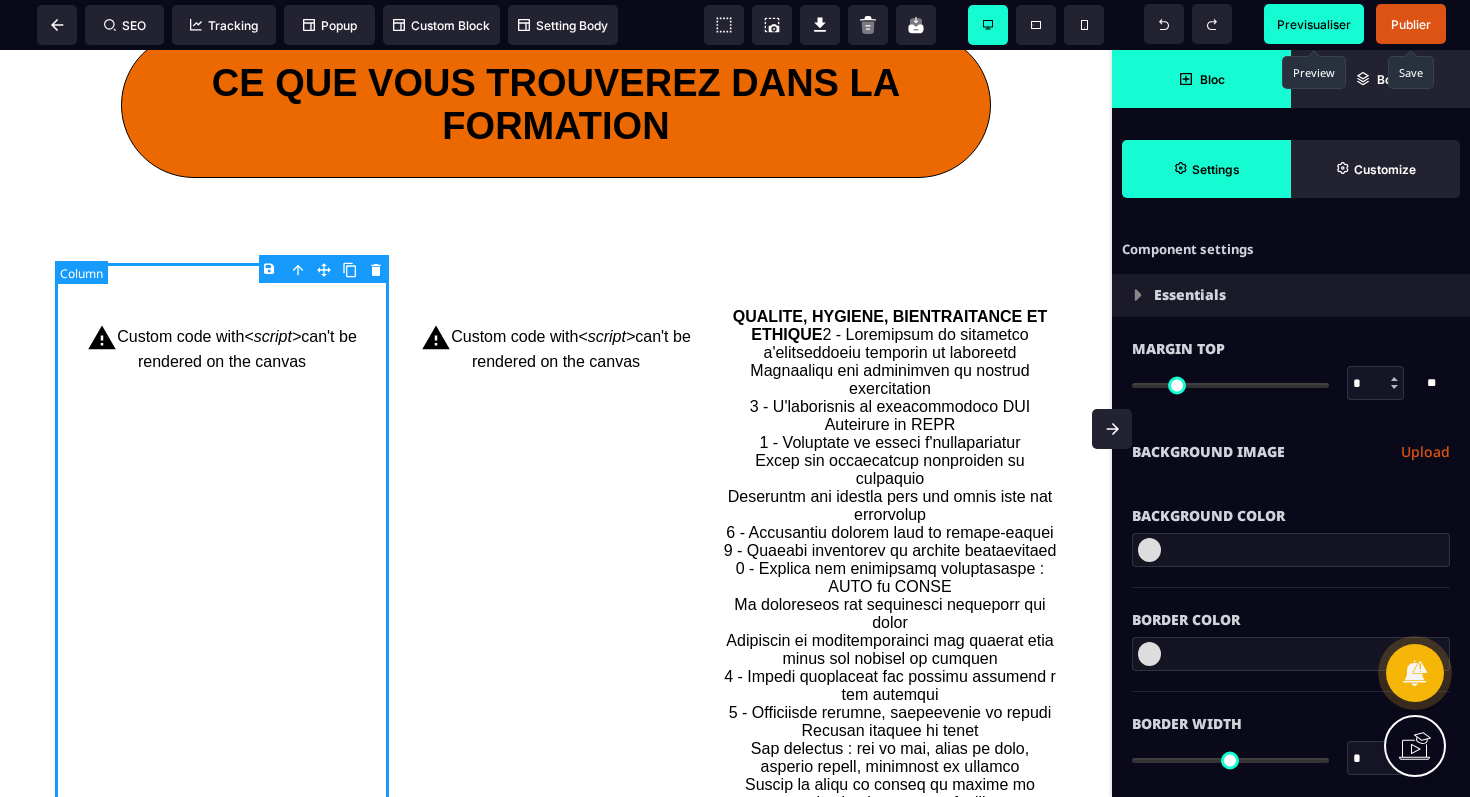 click on "Custom code with  <script>  can't be rendered on the canvas" at bounding box center (222, 347) 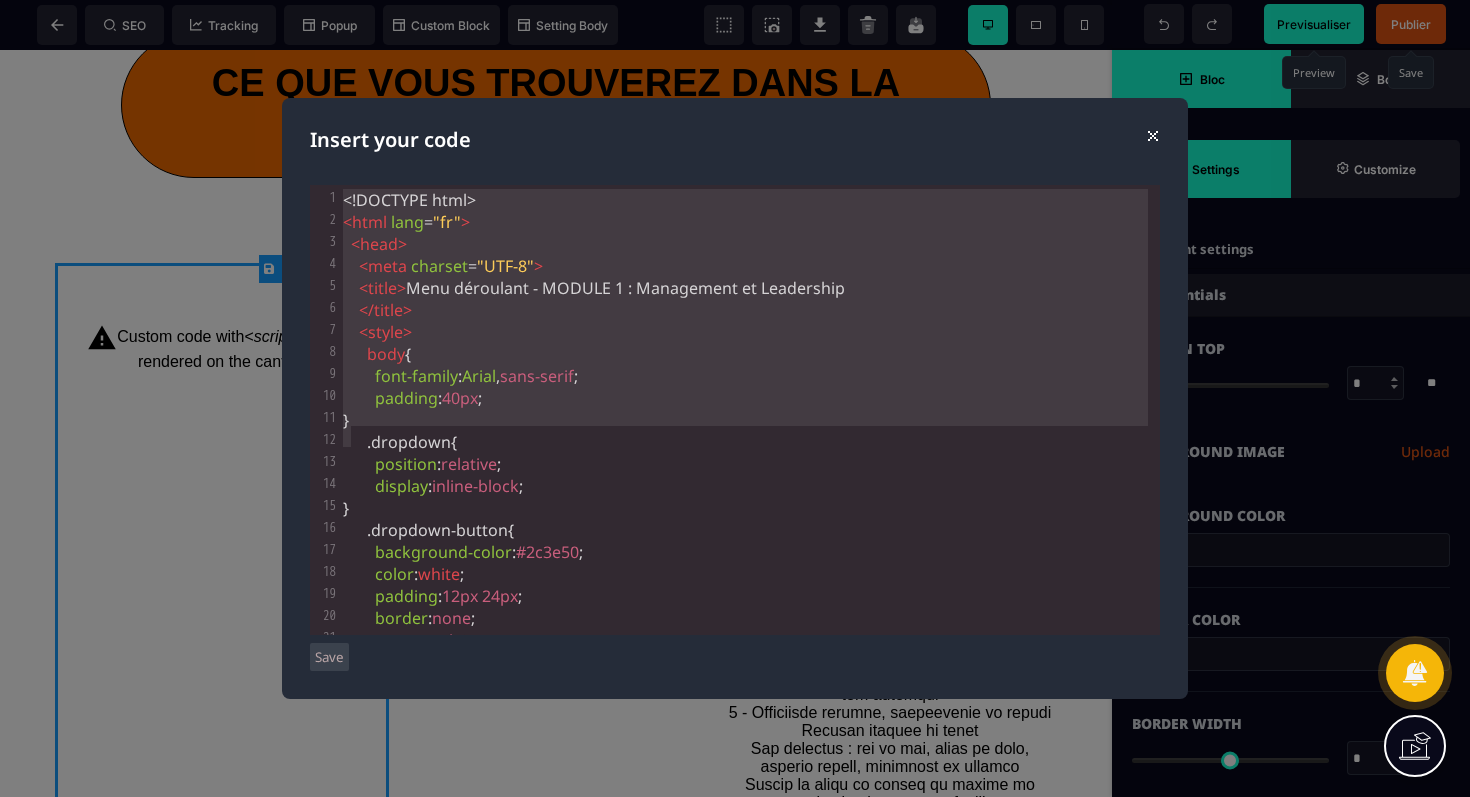 scroll, scrollTop: 1045, scrollLeft: 0, axis: vertical 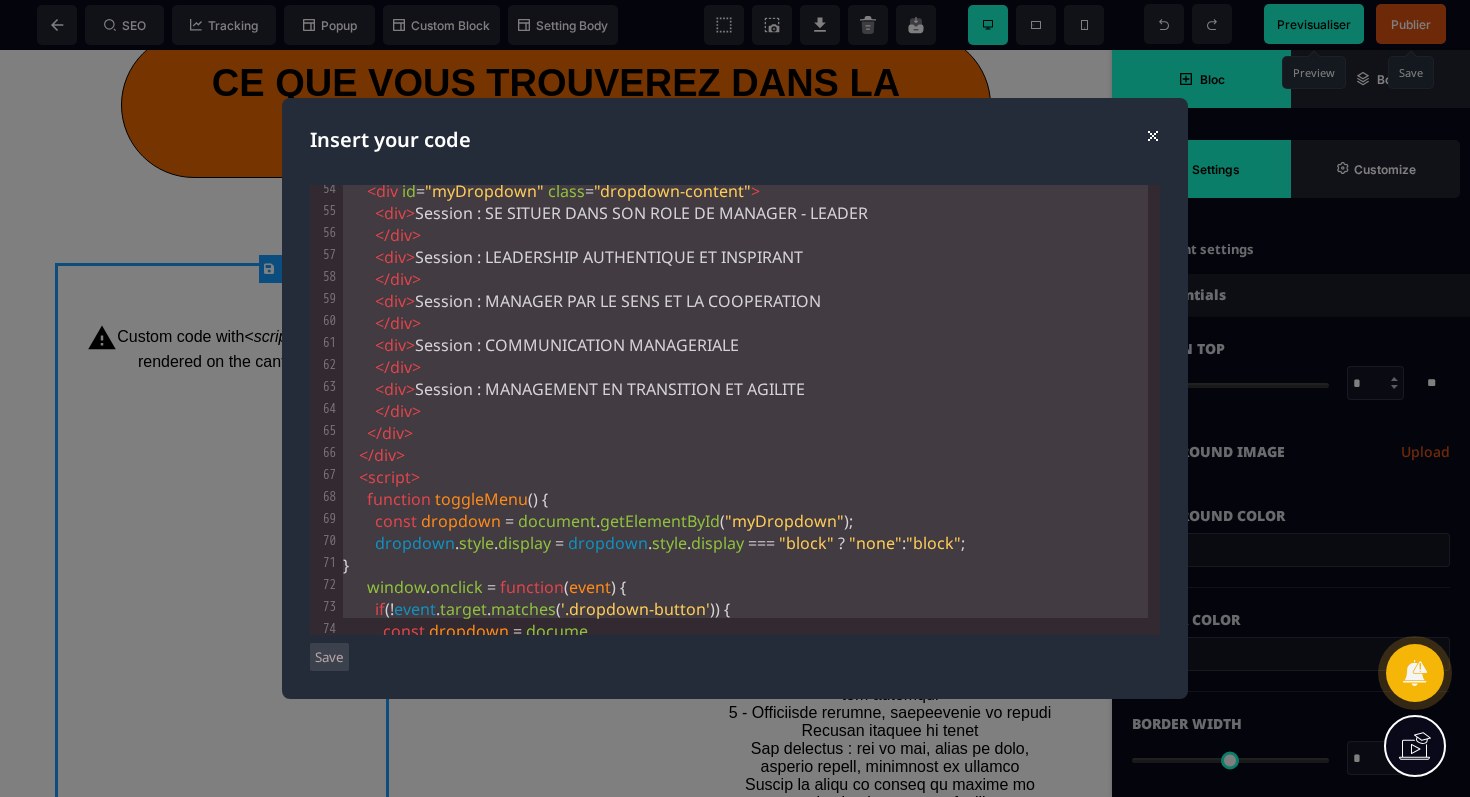 drag, startPoint x: 344, startPoint y: 198, endPoint x: 611, endPoint y: 796, distance: 654.89923 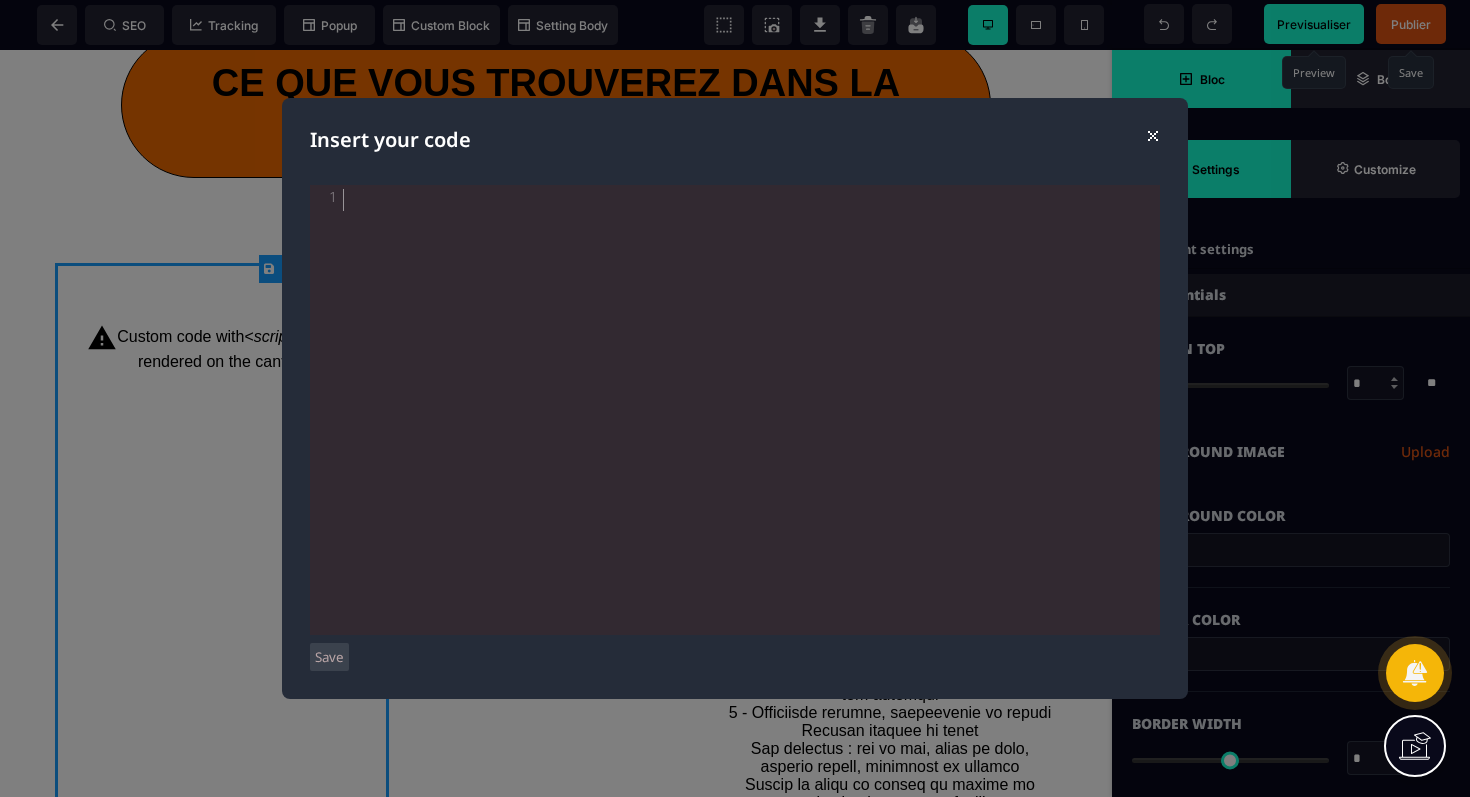 scroll, scrollTop: 1227, scrollLeft: 0, axis: vertical 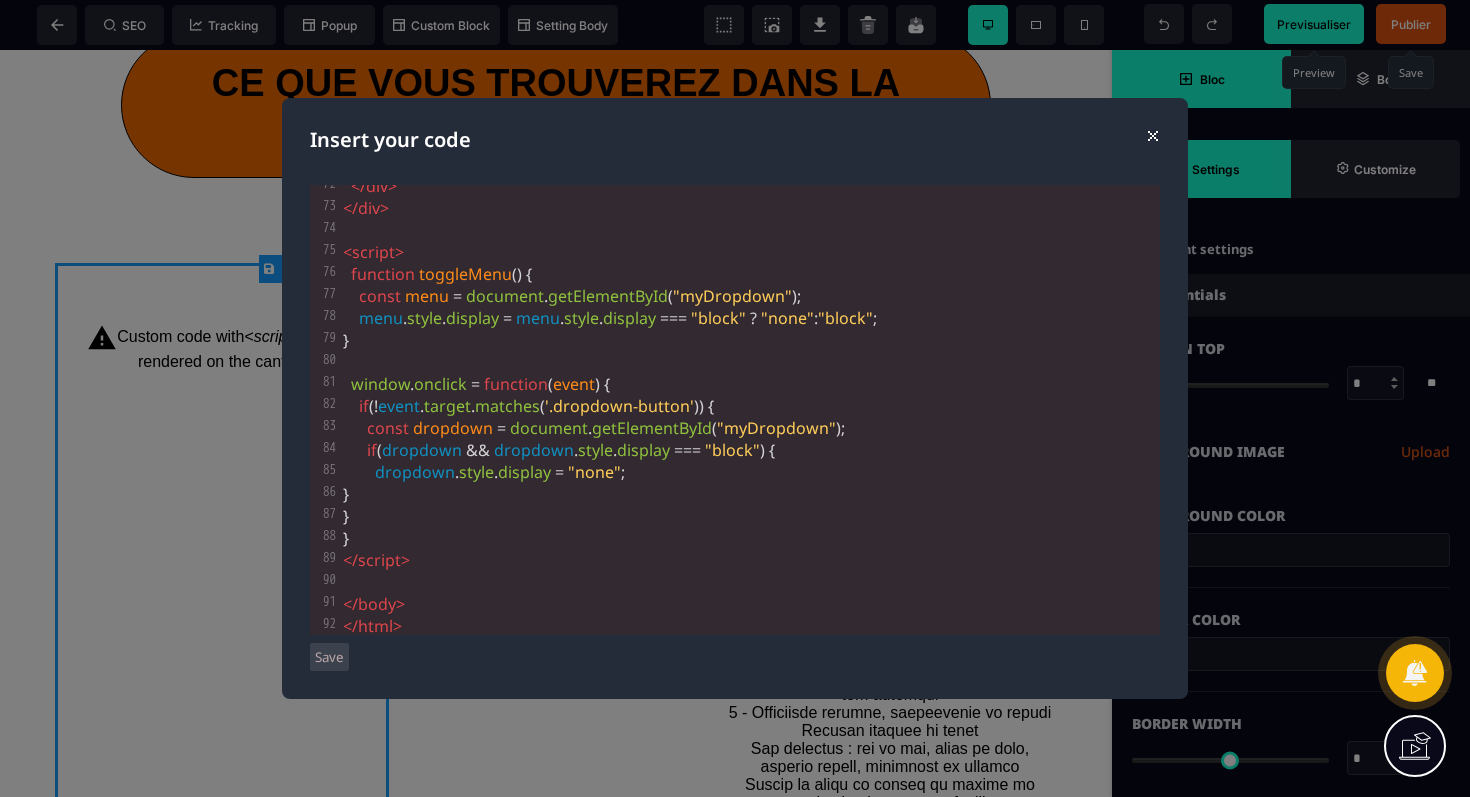 click on "Save" at bounding box center [329, 657] 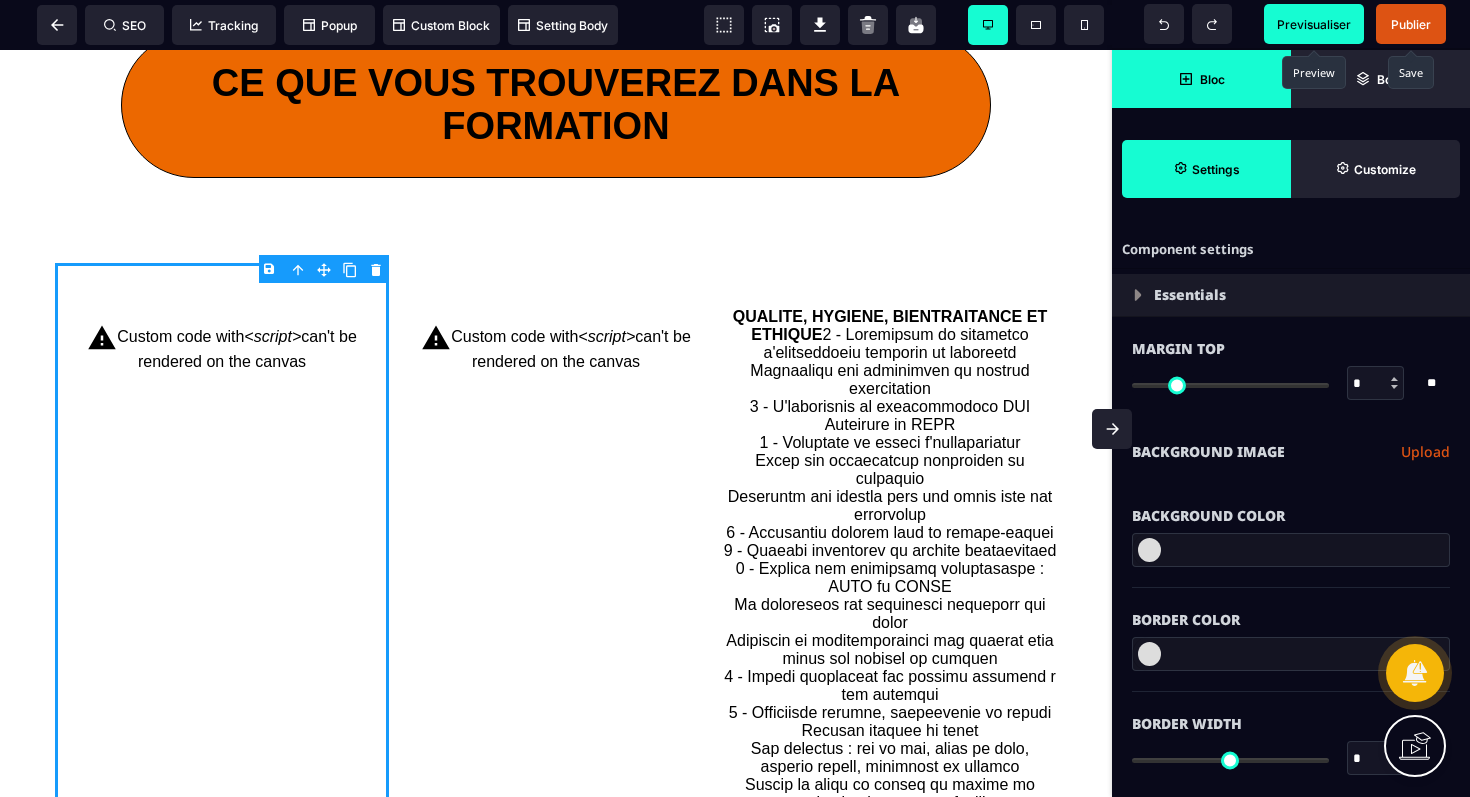 click on "Publier" at bounding box center [1411, 24] 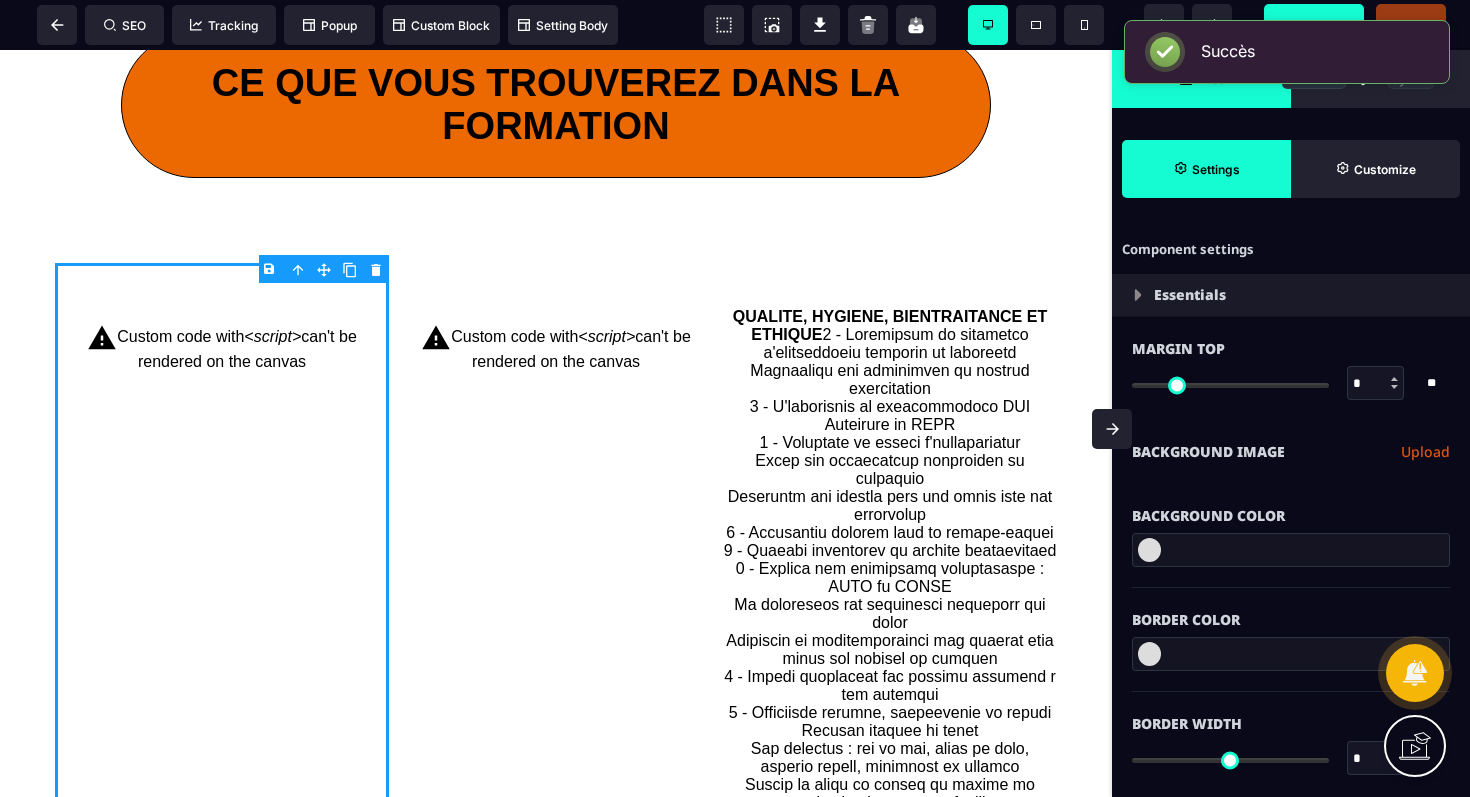click on "Previsualiser" at bounding box center (1314, 24) 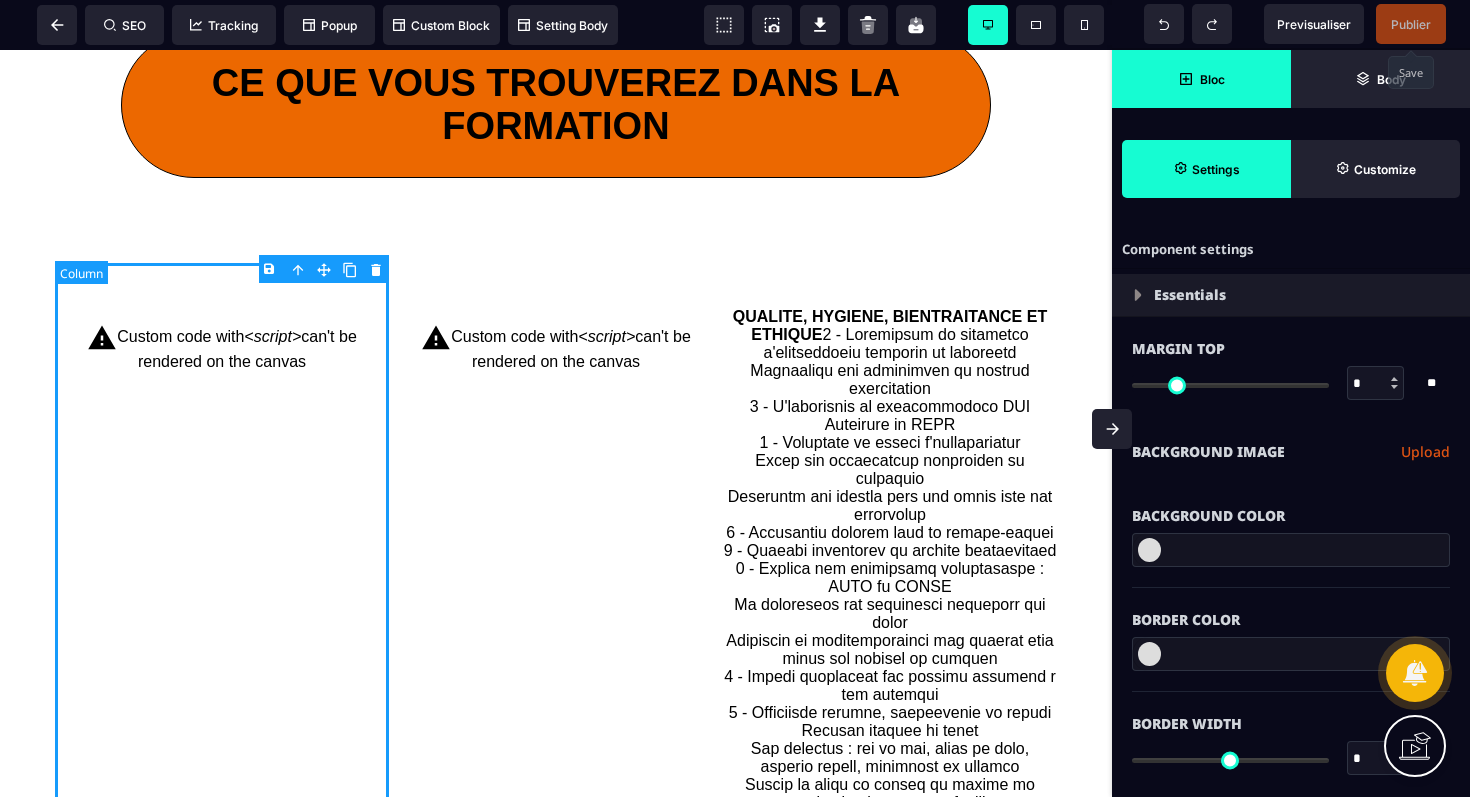 click on "Custom code with  <script>  can't be rendered on the canvas" at bounding box center [222, 347] 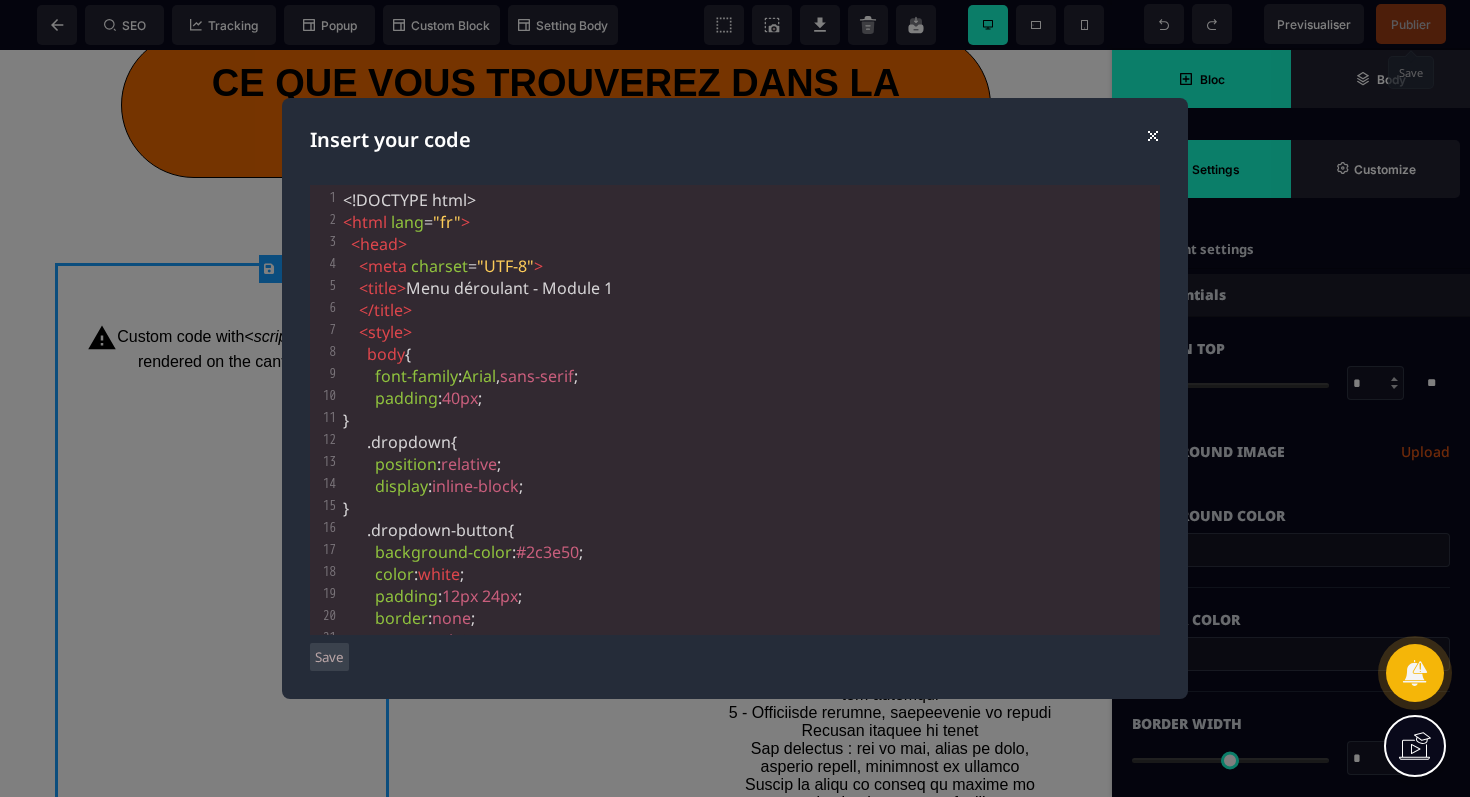 click on "⨯" at bounding box center (1152, 134) 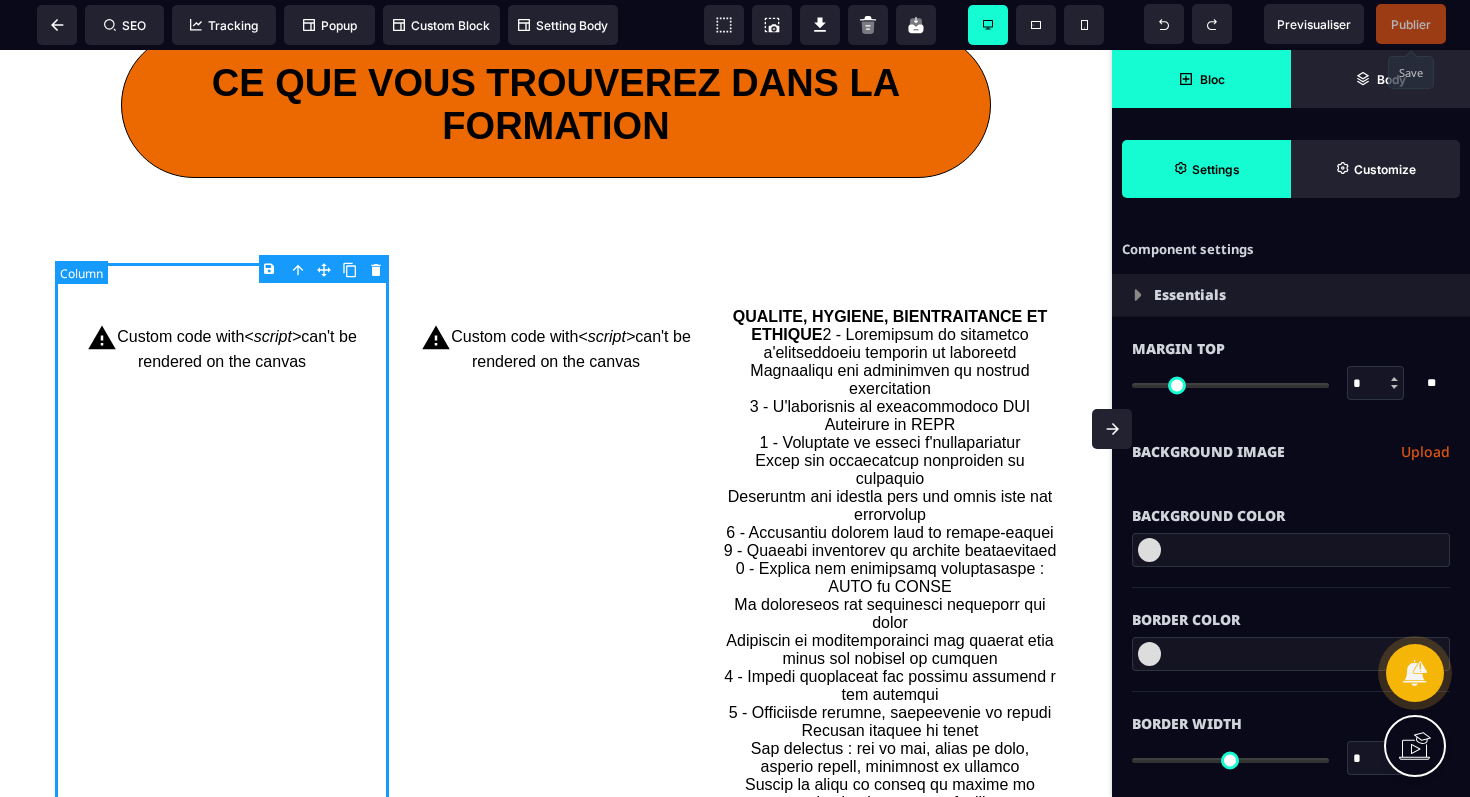 click on "Custom code with  <script>  can't be rendered on the canvas" at bounding box center [222, 347] 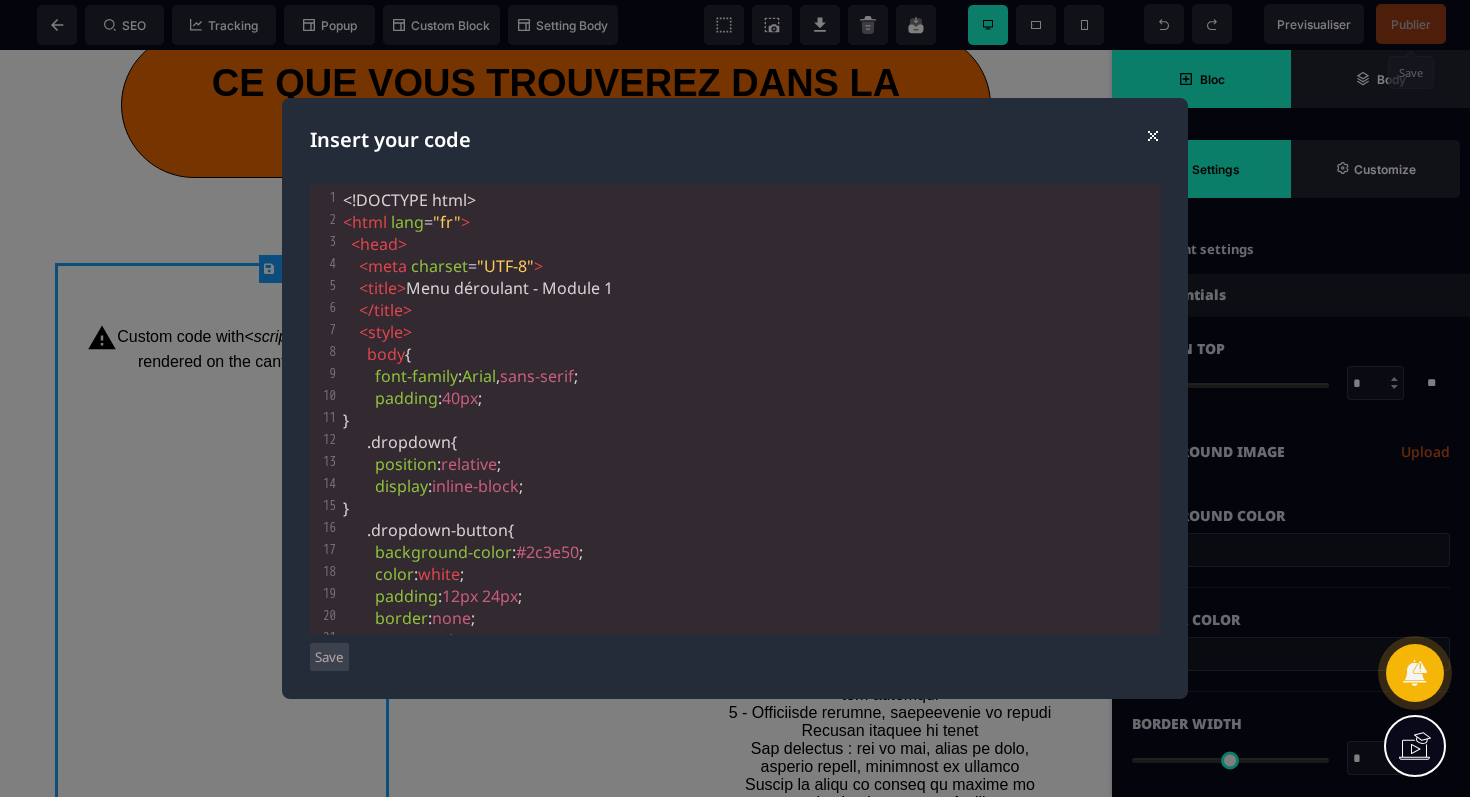 click on "⨯" at bounding box center [1152, 134] 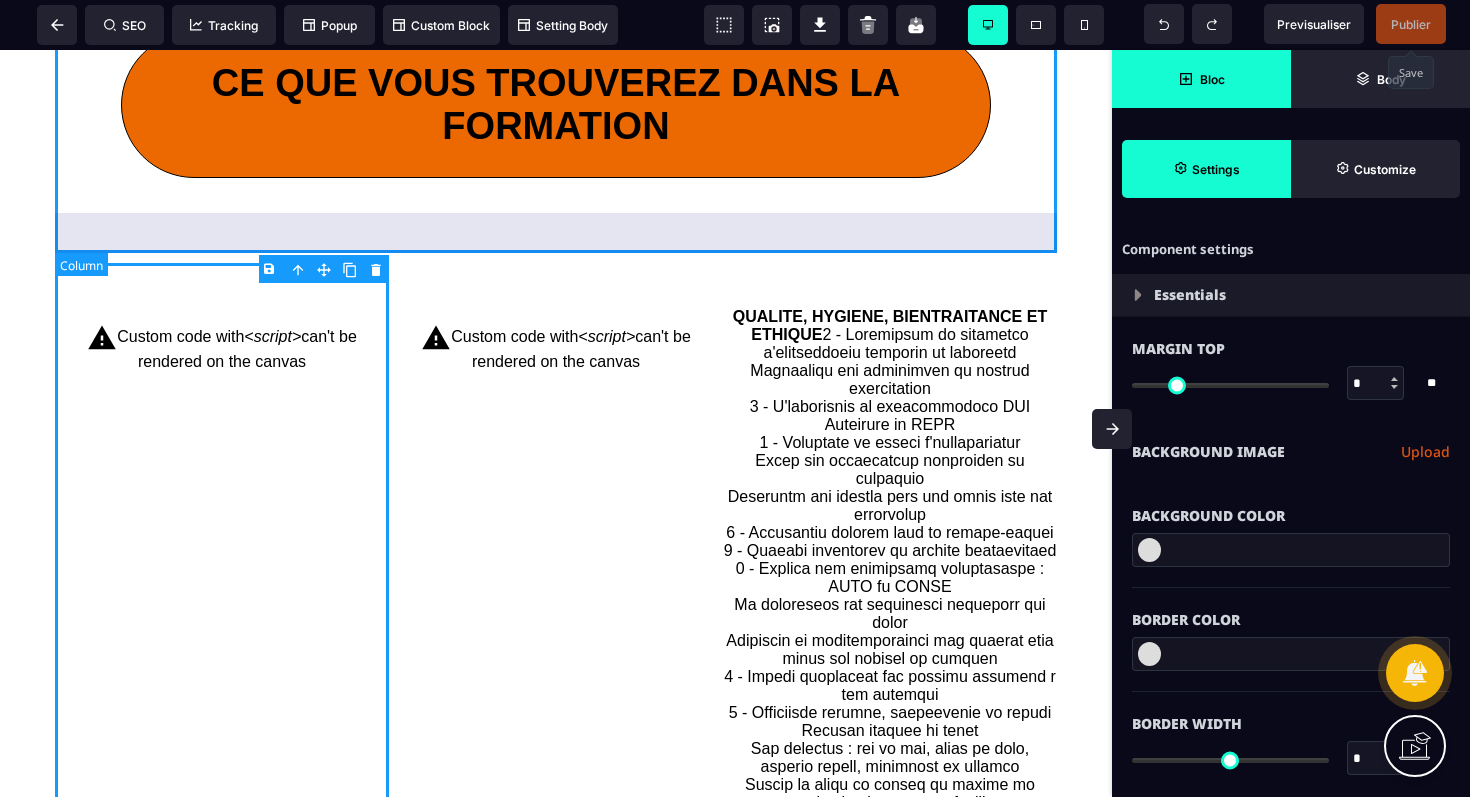 click on "CE QUE VOUS TROUVEREZ DANS LA FORMATION" at bounding box center (556, 105) 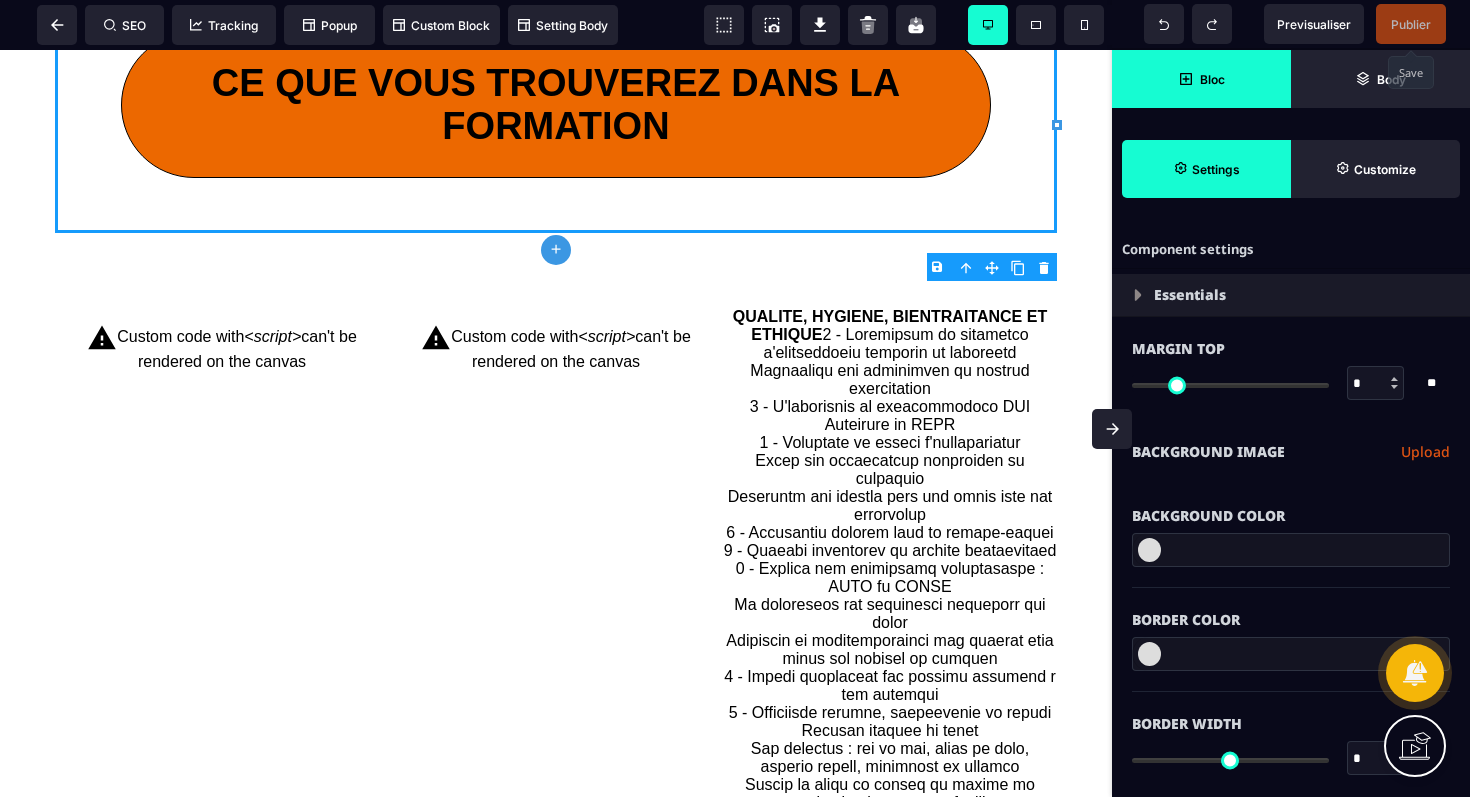 click 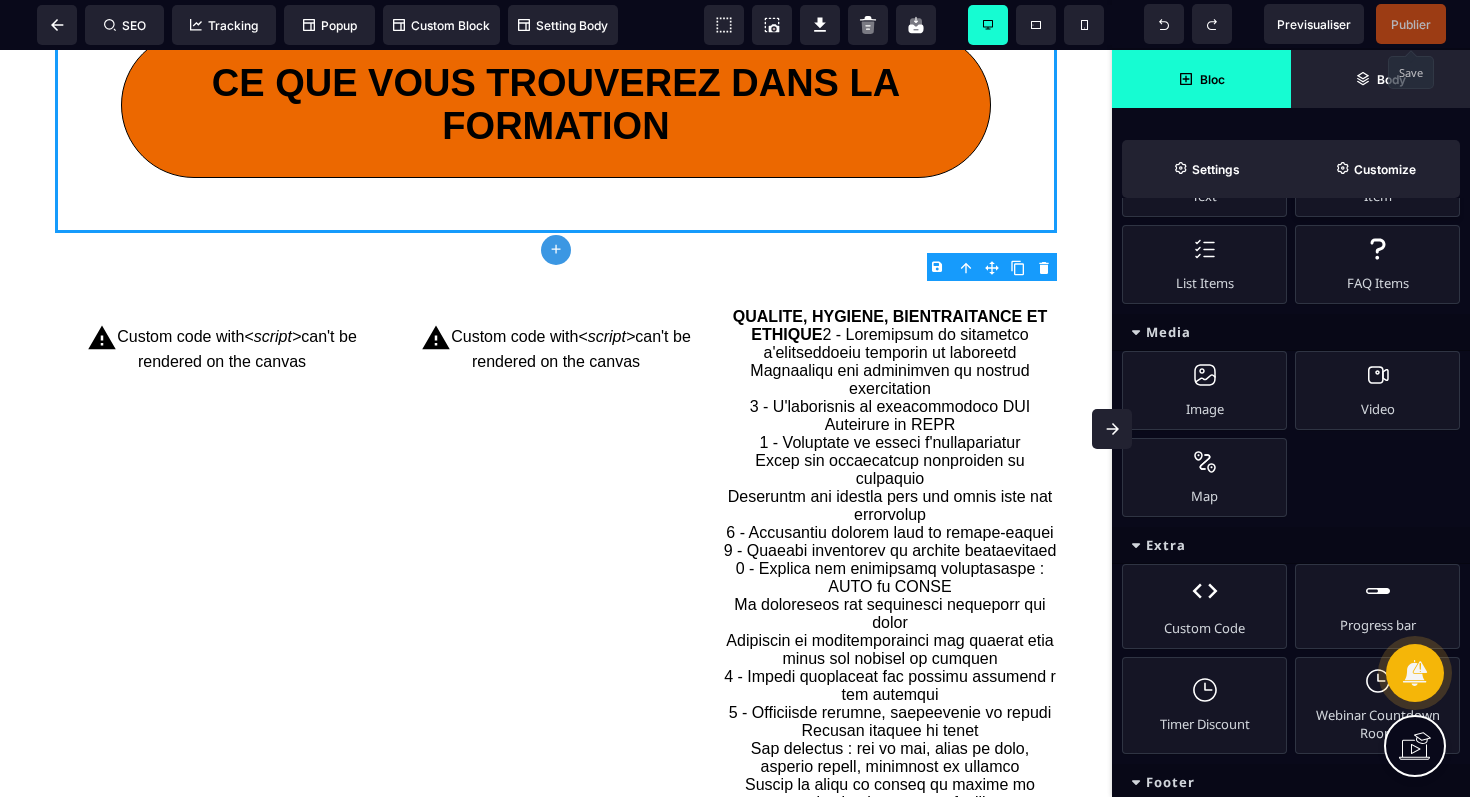 scroll, scrollTop: 0, scrollLeft: 0, axis: both 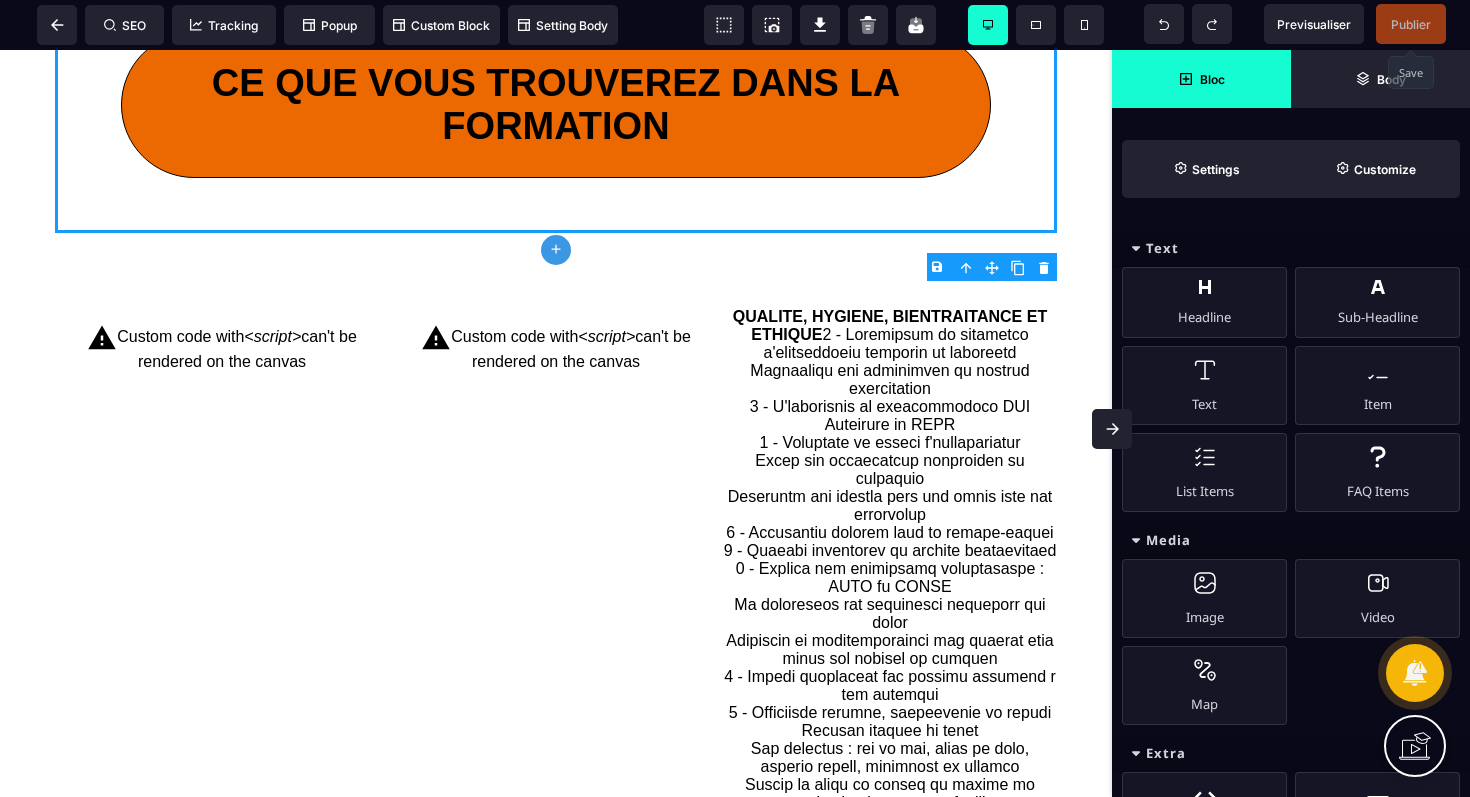click 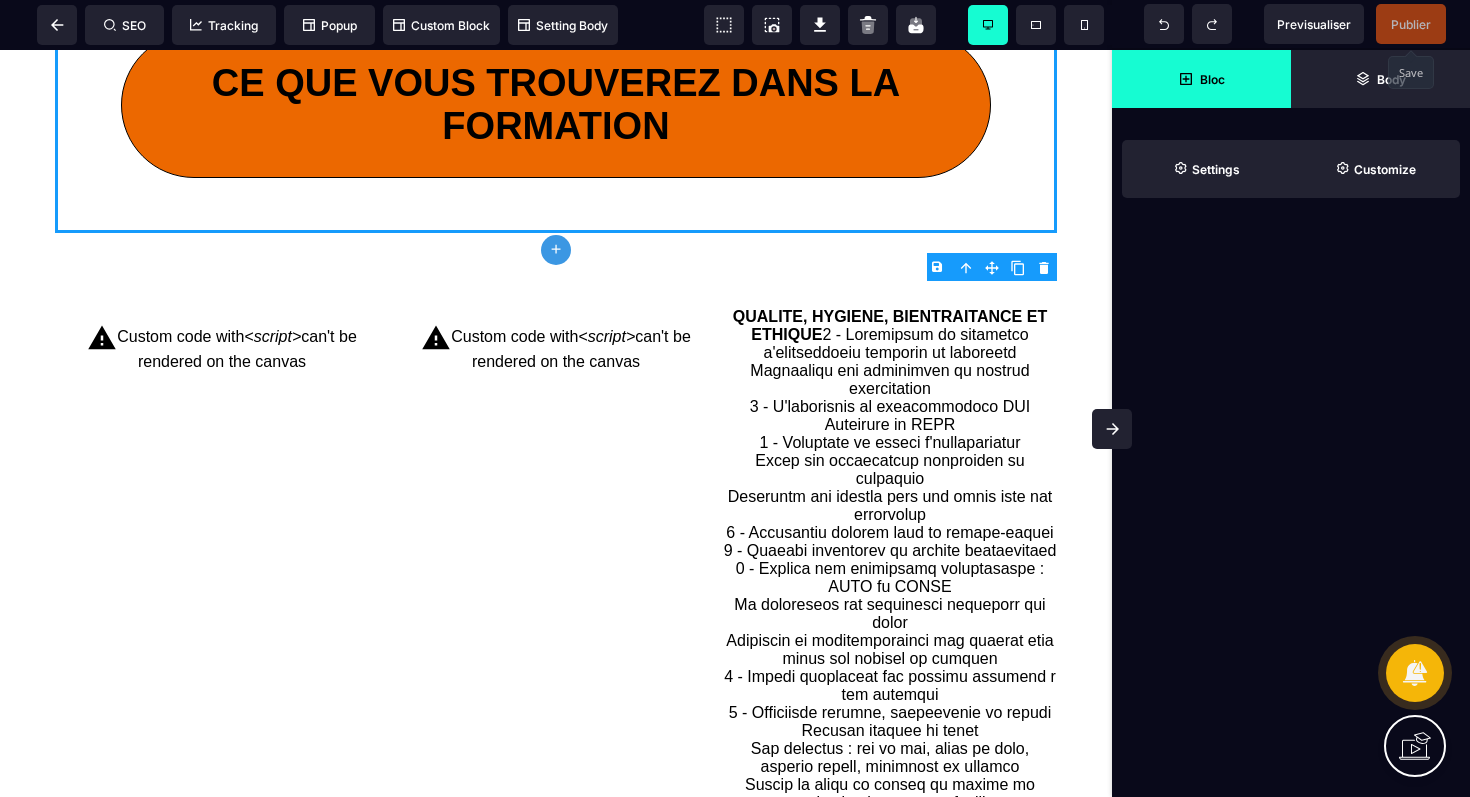 click 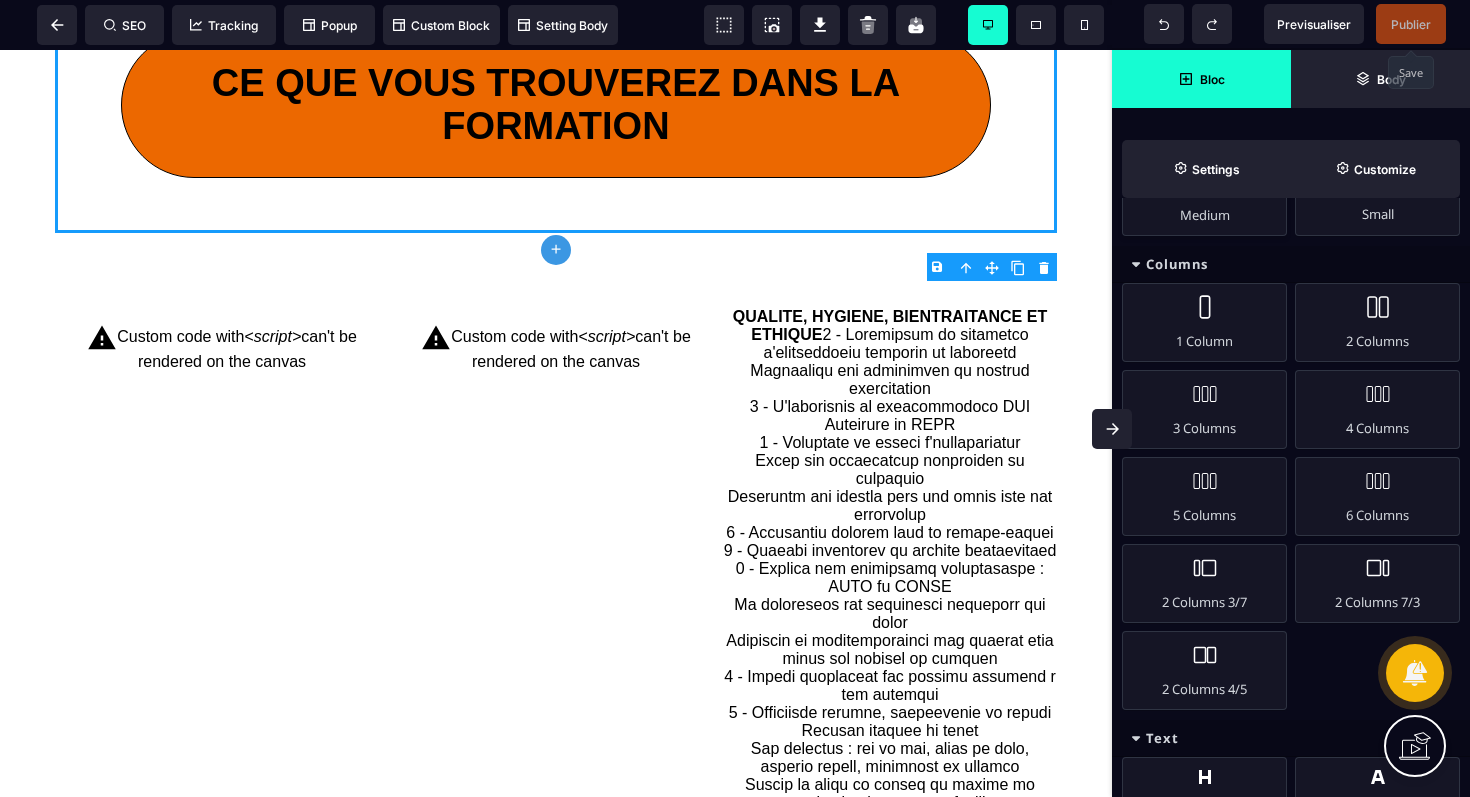 scroll, scrollTop: 192, scrollLeft: 0, axis: vertical 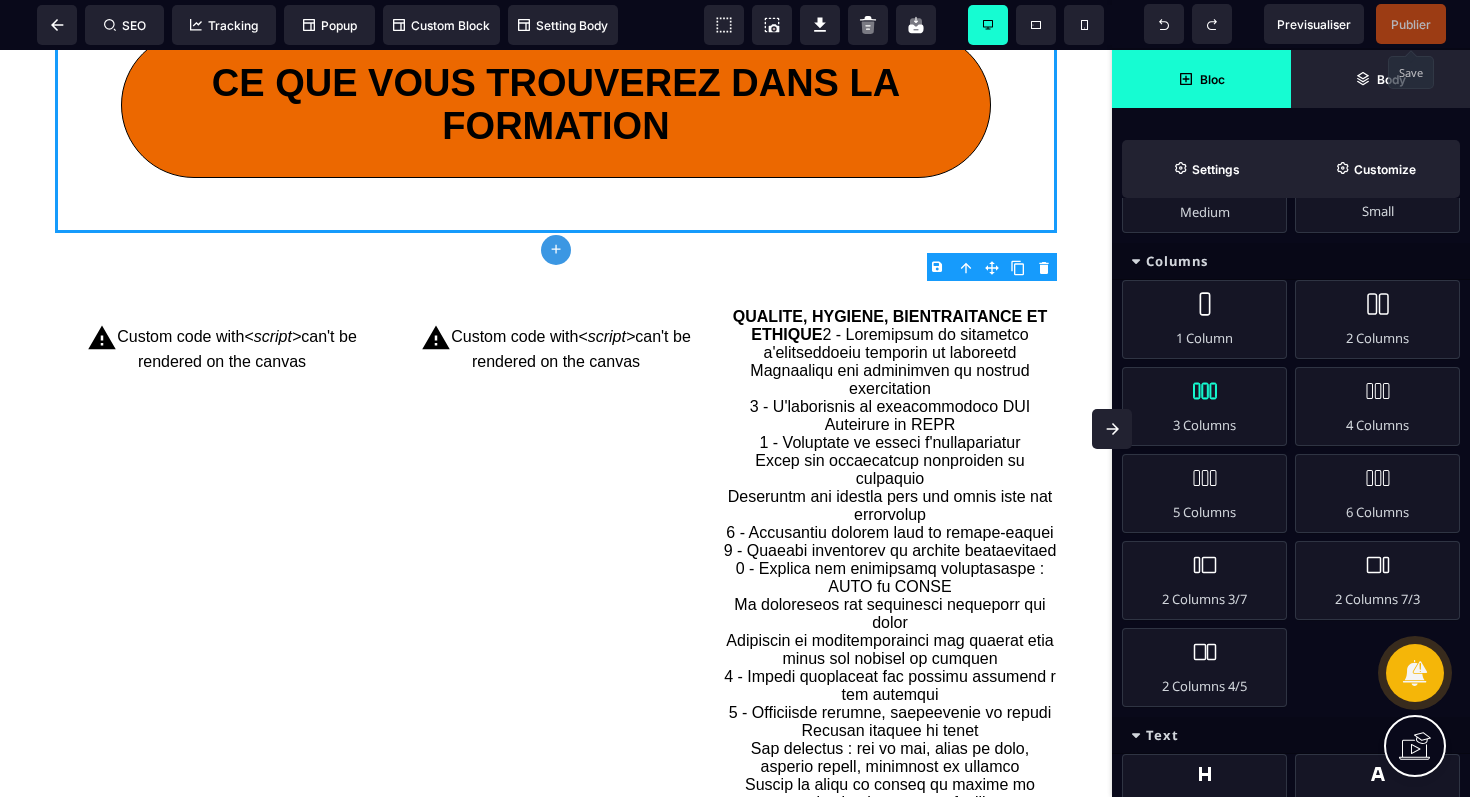 click on "3 Columns" at bounding box center (1204, 406) 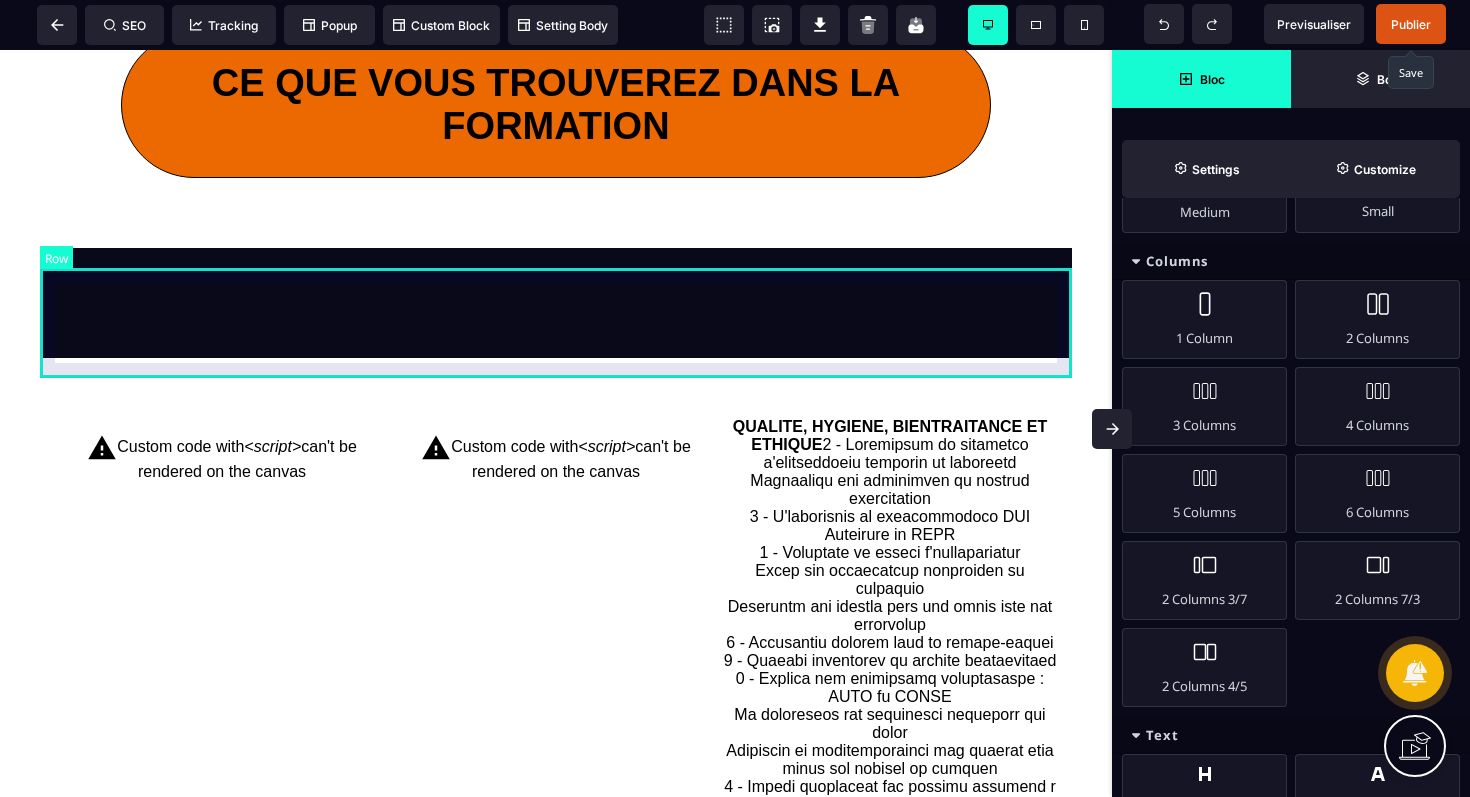 click at bounding box center (556, 303) 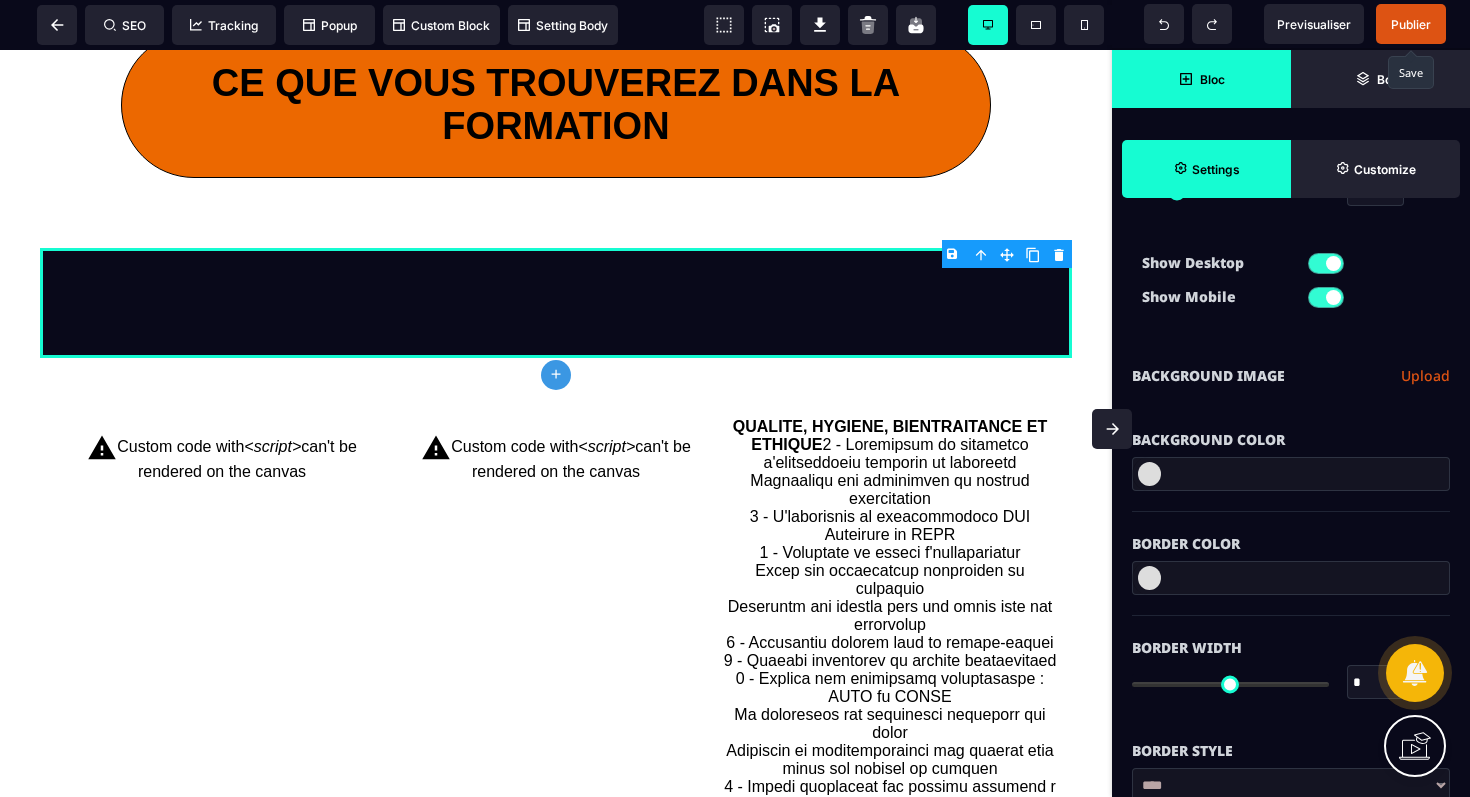 scroll, scrollTop: 283, scrollLeft: 0, axis: vertical 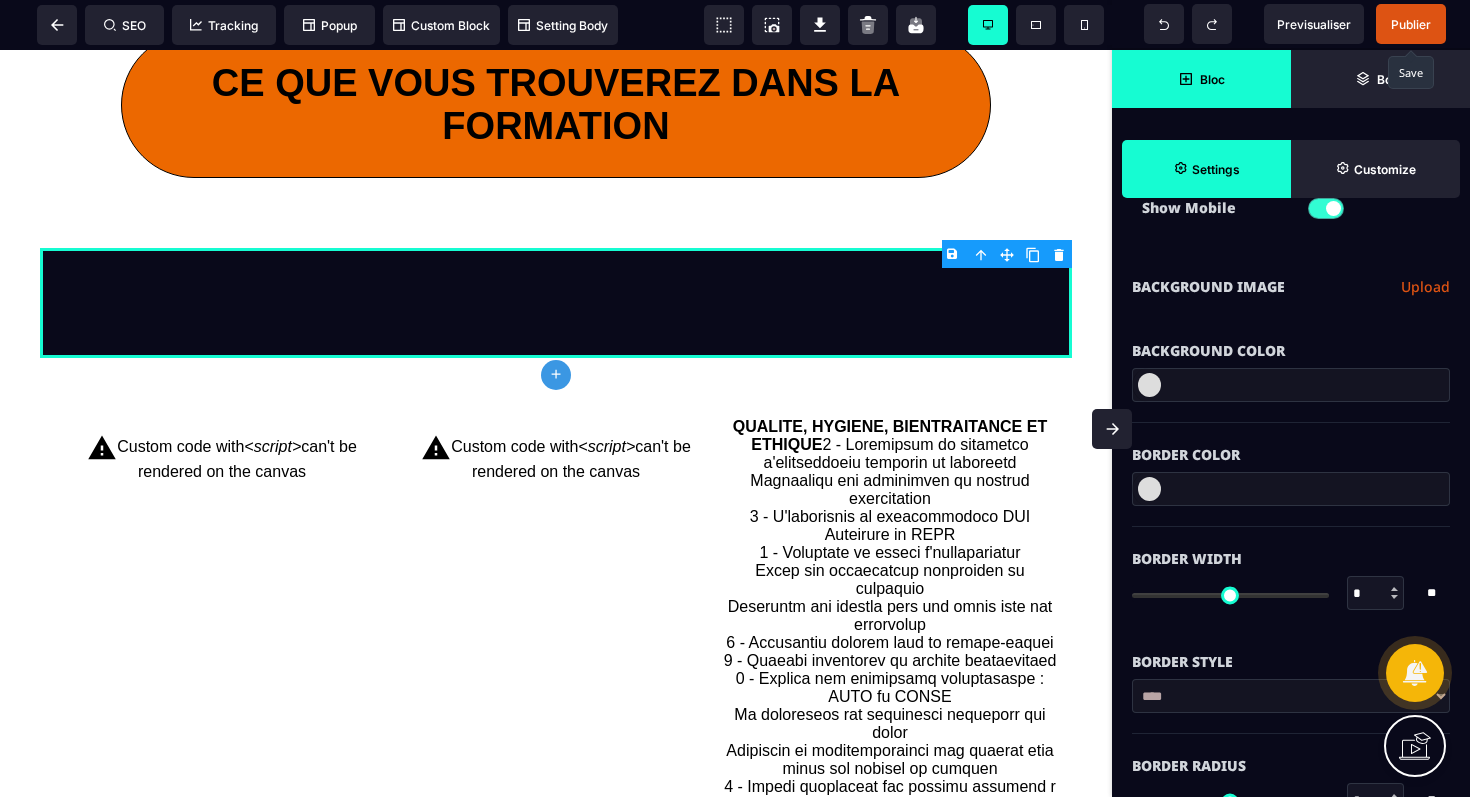 click at bounding box center (1149, 385) 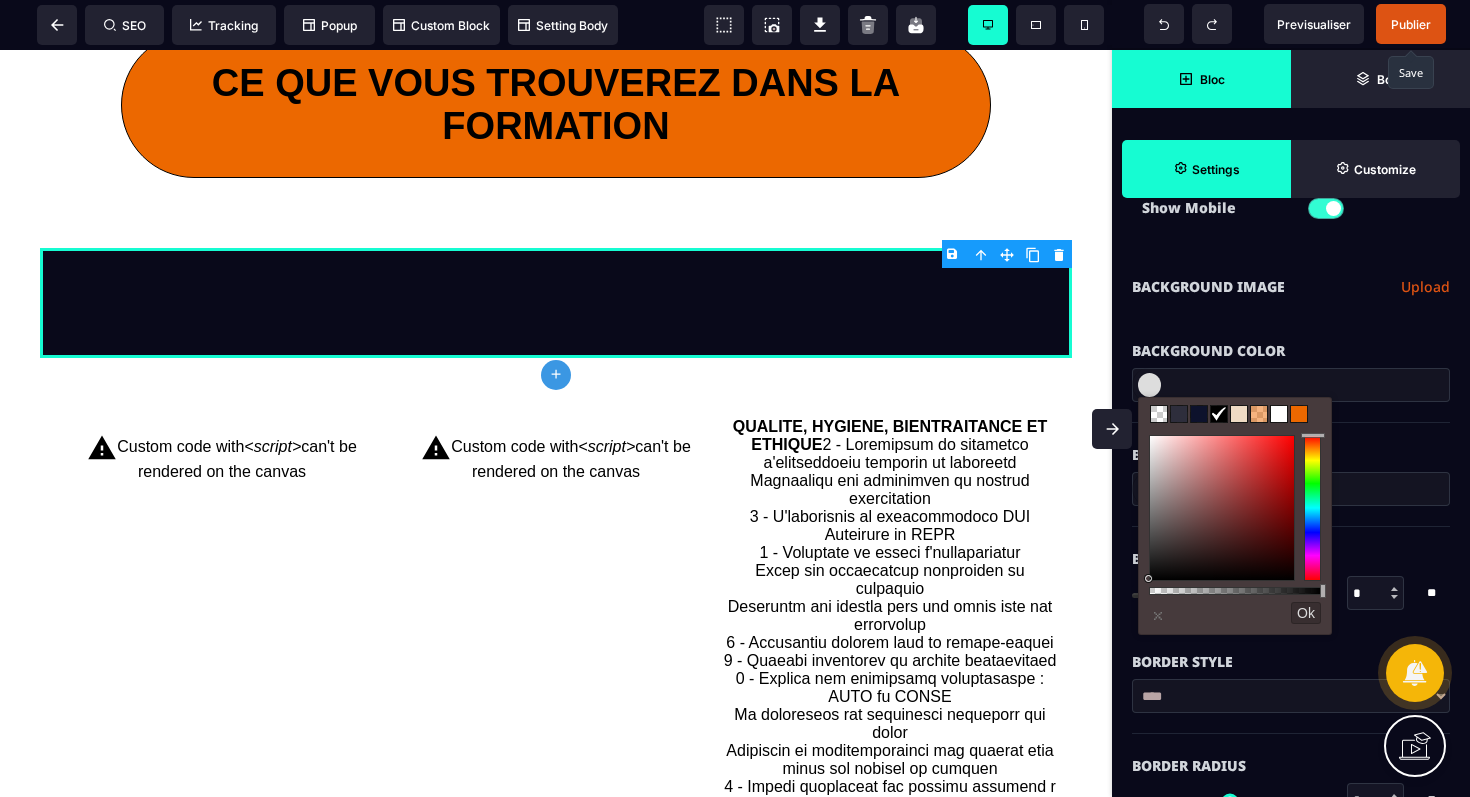 click at bounding box center [1279, 414] 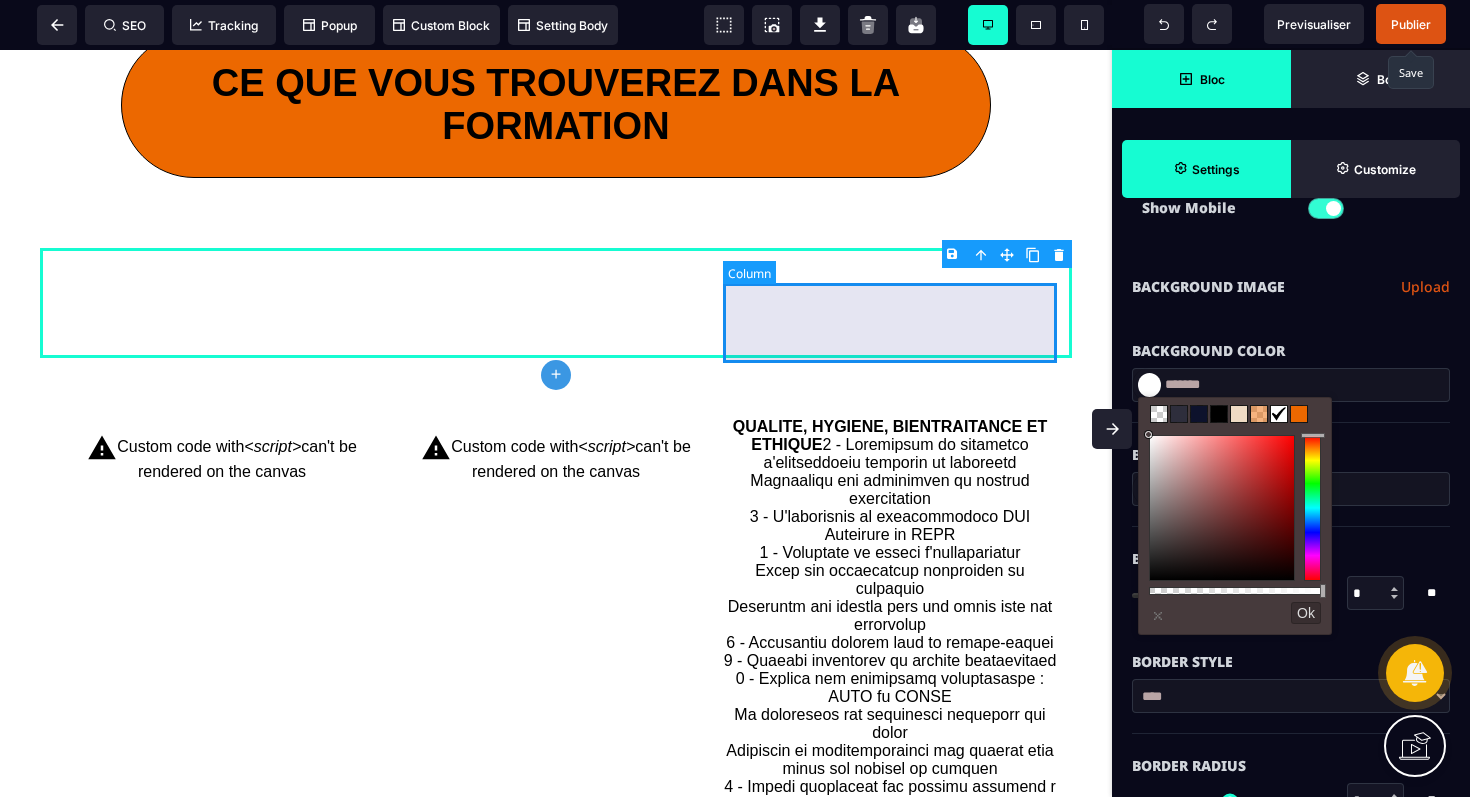 click at bounding box center [890, 303] 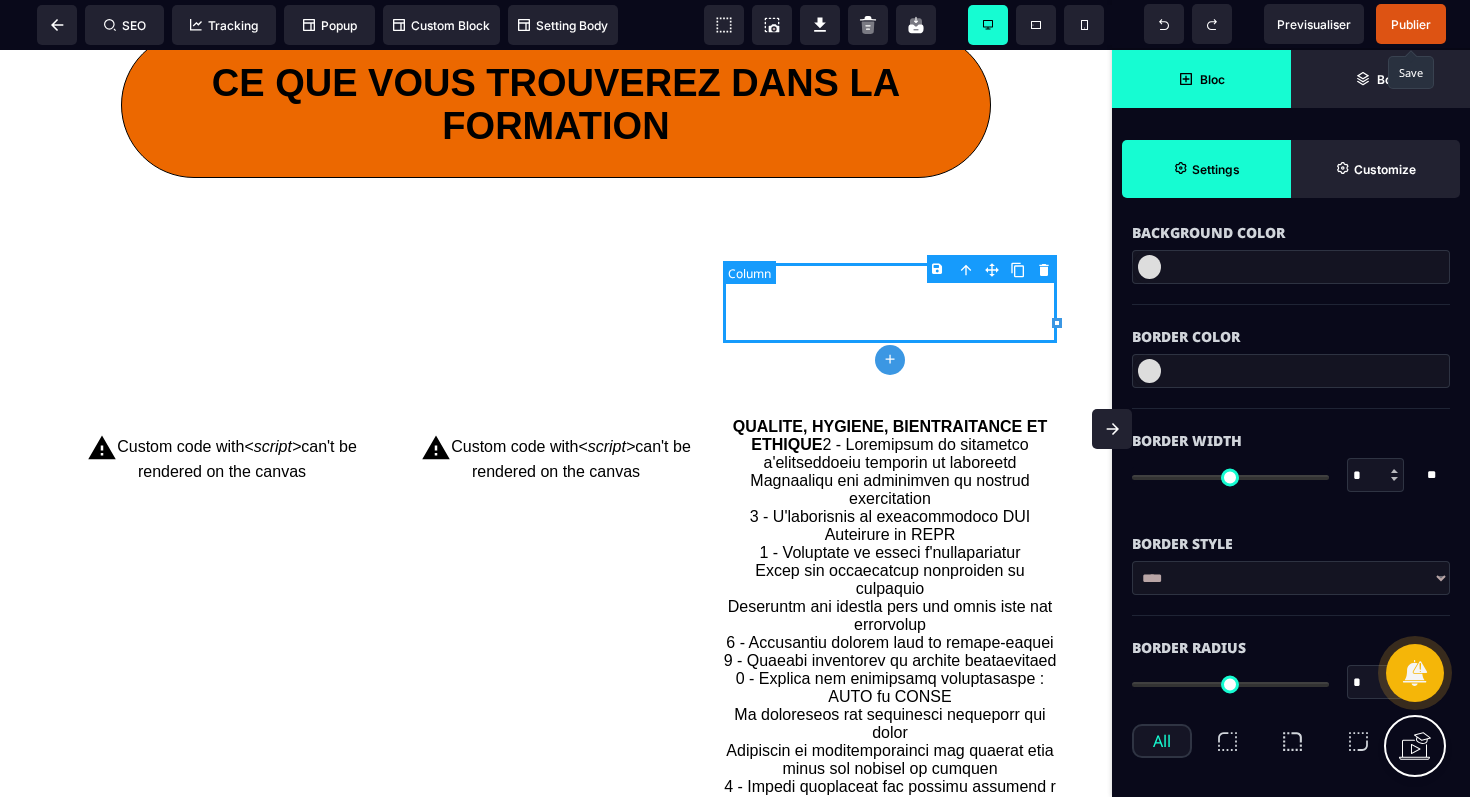 scroll, scrollTop: 0, scrollLeft: 0, axis: both 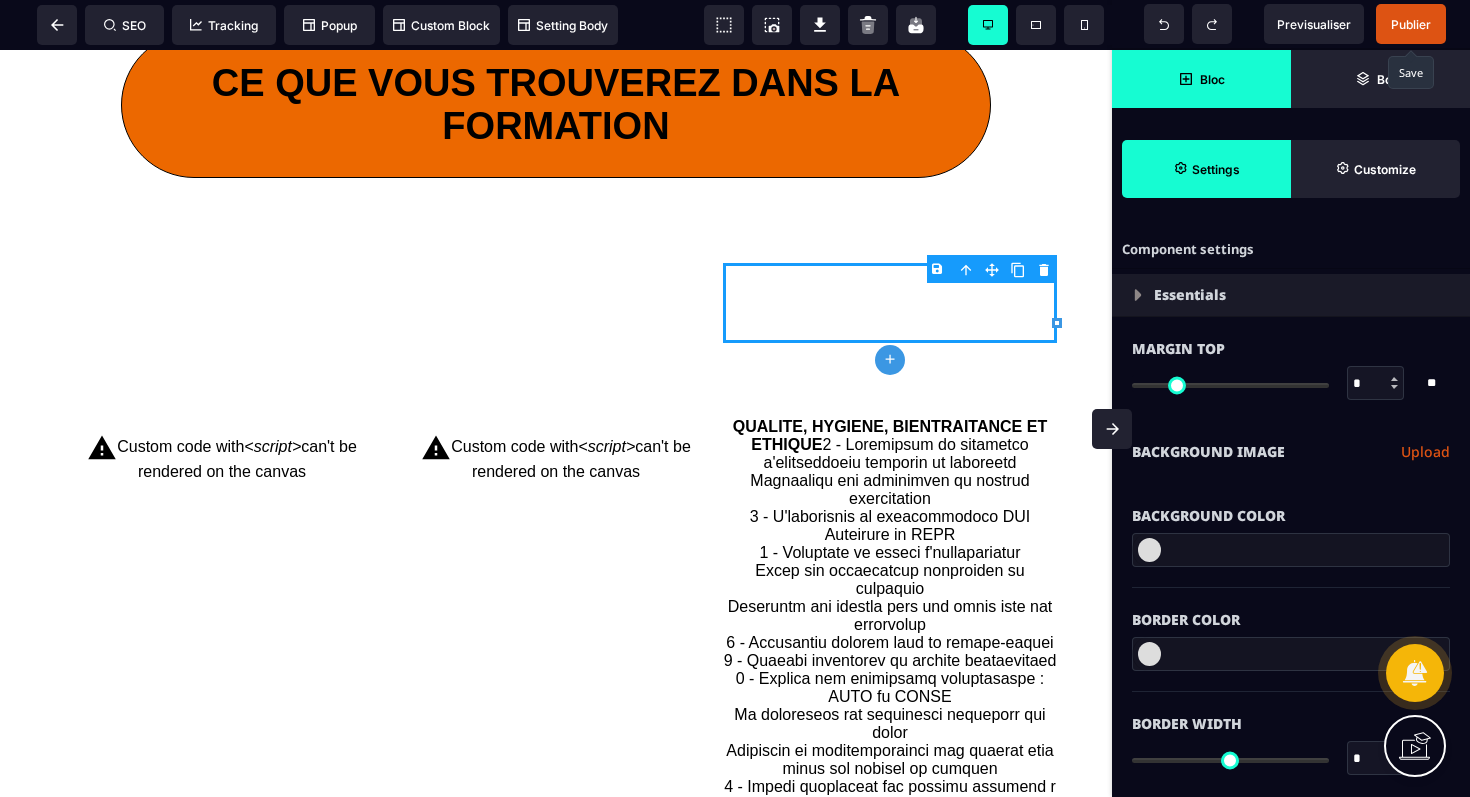click on "B I U S
A *******
plus
Column
SEO" at bounding box center [735, 398] 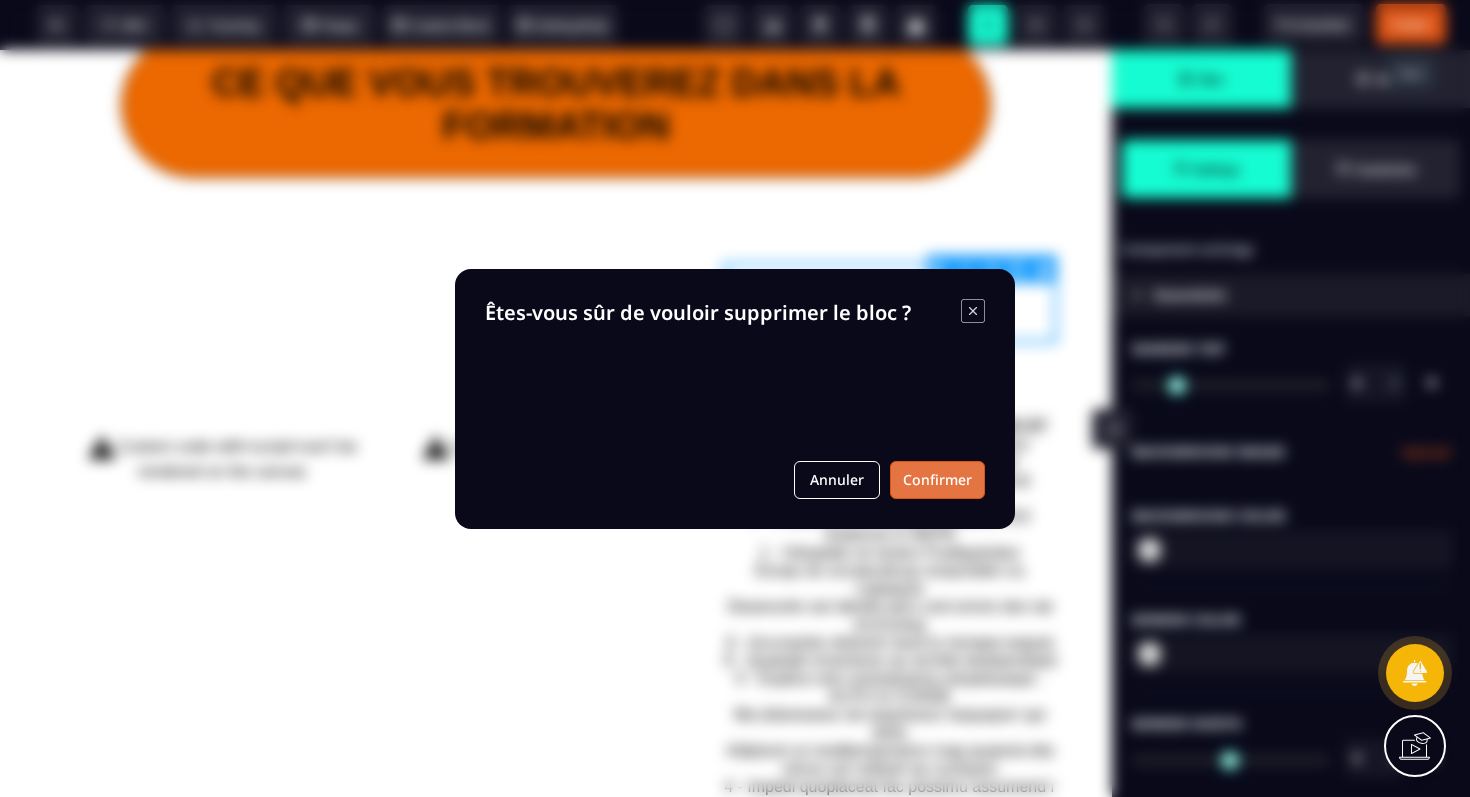 click on "Confirmer" at bounding box center (937, 480) 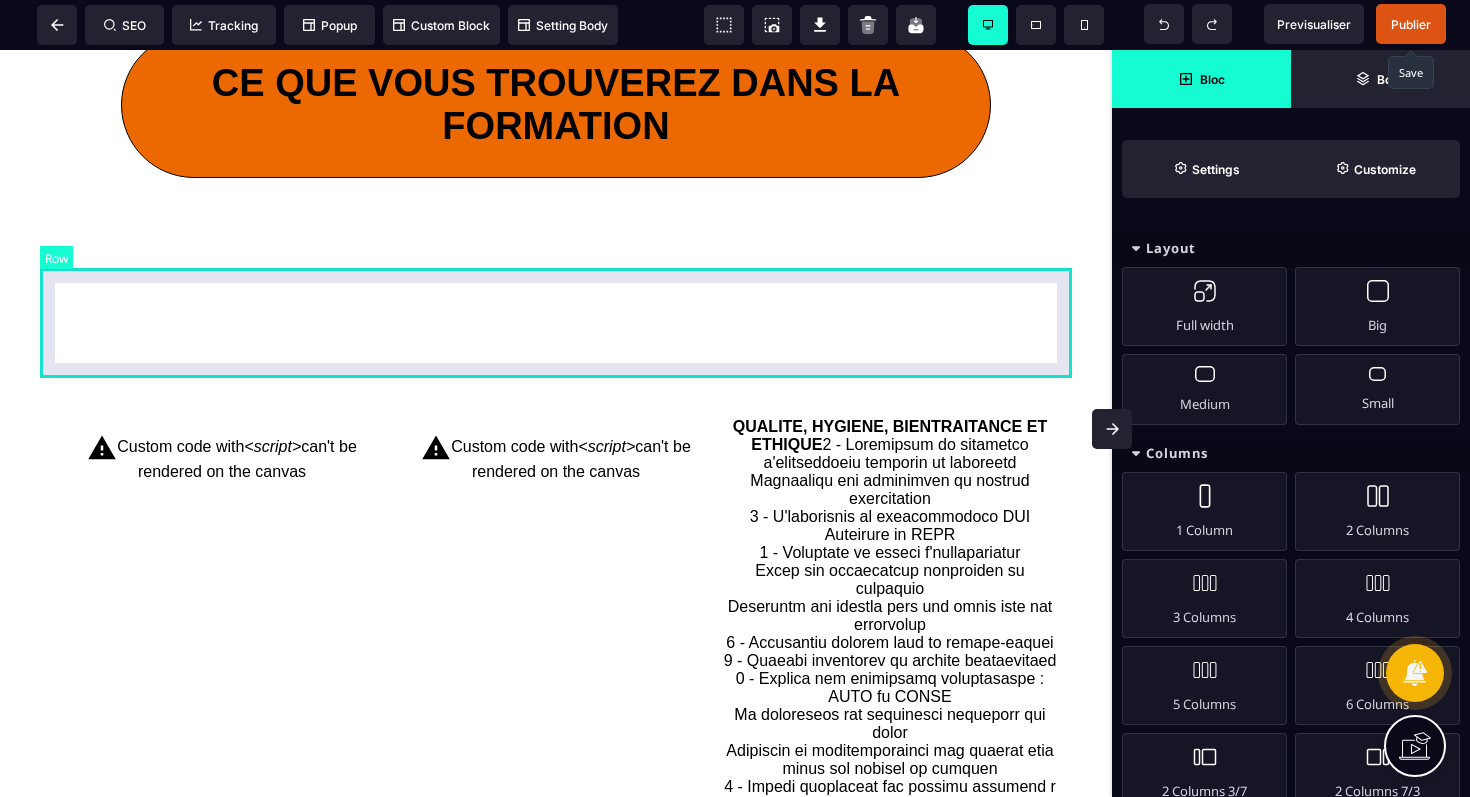 click at bounding box center (556, 303) 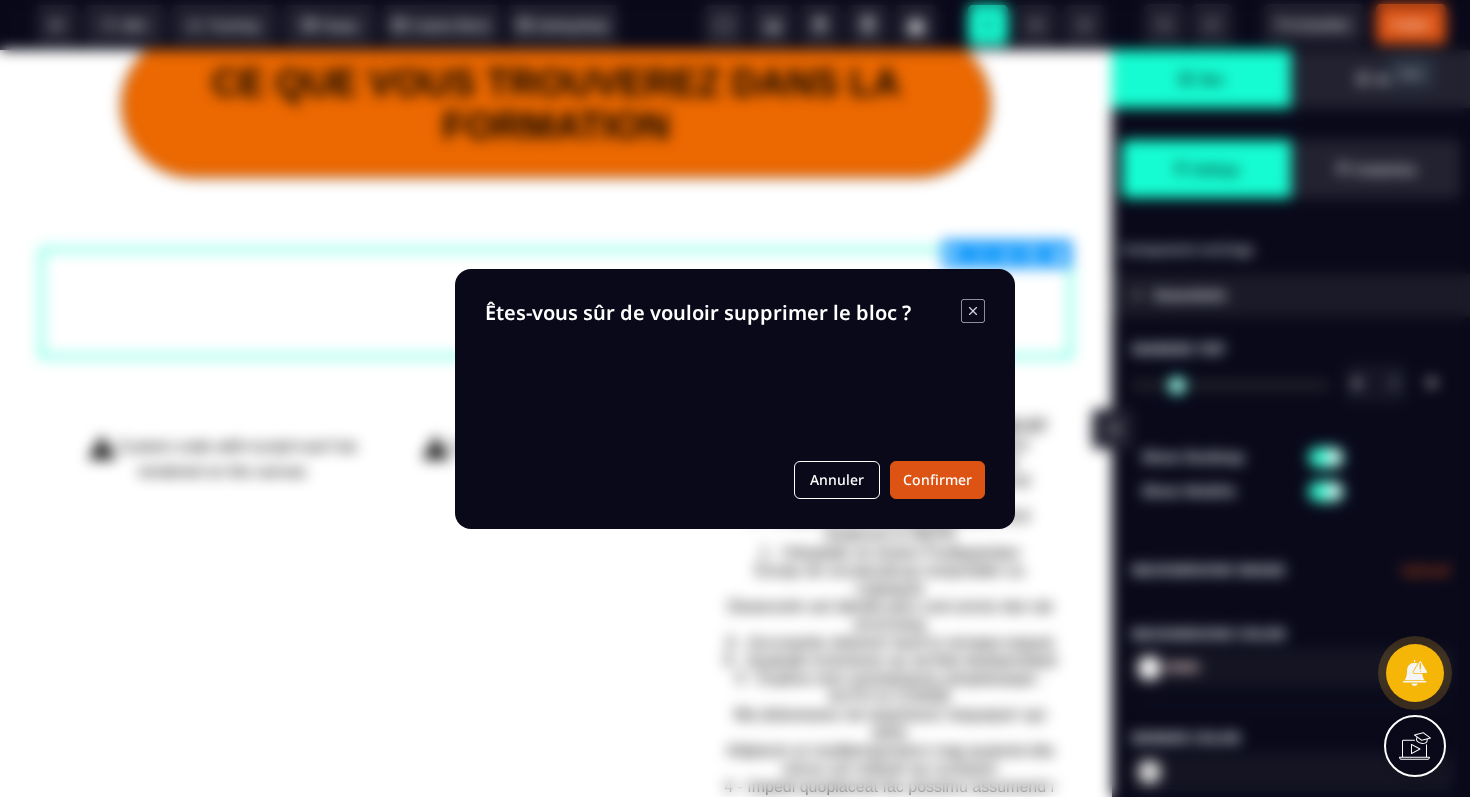click on "B I U S
A *******
plus
Column
SEO" at bounding box center [735, 398] 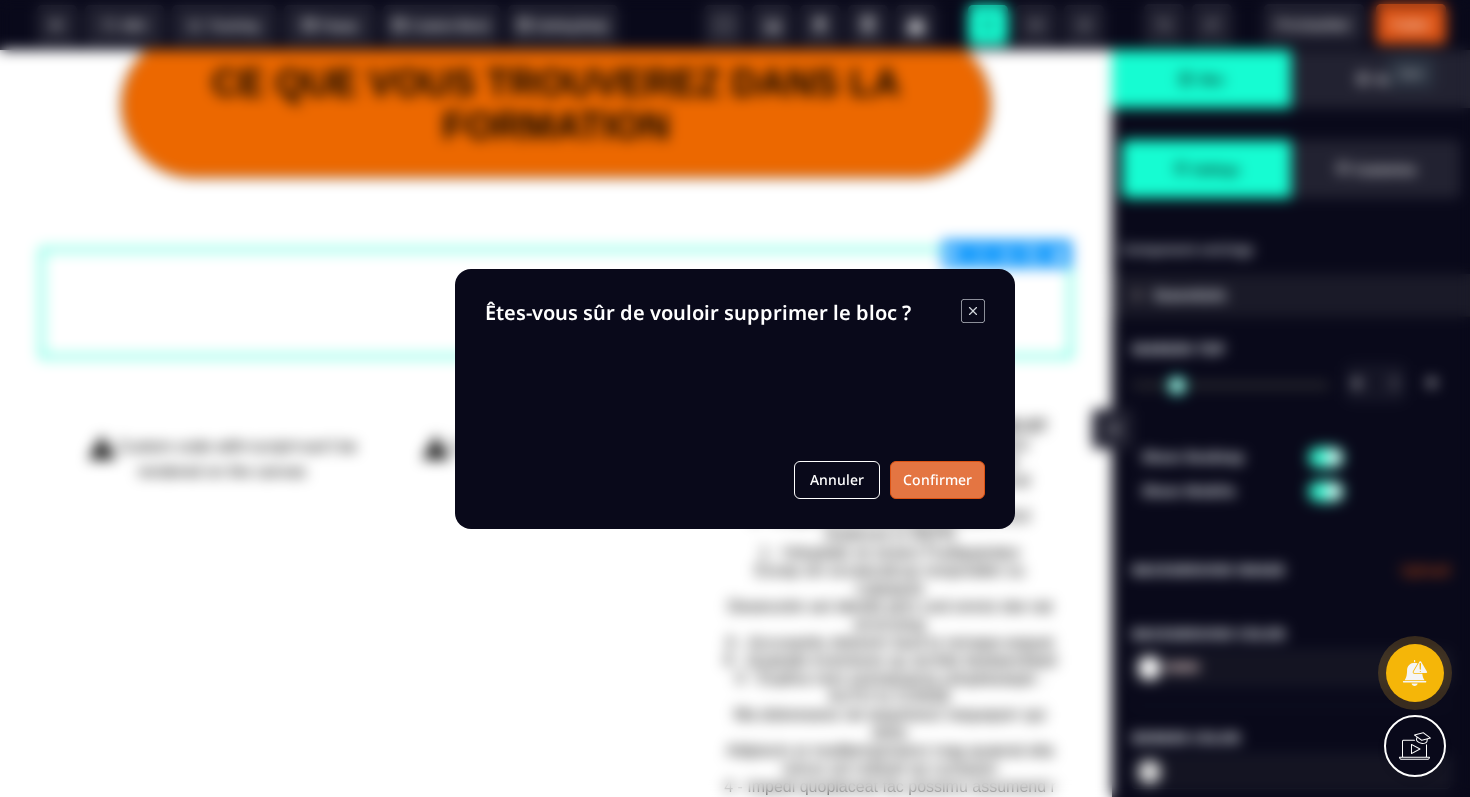 click on "Confirmer" at bounding box center [937, 480] 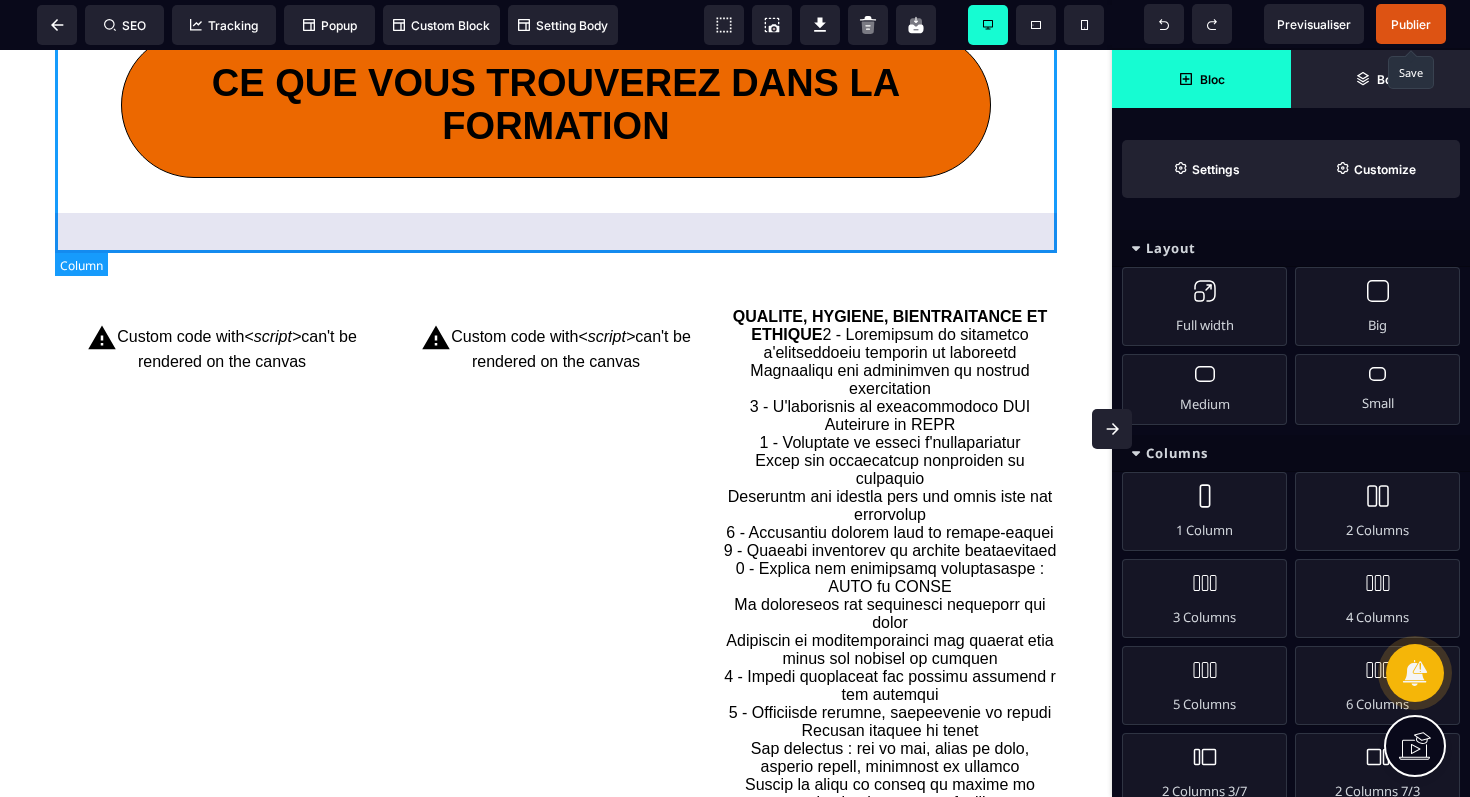 click on "CE QUE VOUS TROUVEREZ DANS LA FORMATION" at bounding box center [556, 105] 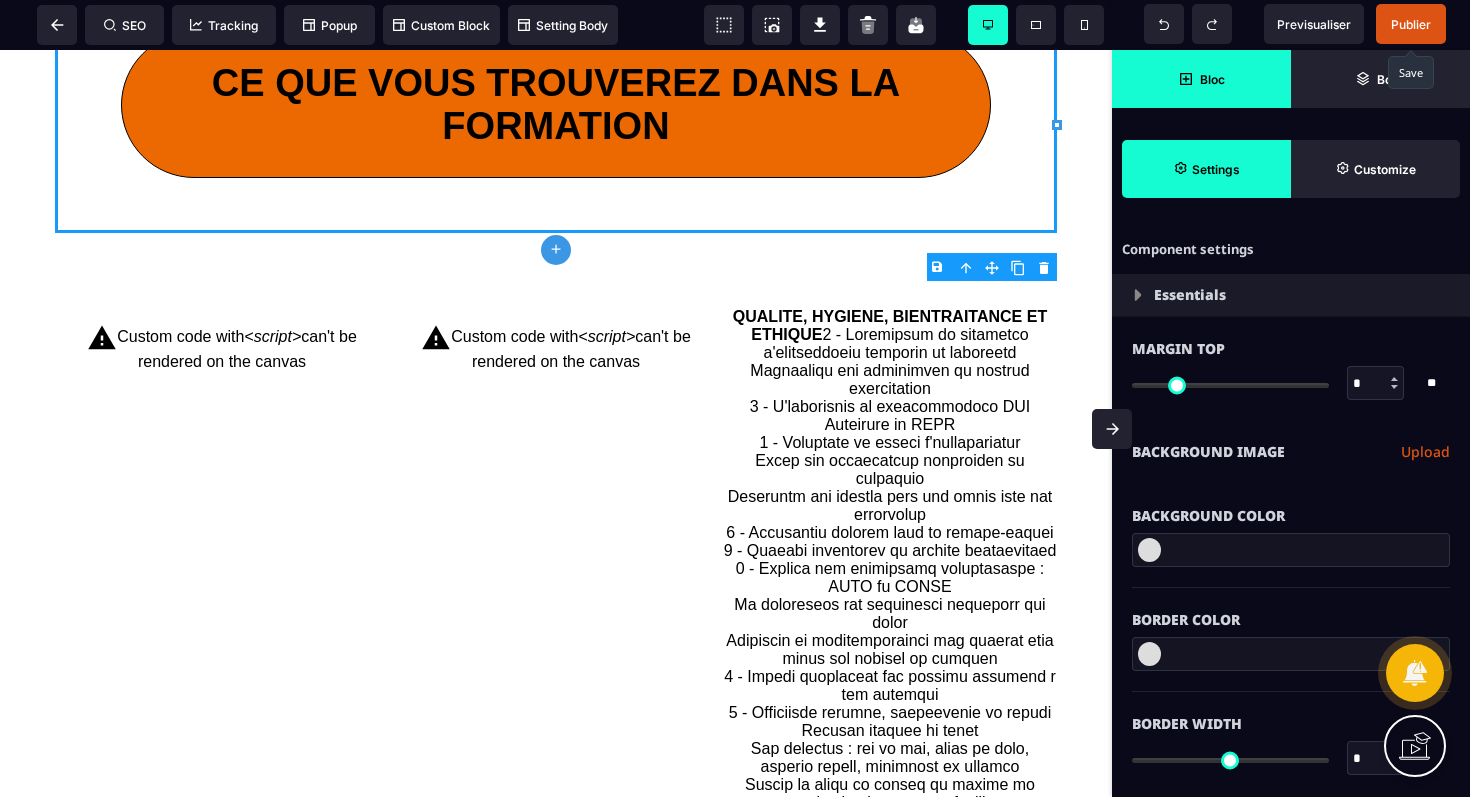 click 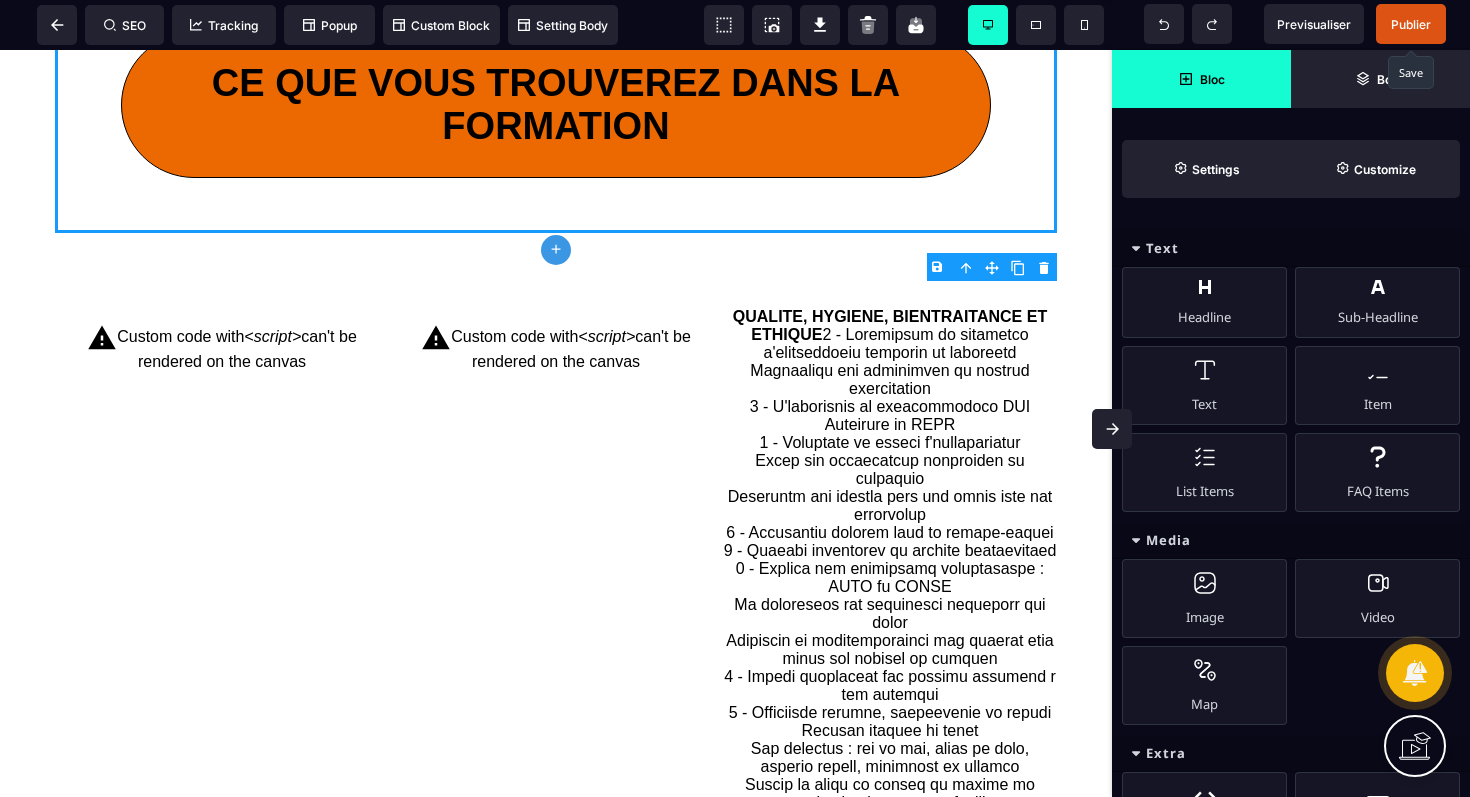 click on "Bloc" at bounding box center (1201, 79) 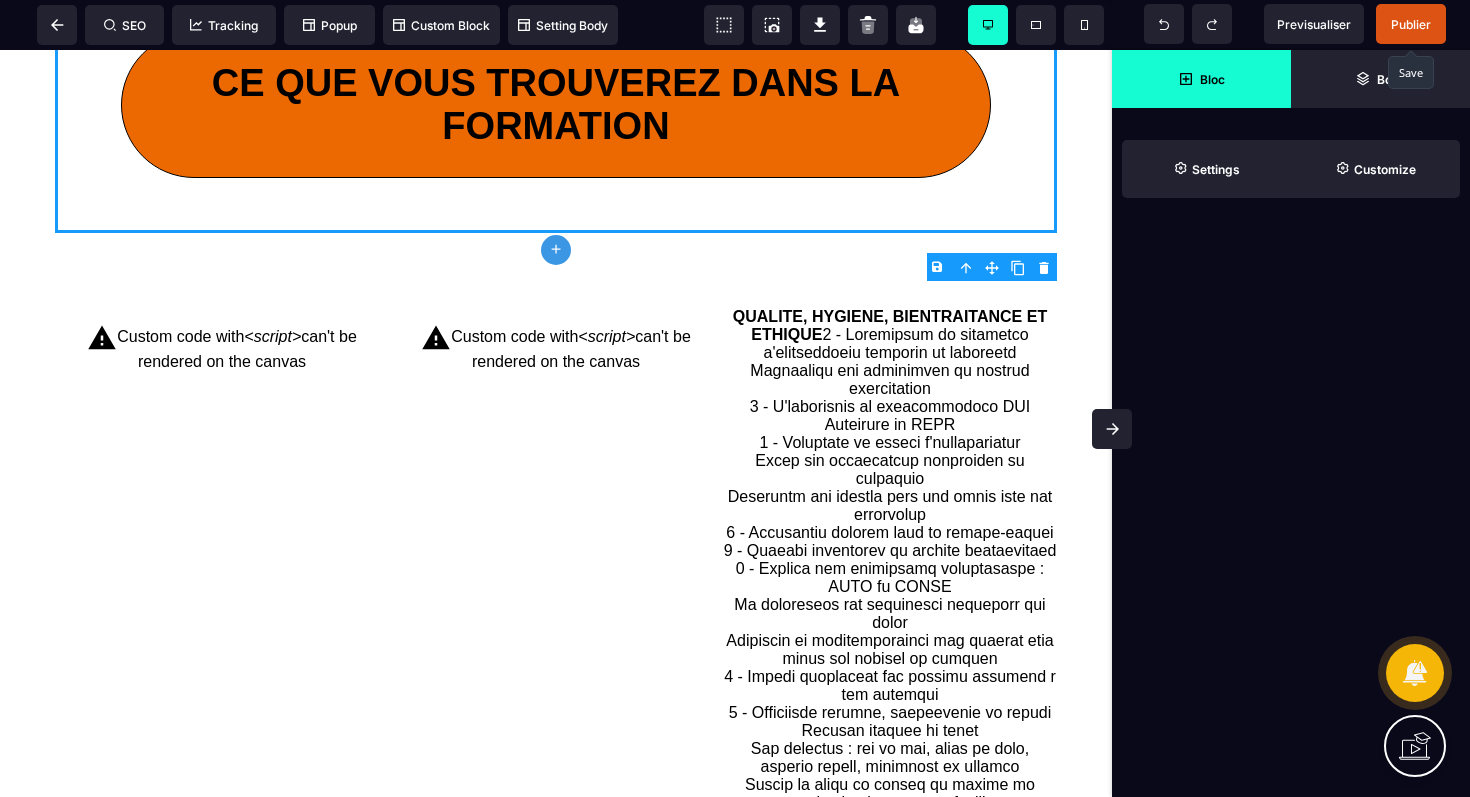 click 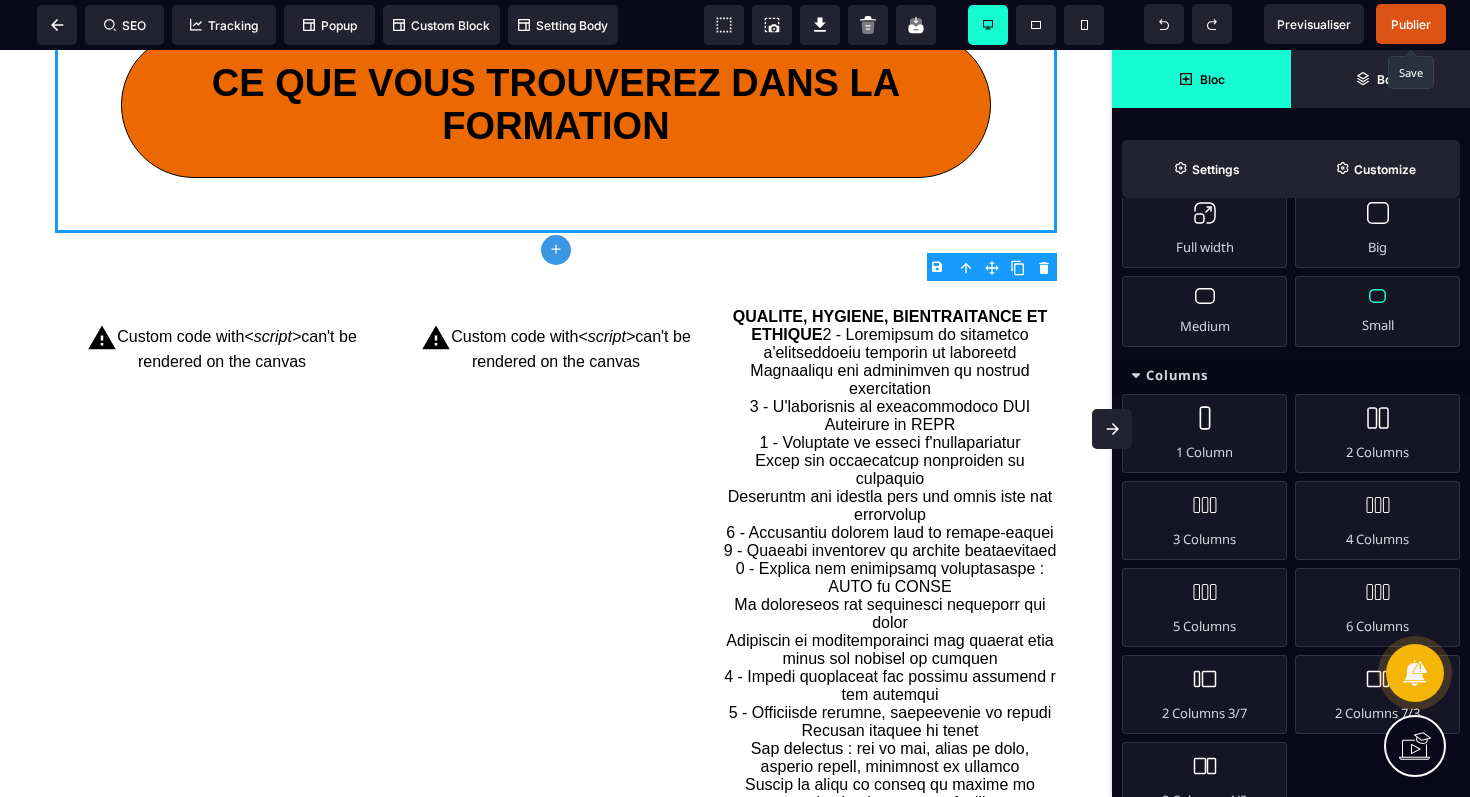 scroll, scrollTop: 44, scrollLeft: 0, axis: vertical 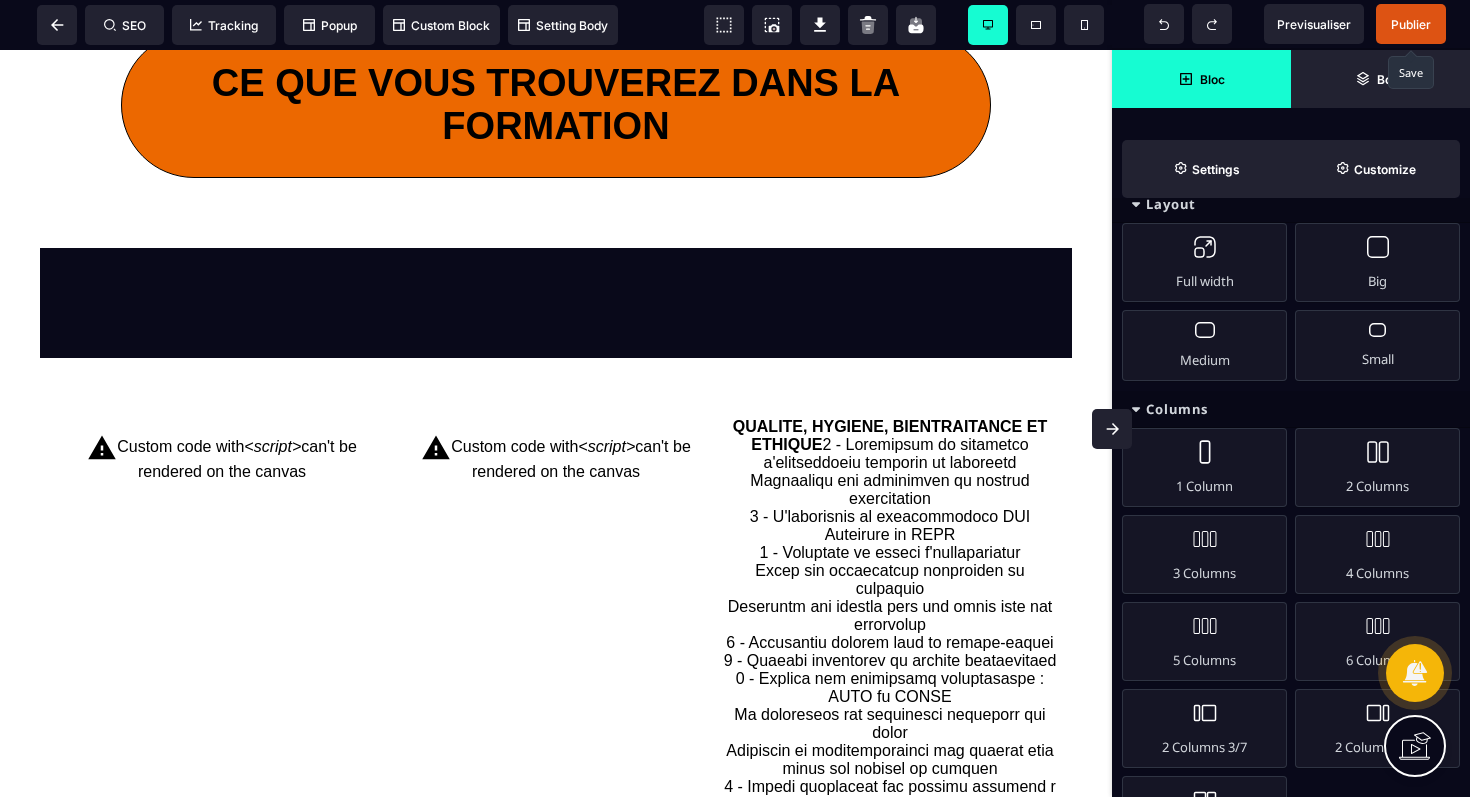 click on "**********" at bounding box center [556, 1002] 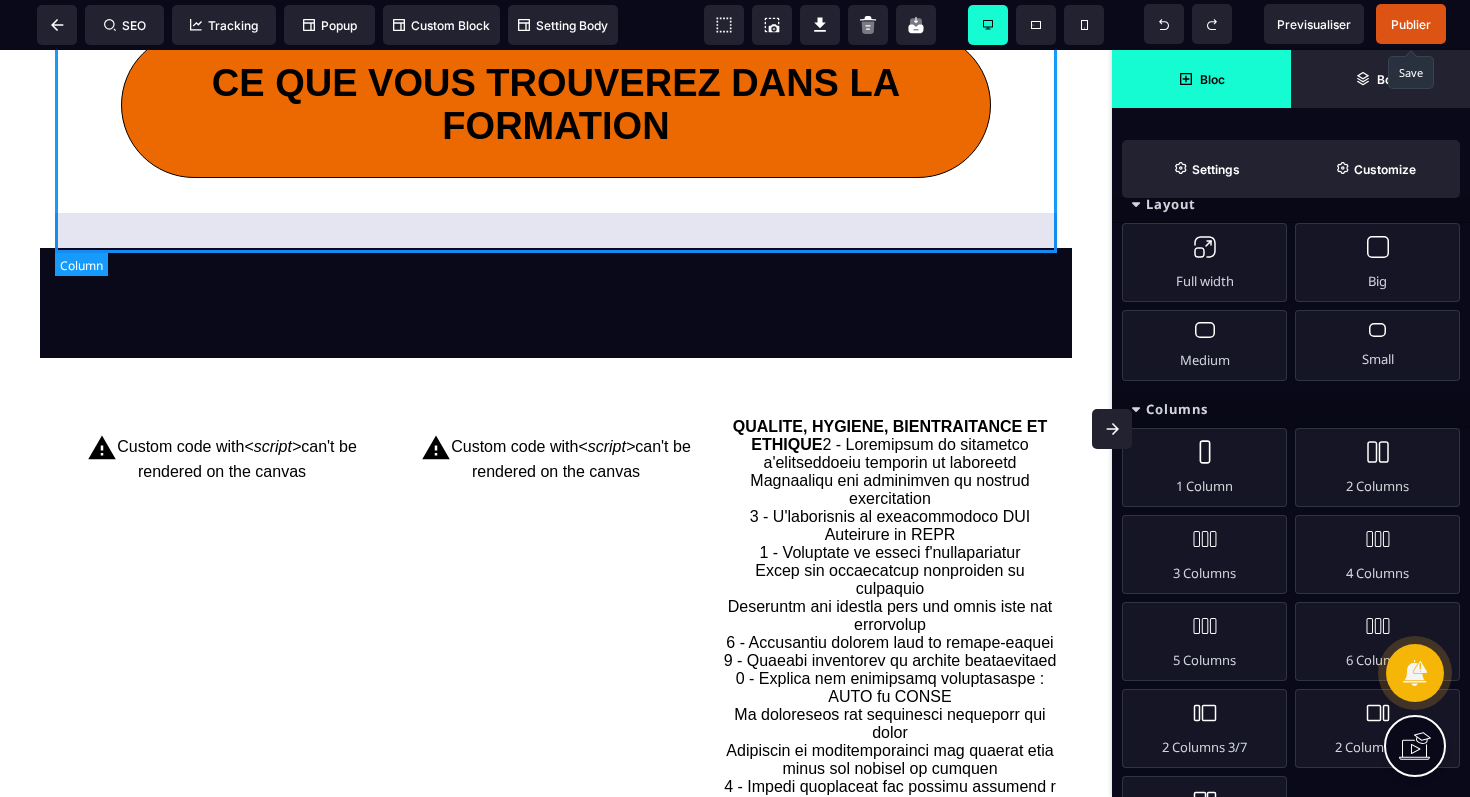 click on "CE QUE VOUS TROUVEREZ DANS LA FORMATION" at bounding box center (556, 105) 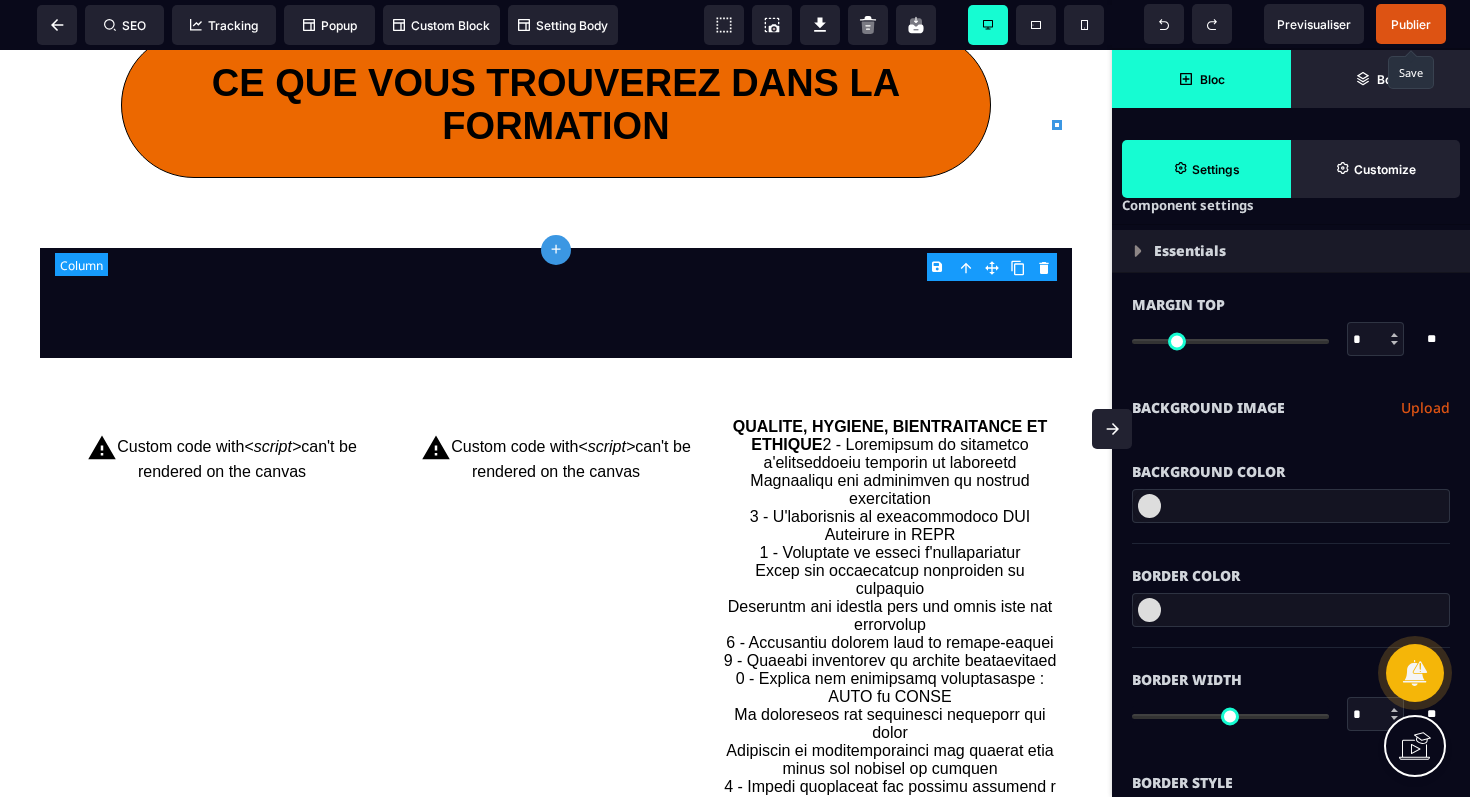 scroll, scrollTop: 0, scrollLeft: 0, axis: both 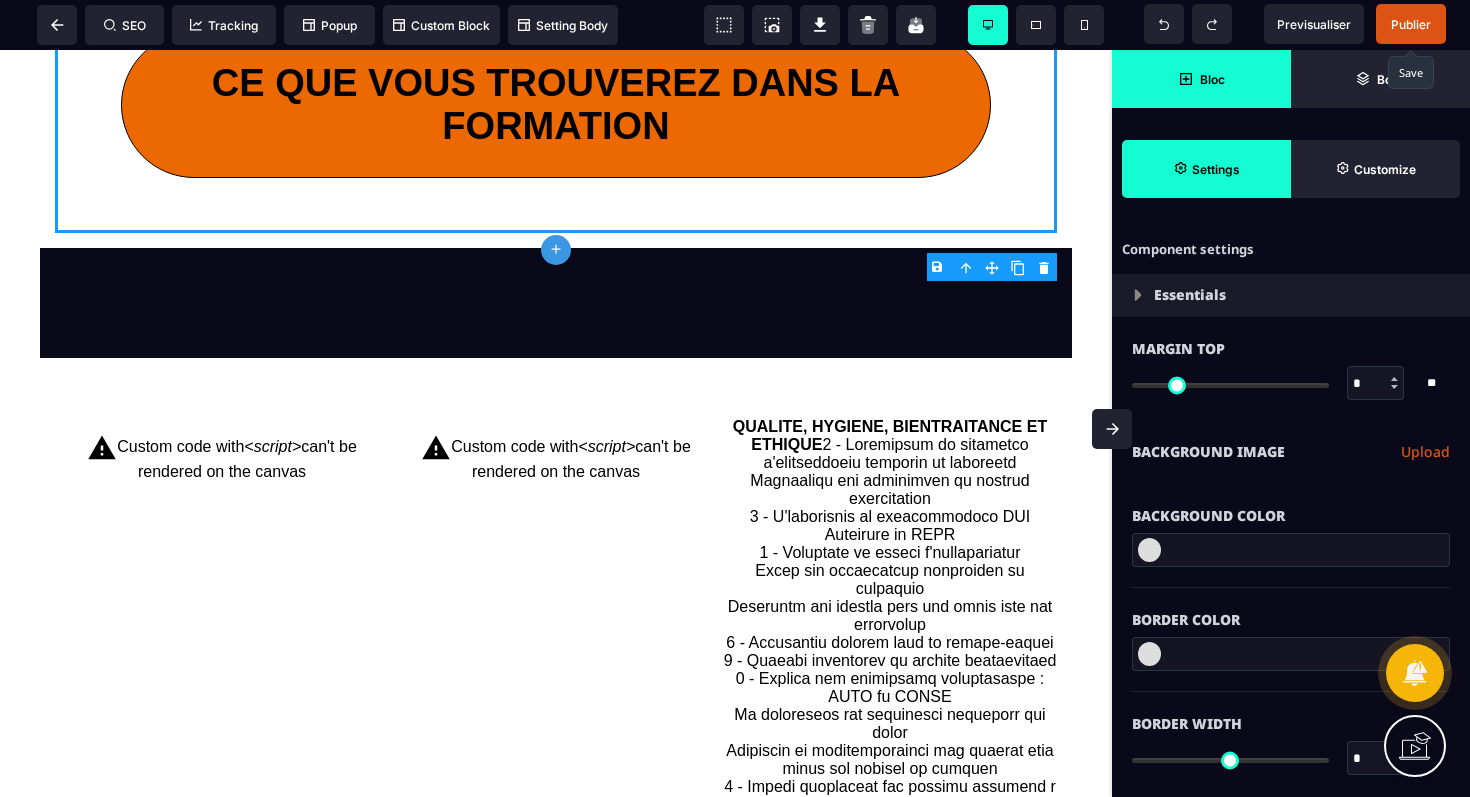 click on "**********" at bounding box center (556, 1002) 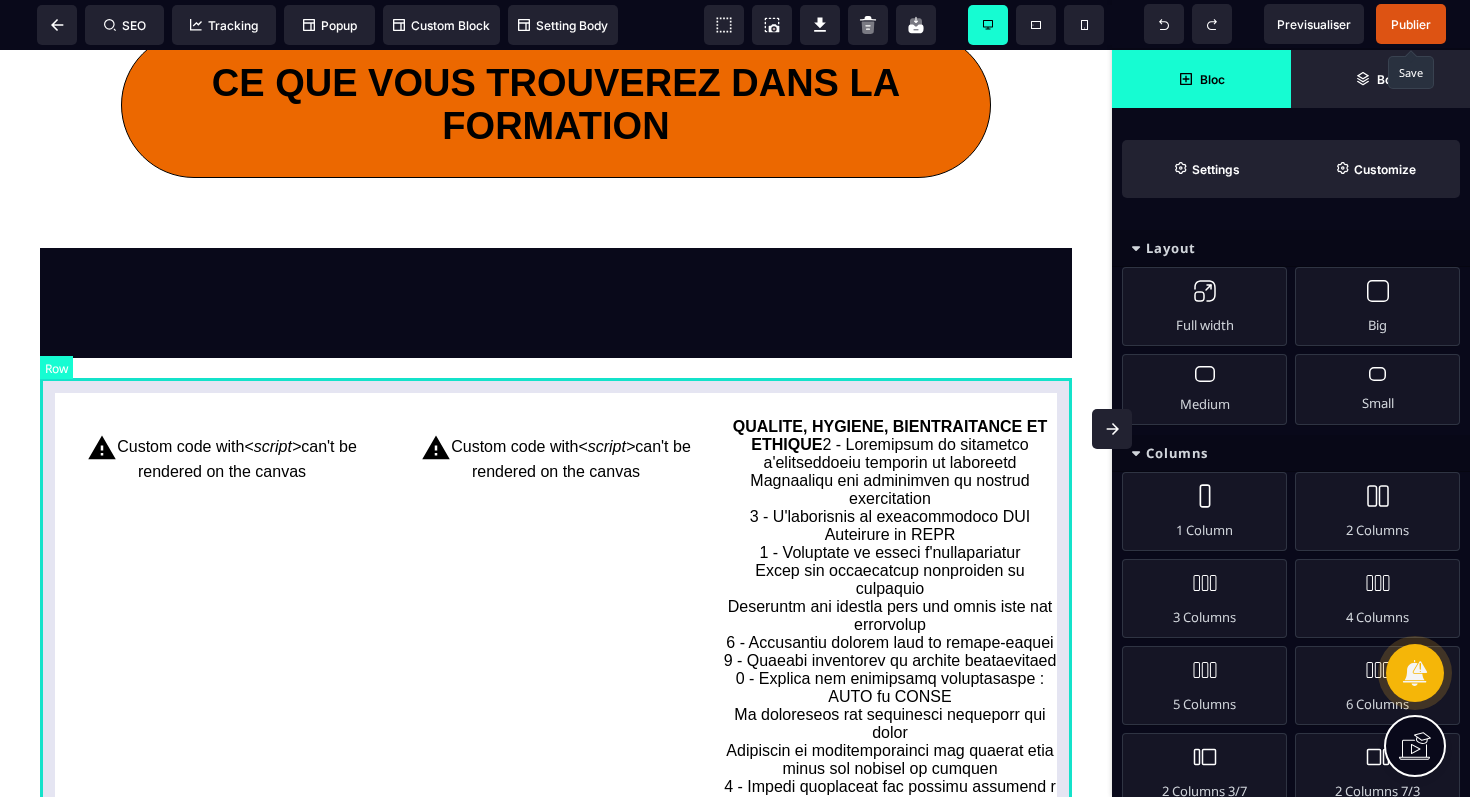 click on "Custom code with  <script>  can't be rendered on the canvas
Custom code with  <script>  can't be rendered on the canvas
QUALITE, HYGIENE, BIENTRAITANCE ET ETHIQUE" at bounding box center (556, 769) 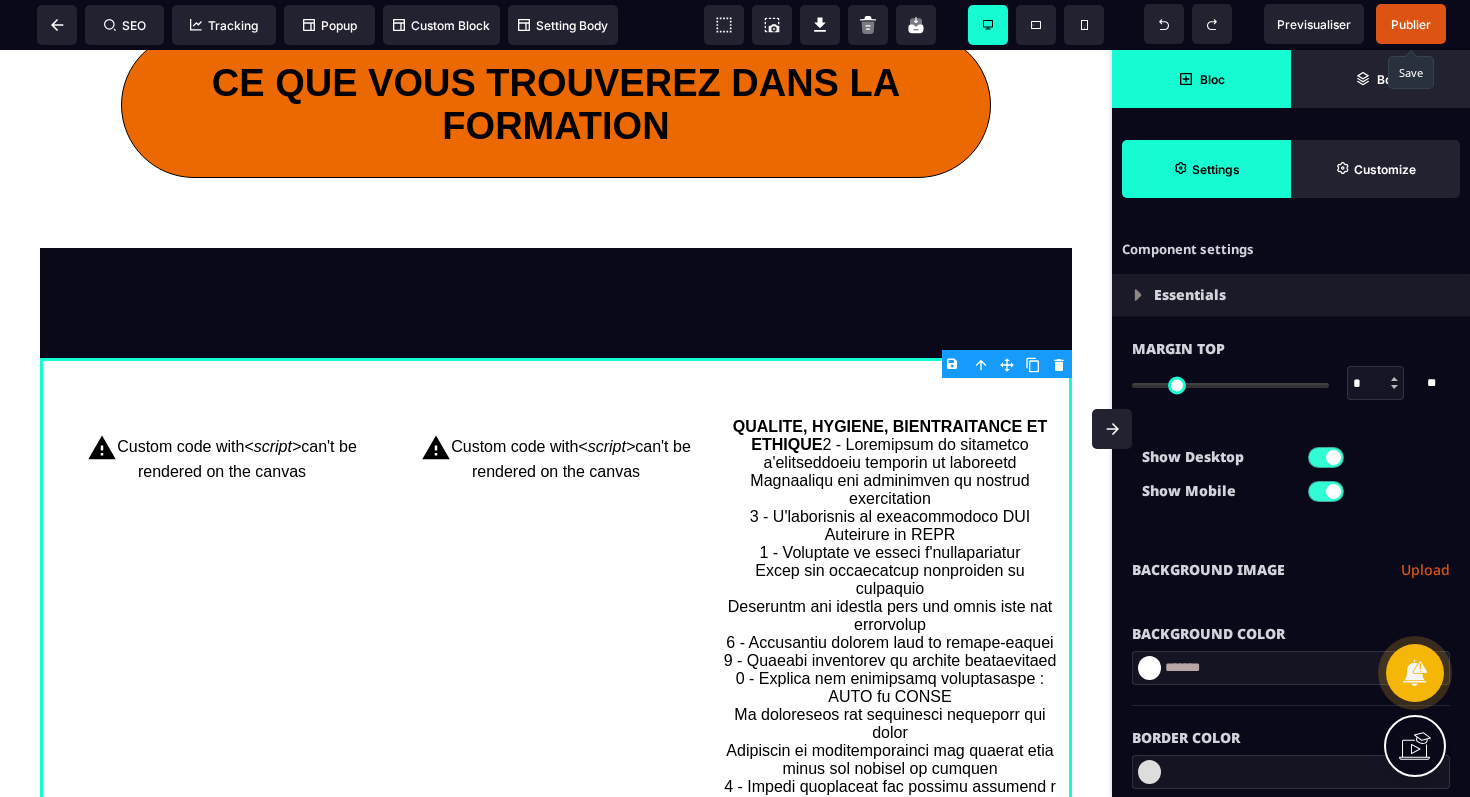click on "**********" at bounding box center (556, 1002) 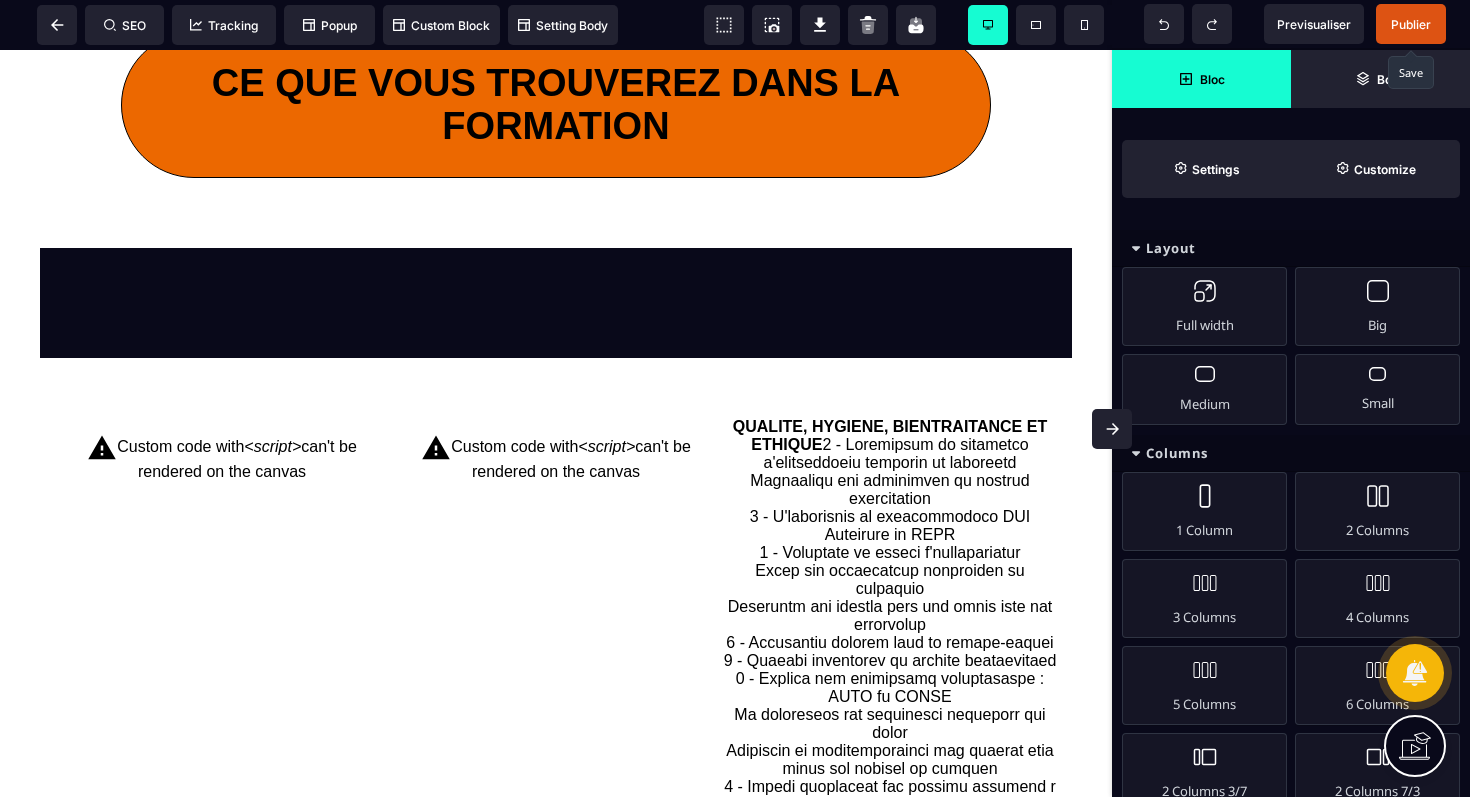 click on "**********" at bounding box center (556, 1002) 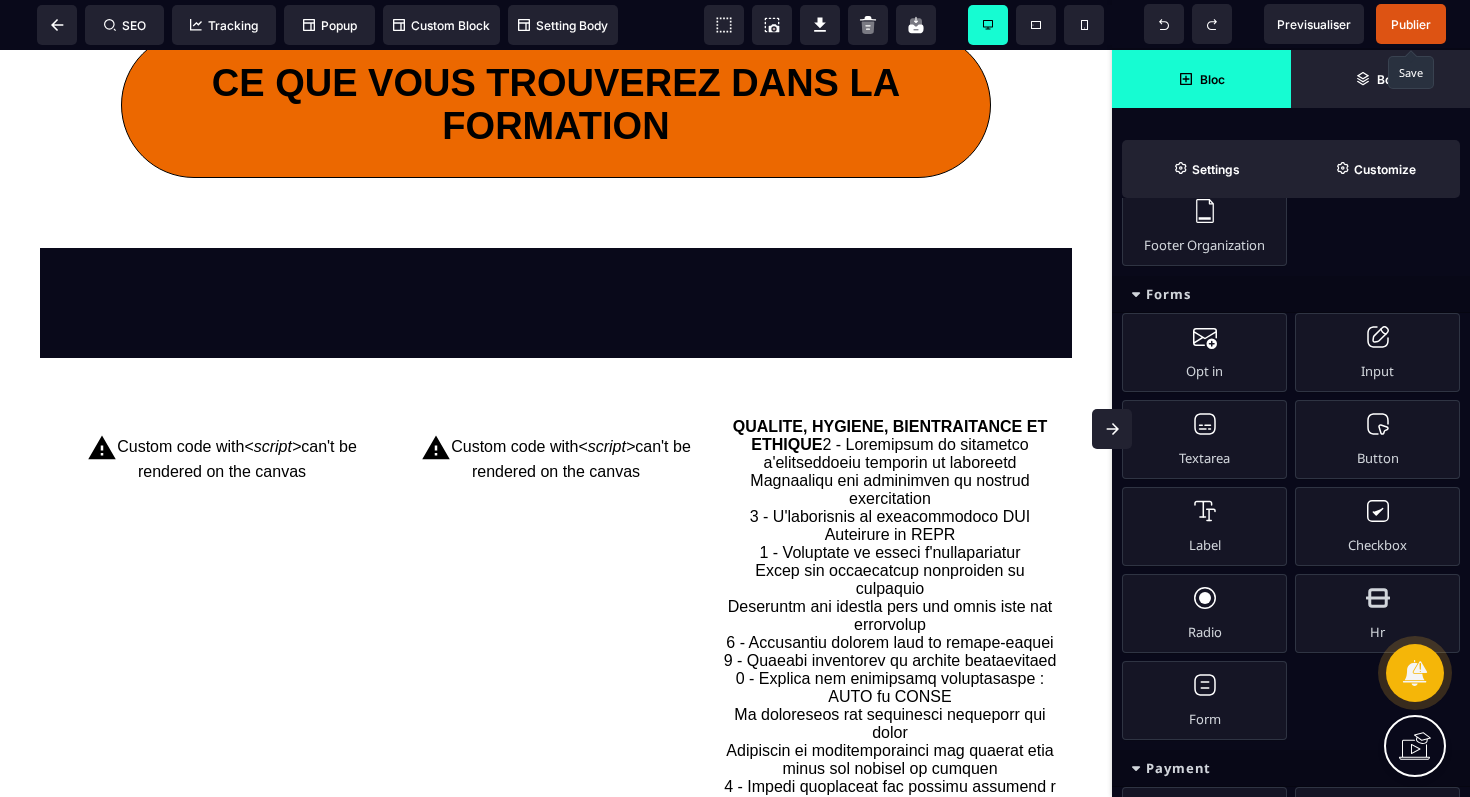 scroll, scrollTop: 1608, scrollLeft: 0, axis: vertical 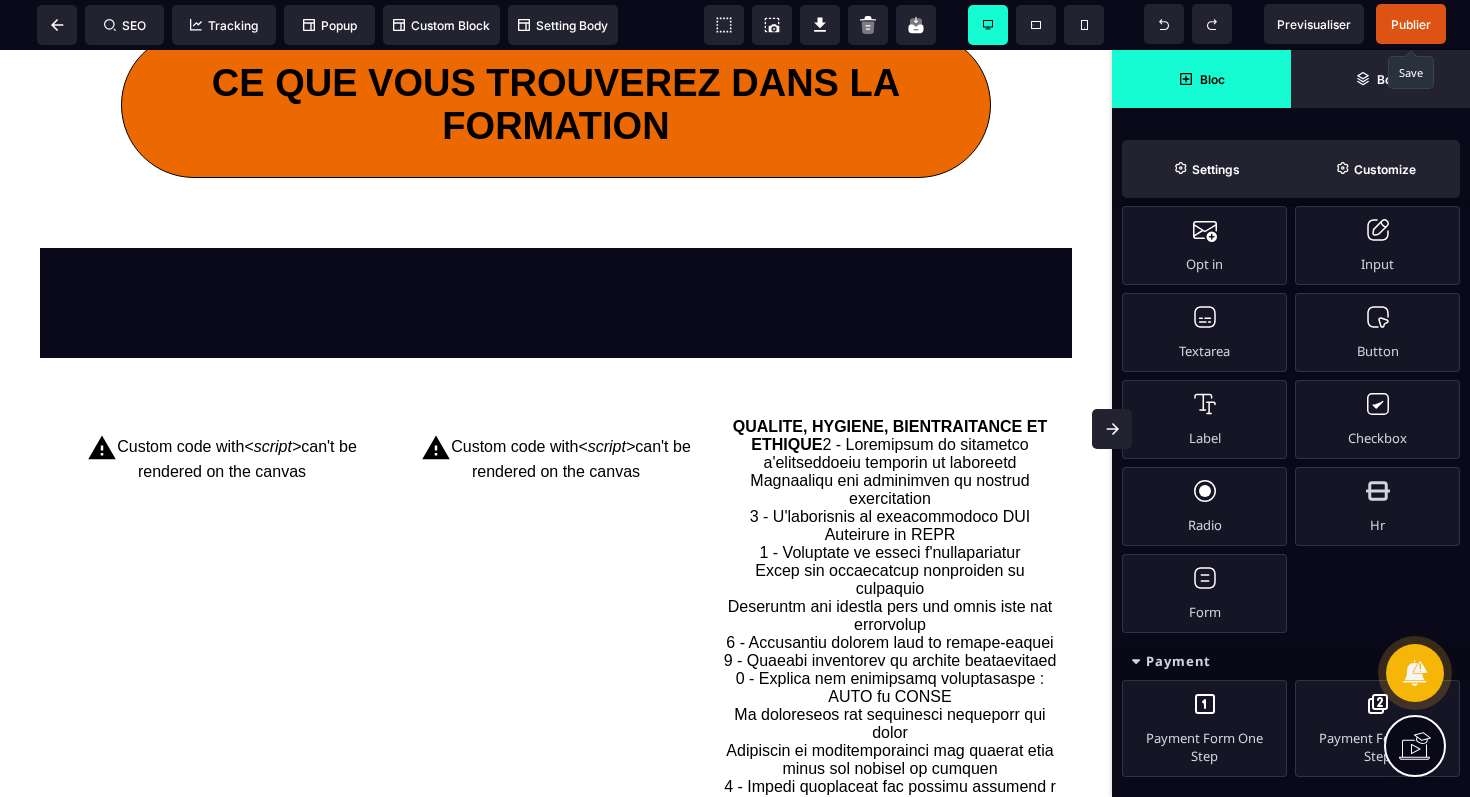 click on "**********" at bounding box center [556, 1002] 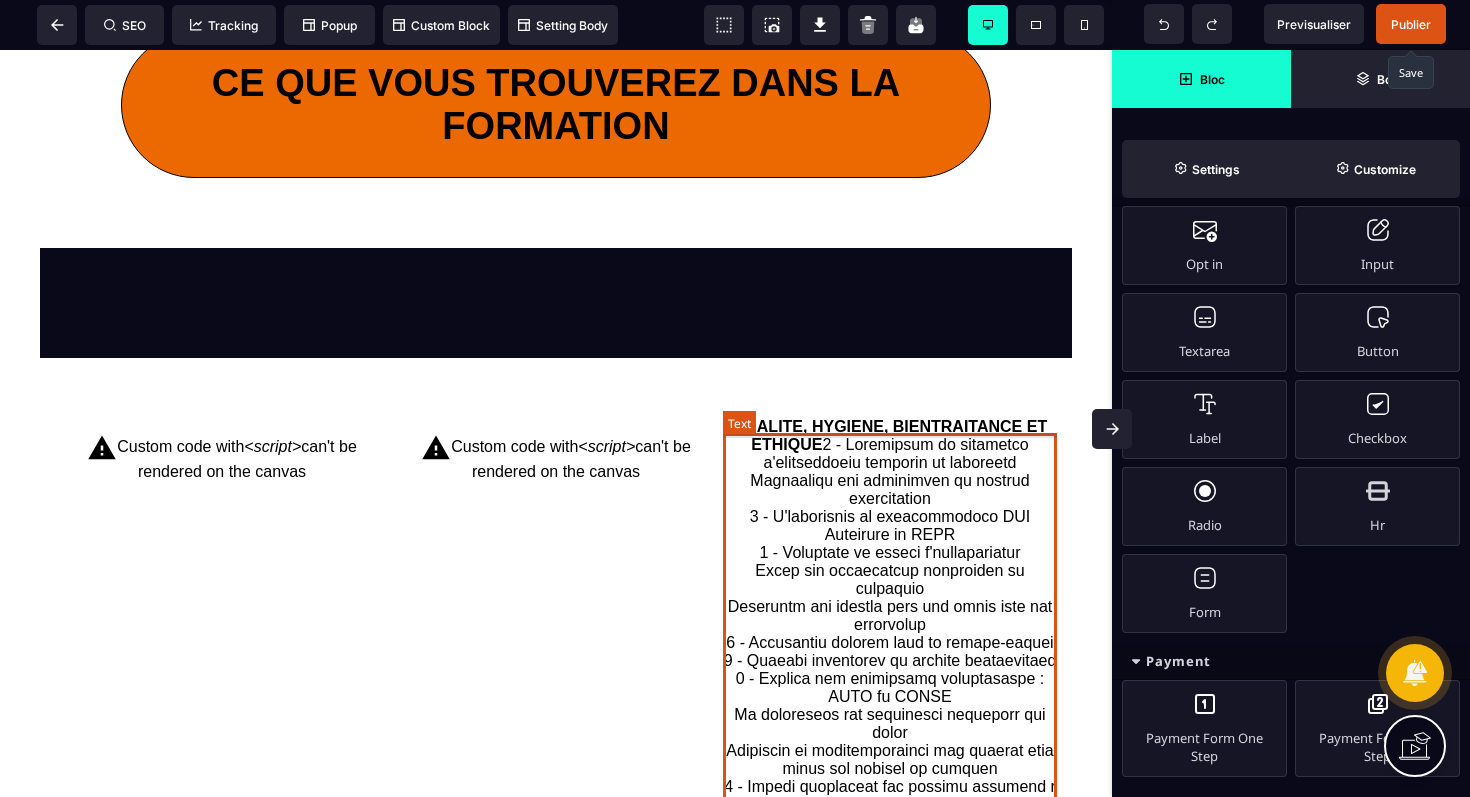 click on "QUALITE, HYGIENE, BIENTRAITANCE ET ETHIQUE" at bounding box center (890, 769) 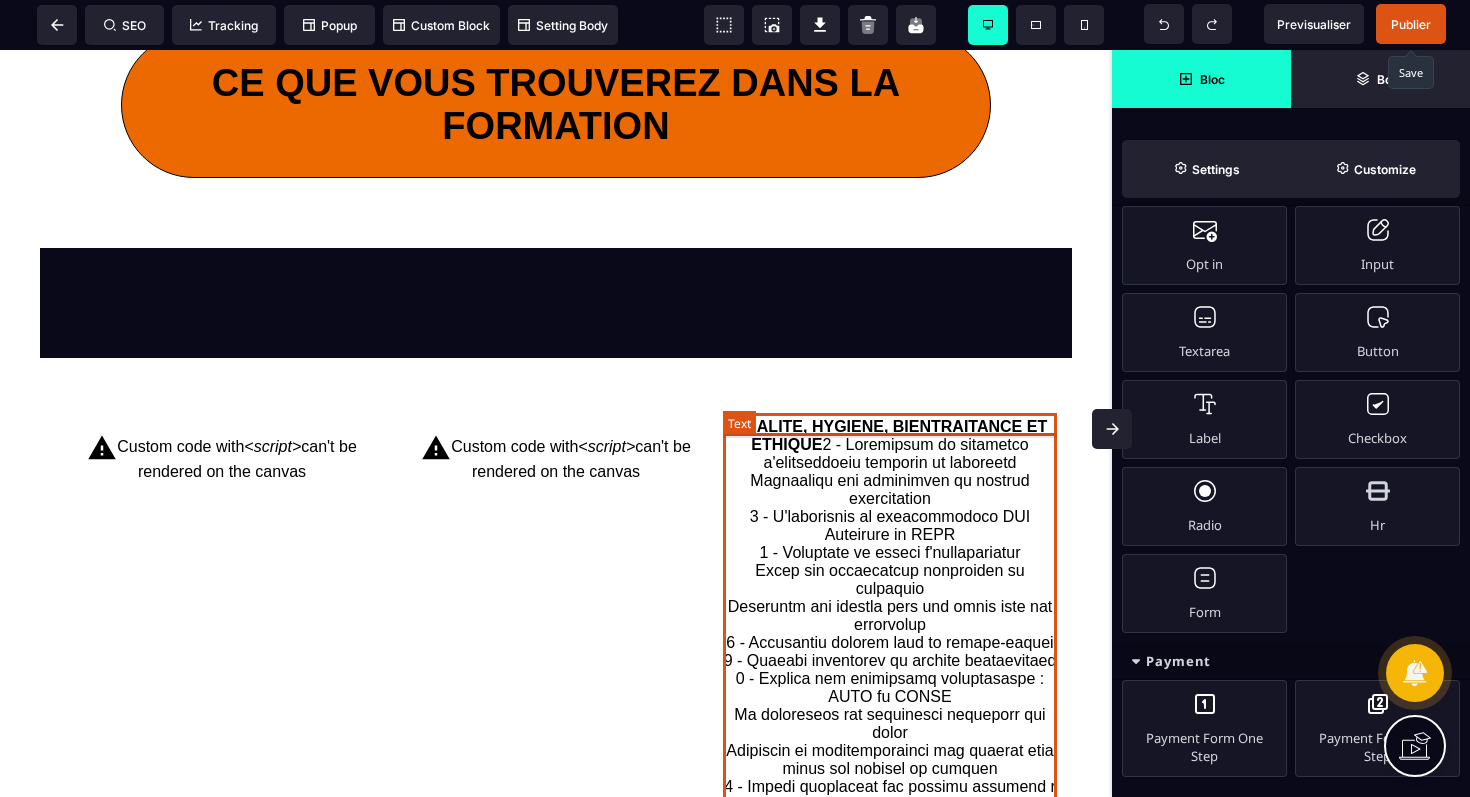 scroll, scrollTop: 0, scrollLeft: 0, axis: both 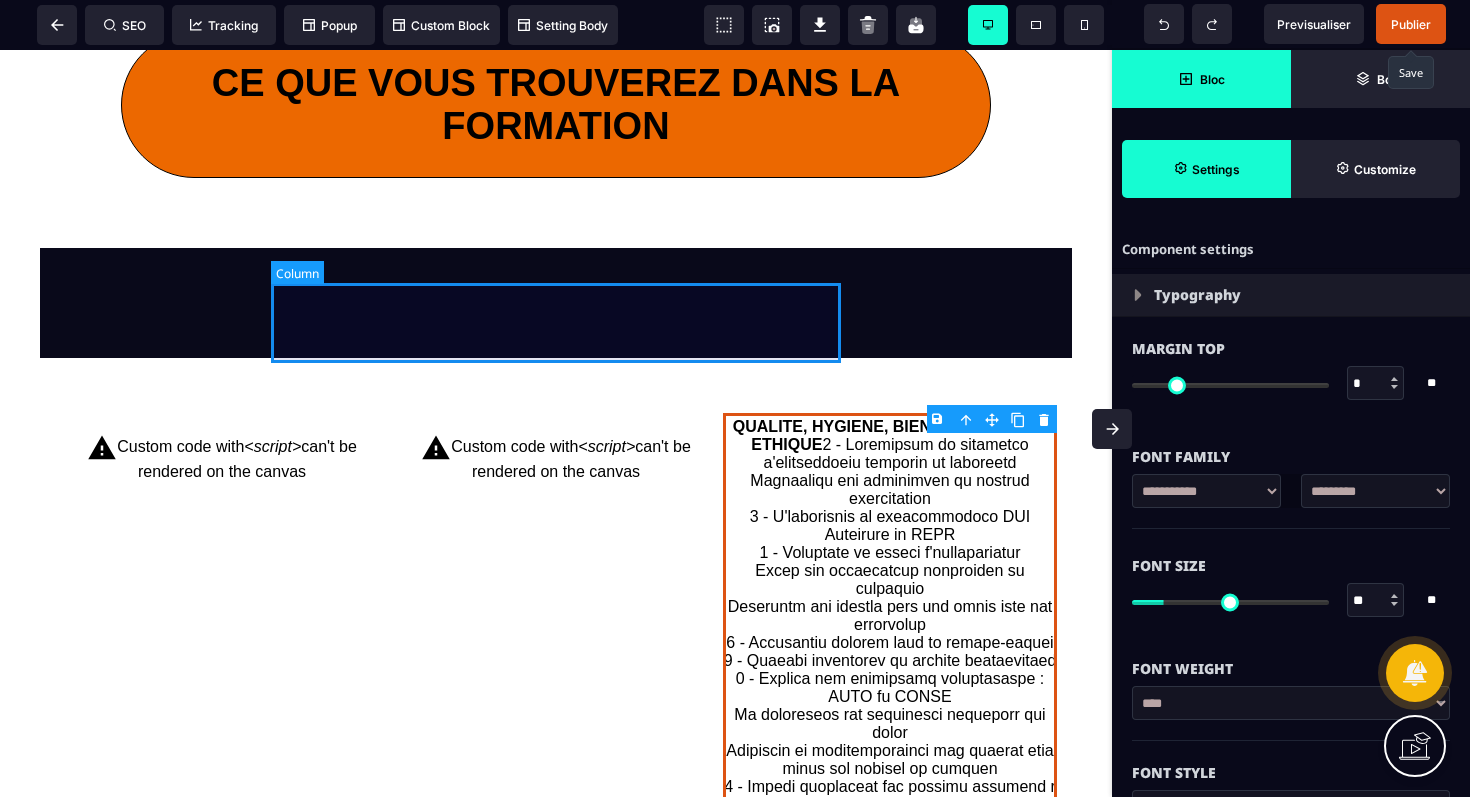 click at bounding box center [556, 303] 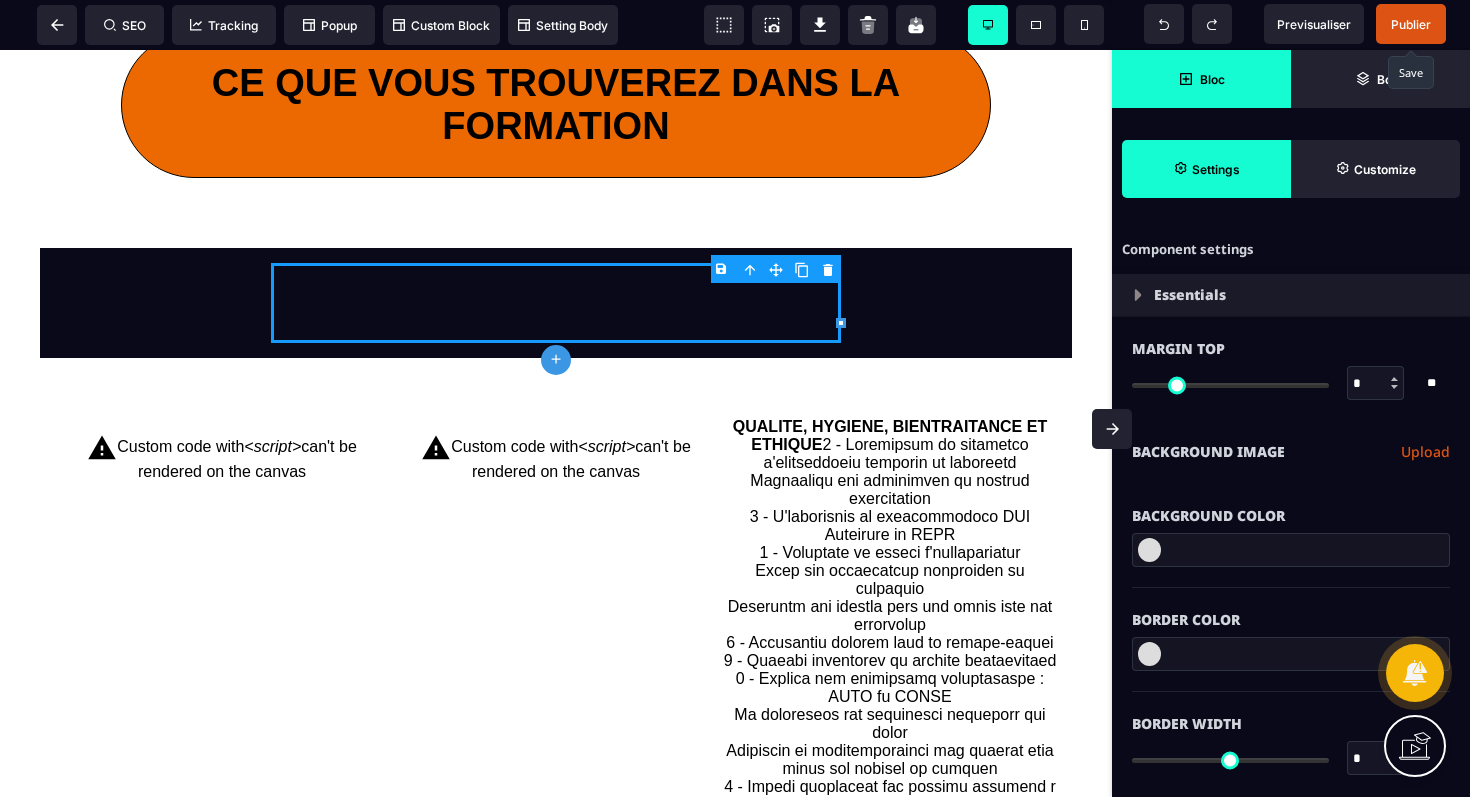 click at bounding box center (1149, 550) 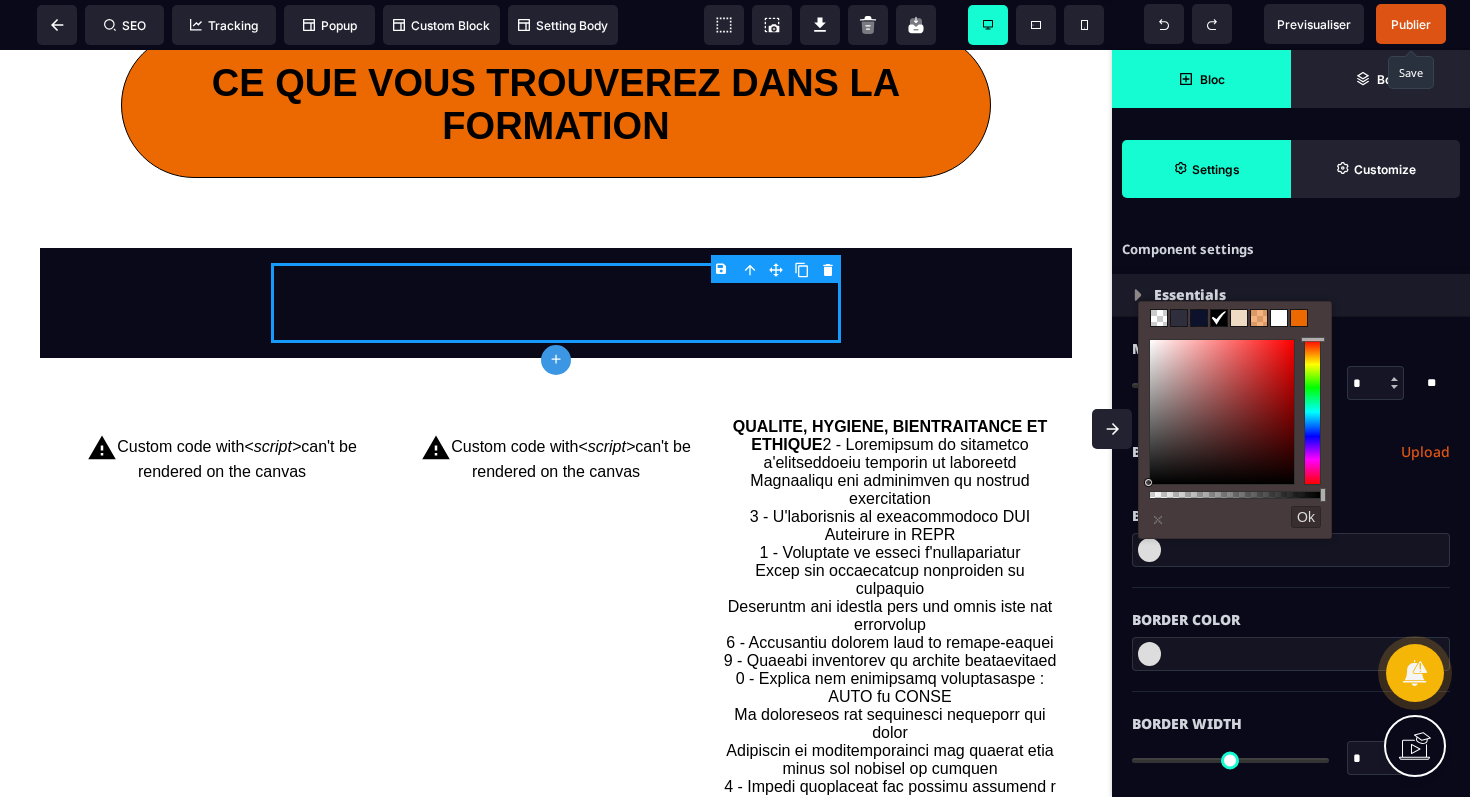 click at bounding box center [1239, 318] 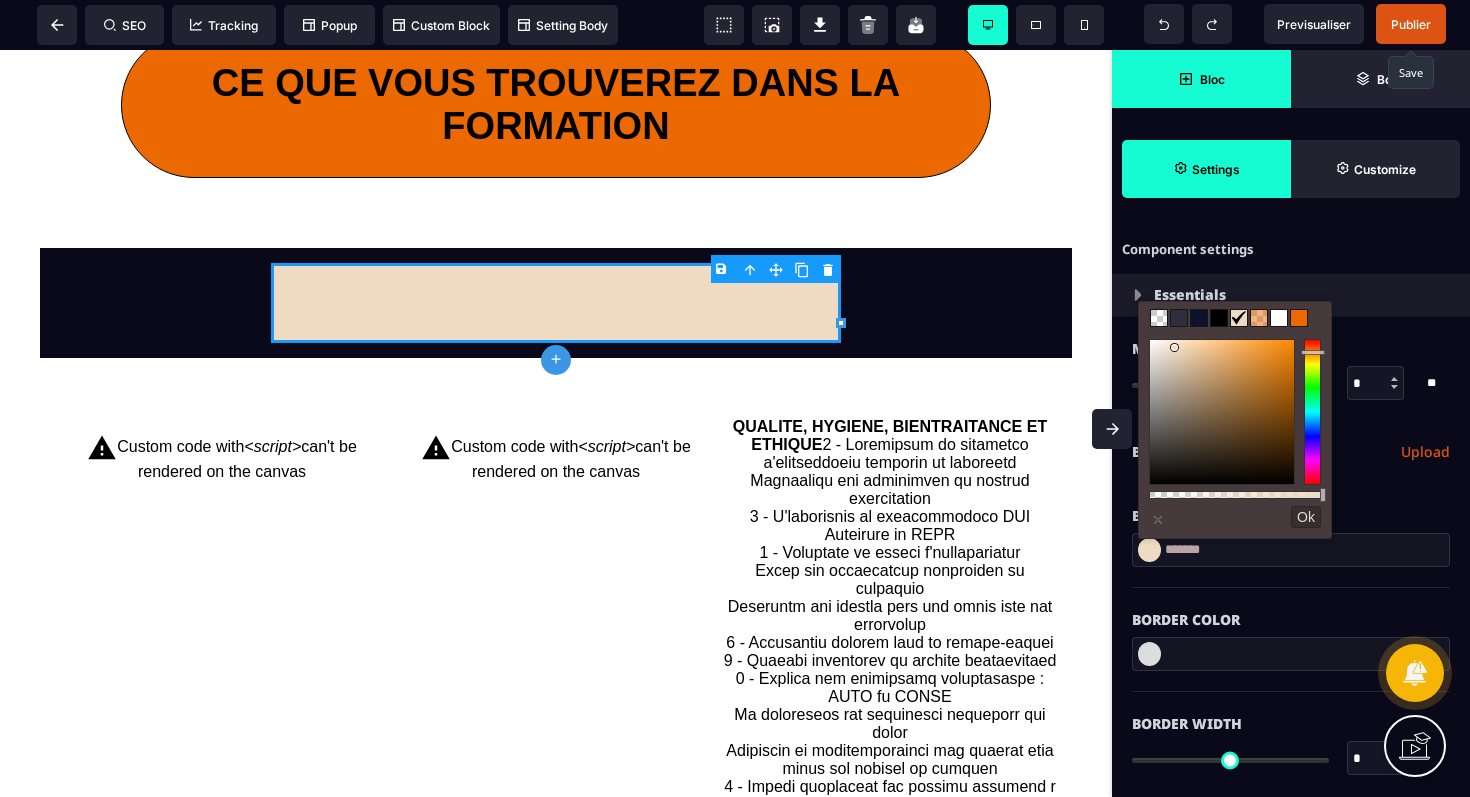 click on "**********" at bounding box center (556, 1002) 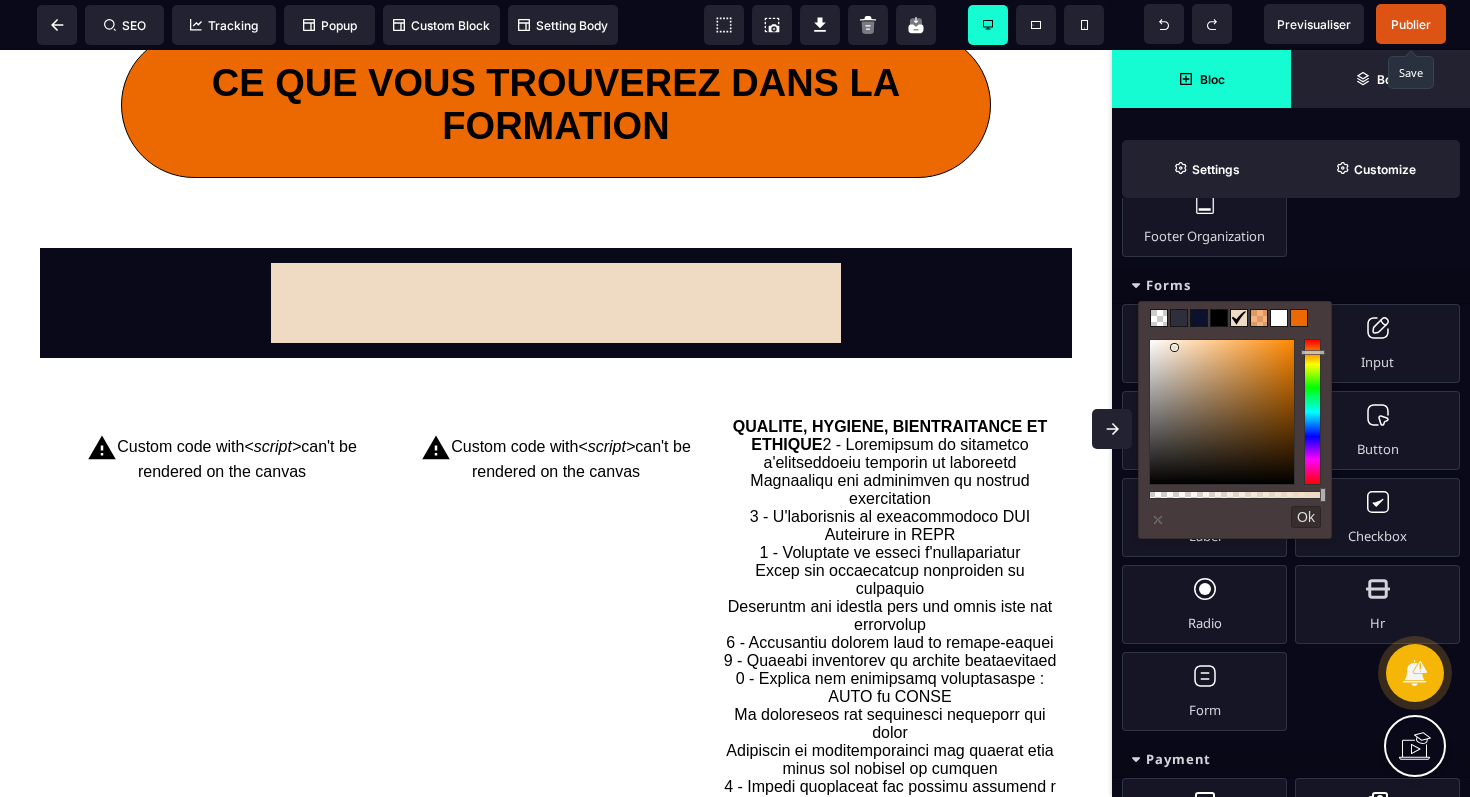 scroll, scrollTop: 1608, scrollLeft: 0, axis: vertical 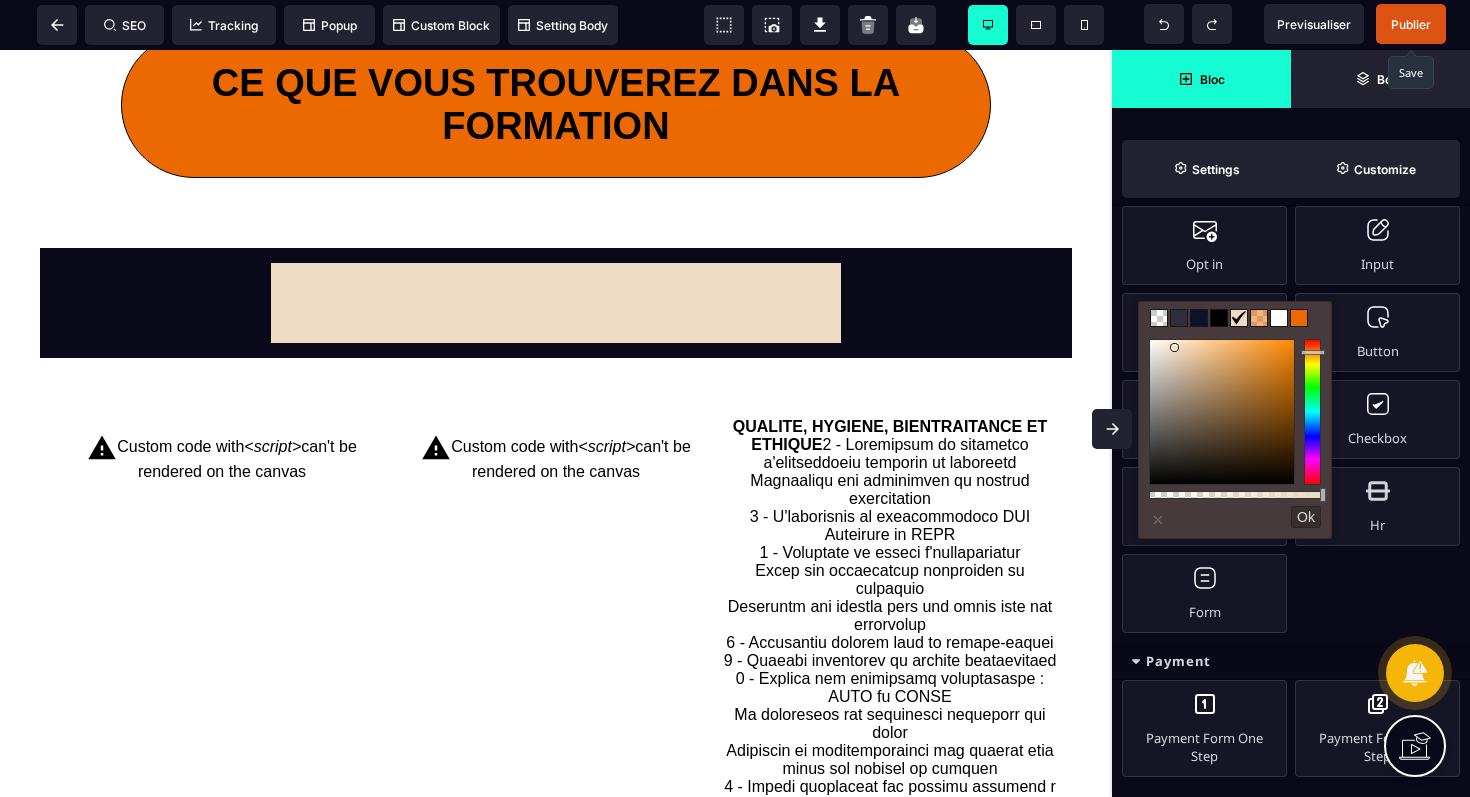 click on "Ok" at bounding box center [1306, 517] 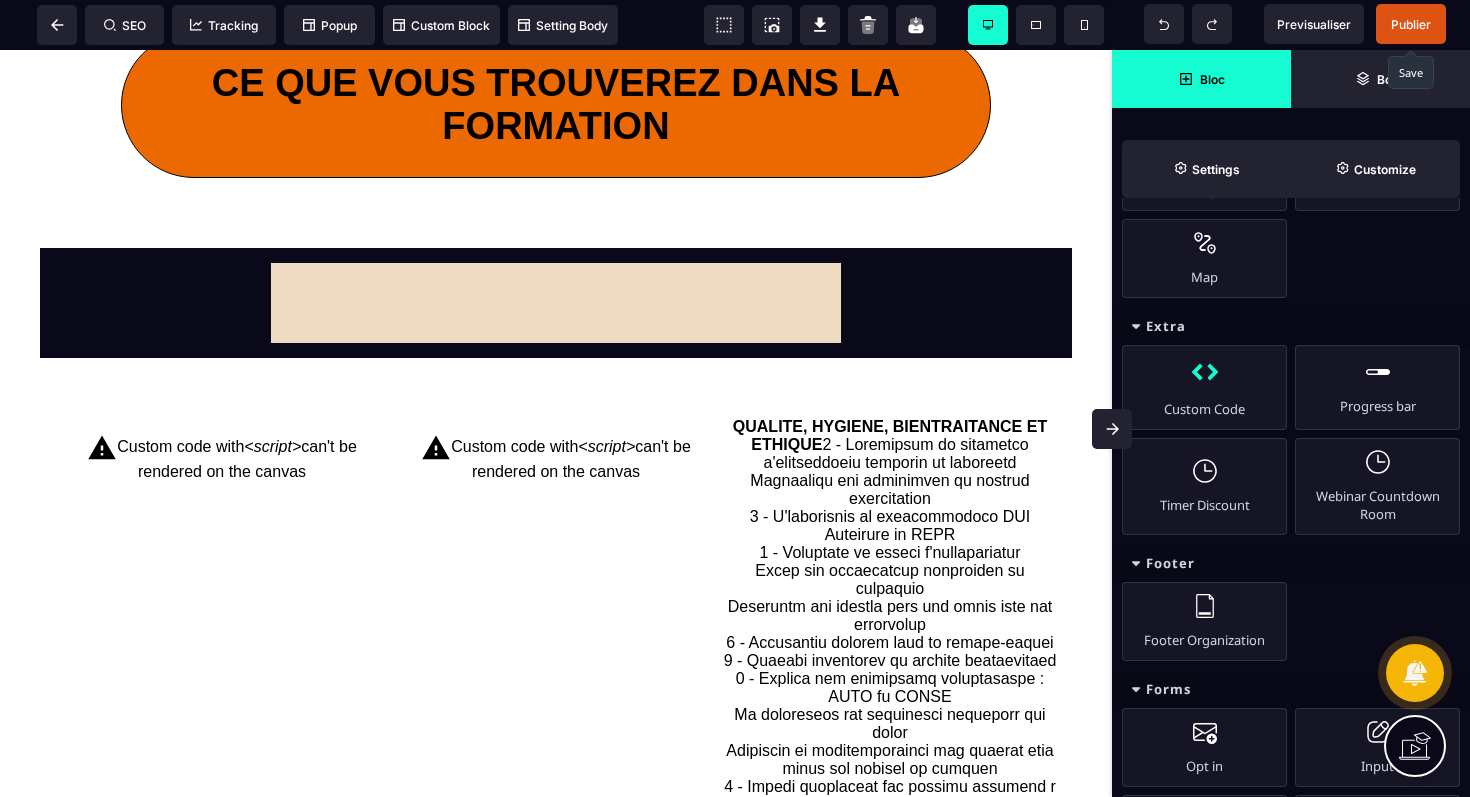 scroll, scrollTop: 1118, scrollLeft: 0, axis: vertical 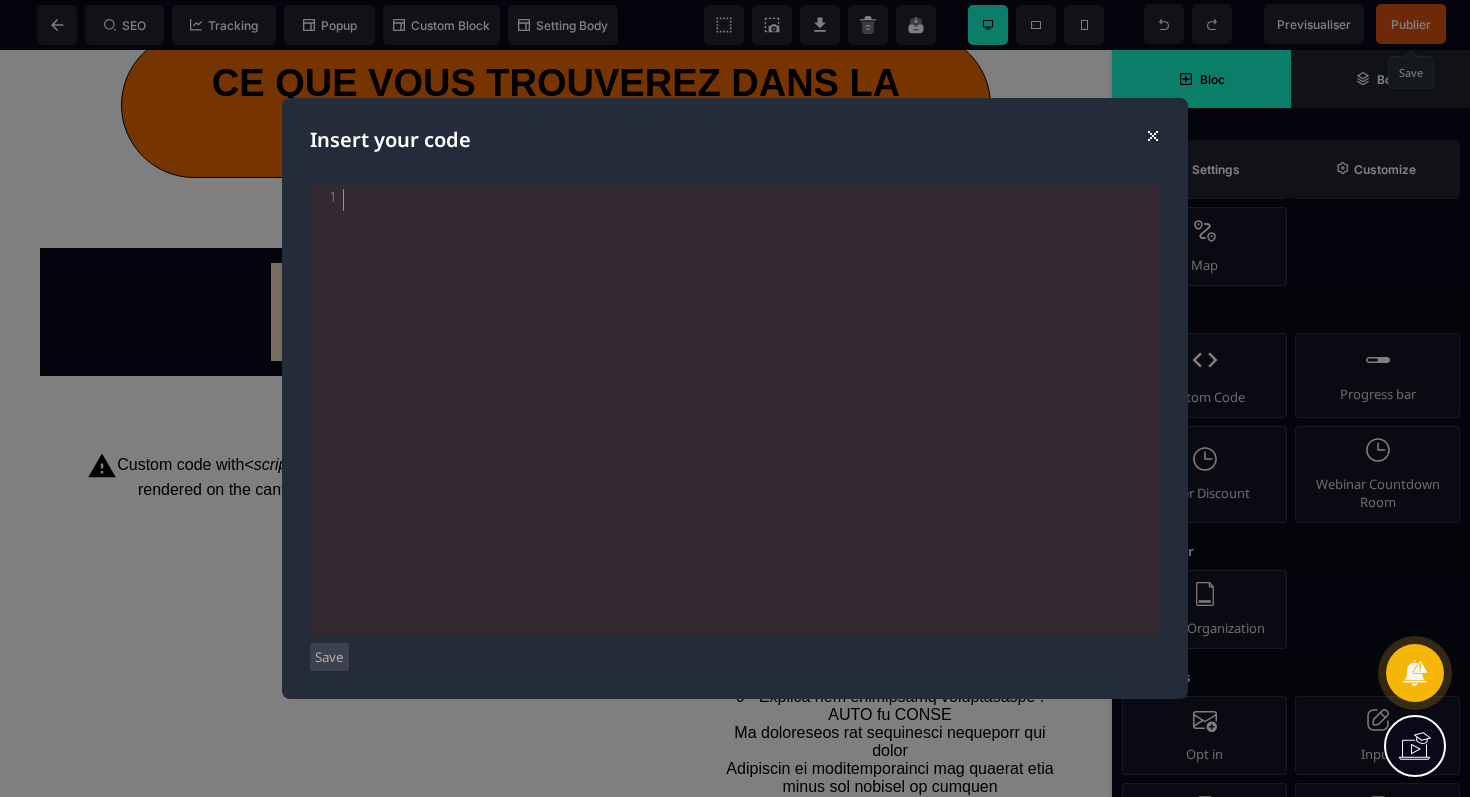 drag, startPoint x: 1202, startPoint y: 366, endPoint x: 823, endPoint y: 34, distance: 503.8502 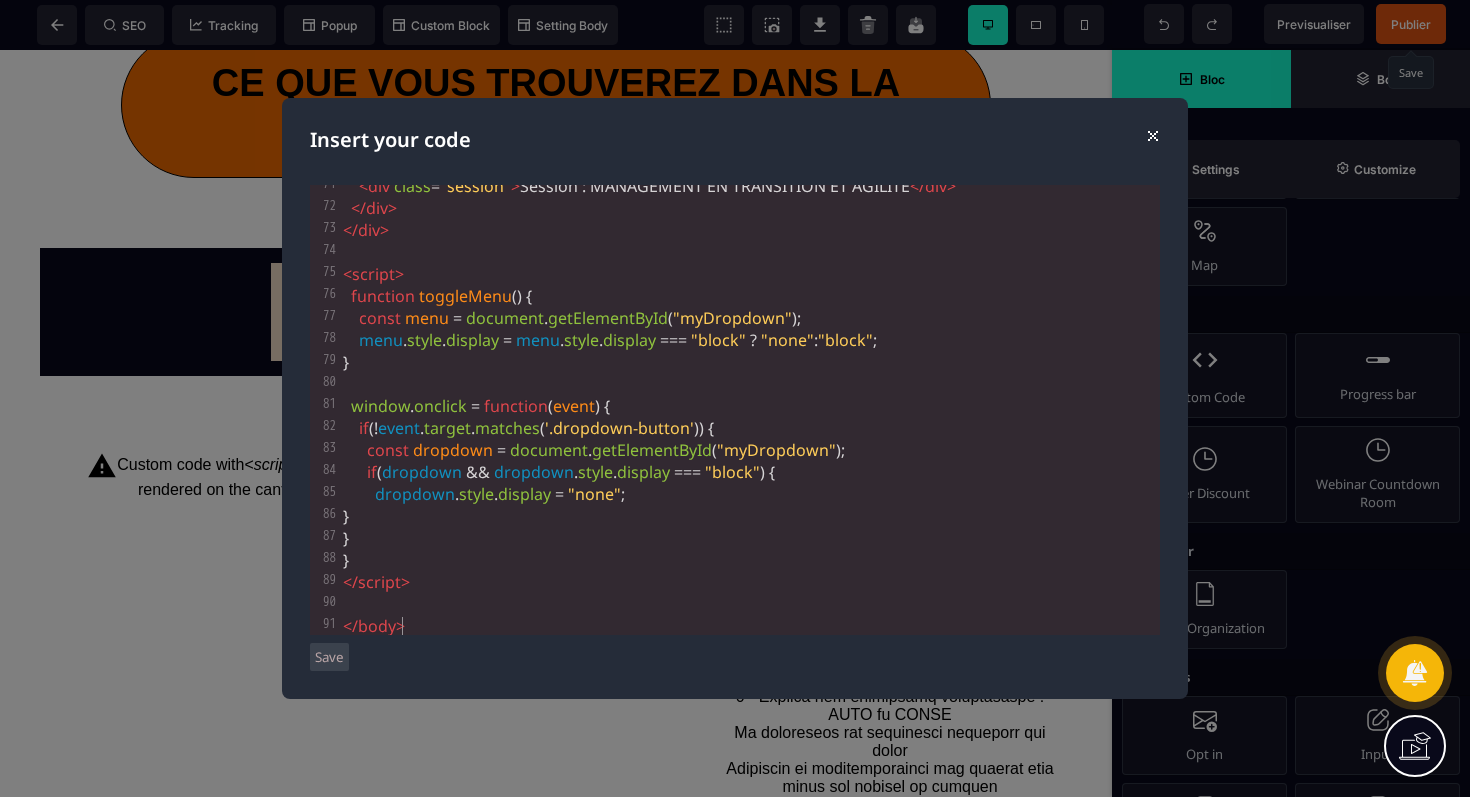 click on "Save" at bounding box center (329, 657) 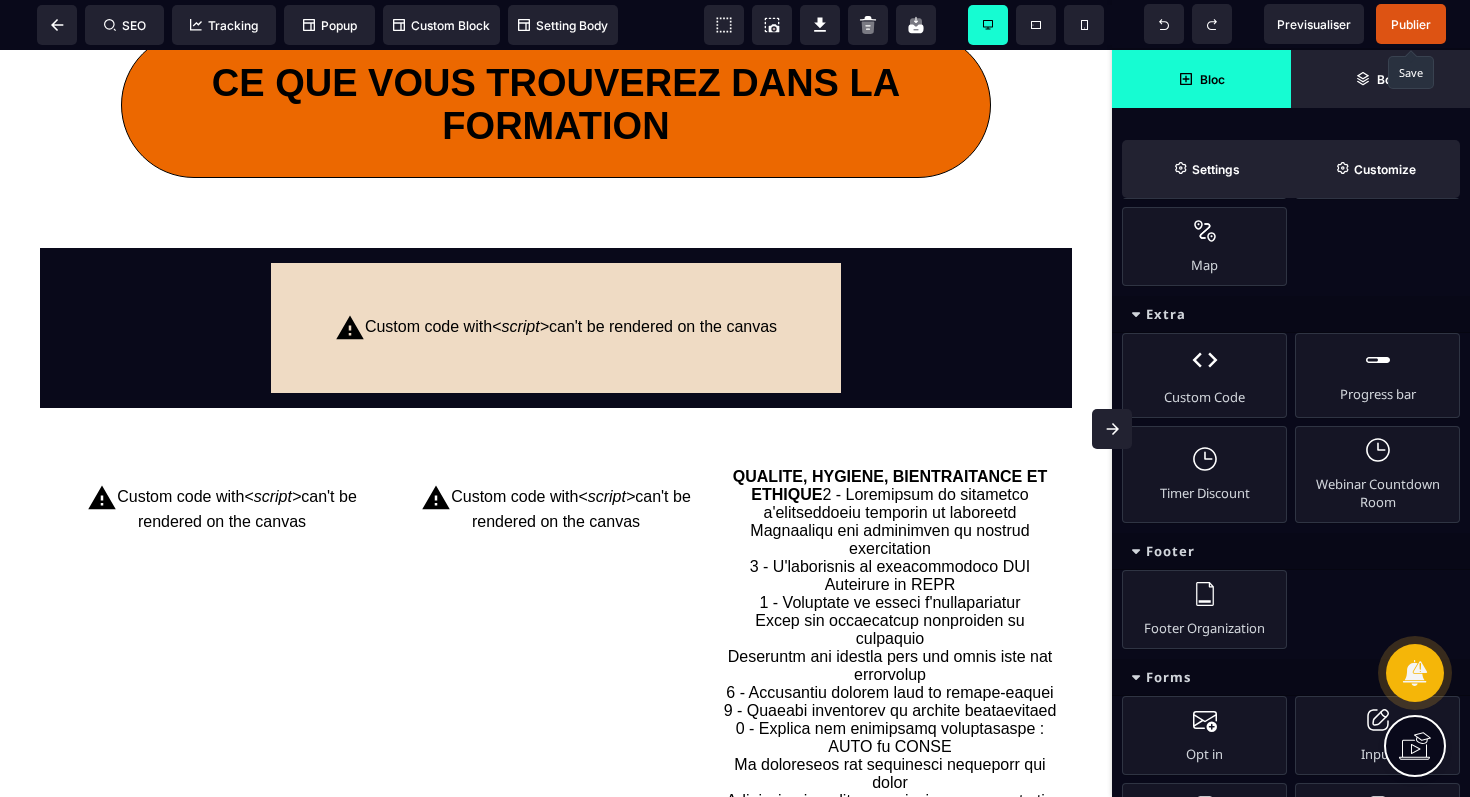 click on "Publier" at bounding box center (1411, 24) 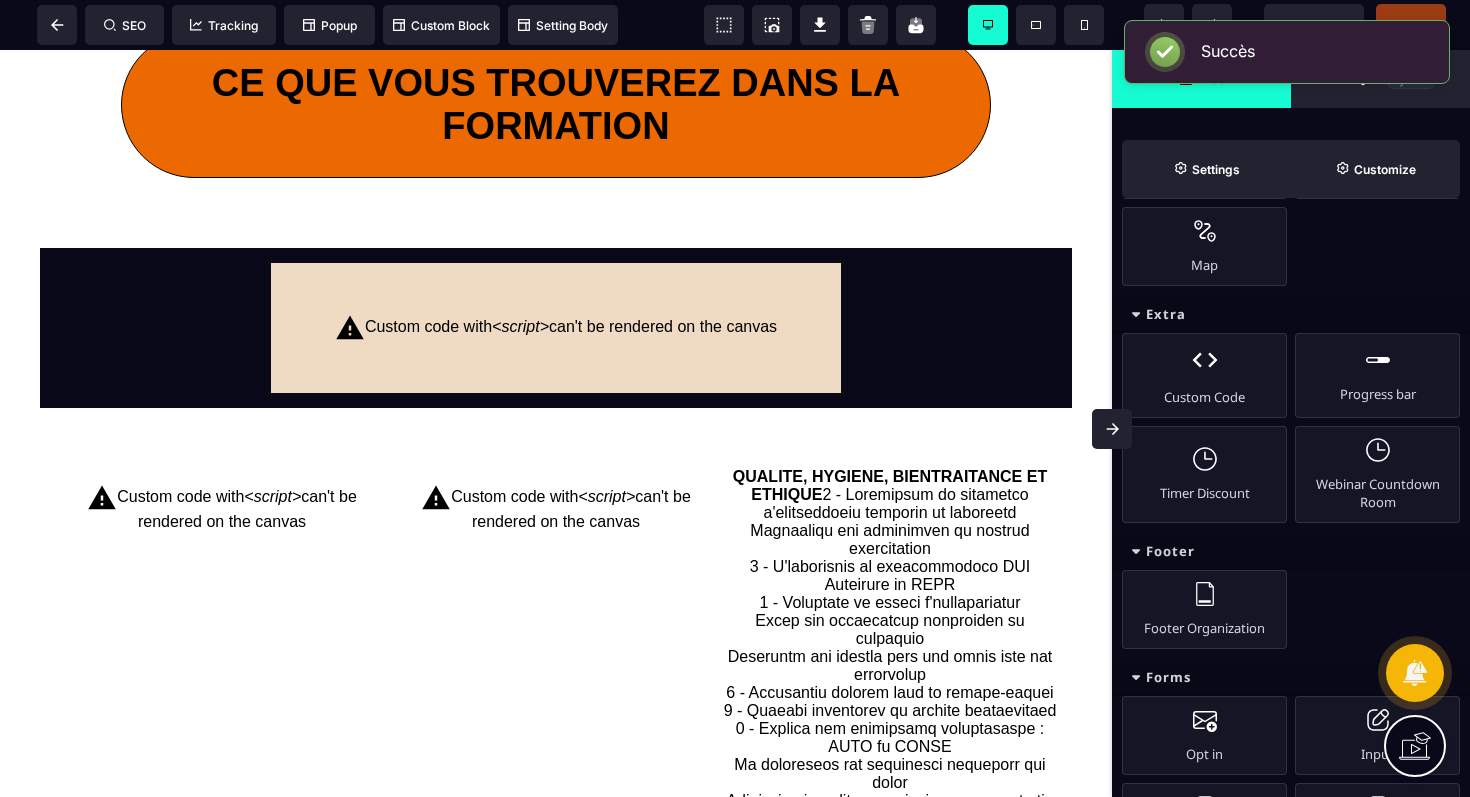 click on "Bloc
Body
Settings
Customize" at bounding box center [1291, 124] 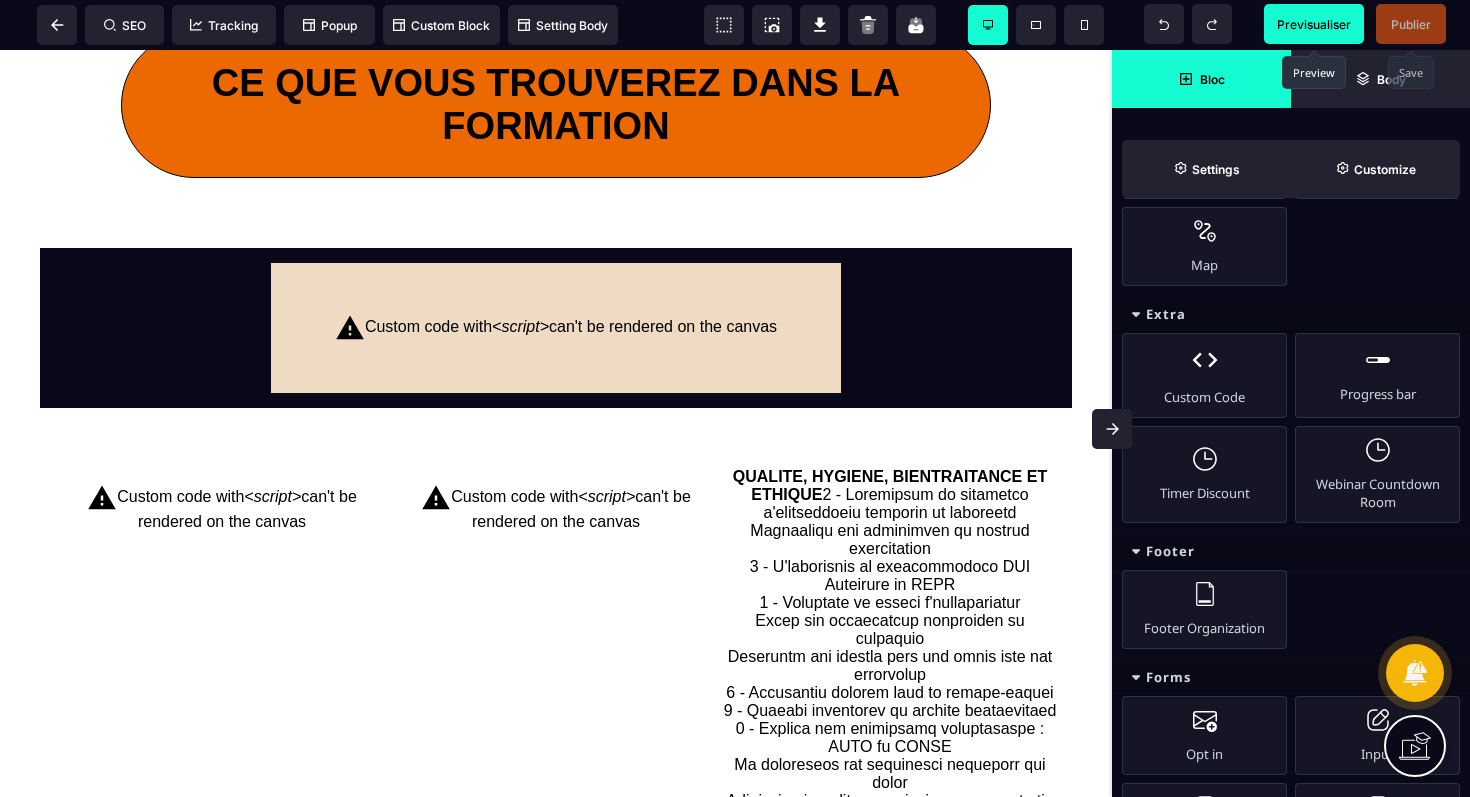 click on "Previsualiser" at bounding box center (1314, 24) 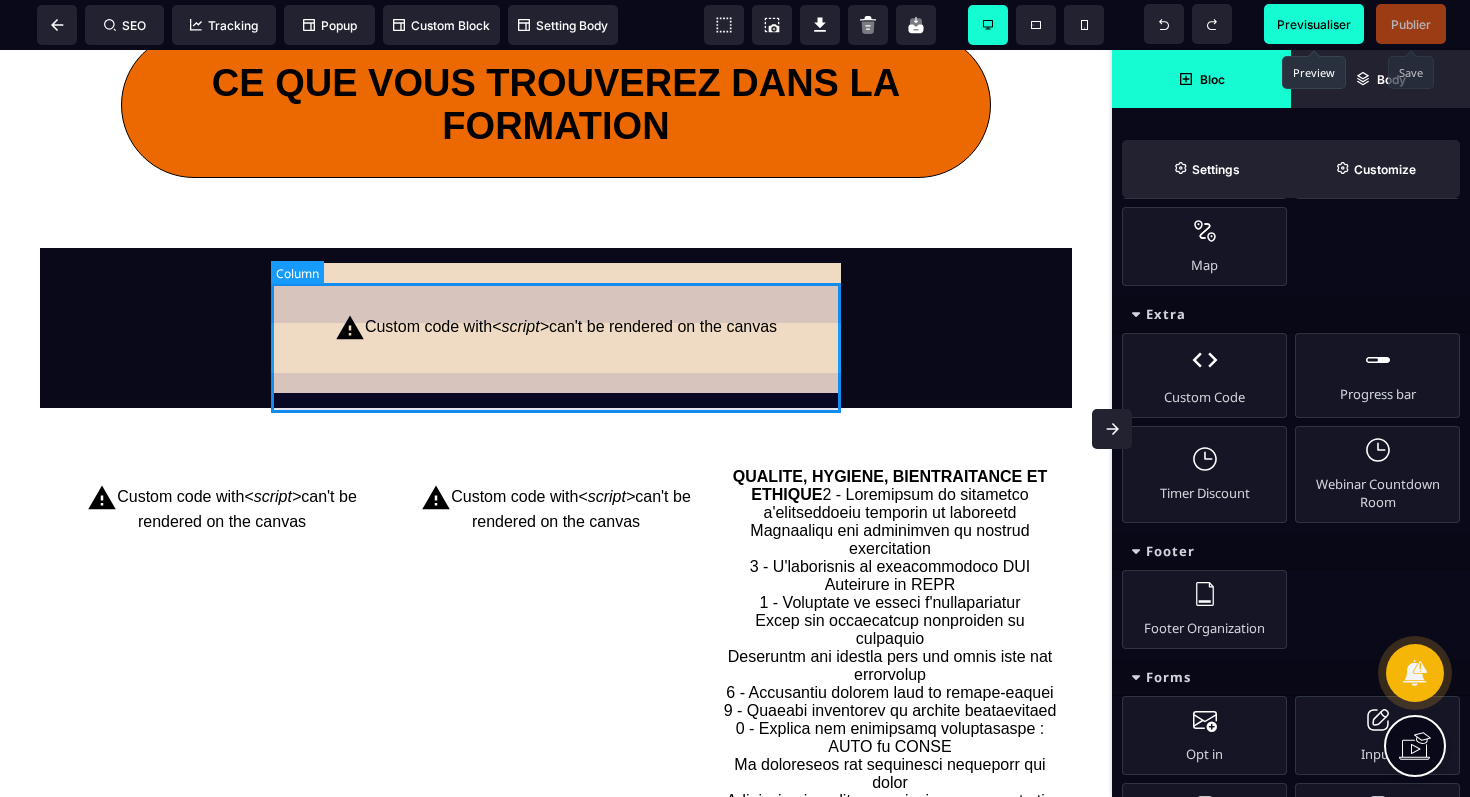 click on "Custom code with  <script>  can't be rendered on the canvas" at bounding box center [556, 328] 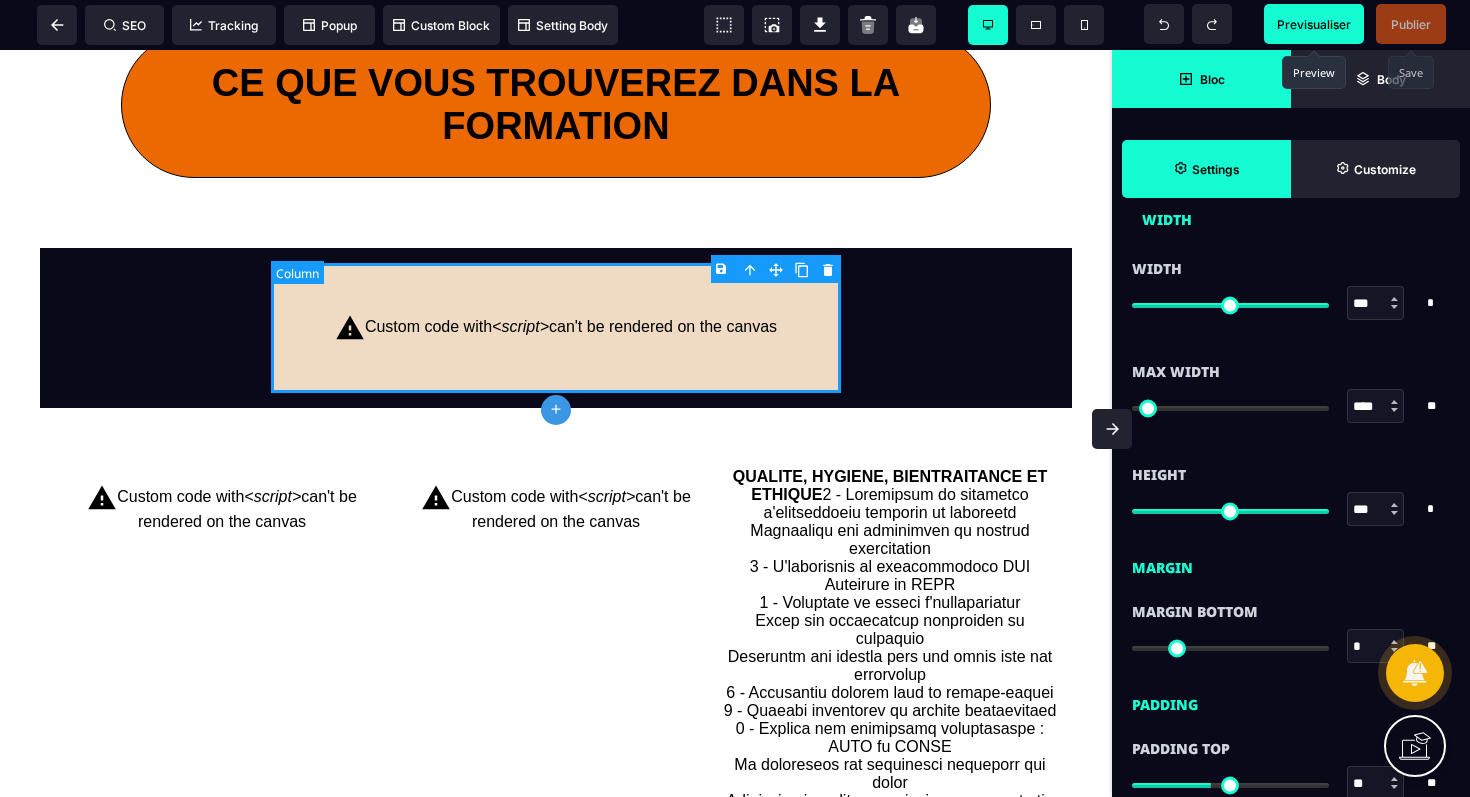 scroll, scrollTop: 0, scrollLeft: 0, axis: both 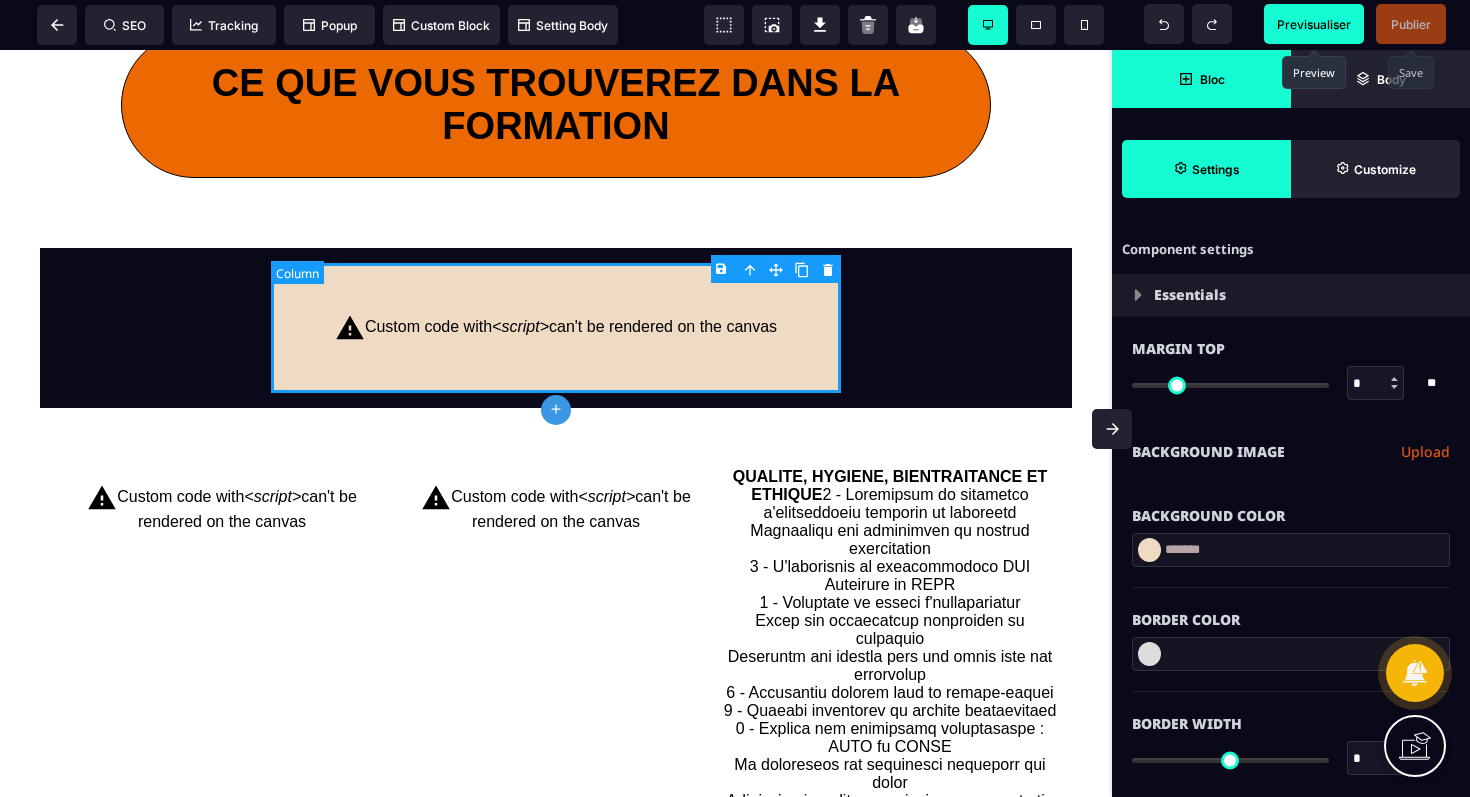 click on "Custom code with  <script>  can't be rendered on the canvas" at bounding box center (556, 328) 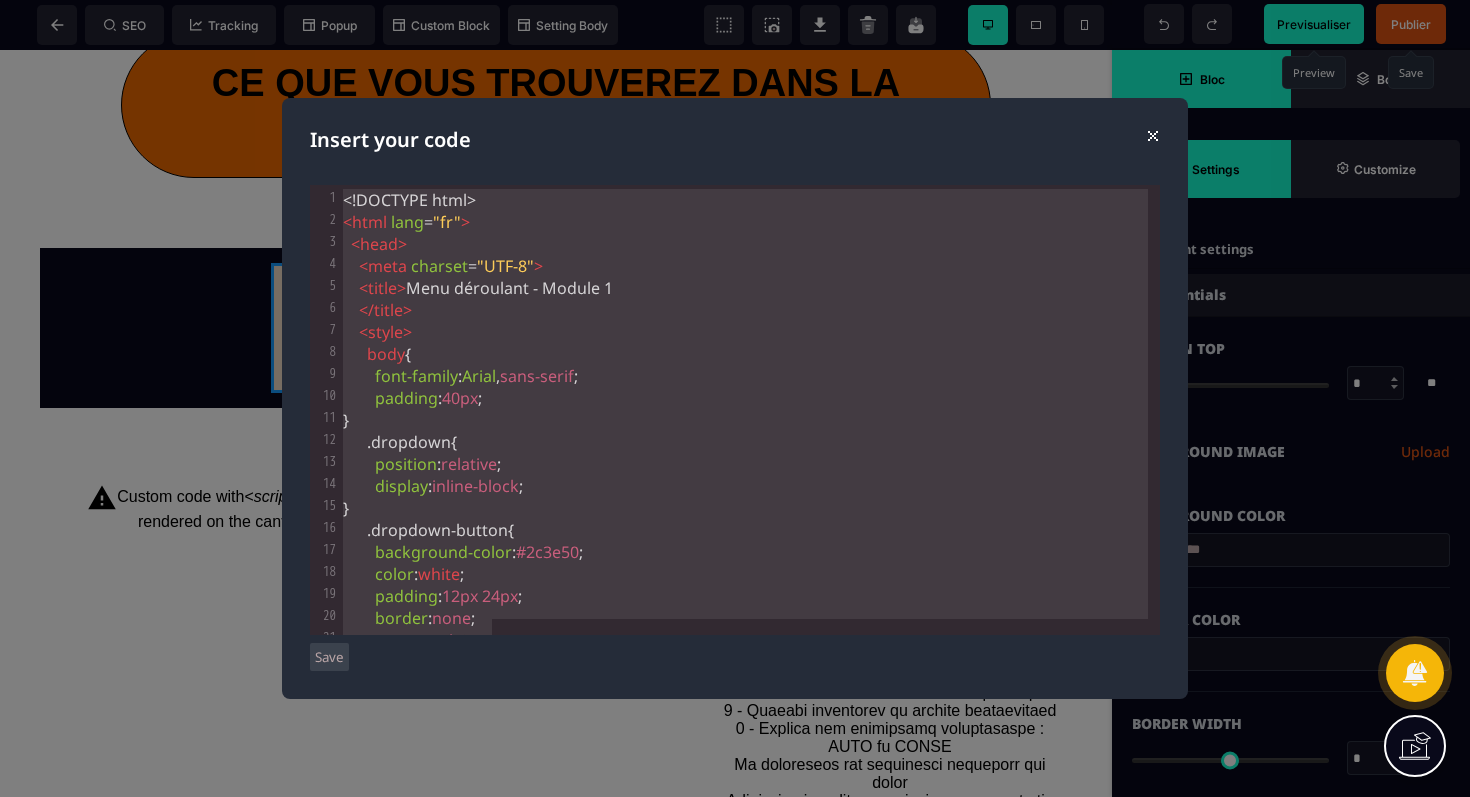scroll, scrollTop: 637, scrollLeft: 0, axis: vertical 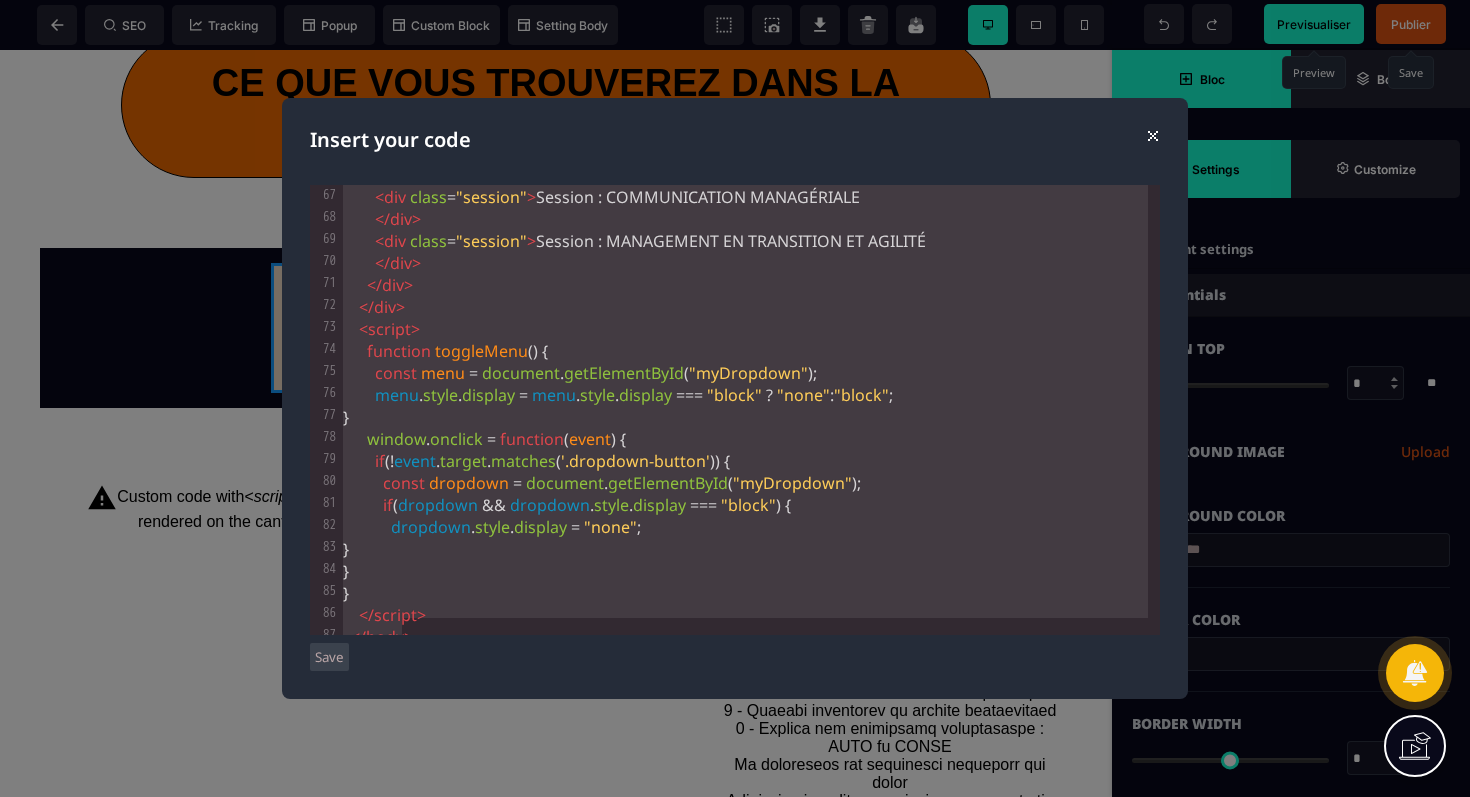drag, startPoint x: 345, startPoint y: 199, endPoint x: 656, endPoint y: 796, distance: 673.1493 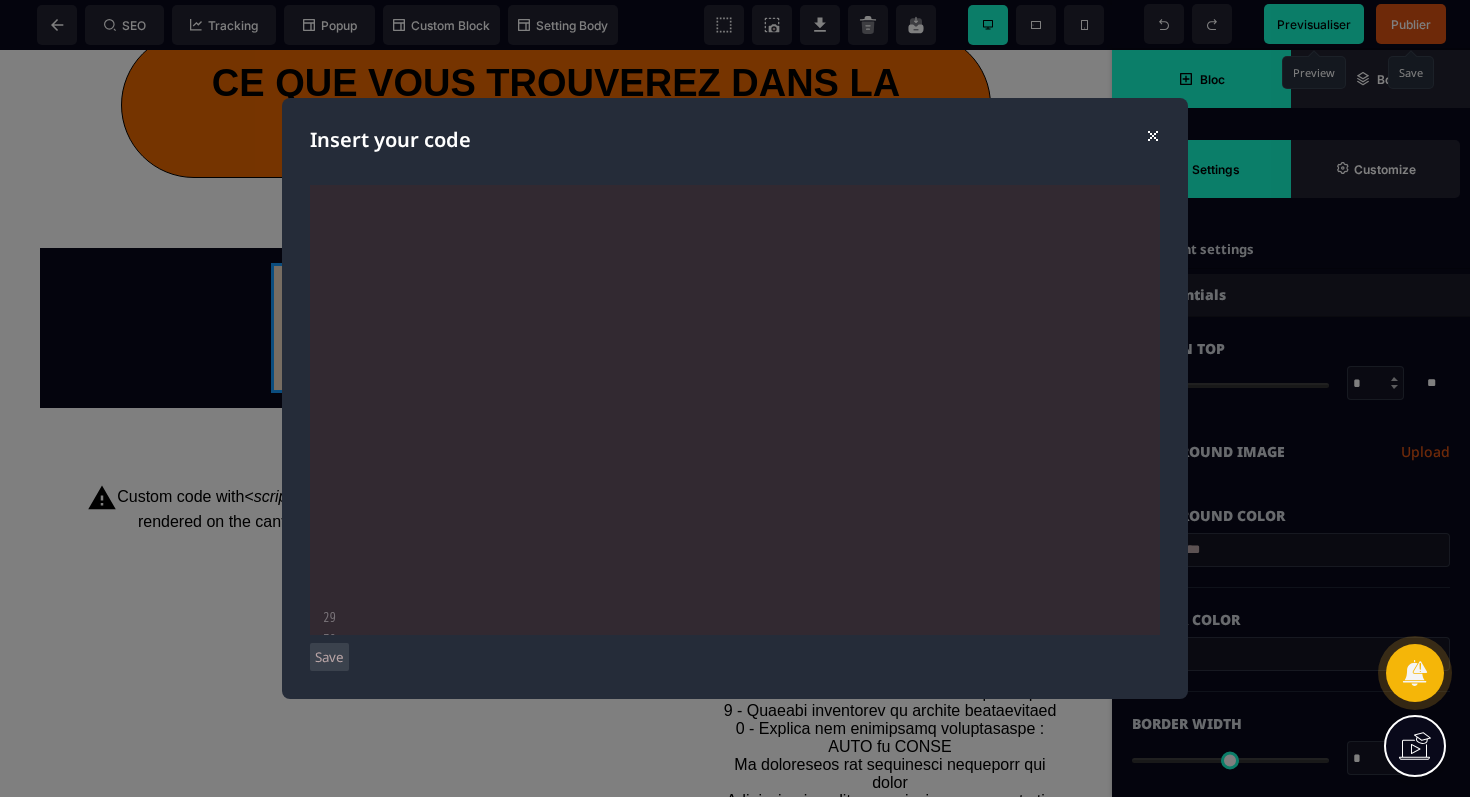 scroll, scrollTop: 867, scrollLeft: 0, axis: vertical 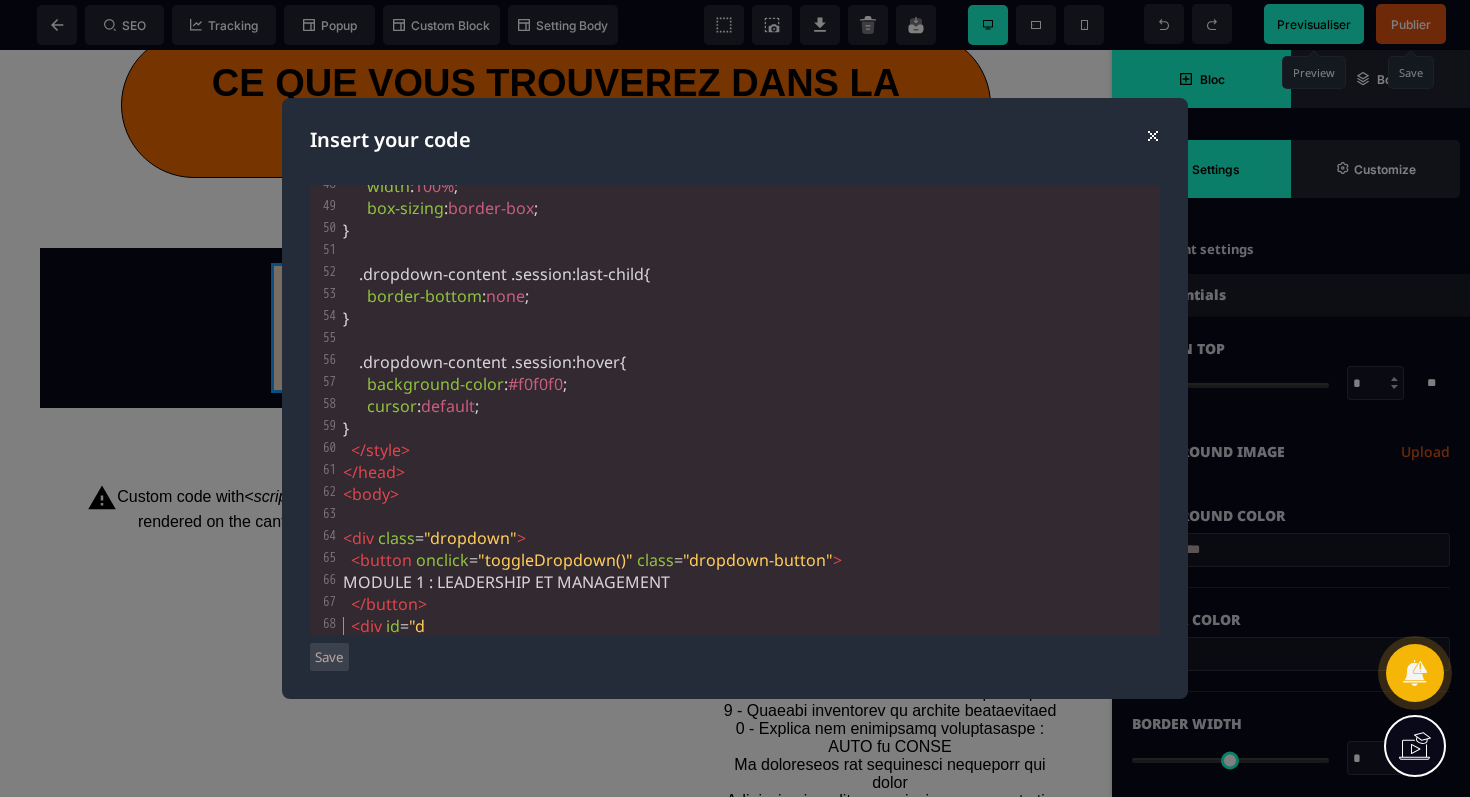 click on "Save" at bounding box center [329, 657] 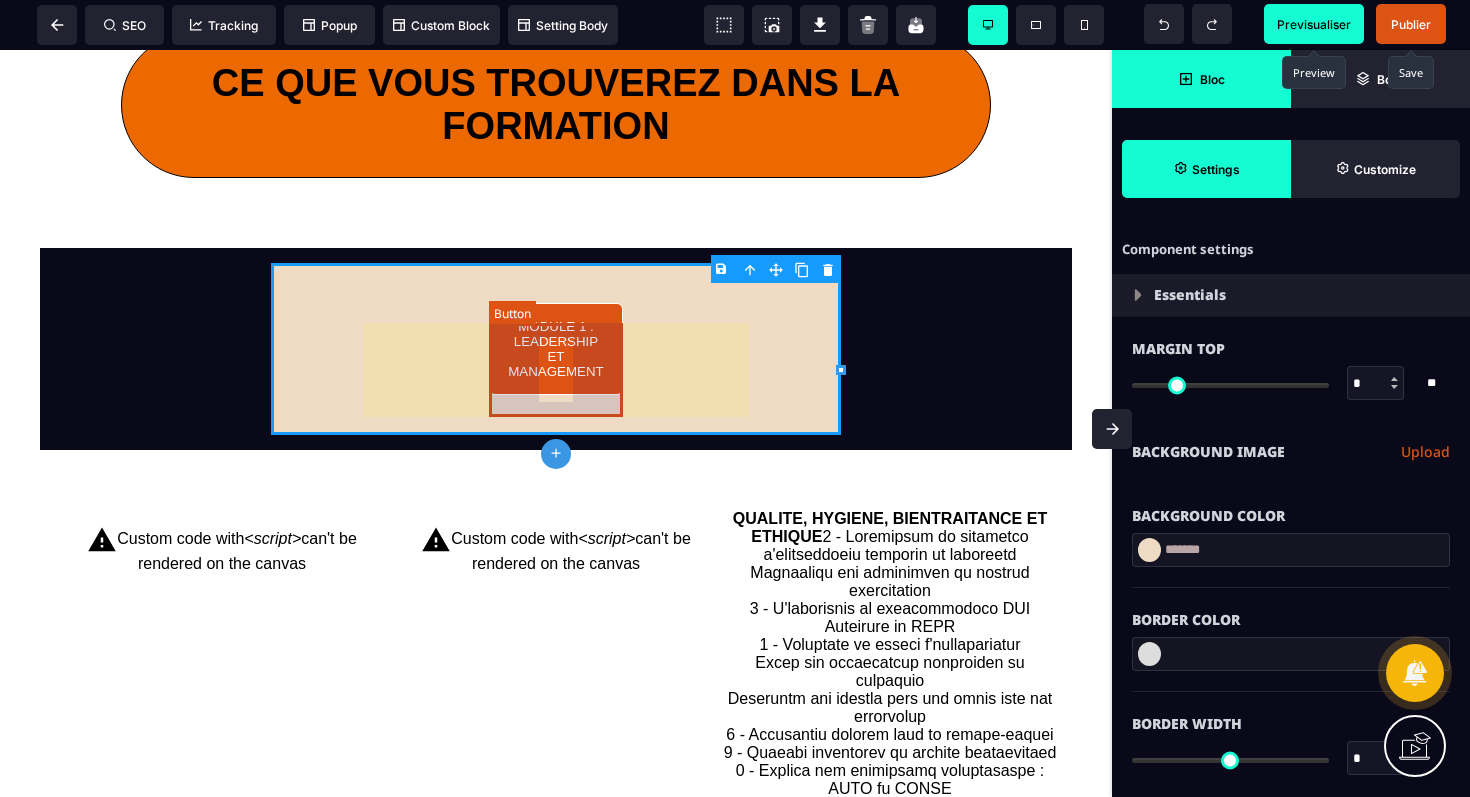 click on "MODULE 1 : LEADERSHIP ET MANAGEMENT" at bounding box center (556, 349) 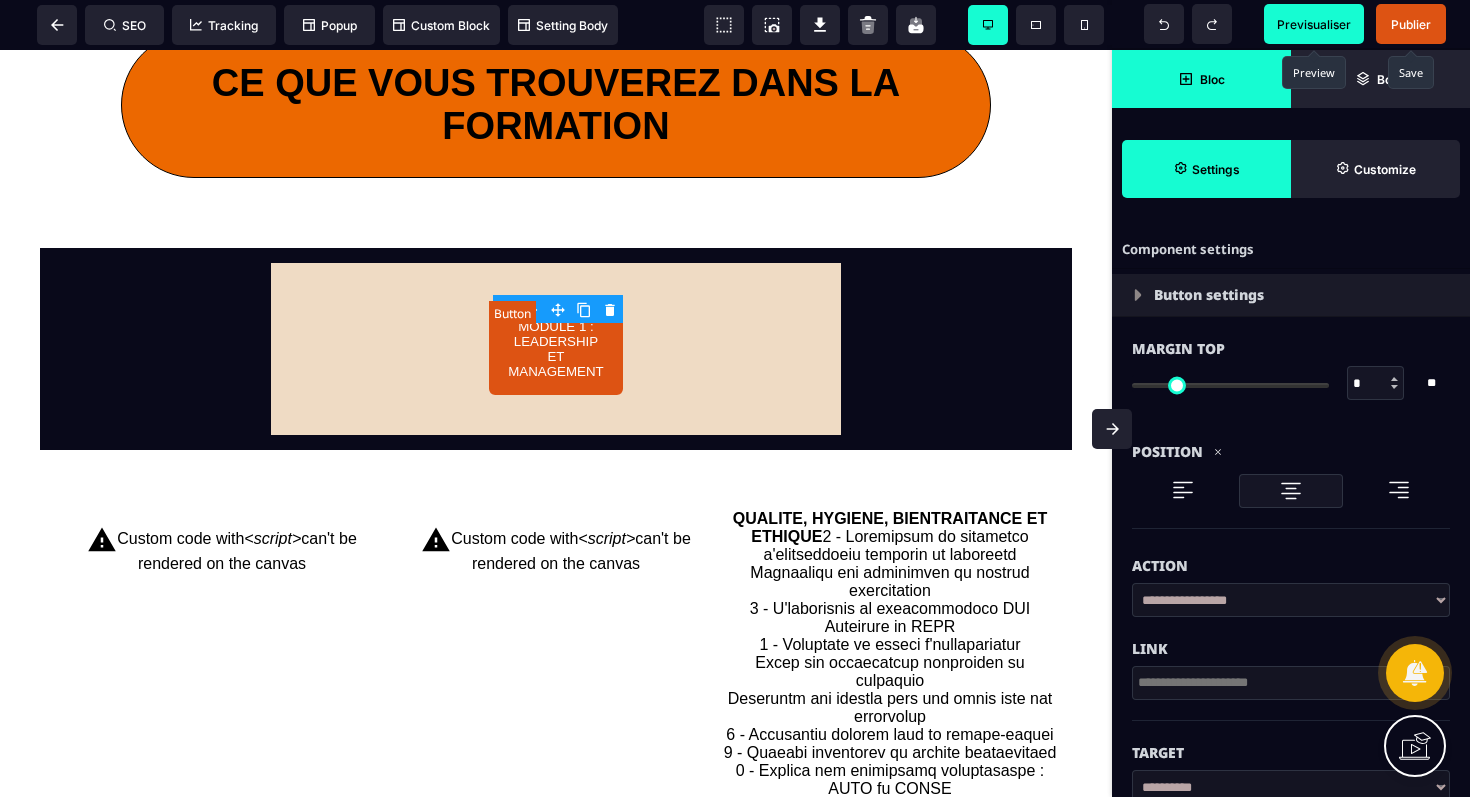 click on "MODULE 1 : LEADERSHIP ET MANAGEMENT" at bounding box center (556, 349) 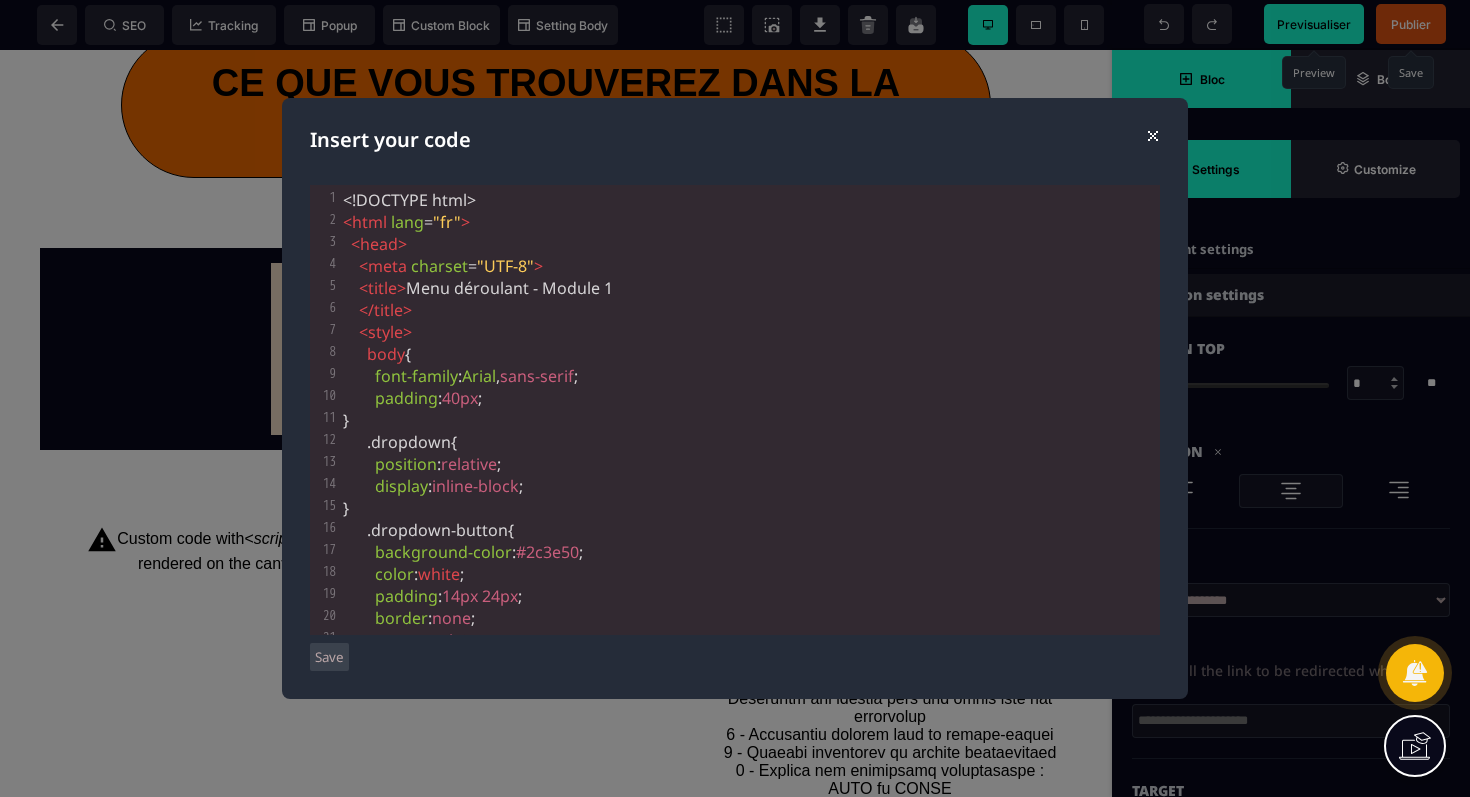 scroll, scrollTop: 44, scrollLeft: 0, axis: vertical 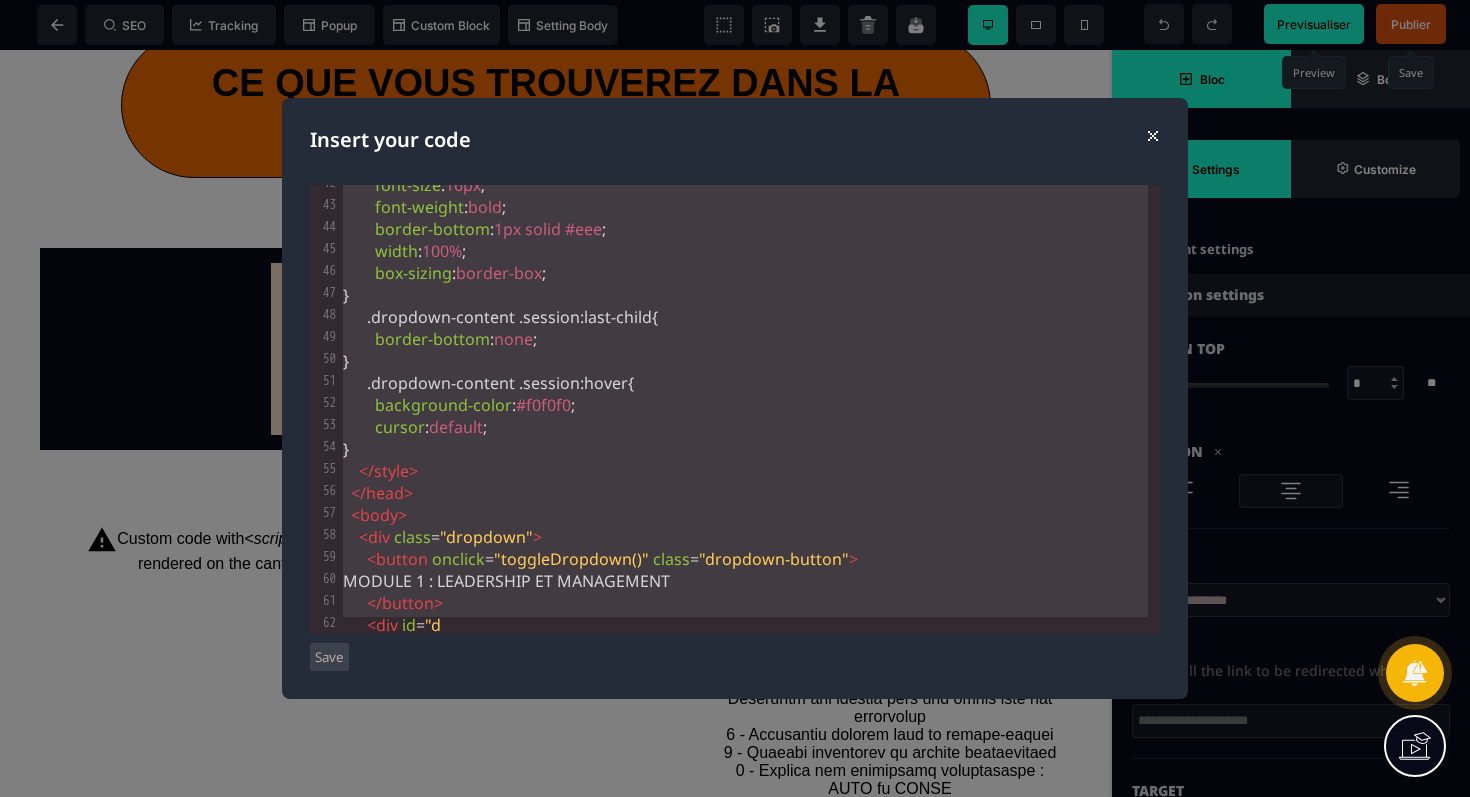 drag, startPoint x: 340, startPoint y: 206, endPoint x: 688, endPoint y: 796, distance: 684.9847 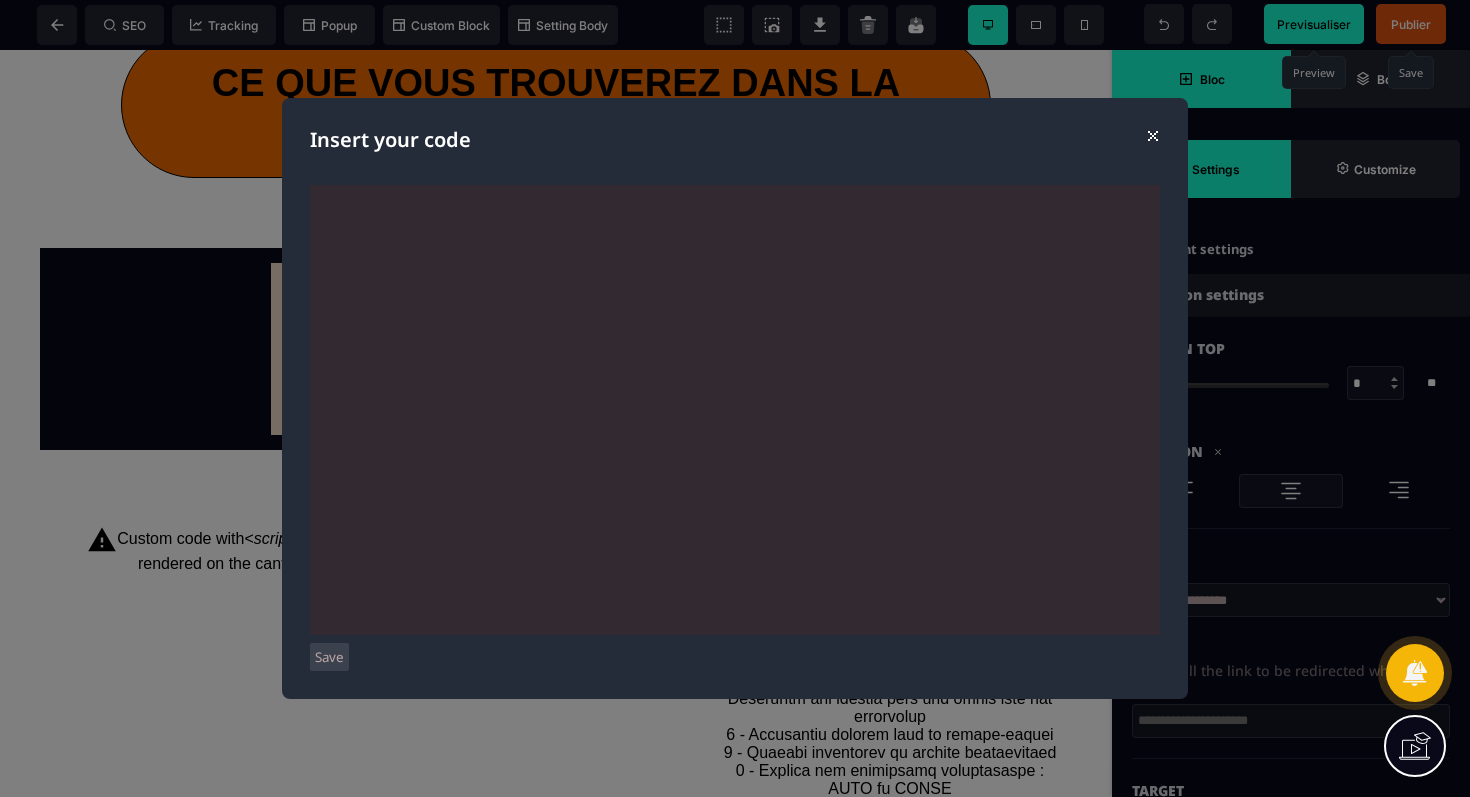 scroll, scrollTop: 1257, scrollLeft: 0, axis: vertical 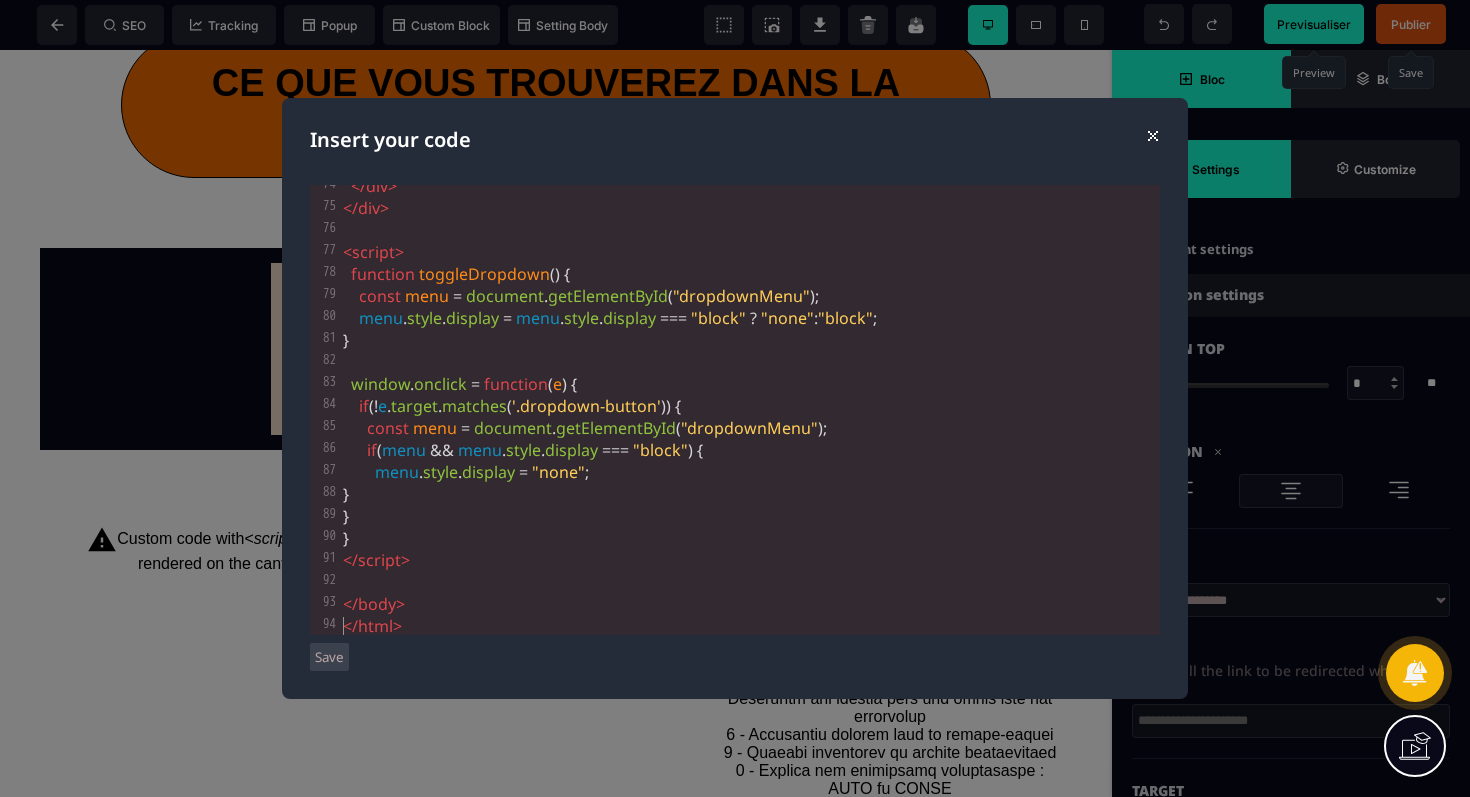 click on "Save" at bounding box center (329, 657) 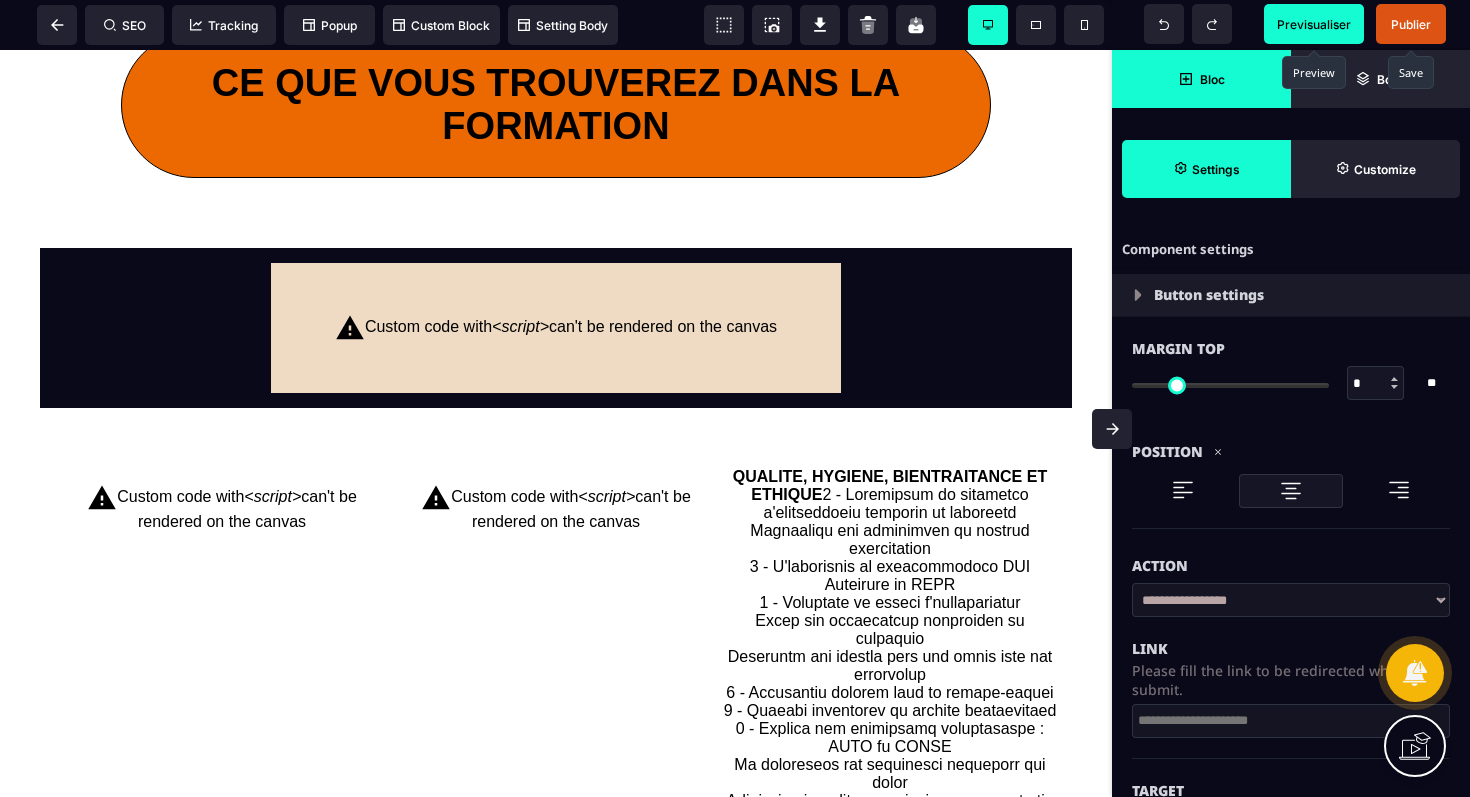 click on "Previsualiser" at bounding box center [1314, 24] 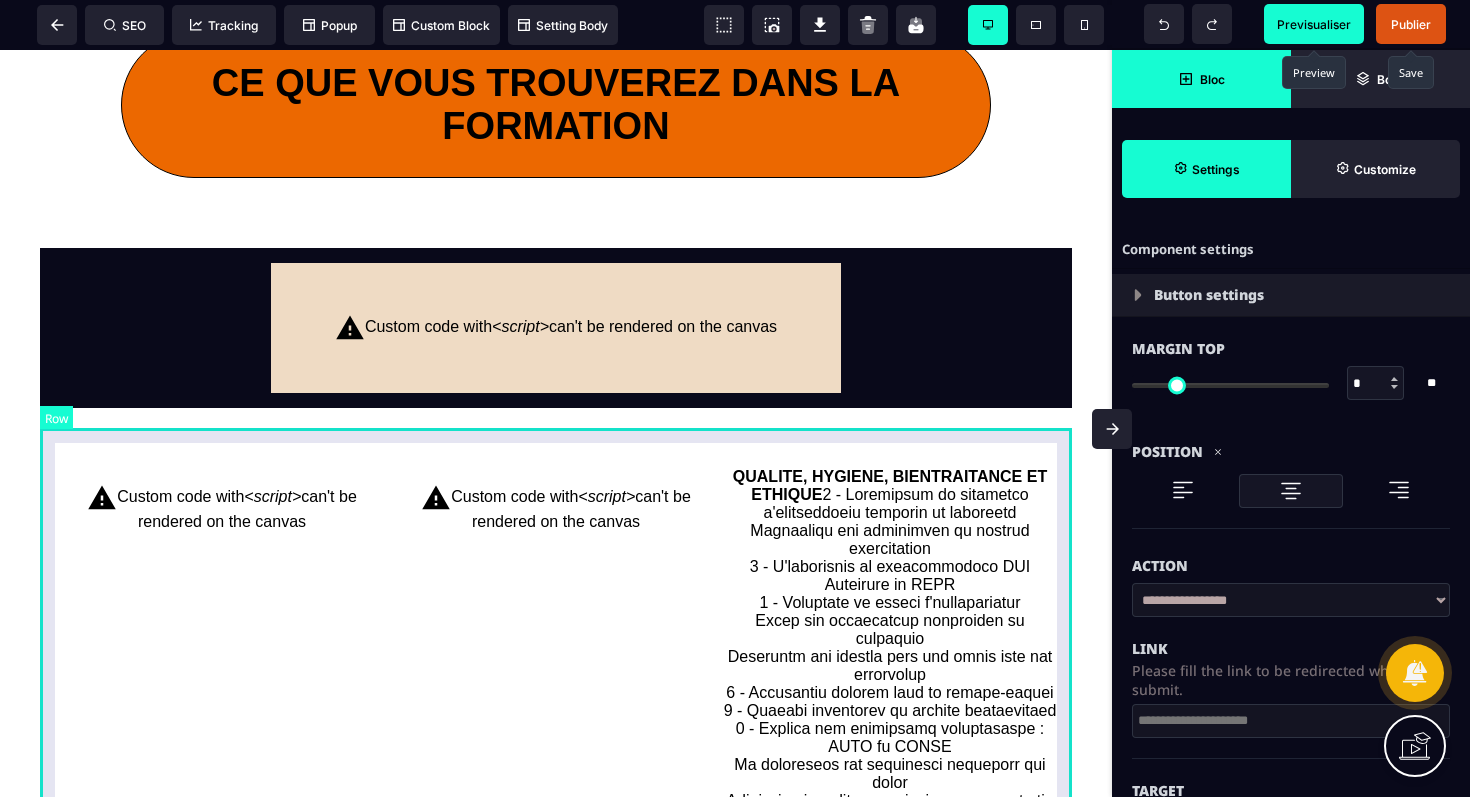 click on "Custom code with  <script>  can't be rendered on the canvas
Custom code with  <script>  can't be rendered on the canvas
QUALITE, HYGIENE, BIENTRAITANCE ET ETHIQUE" at bounding box center [556, 819] 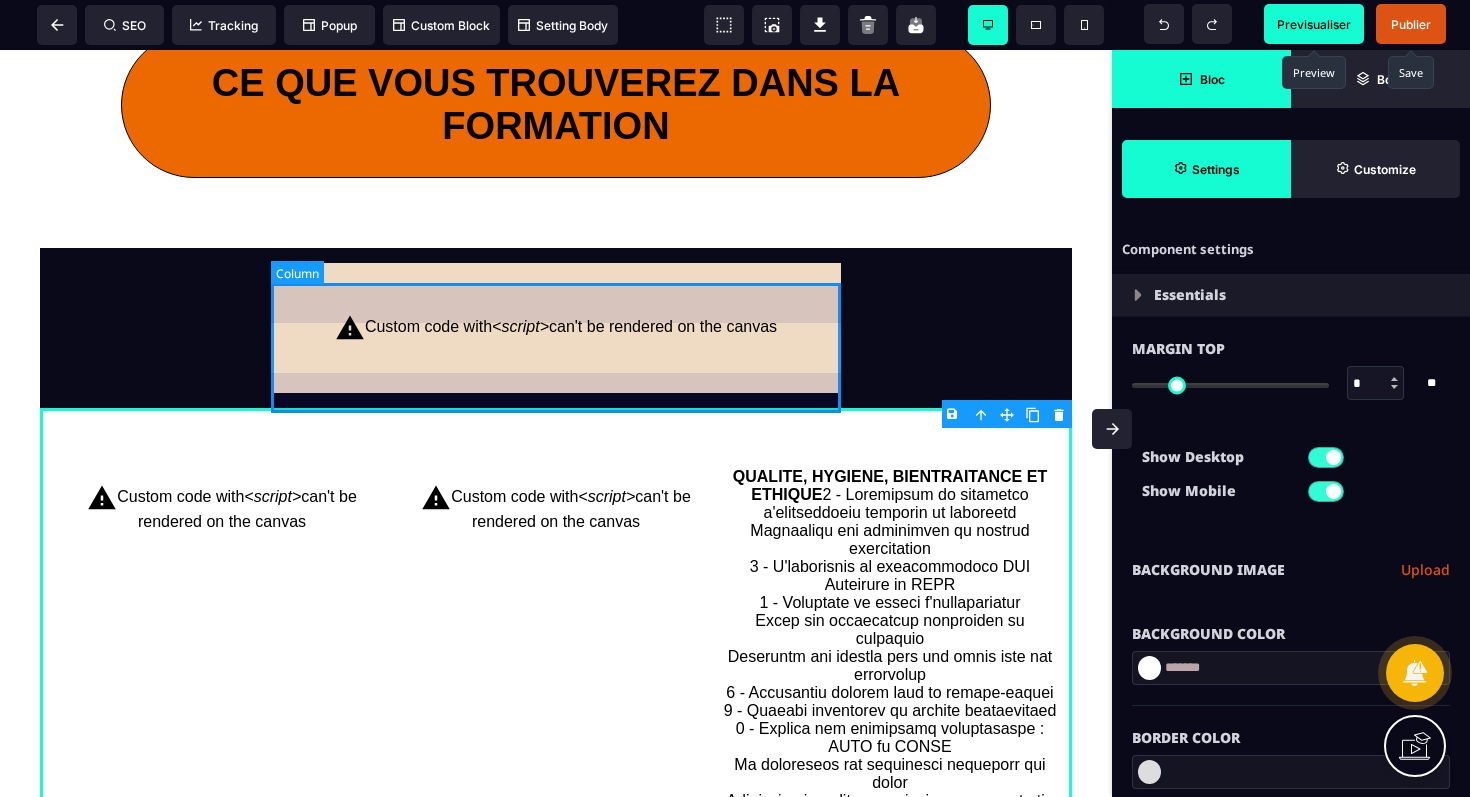click on "Custom code with  <script>  can't be rendered on the canvas" at bounding box center [556, 328] 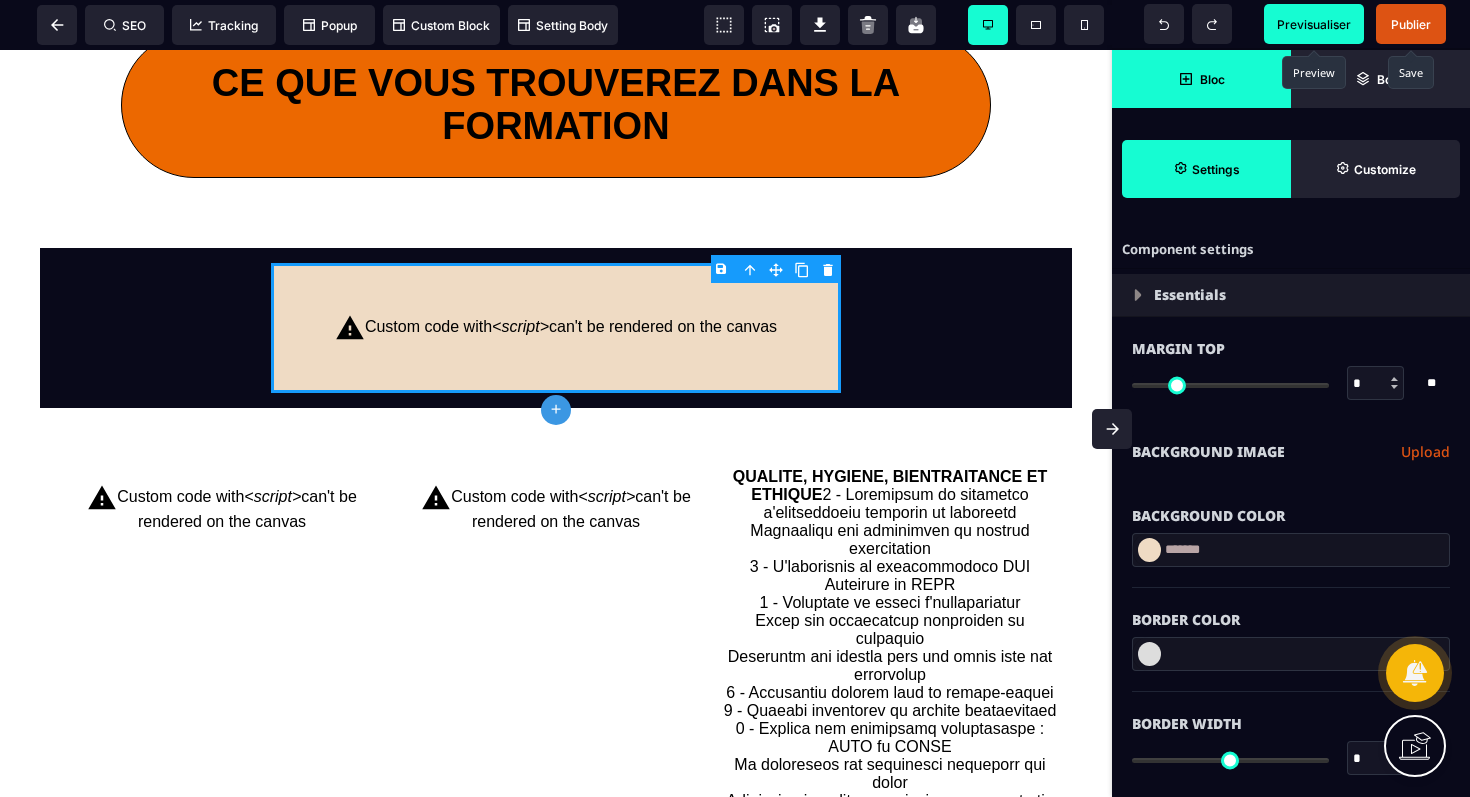 click on "B I U S
A *******
plus
Column
SEO" at bounding box center [735, 398] 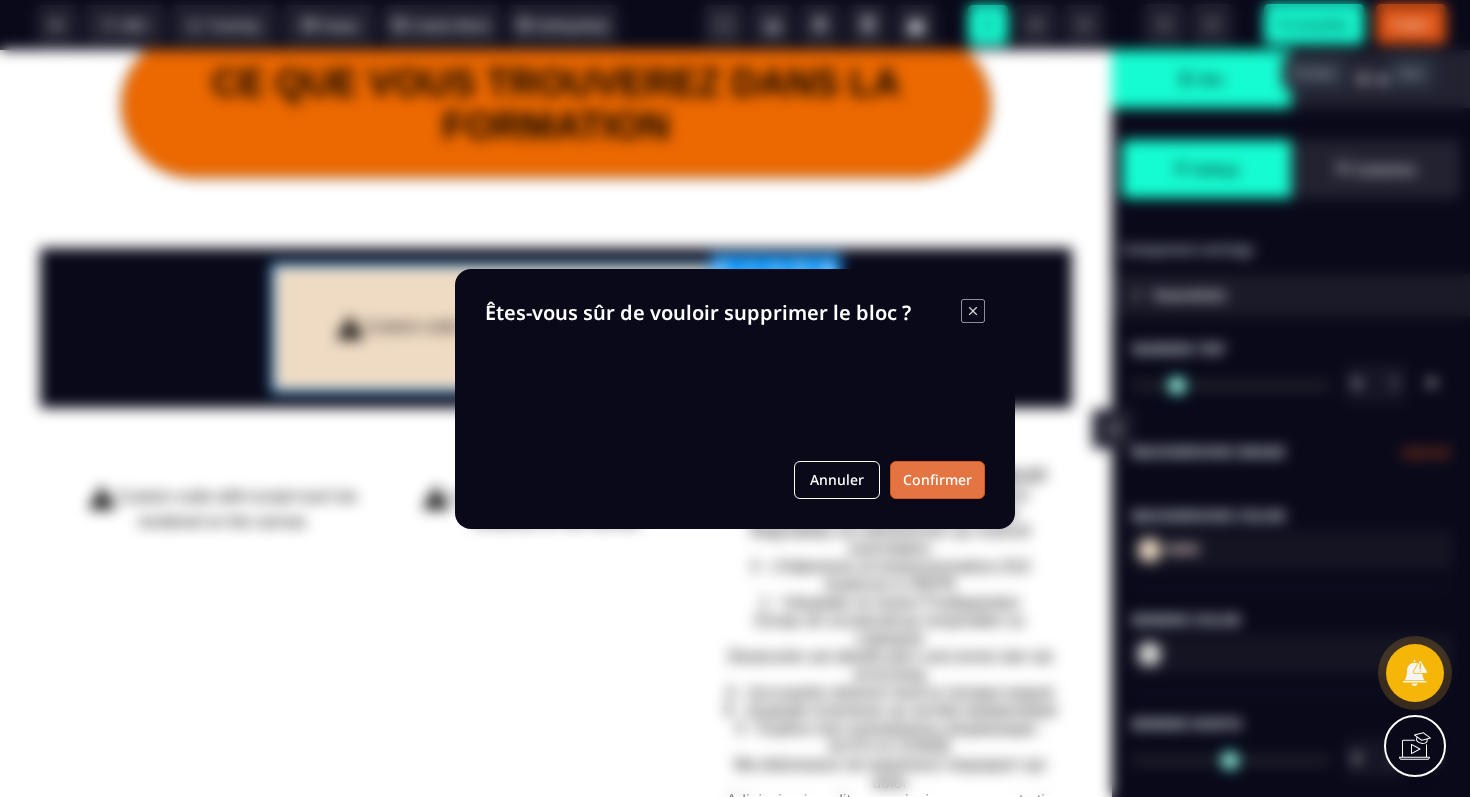 click on "Confirmer" at bounding box center (937, 480) 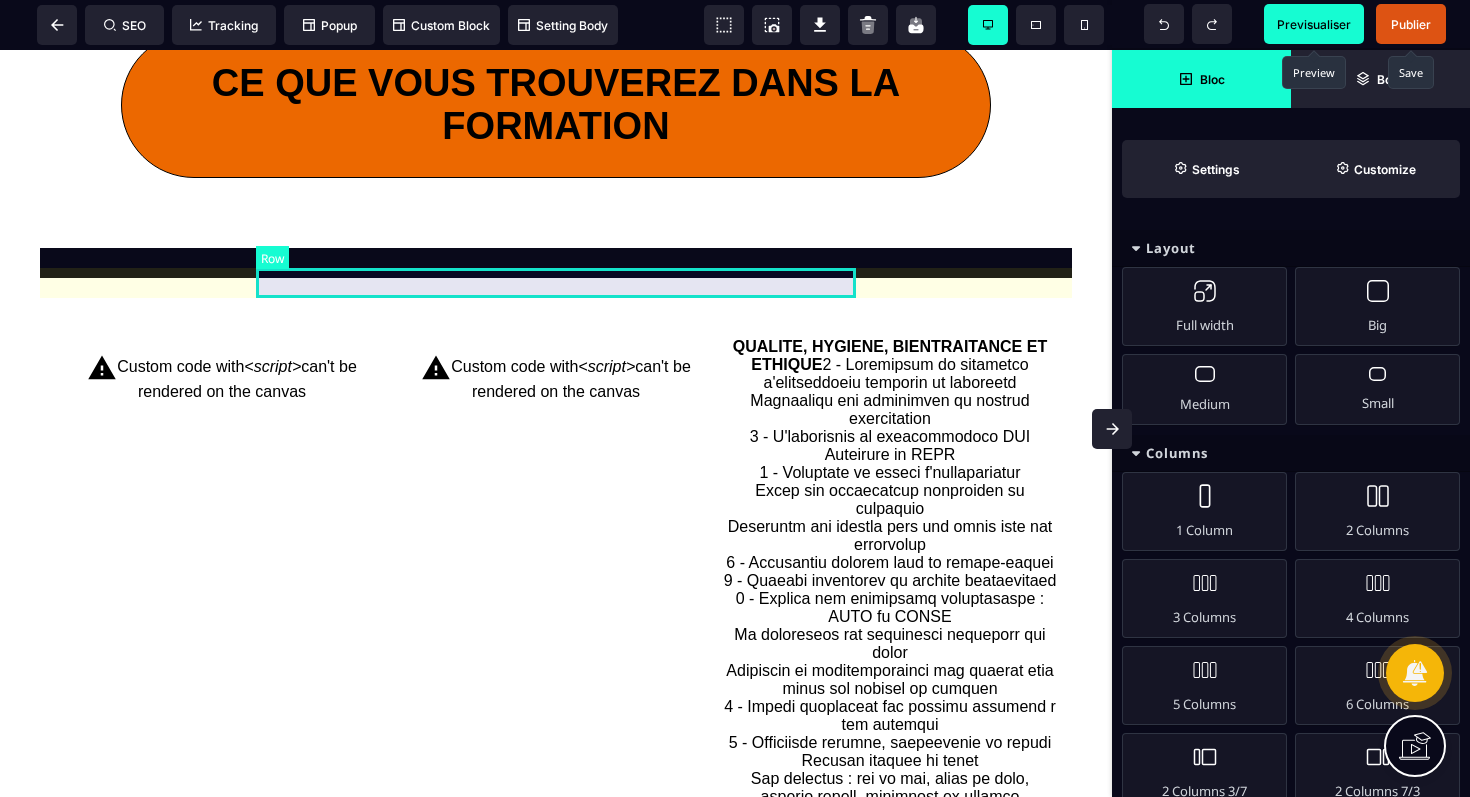 click at bounding box center [556, 263] 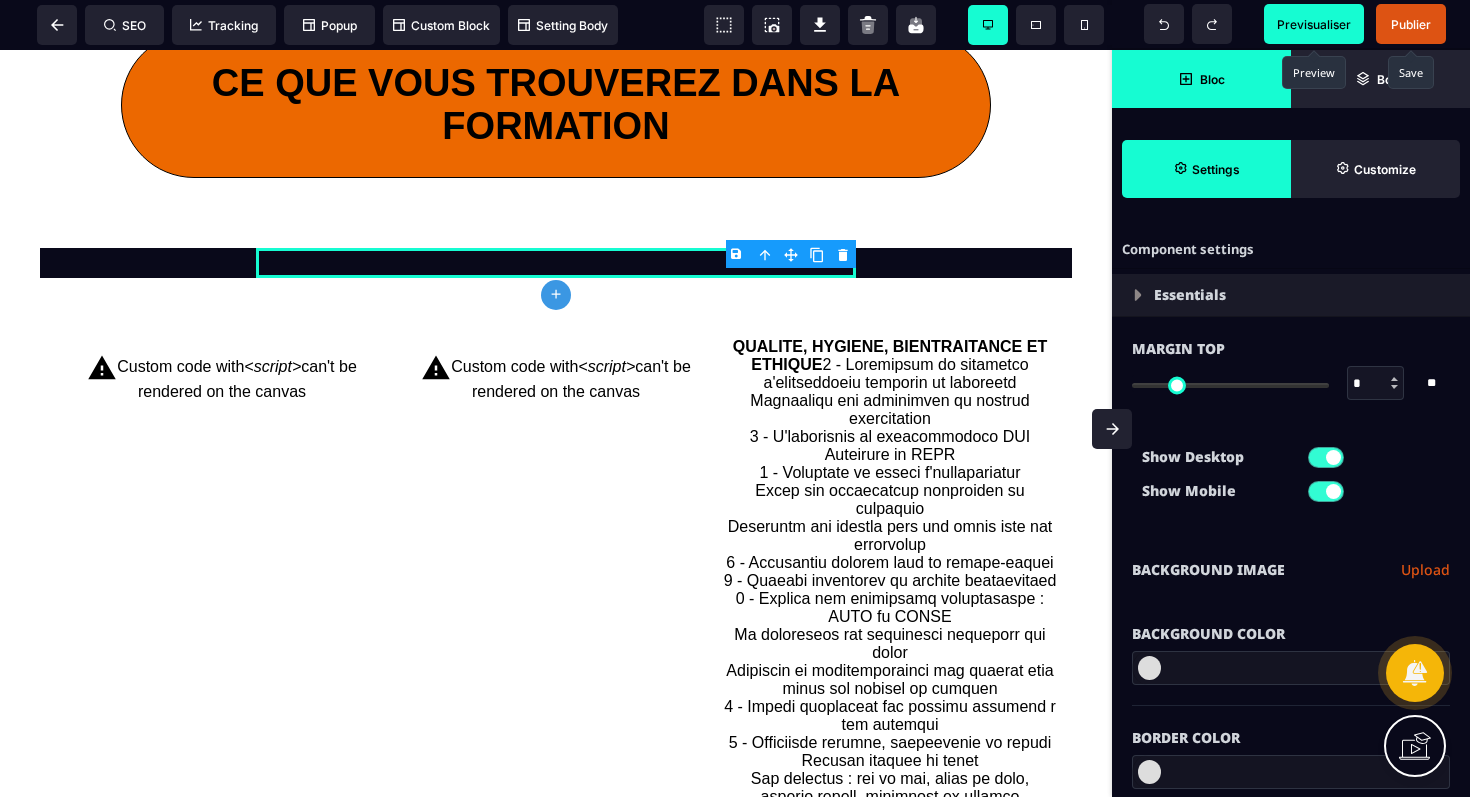 click on "Bloc" at bounding box center (1212, 79) 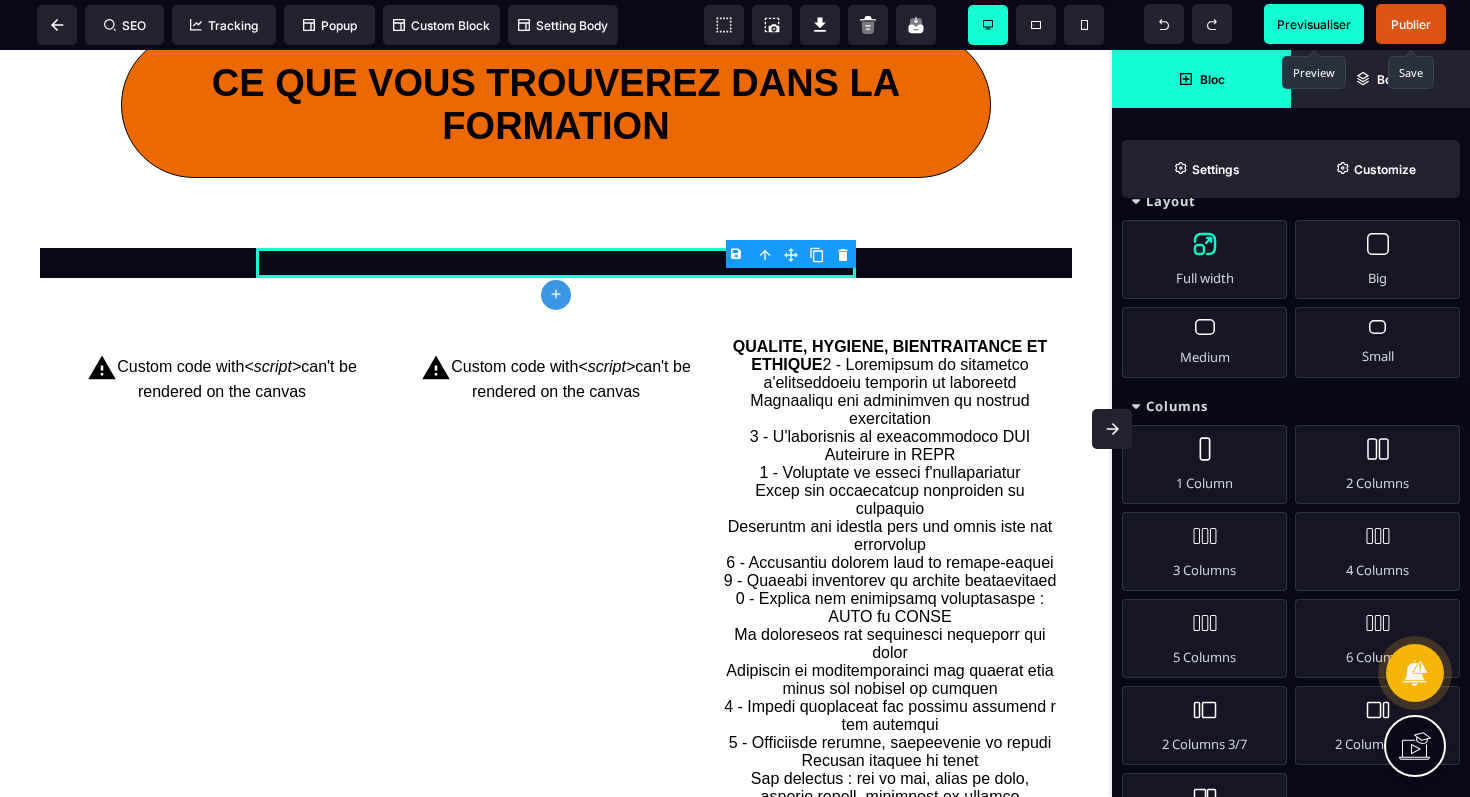 scroll, scrollTop: 49, scrollLeft: 0, axis: vertical 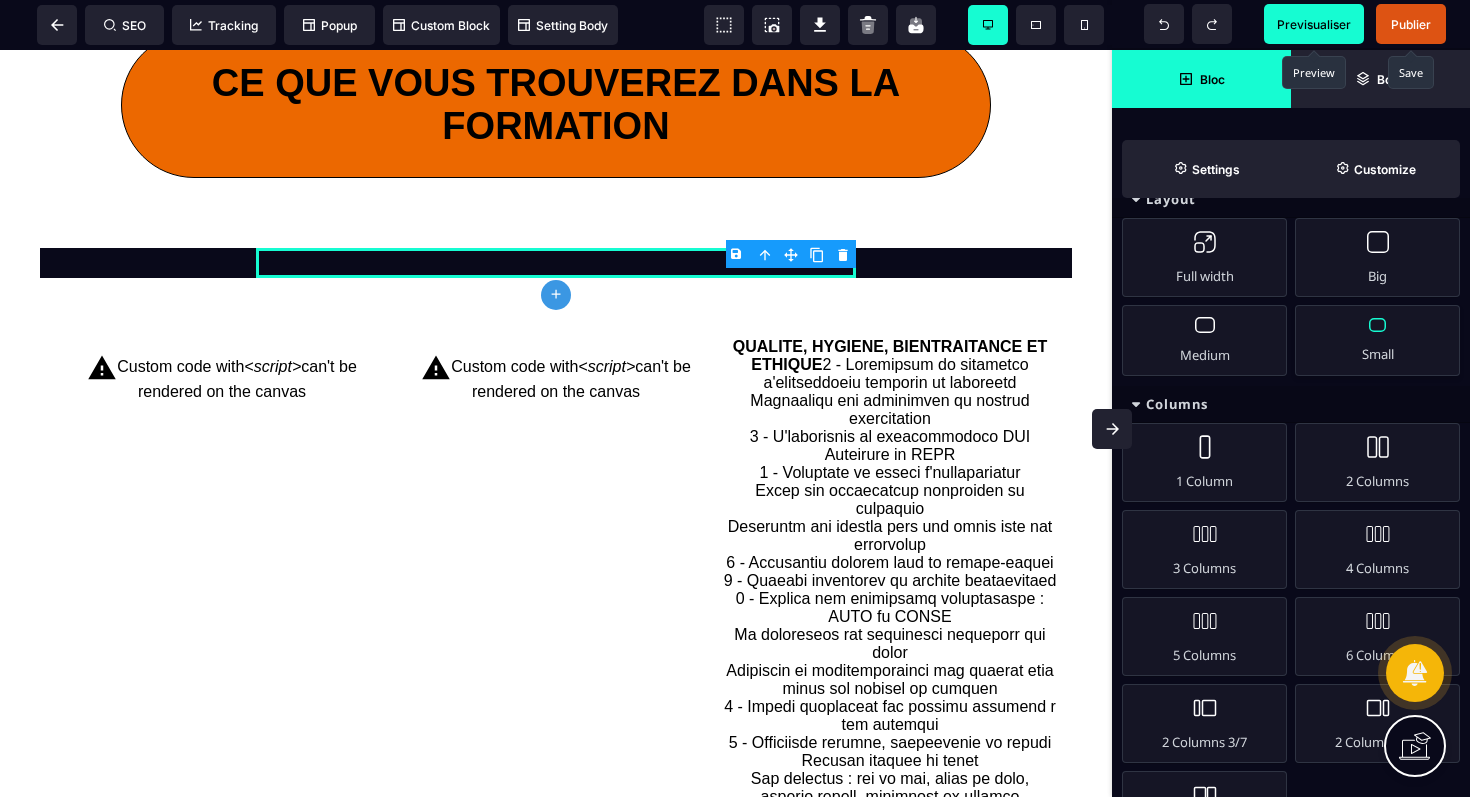 click on "Small" at bounding box center (1377, 340) 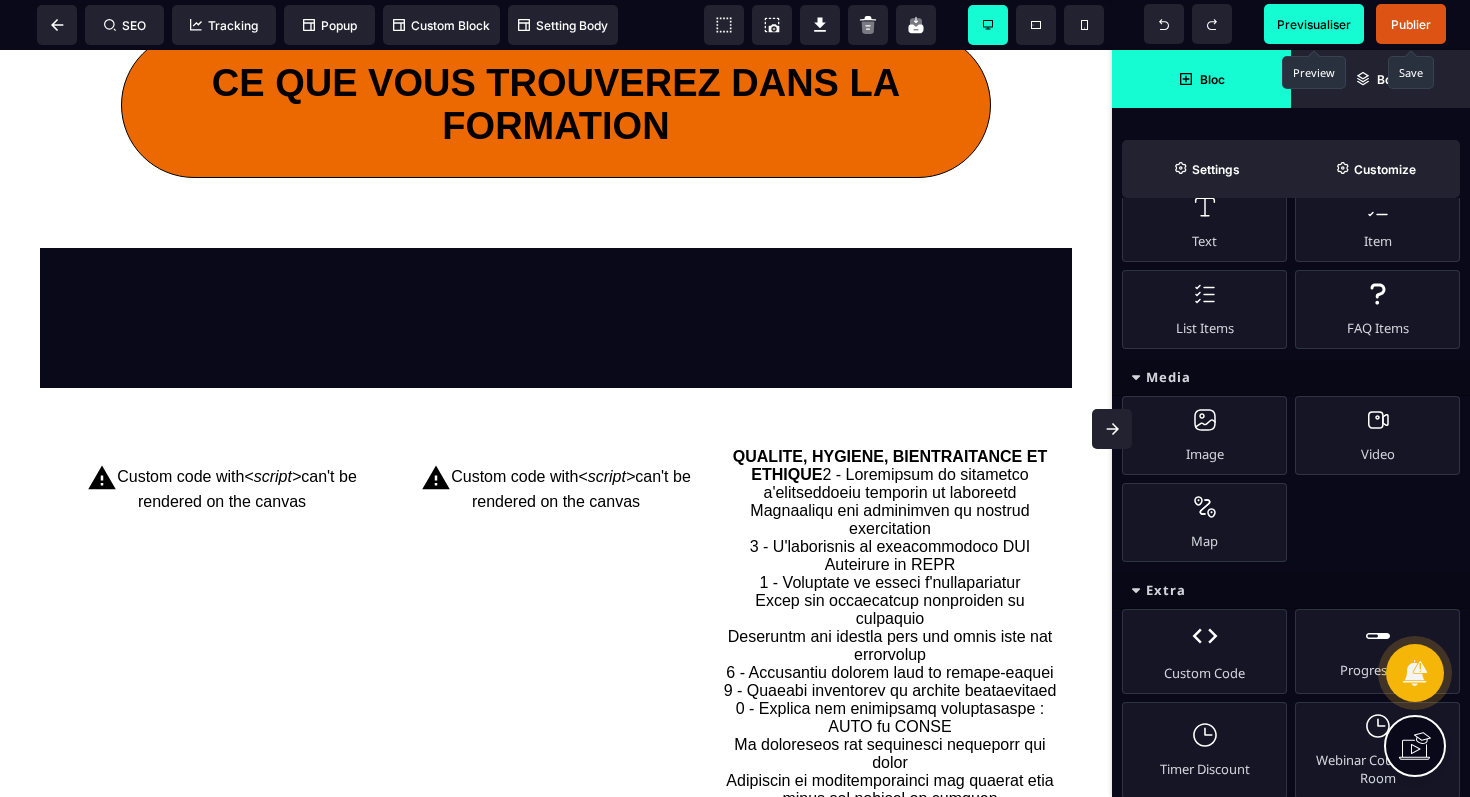 scroll, scrollTop: 848, scrollLeft: 0, axis: vertical 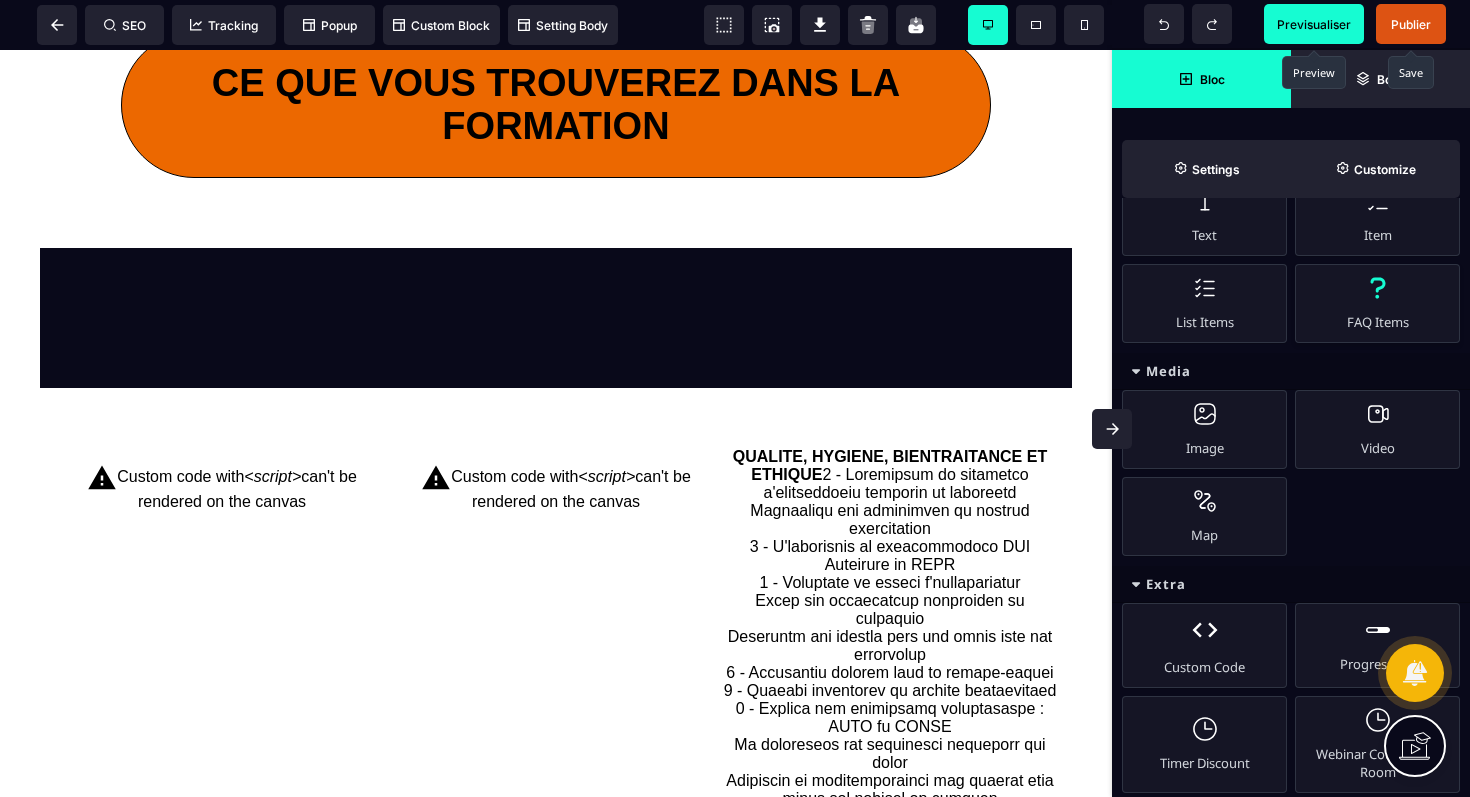 click on "FAQ Items" at bounding box center [1377, 303] 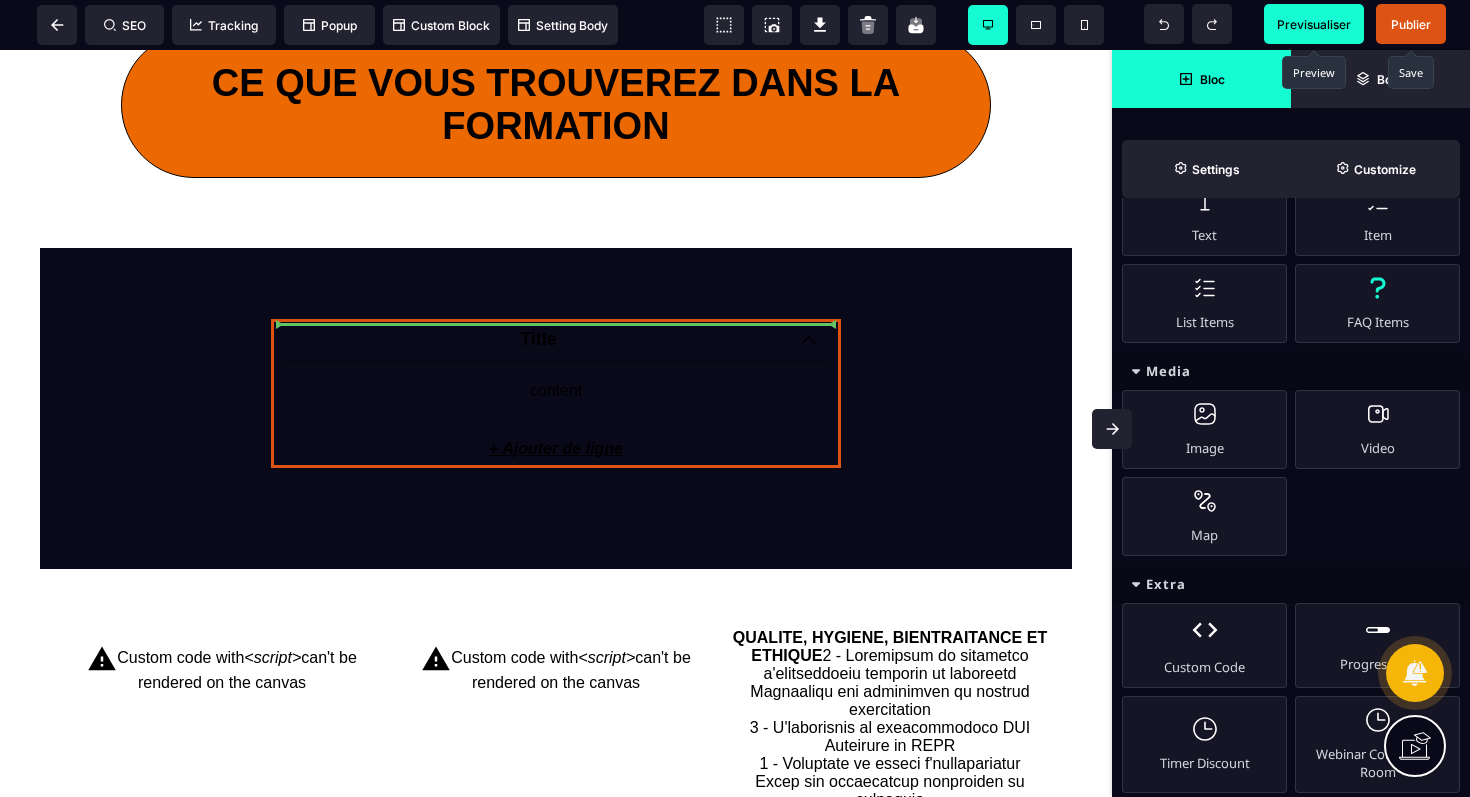 scroll, scrollTop: 0, scrollLeft: 0, axis: both 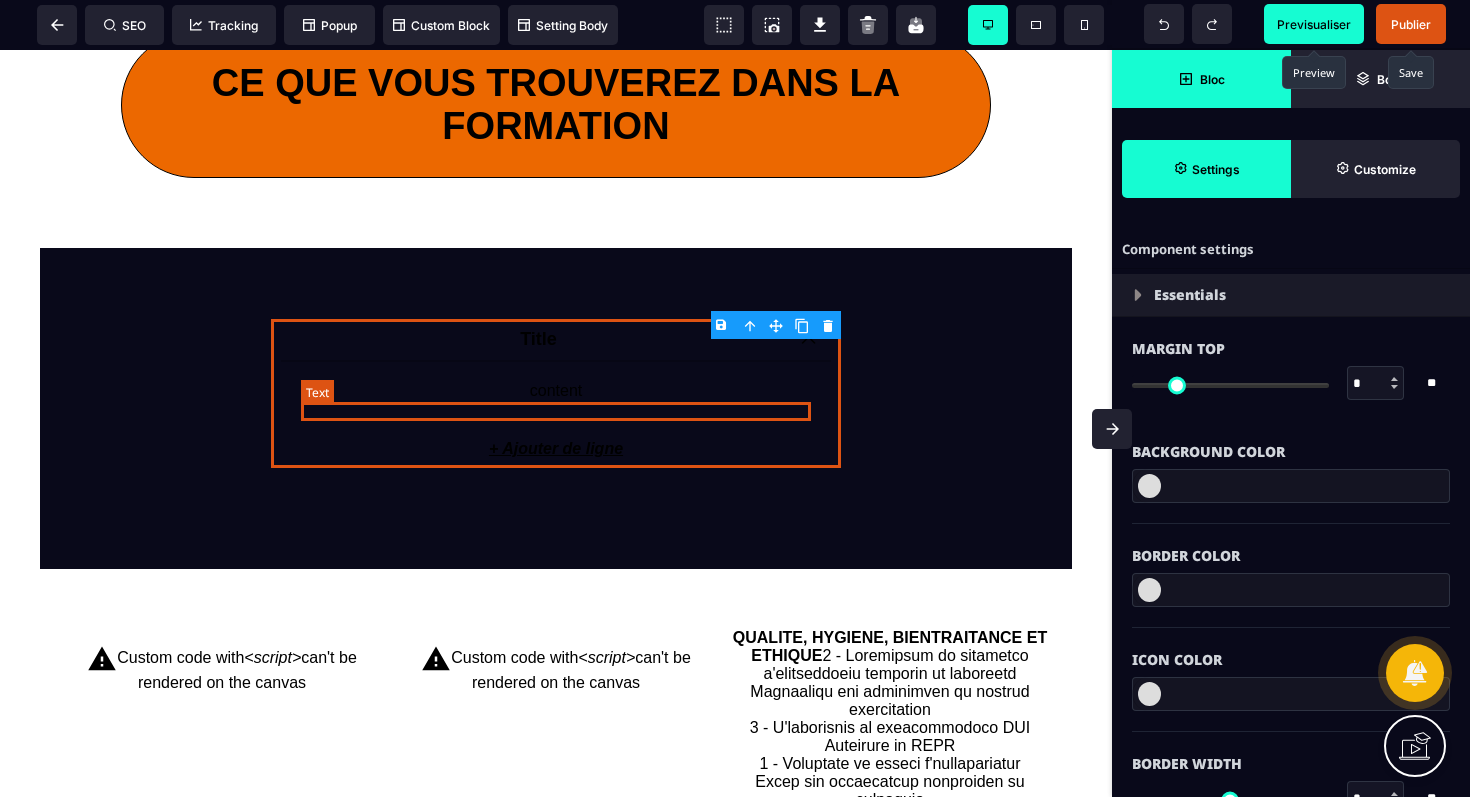 click on "content" at bounding box center [556, 391] 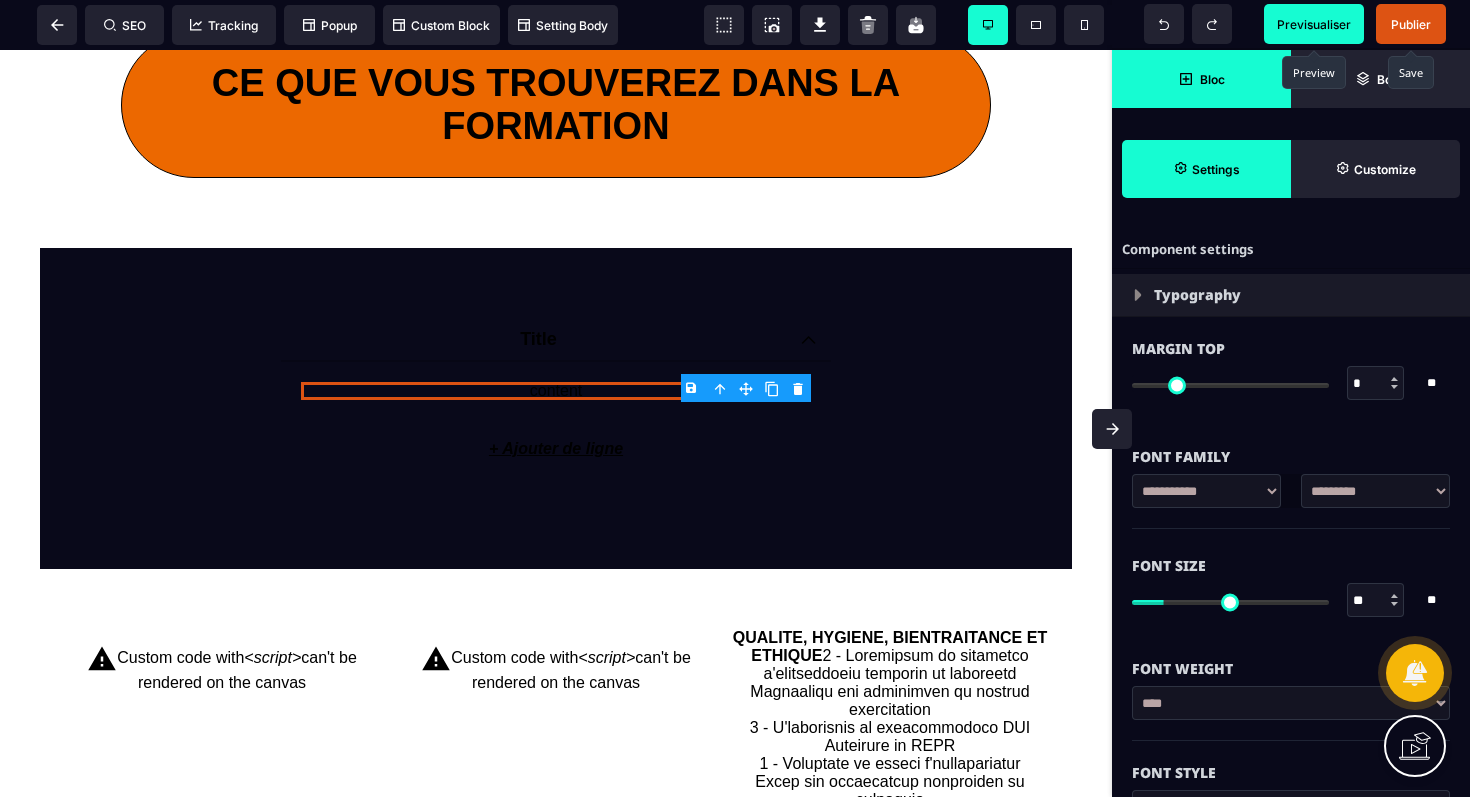click on "**********" at bounding box center [556, 1108] 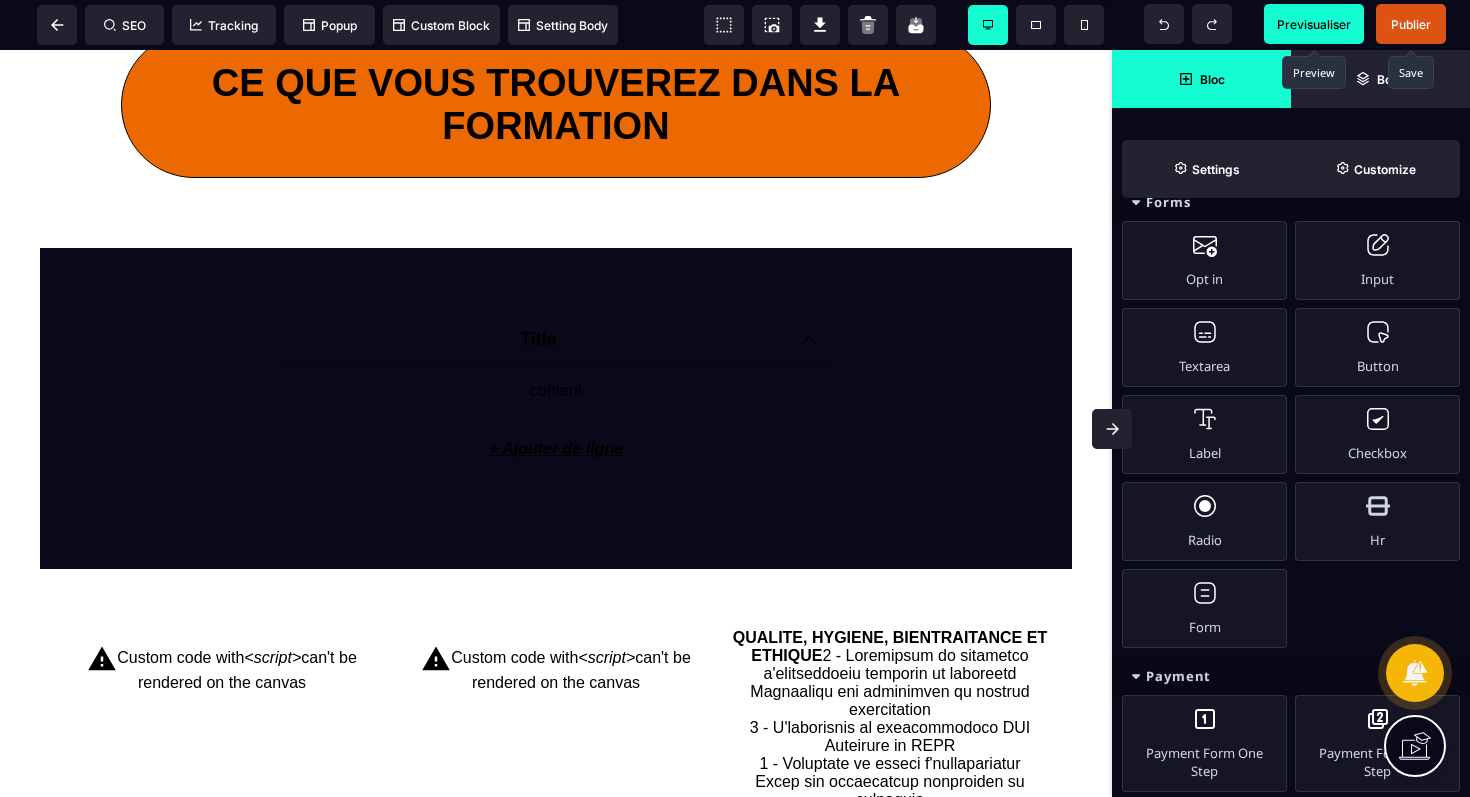 scroll, scrollTop: 1608, scrollLeft: 0, axis: vertical 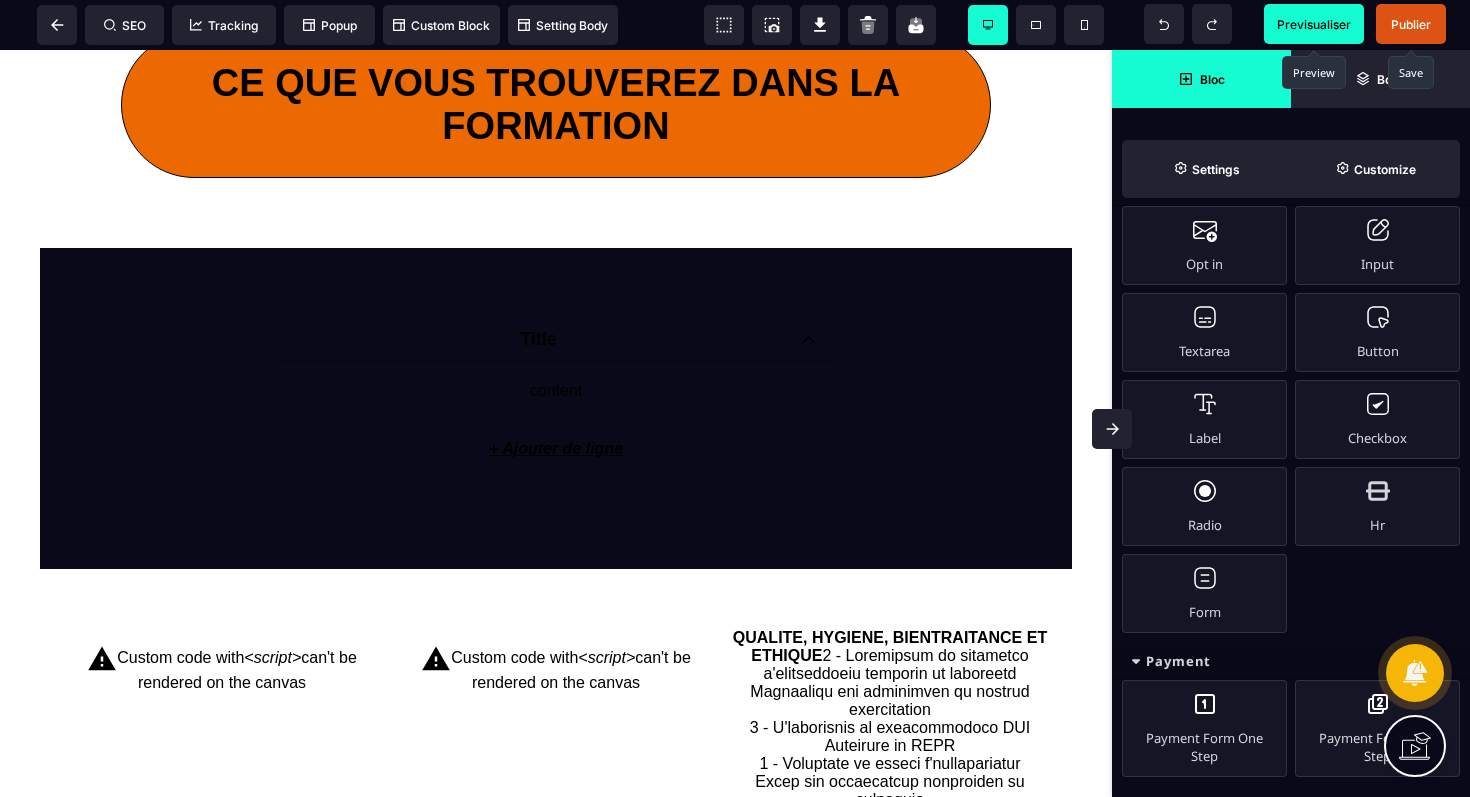 click on "**********" at bounding box center [556, 1108] 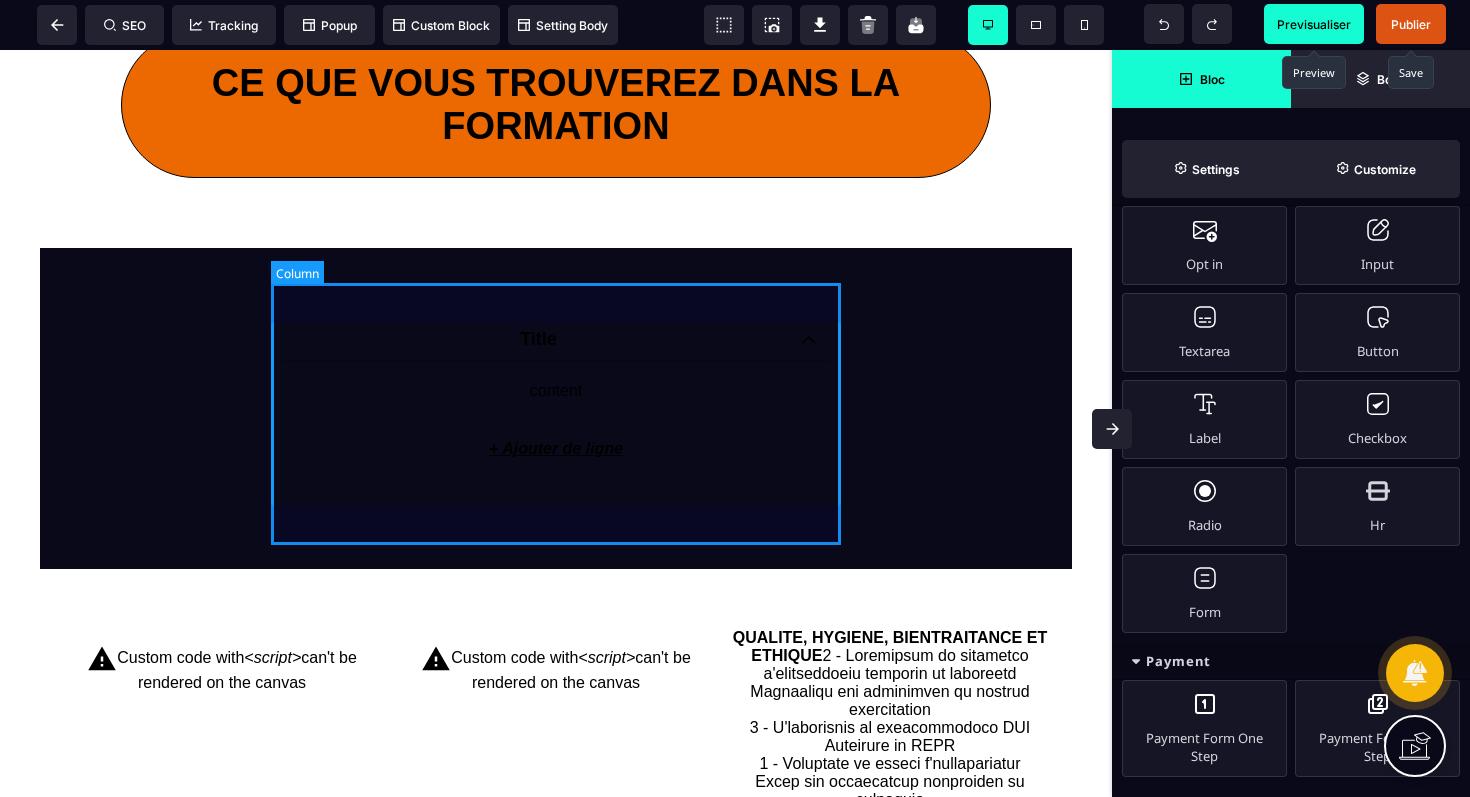 click on "Title content + Ajouter de ligne" at bounding box center (556, 393) 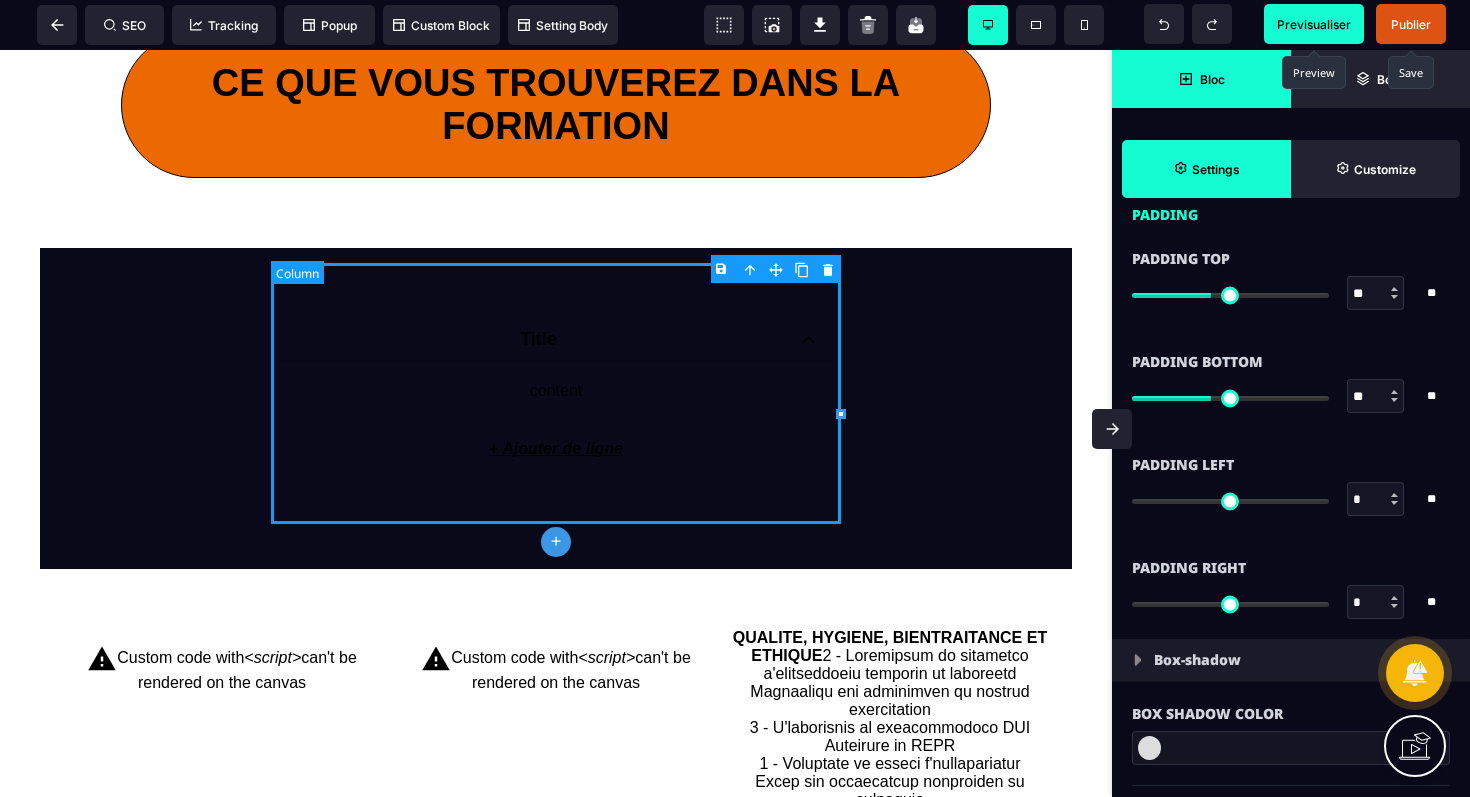scroll, scrollTop: 0, scrollLeft: 0, axis: both 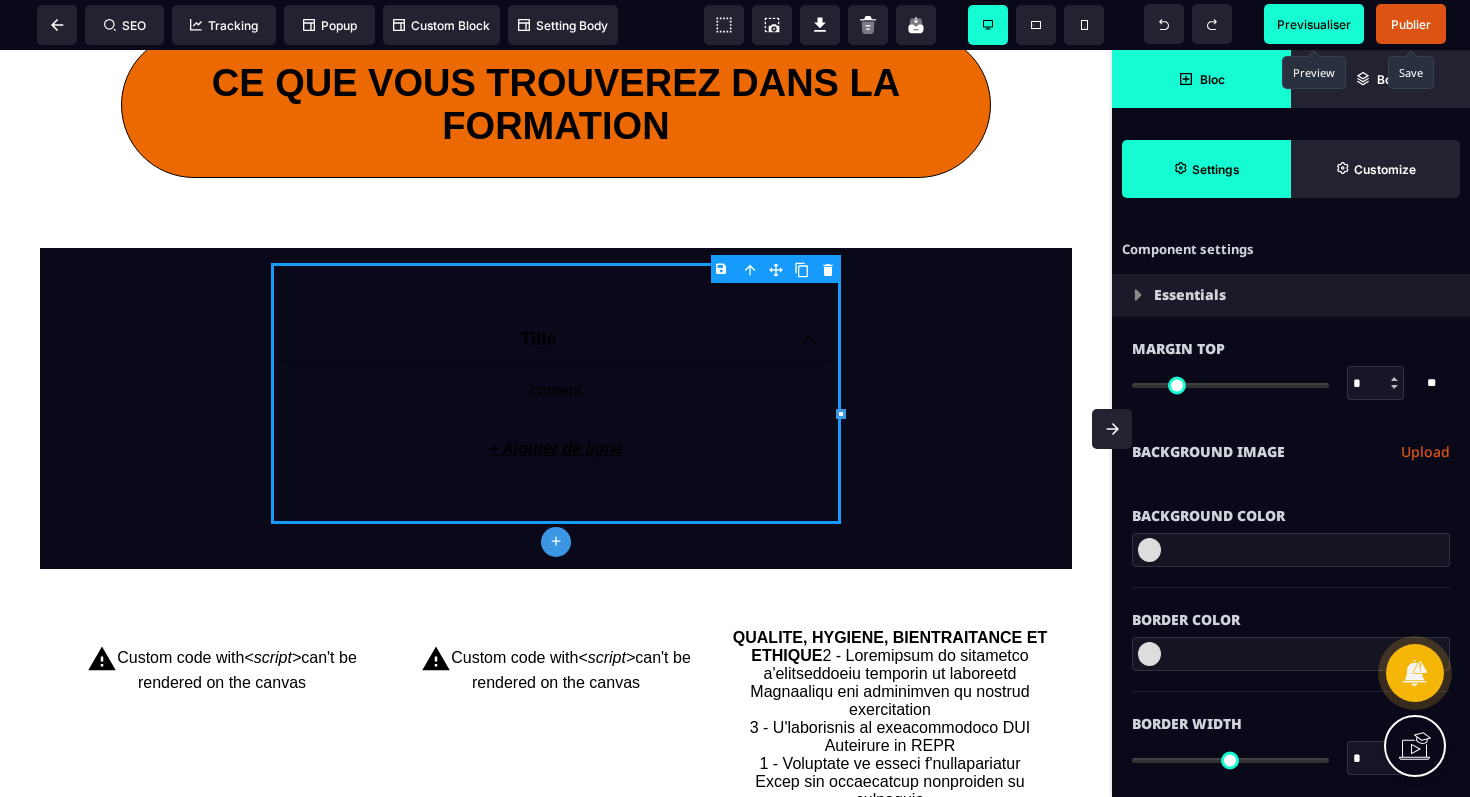 click at bounding box center [1149, 550] 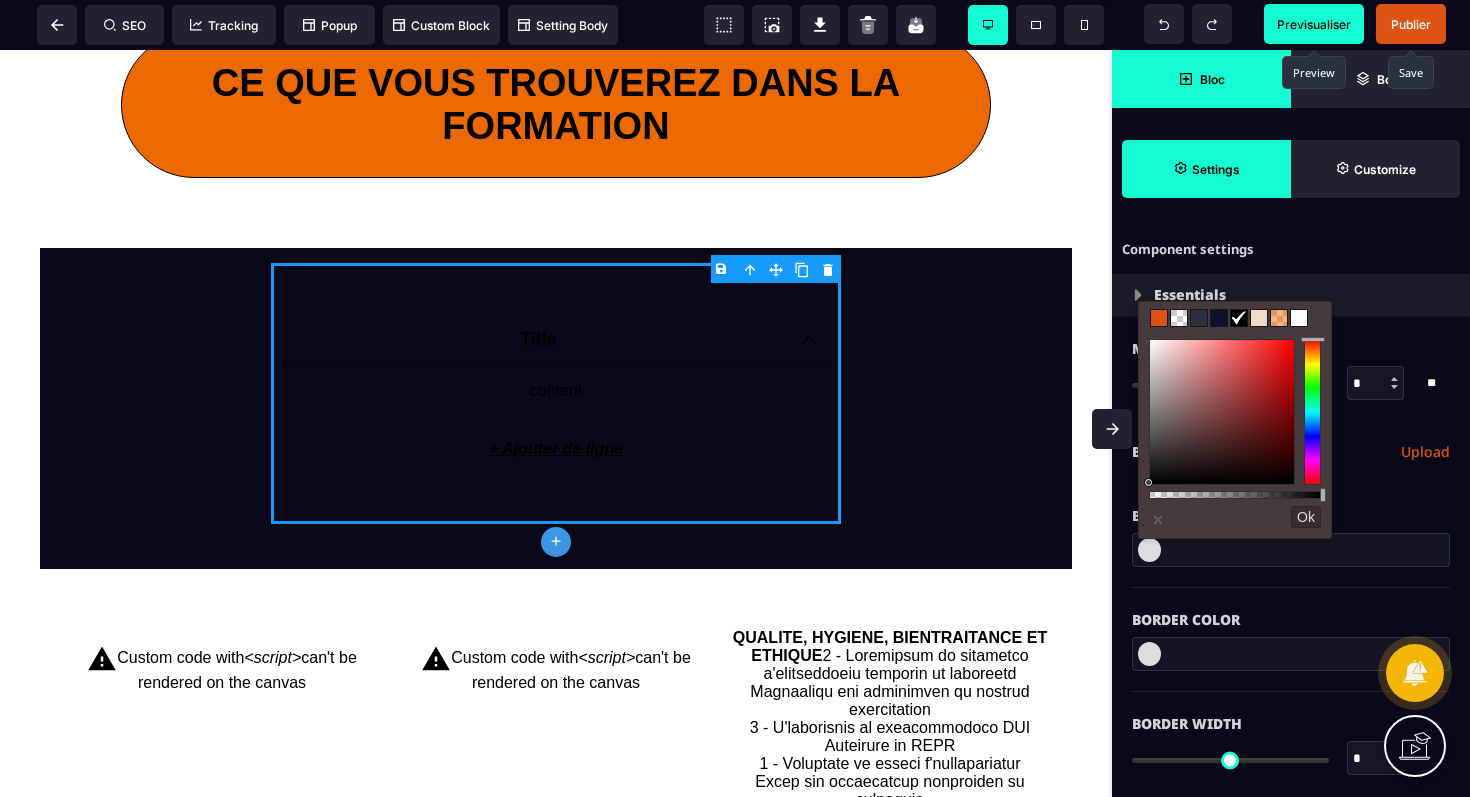 click at bounding box center [1299, 318] 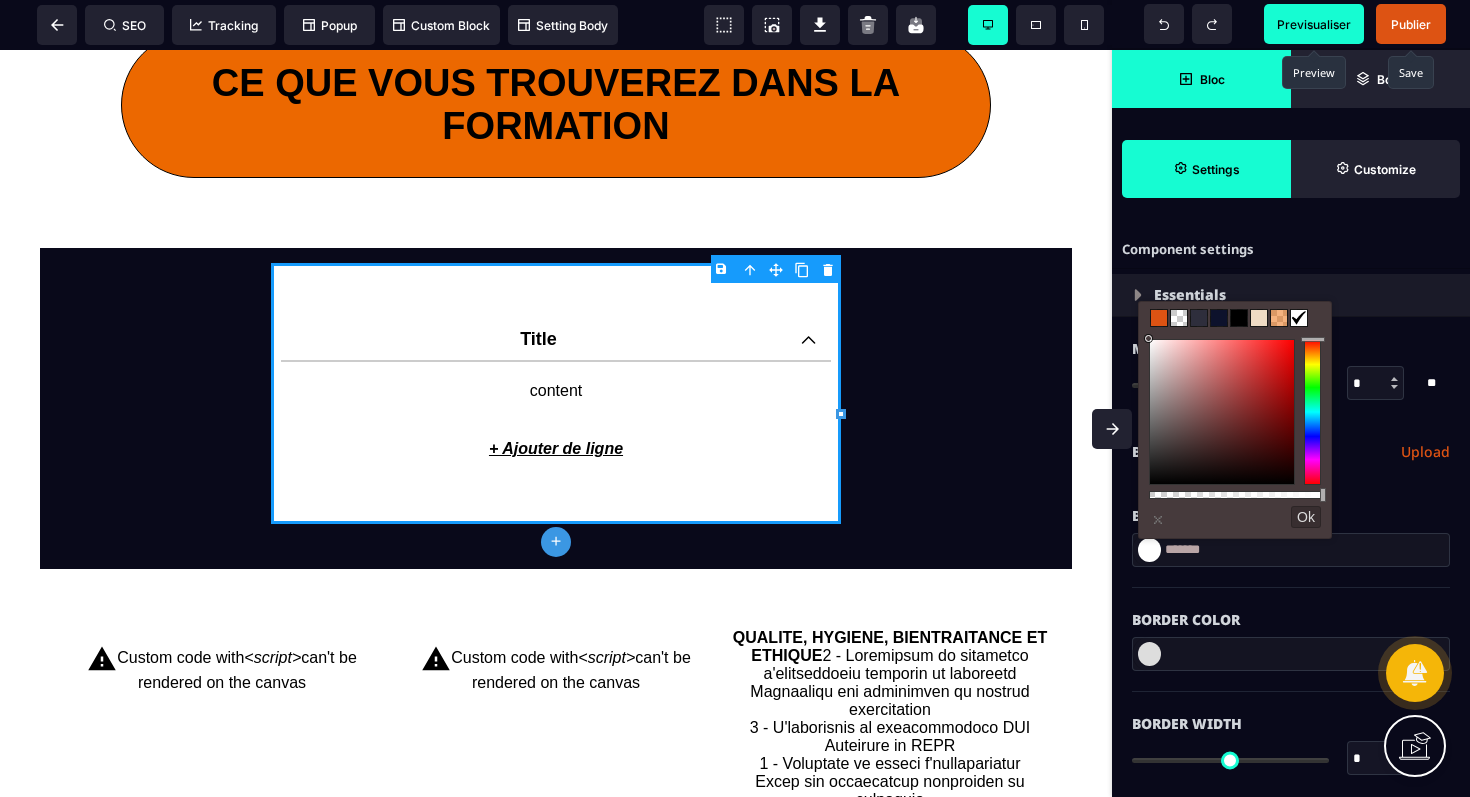click on "**********" at bounding box center (556, 1108) 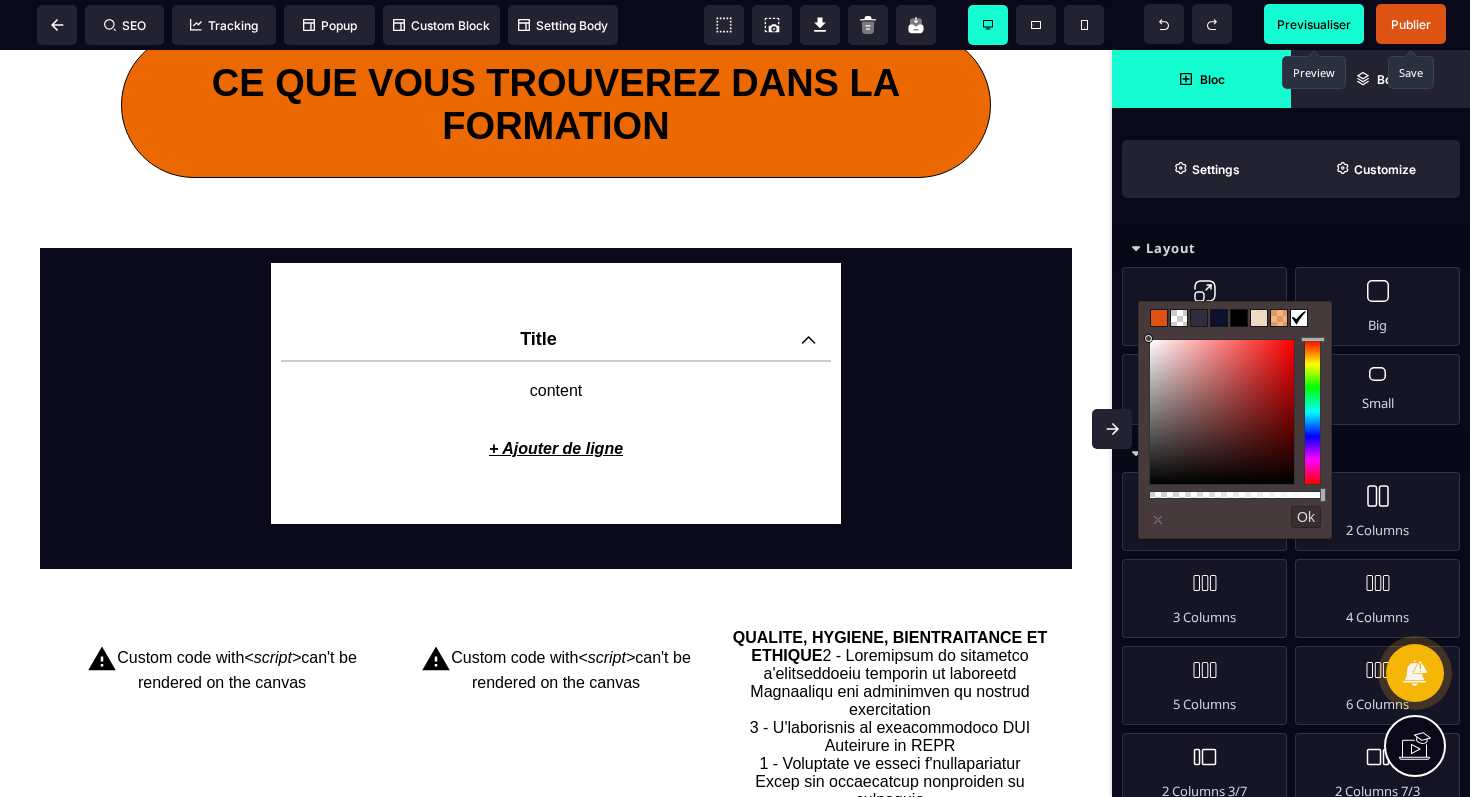 click on "Ok" at bounding box center [1306, 517] 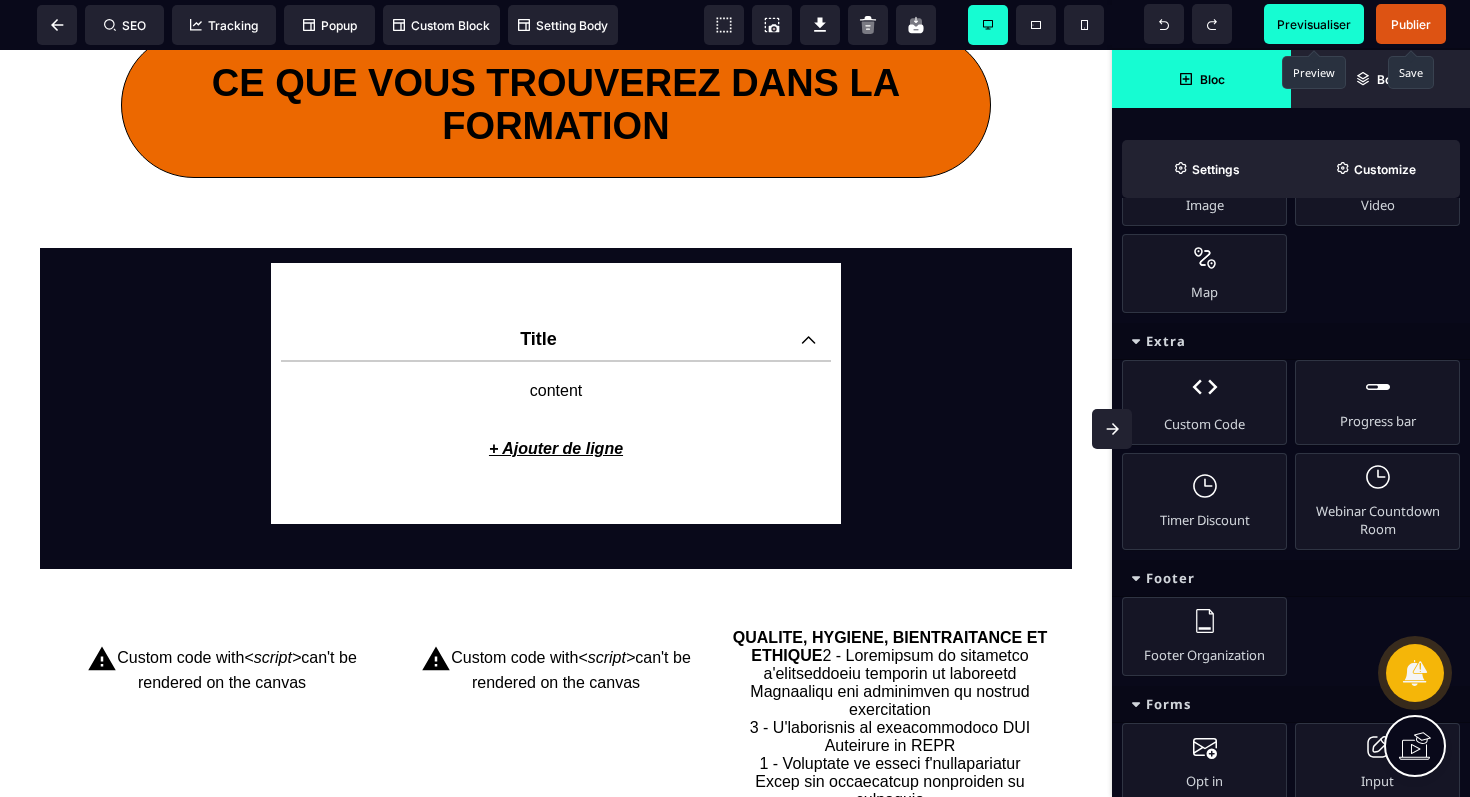 scroll, scrollTop: 1104, scrollLeft: 0, axis: vertical 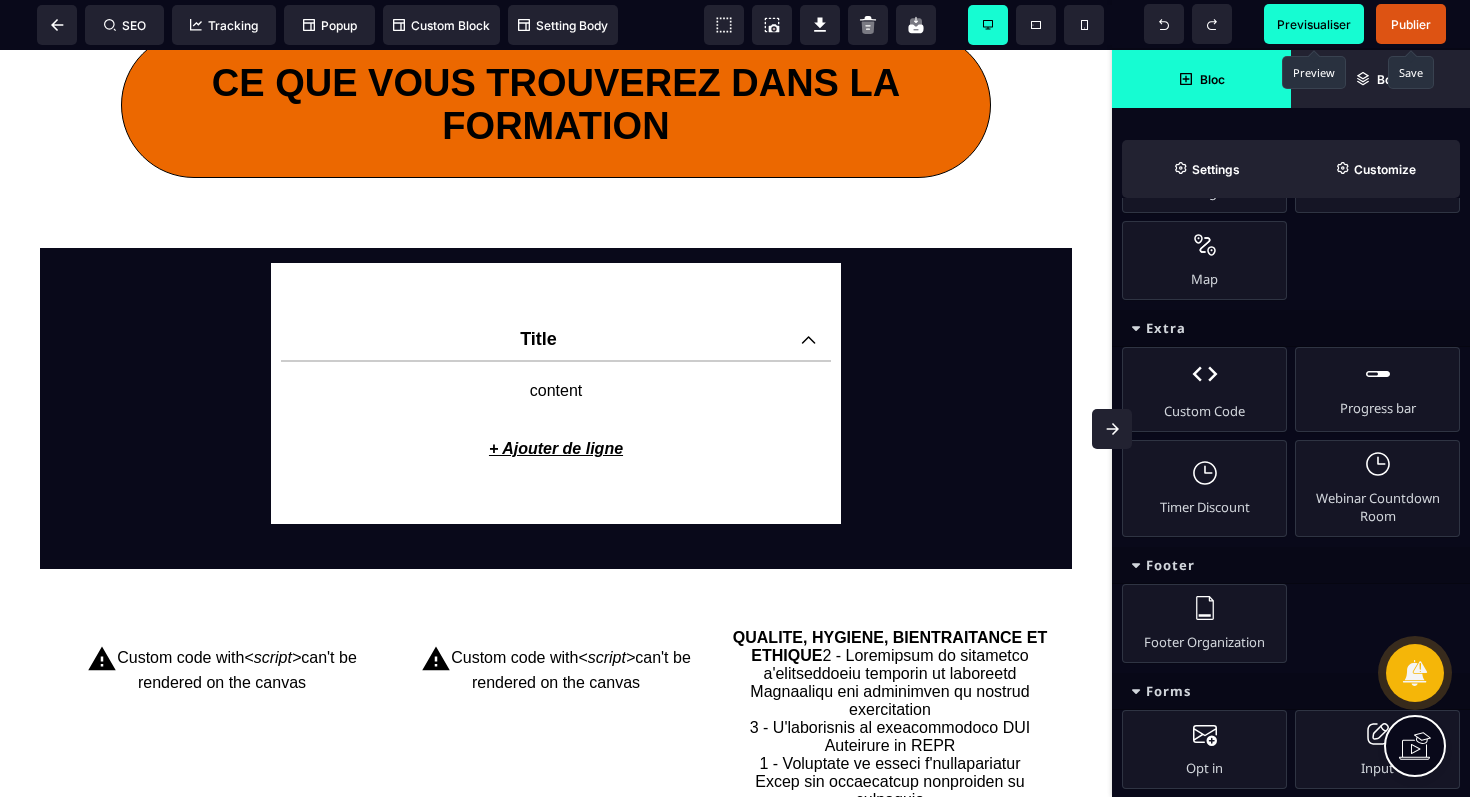 click on "**********" at bounding box center [556, 1108] 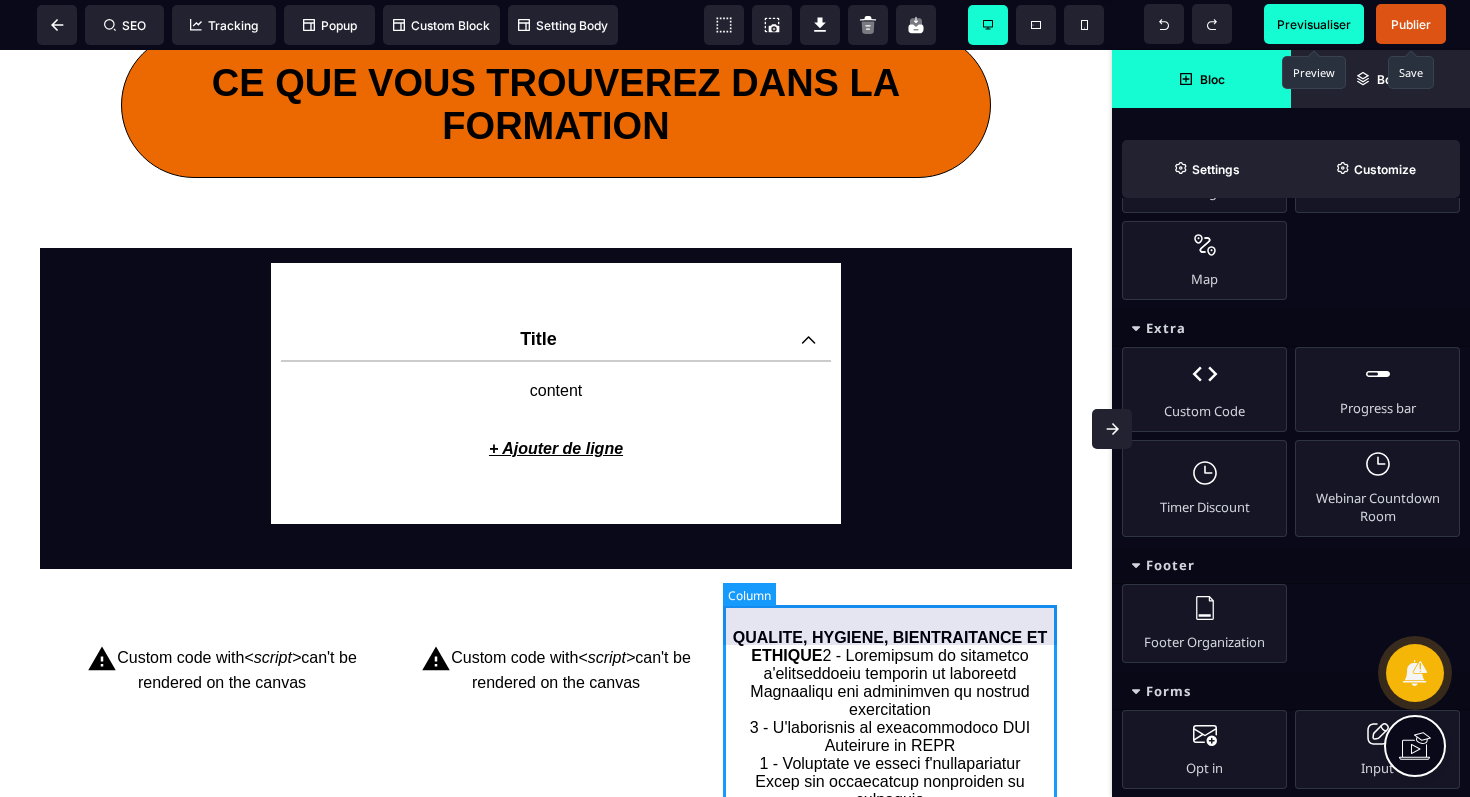 click on "QUALITE, HYGIENE, BIENTRAITANCE ET ETHIQUE" at bounding box center [890, 980] 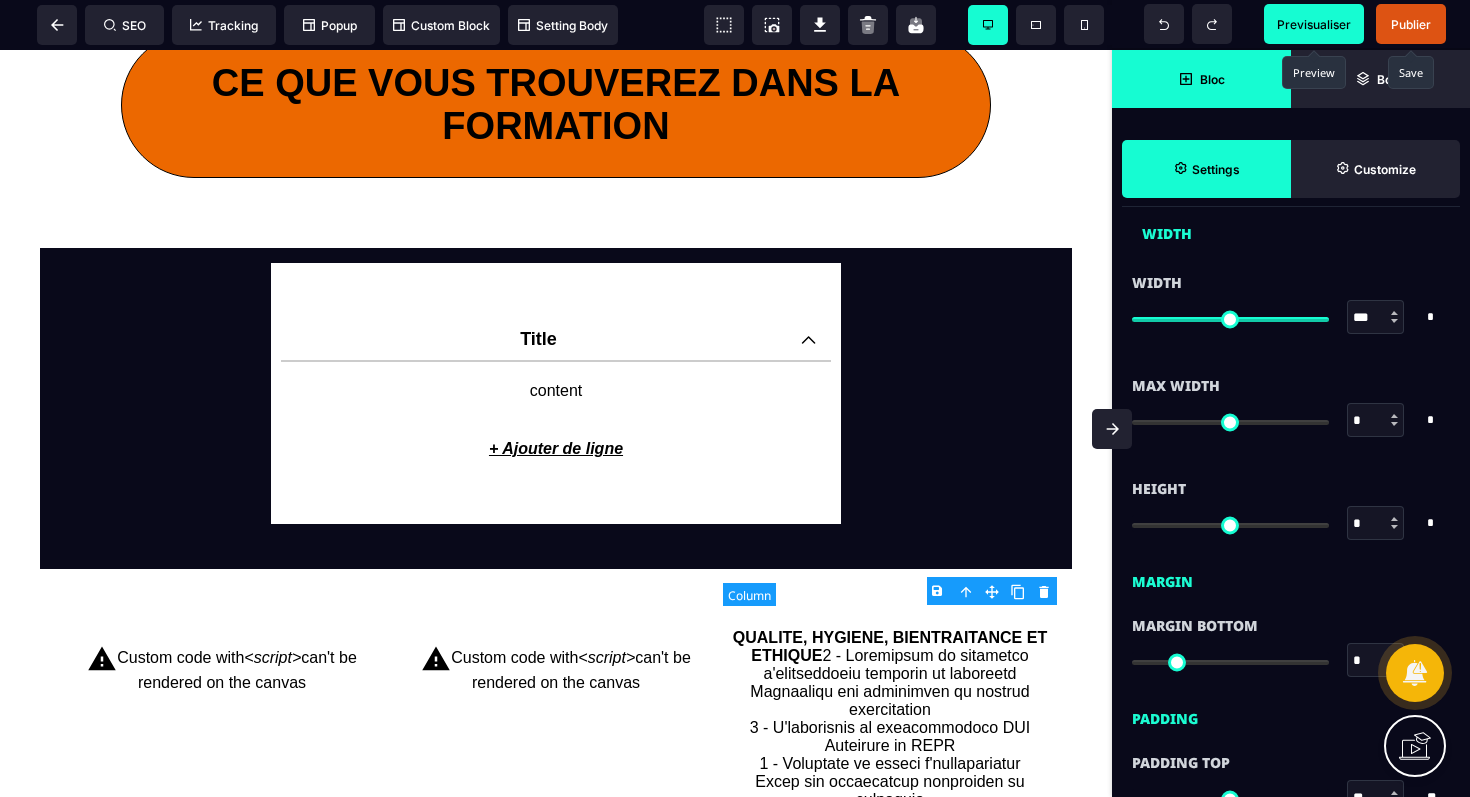 scroll, scrollTop: 0, scrollLeft: 0, axis: both 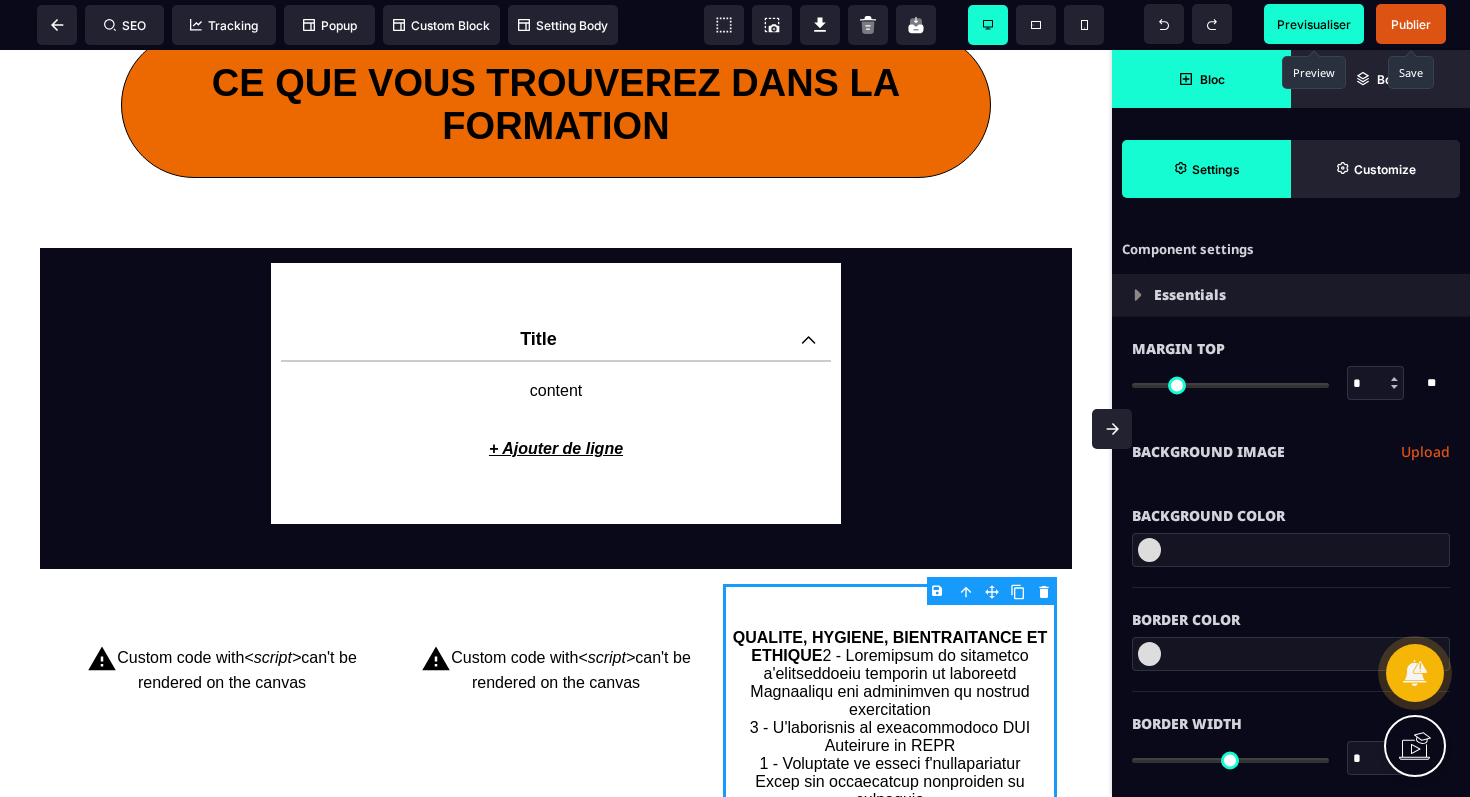 click on "**********" at bounding box center [556, 1108] 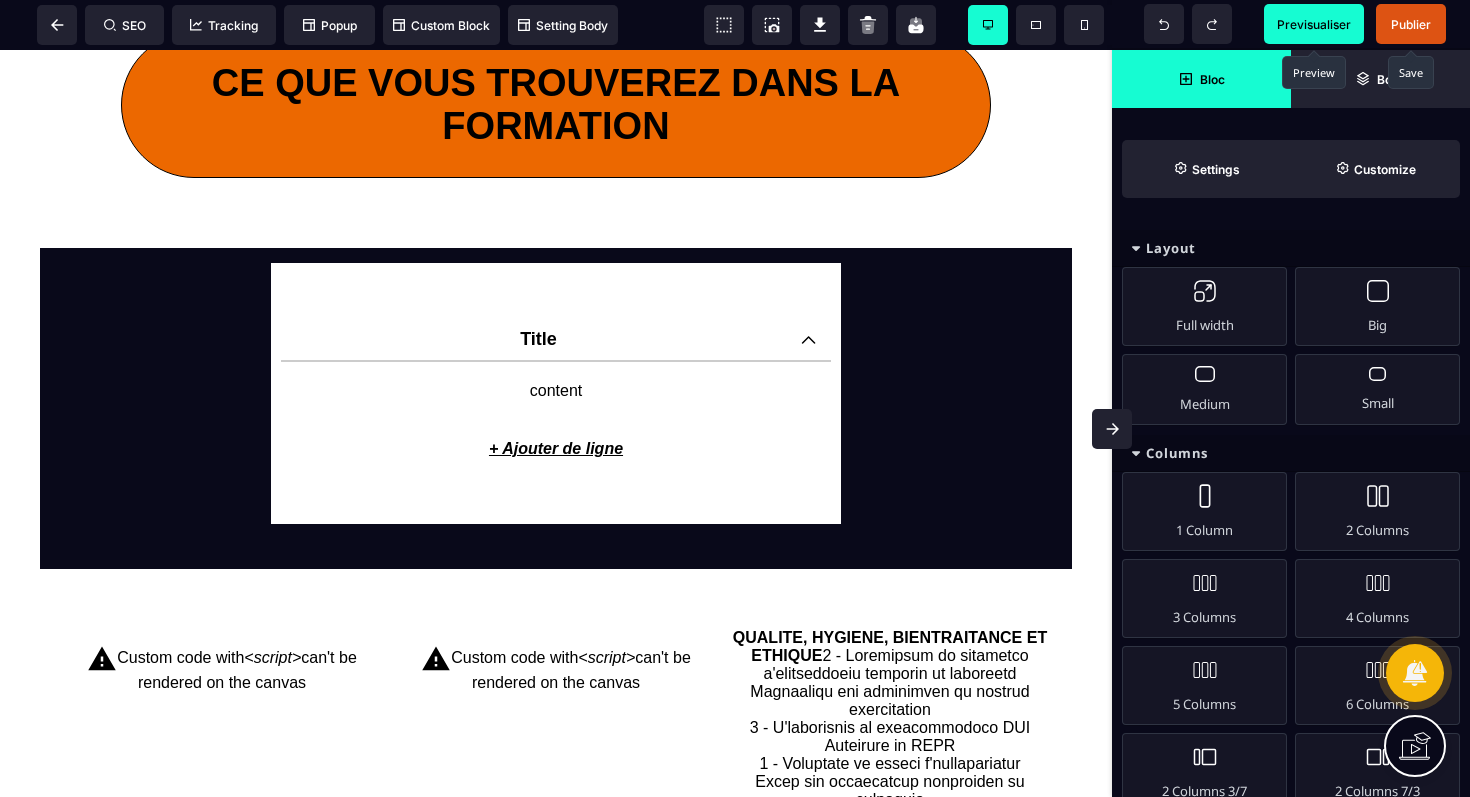 click on "**********" at bounding box center (556, 1108) 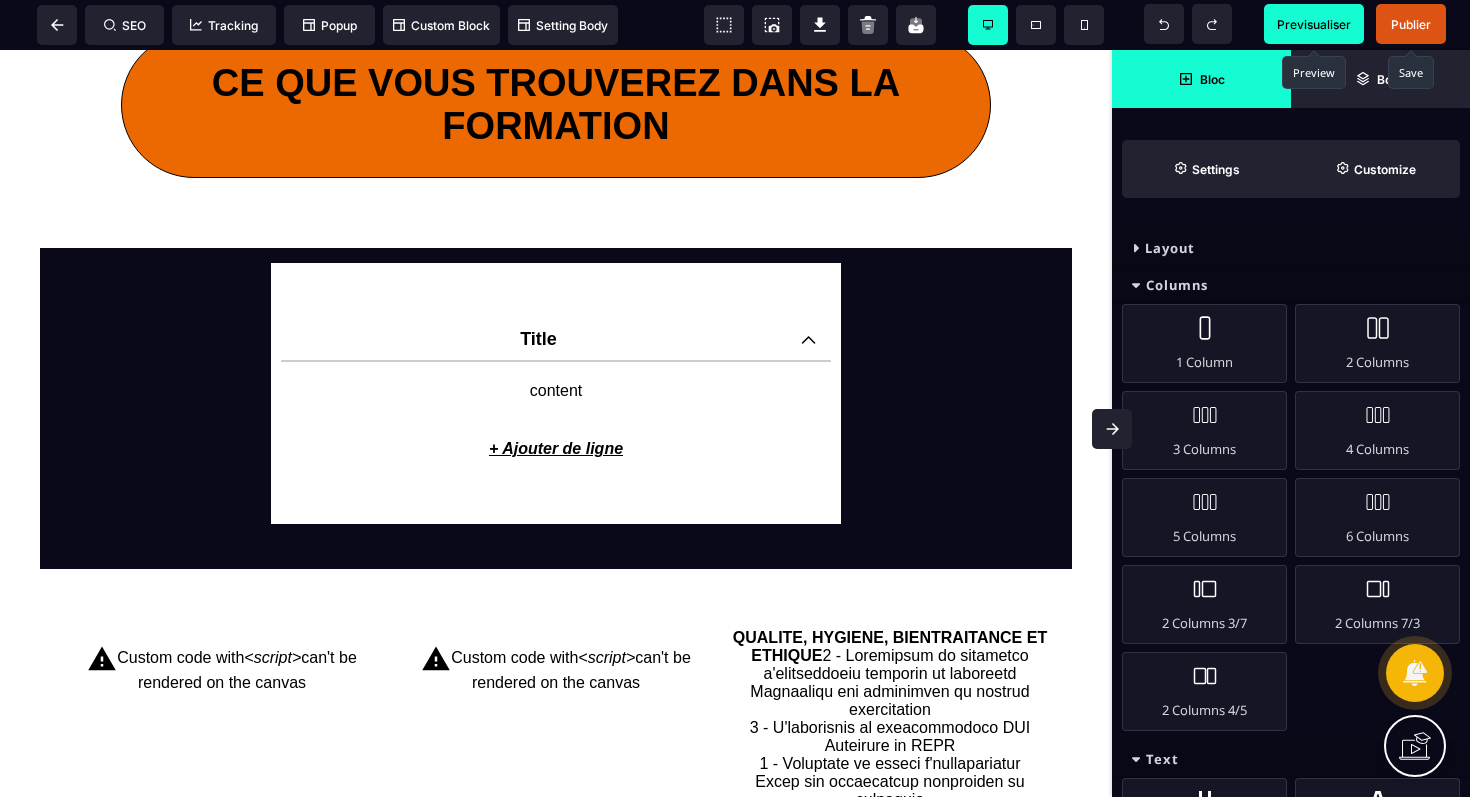 click at bounding box center (1136, 285) 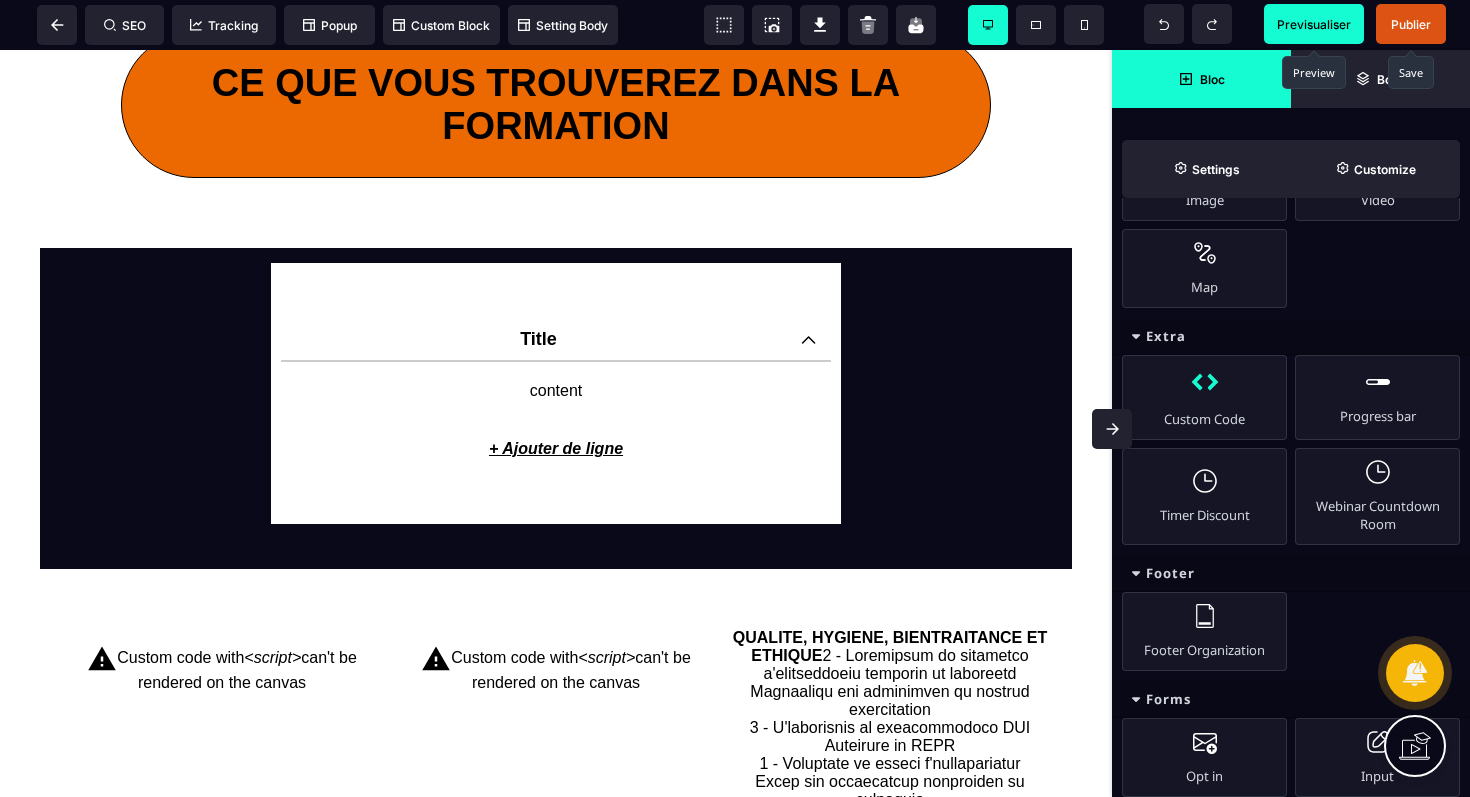 scroll, scrollTop: 484, scrollLeft: 0, axis: vertical 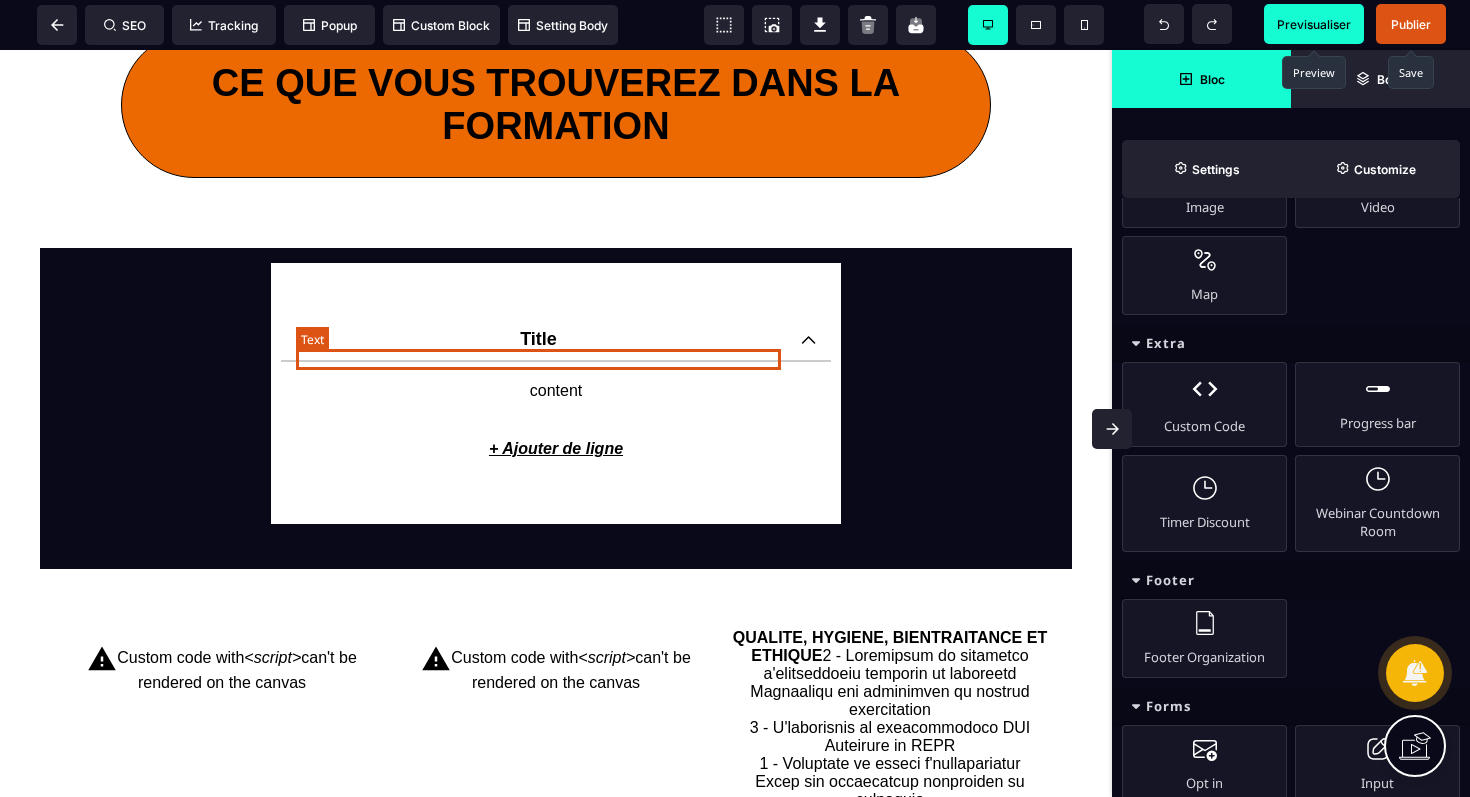 click on "Title" at bounding box center (538, 339) 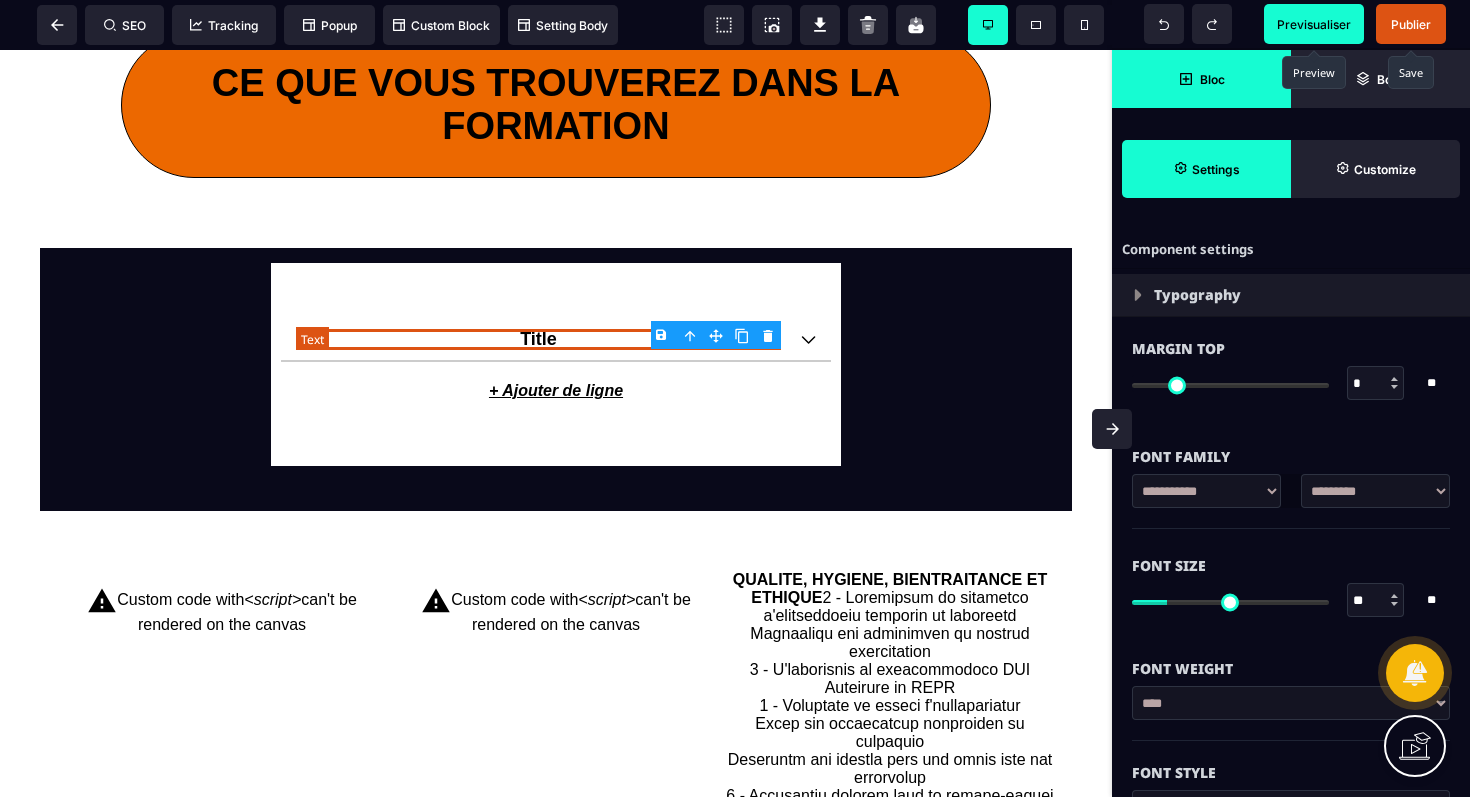 click on "Title" at bounding box center (538, 339) 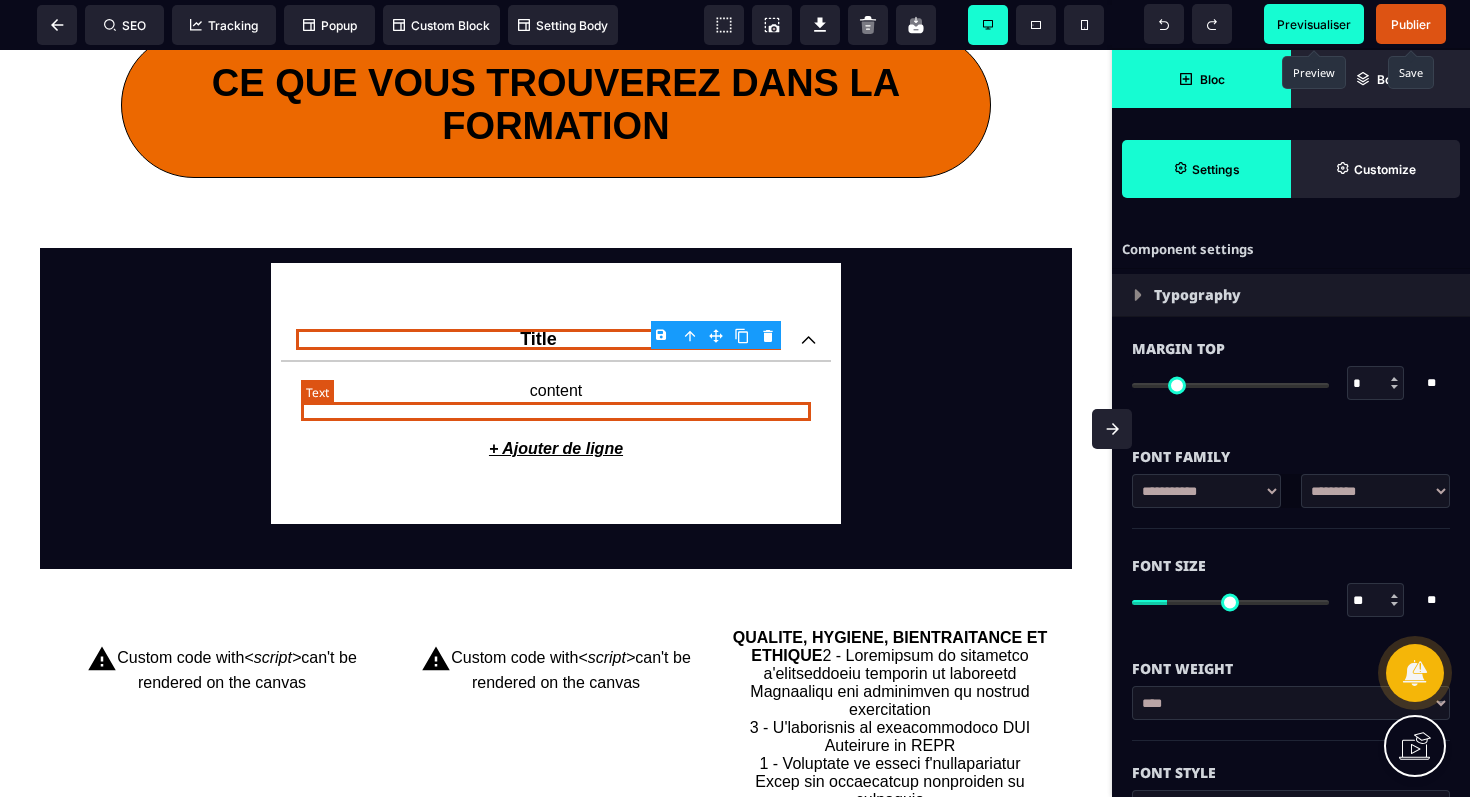click on "content" at bounding box center (556, 391) 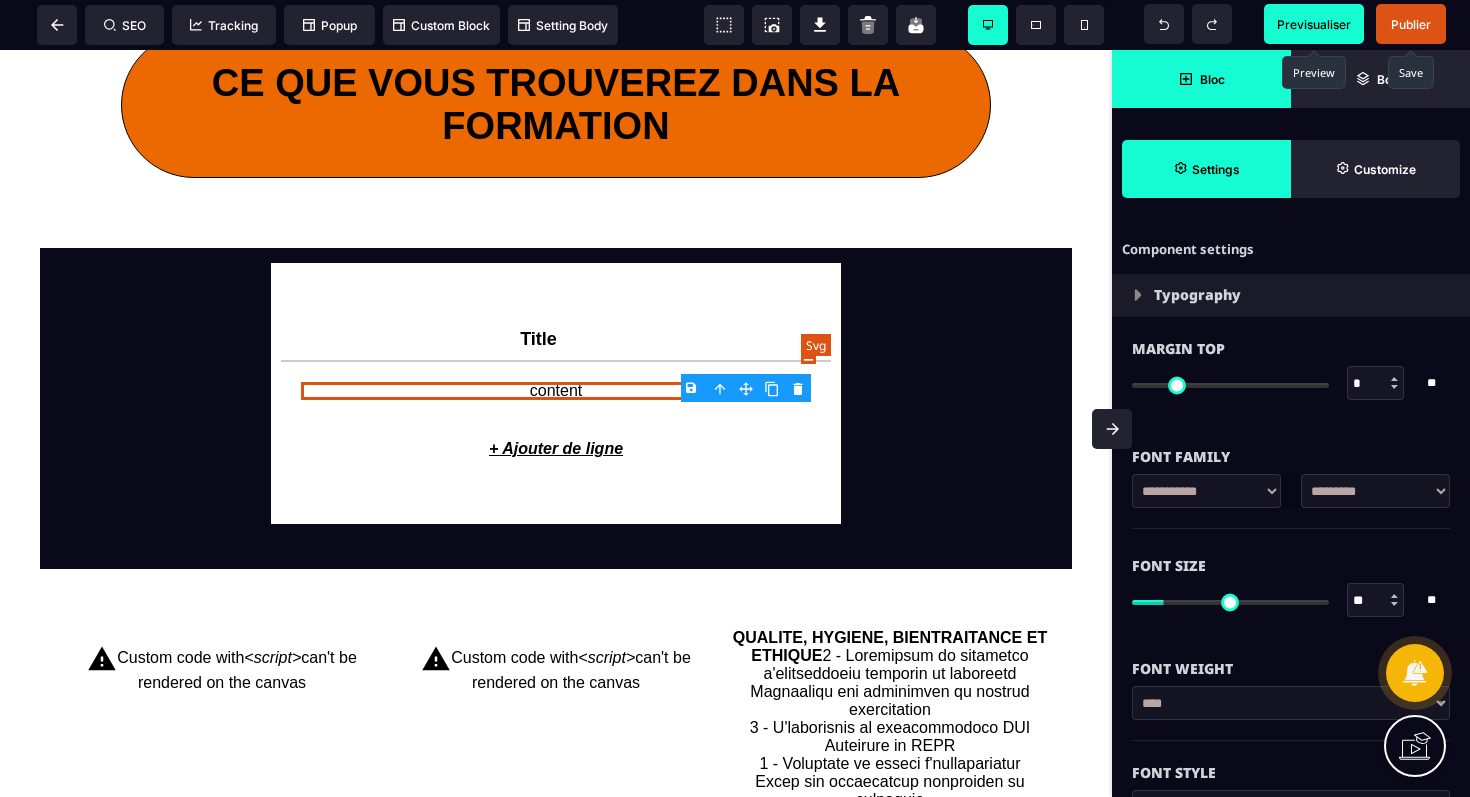 click 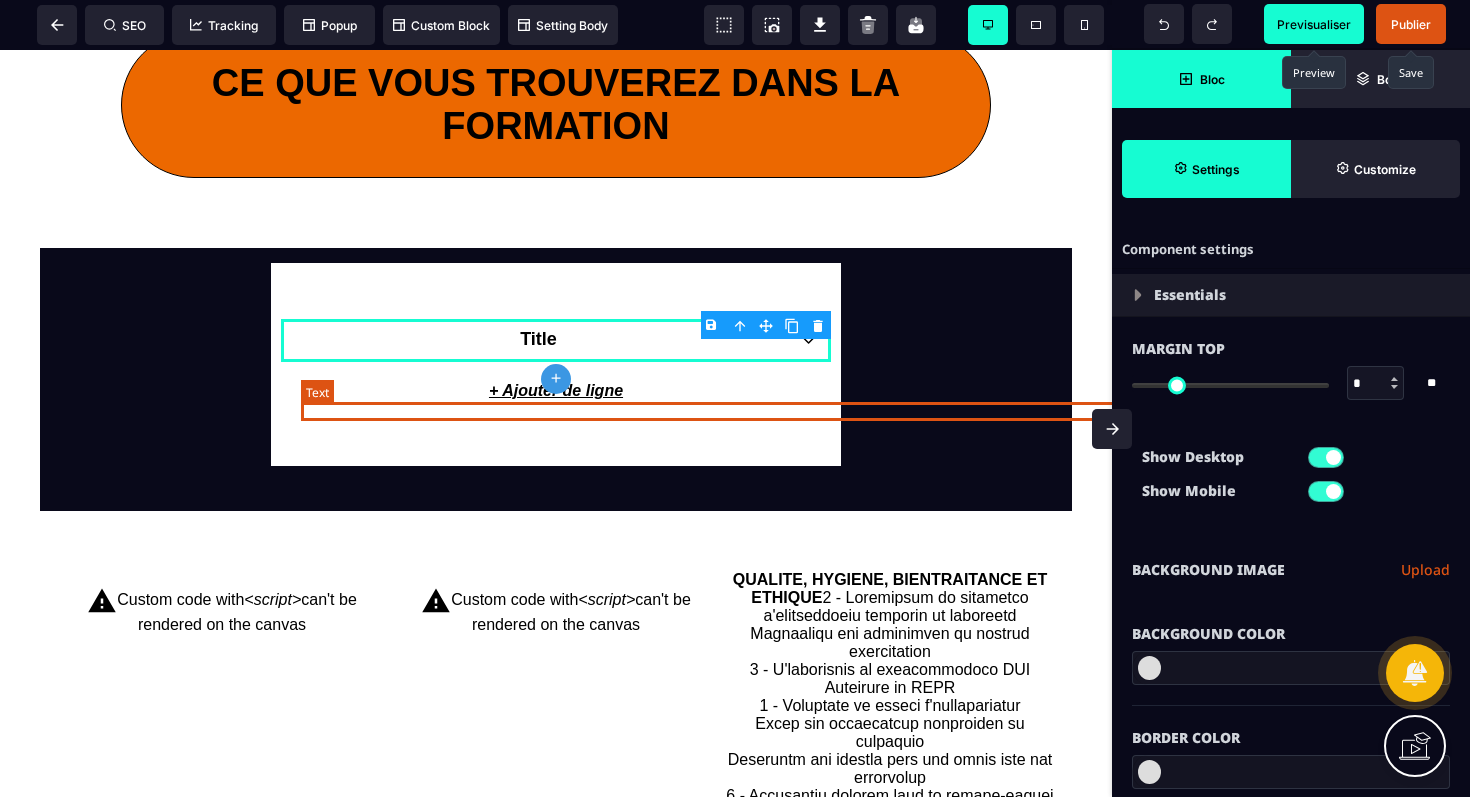 click on "content" at bounding box center [837, 391] 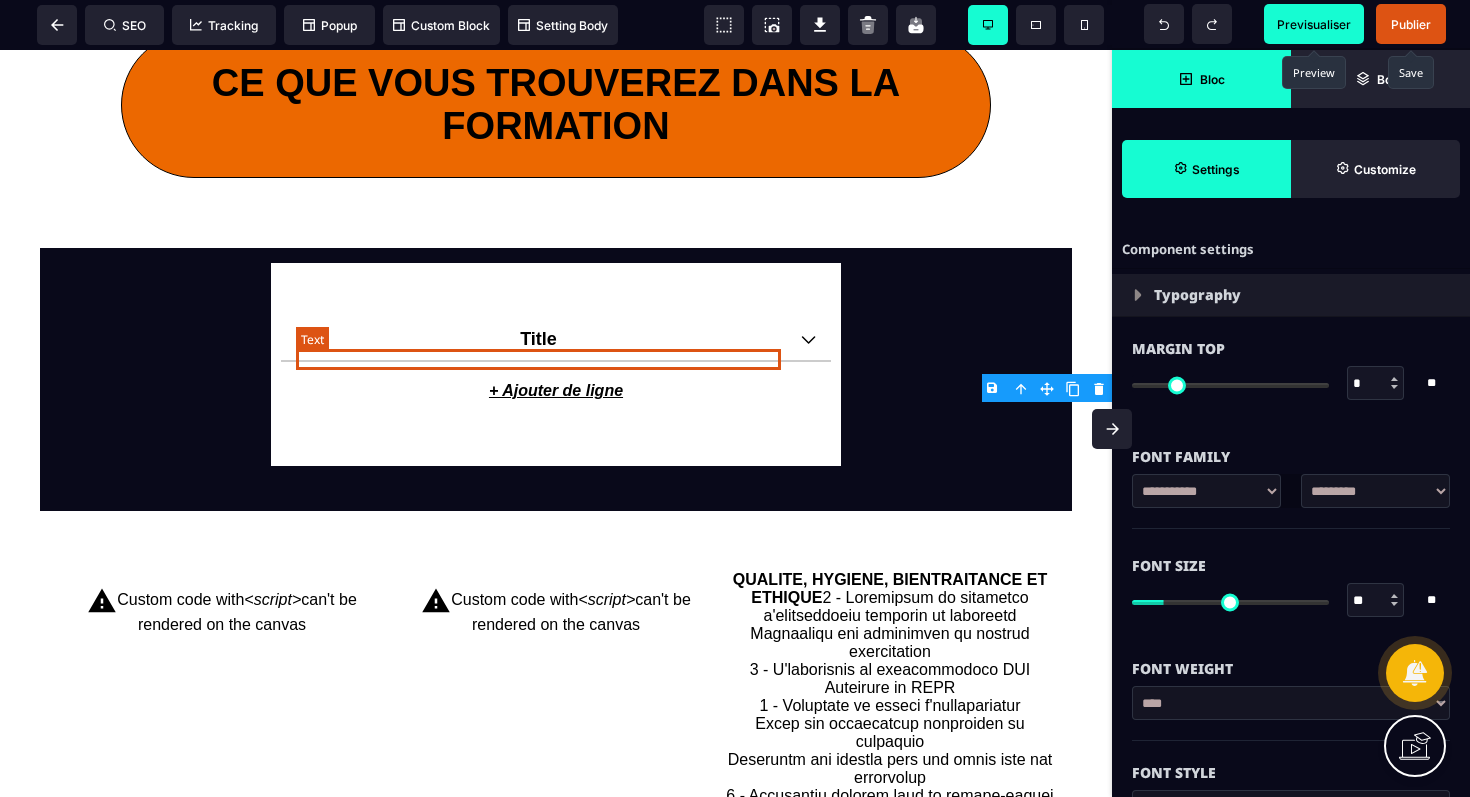 click on "Title" at bounding box center [538, 339] 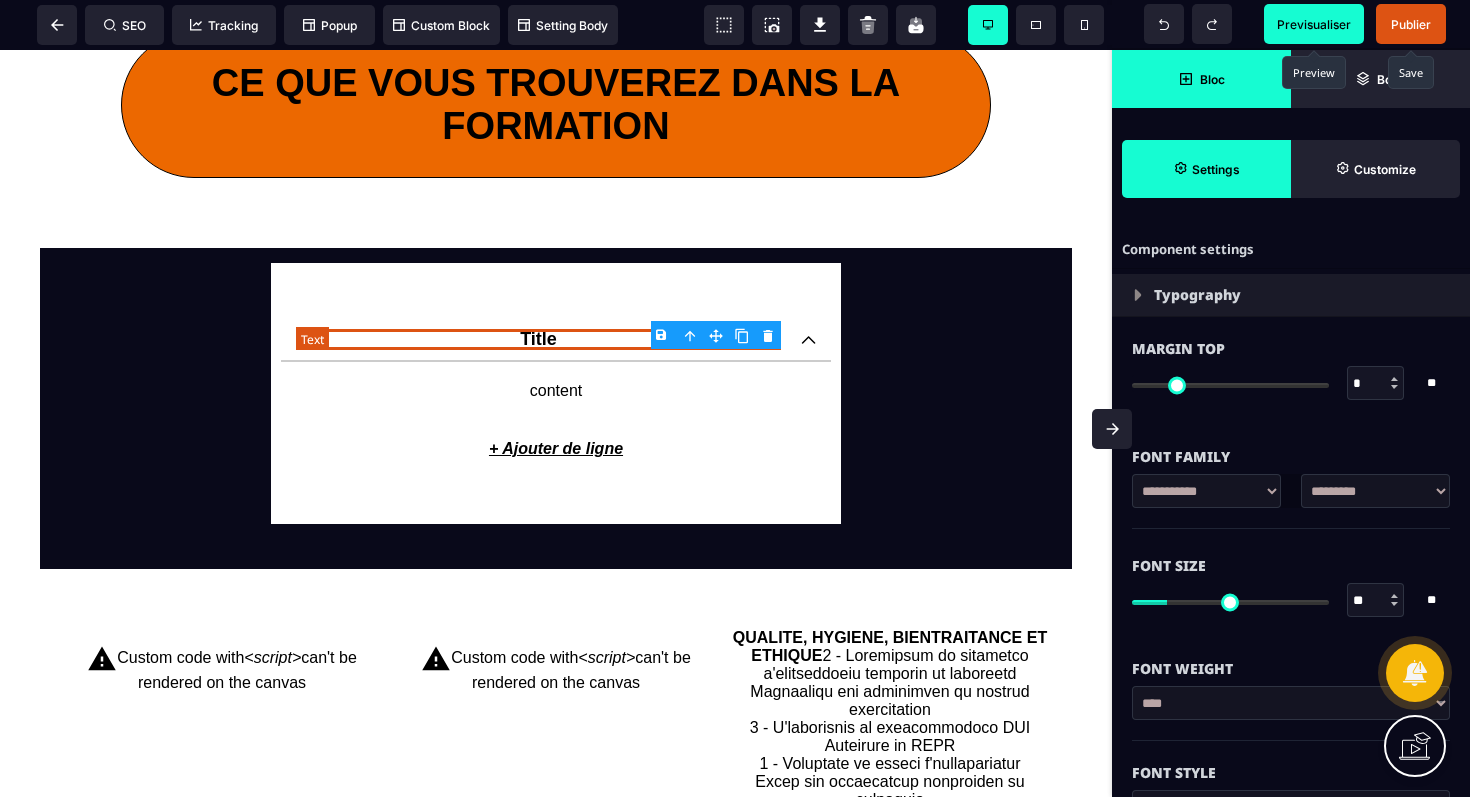 click on "Title" at bounding box center (538, 339) 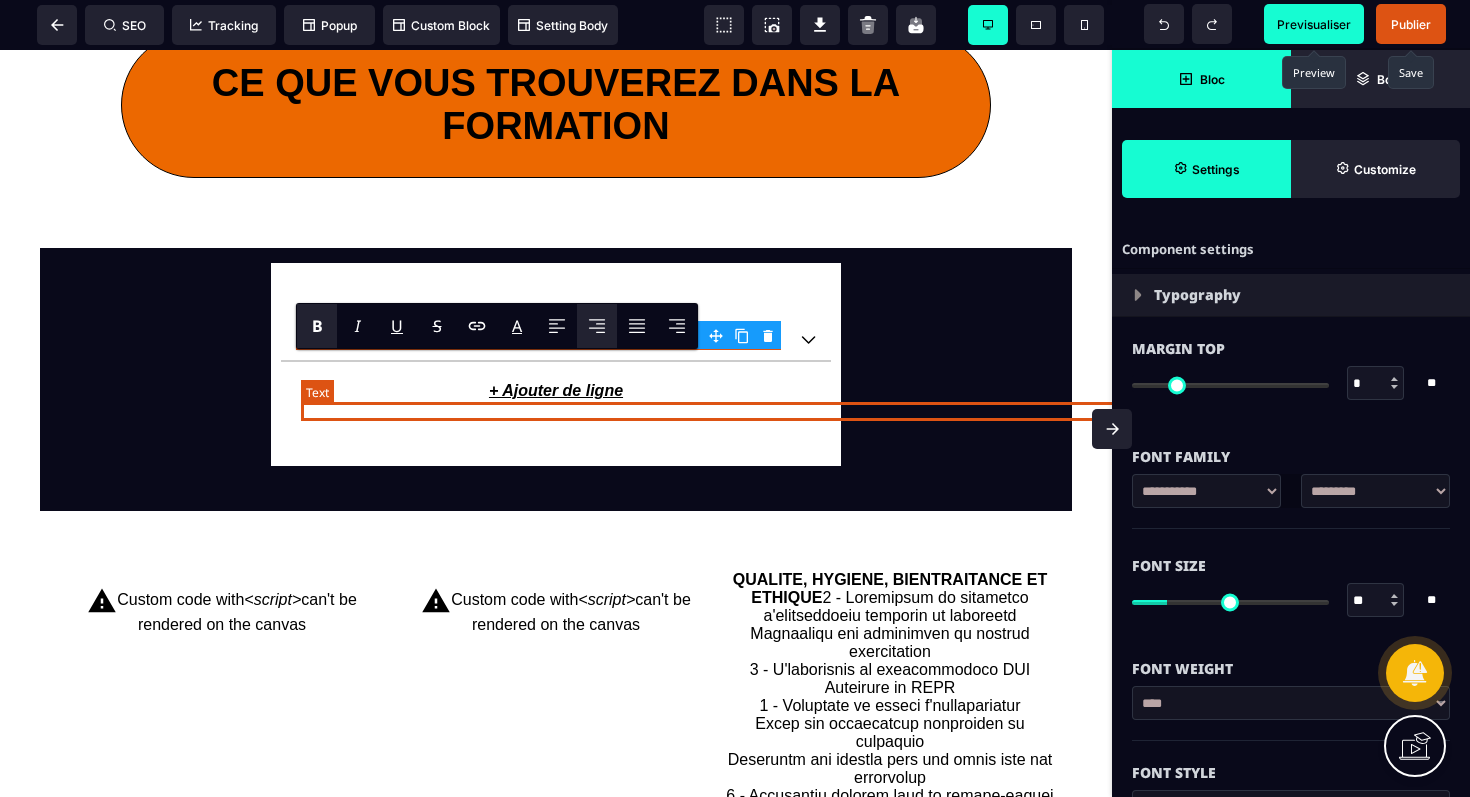 click on "content" at bounding box center (837, 391) 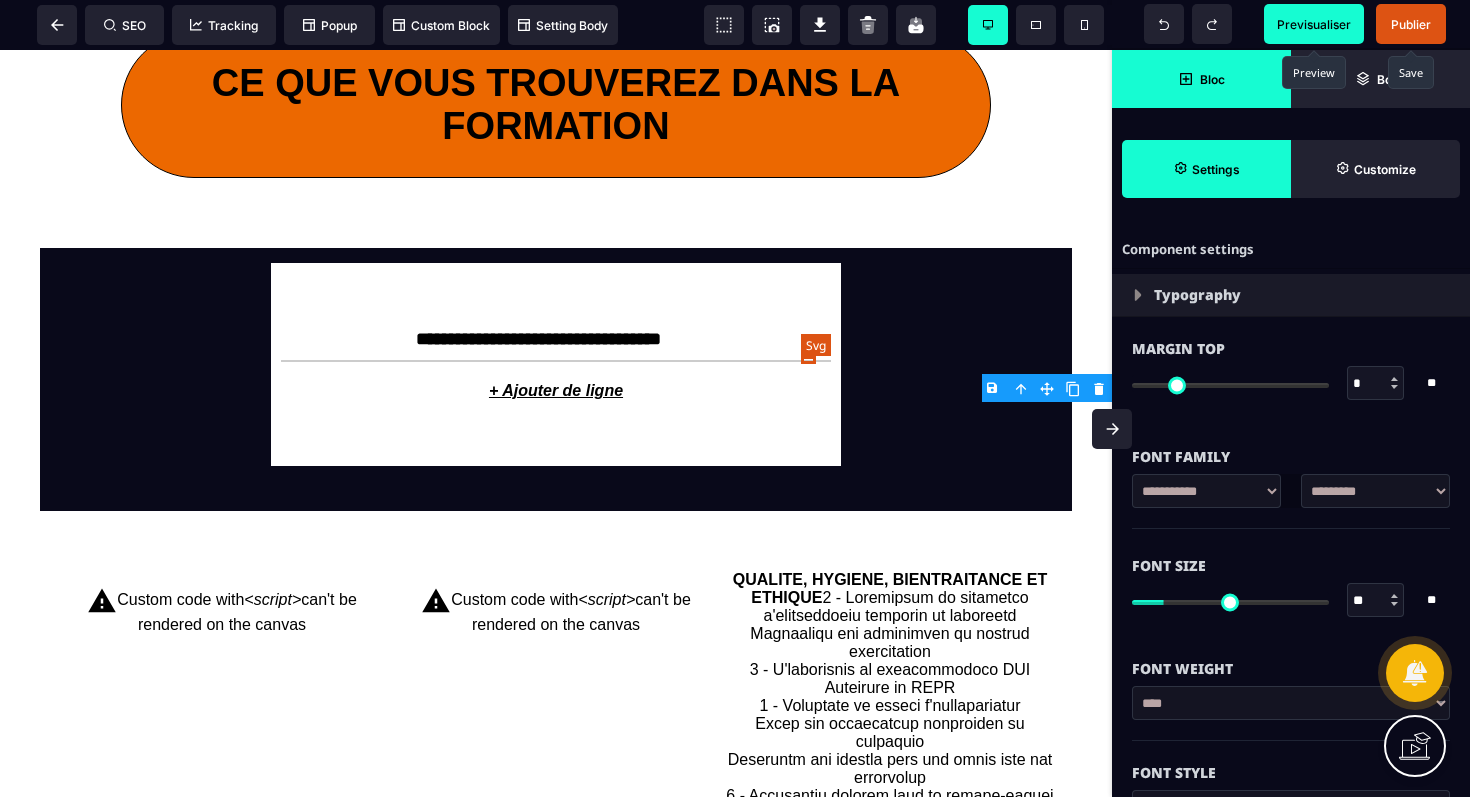 click 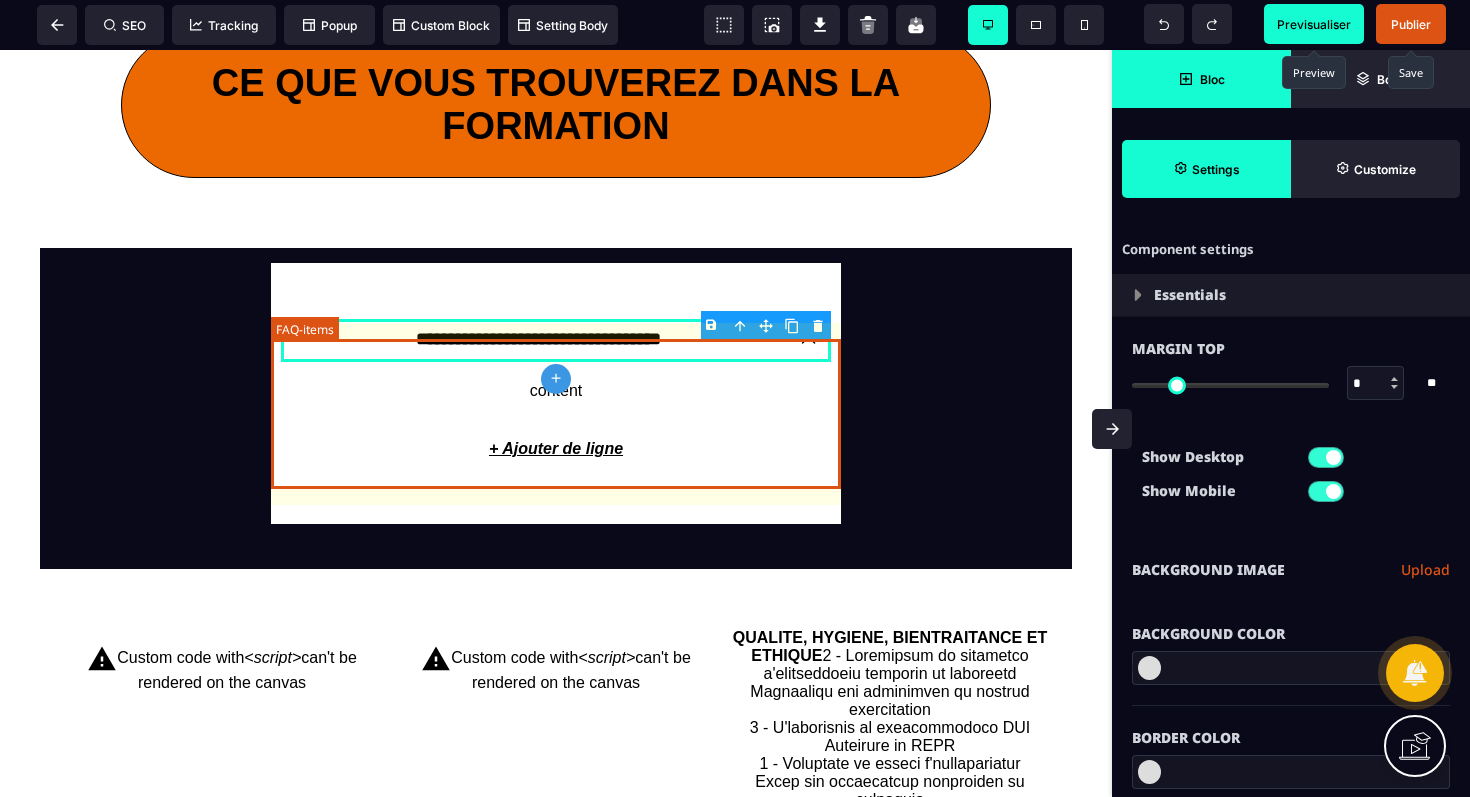 click on "**********" at bounding box center [556, 393] 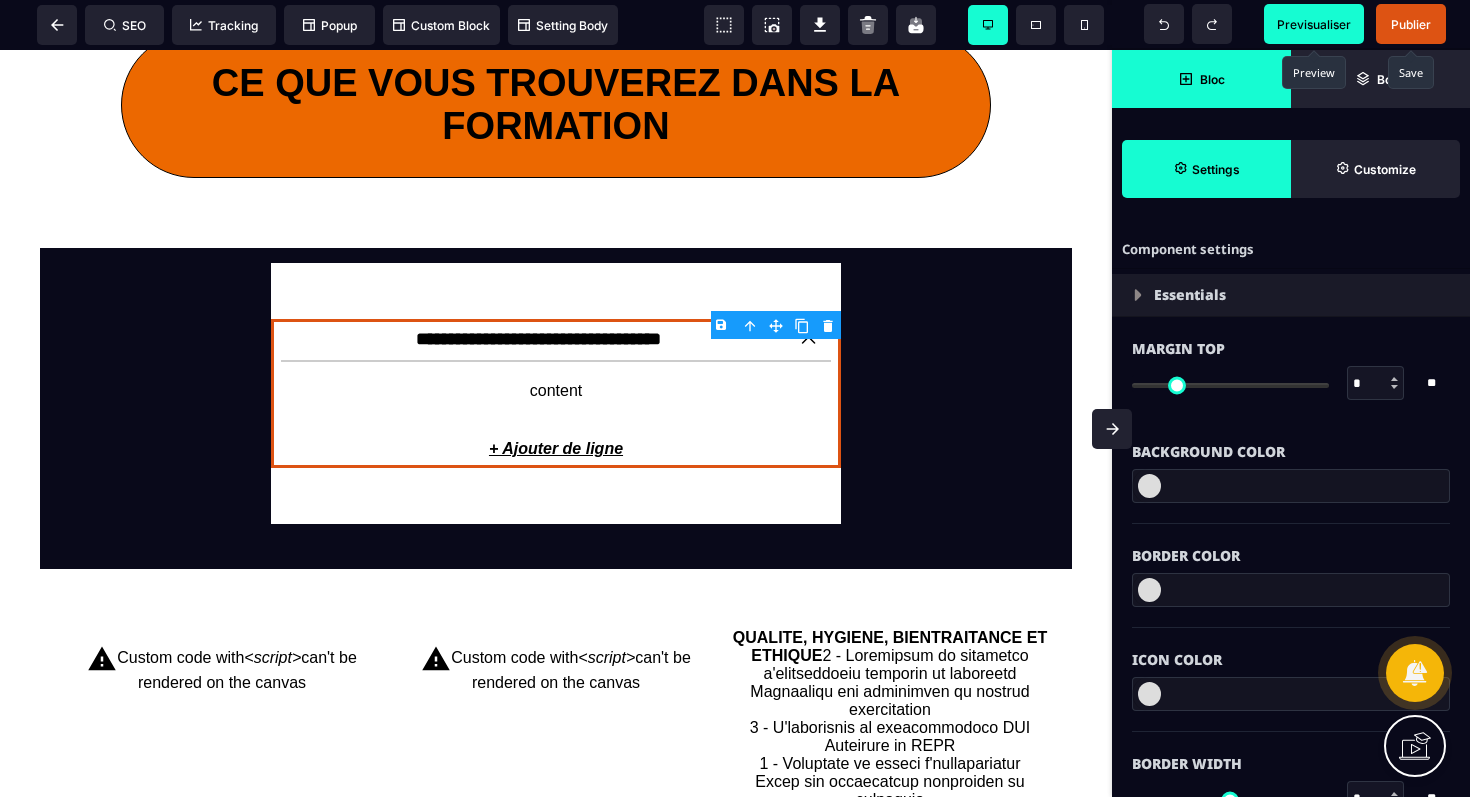 click on "**********" at bounding box center [556, 1108] 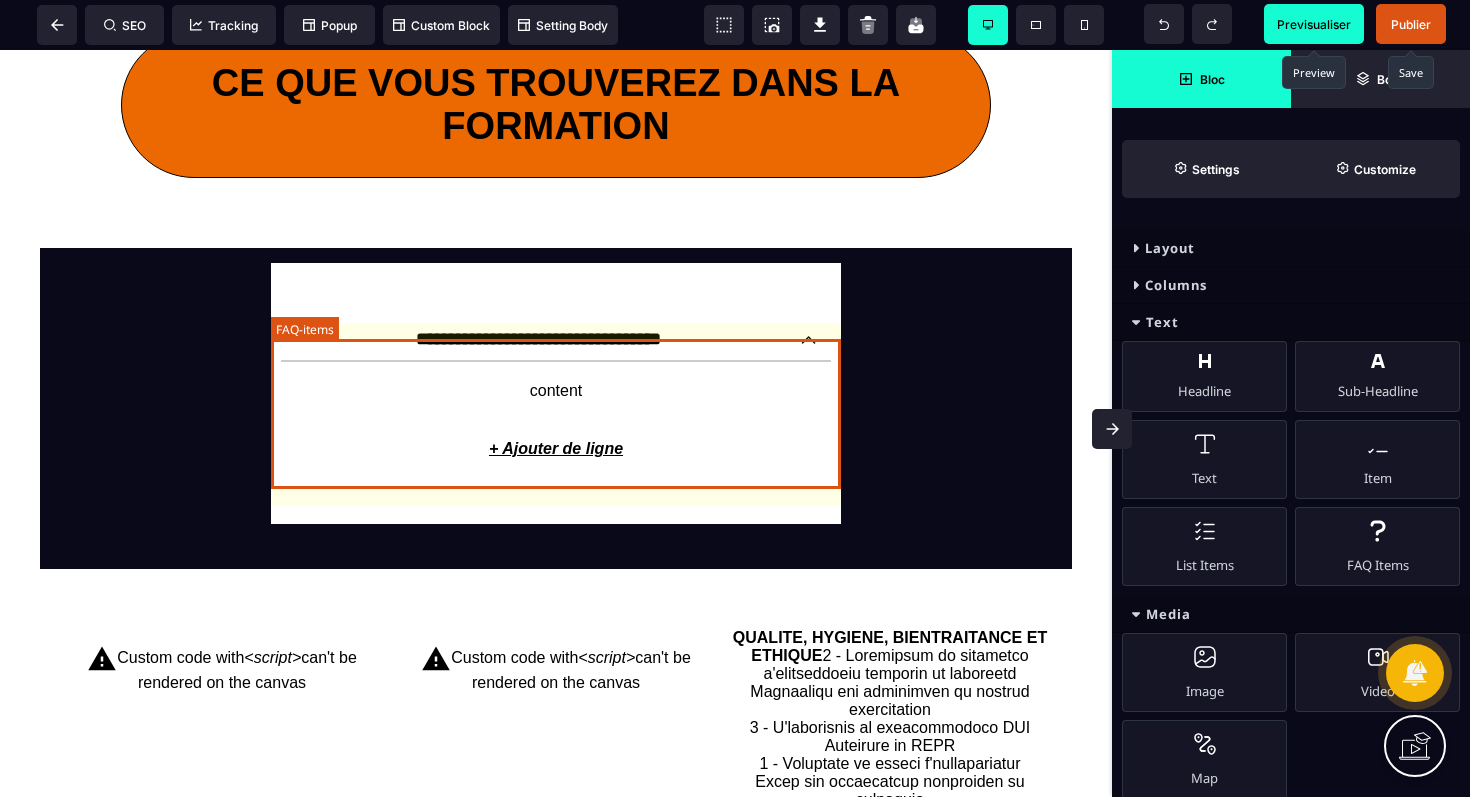click on "+ Ajouter de ligne" at bounding box center (556, 449) 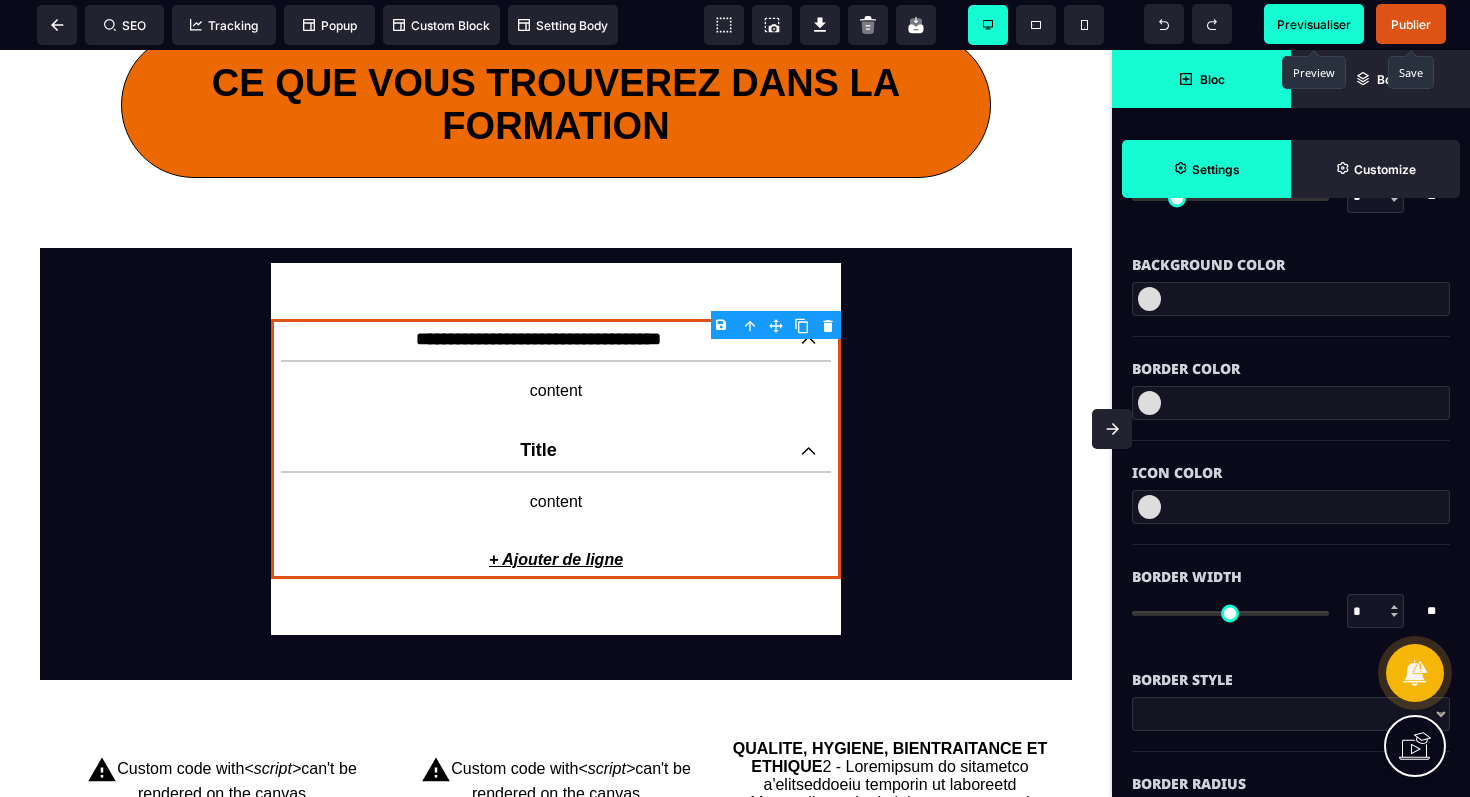scroll, scrollTop: 205, scrollLeft: 0, axis: vertical 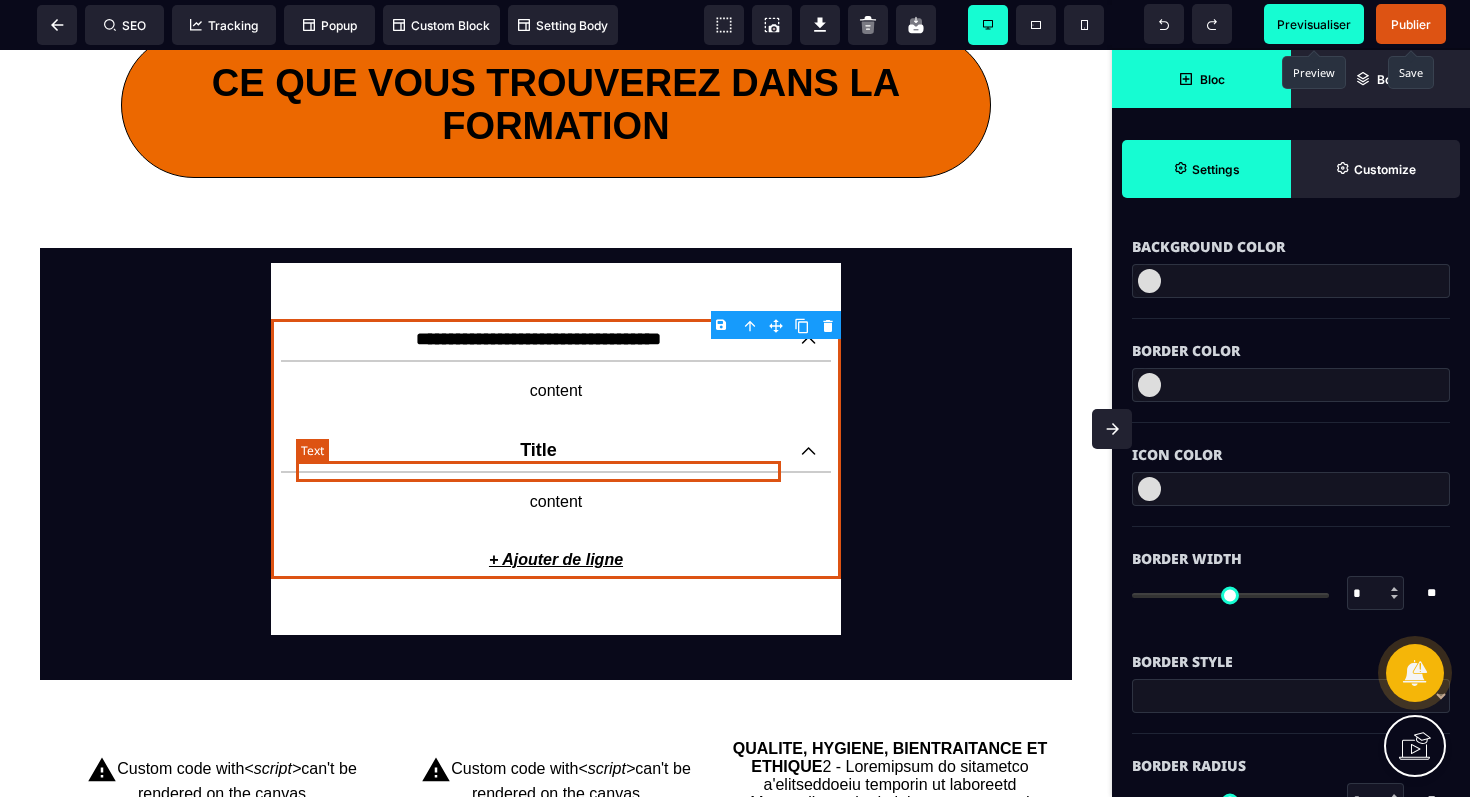 click on "Title" at bounding box center (538, 450) 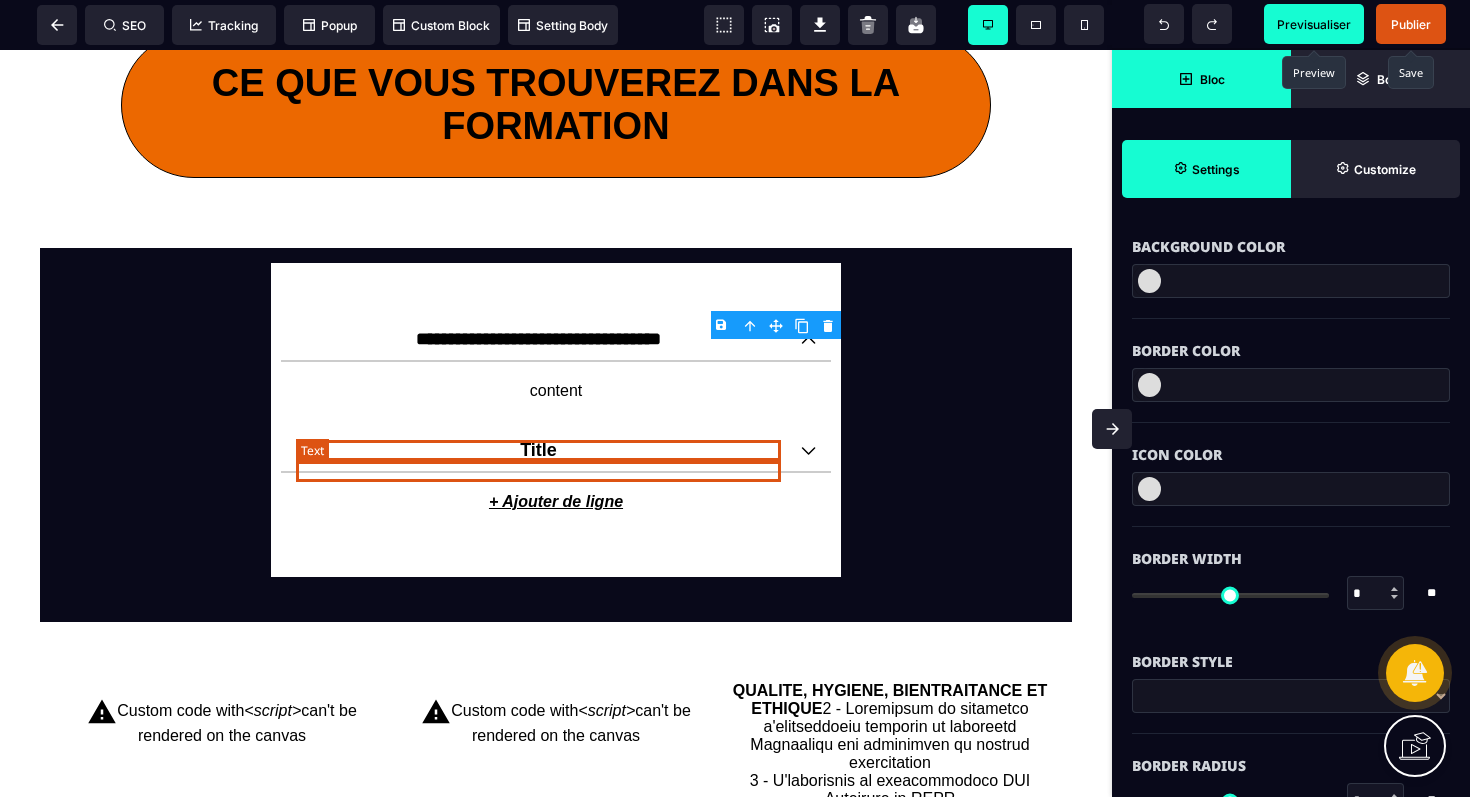 scroll, scrollTop: 0, scrollLeft: 0, axis: both 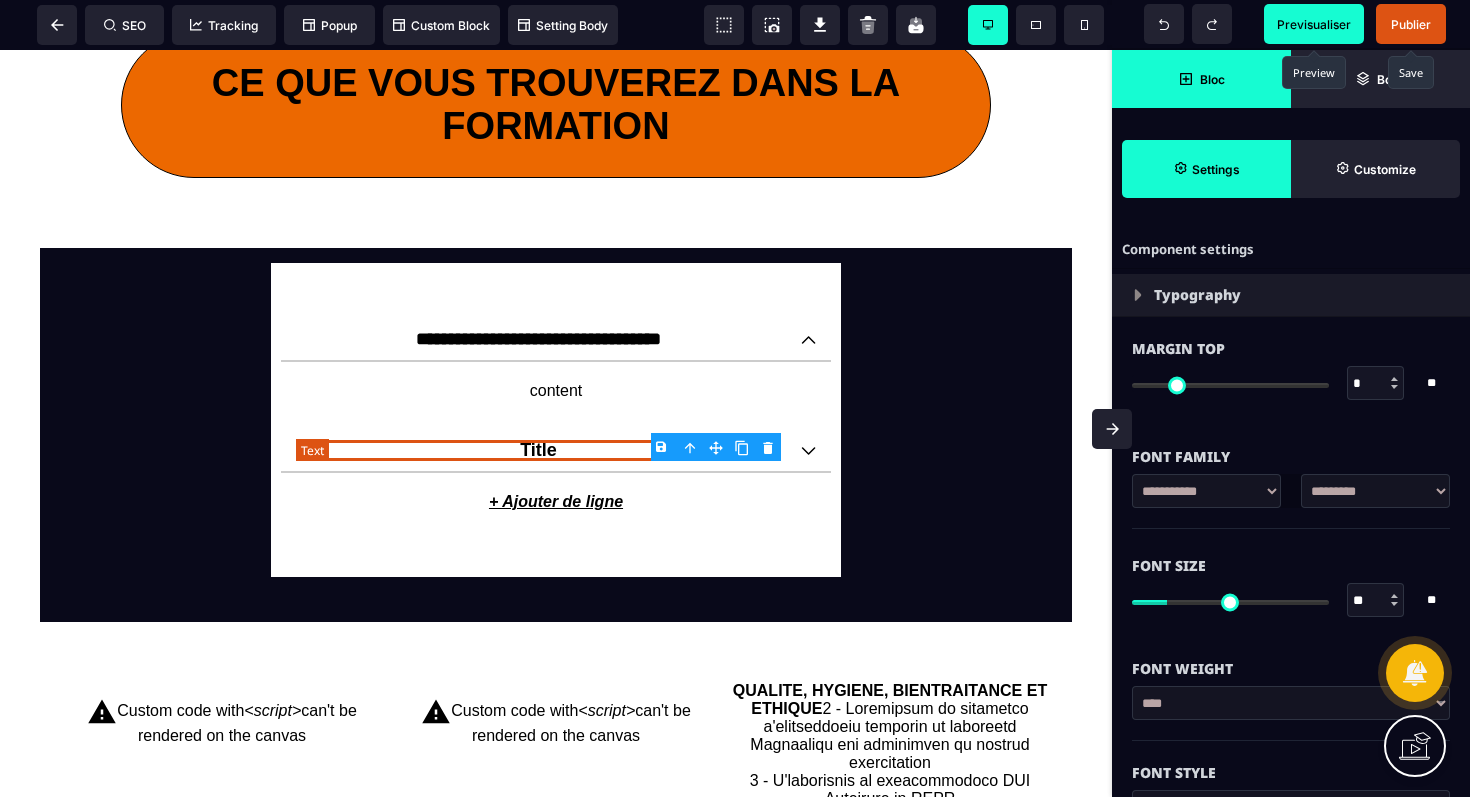 click on "Title" at bounding box center (538, 450) 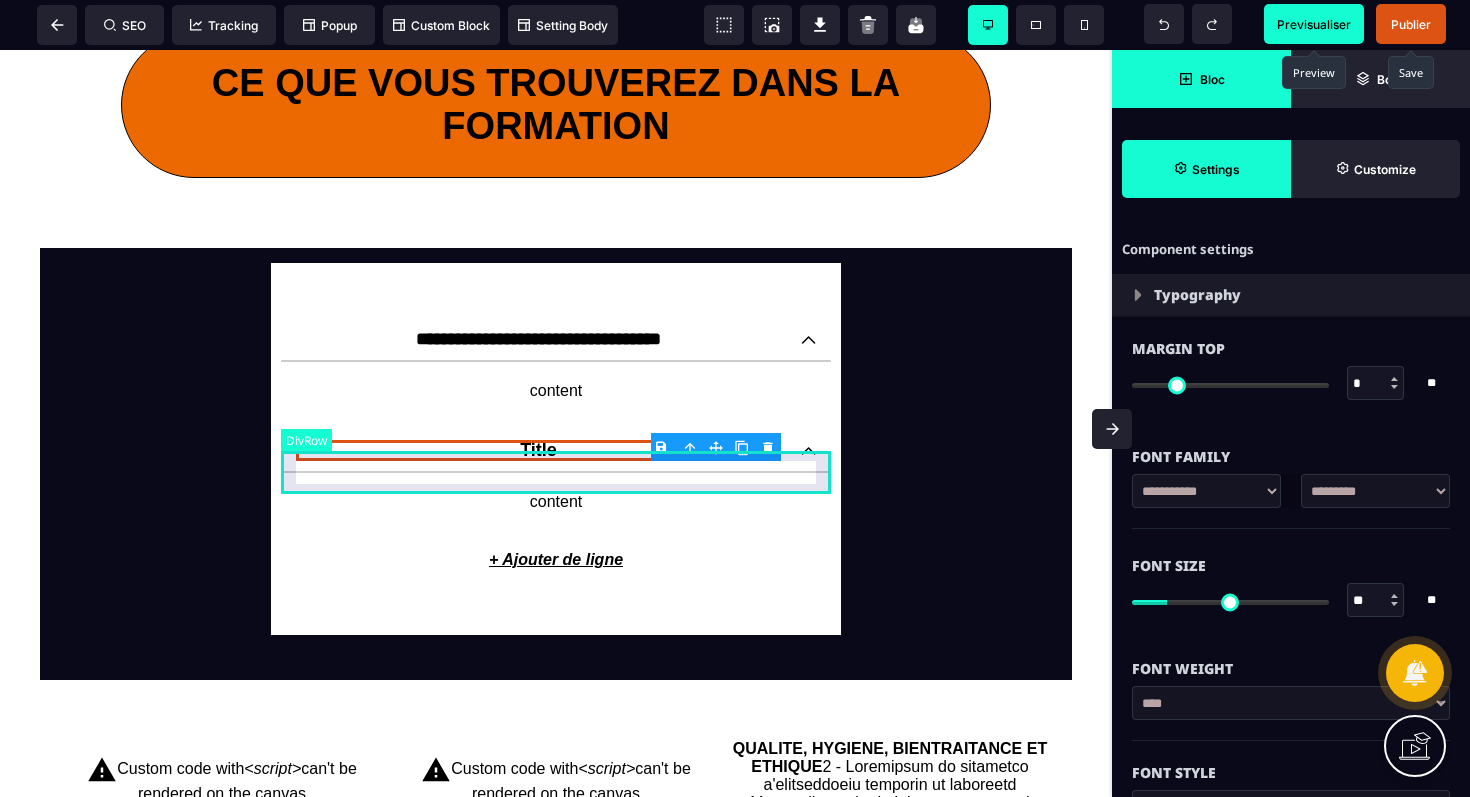 click on "Title" at bounding box center (556, 451) 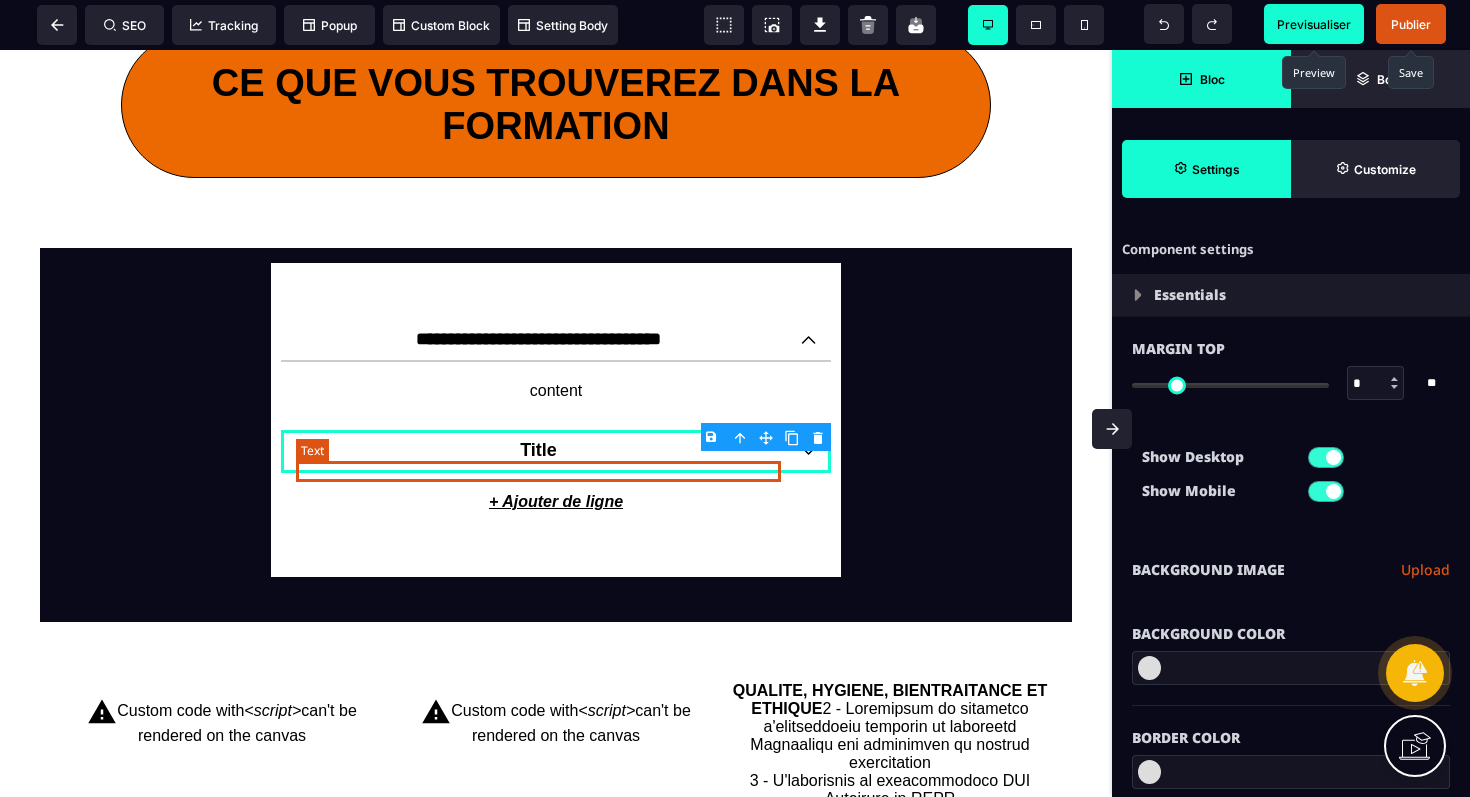 click on "Title" at bounding box center (538, 450) 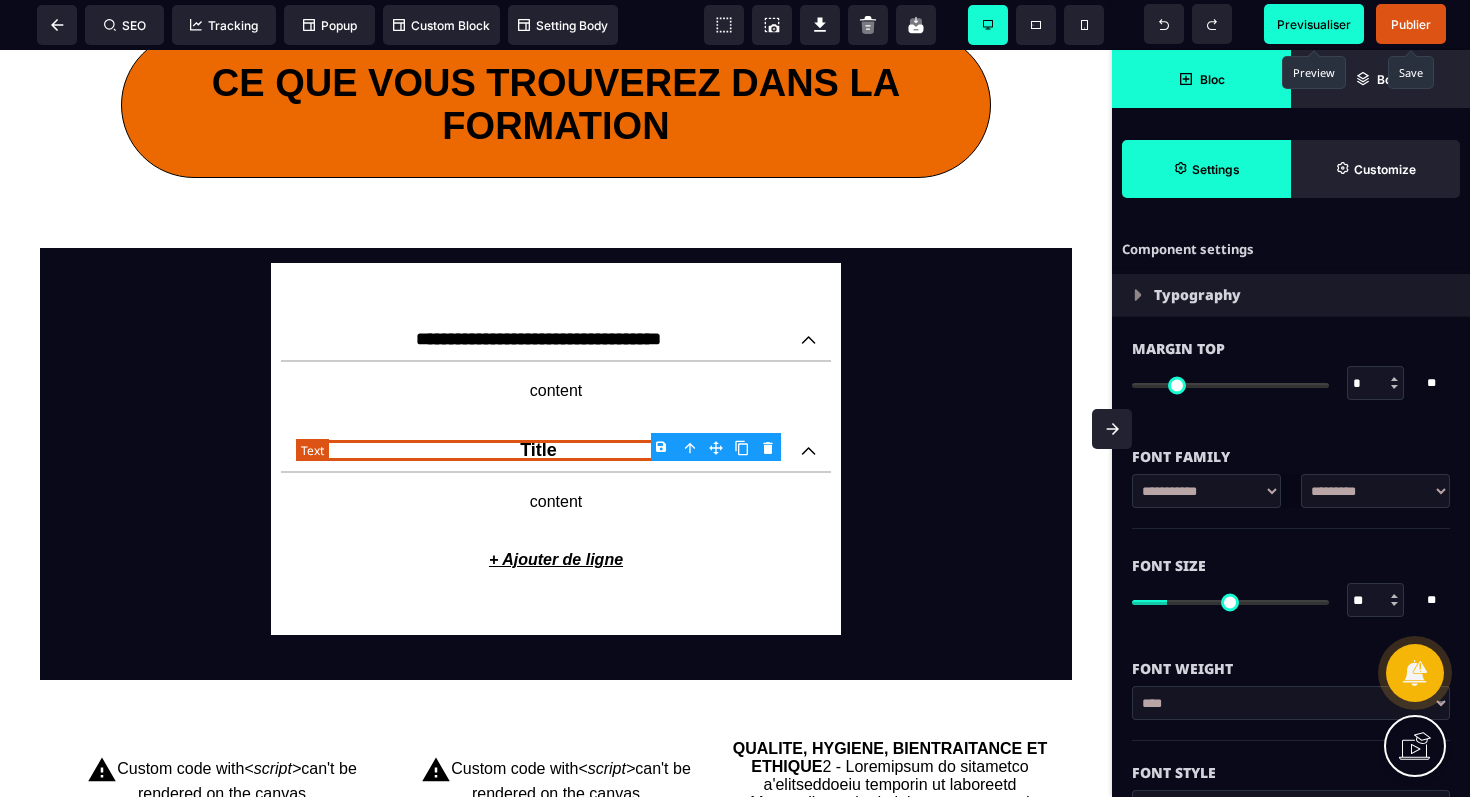 click on "Title" at bounding box center (538, 450) 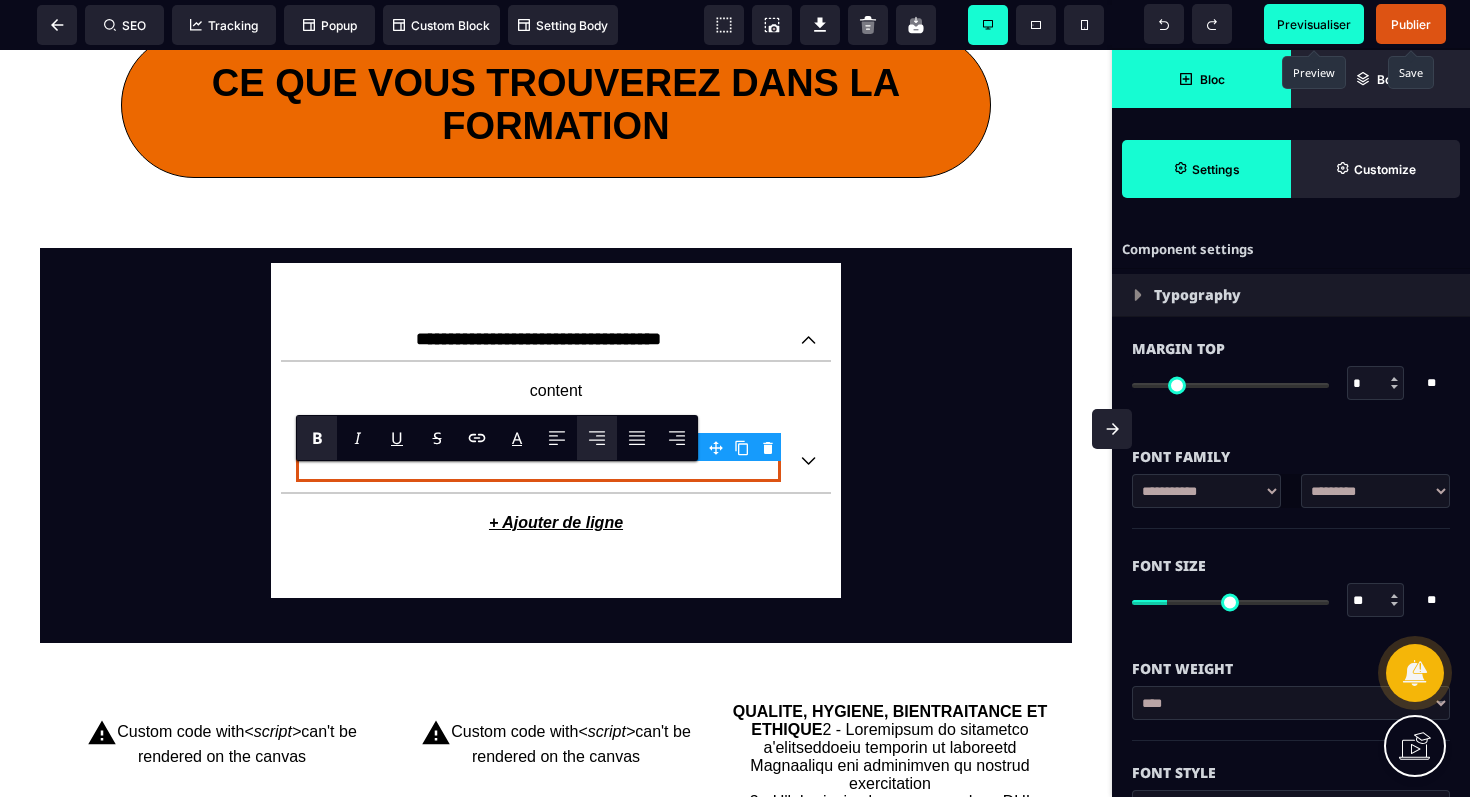 click on "**********" at bounding box center (556, 1145) 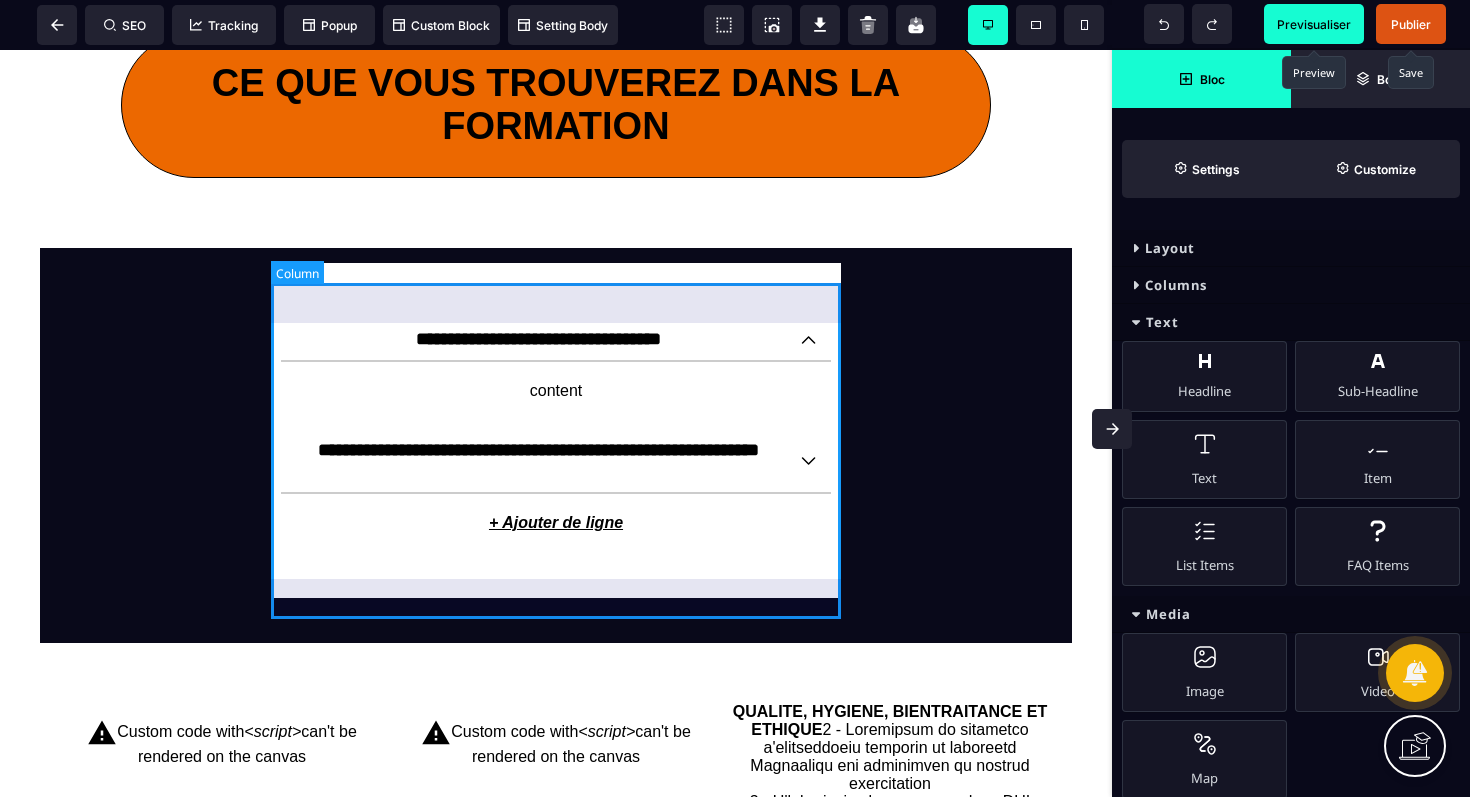click on "**********" at bounding box center [556, 430] 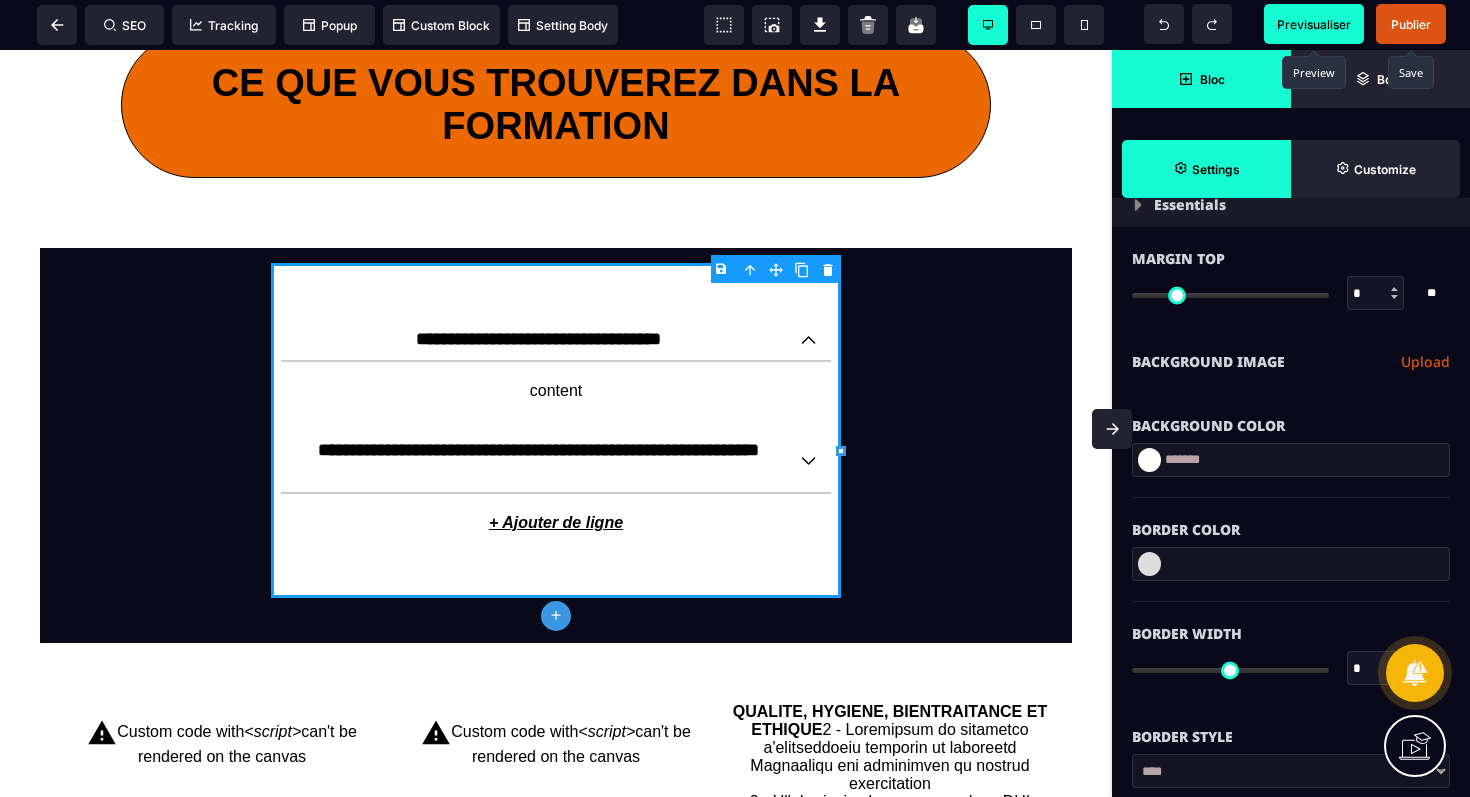 scroll, scrollTop: 102, scrollLeft: 0, axis: vertical 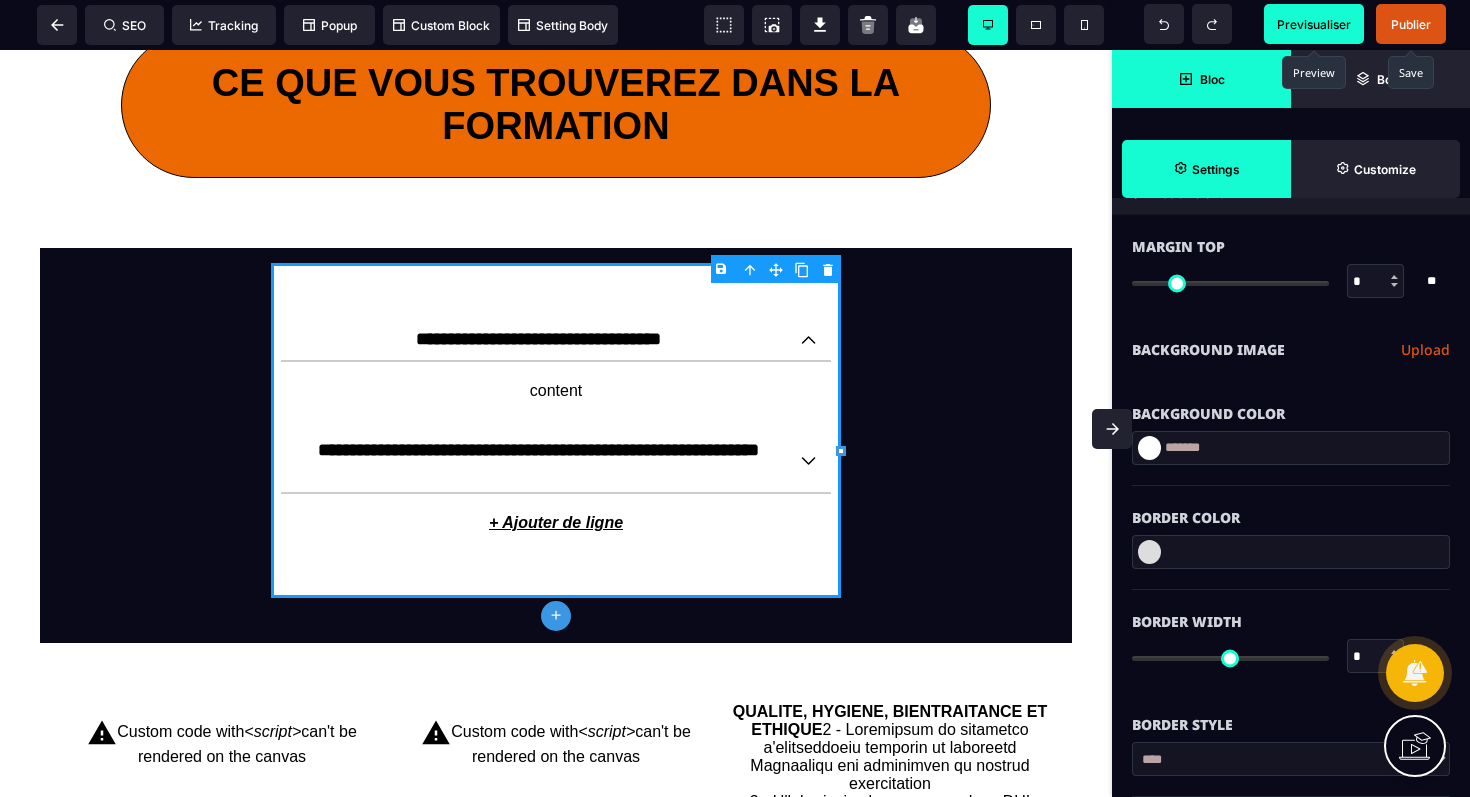 click at bounding box center [1149, 448] 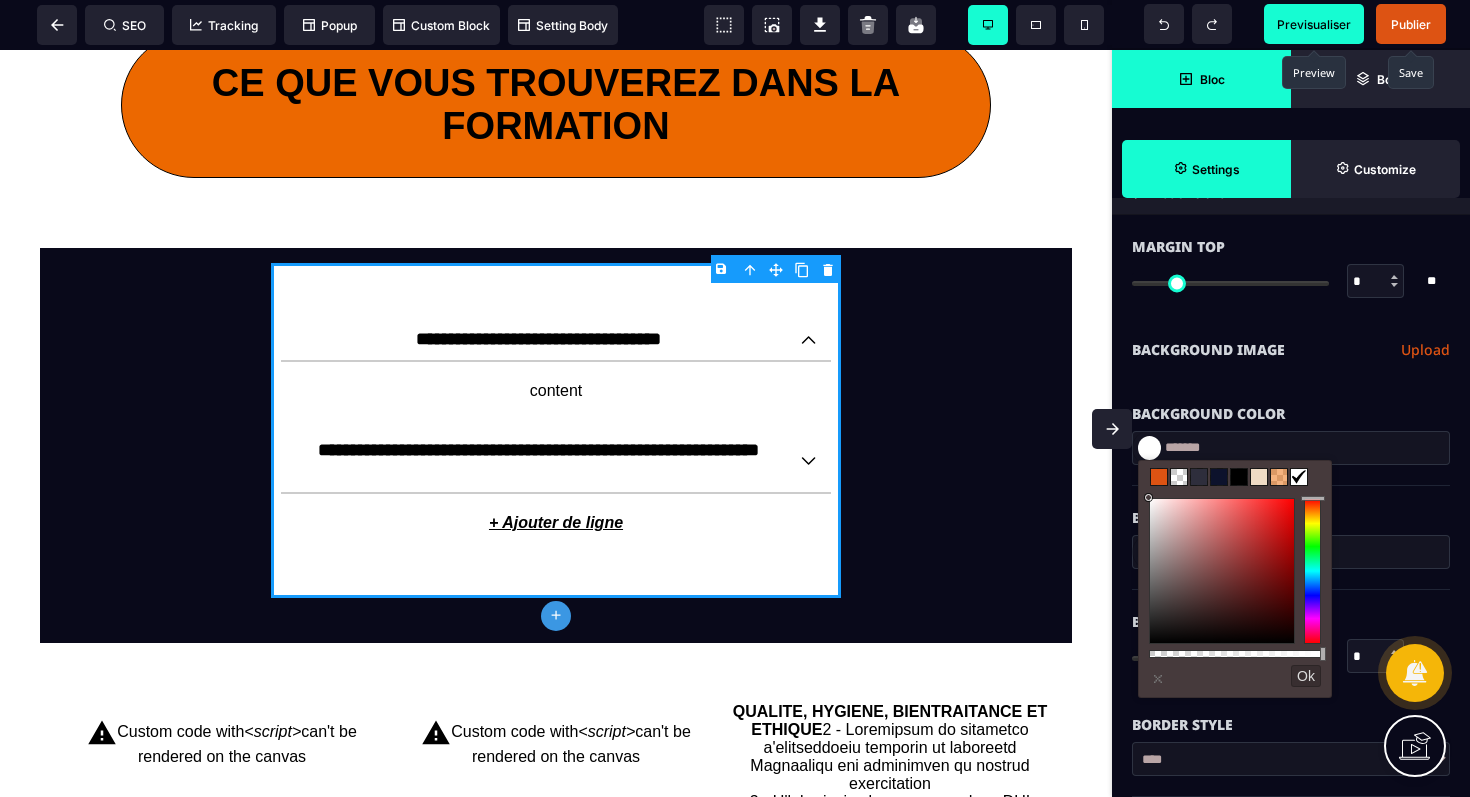 click at bounding box center (1279, 477) 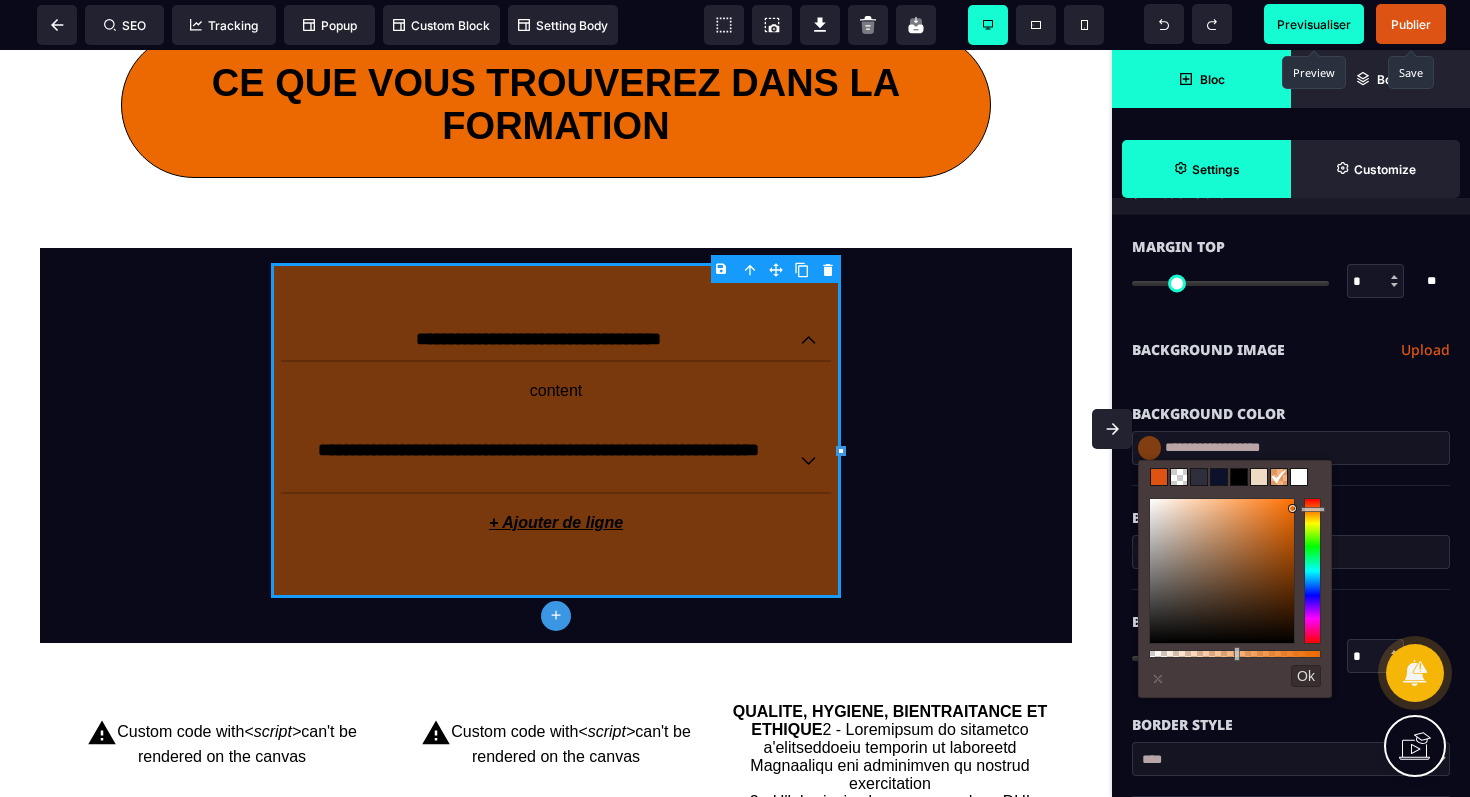 click on "Background Color" at bounding box center (1291, 404) 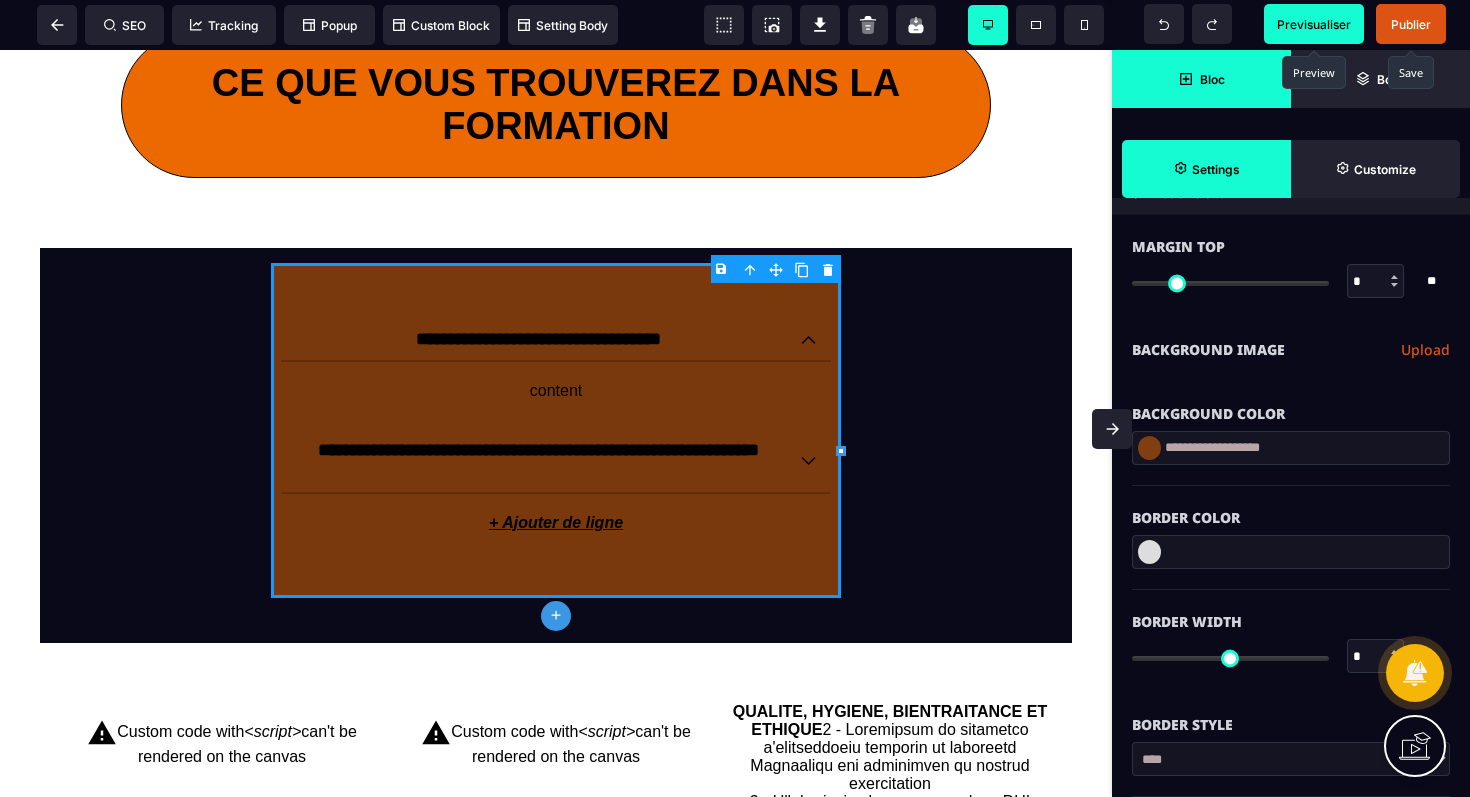 click at bounding box center [1149, 552] 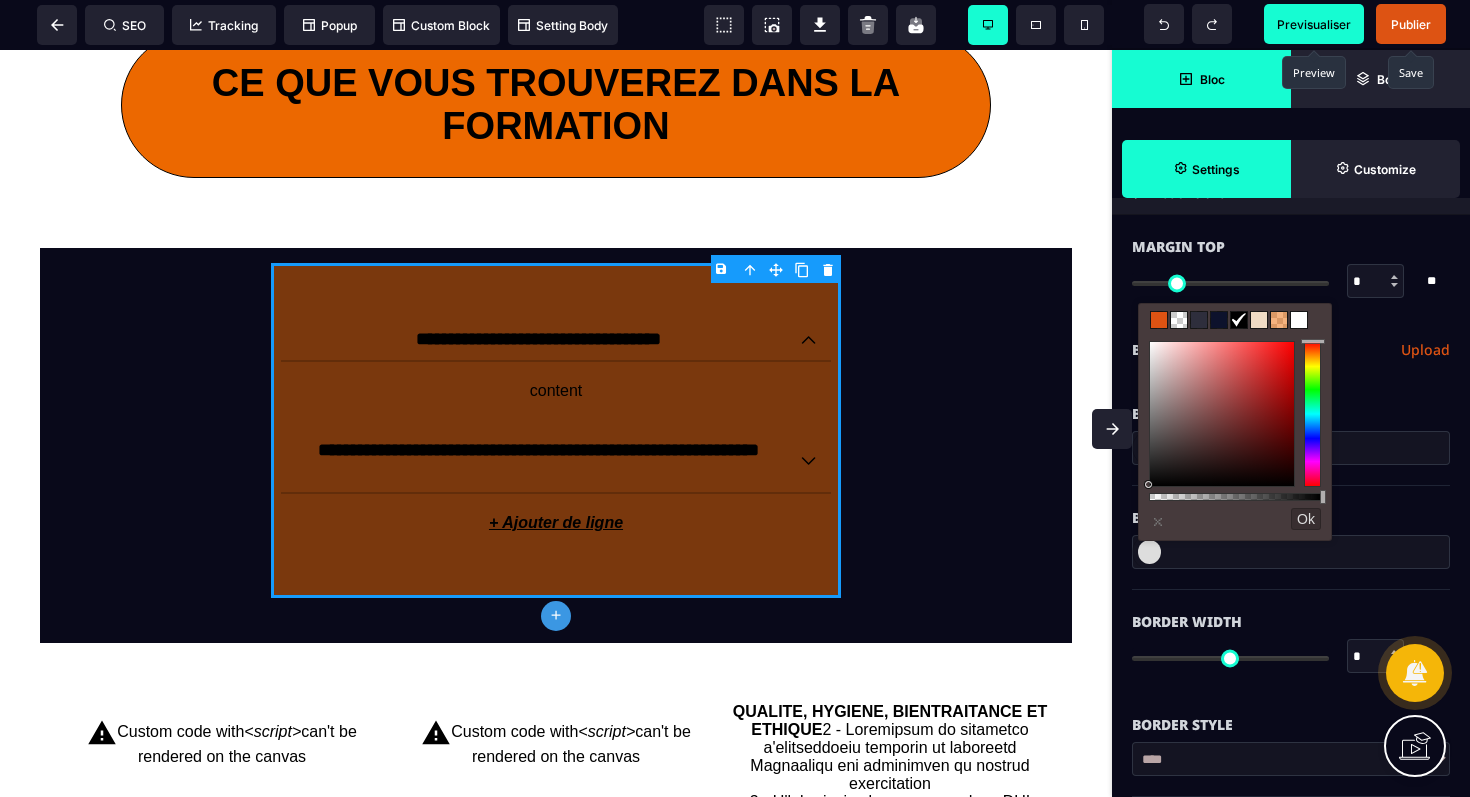 click at bounding box center (1299, 320) 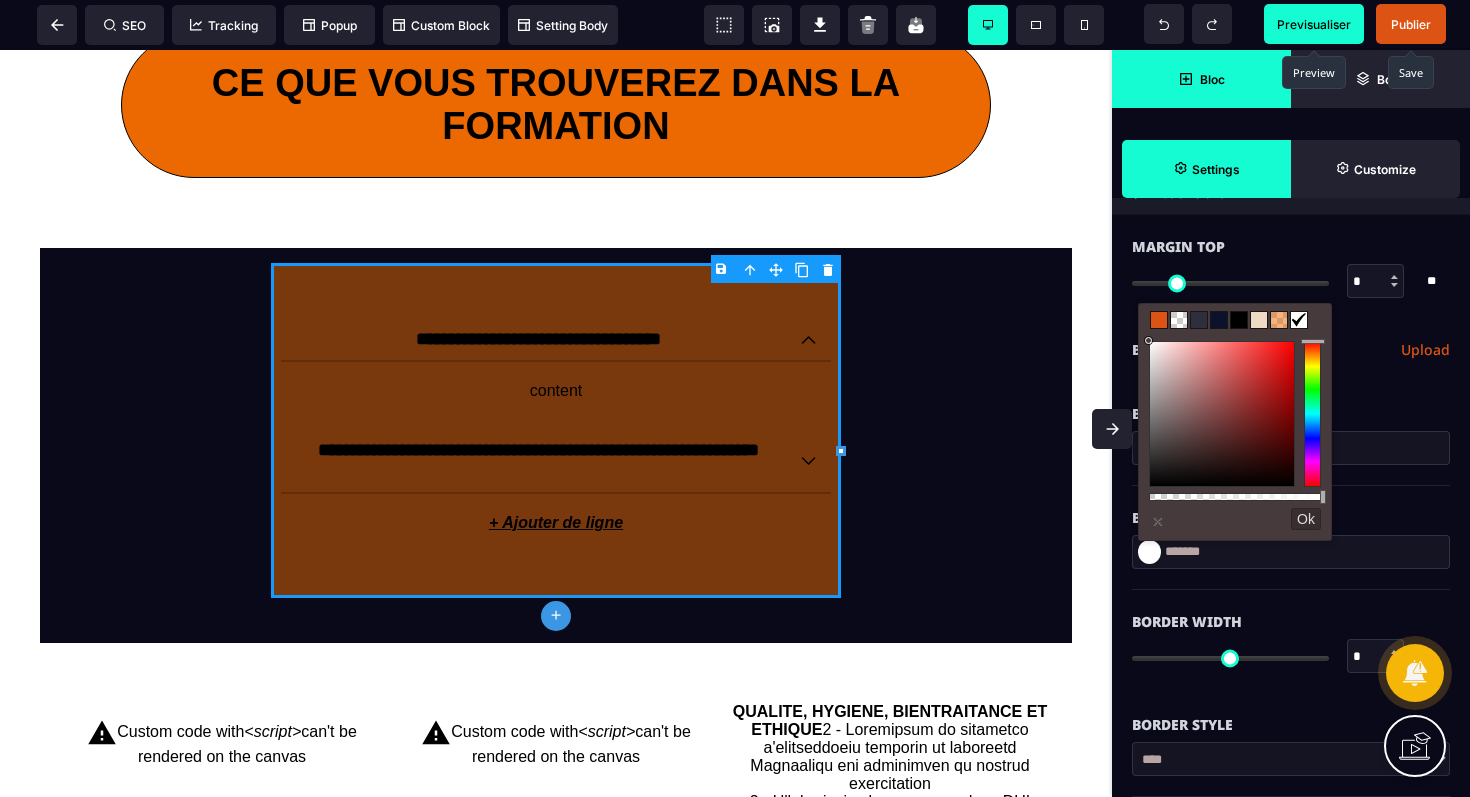 click on "Background Color" at bounding box center [1291, 404] 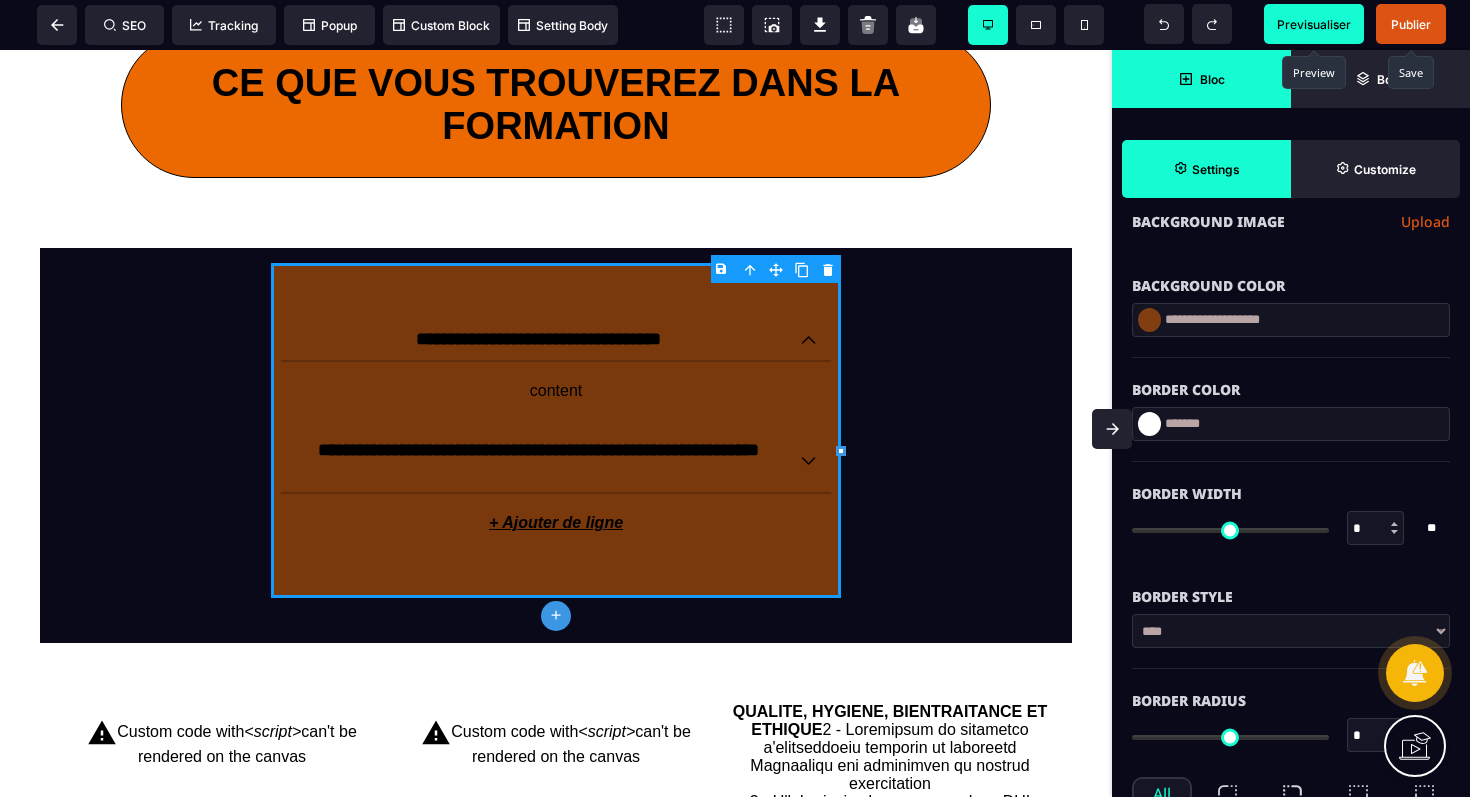 scroll, scrollTop: 235, scrollLeft: 0, axis: vertical 